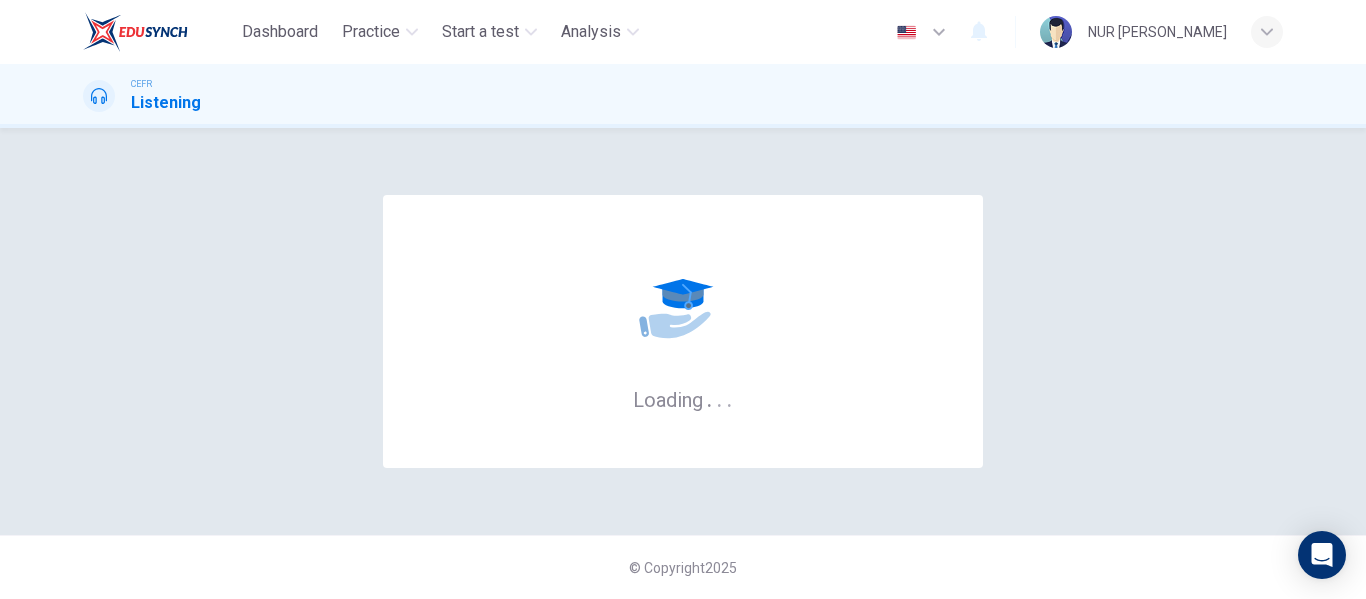 scroll, scrollTop: 0, scrollLeft: 0, axis: both 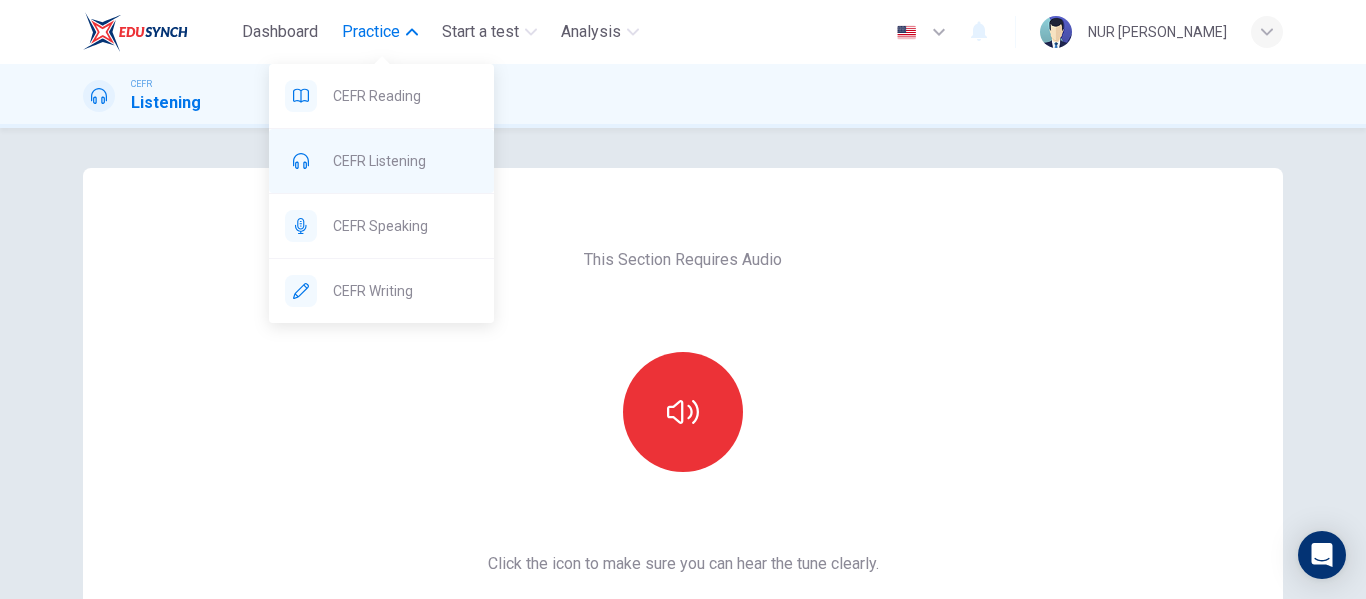 click on "CEFR Listening" at bounding box center (405, 161) 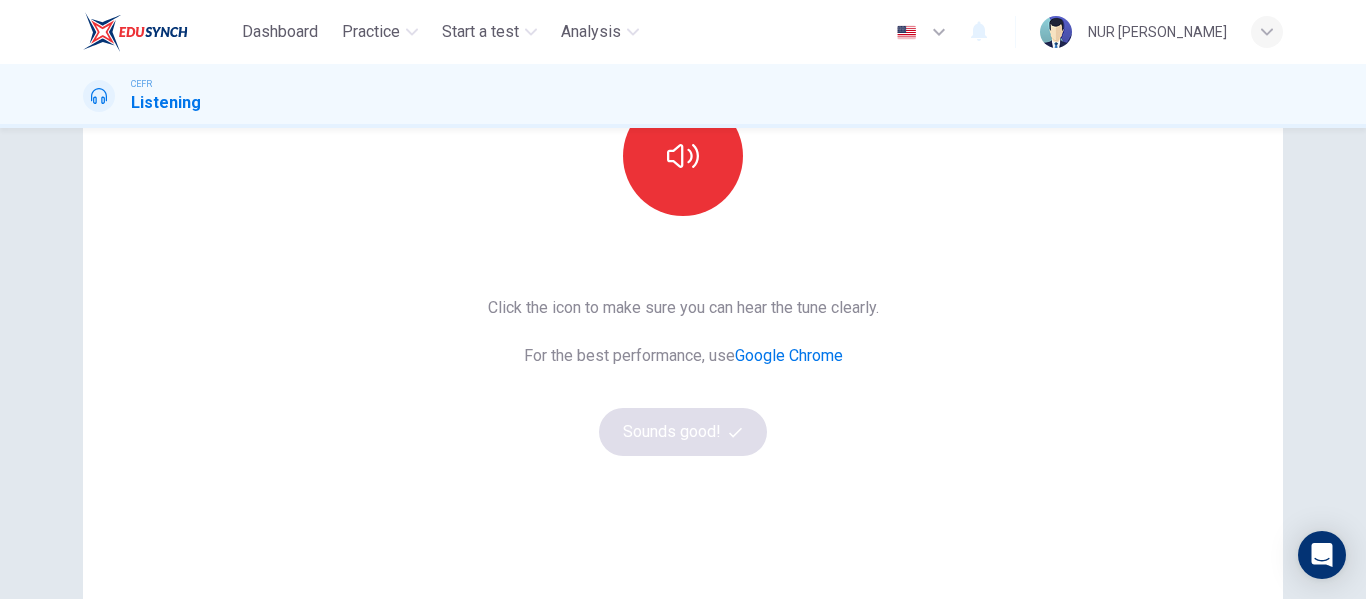 scroll, scrollTop: 0, scrollLeft: 0, axis: both 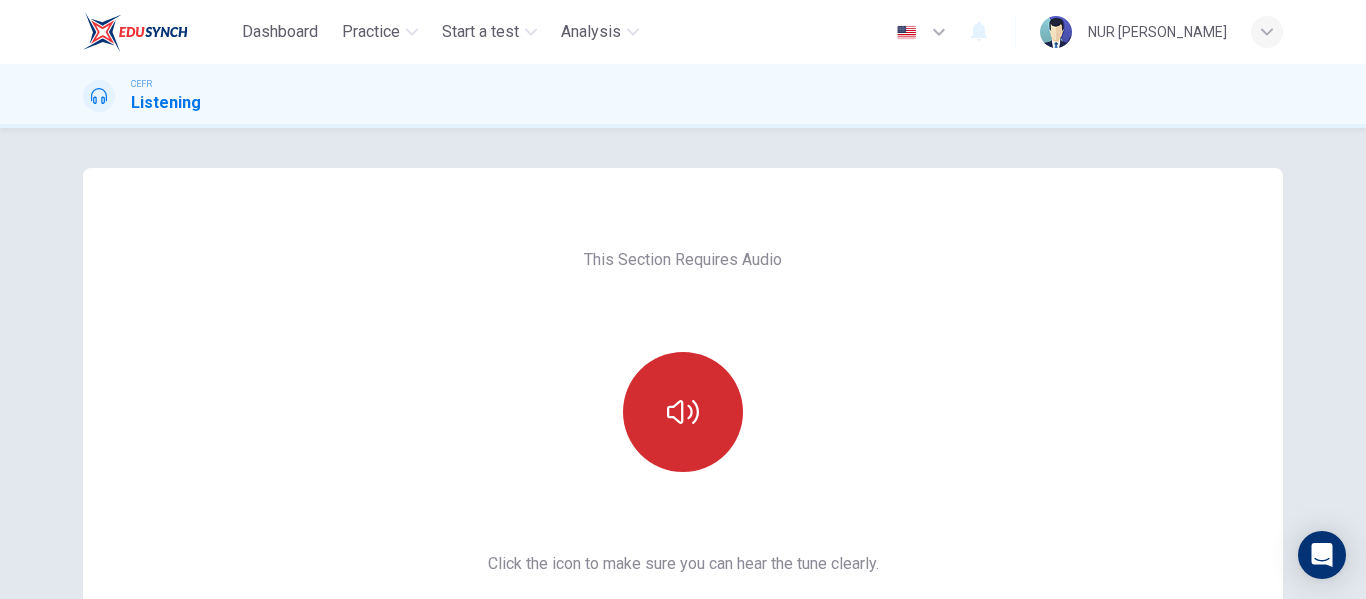 click at bounding box center [683, 412] 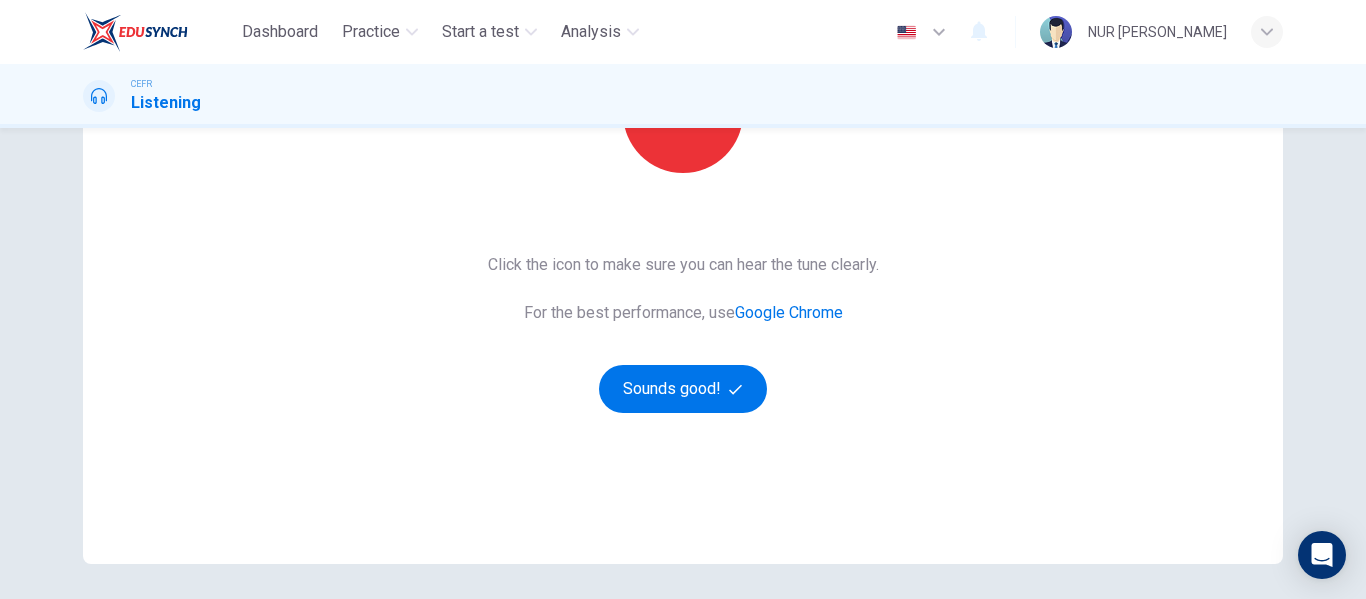scroll, scrollTop: 300, scrollLeft: 0, axis: vertical 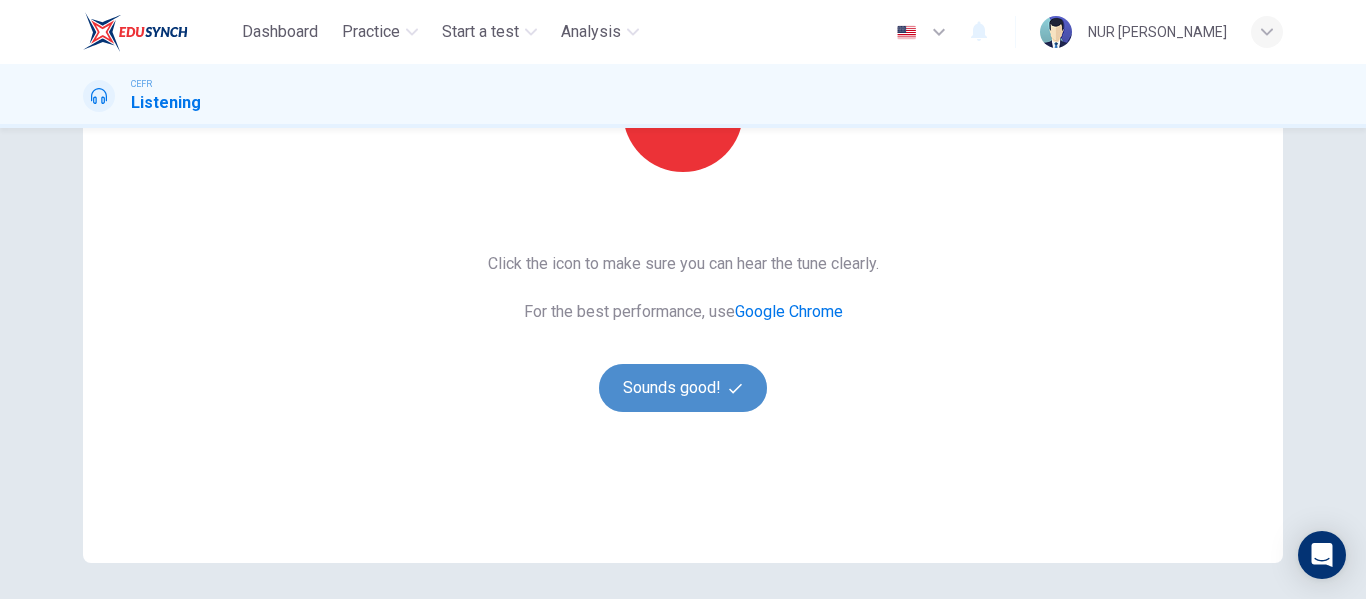 click on "Sounds good!" at bounding box center [683, 388] 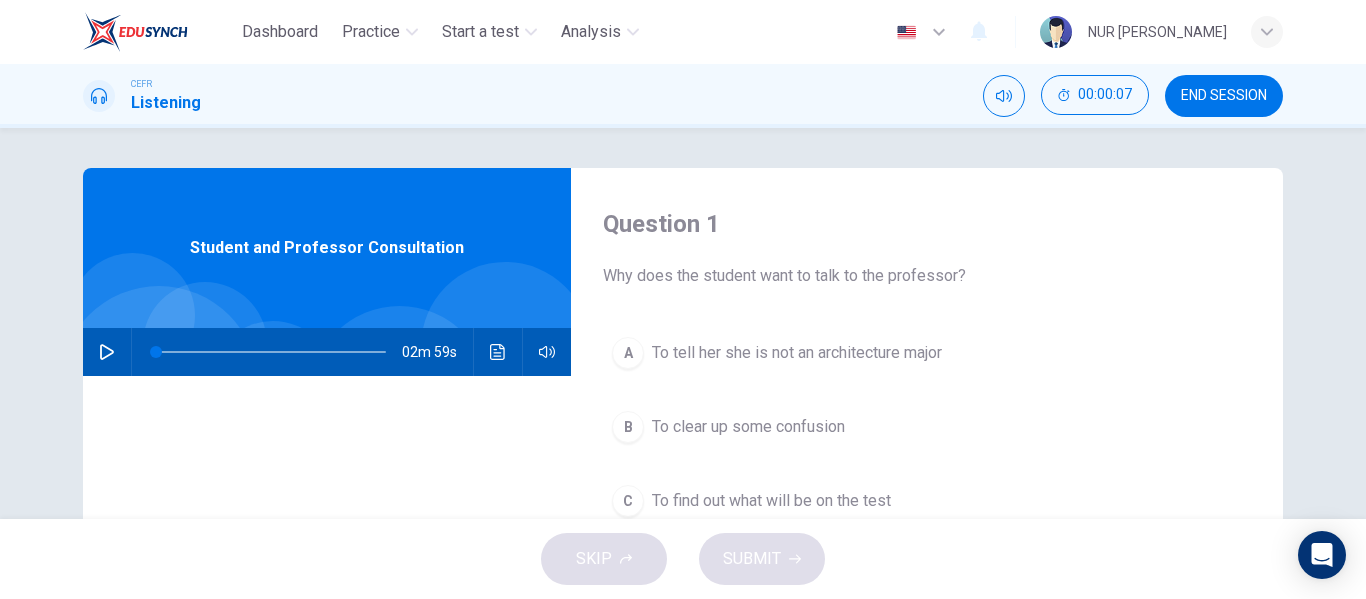 scroll, scrollTop: 100, scrollLeft: 0, axis: vertical 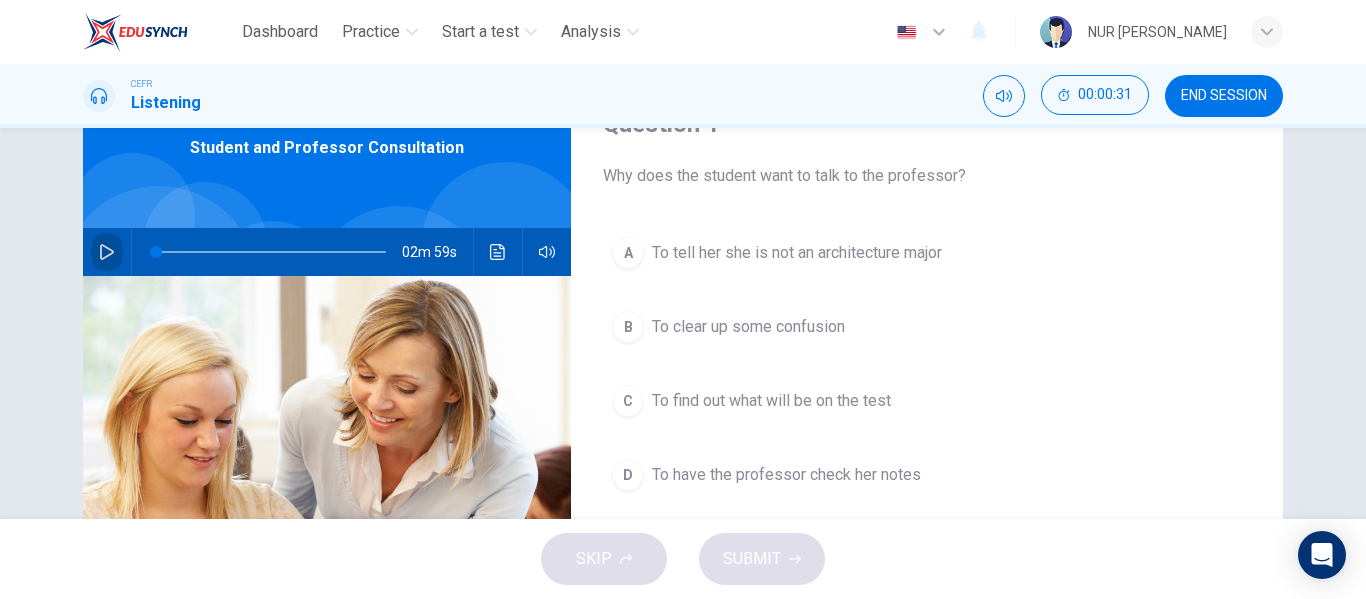 click 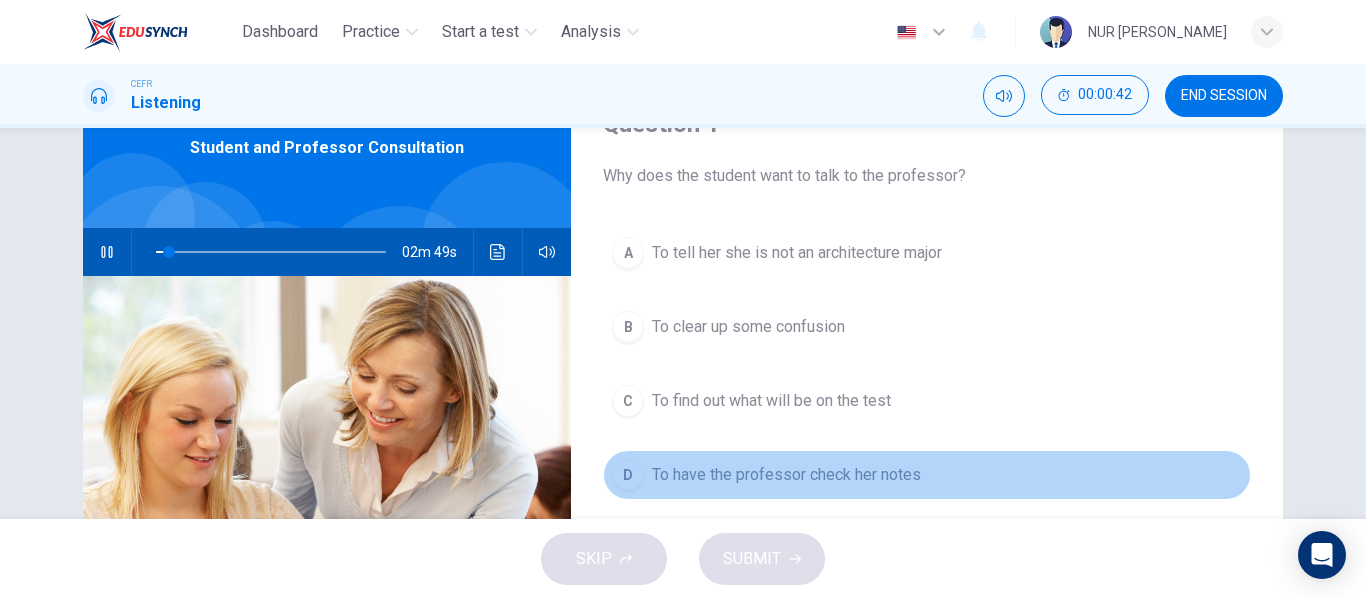 click on "To have the professor check her notes" at bounding box center (786, 475) 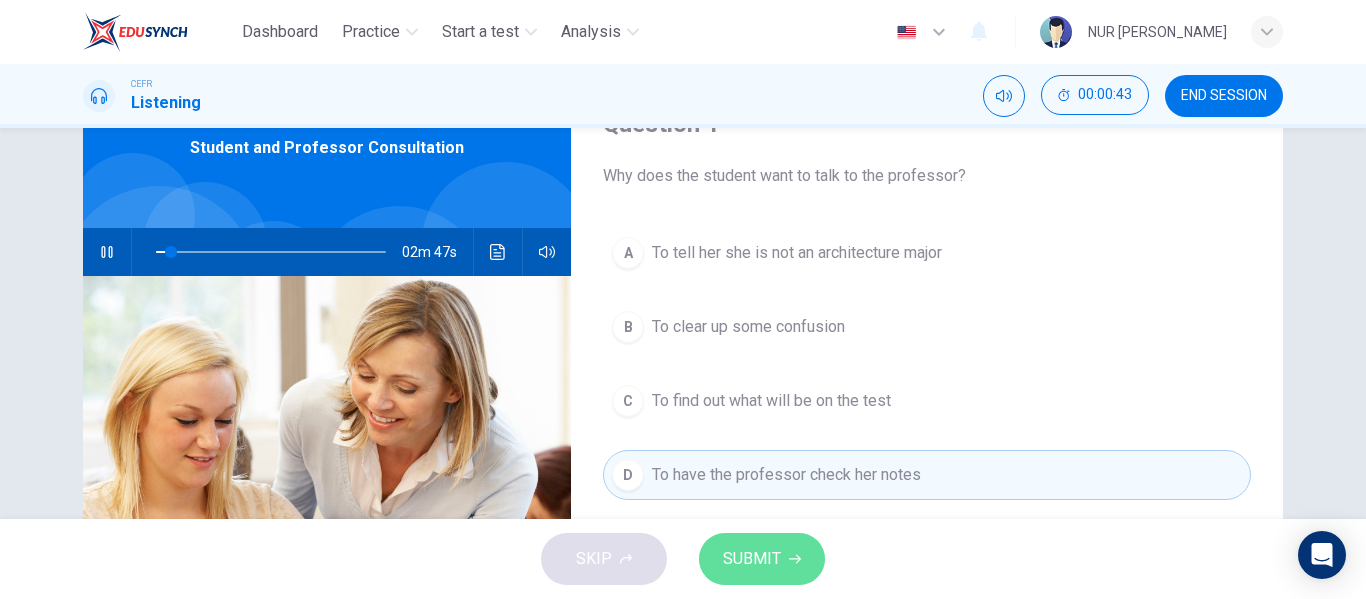 click on "SUBMIT" at bounding box center (762, 559) 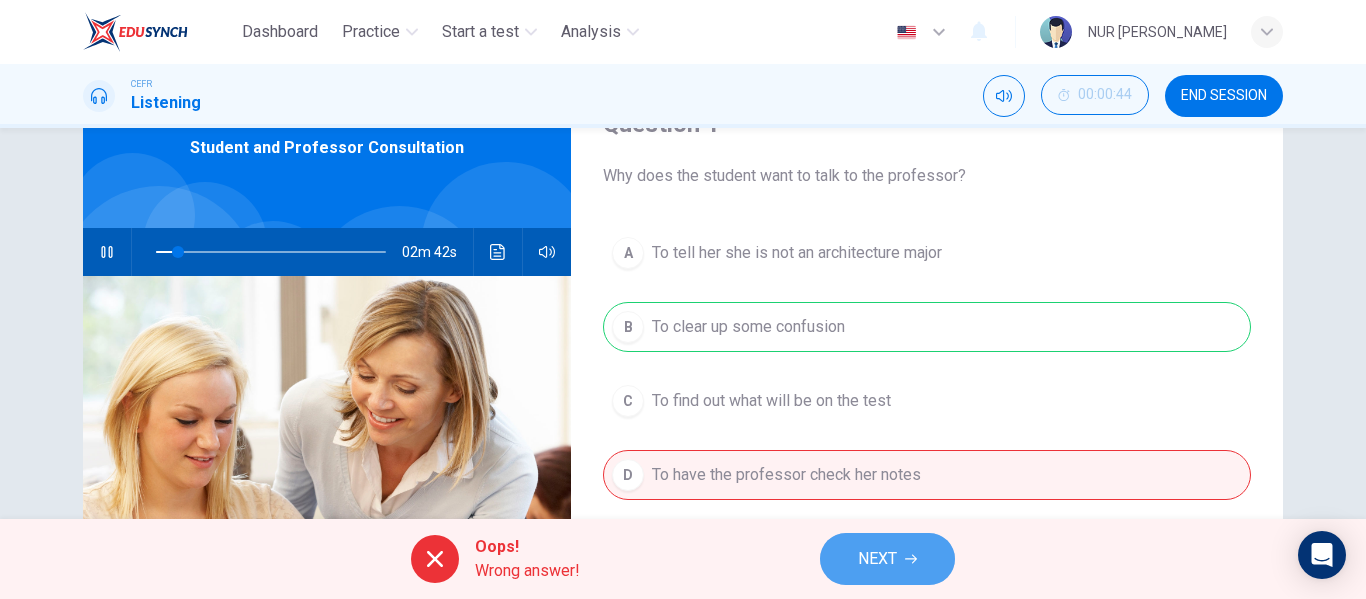 click on "NEXT" at bounding box center [877, 559] 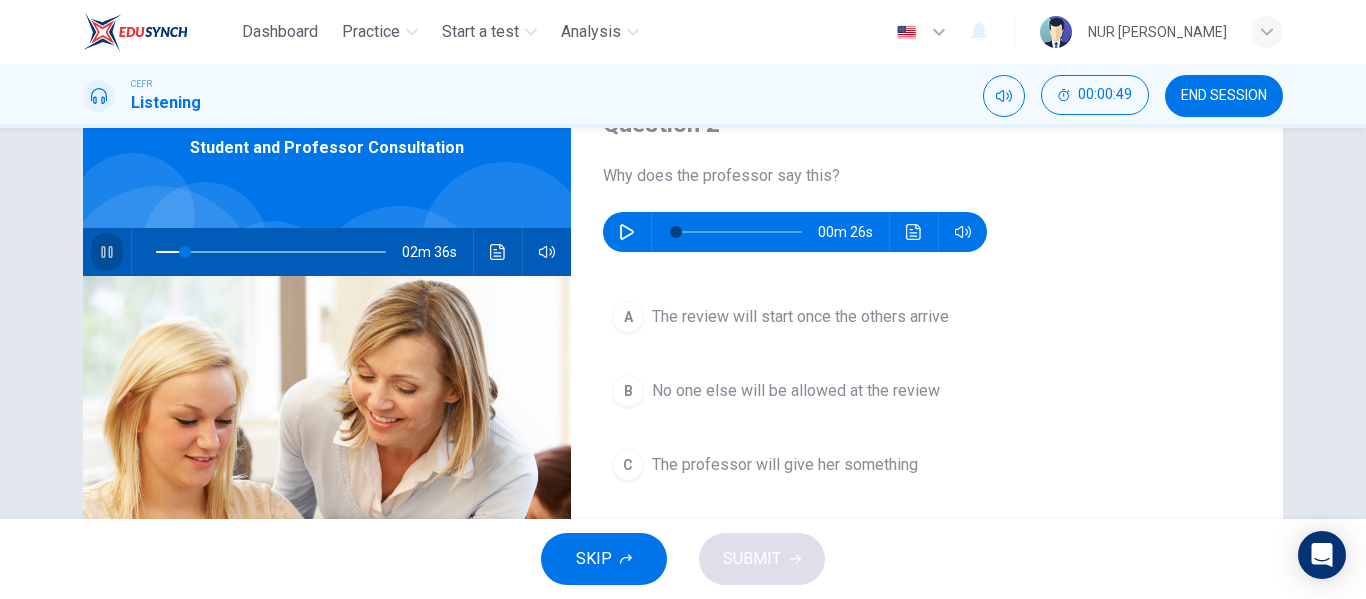 click 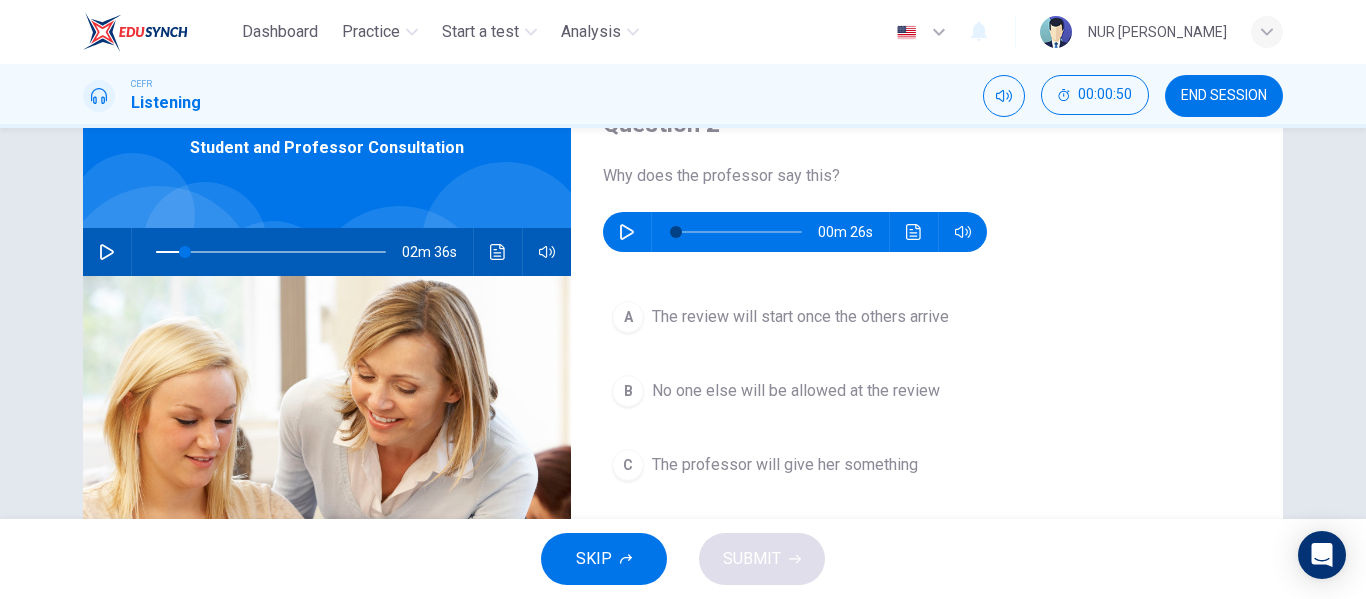 click 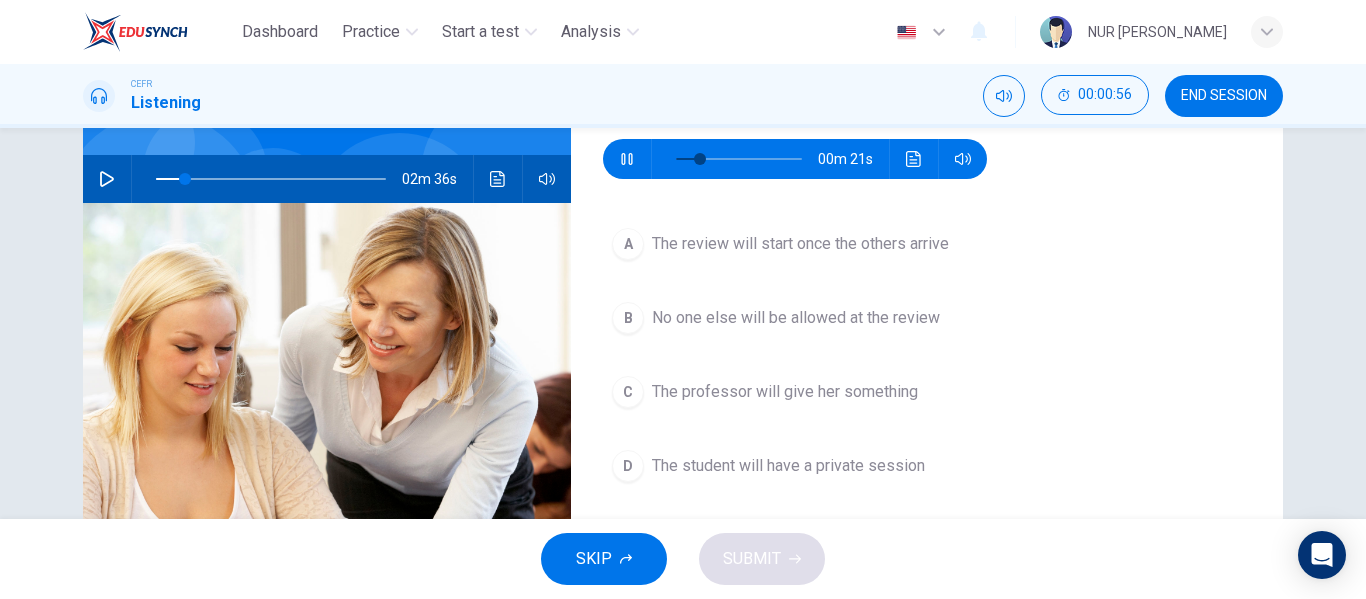 scroll, scrollTop: 174, scrollLeft: 0, axis: vertical 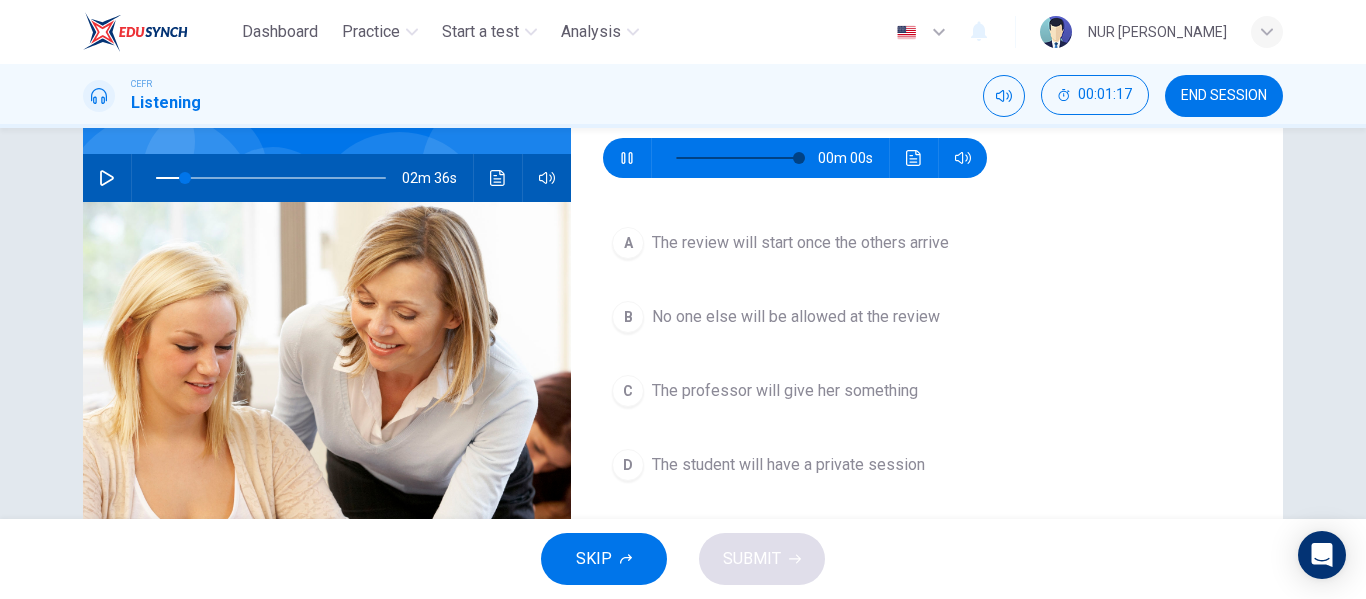 type on "0" 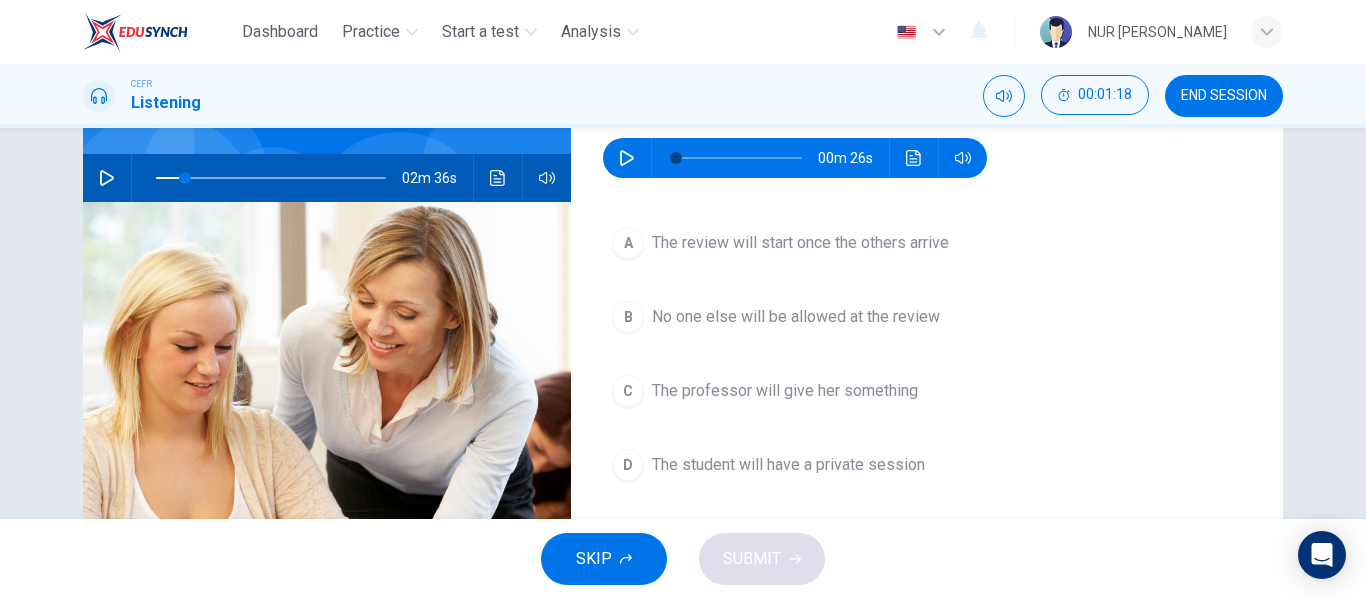 click on "D The student will have a private session" at bounding box center [927, 465] 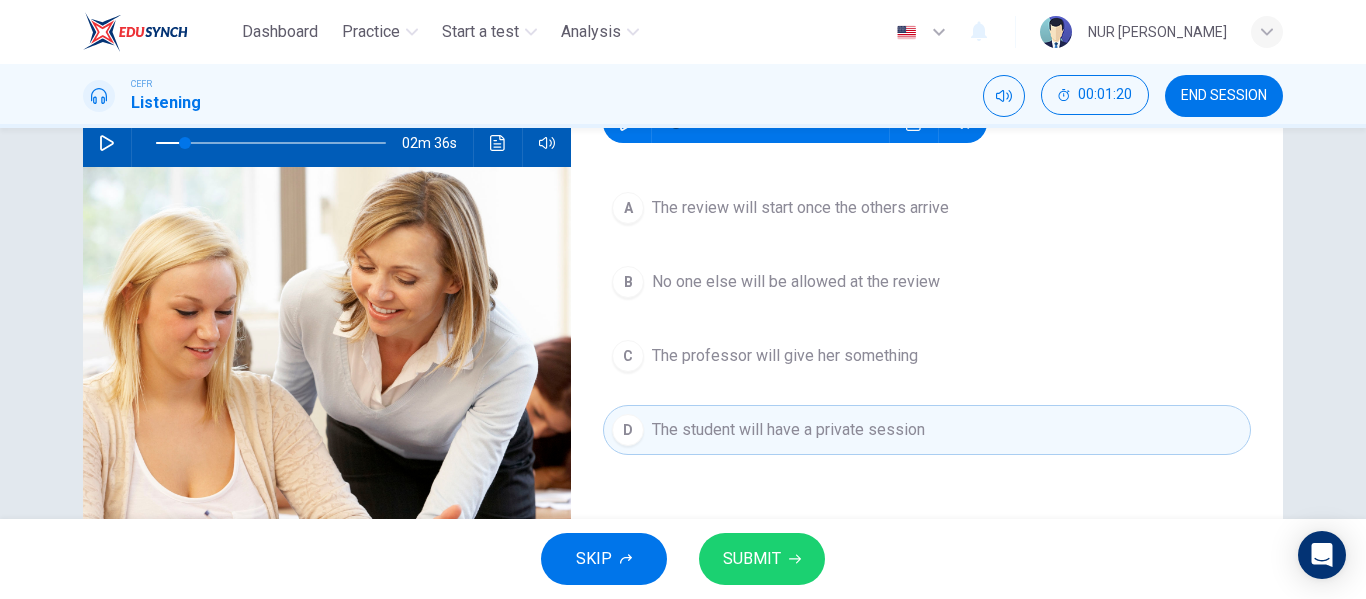 scroll, scrollTop: 209, scrollLeft: 0, axis: vertical 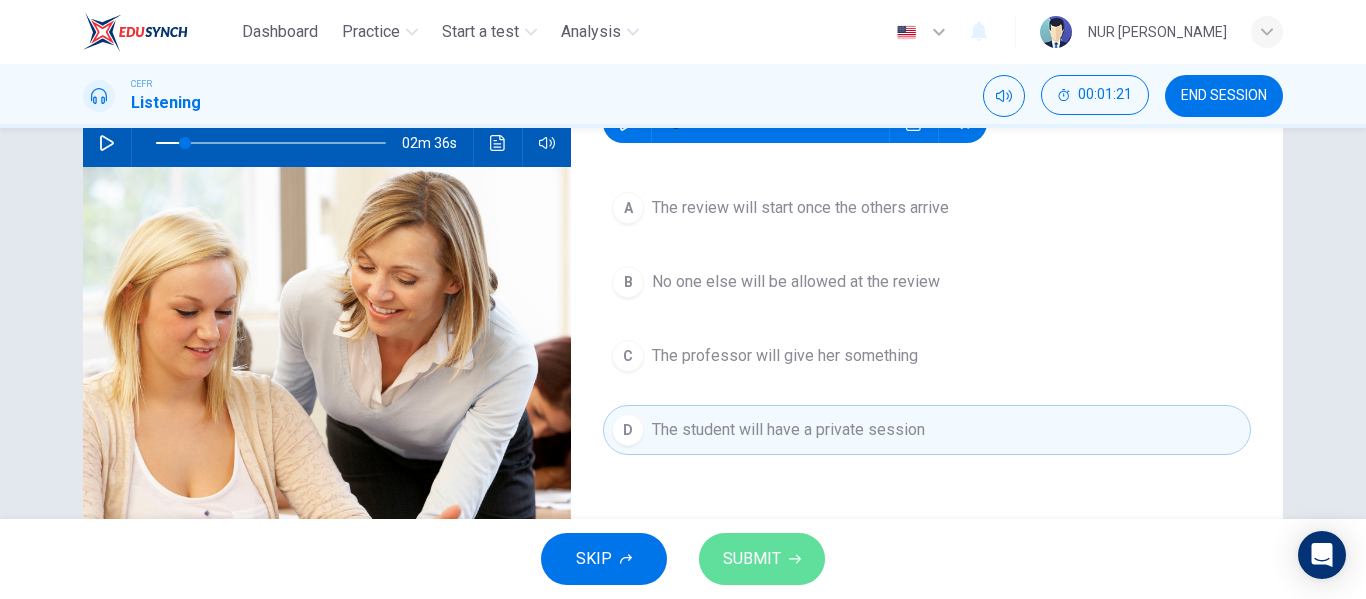 click on "SUBMIT" at bounding box center (752, 559) 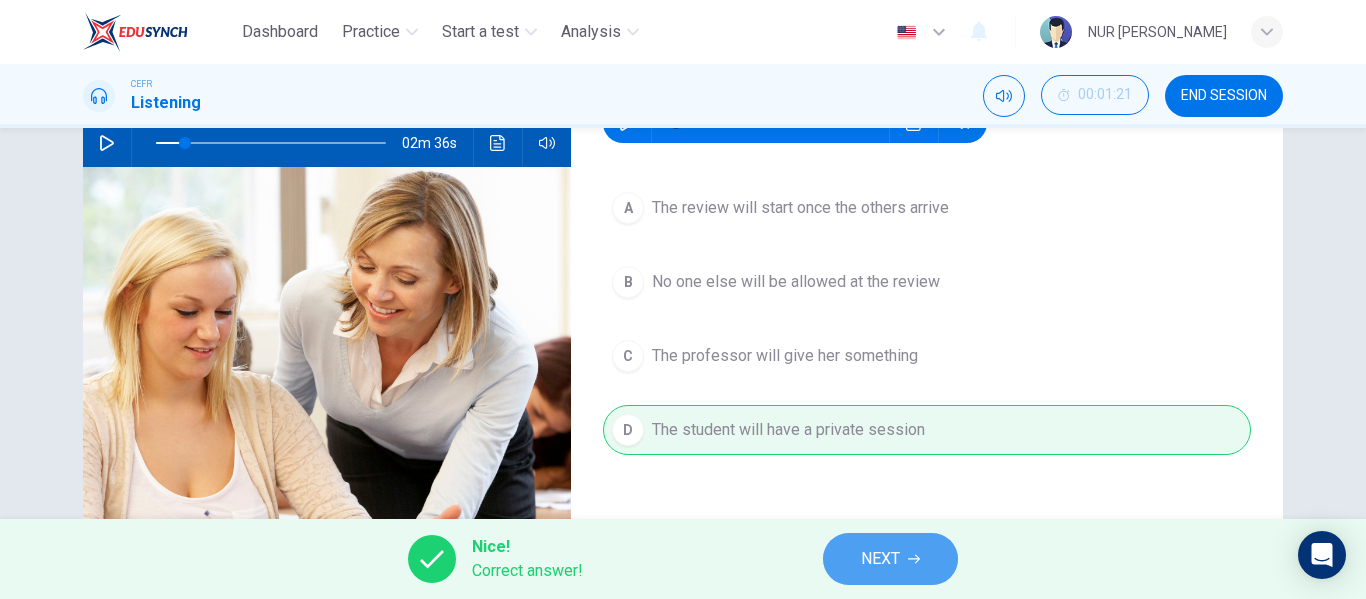 click on "NEXT" at bounding box center [890, 559] 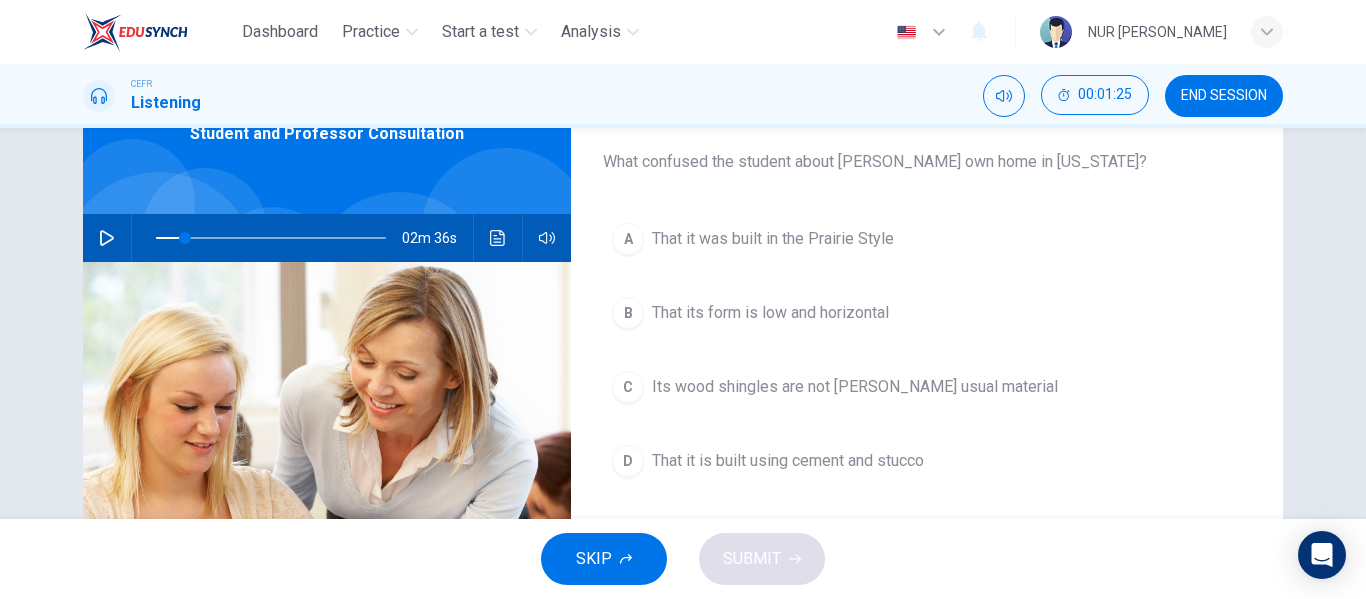 scroll, scrollTop: 113, scrollLeft: 0, axis: vertical 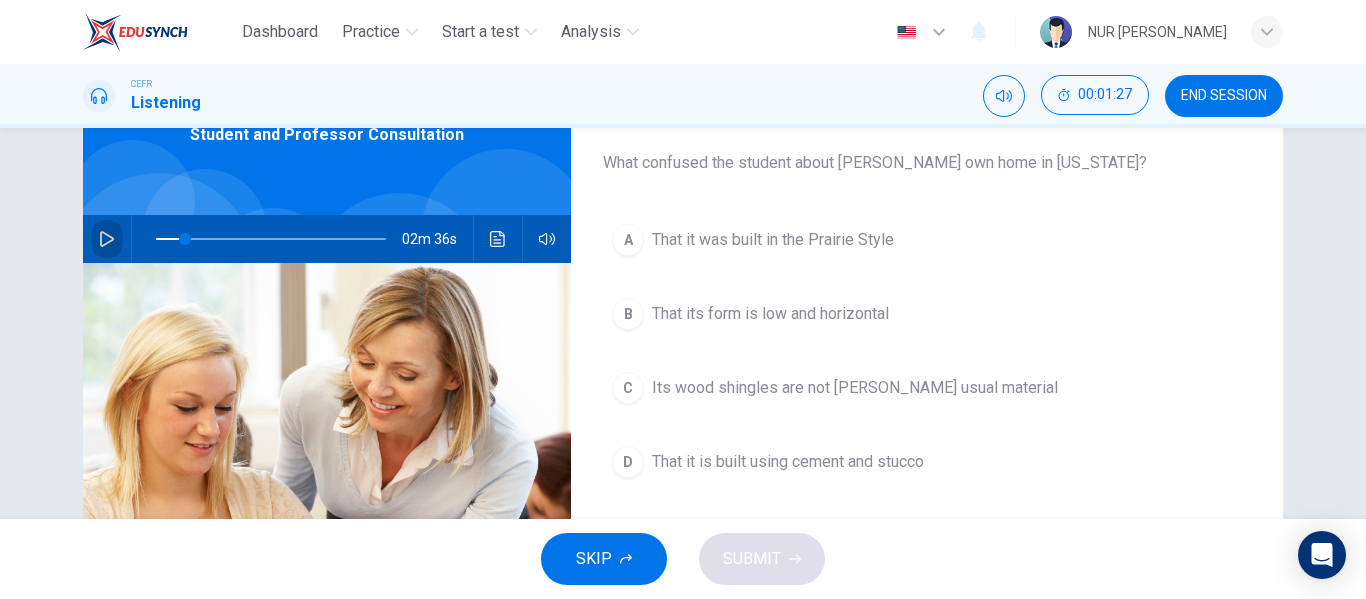click at bounding box center [107, 239] 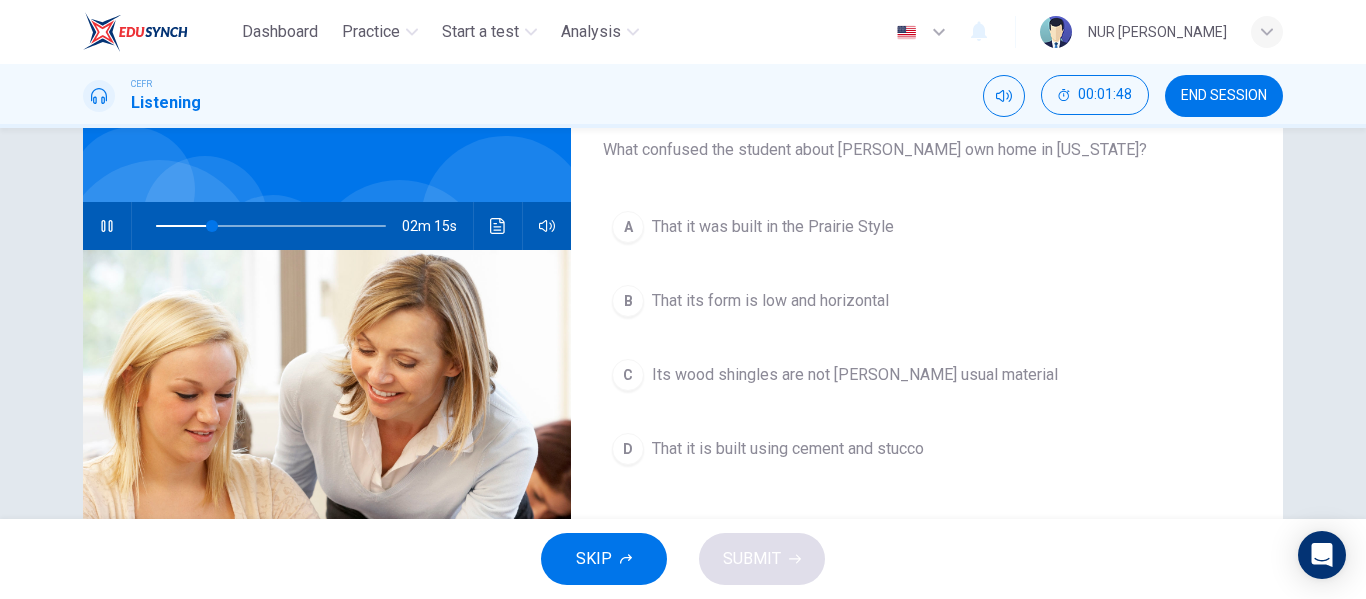 scroll, scrollTop: 127, scrollLeft: 0, axis: vertical 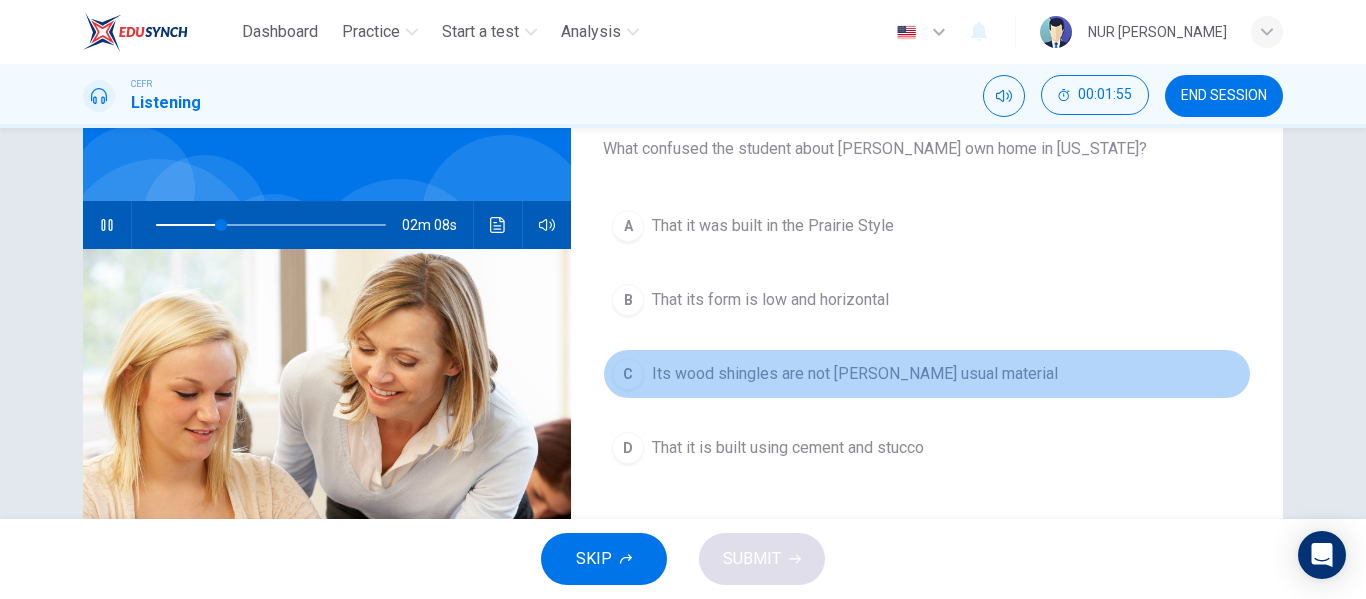 click on "Its wood shingles are not [PERSON_NAME] usual material" at bounding box center (855, 374) 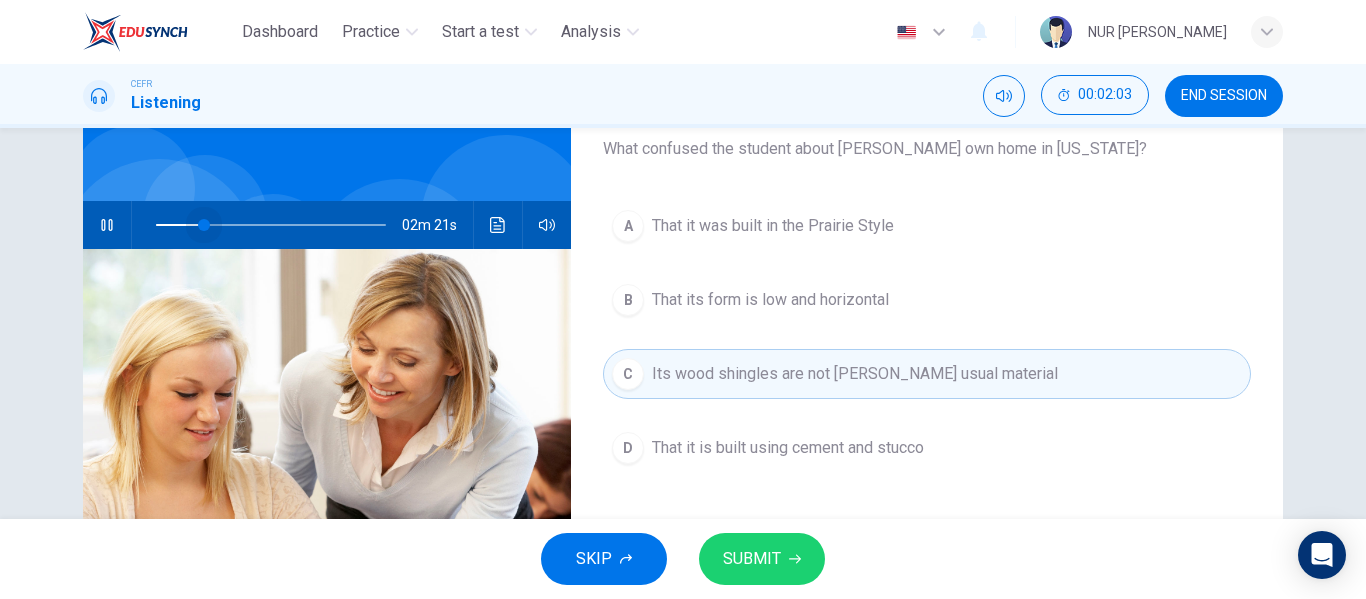 click at bounding box center [271, 225] 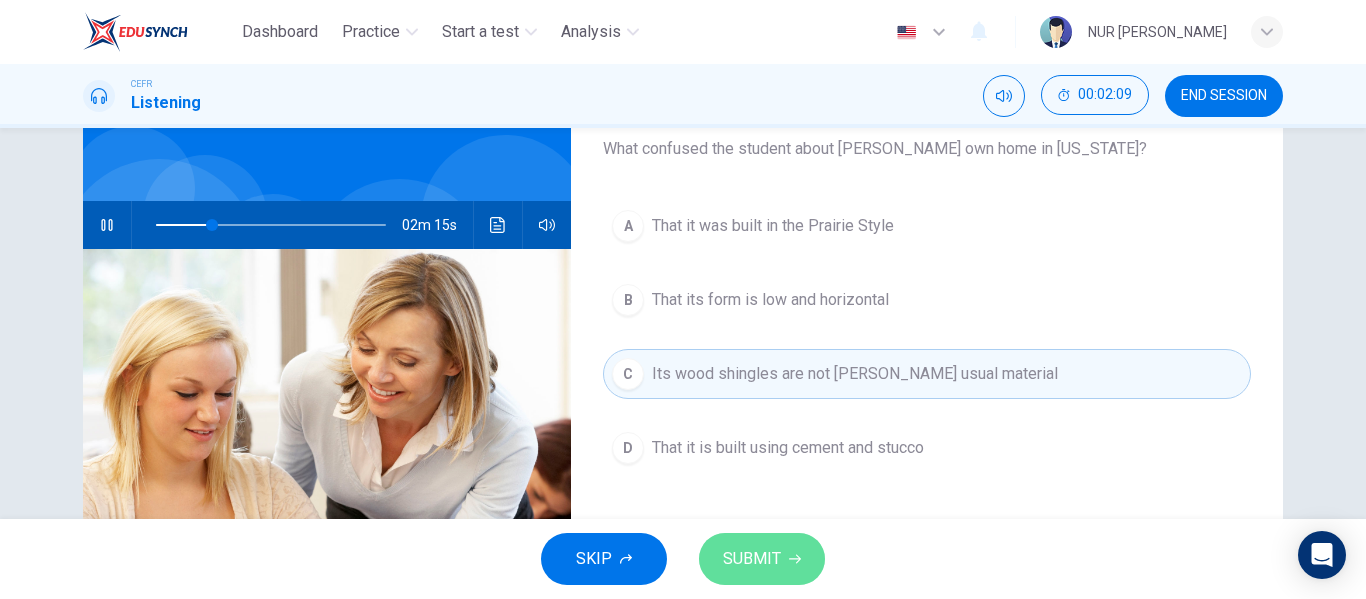 click on "SUBMIT" at bounding box center (762, 559) 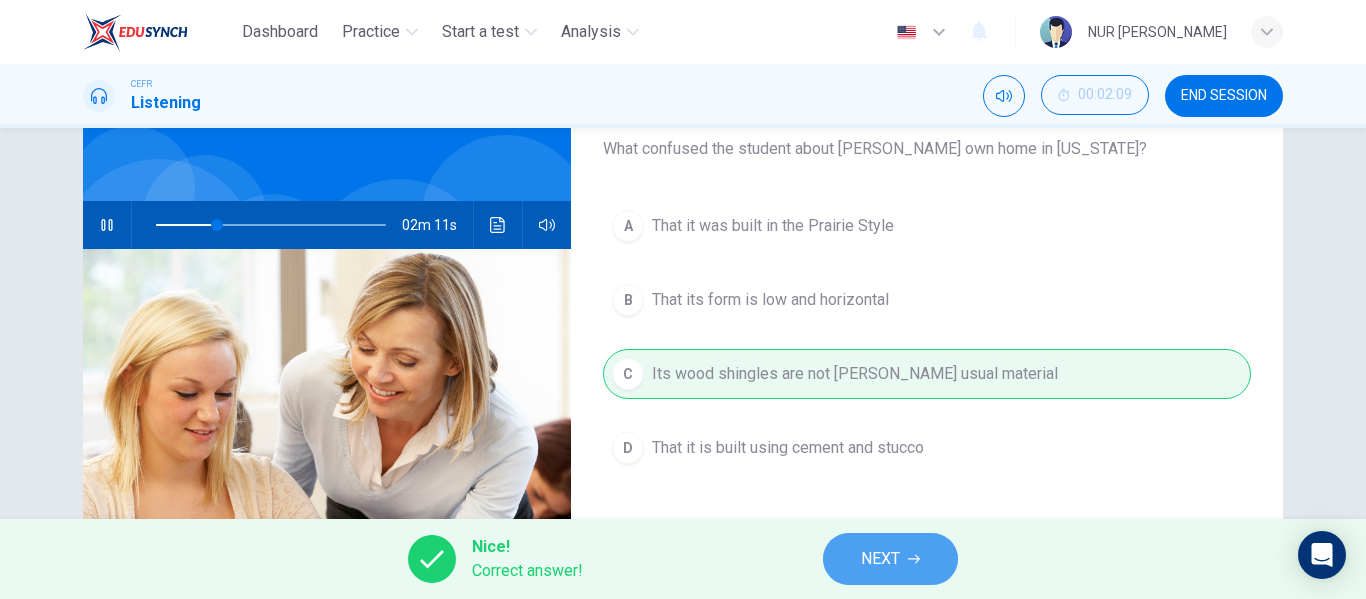 click on "NEXT" at bounding box center [890, 559] 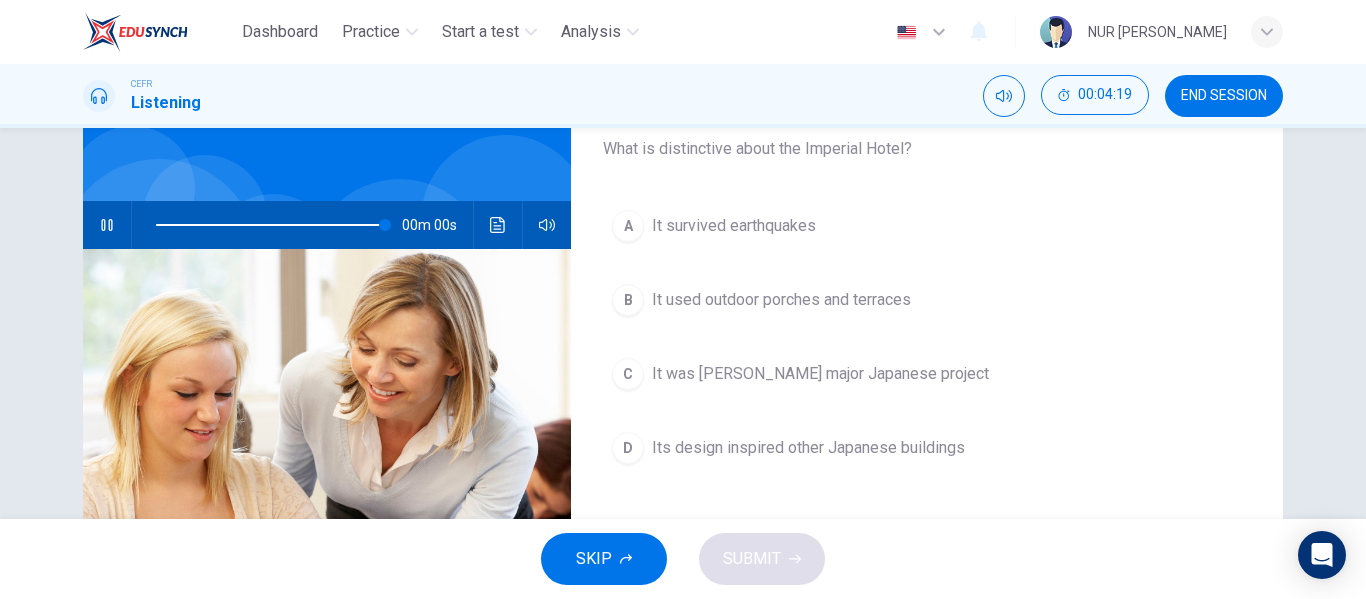 type on "0" 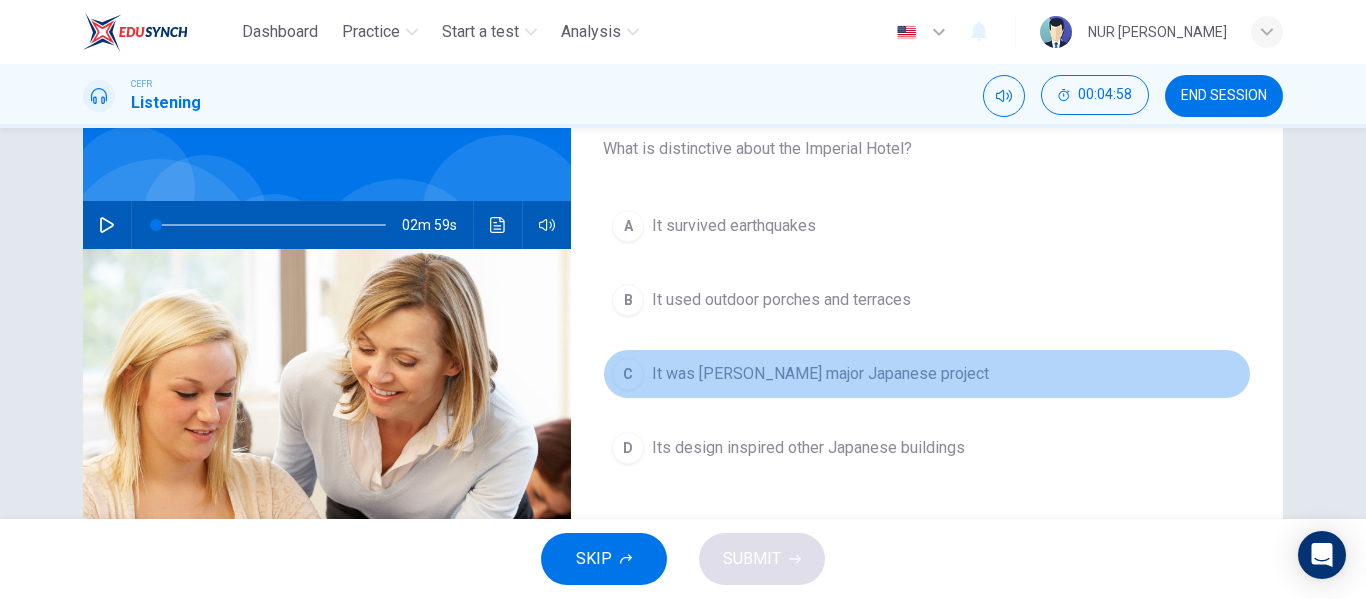 click on "It was [PERSON_NAME] major Japanese project" at bounding box center [820, 374] 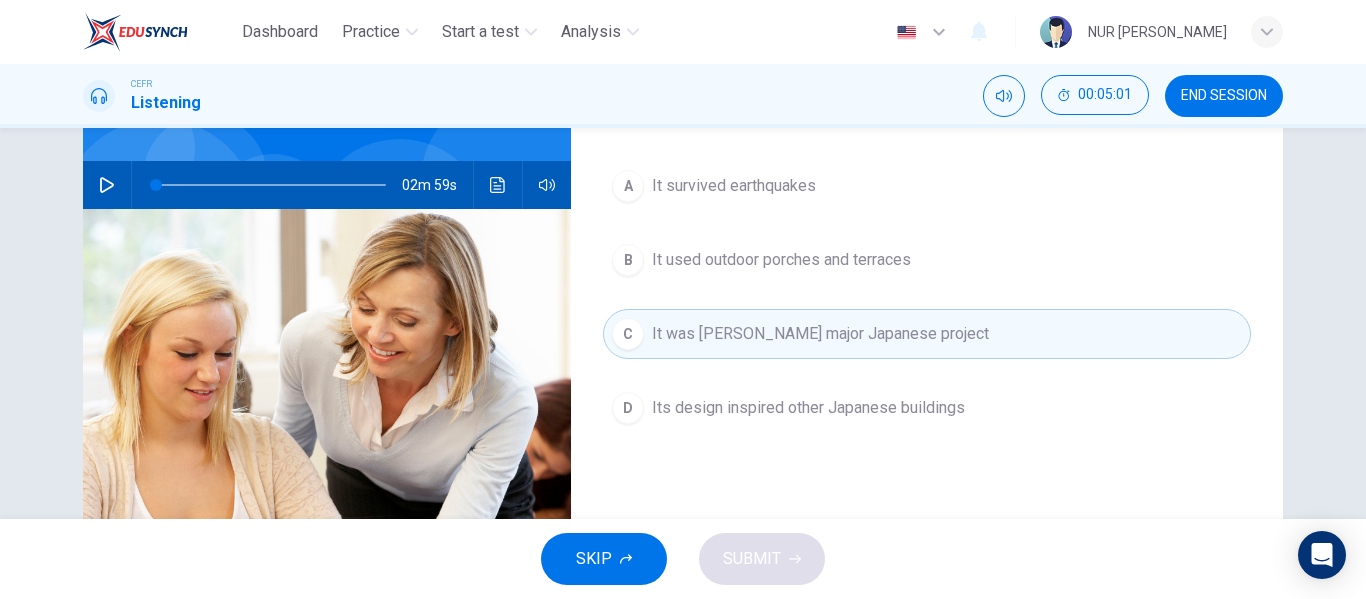 scroll, scrollTop: 113, scrollLeft: 0, axis: vertical 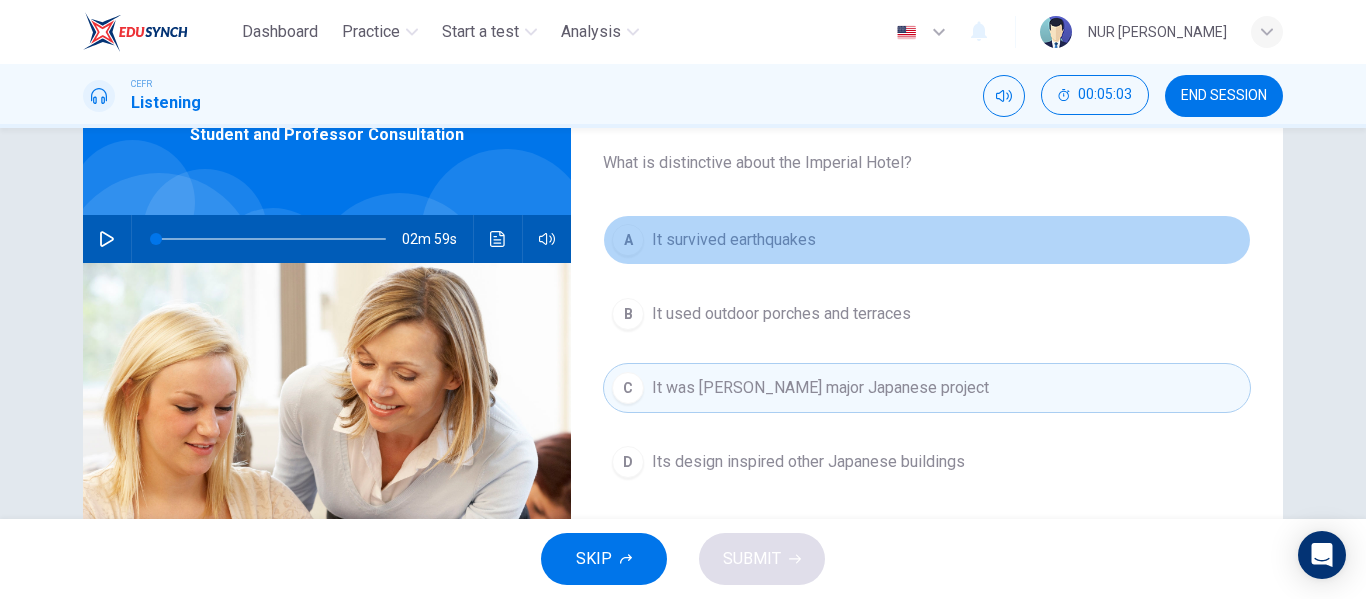 click on "It survived earthquakes" at bounding box center [734, 240] 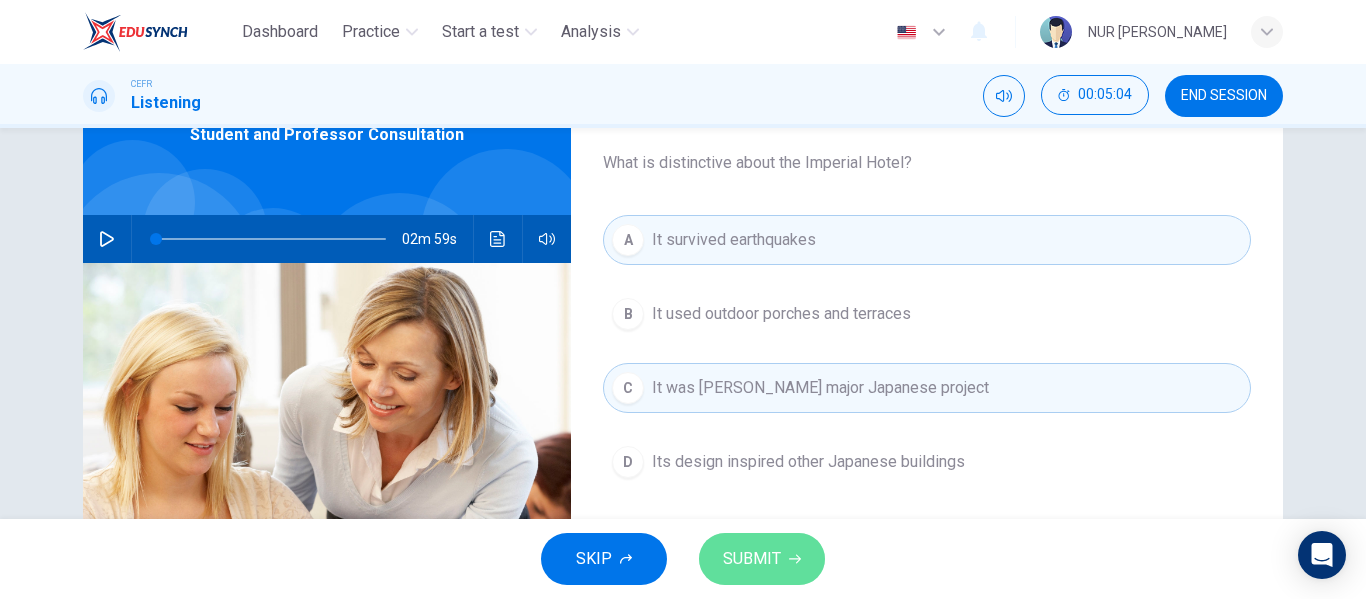 click 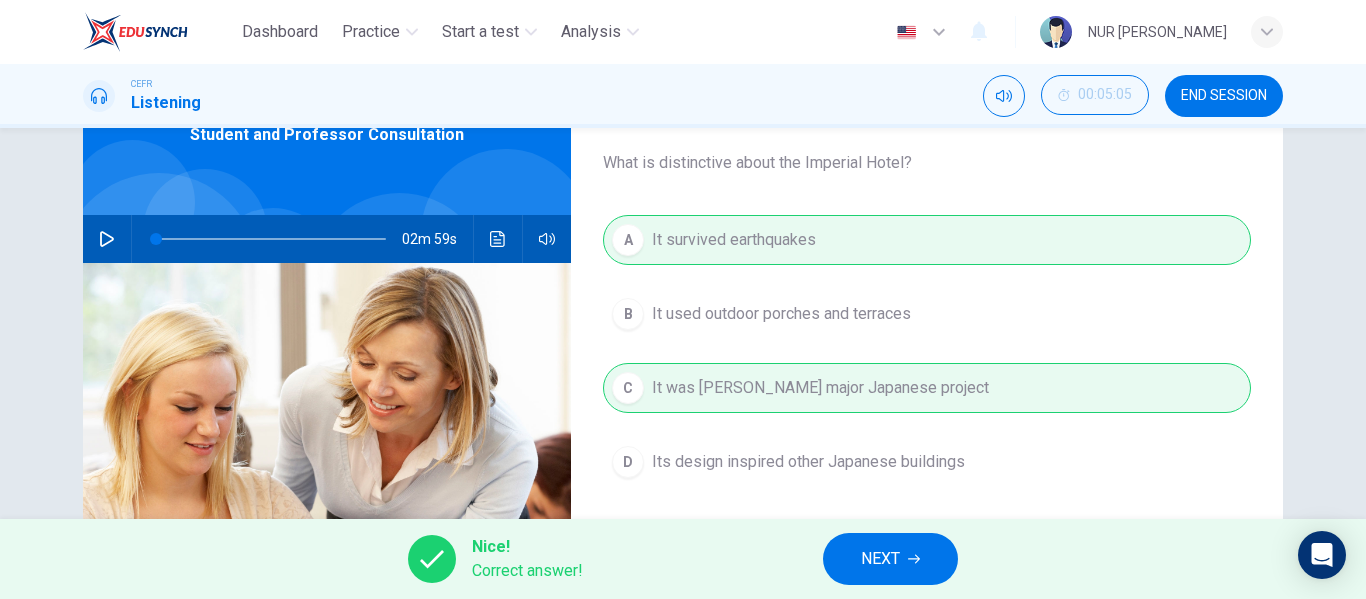 drag, startPoint x: 971, startPoint y: 547, endPoint x: 937, endPoint y: 559, distance: 36.05551 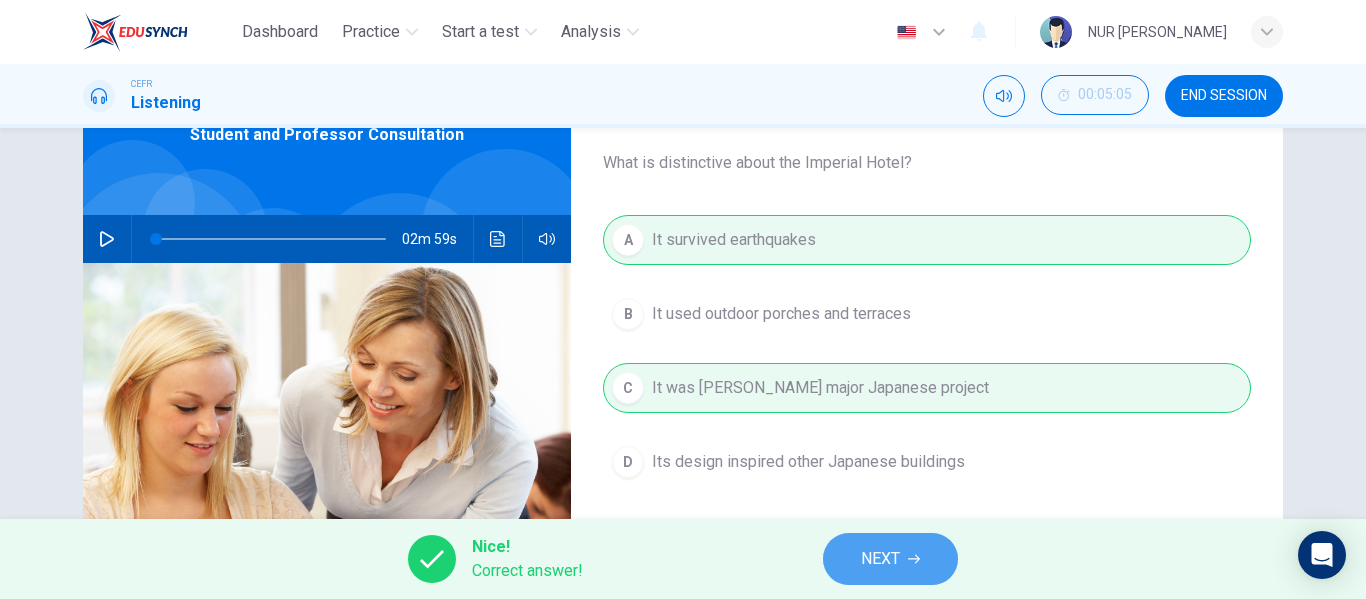 click on "NEXT" at bounding box center (890, 559) 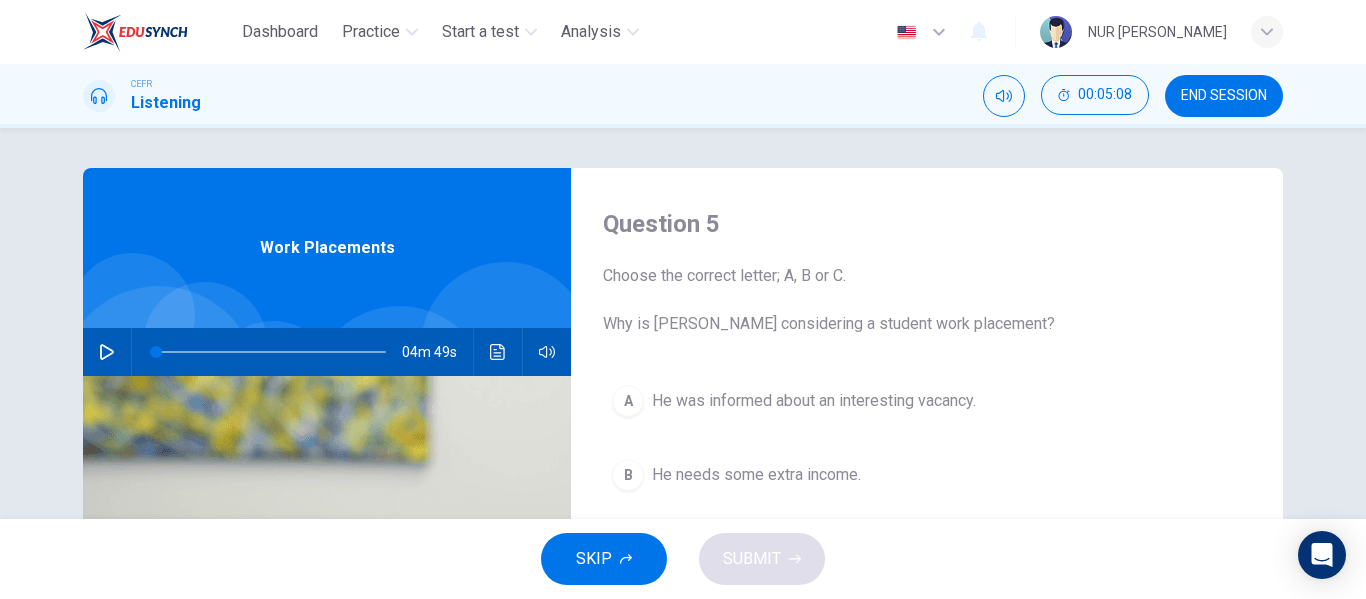 scroll, scrollTop: 40, scrollLeft: 0, axis: vertical 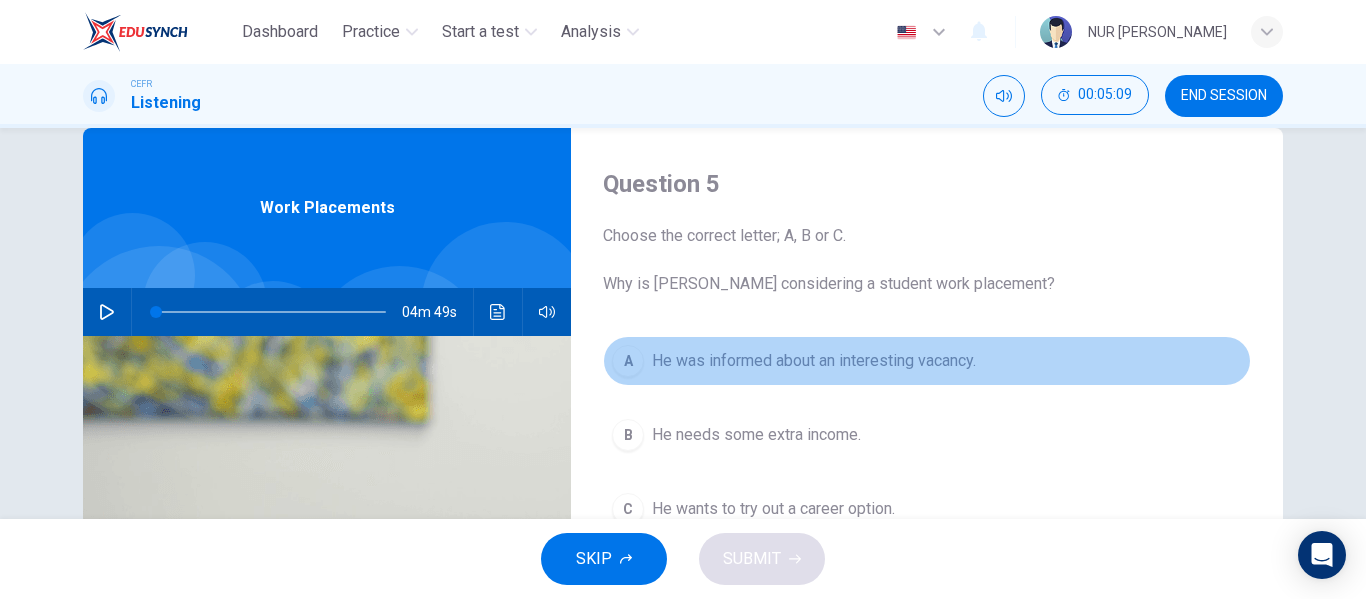 click on "A He was informed about an interesting vacancy." at bounding box center (927, 361) 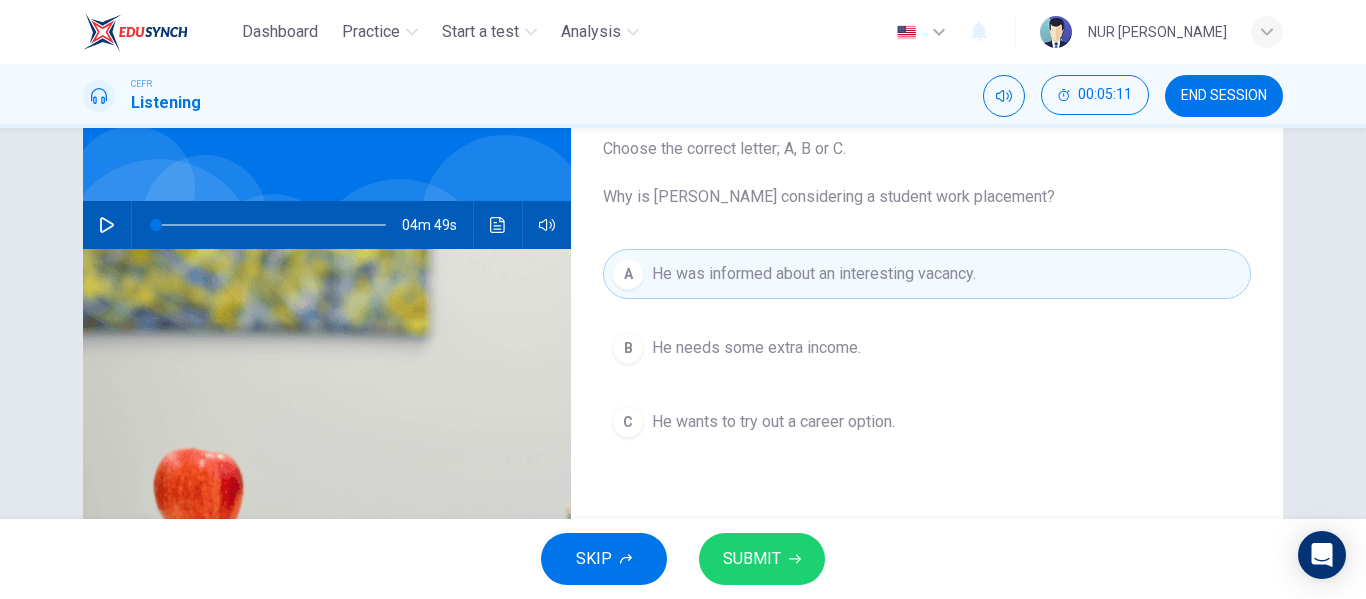 scroll, scrollTop: 127, scrollLeft: 0, axis: vertical 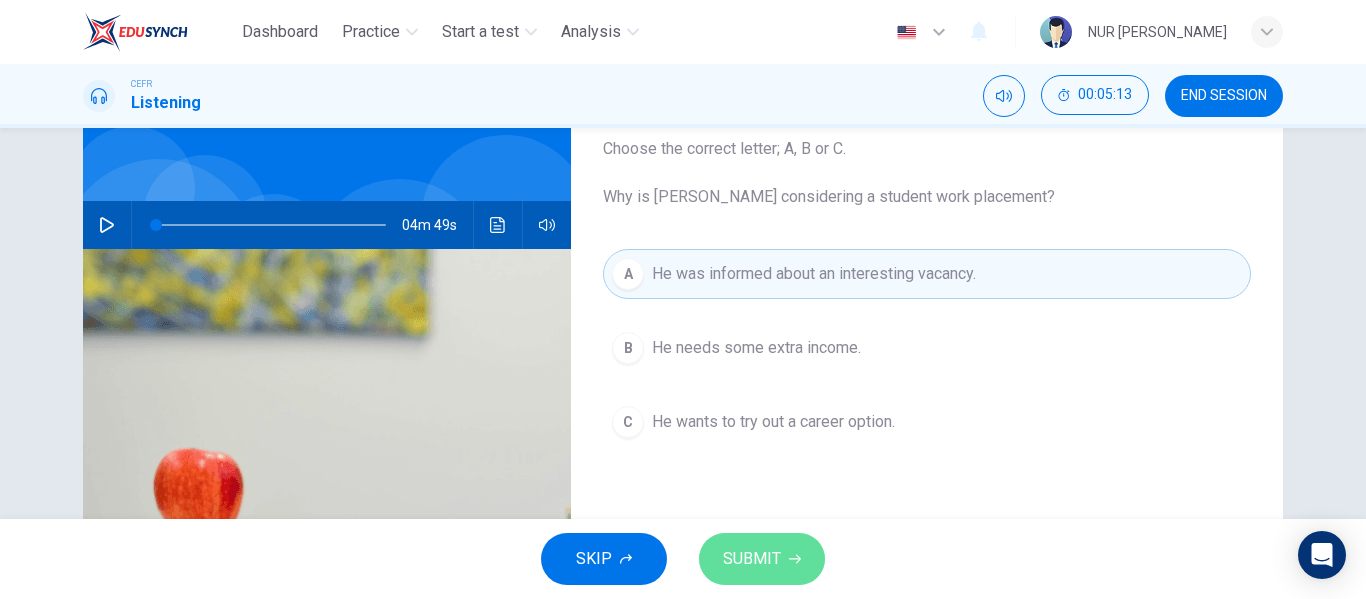 click on "SUBMIT" at bounding box center (762, 559) 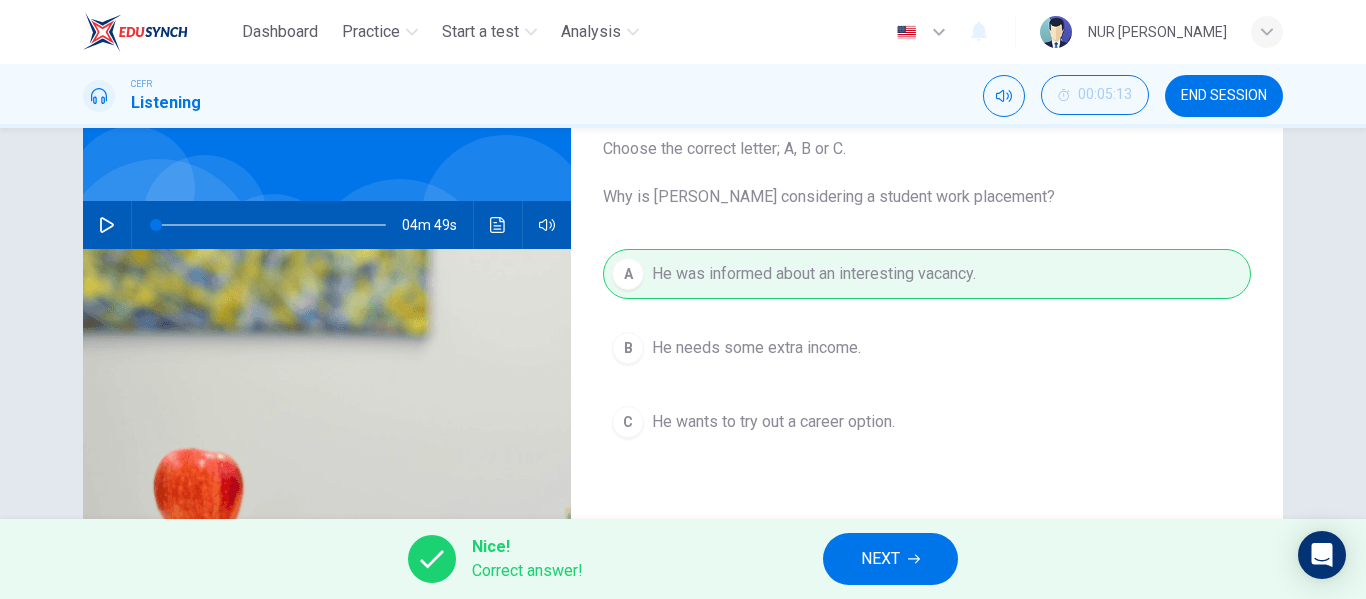click on "NEXT" at bounding box center [880, 559] 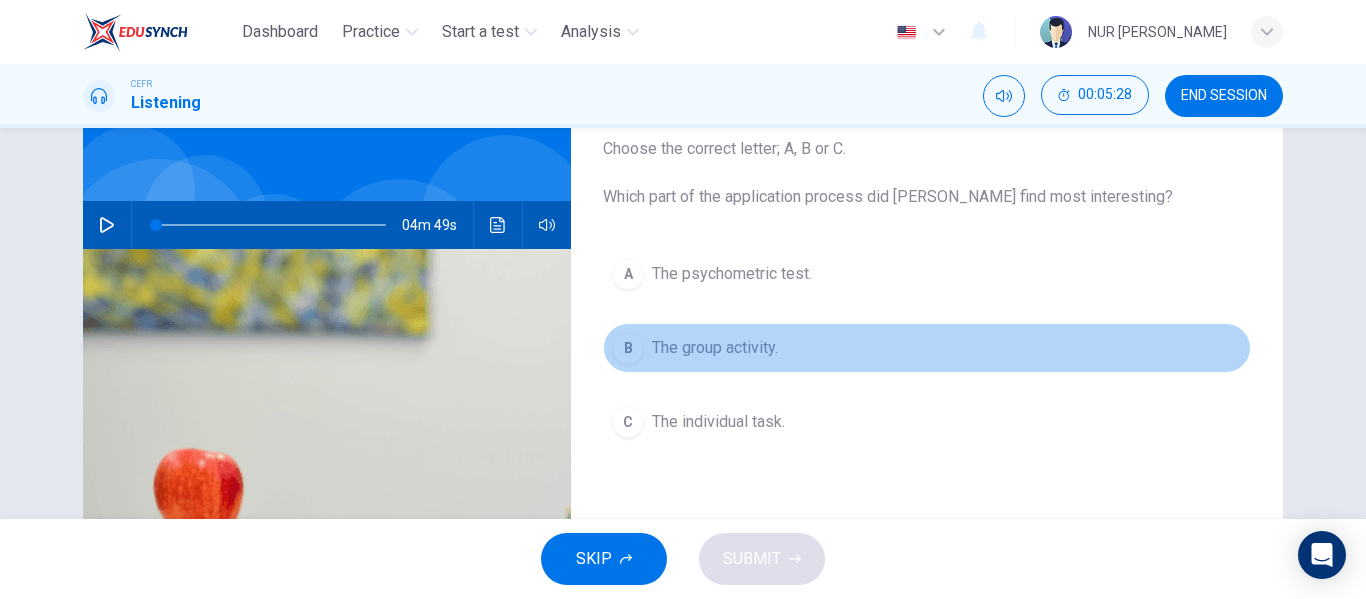 click on "B The group activity." at bounding box center (927, 348) 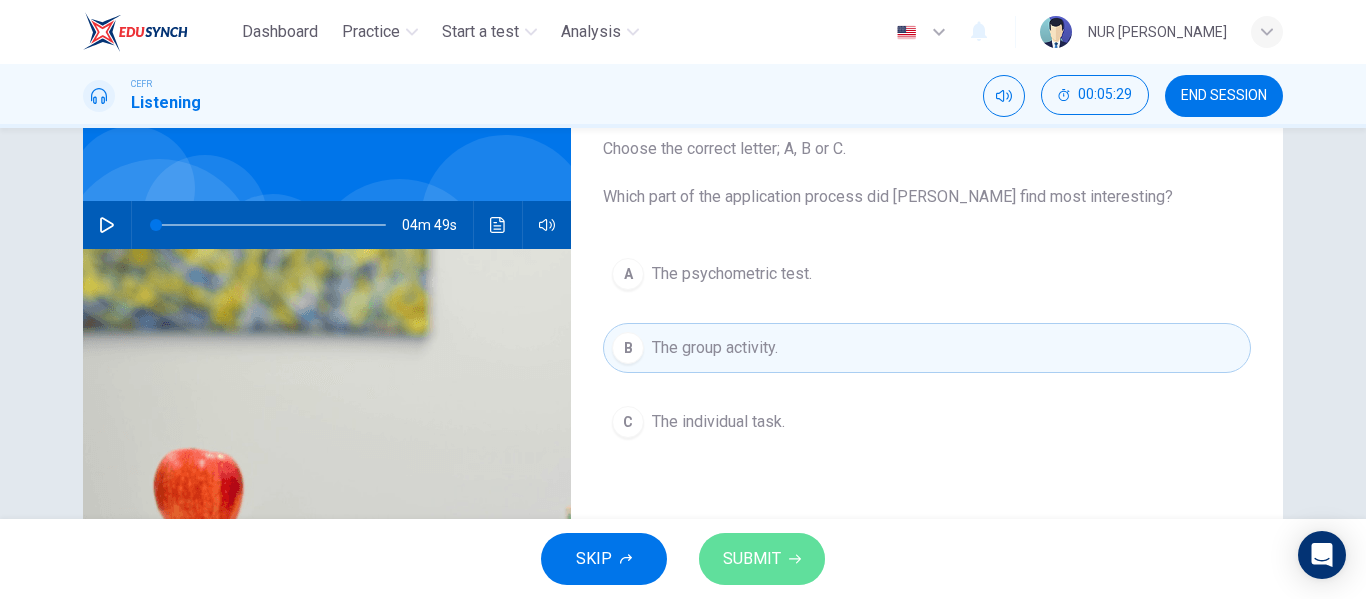 click on "SUBMIT" at bounding box center (752, 559) 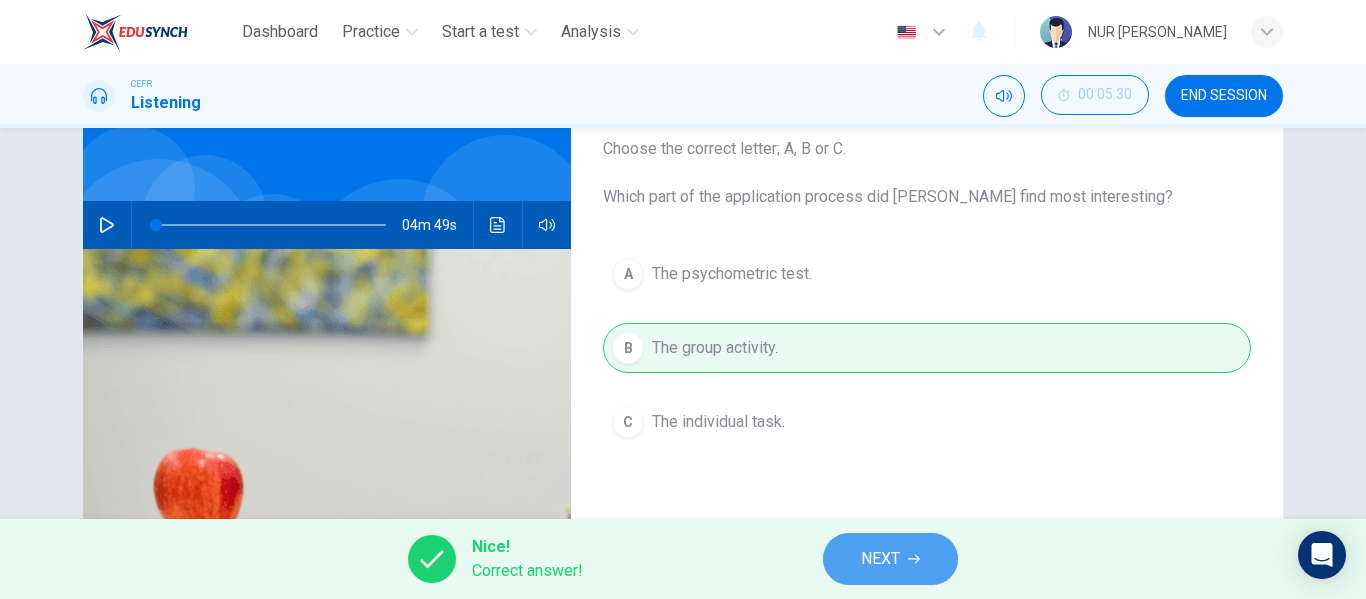 click on "NEXT" at bounding box center (890, 559) 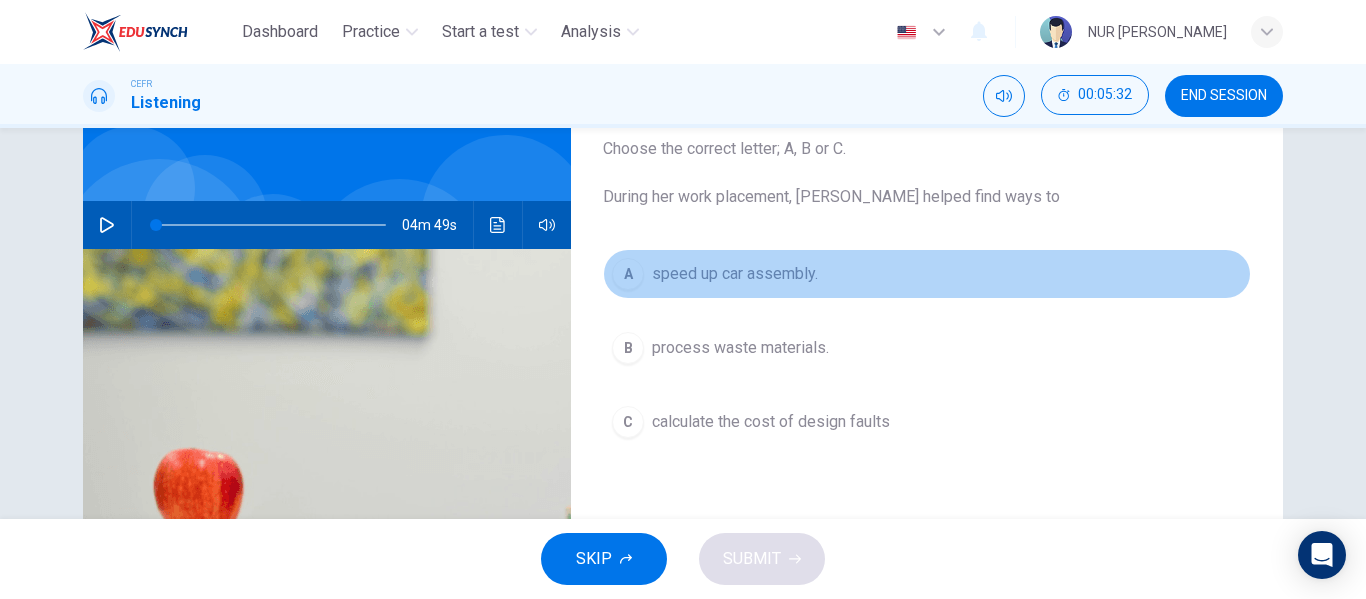 click on "speed up car assembly." at bounding box center [735, 274] 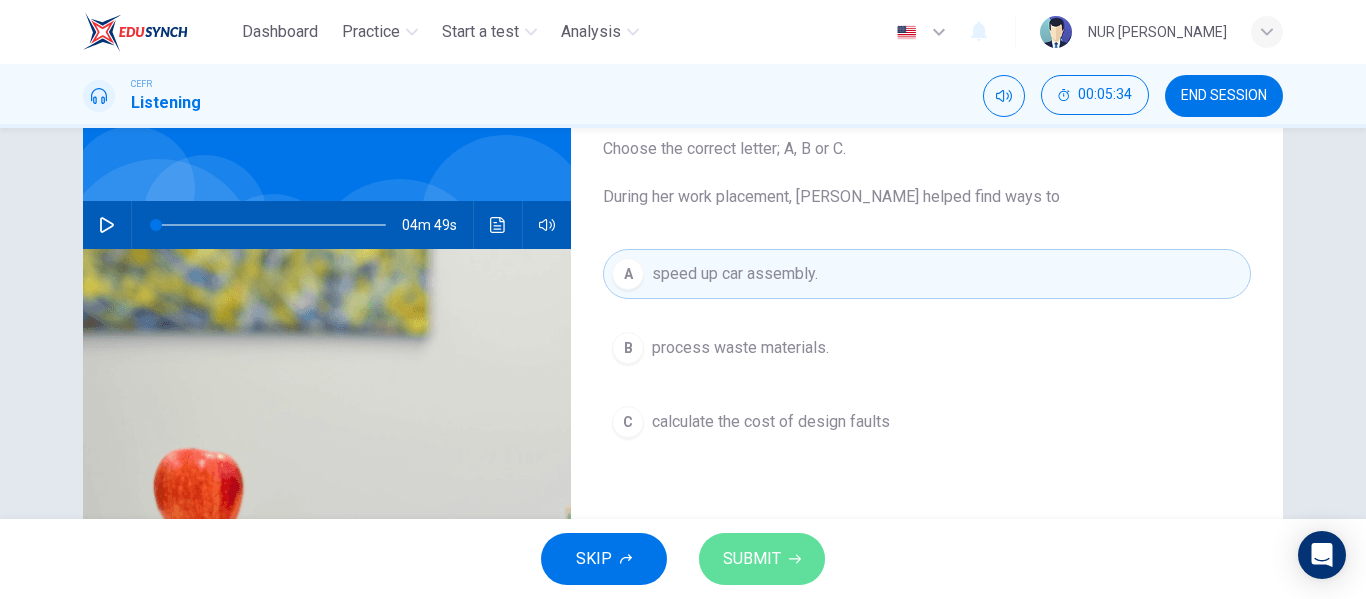 click on "SUBMIT" at bounding box center (752, 559) 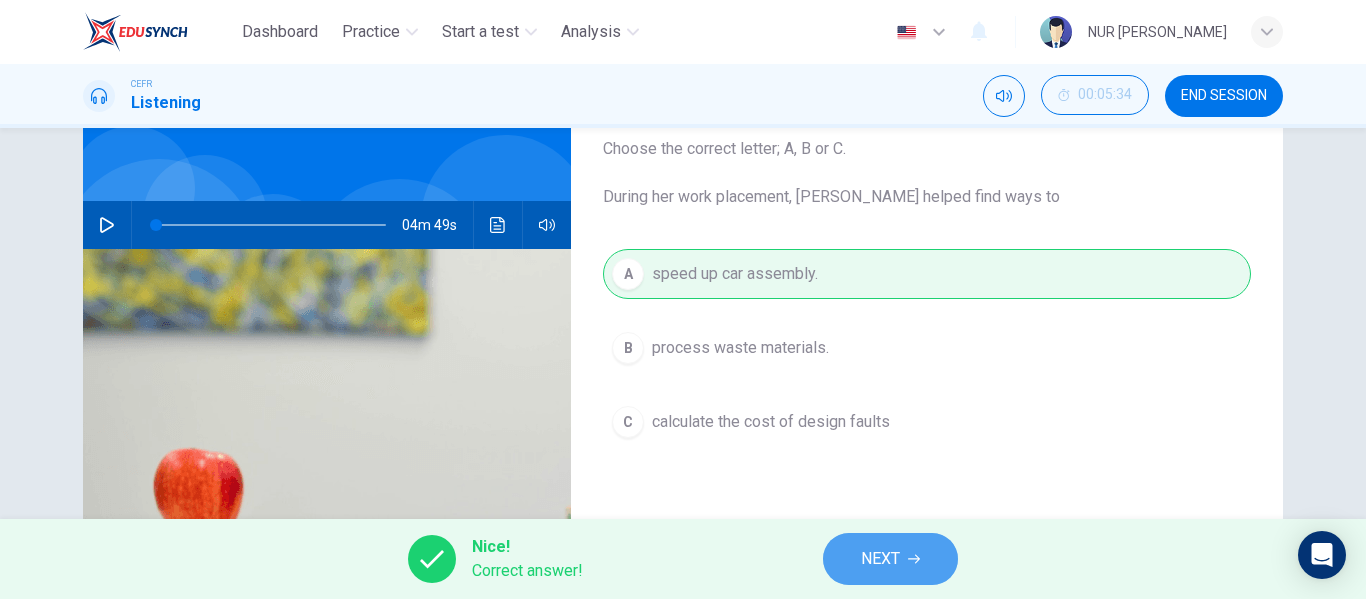 click on "NEXT" at bounding box center [890, 559] 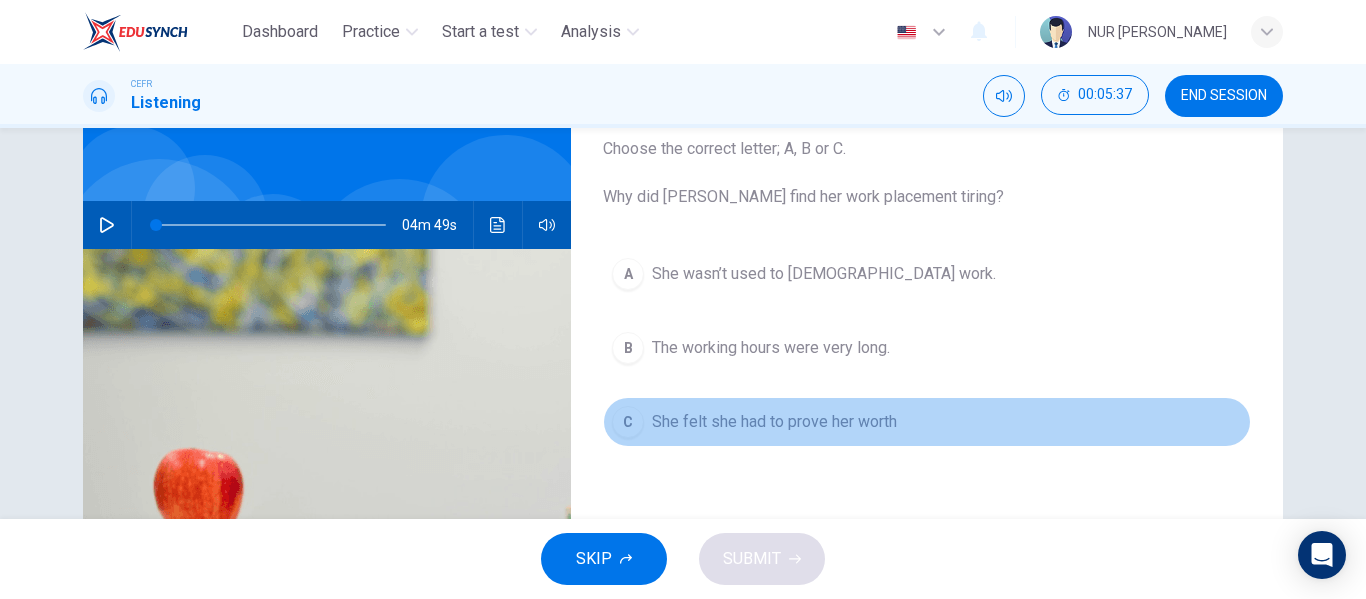 click on "C She felt she had to prove her worth" at bounding box center (927, 422) 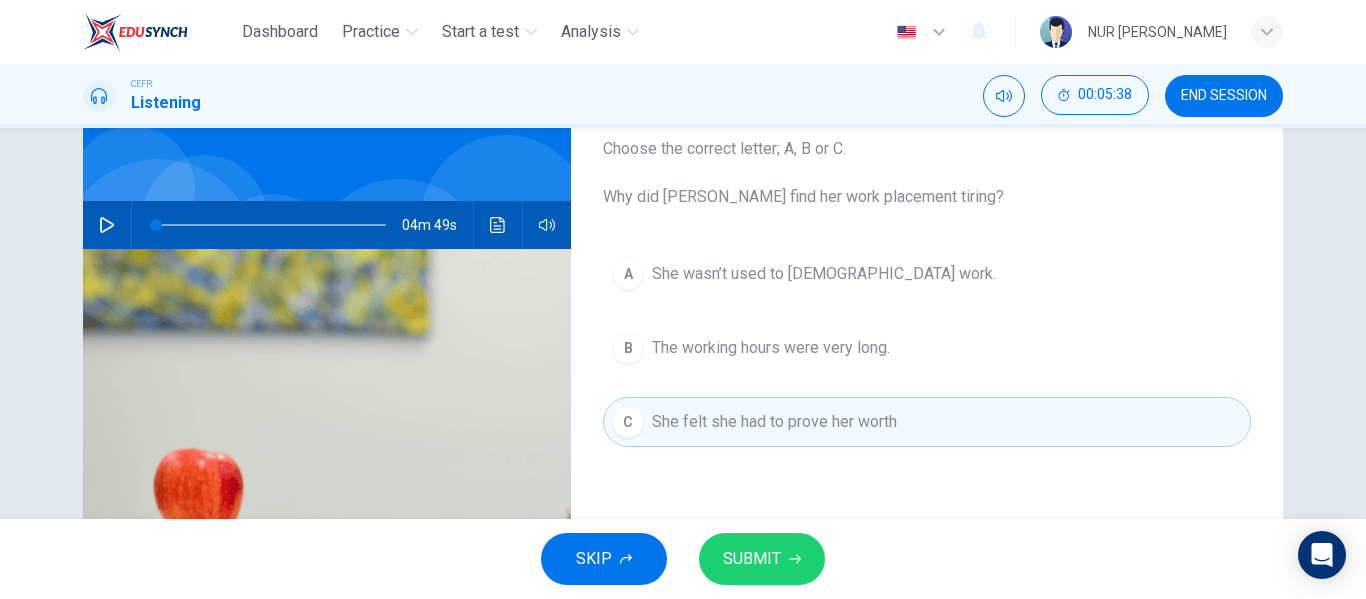 click on "SUBMIT" at bounding box center [752, 559] 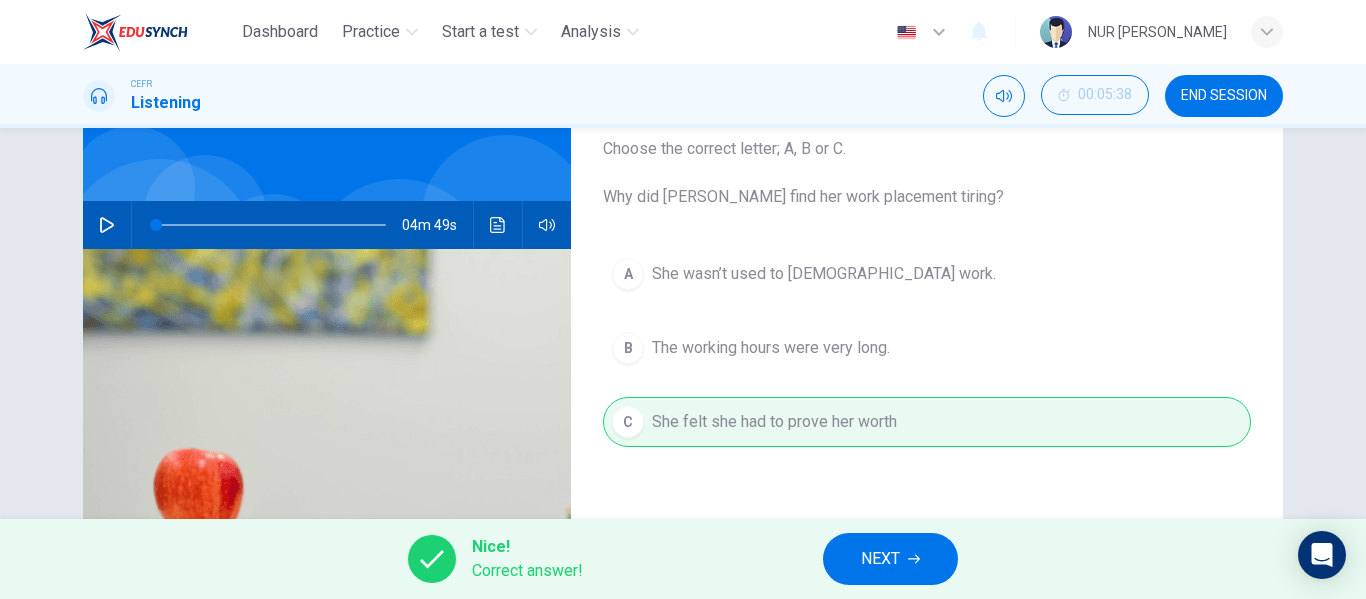click on "NEXT" at bounding box center [890, 559] 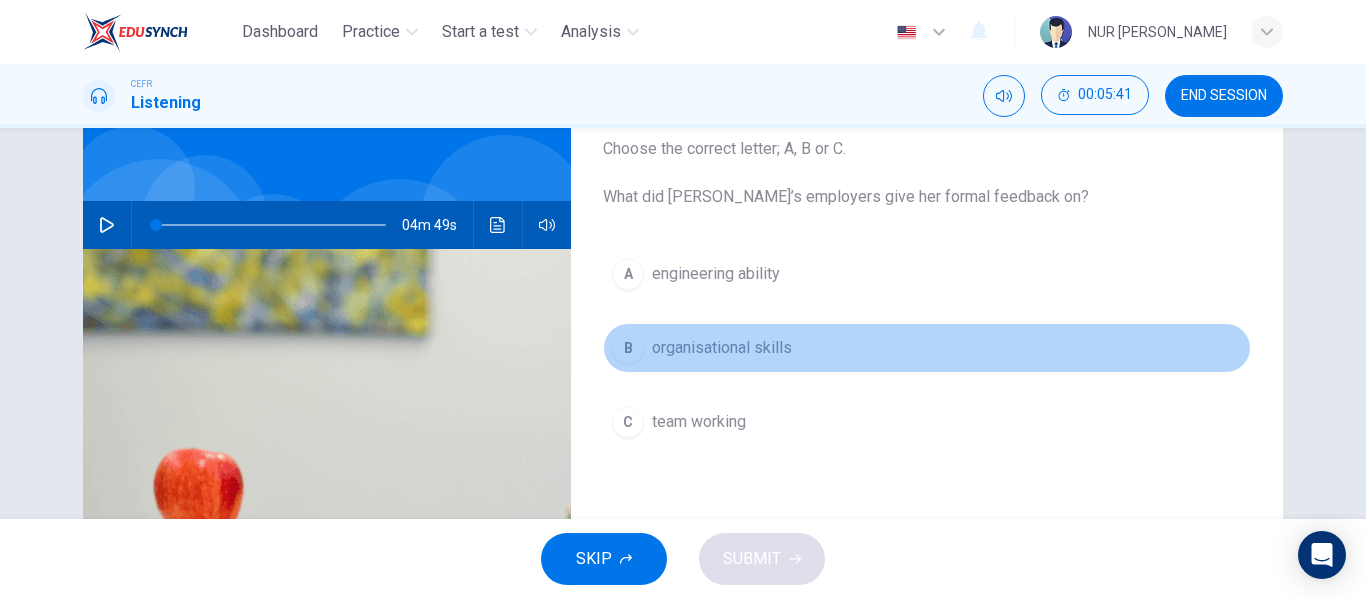 click on "B organisational skills" at bounding box center [927, 348] 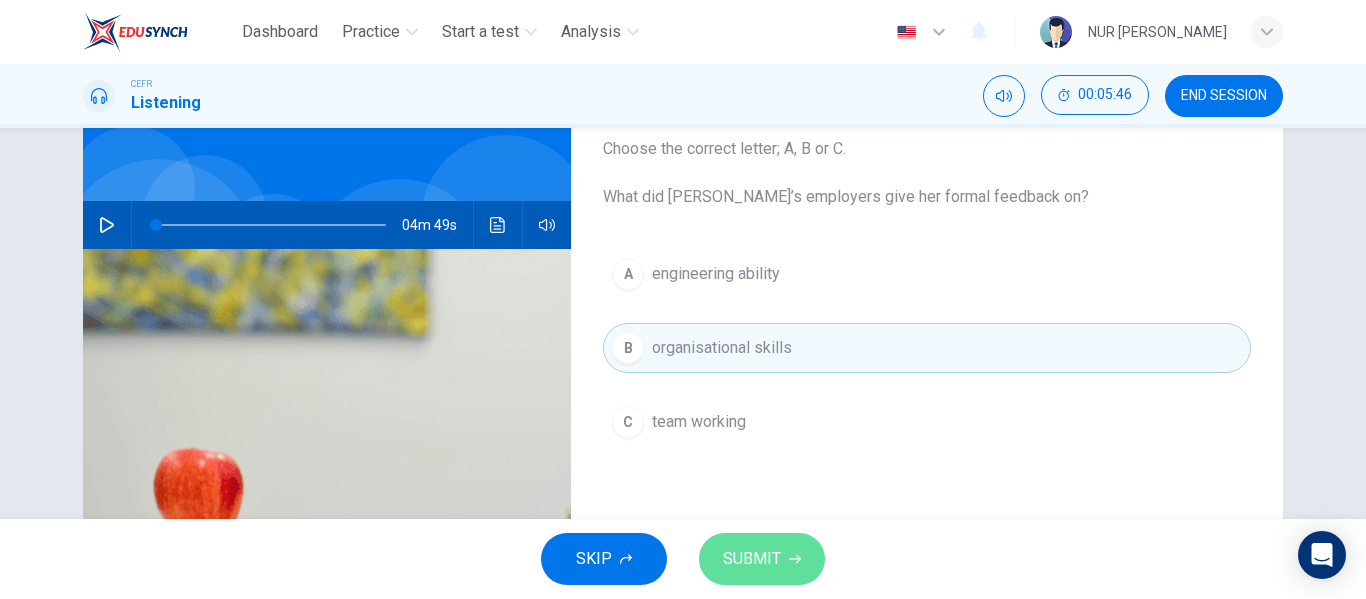 click on "SUBMIT" at bounding box center [762, 559] 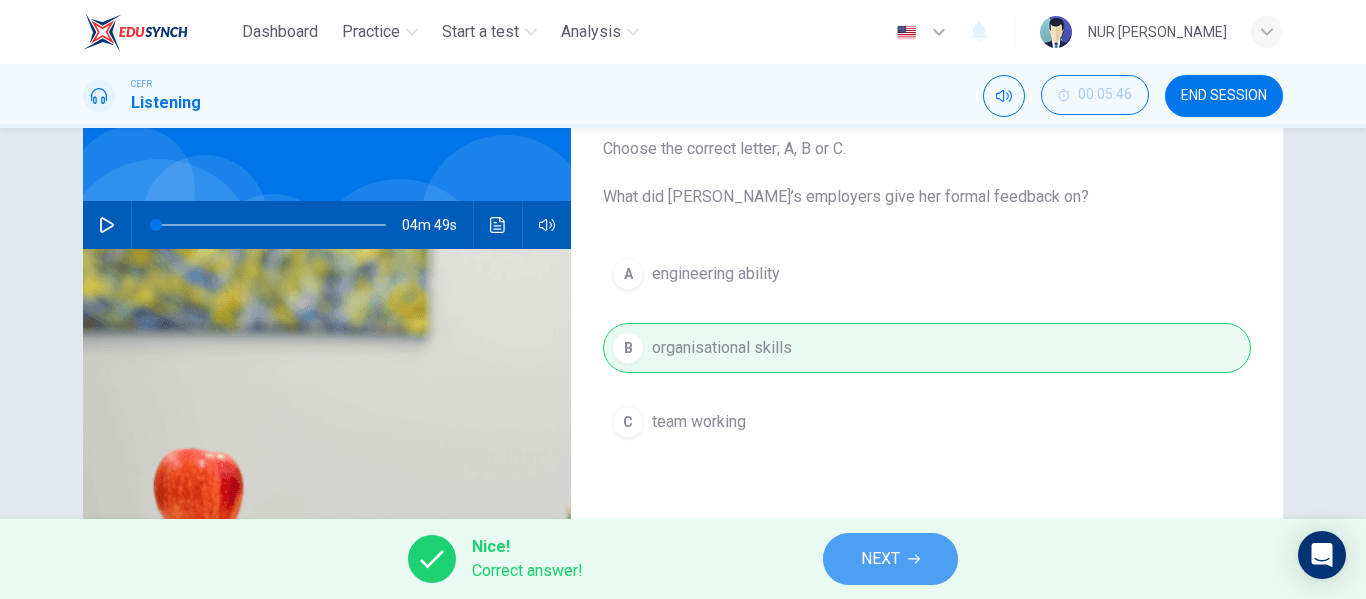 click on "NEXT" at bounding box center (880, 559) 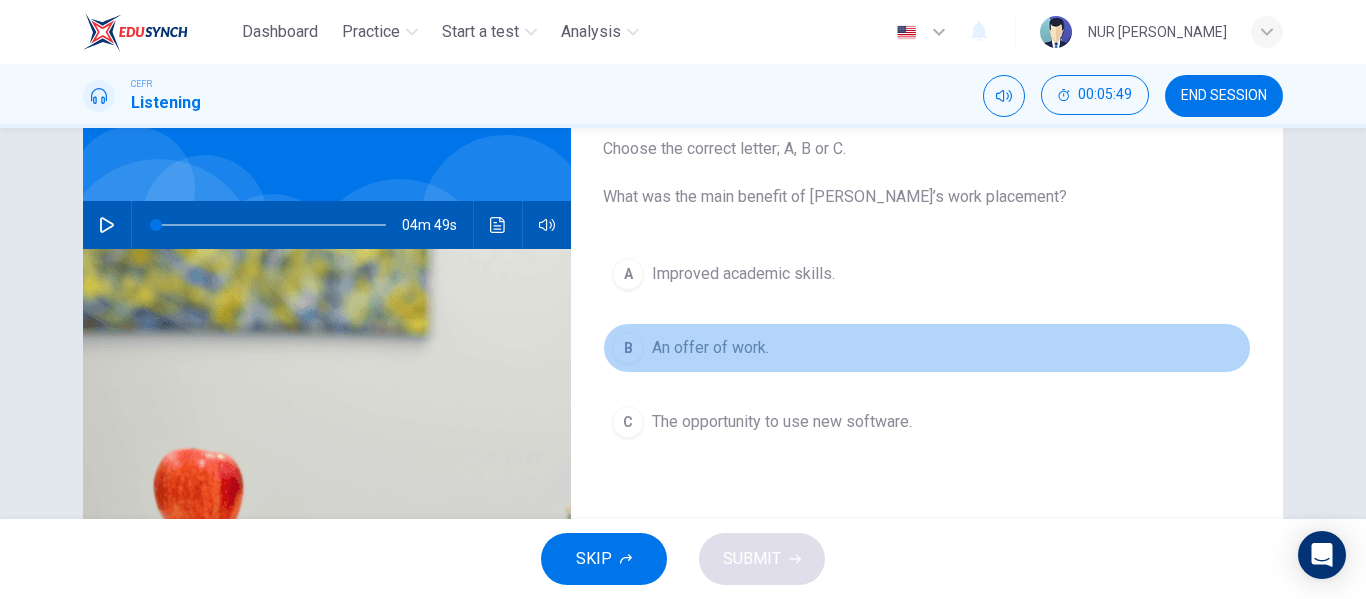 click on "An offer of work." at bounding box center (710, 348) 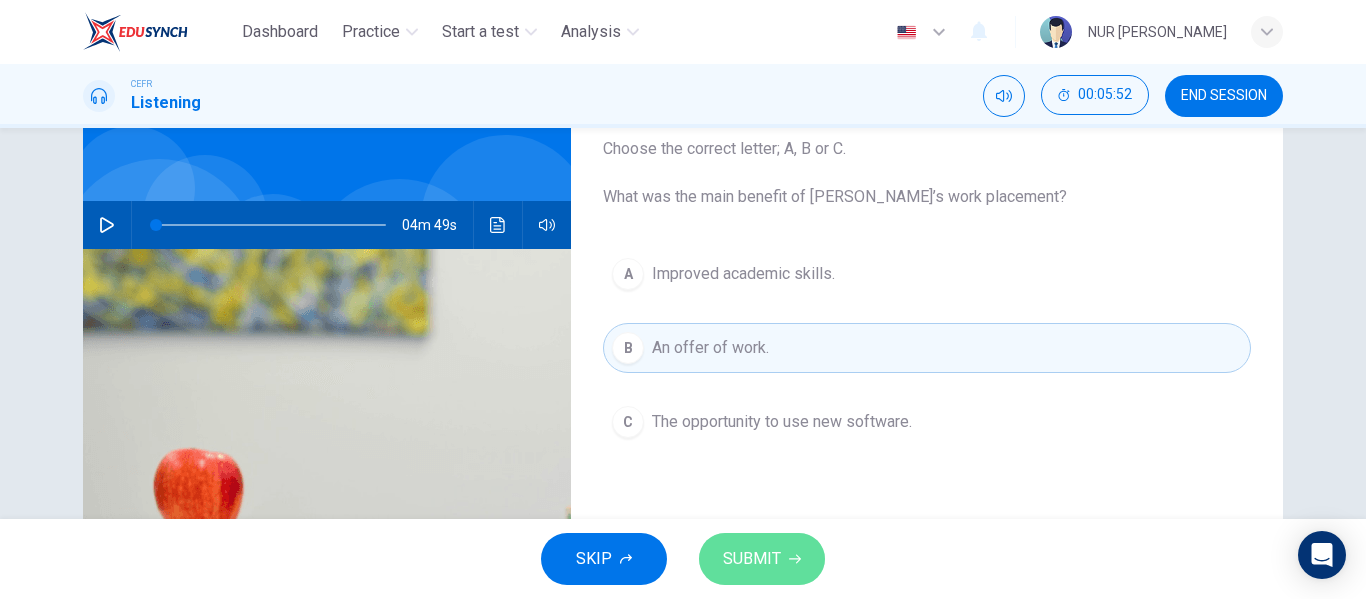 click on "SUBMIT" at bounding box center [752, 559] 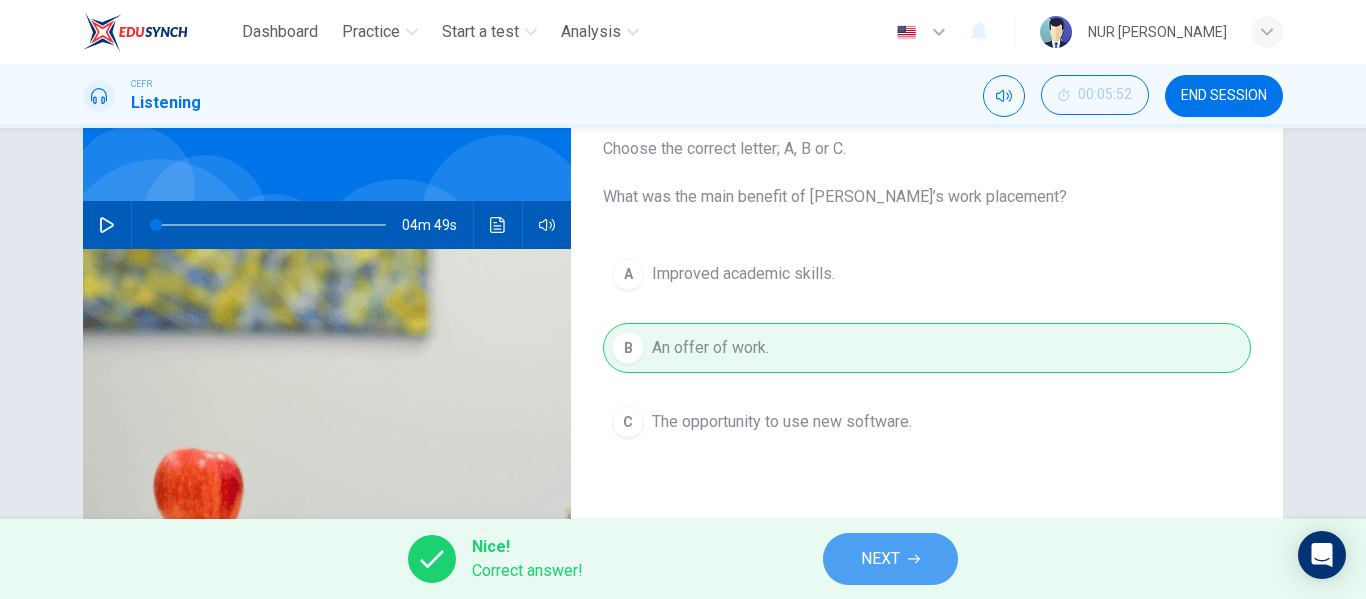 click on "NEXT" at bounding box center (890, 559) 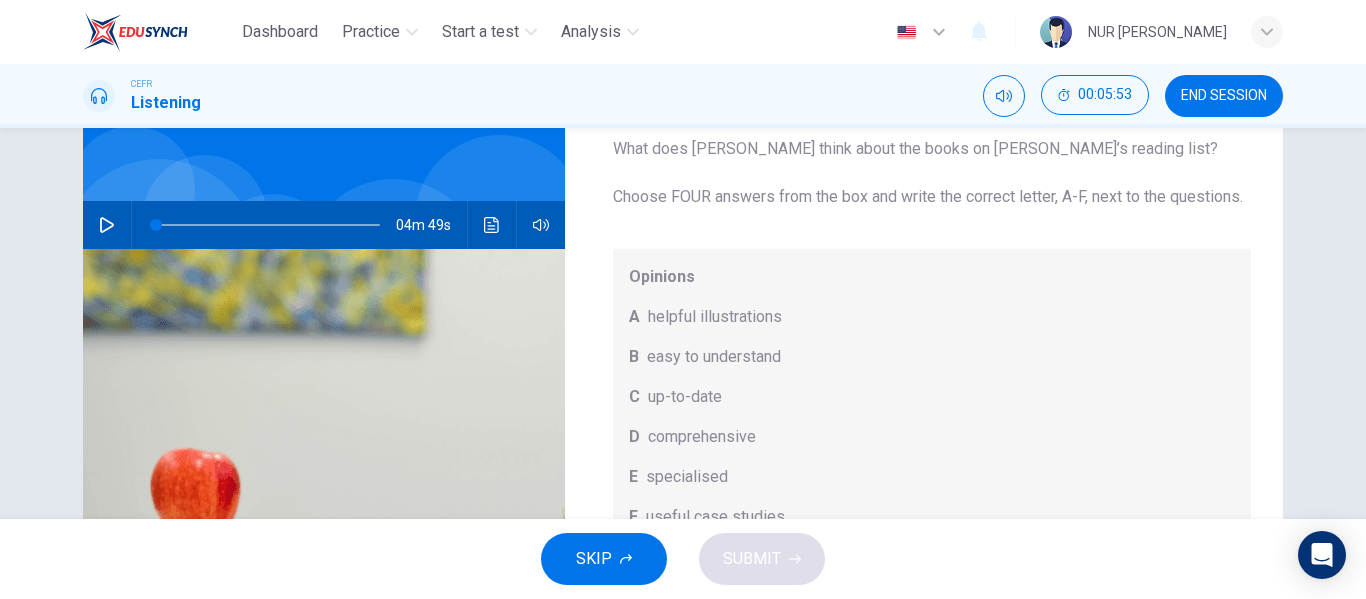 scroll, scrollTop: 113, scrollLeft: 0, axis: vertical 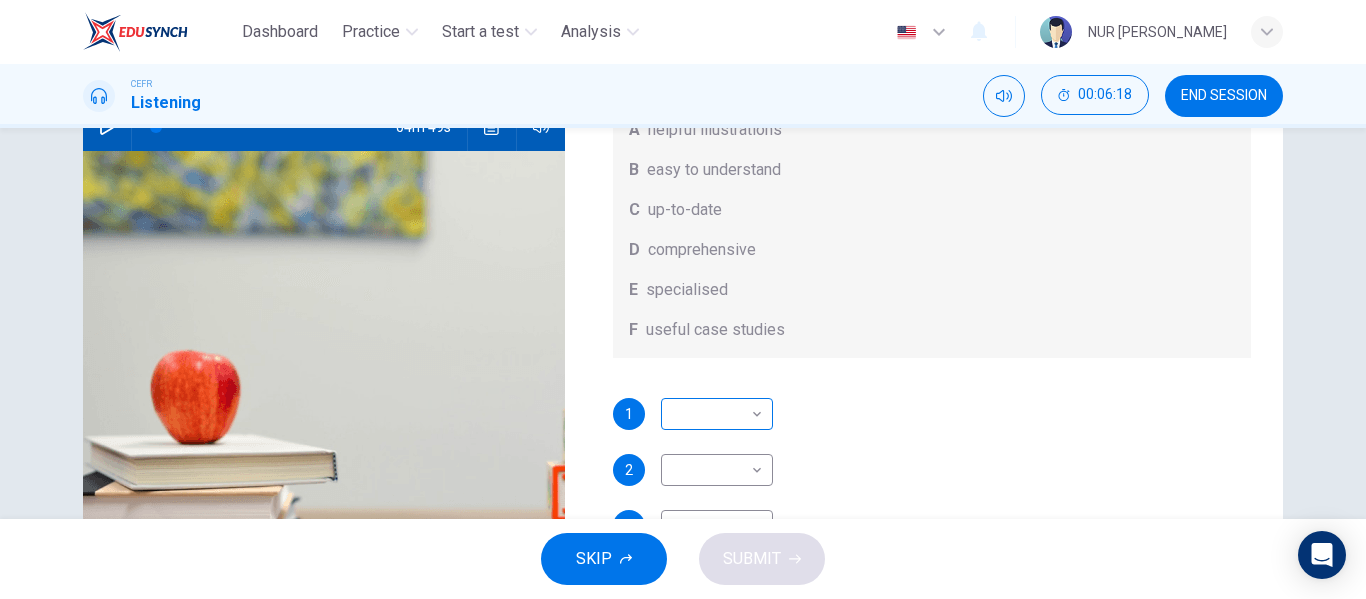 click on "Dashboard Practice Start a test Analysis English en ​ NUR [PERSON_NAME] Listening 00:06:18 END SESSION Question 11 What does [PERSON_NAME] think about the books on [PERSON_NAME]’s reading list? Choose FOUR answers from the box and write the correct letter, A-F, next to the questions.
Opinions A helpful illustrations B easy to understand C up-to-date D comprehensive E specialised F useful case studies 1 ​ ​ 2 ​ ​ 3 ​ ​ 4 ​ ​ Work Placements 04m 49s SKIP SUBMIT Dashboard Practice Start a test Analysis Notifications © Copyright  2025" at bounding box center (683, 299) 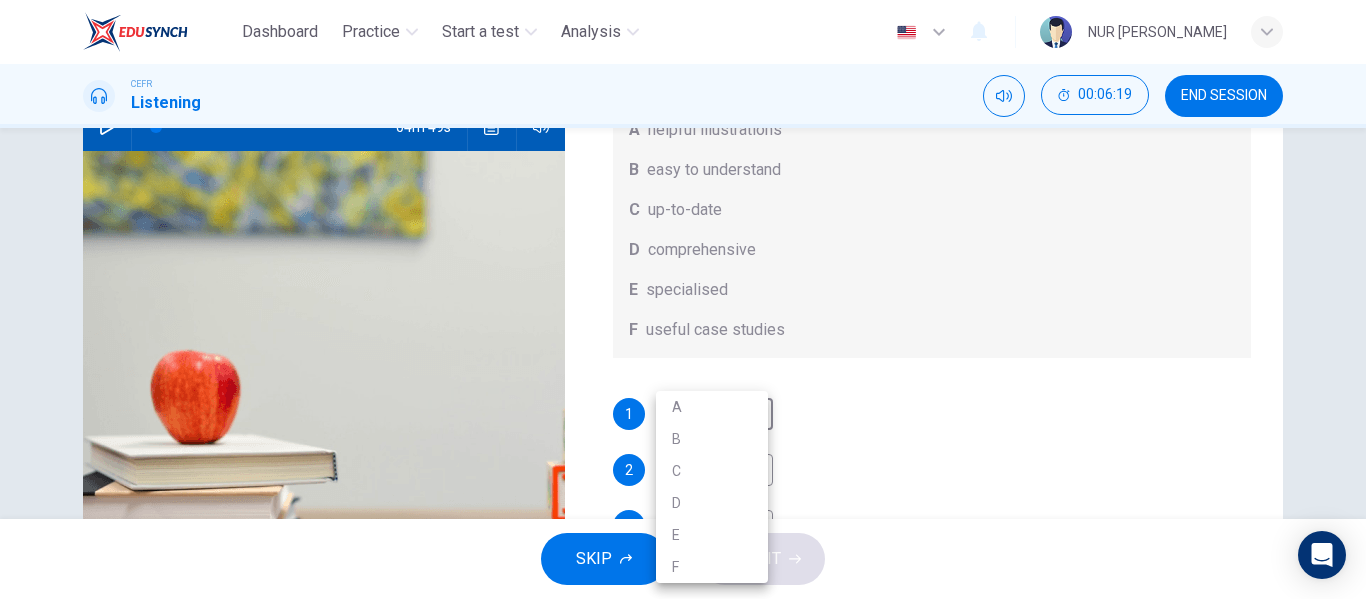 click on "B" at bounding box center (712, 439) 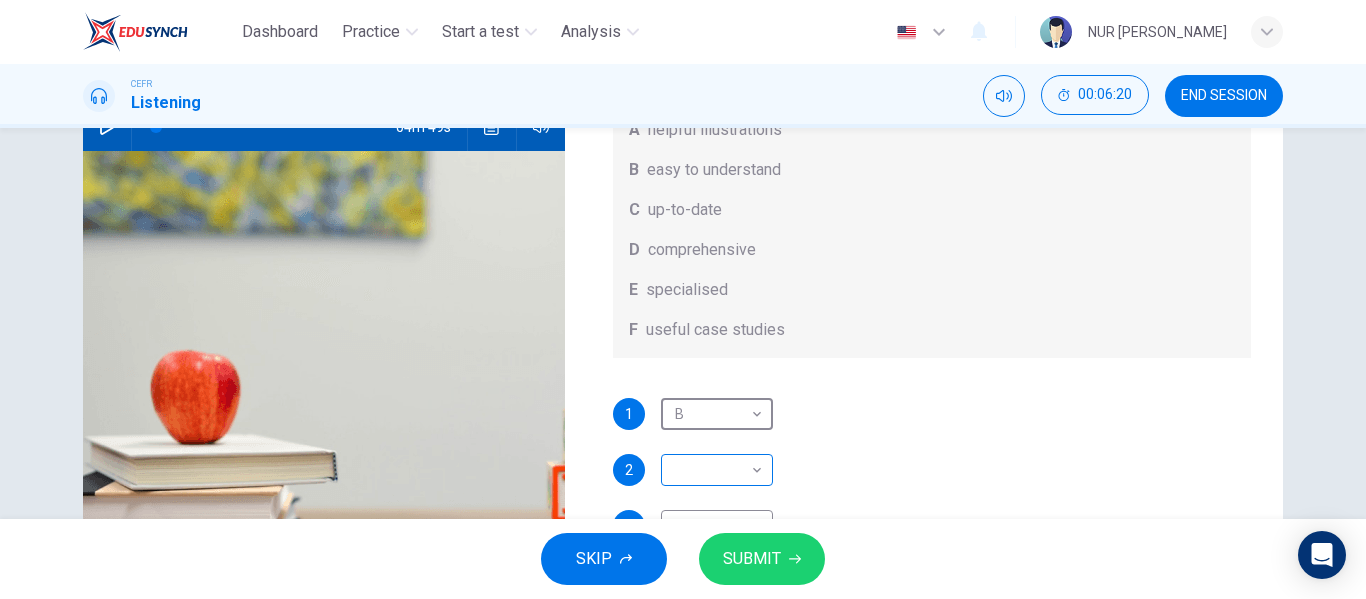 click on "Dashboard Practice Start a test Analysis English en ​ NUR [PERSON_NAME] Listening 00:06:20 END SESSION Question 11 What does [PERSON_NAME] think about the books on [PERSON_NAME]’s reading list? Choose FOUR answers from the box and write the correct letter, A-F, next to the questions.
Opinions A helpful illustrations B easy to understand C up-to-date D comprehensive E specialised F useful case studies 1 B B ​ 2 ​ ​ 3 ​ ​ 4 ​ ​ Work Placements 04m 49s SKIP SUBMIT Dashboard Practice Start a test Analysis Notifications © Copyright  2025
A B C D E F" at bounding box center (683, 299) 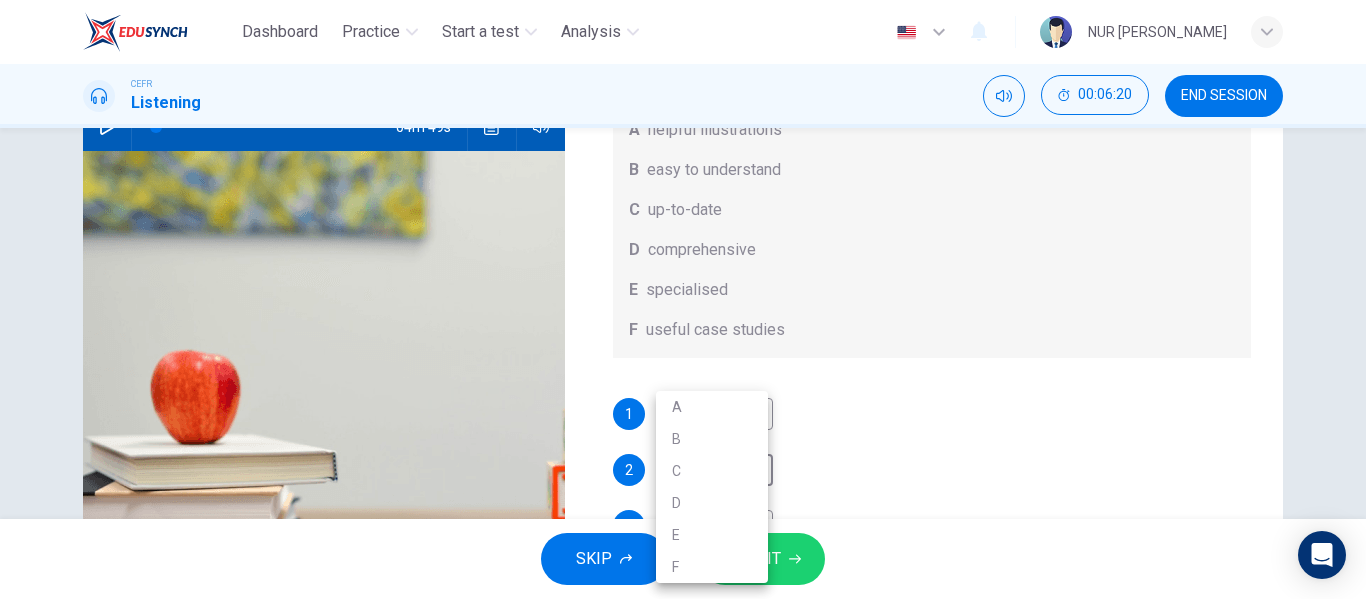 click on "A" at bounding box center (712, 407) 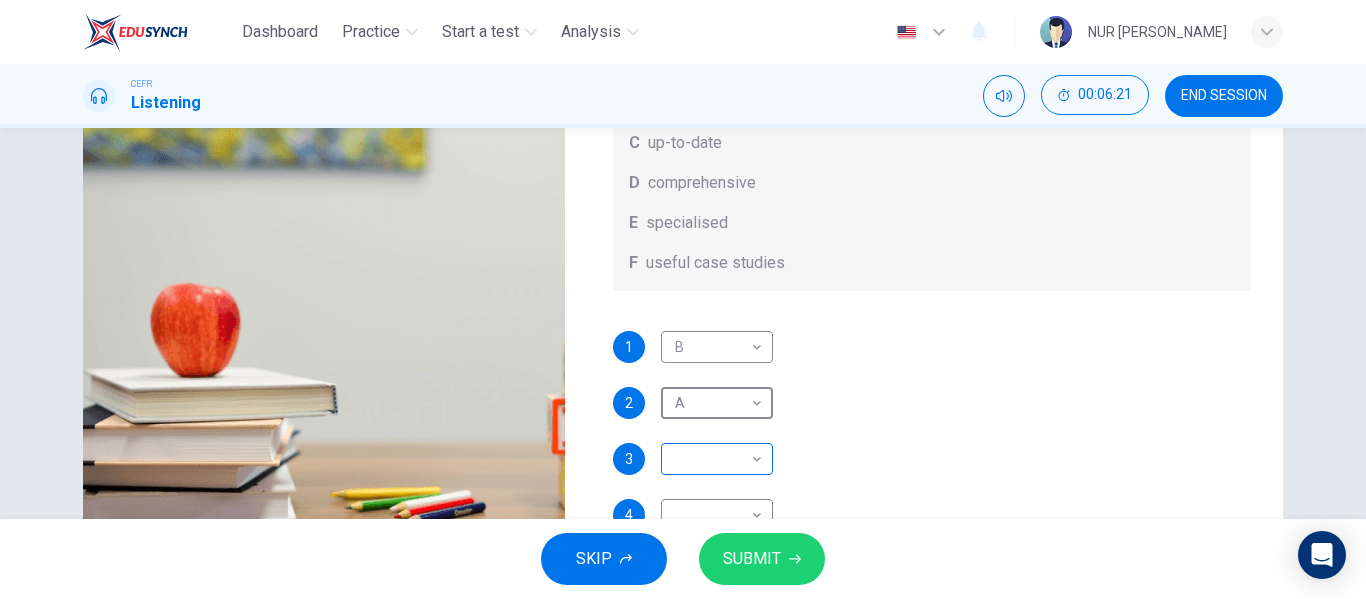 scroll, scrollTop: 325, scrollLeft: 0, axis: vertical 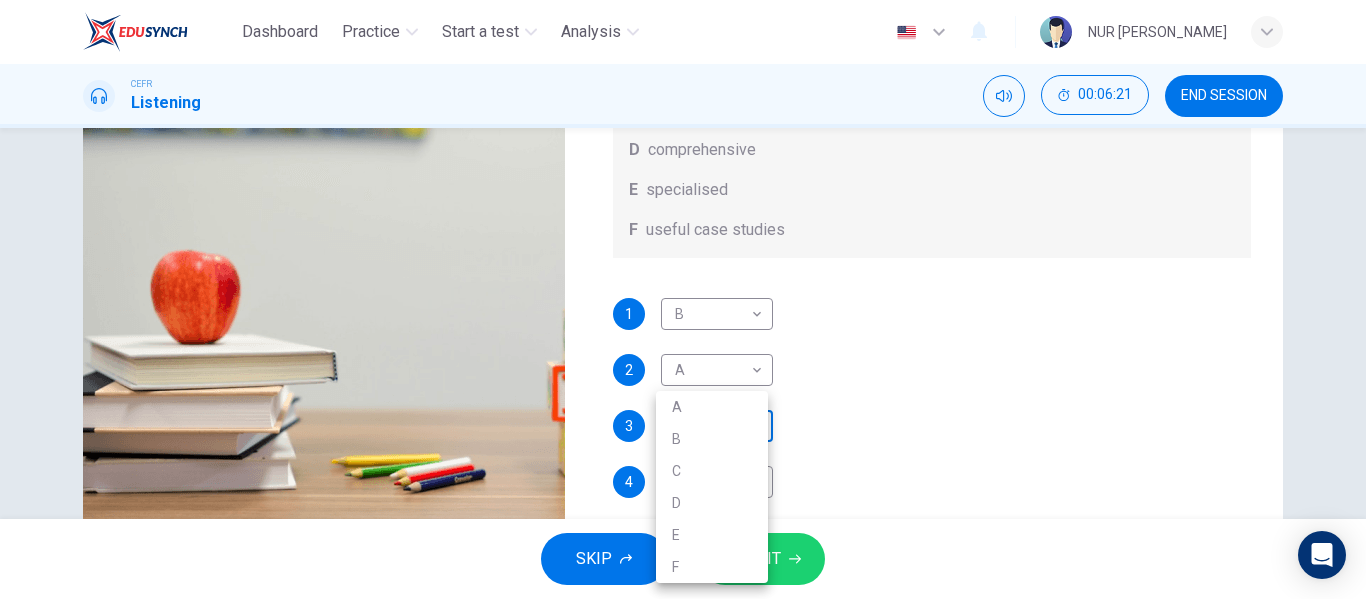 click on "Dashboard Practice Start a test Analysis English en ​ NUR [PERSON_NAME] Listening 00:06:21 END SESSION Question 11 What does [PERSON_NAME] think about the books on [PERSON_NAME]’s reading list? Choose FOUR answers from the box and write the correct letter, A-F, next to the questions.
Opinions A helpful illustrations B easy to understand C up-to-date D comprehensive E specialised F useful case studies 1 B B ​ 2 A A ​ 3 ​ ​ 4 ​ ​ Work Placements 04m 49s SKIP SUBMIT Dashboard Practice Start a test Analysis Notifications © Copyright  2025
A B C D E F" at bounding box center (683, 299) 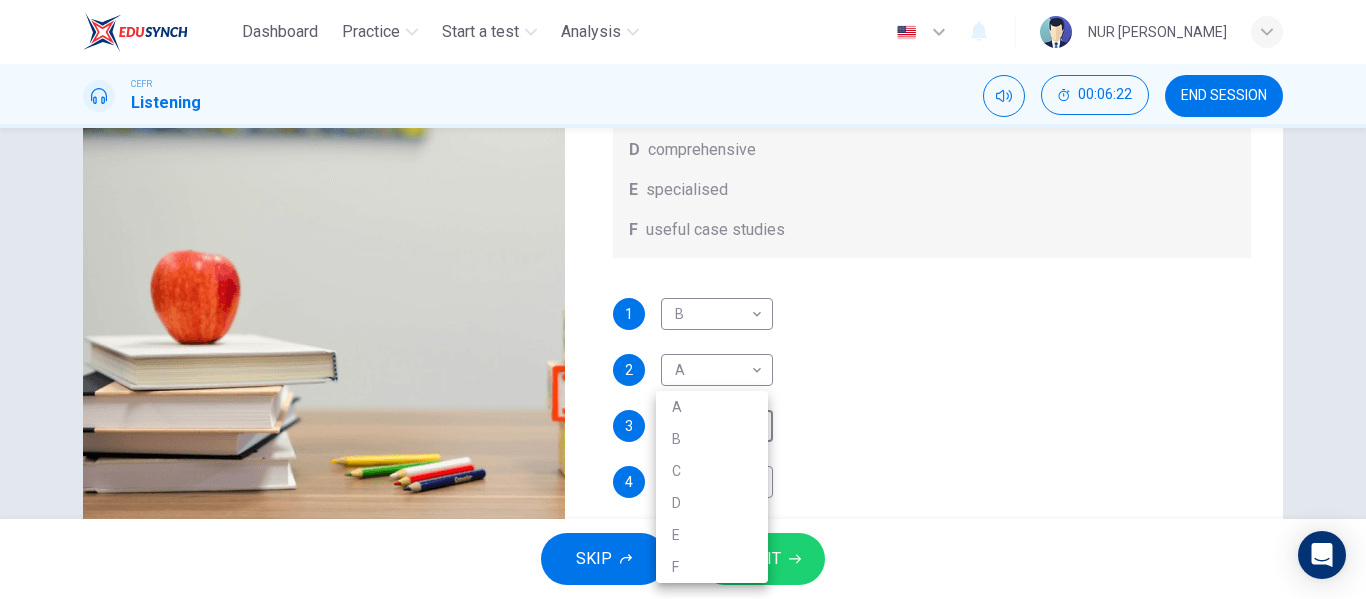 click on "D" at bounding box center [712, 503] 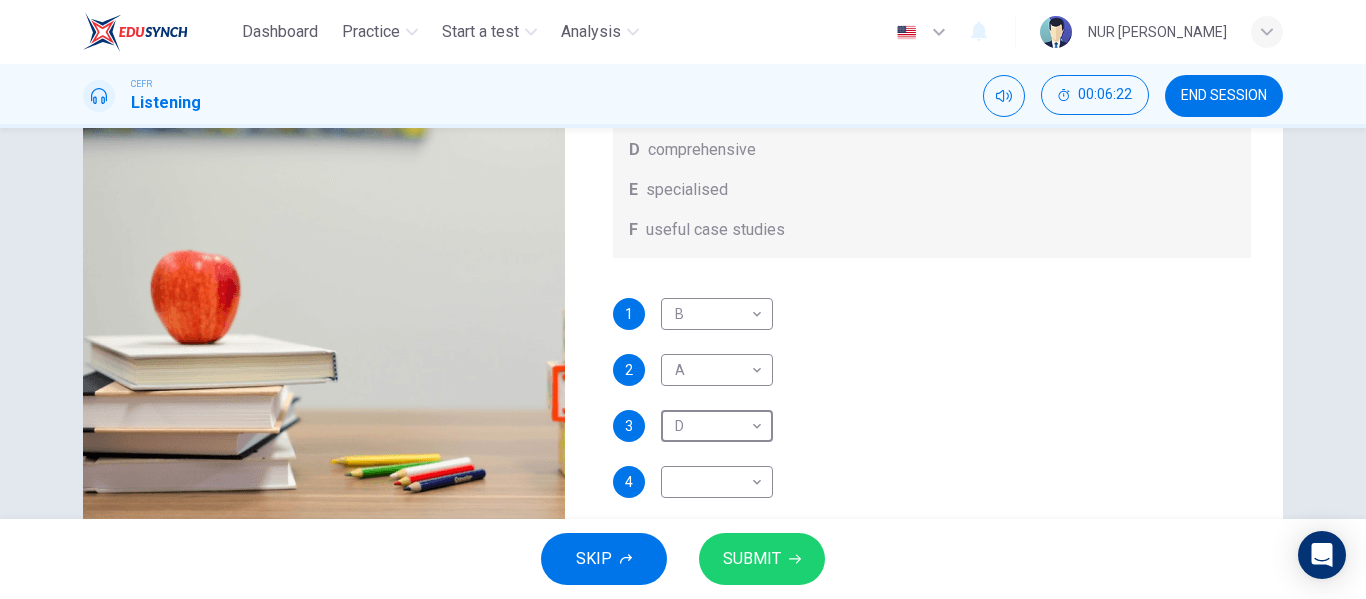 type on "D" 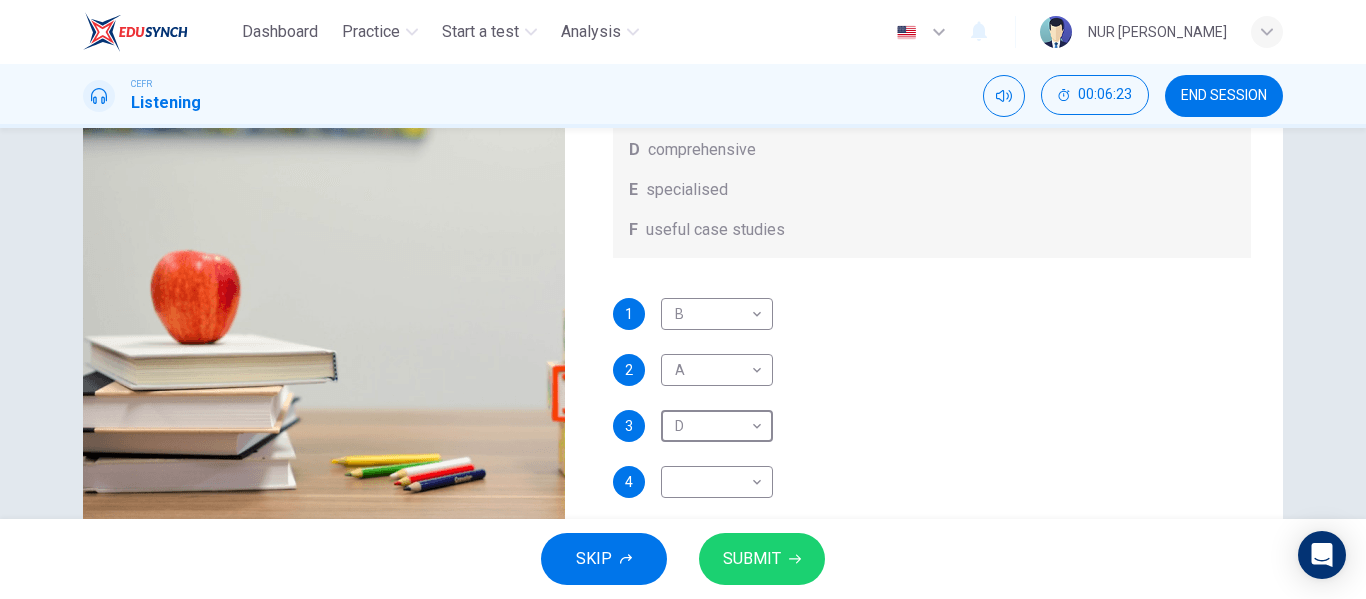 click on "Dashboard Practice Start a test Analysis English en ​ NUR [PERSON_NAME] Listening 00:06:23 END SESSION Question 11 What does [PERSON_NAME] think about the books on [PERSON_NAME]’s reading list? Choose FOUR answers from the box and write the correct letter, A-F, next to the questions.
Opinions A helpful illustrations B easy to understand C up-to-date D comprehensive E specialised F useful case studies 1 B B ​ 2 A A ​ 3 D D ​ 4 ​ ​ Work Placements 04m 49s SKIP SUBMIT Dashboard Practice Start a test Analysis Notifications © Copyright  2025
A B C D E F" at bounding box center (683, 299) 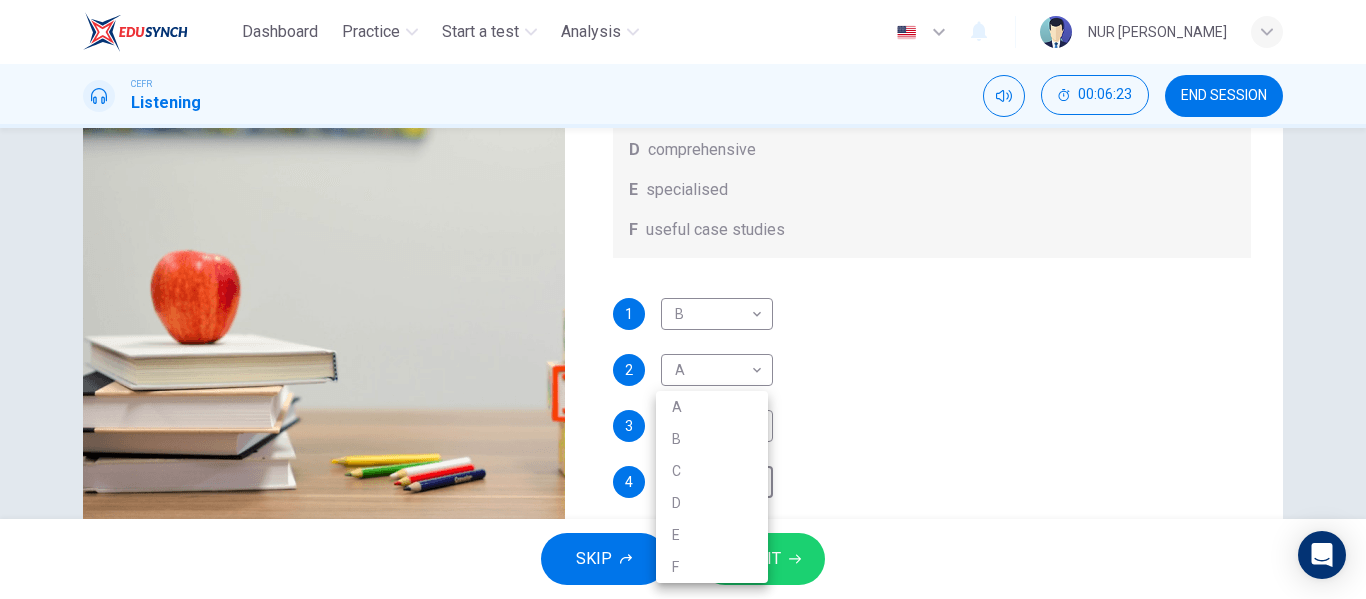 click on "C" at bounding box center (712, 471) 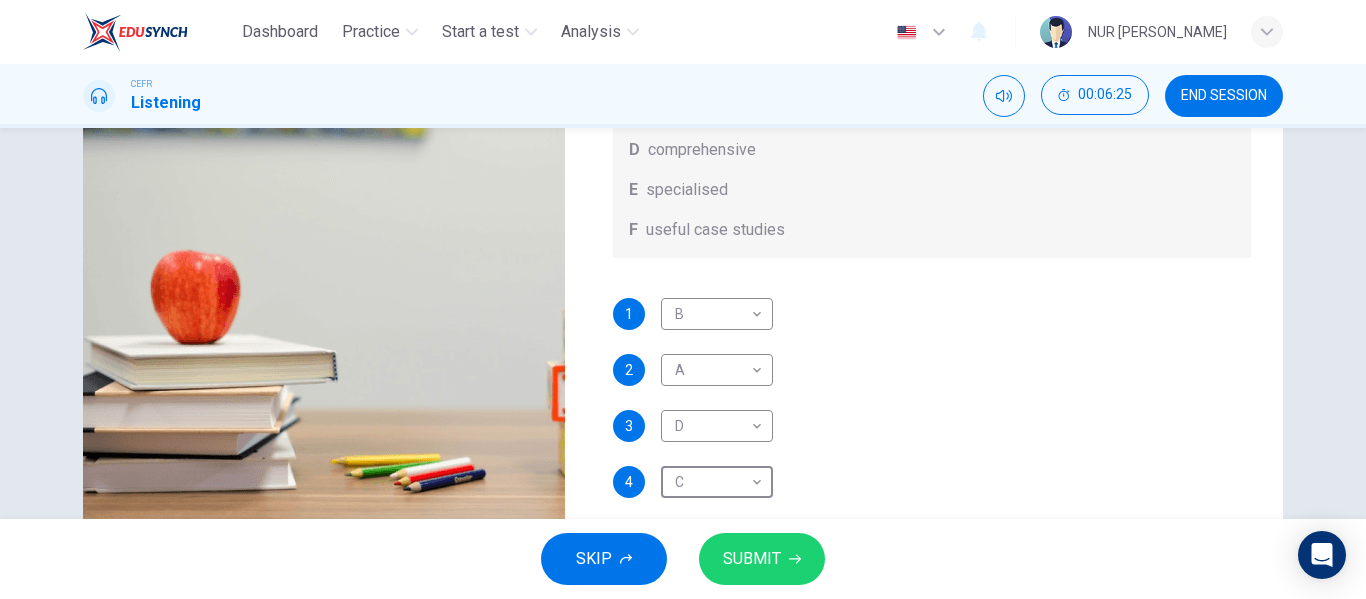 scroll, scrollTop: 113, scrollLeft: 0, axis: vertical 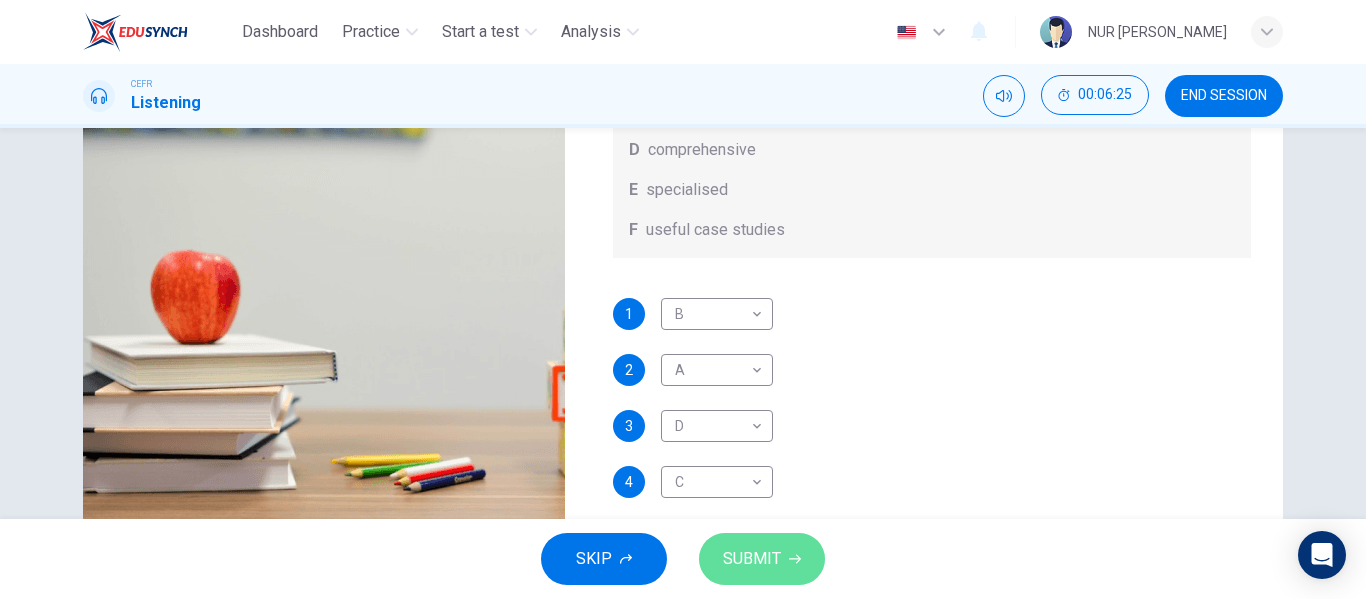 click on "SUBMIT" at bounding box center [752, 559] 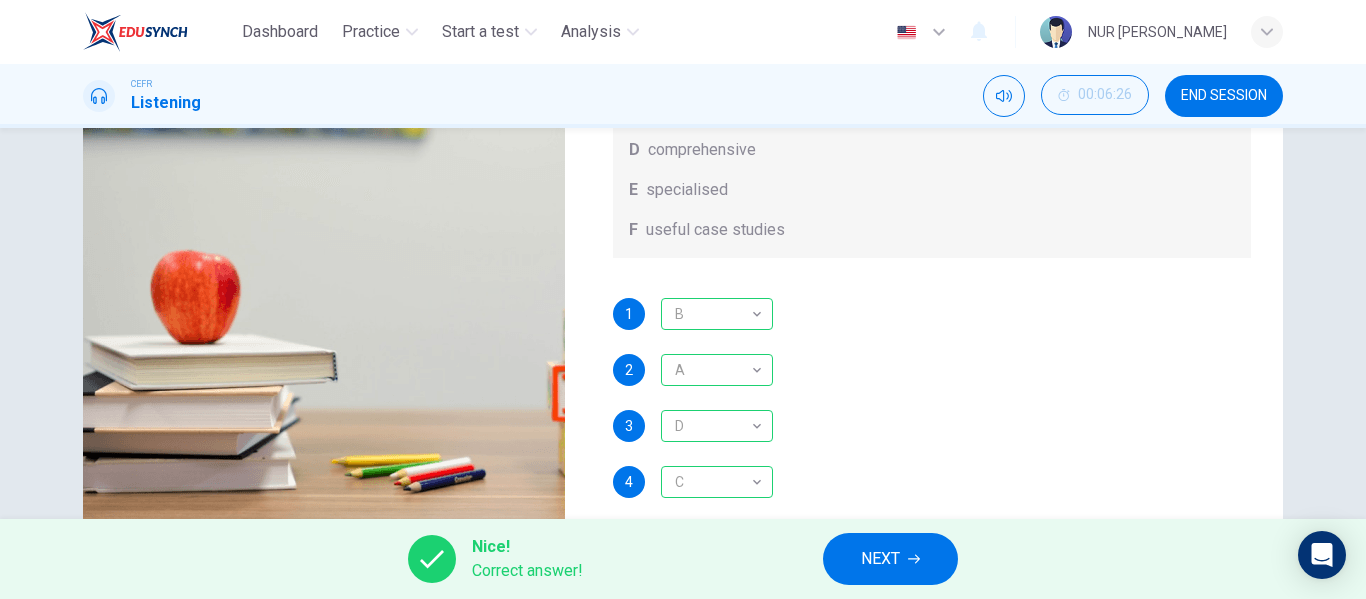 click on "NEXT" at bounding box center [890, 559] 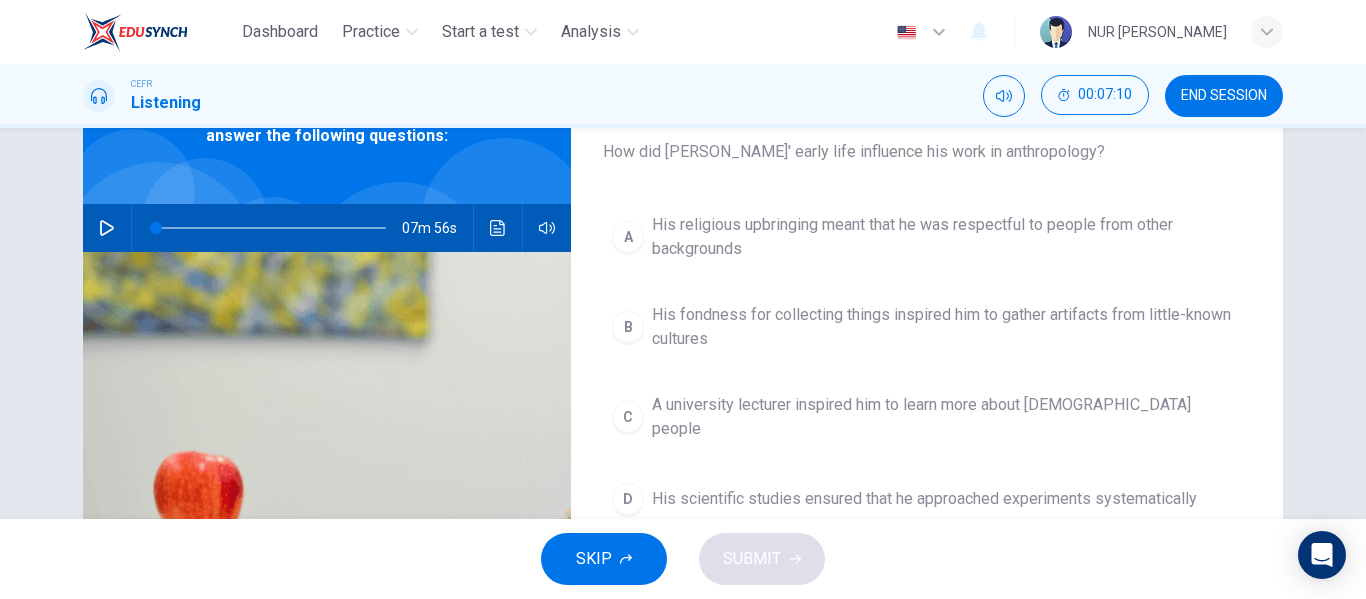 scroll, scrollTop: 126, scrollLeft: 0, axis: vertical 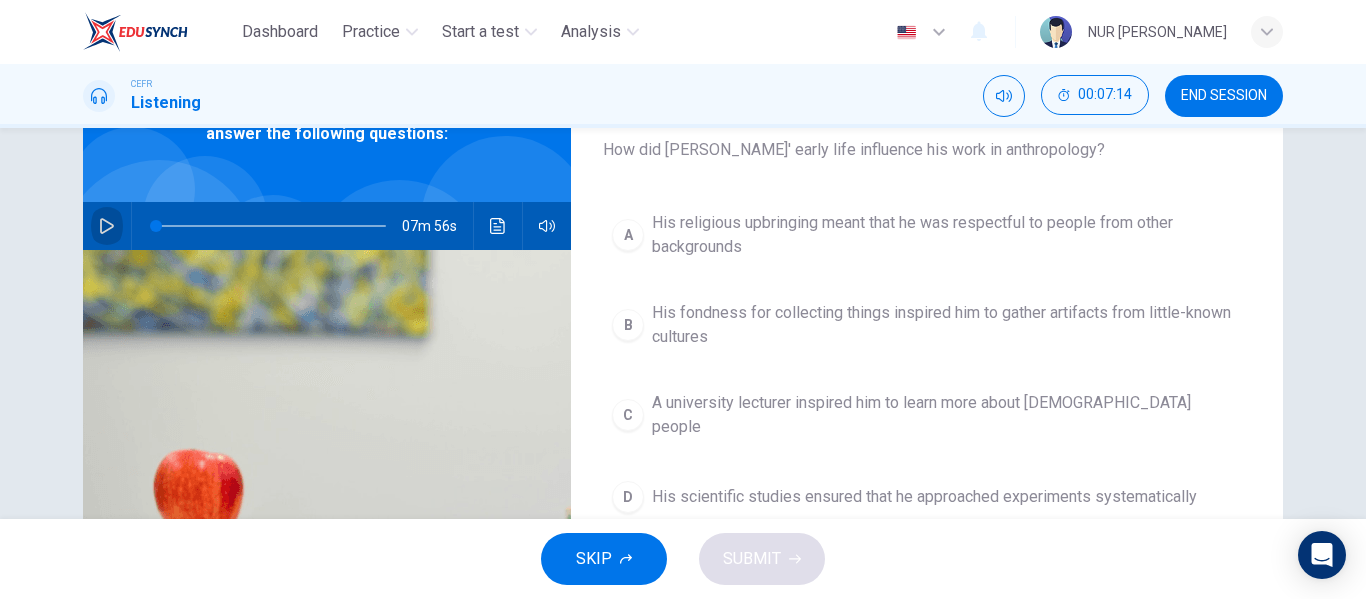 click at bounding box center (107, 226) 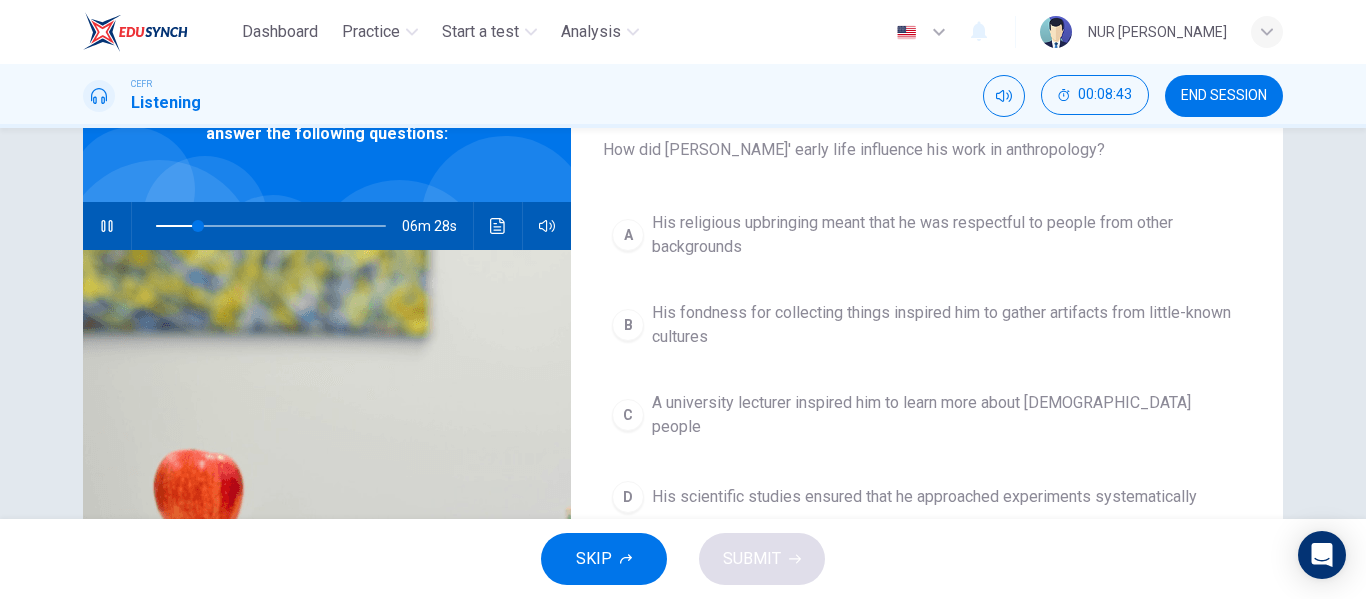 type on "18" 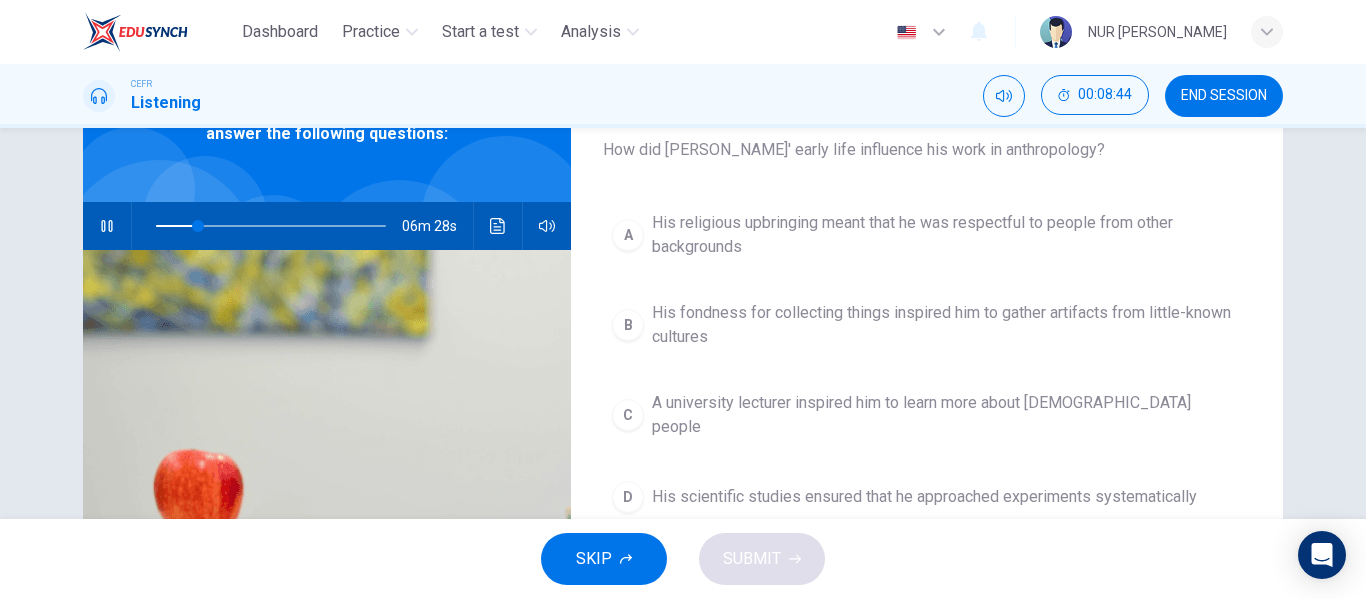 type 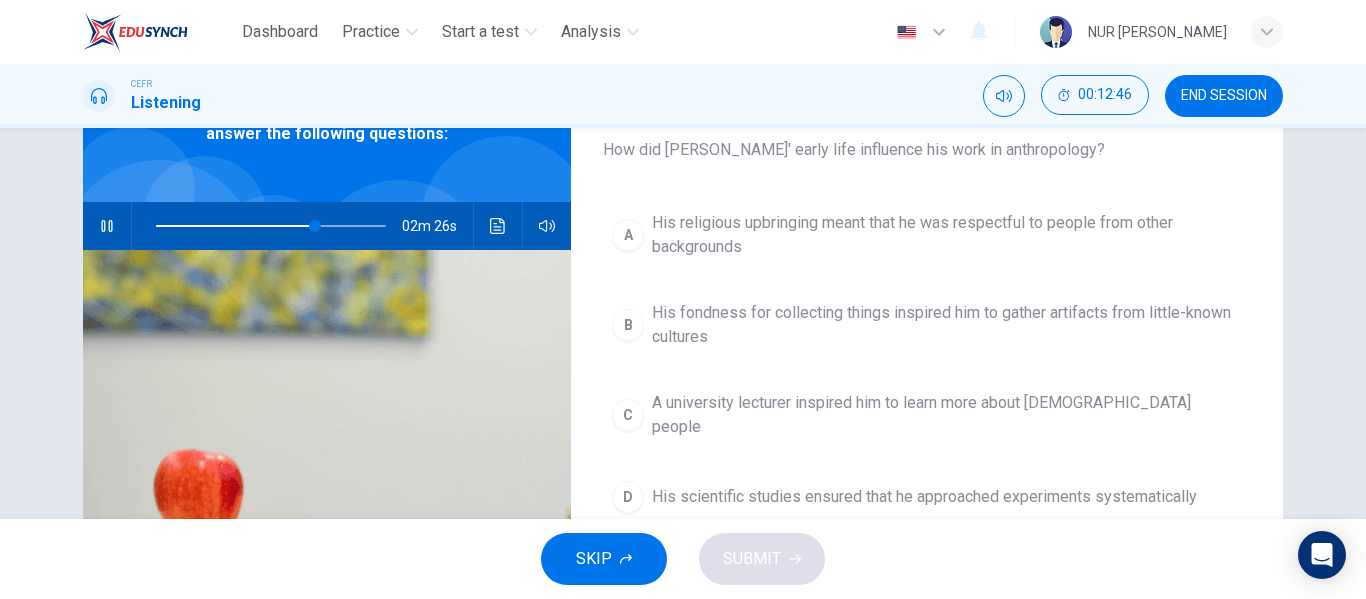 click at bounding box center [107, 226] 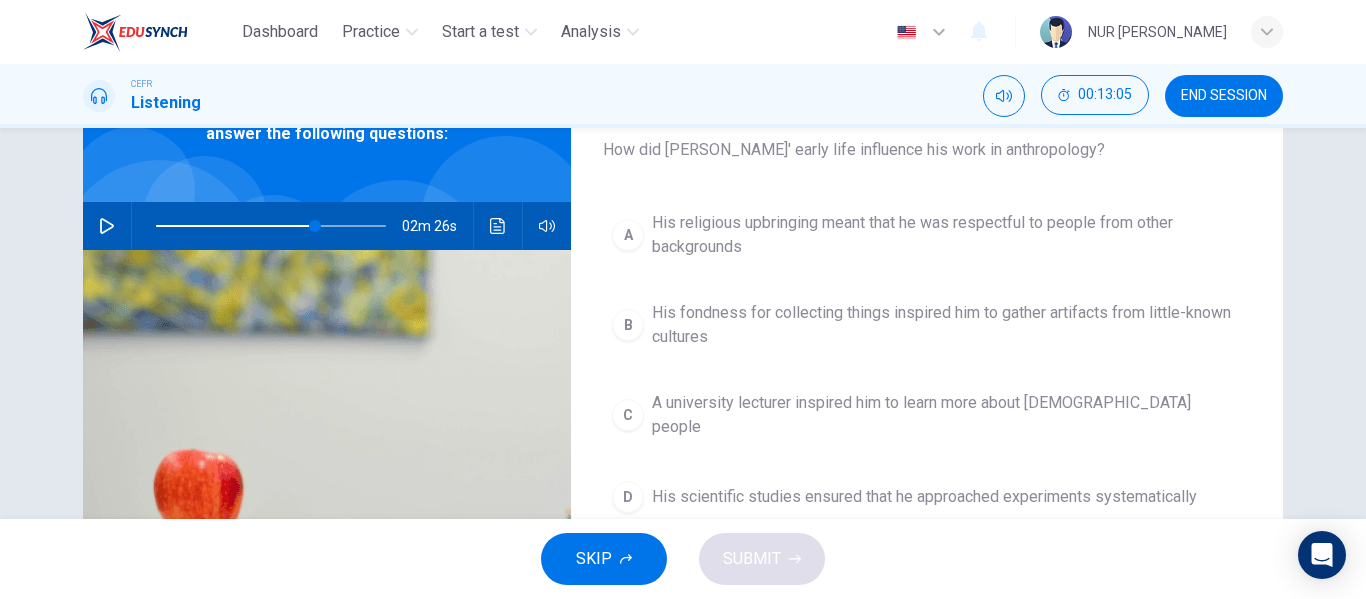 click at bounding box center [107, 226] 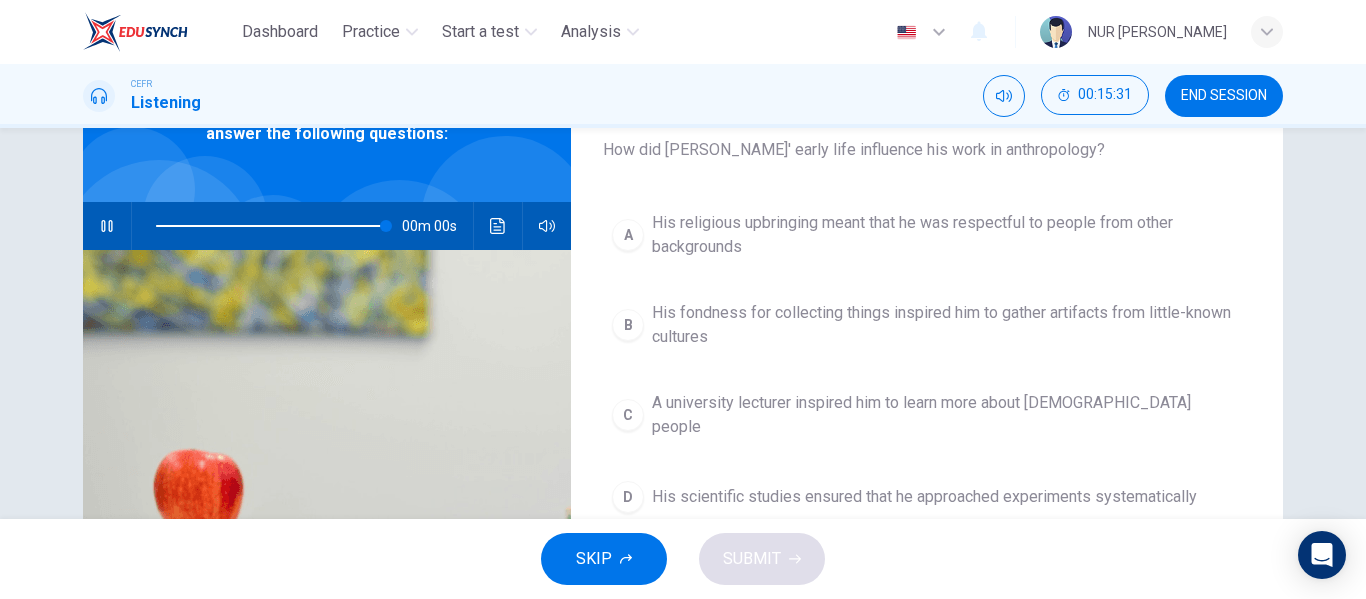 type on "0" 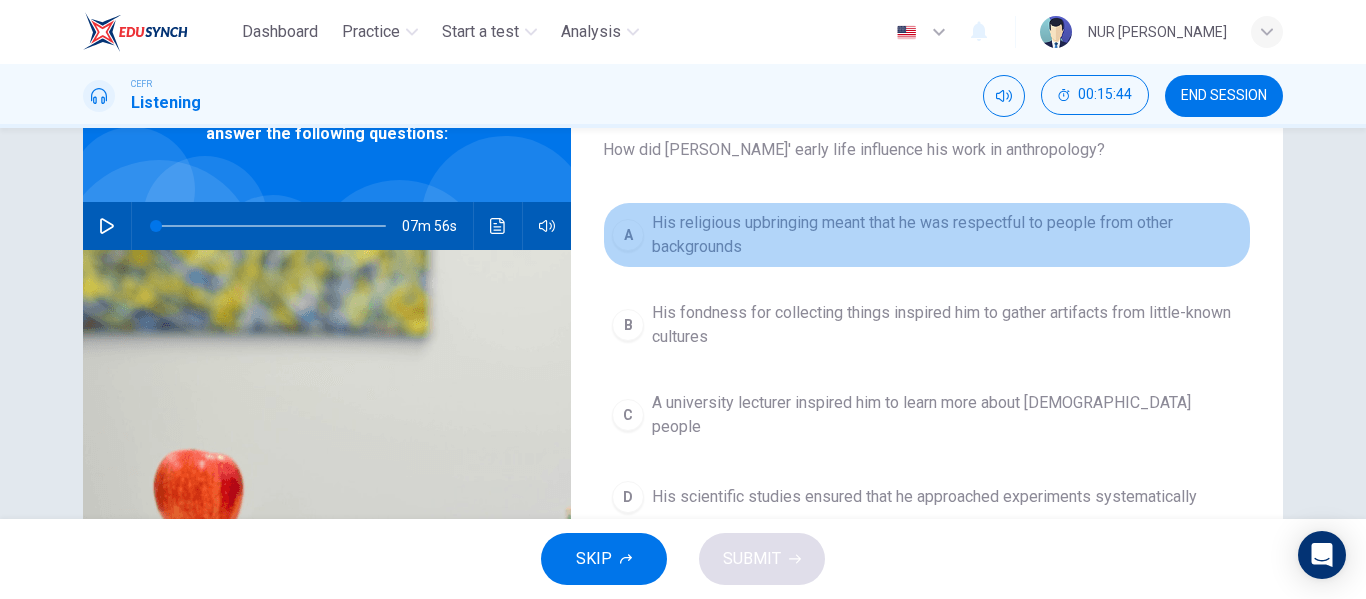 click on "His religious upbringing meant that he was respectful to people from other backgrounds" at bounding box center [947, 235] 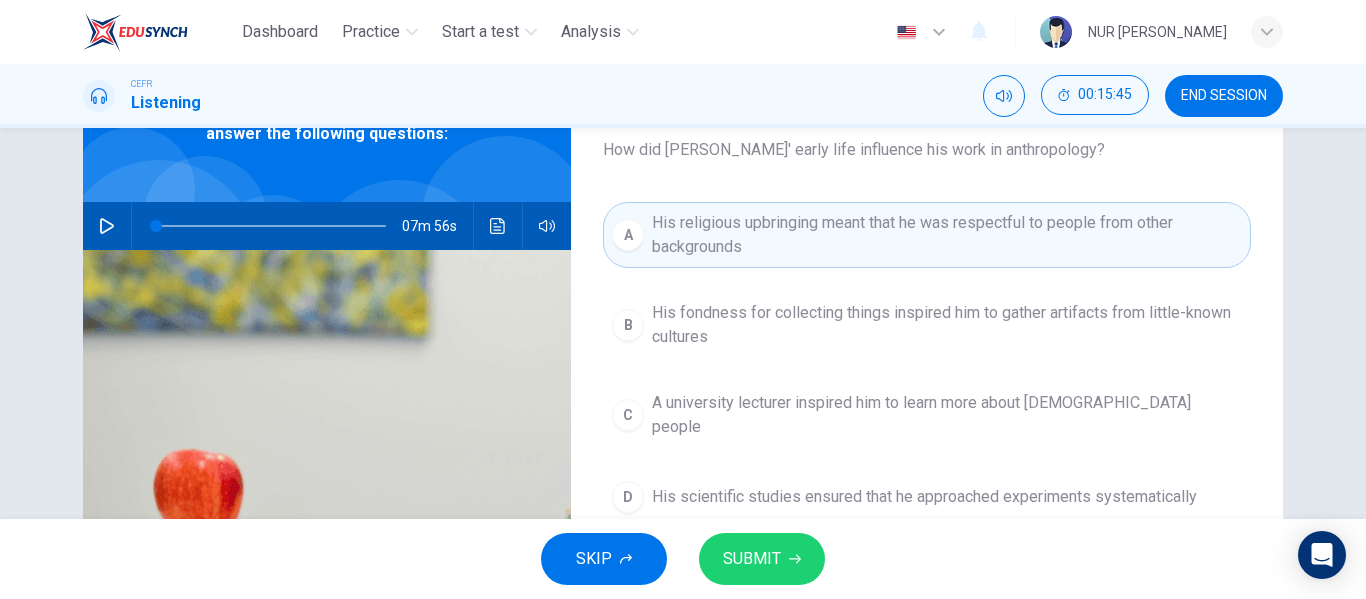 click on "SUBMIT" at bounding box center [762, 559] 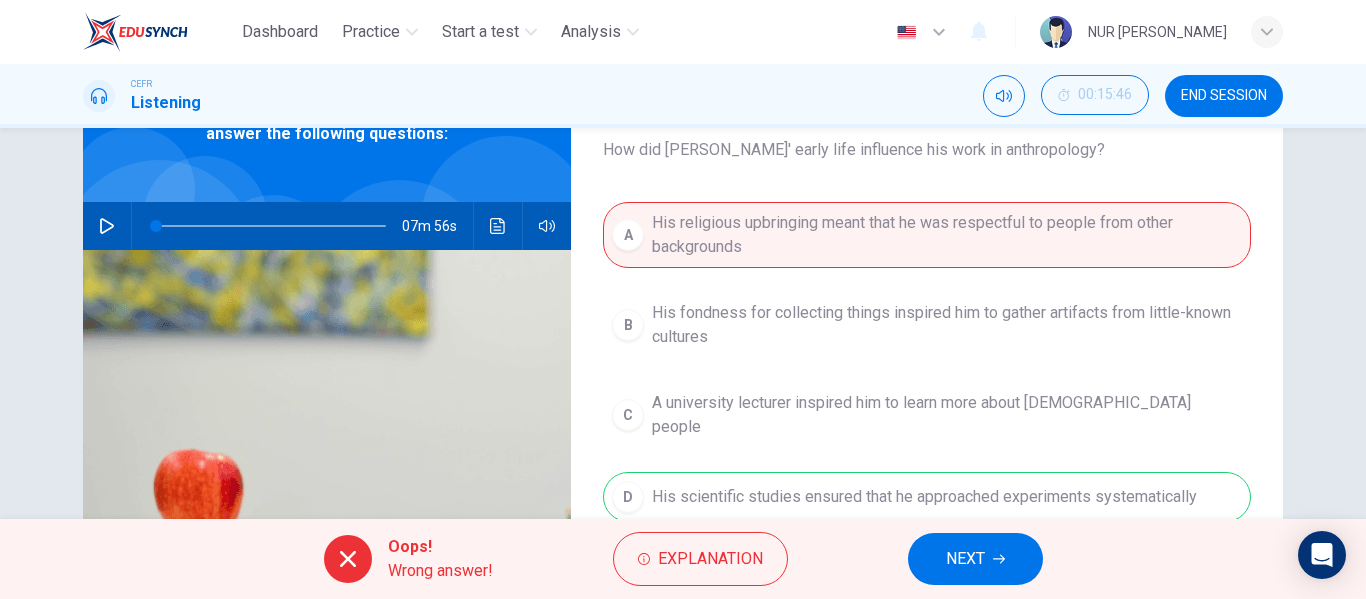 click on "NEXT" at bounding box center (975, 559) 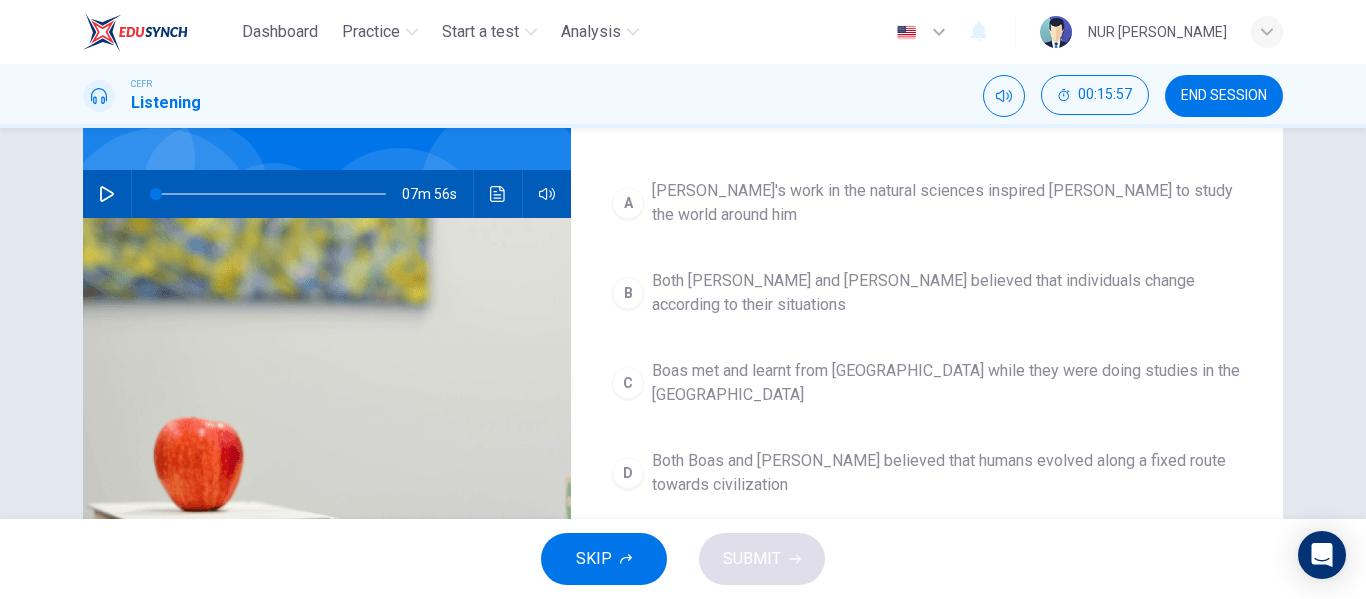 scroll, scrollTop: 157, scrollLeft: 0, axis: vertical 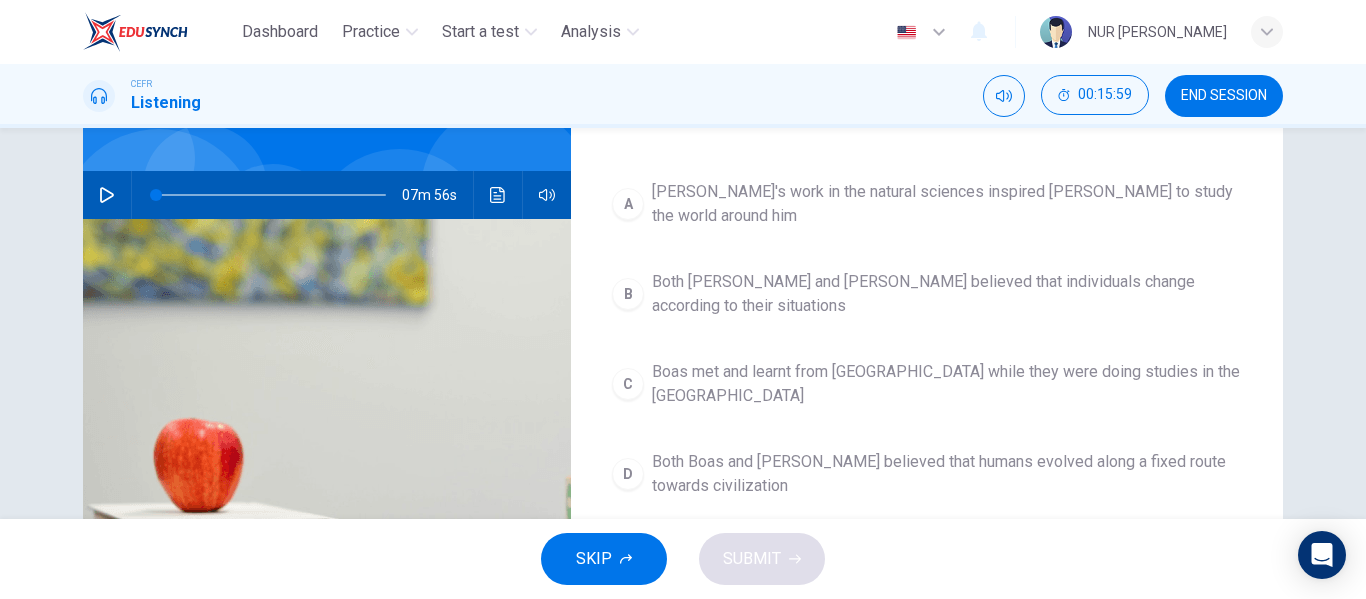 click on "A [PERSON_NAME]'s work in the natural sciences inspired [PERSON_NAME] to study the world around him B Both [PERSON_NAME] and [PERSON_NAME] believed that individuals change according to their situations C Boas met and learnt from [GEOGRAPHIC_DATA] while they were doing studies in the Galapagos D Both Boas and [PERSON_NAME] believed that humans evolved along a fixed route towards civilization" at bounding box center (927, 359) 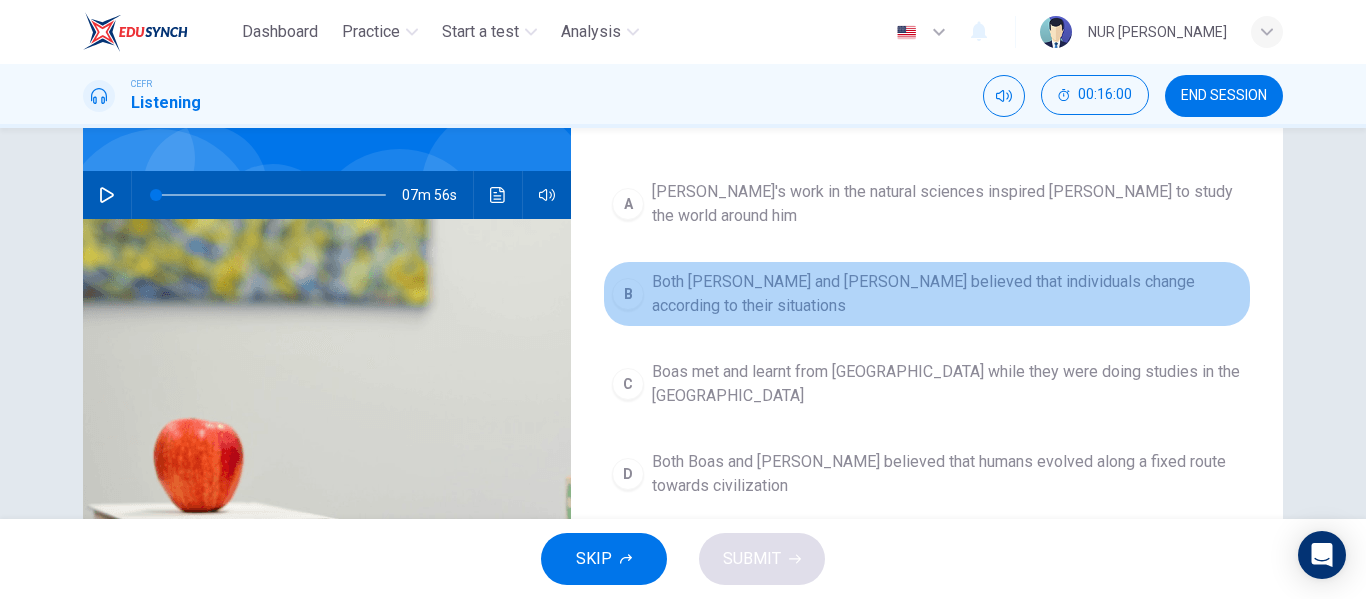 click on "Both [PERSON_NAME] and [PERSON_NAME] believed that individuals change according to their situations" at bounding box center (947, 294) 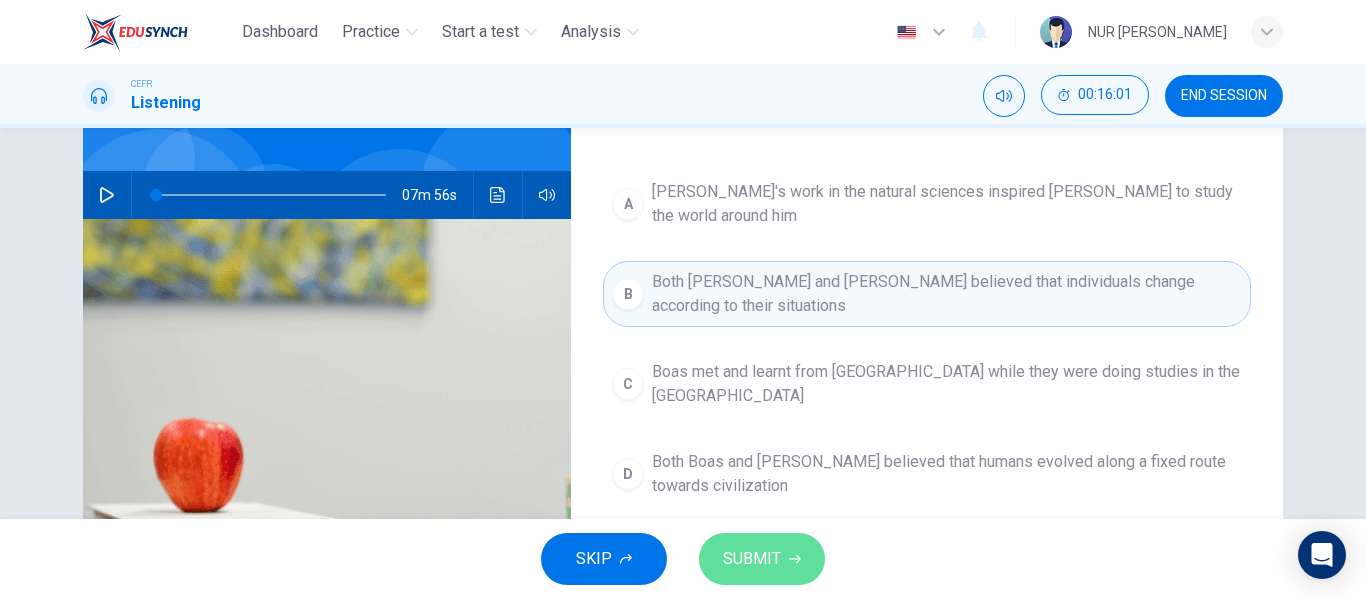 click on "SUBMIT" at bounding box center (752, 559) 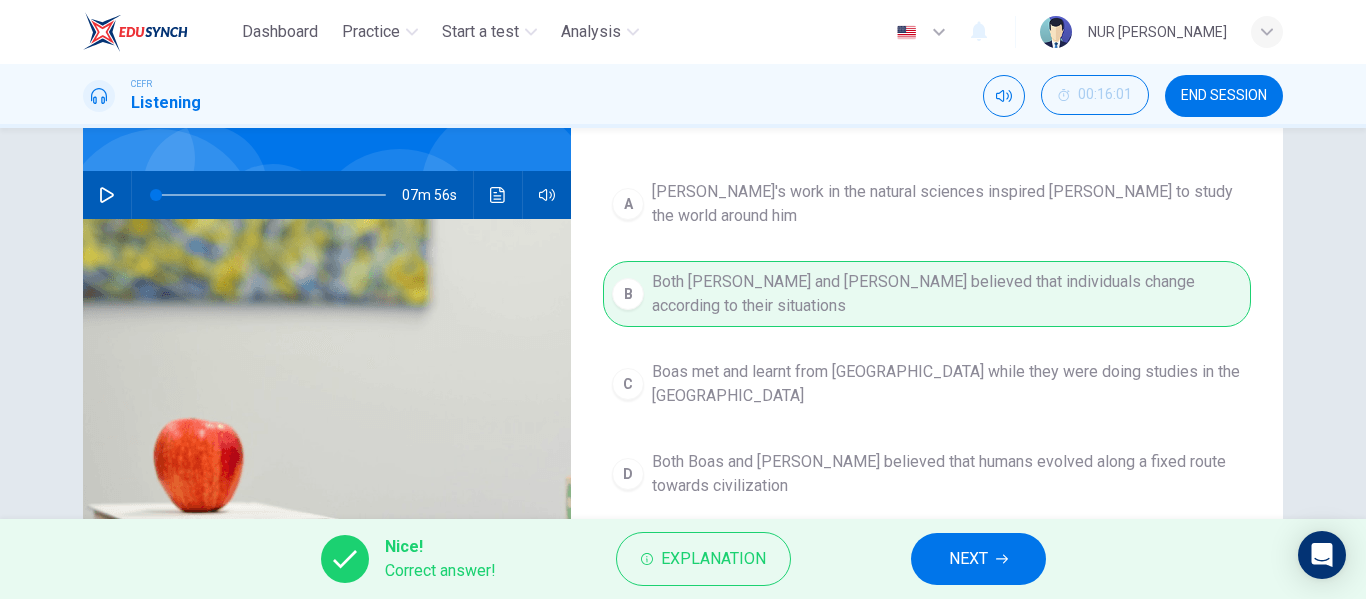 click on "NEXT" at bounding box center (978, 559) 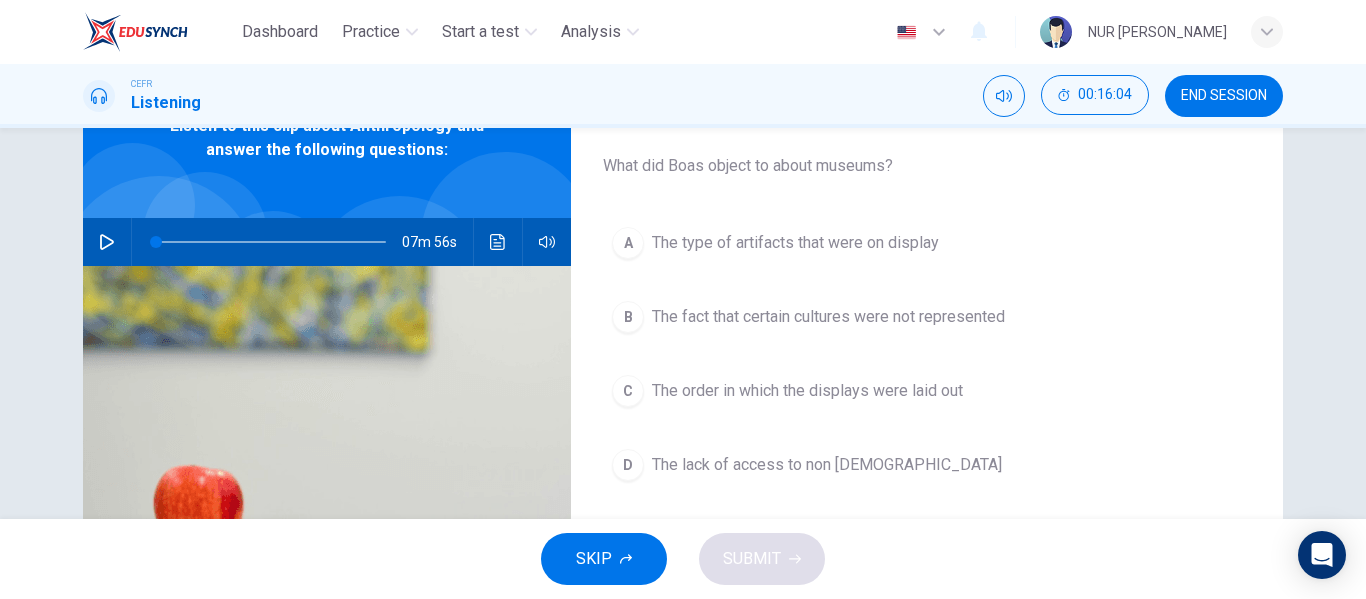 scroll, scrollTop: 109, scrollLeft: 0, axis: vertical 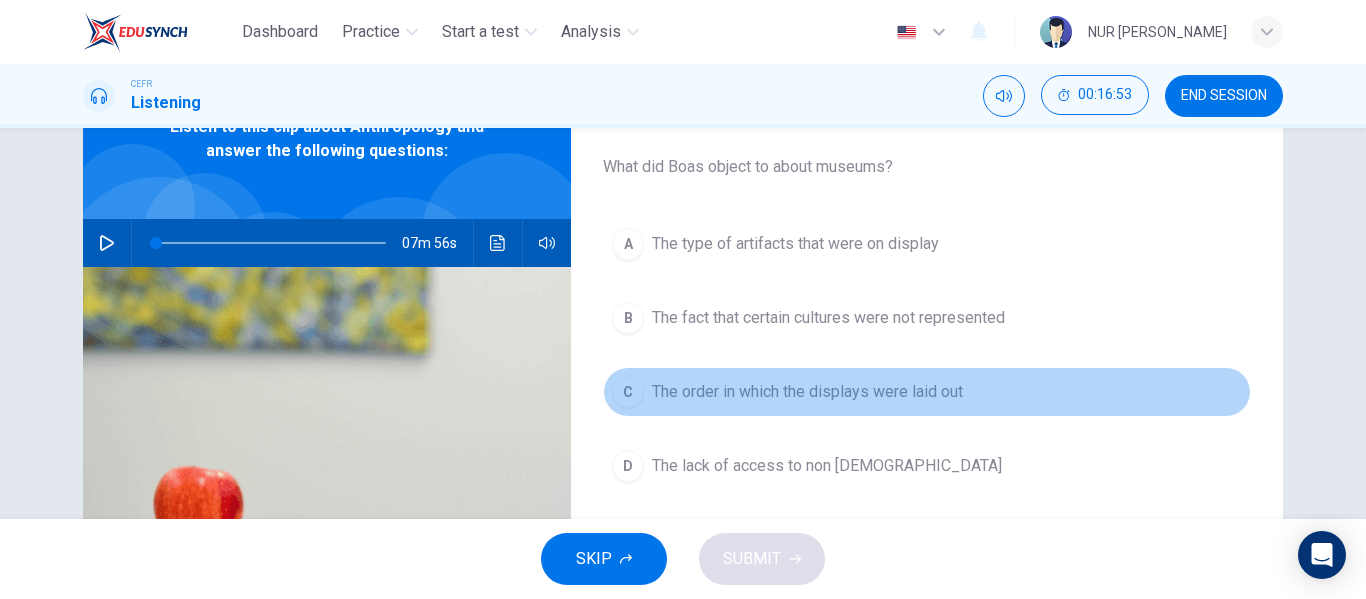 click on "The order in which the displays were laid out" at bounding box center [807, 392] 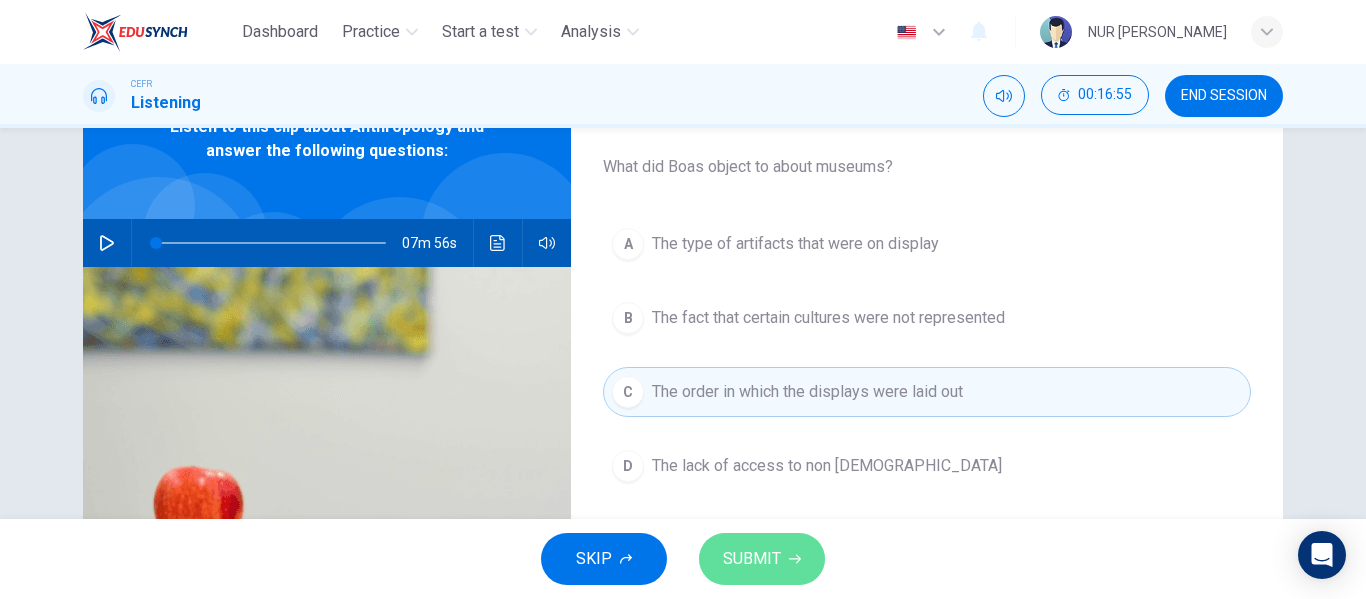 click on "SUBMIT" at bounding box center [752, 559] 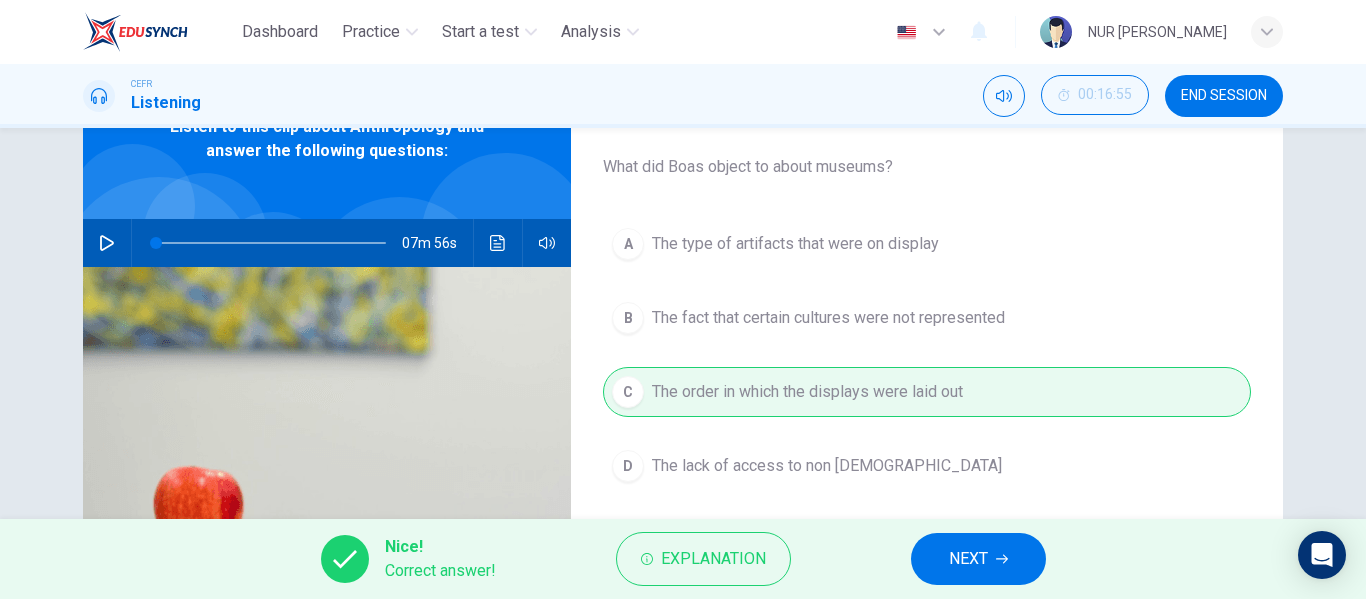 click on "NEXT" at bounding box center [978, 559] 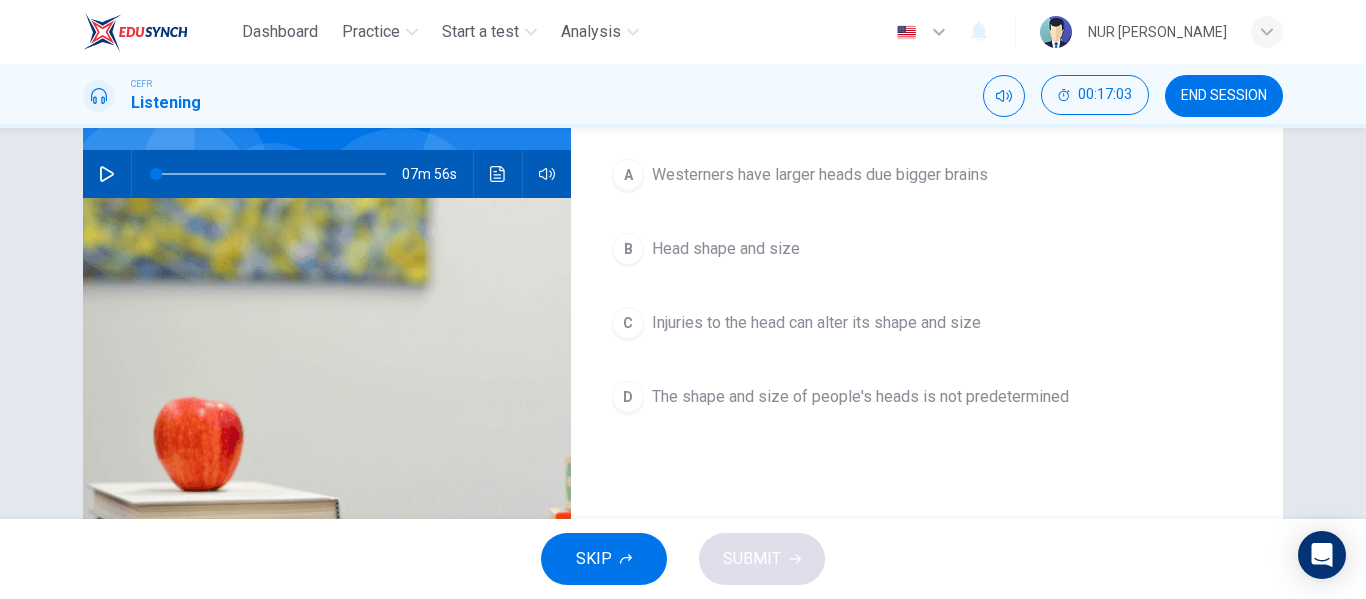 scroll, scrollTop: 177, scrollLeft: 0, axis: vertical 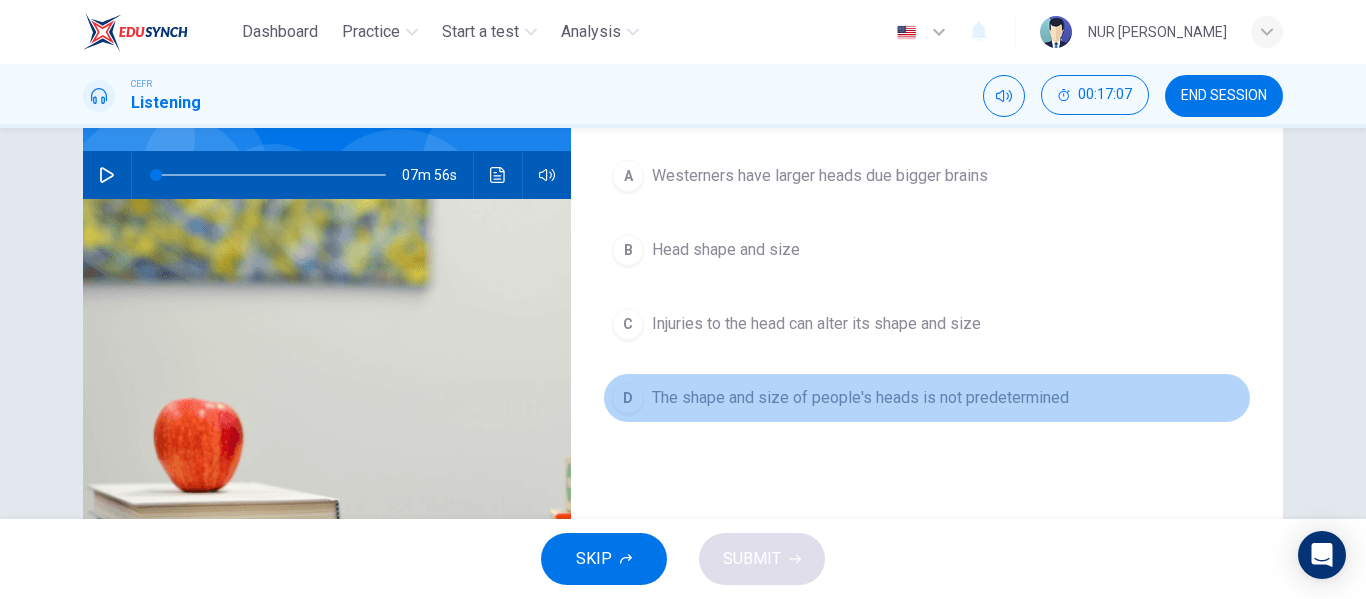 click on "D The shape and size of people's heads is not predetermined" at bounding box center [927, 398] 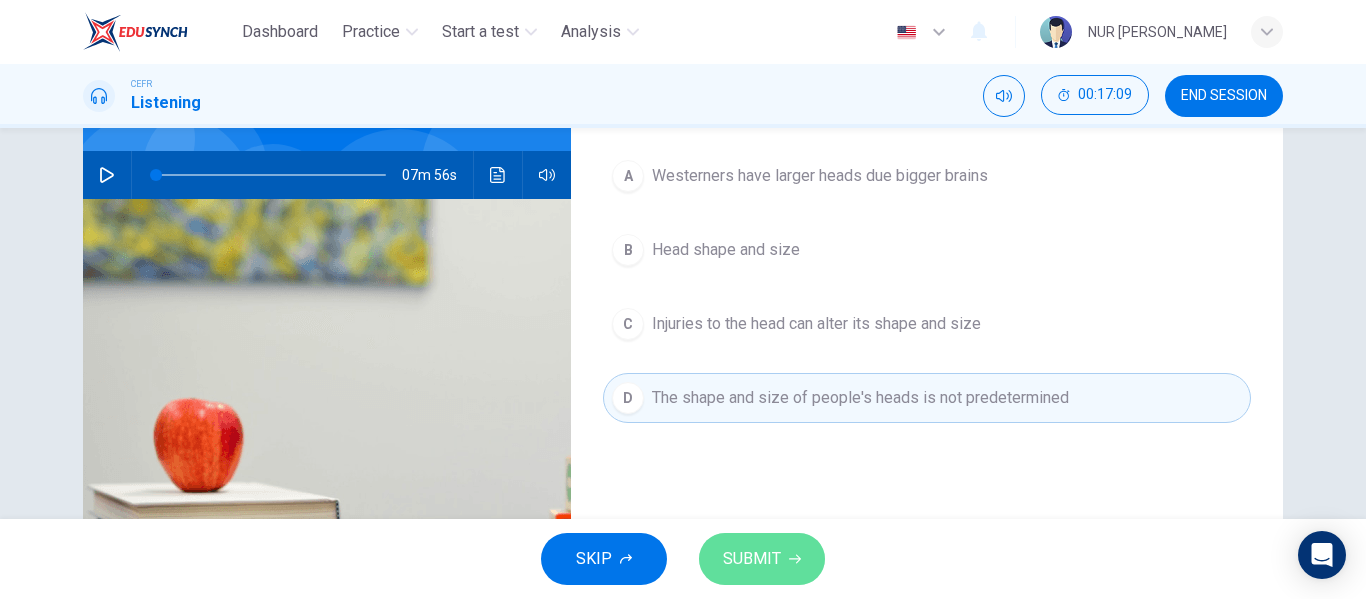 click on "SUBMIT" at bounding box center (752, 559) 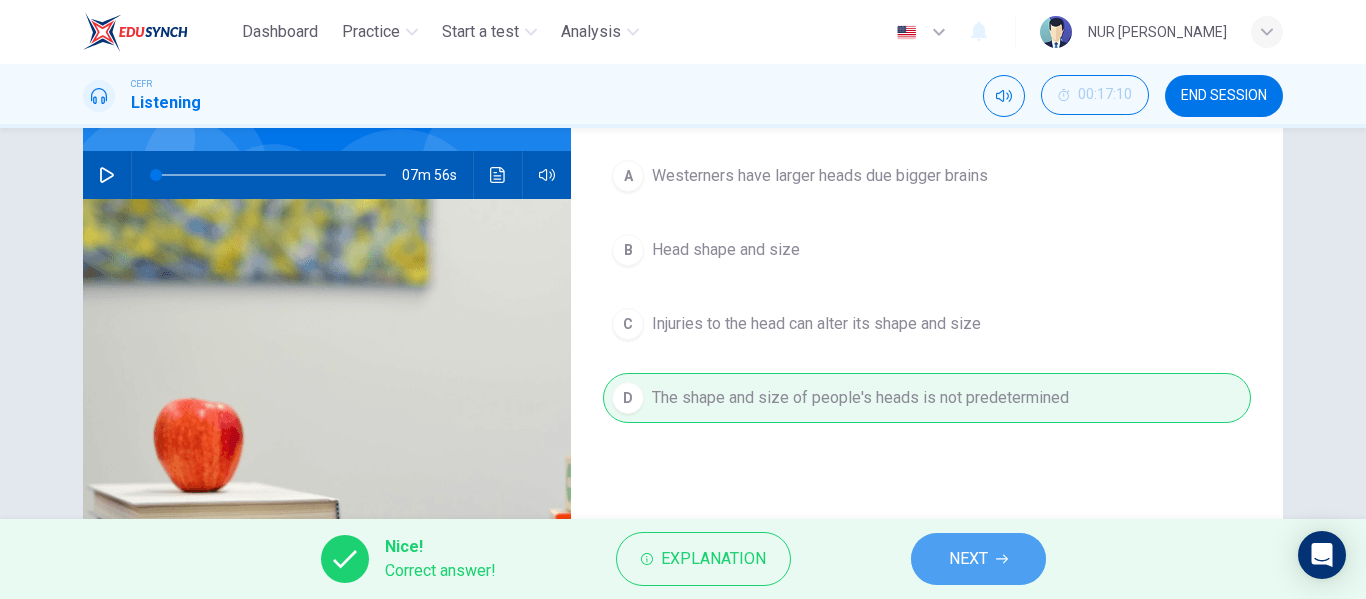 click on "NEXT" at bounding box center [978, 559] 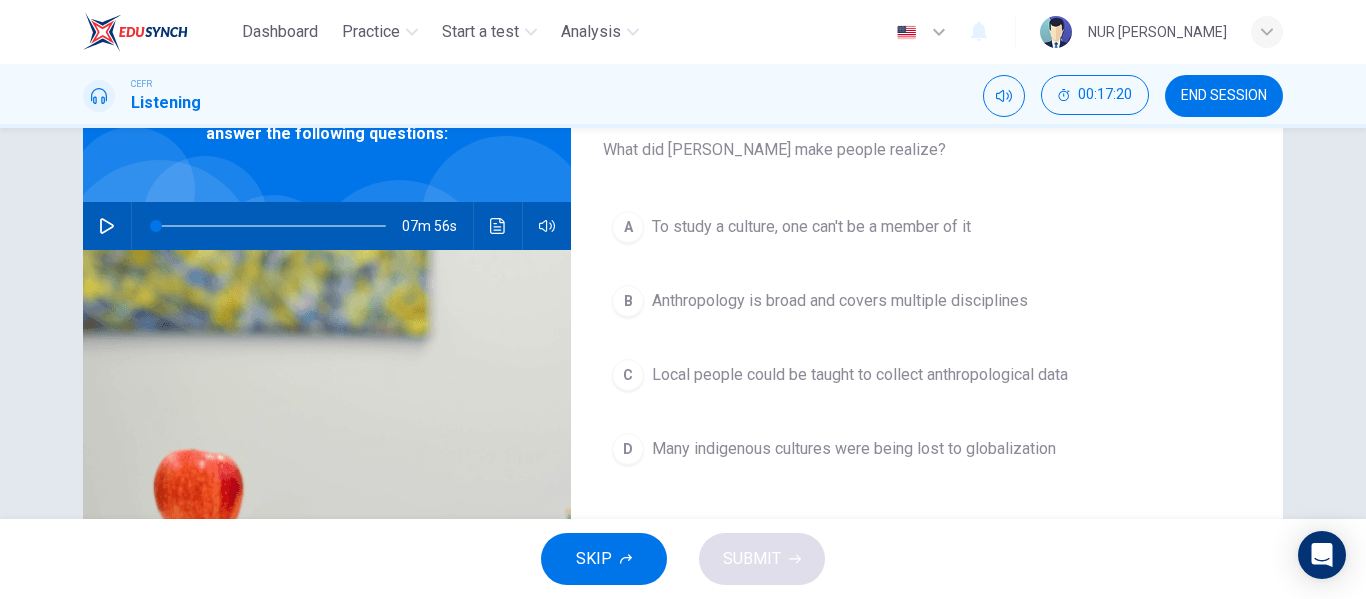 scroll, scrollTop: 126, scrollLeft: 0, axis: vertical 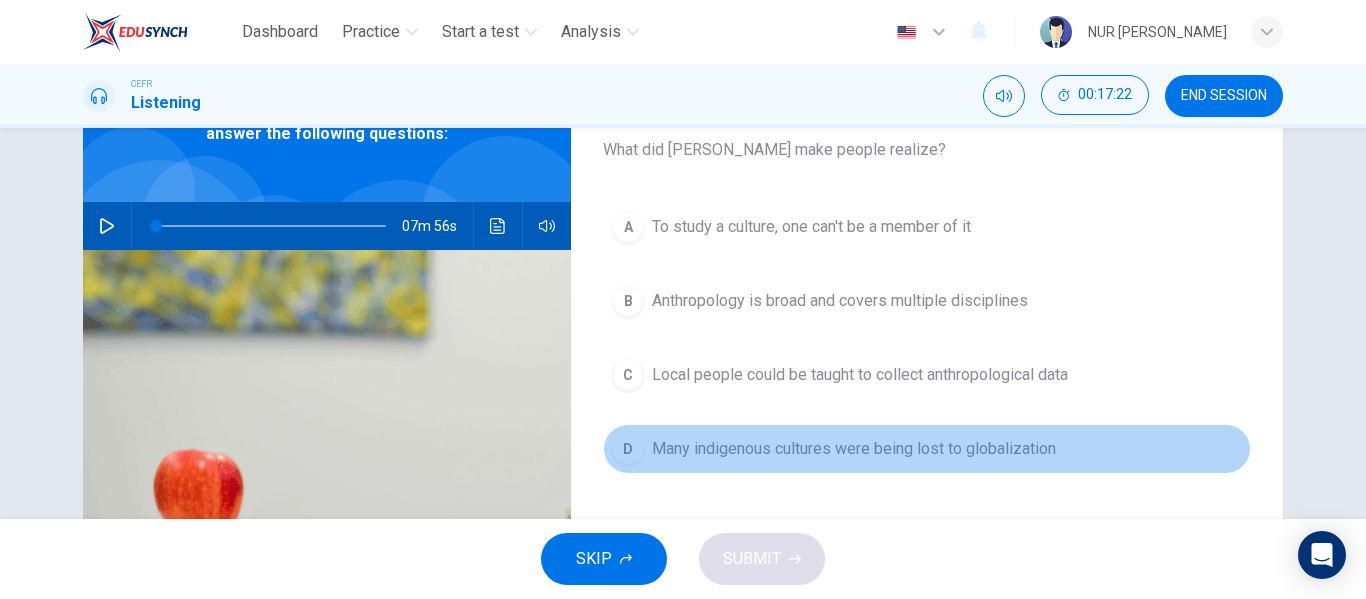 click on "Many indigenous cultures were being lost to globalization" at bounding box center [854, 449] 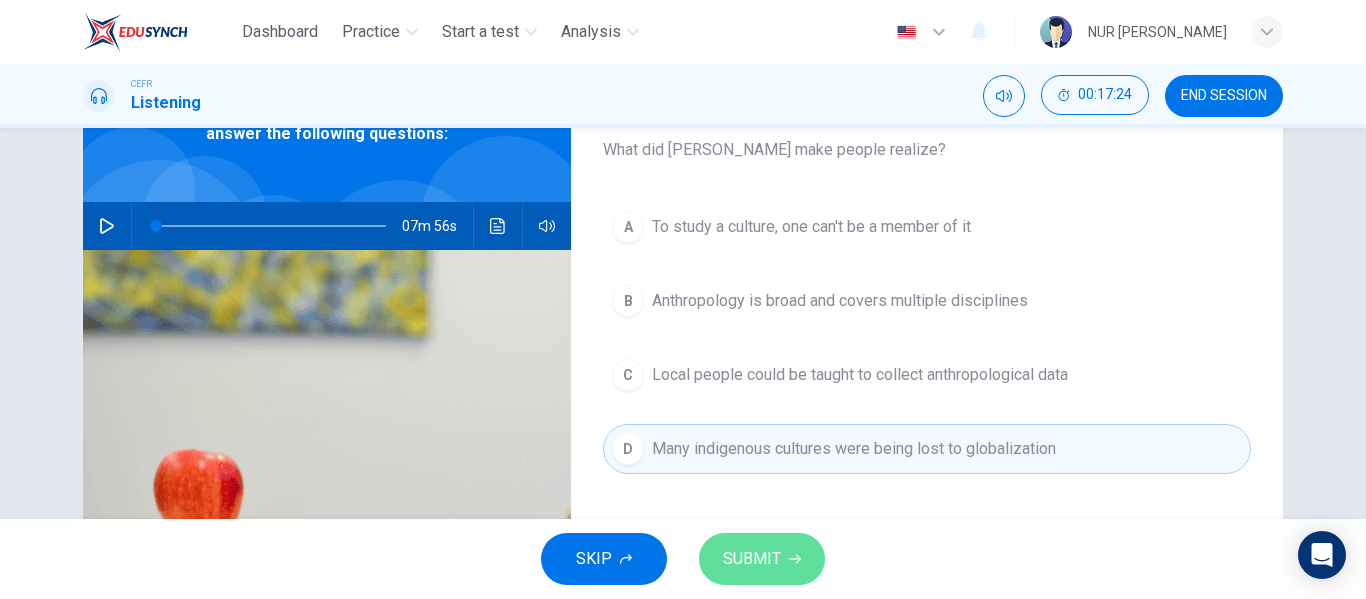 click on "SUBMIT" at bounding box center (762, 559) 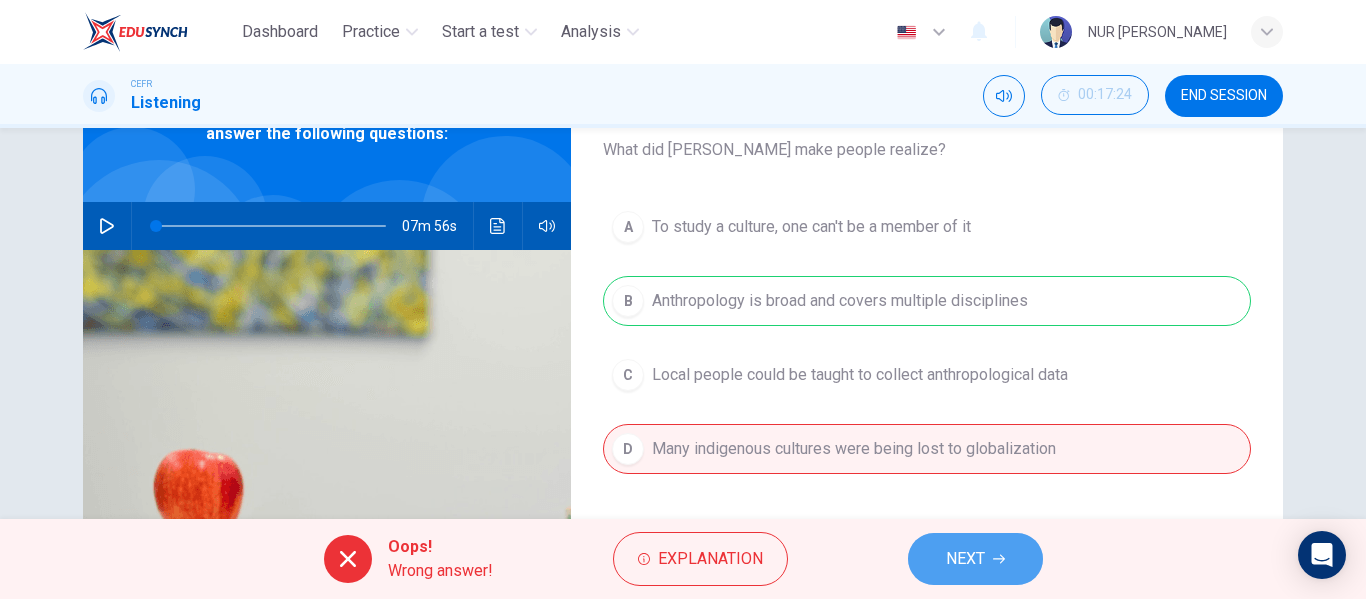 click on "NEXT" at bounding box center (975, 559) 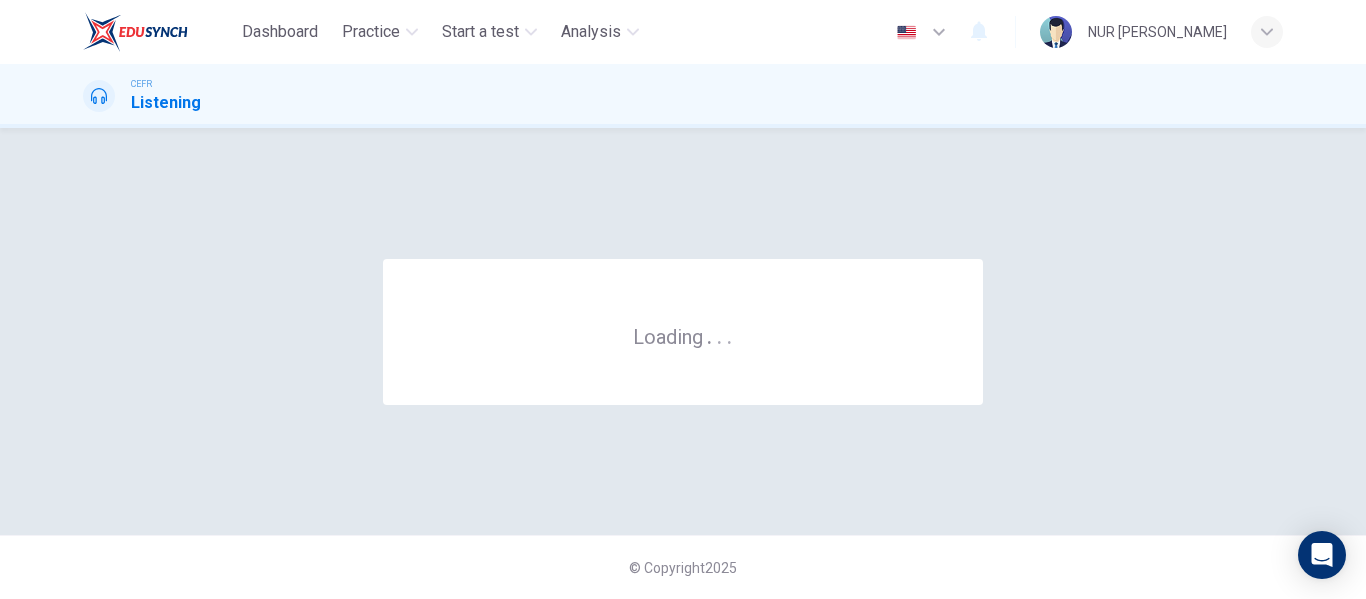 scroll, scrollTop: 0, scrollLeft: 0, axis: both 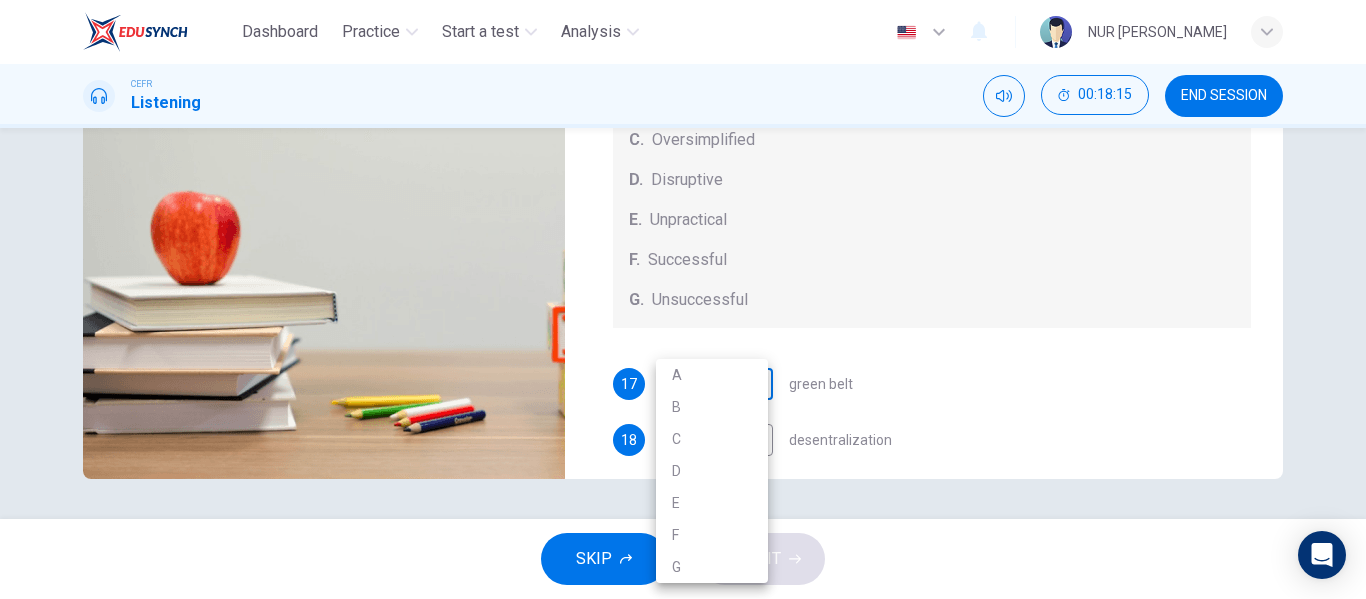 click on "Dashboard Practice Start a test Analysis English en ​ NUR [PERSON_NAME] Listening 00:18:15 END SESSION Questions 17 - 21 How do the speakers describe the green urban planning options? Choose  FIVE  descriptions from the box and select the correct letter next to the questions. Descriptions A. Dangerous B. Too expensive C. Oversimplified  D. Disruptive E. Unpractical F. Successful G. Unsuccessful 17 ​ ​ green belt 18 ​ ​ desentralization 19 ​ ​ new towns 20 ​ ​ [PERSON_NAME] sites 21 ​ ​ pedestrianized zones Case Study 06m 03s SKIP SUBMIT Dashboard Practice Start a test Analysis Notifications © Copyright  2025
A B C D E F G" at bounding box center [683, 299] 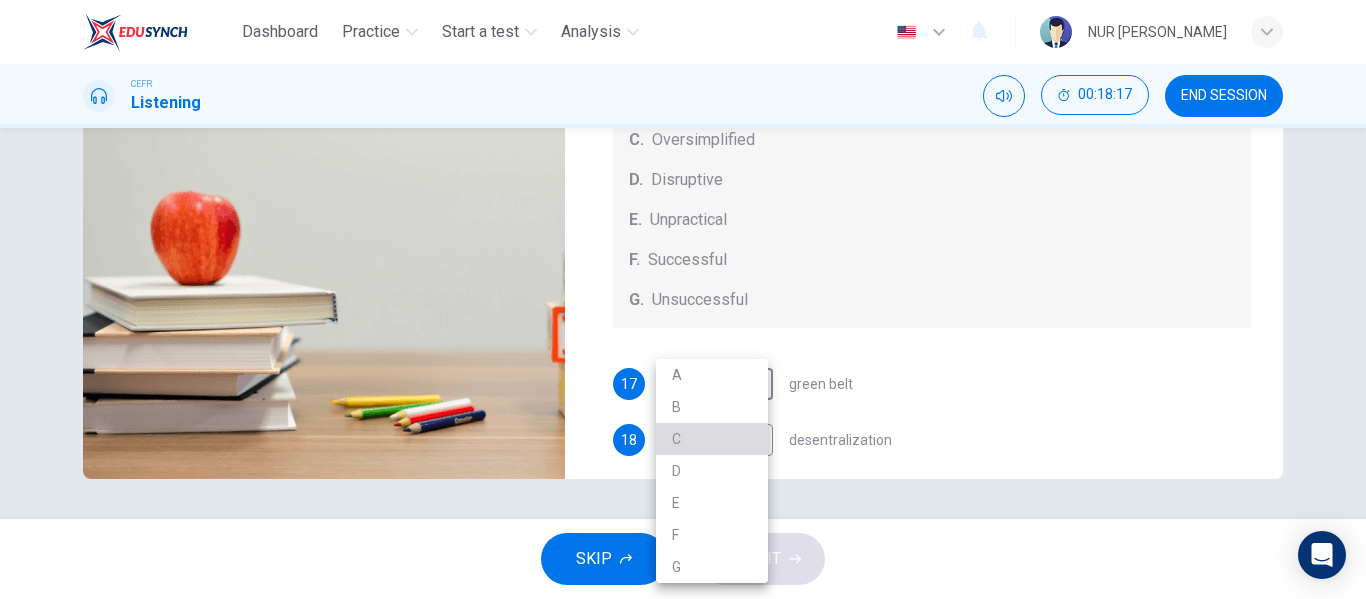 click on "C" at bounding box center (712, 439) 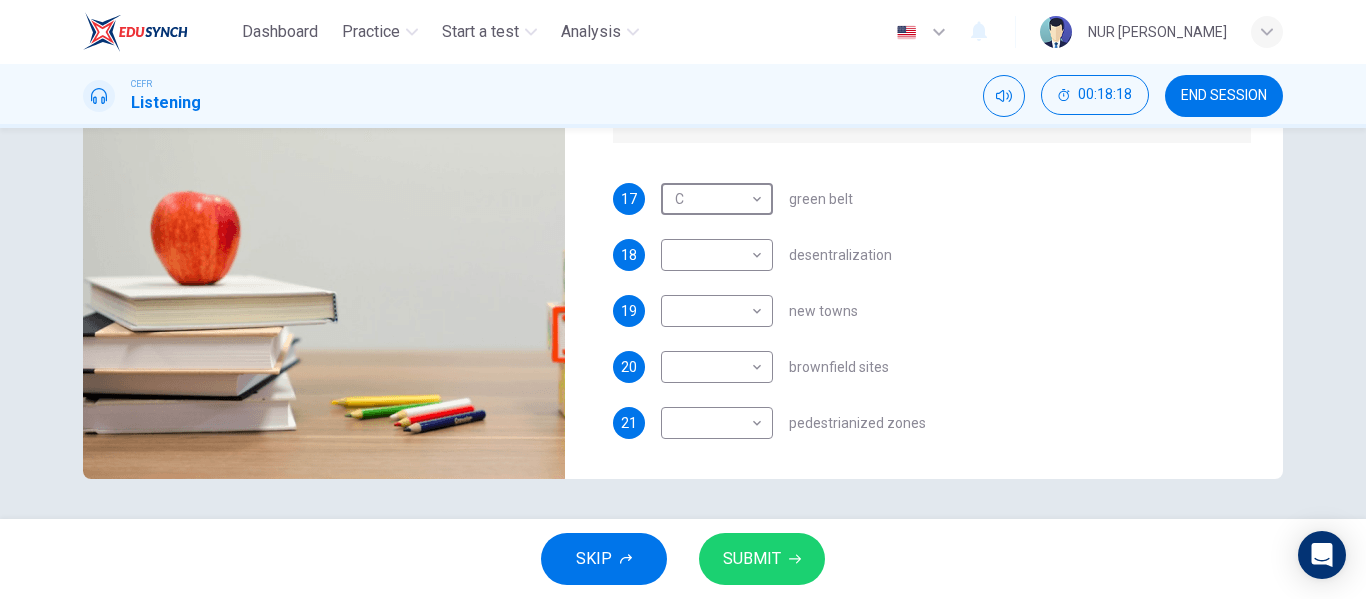 scroll, scrollTop: 205, scrollLeft: 0, axis: vertical 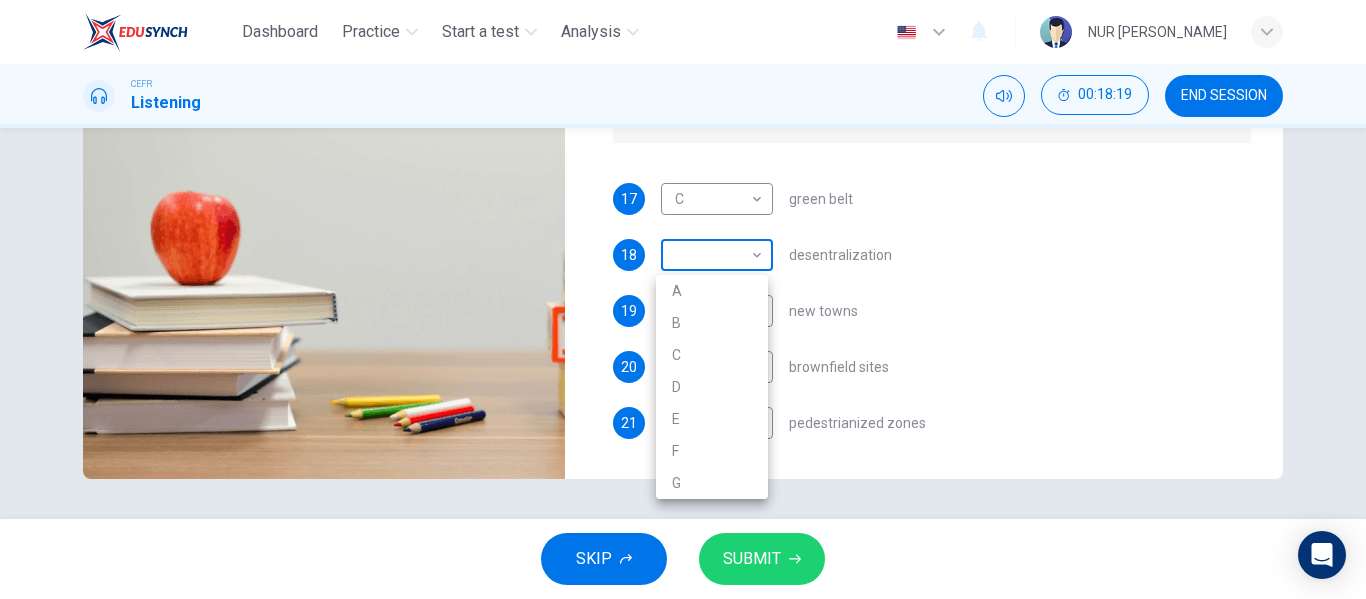 click on "Dashboard Practice Start a test Analysis English en ​ NUR [PERSON_NAME] Listening 00:18:19 END SESSION Questions 17 - 21 How do the speakers describe the green urban planning options? Choose  FIVE  descriptions from the box and select the correct letter next to the questions. Descriptions A. Dangerous B. Too expensive C. Oversimplified  D. Disruptive E. Unpractical F. Successful G. Unsuccessful 17 C C ​ green belt 18 ​ ​ desentralization 19 ​ ​ new towns 20 ​ ​ [PERSON_NAME] sites 21 ​ ​ pedestrianized zones Case Study 06m 03s SKIP SUBMIT Dashboard Practice Start a test Analysis Notifications © Copyright  2025
A B C D E F G" at bounding box center (683, 299) 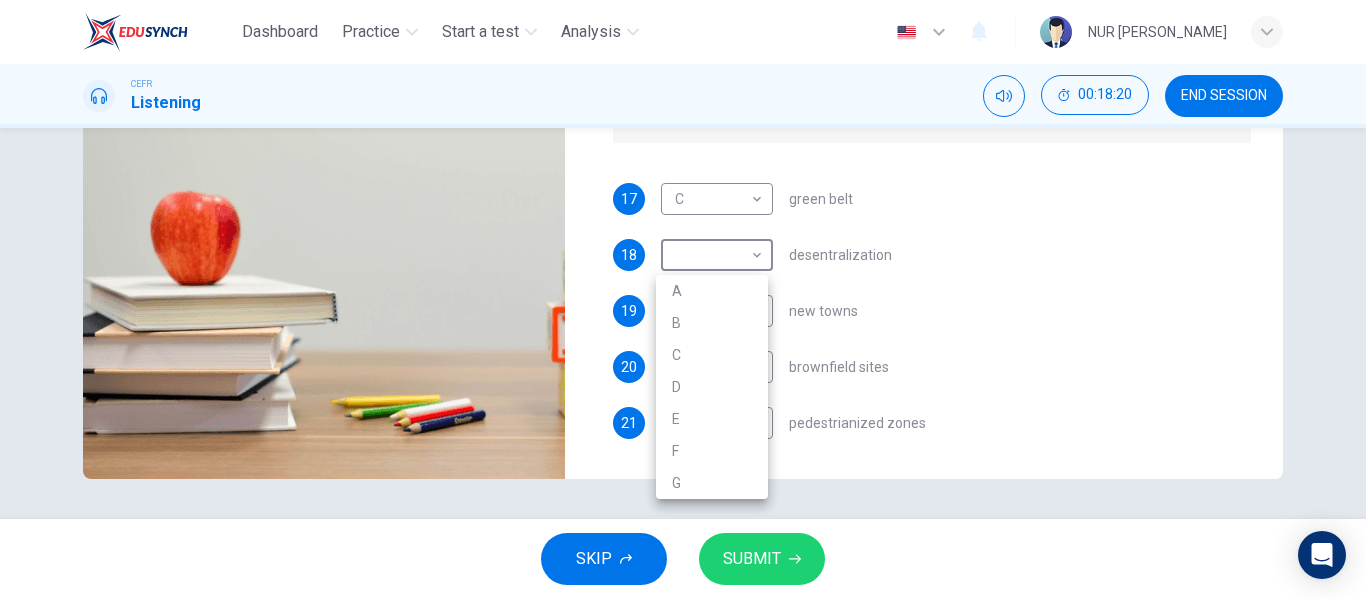 click on "E" at bounding box center (712, 419) 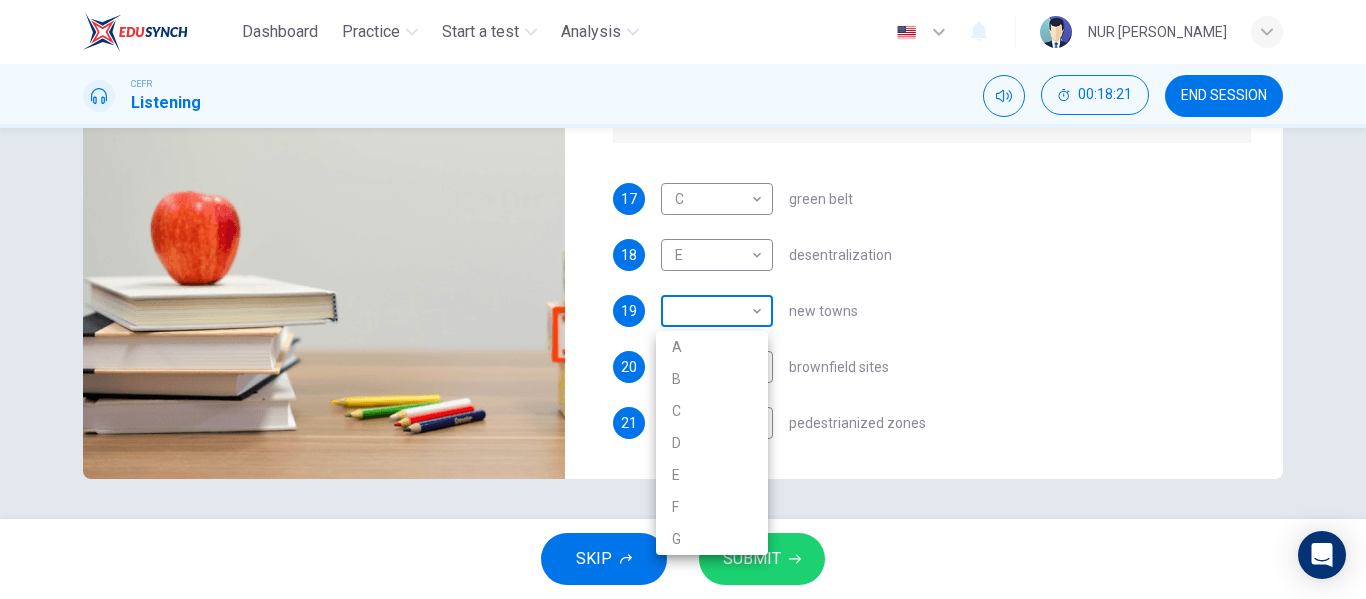 click on "Dashboard Practice Start a test Analysis English en ​ NUR [PERSON_NAME] Listening 00:18:21 END SESSION Questions 17 - 21 How do the speakers describe the green urban planning options? Choose  FIVE  descriptions from the box and select the correct letter next to the questions. Descriptions A. Dangerous B. Too expensive C. Oversimplified  D. Disruptive E. Unpractical F. Successful G. Unsuccessful 17 C C ​ green belt 18 E E ​ desentralization 19 ​ ​ new towns 20 ​ ​ [PERSON_NAME] sites 21 ​ ​ pedestrianized zones Case Study 06m 03s SKIP SUBMIT Dashboard Practice Start a test Analysis Notifications © Copyright  2025
A B C D E F G" at bounding box center [683, 299] 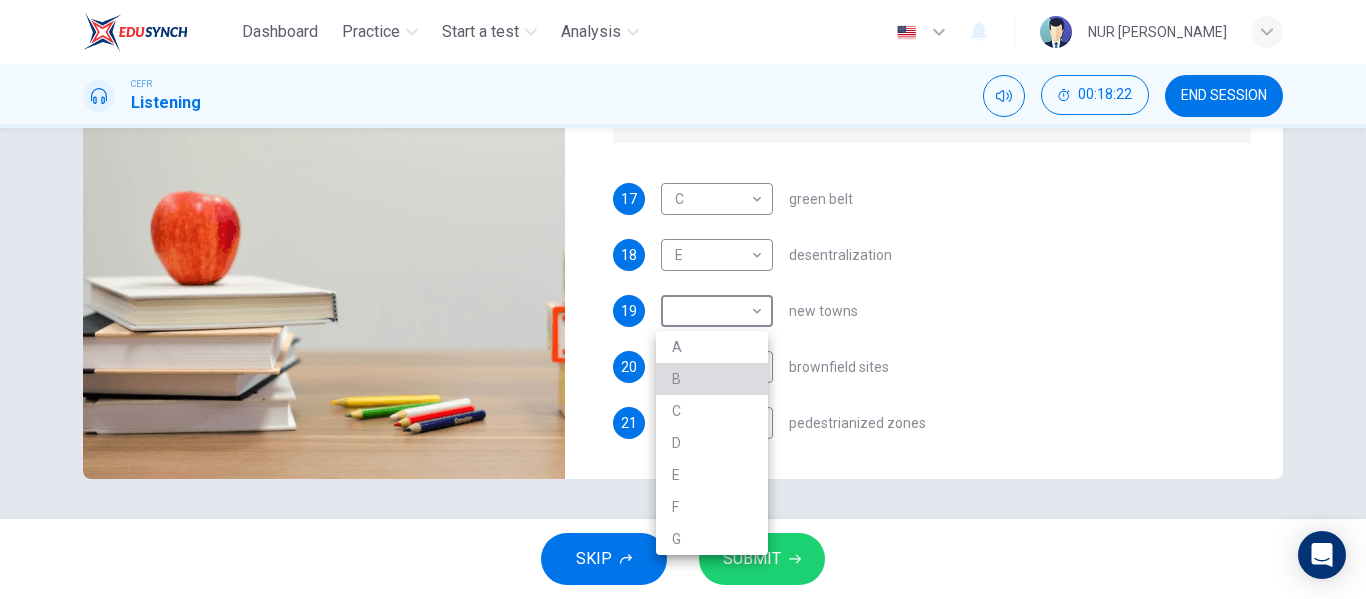 click on "B" at bounding box center (712, 379) 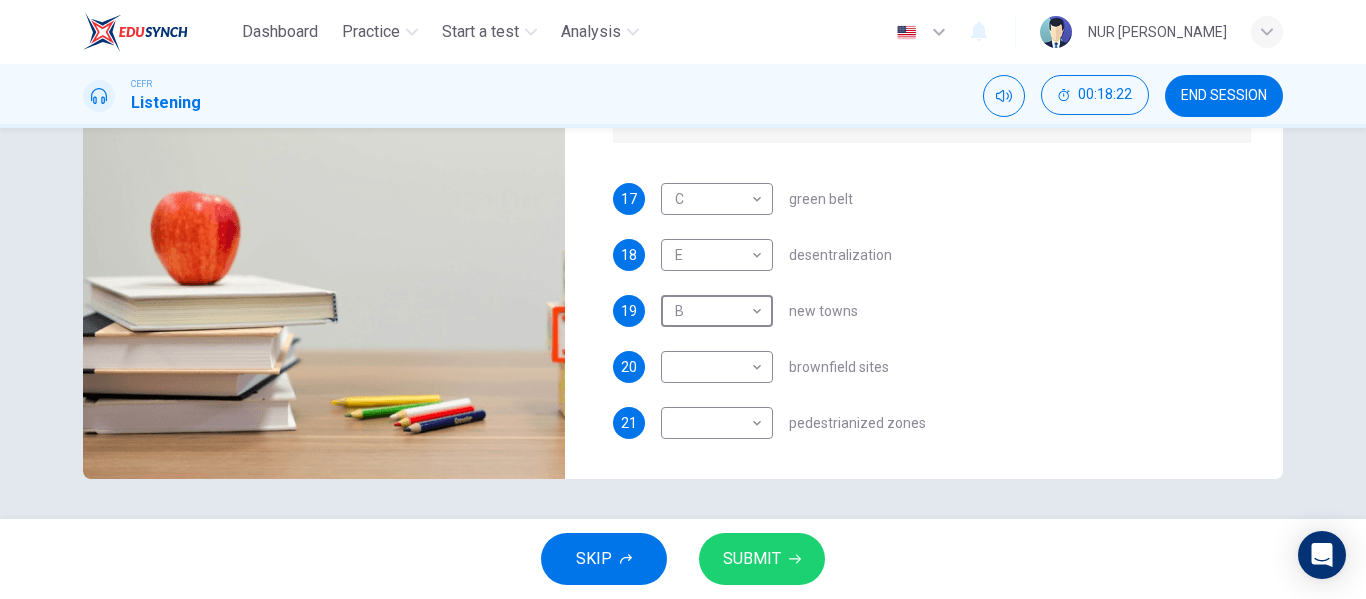 click on "Dashboard Practice Start a test Analysis English en ​ NUR [PERSON_NAME] Listening 00:18:22 END SESSION Questions 17 - 21 How do the speakers describe the green urban planning options? Choose  FIVE  descriptions from the box and select the correct letter next to the questions. Descriptions A. Dangerous B. Too expensive C. Oversimplified  D. Disruptive E. Unpractical F. Successful G. Unsuccessful 17 C C ​ green belt 18 E E ​ desentralization 19 B B ​ new towns 20 ​ ​ [PERSON_NAME] sites 21 ​ ​ pedestrianized zones Case Study 06m 03s SKIP SUBMIT Dashboard Practice Start a test Analysis Notifications © Copyright  2025" at bounding box center (683, 299) 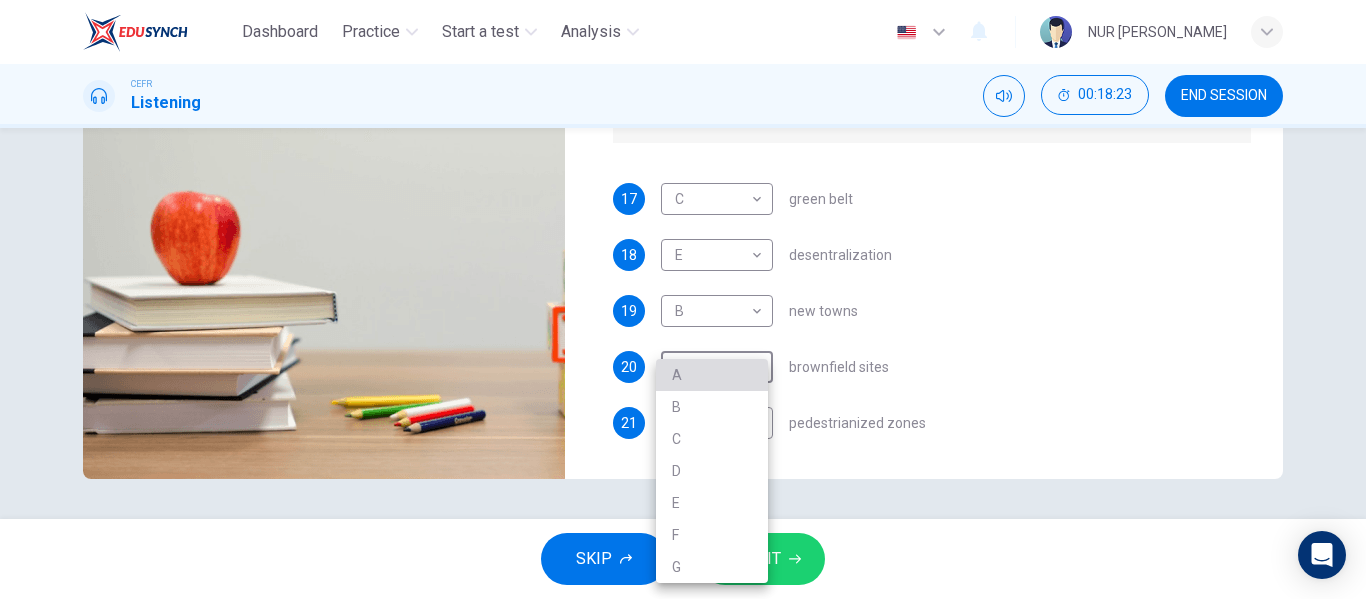 click on "A" at bounding box center (712, 375) 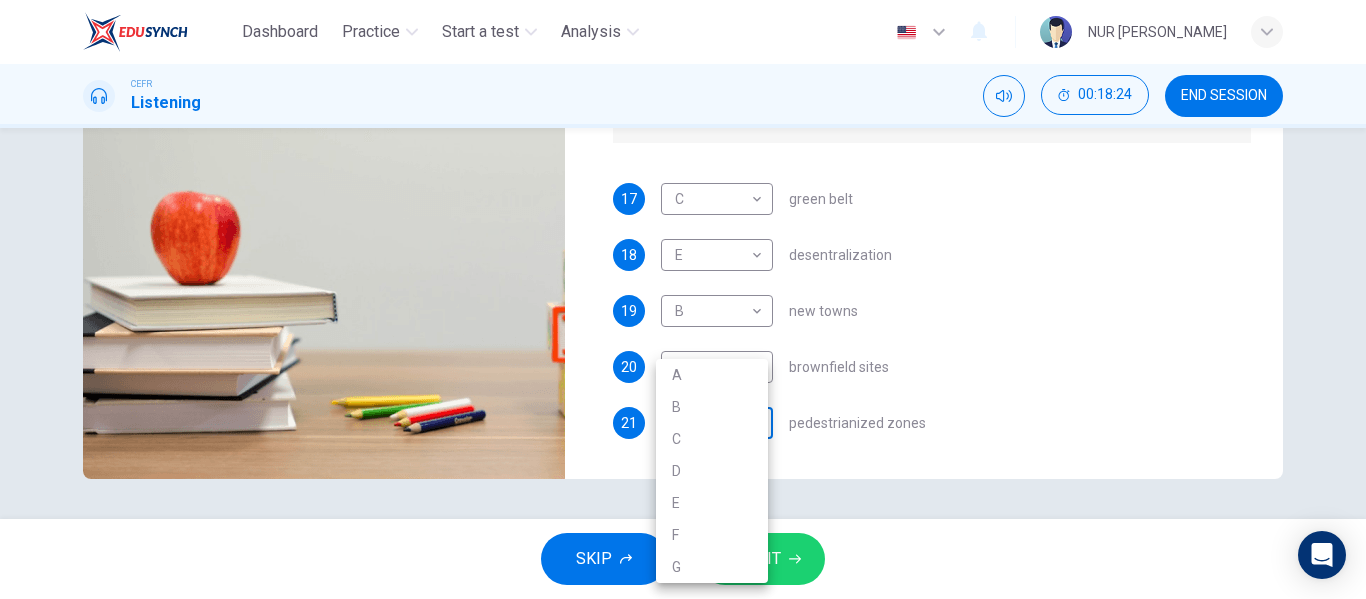click on "Dashboard Practice Start a test Analysis English en ​ NUR [PERSON_NAME] Listening 00:18:24 END SESSION Questions 17 - 21 How do the speakers describe the green urban planning options? Choose  FIVE  descriptions from the box and select the correct letter next to the questions. Descriptions A. Dangerous B. Too expensive C. Oversimplified  D. Disruptive E. Unpractical F. Successful G. Unsuccessful 17 C C ​ green belt 18 E E ​ desentralization 19 B B ​ new towns 20 A A ​ [PERSON_NAME] sites 21 ​ ​ pedestrianized zones Case Study 06m 03s SKIP SUBMIT Dashboard Practice Start a test Analysis Notifications © Copyright  2025
A B C D E F G" at bounding box center [683, 299] 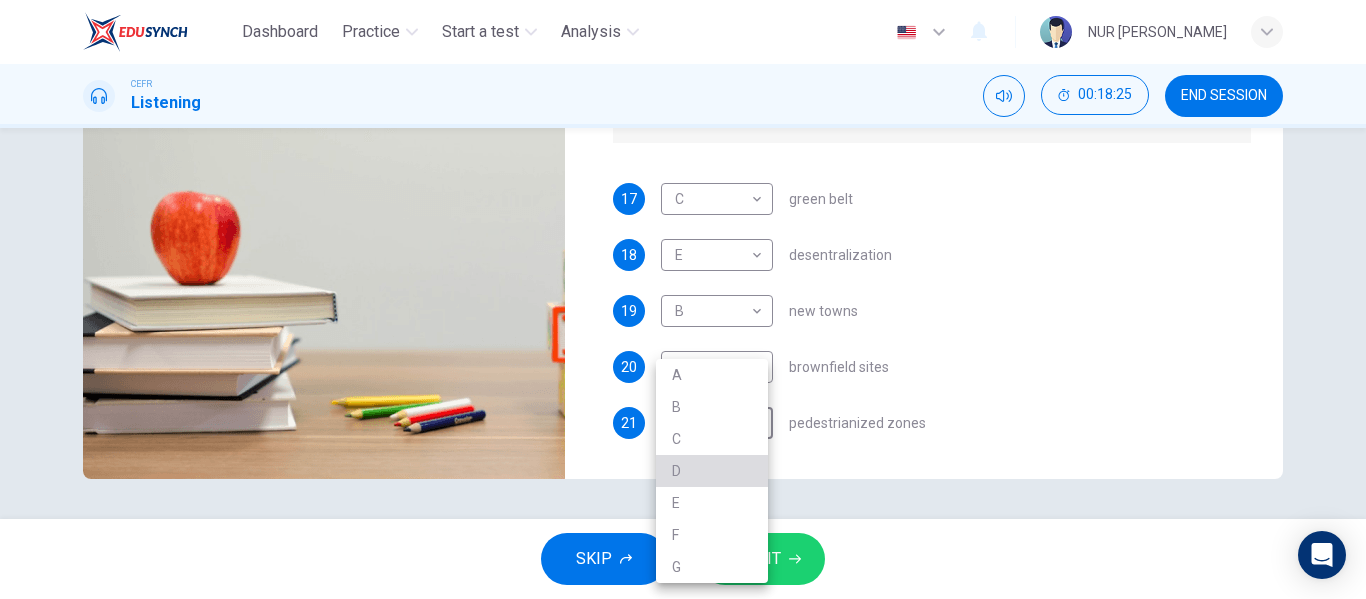 click on "D" at bounding box center [712, 471] 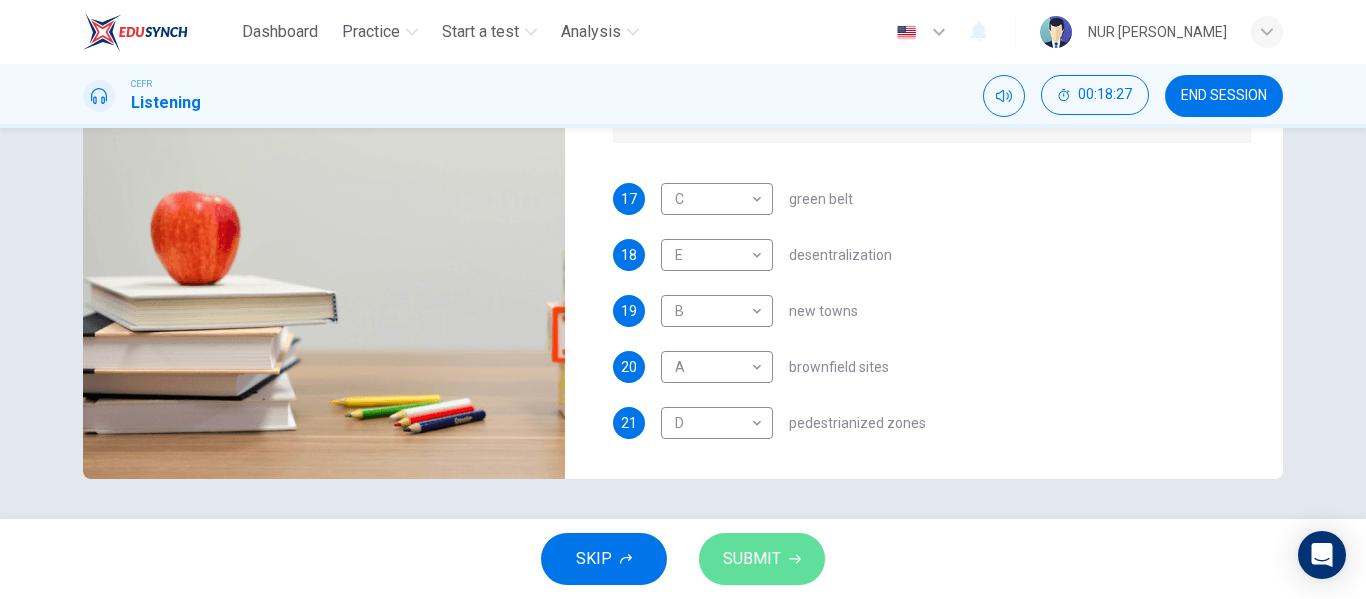 click on "SUBMIT" at bounding box center [762, 559] 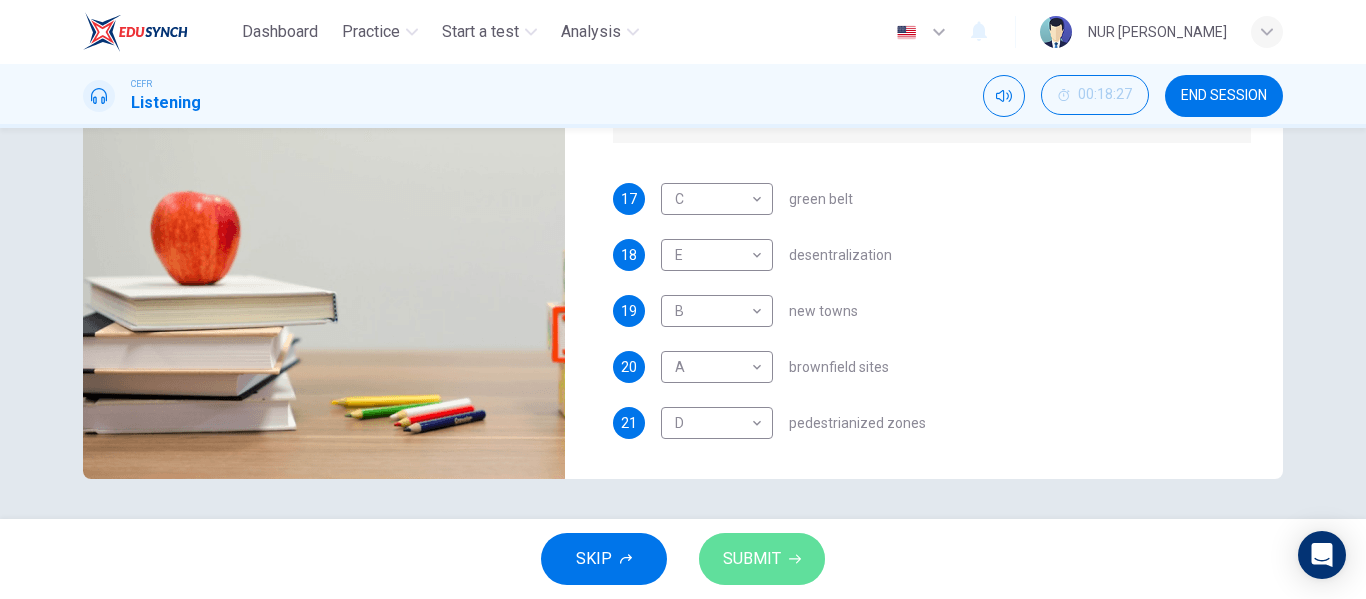 click on "SUBMIT" at bounding box center (752, 559) 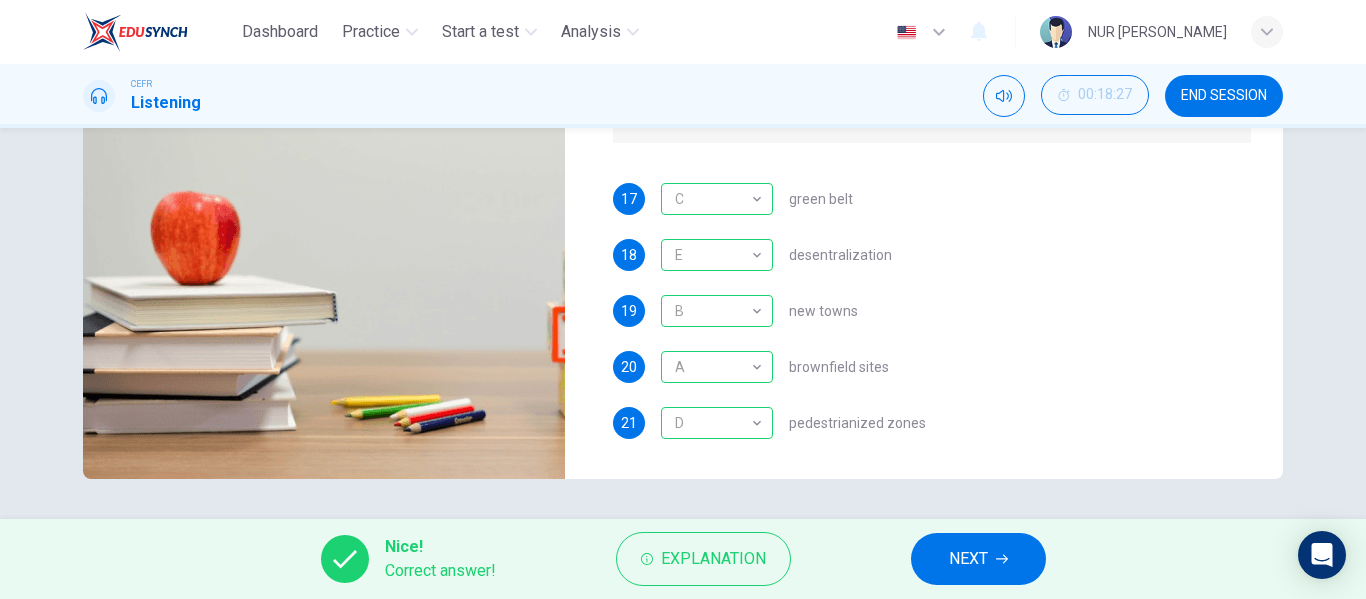 click on "NEXT" at bounding box center (968, 559) 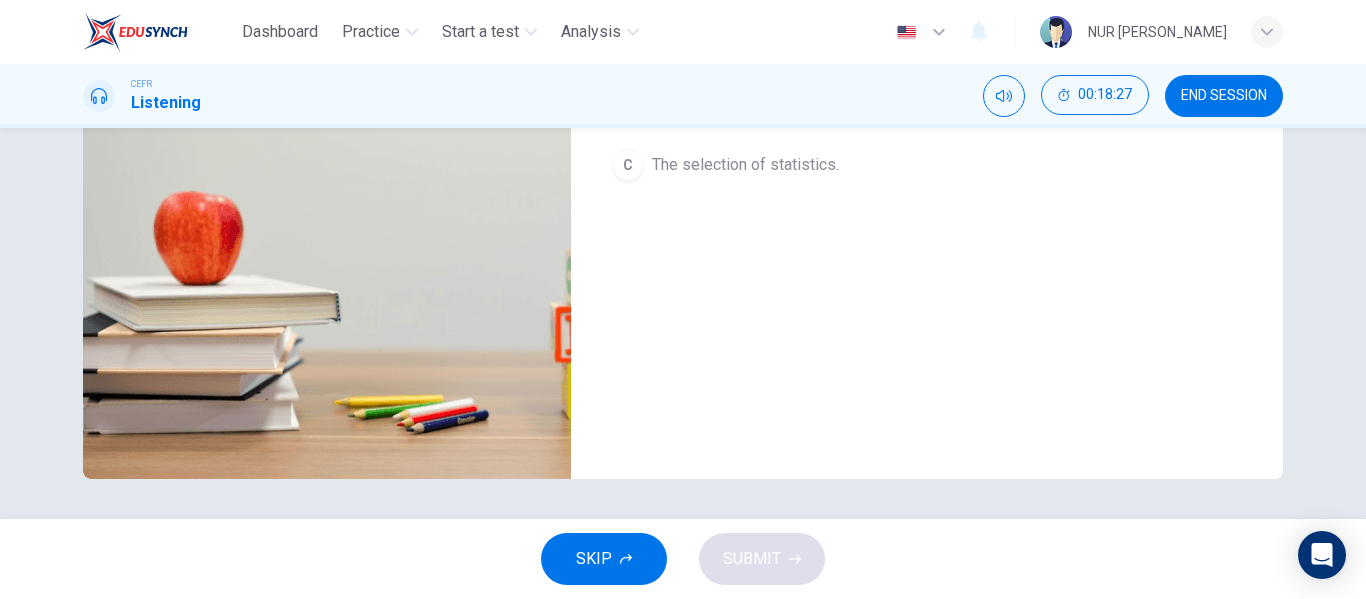 scroll, scrollTop: 0, scrollLeft: 0, axis: both 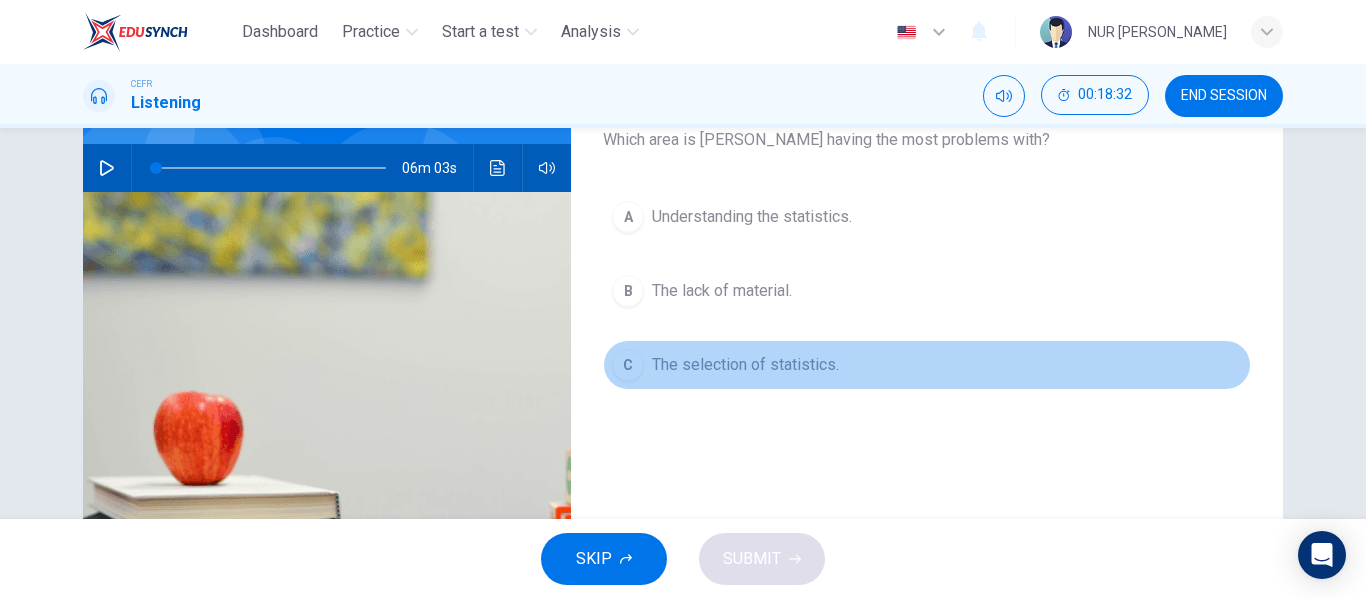 click on "The selection of statistics." at bounding box center [745, 365] 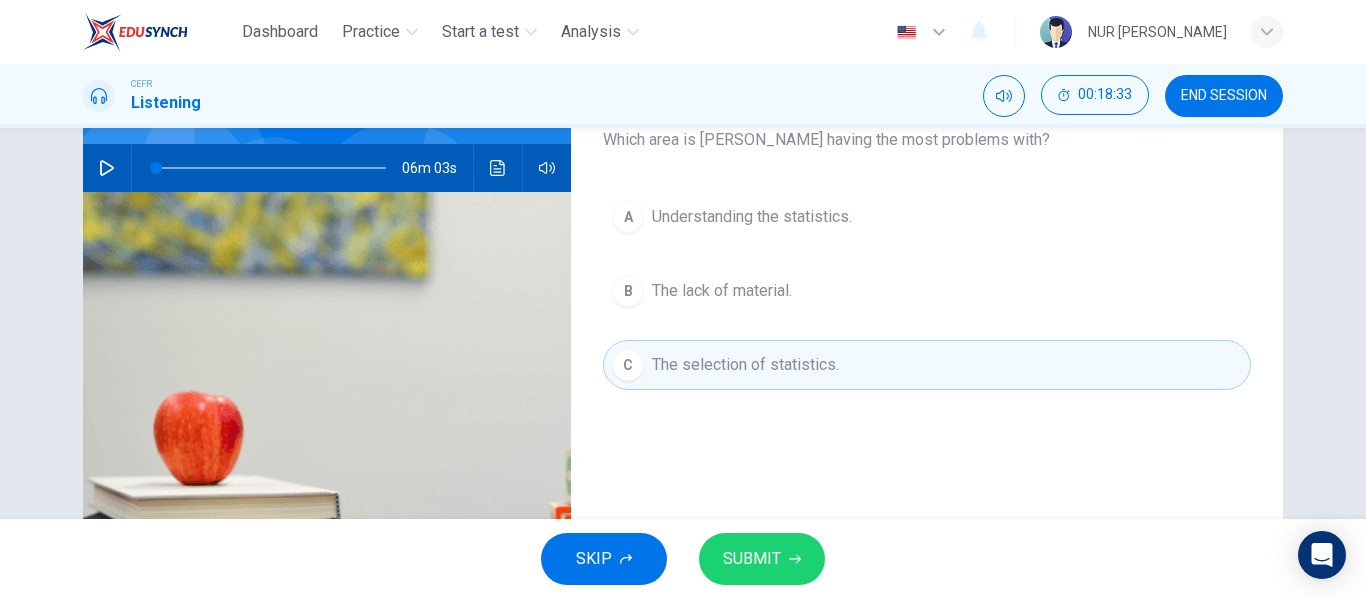 click on "SUBMIT" at bounding box center (752, 559) 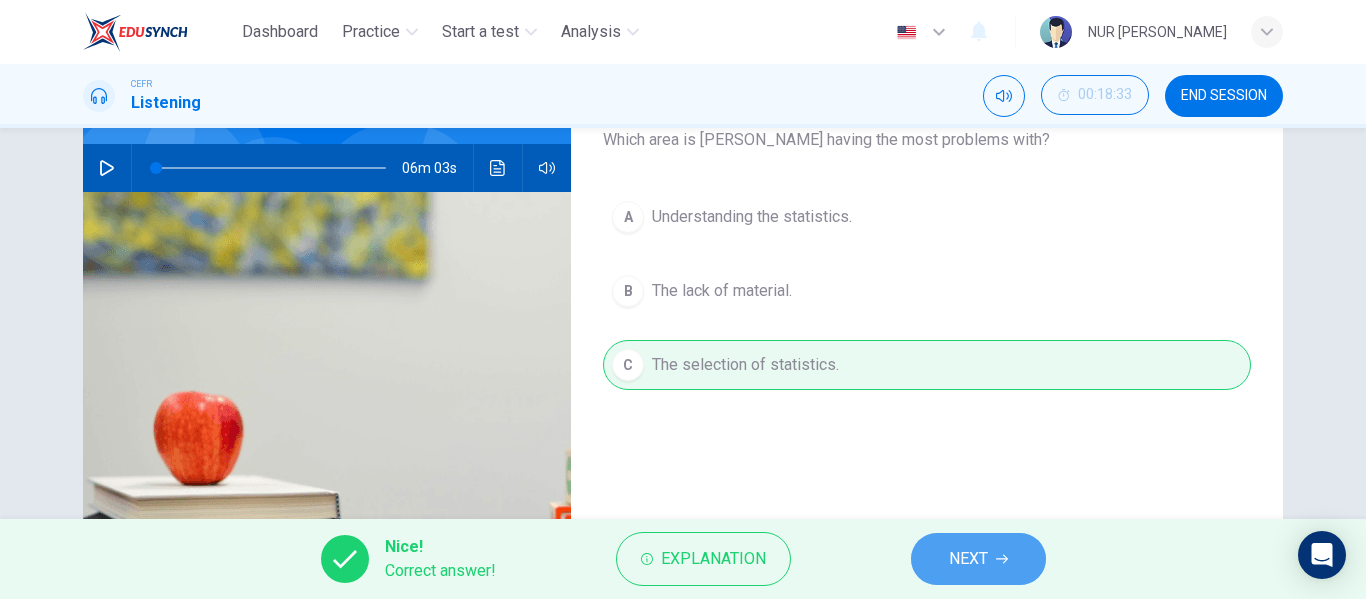 click on "NEXT" at bounding box center [968, 559] 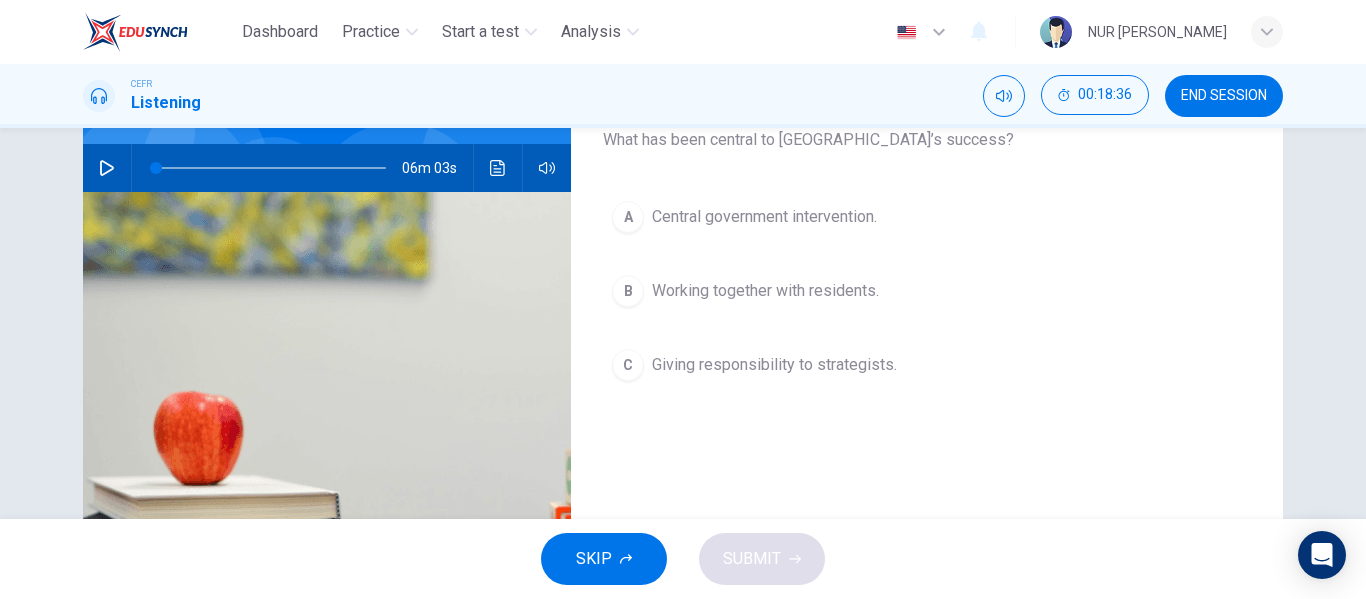 click on "B Working together with residents." at bounding box center (927, 291) 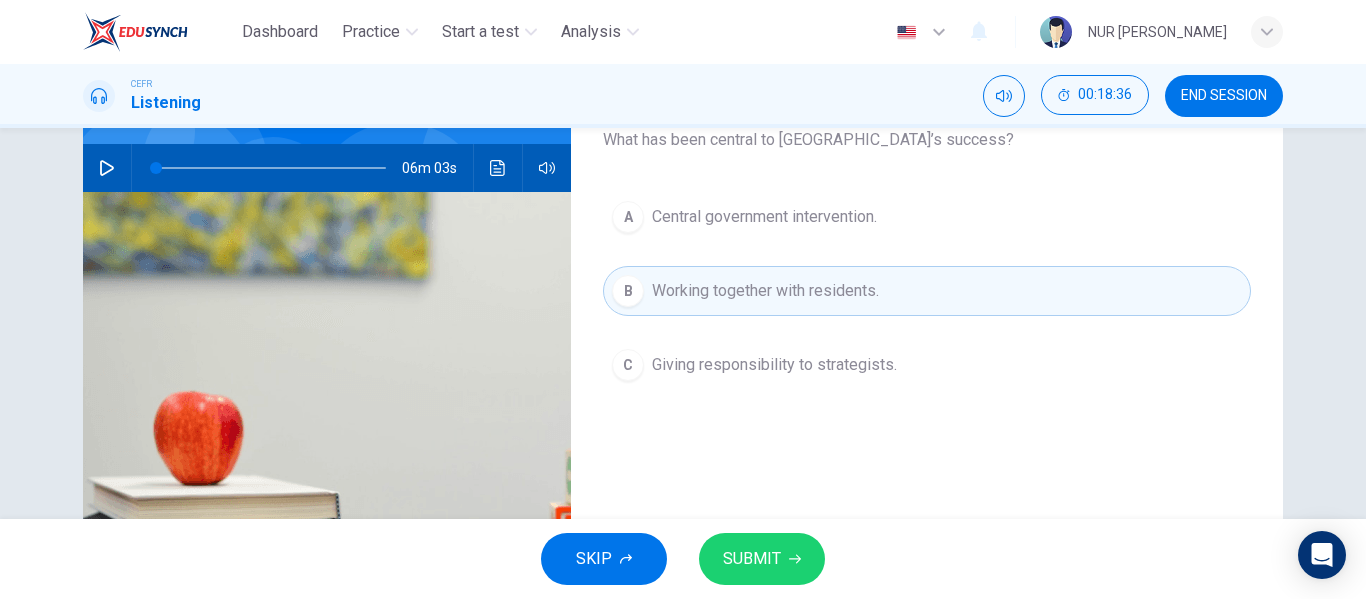 click on "SUBMIT" at bounding box center [752, 559] 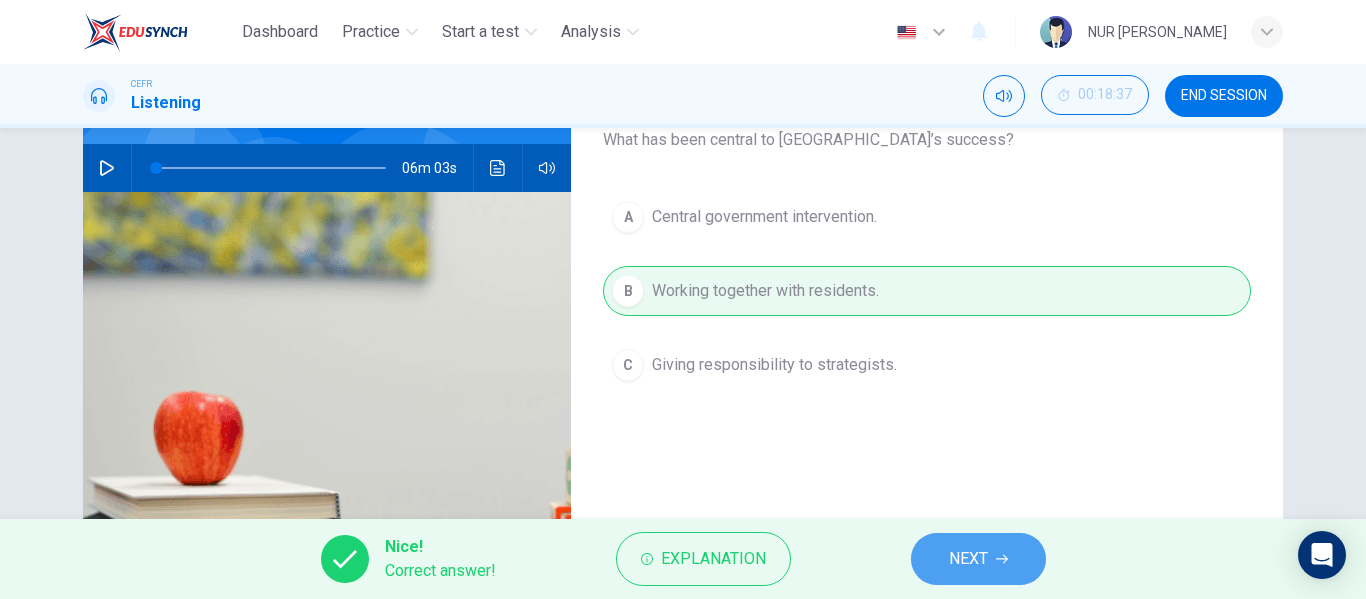 click on "NEXT" at bounding box center (968, 559) 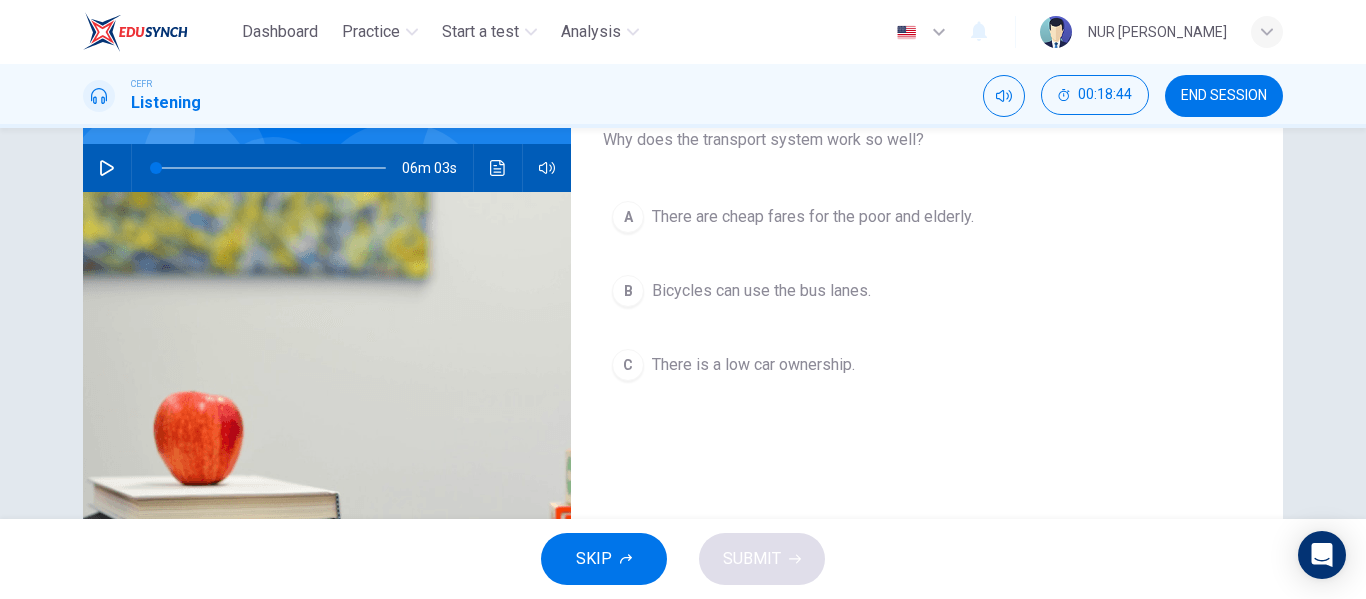 scroll, scrollTop: 84, scrollLeft: 0, axis: vertical 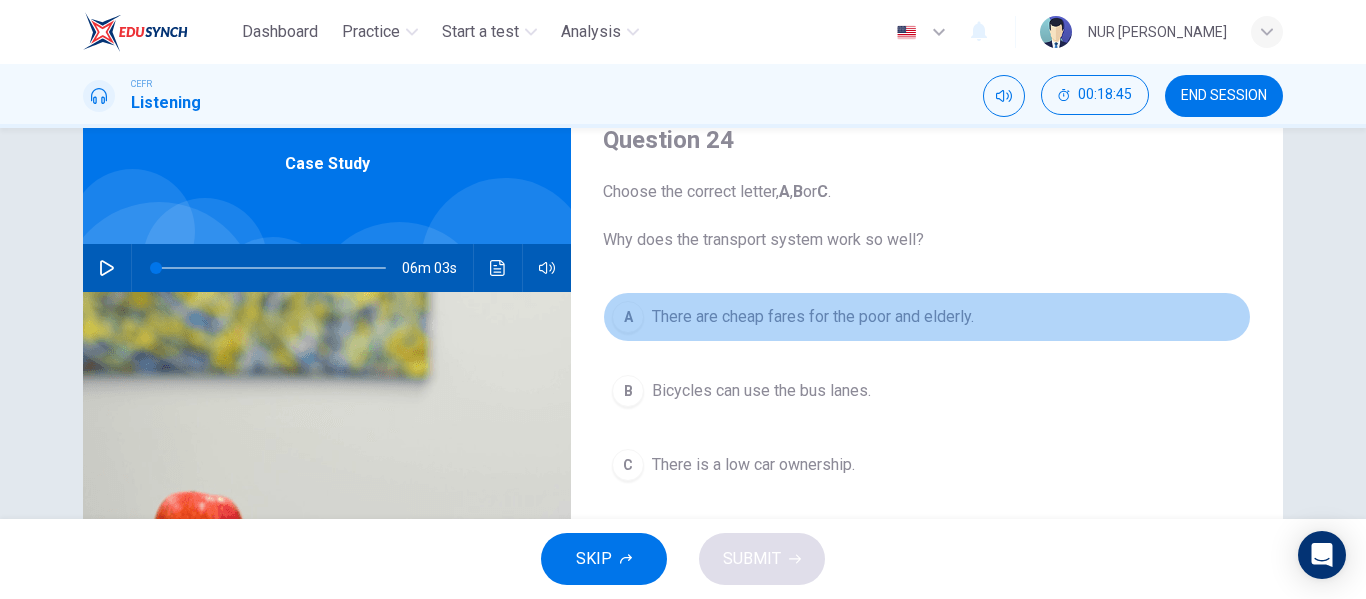 click on "There are cheap fares for the poor and elderly." at bounding box center (813, 317) 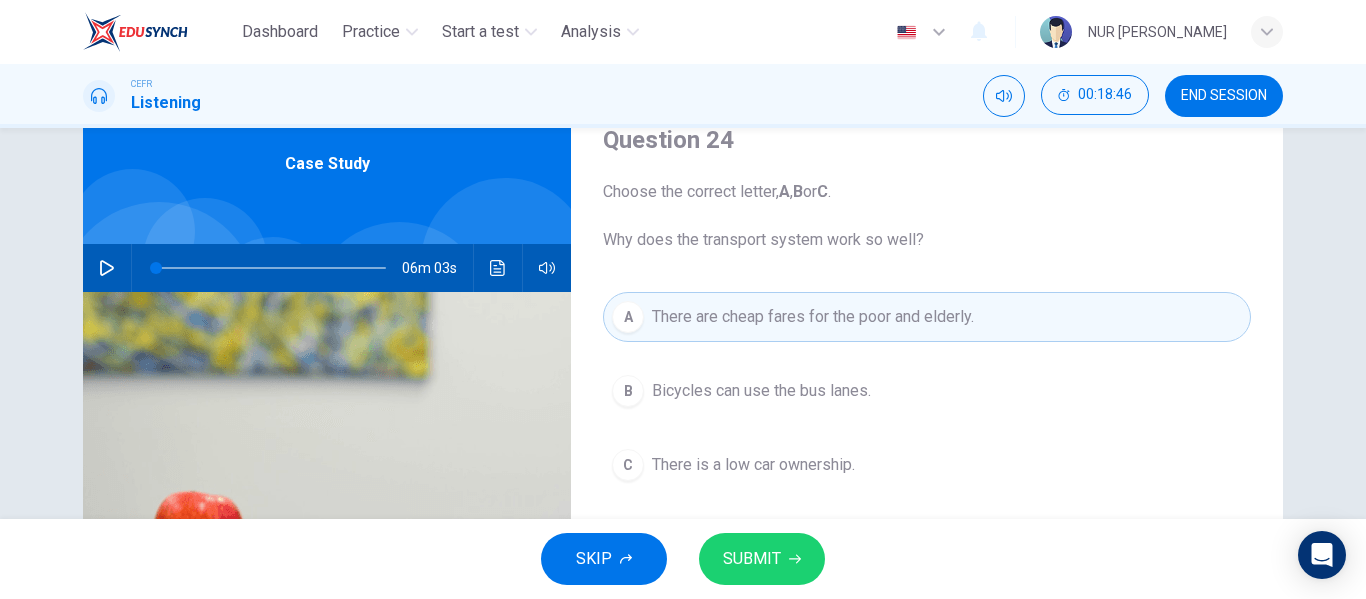 click on "SUBMIT" at bounding box center [762, 559] 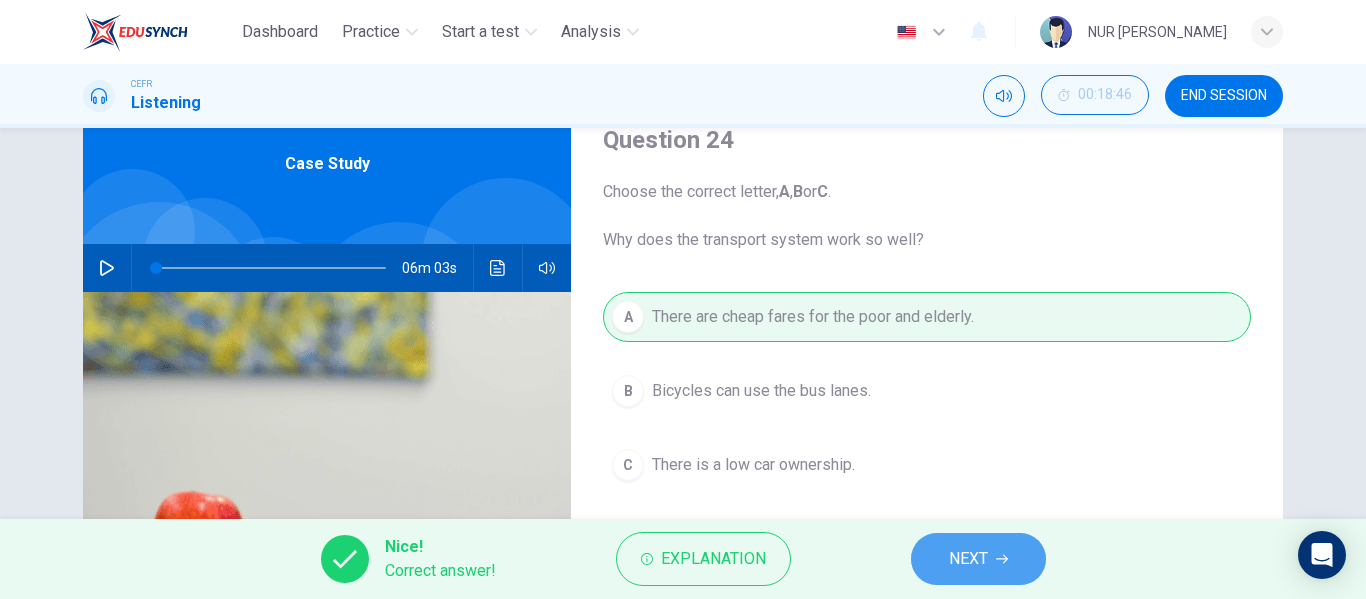 click on "NEXT" at bounding box center (978, 559) 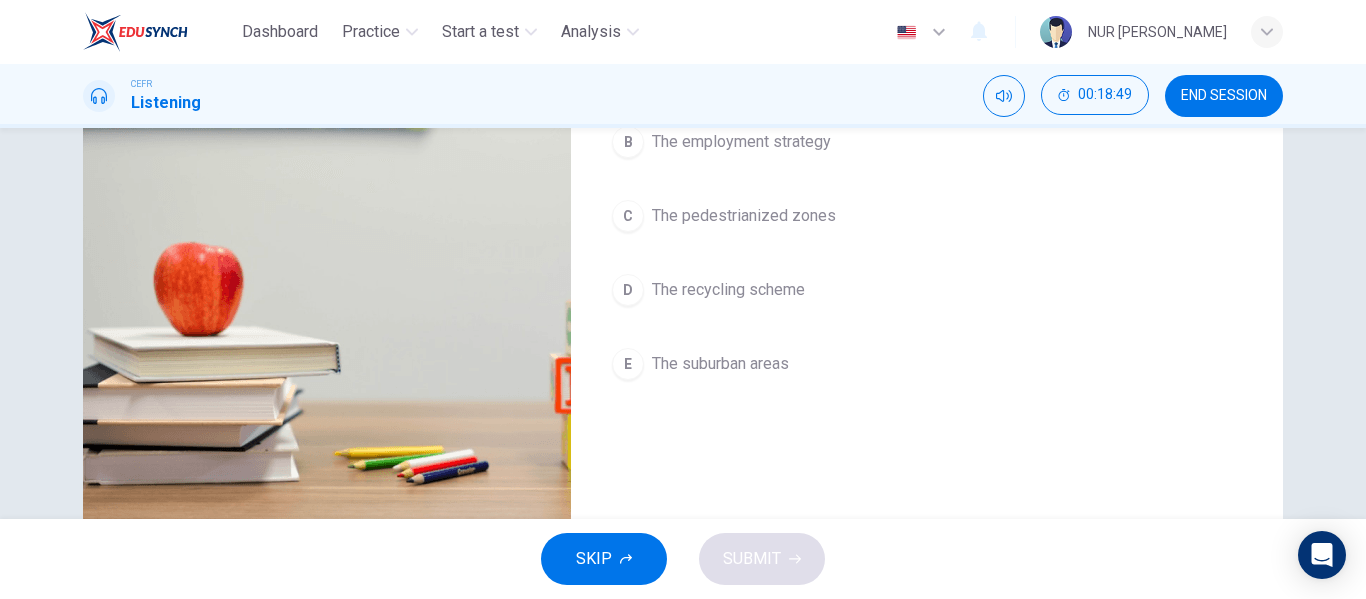 scroll, scrollTop: 333, scrollLeft: 0, axis: vertical 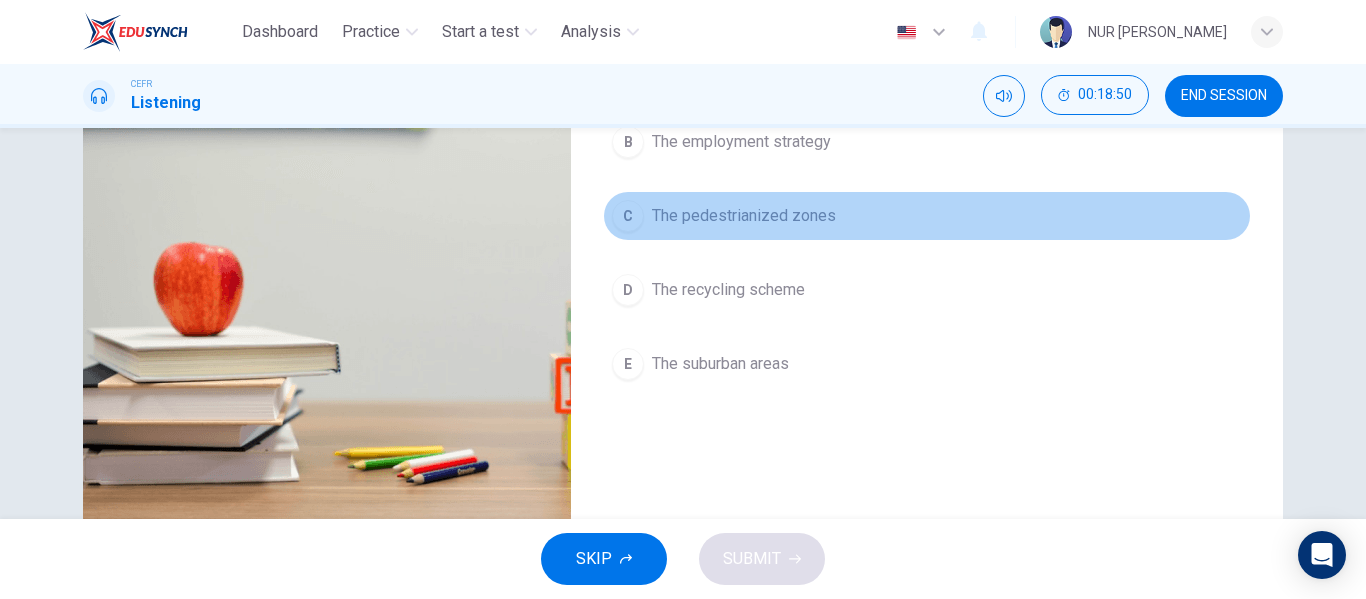 click on "The pedestrianized zones" at bounding box center [744, 216] 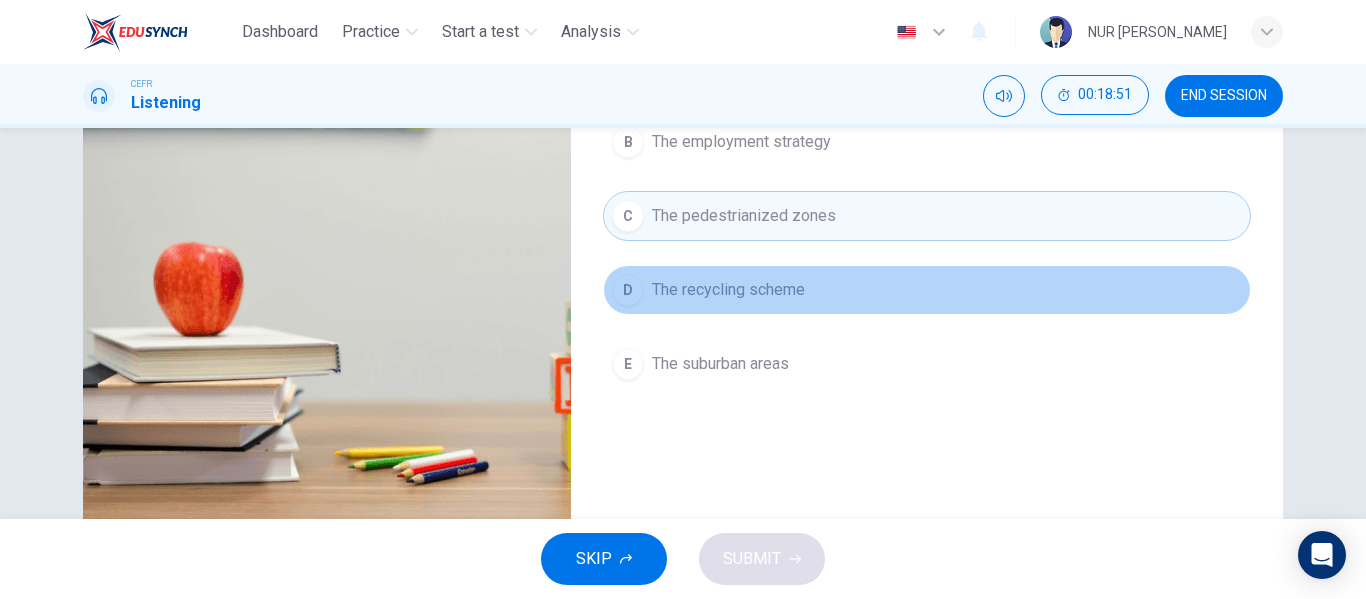 click on "The recycling scheme" at bounding box center [728, 290] 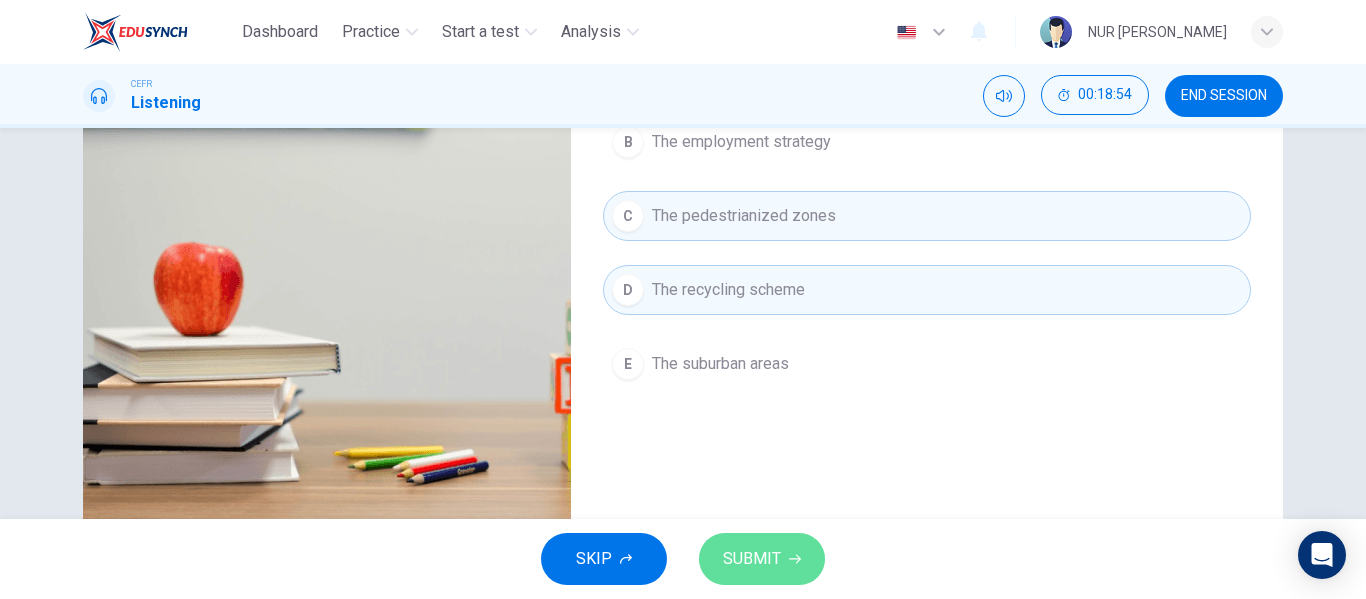 click on "SUBMIT" at bounding box center (762, 559) 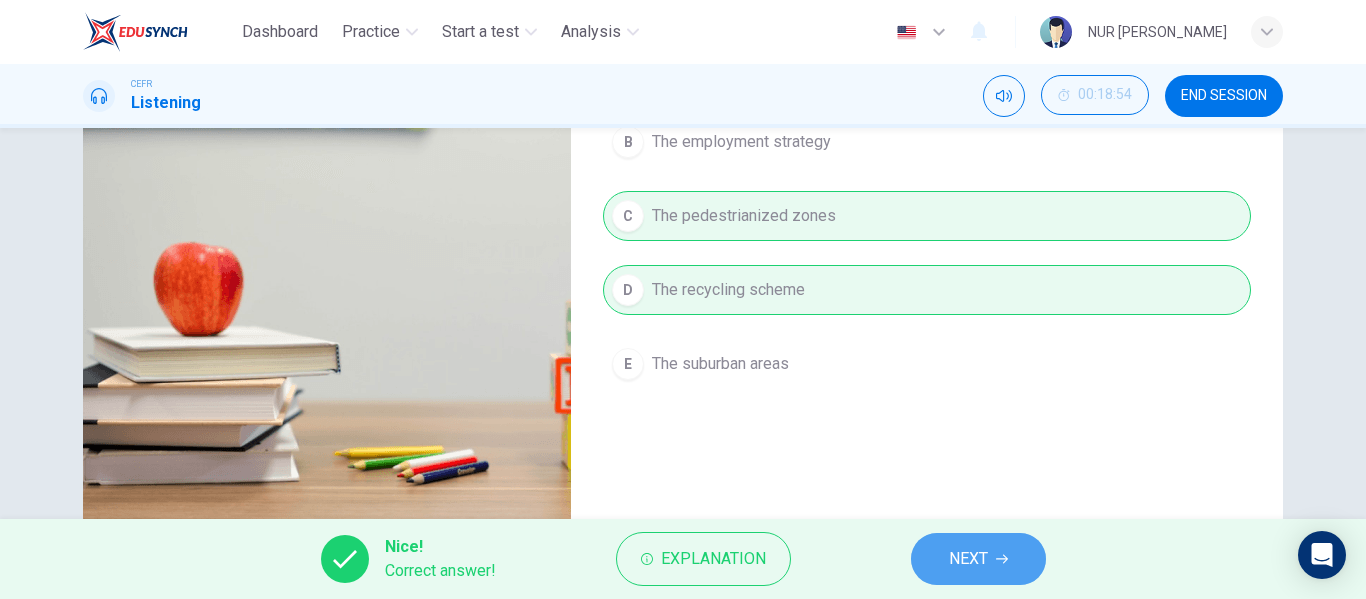 click 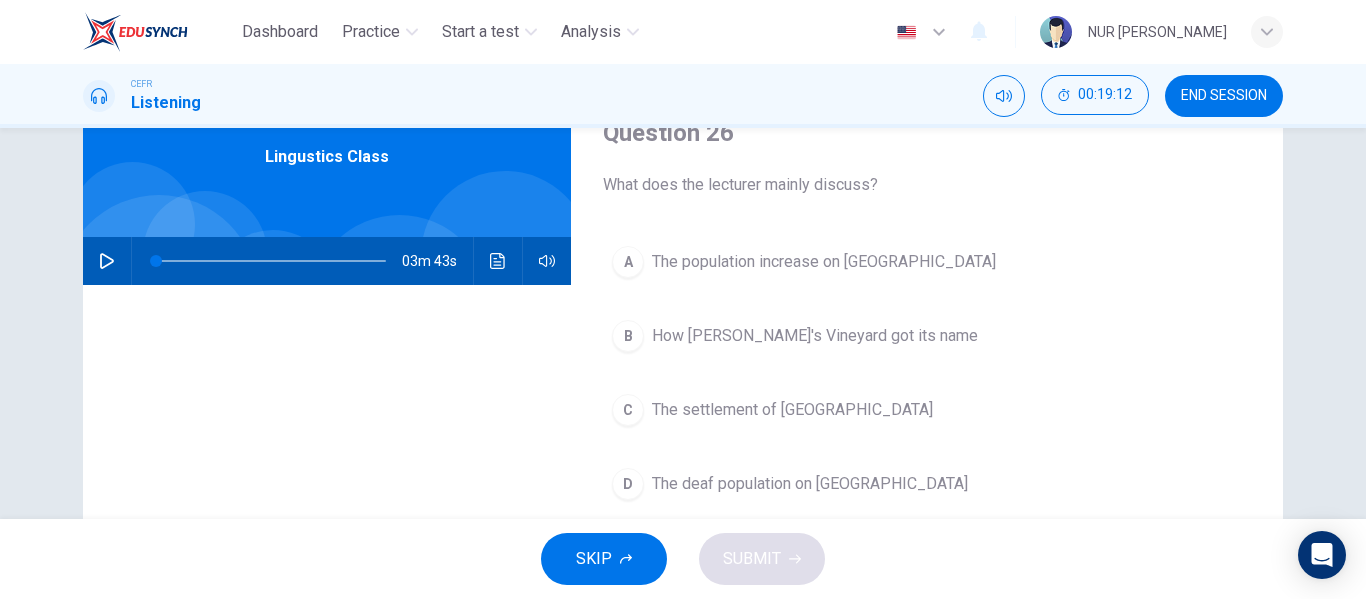 scroll, scrollTop: 91, scrollLeft: 0, axis: vertical 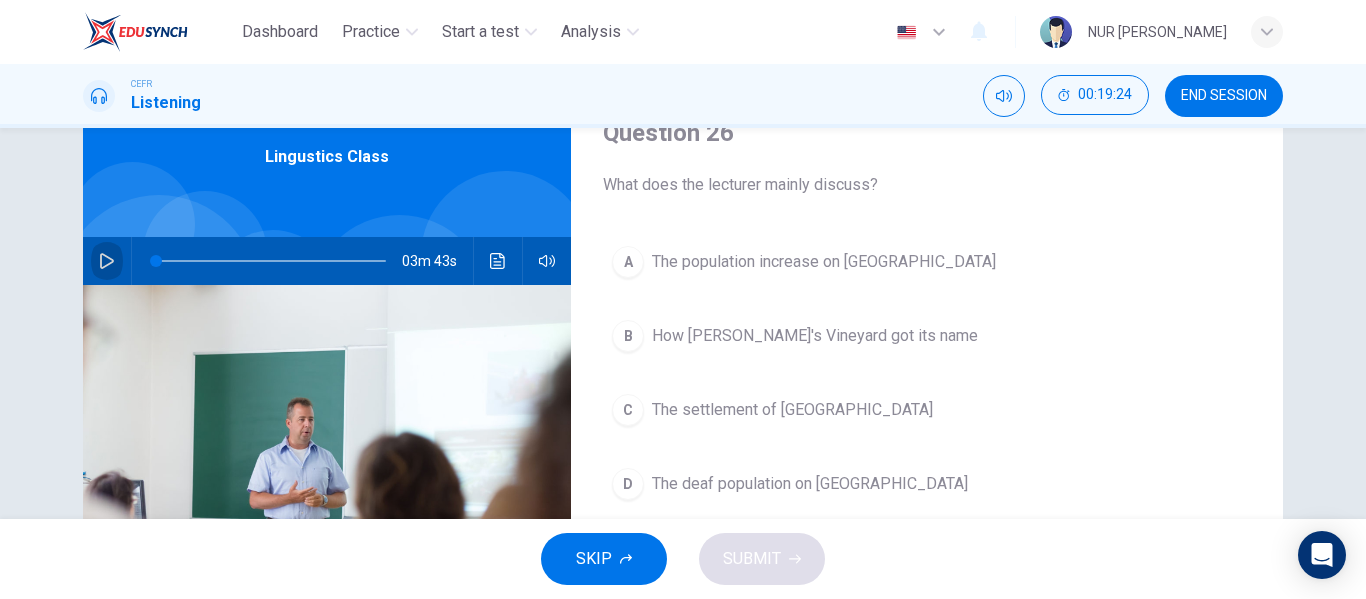 click at bounding box center (107, 261) 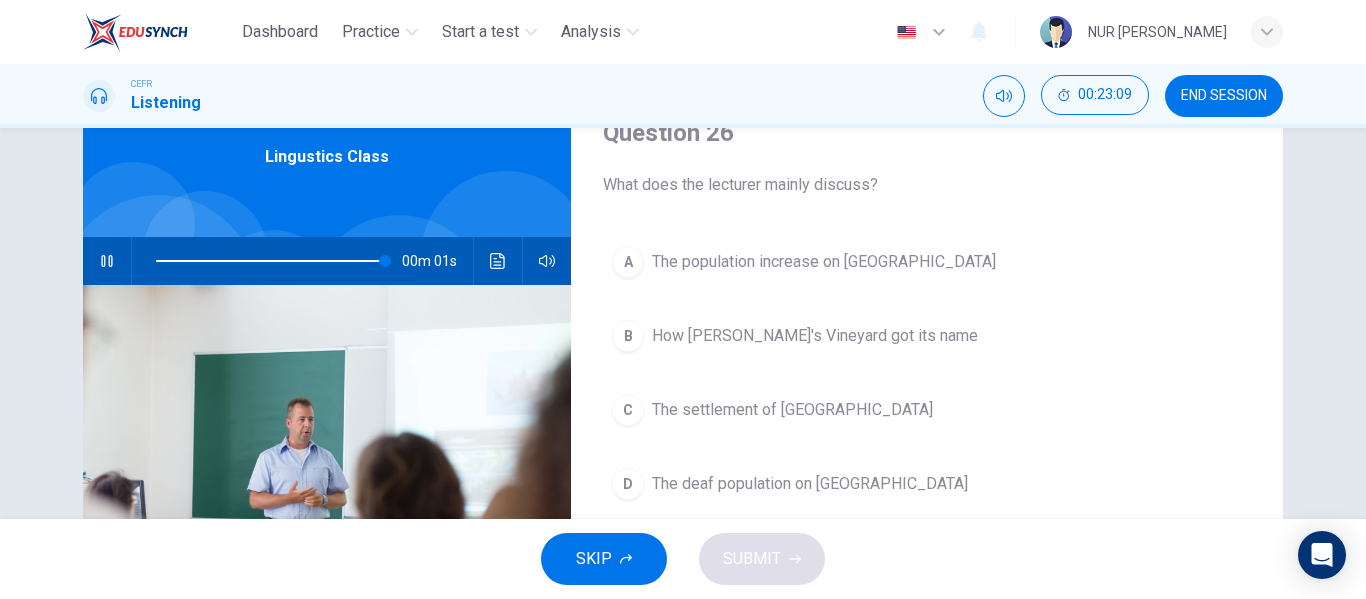 type on "0" 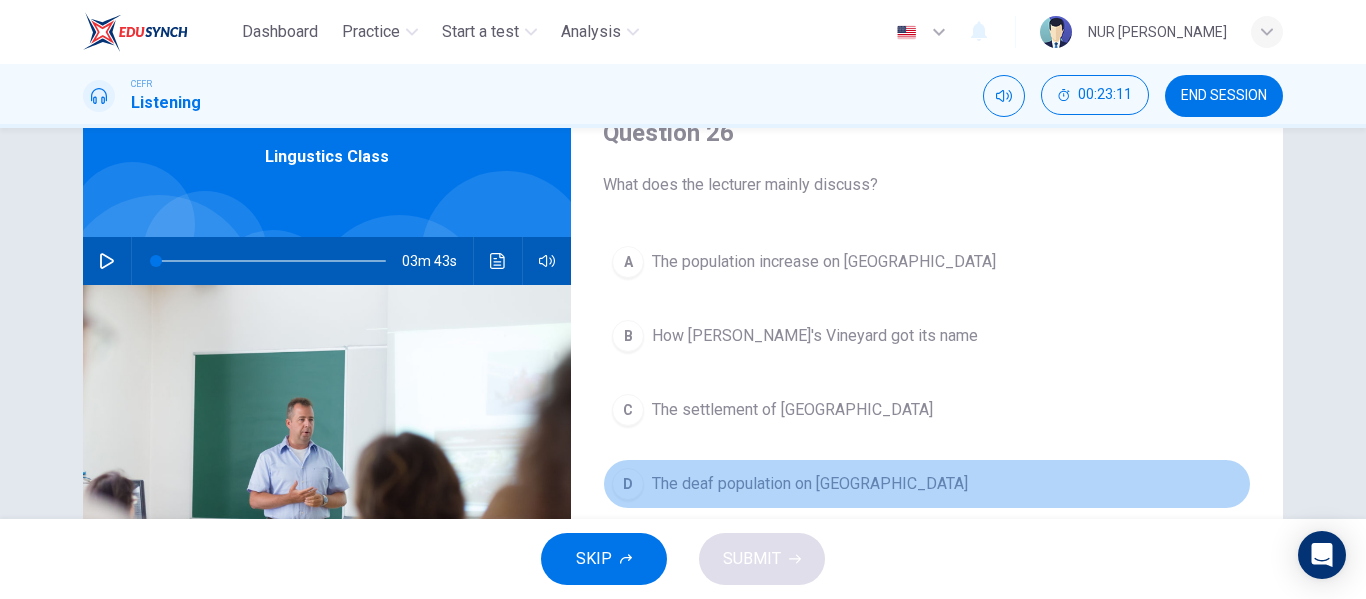 click on "D The deaf population on [PERSON_NAME][GEOGRAPHIC_DATA]" at bounding box center [927, 484] 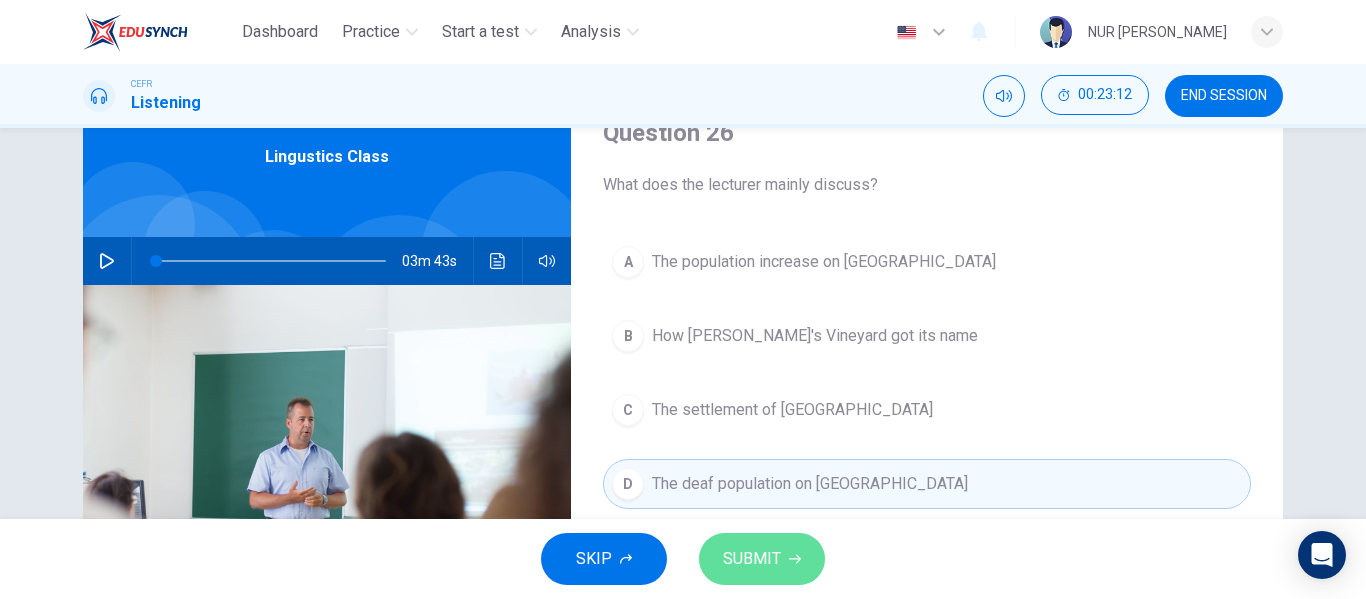 click on "SUBMIT" at bounding box center (762, 559) 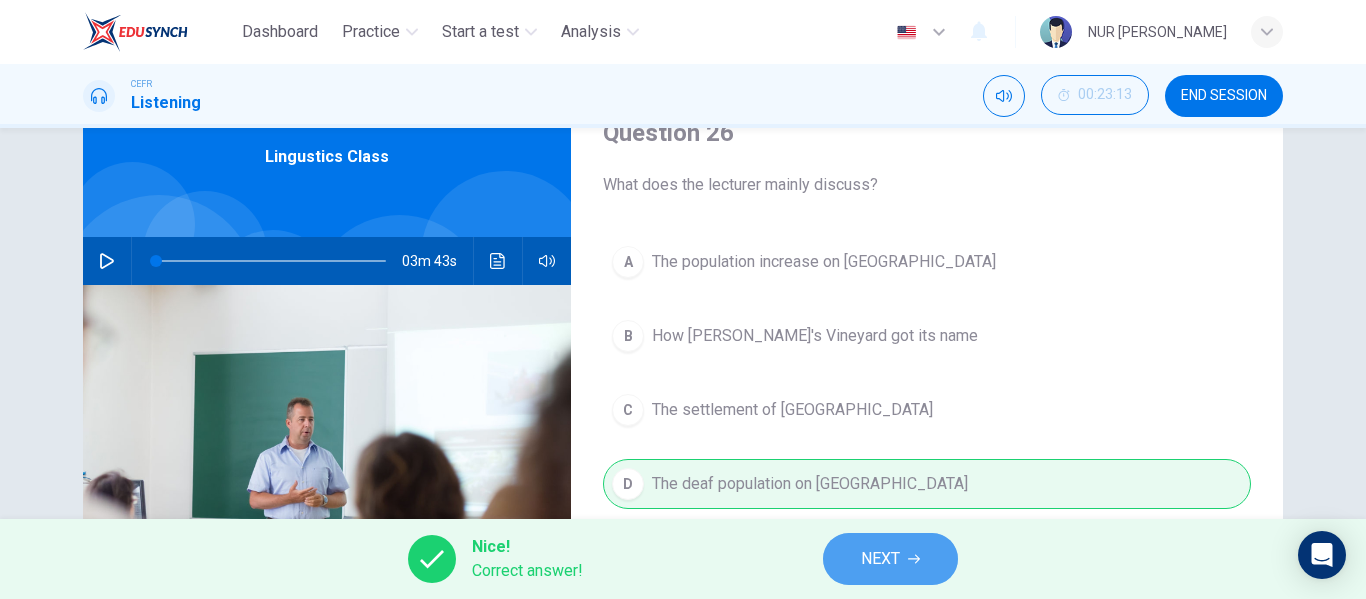 click on "NEXT" at bounding box center [890, 559] 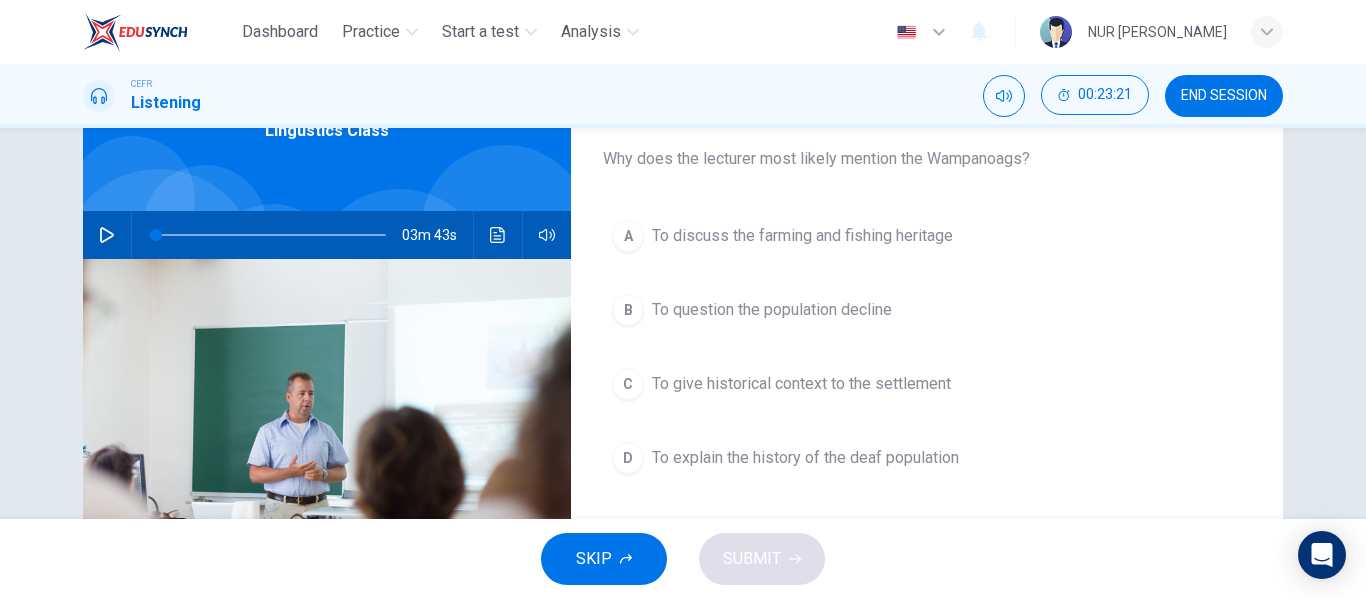 scroll, scrollTop: 119, scrollLeft: 0, axis: vertical 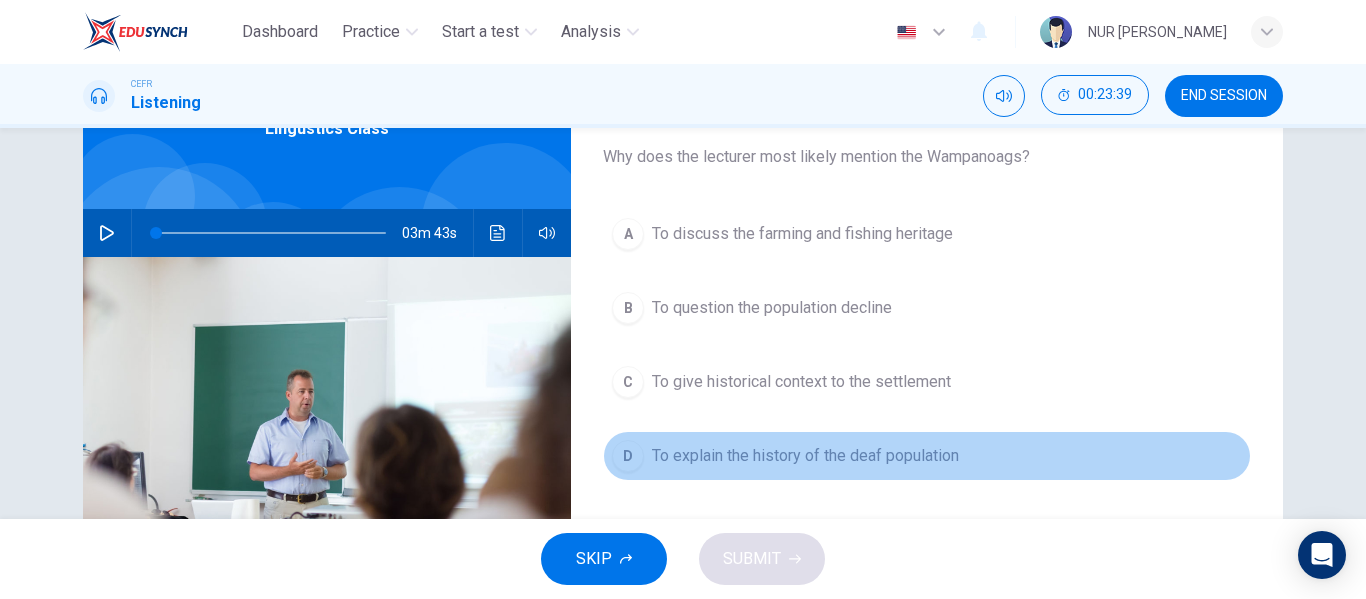 click on "To explain the history of the deaf population" at bounding box center [805, 456] 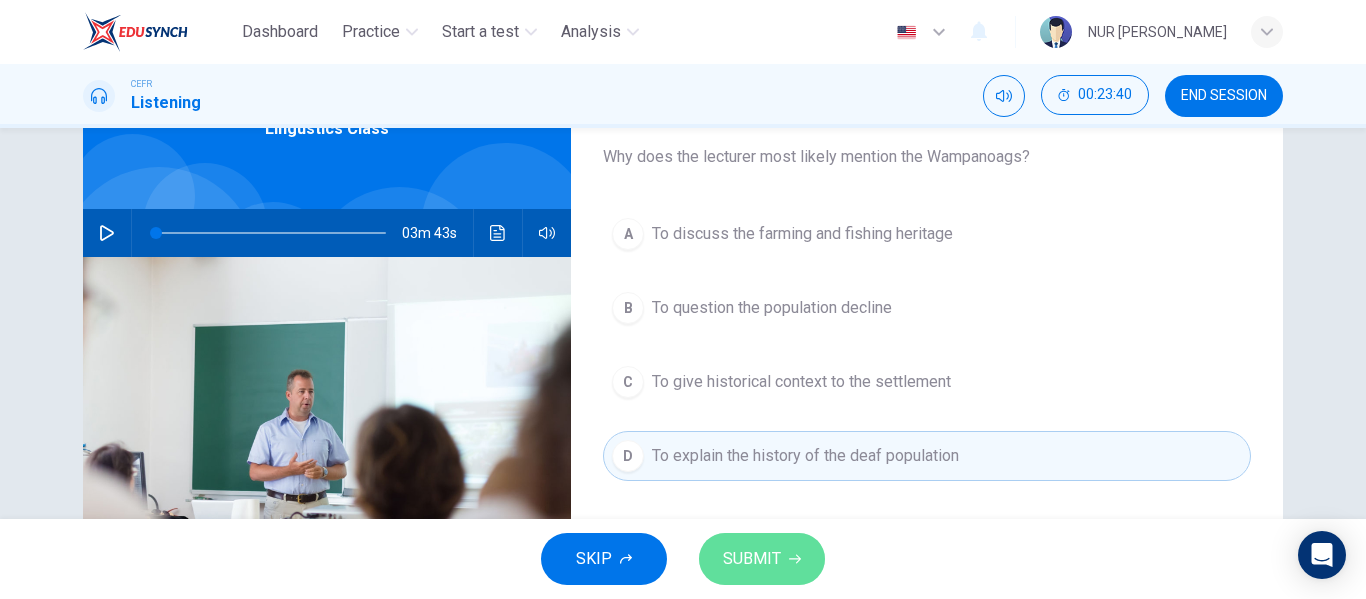 click on "SUBMIT" at bounding box center [762, 559] 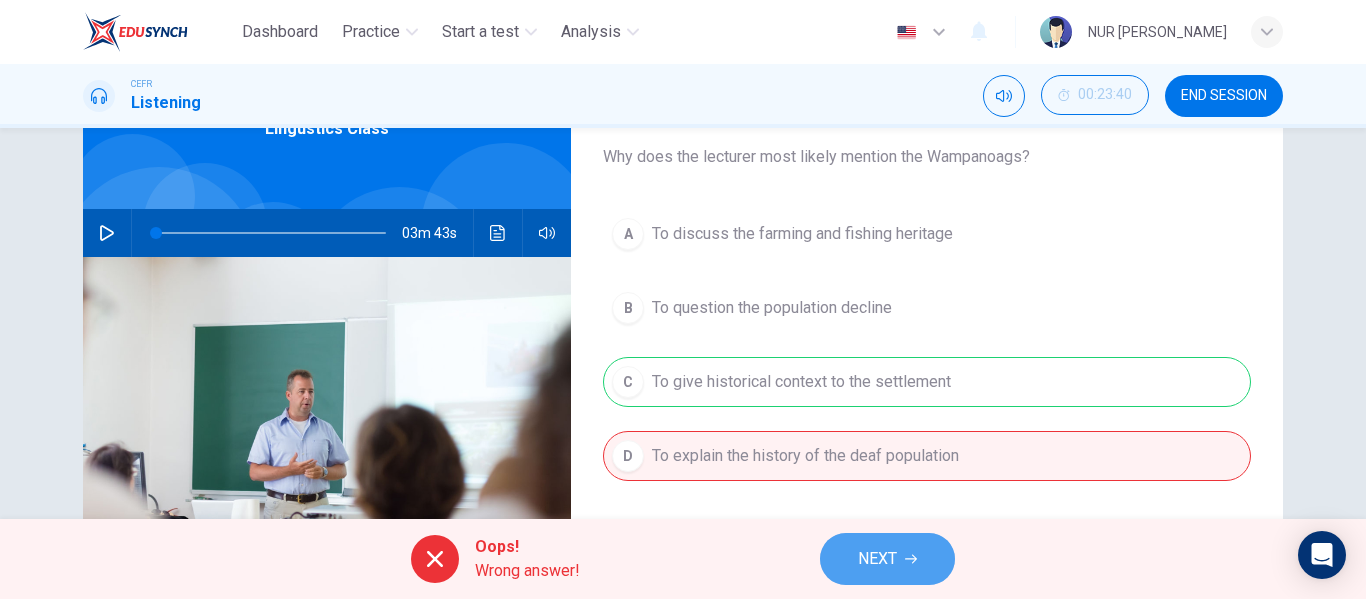 click on "NEXT" at bounding box center [877, 559] 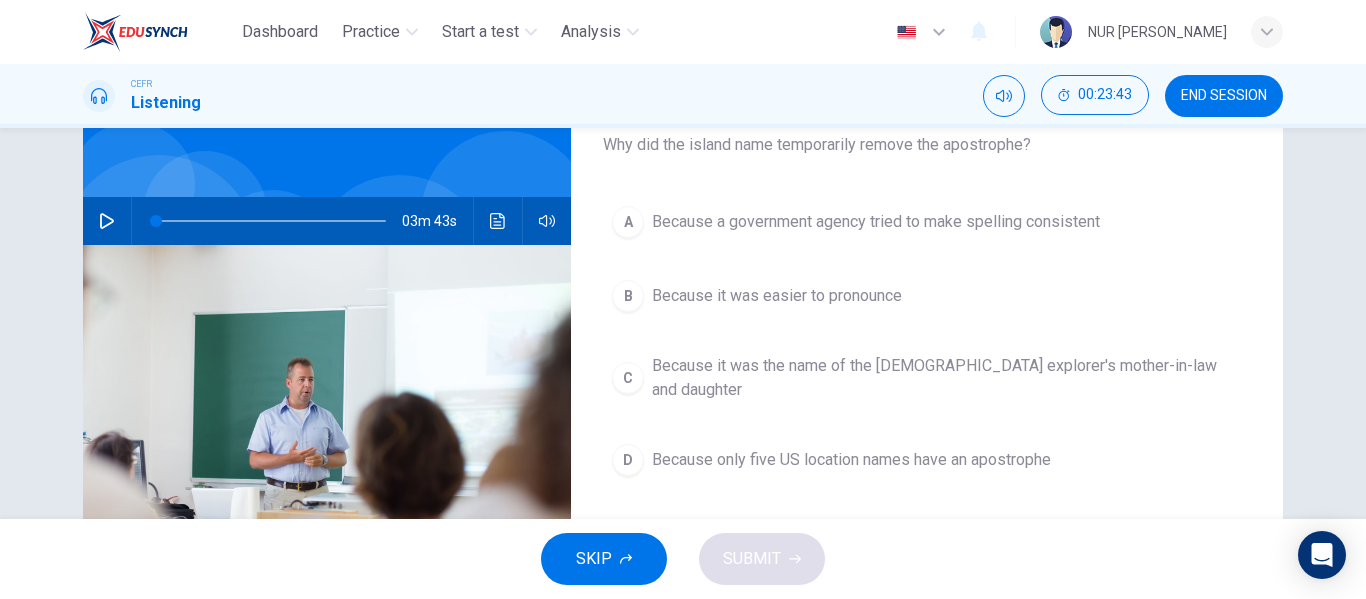 scroll, scrollTop: 130, scrollLeft: 0, axis: vertical 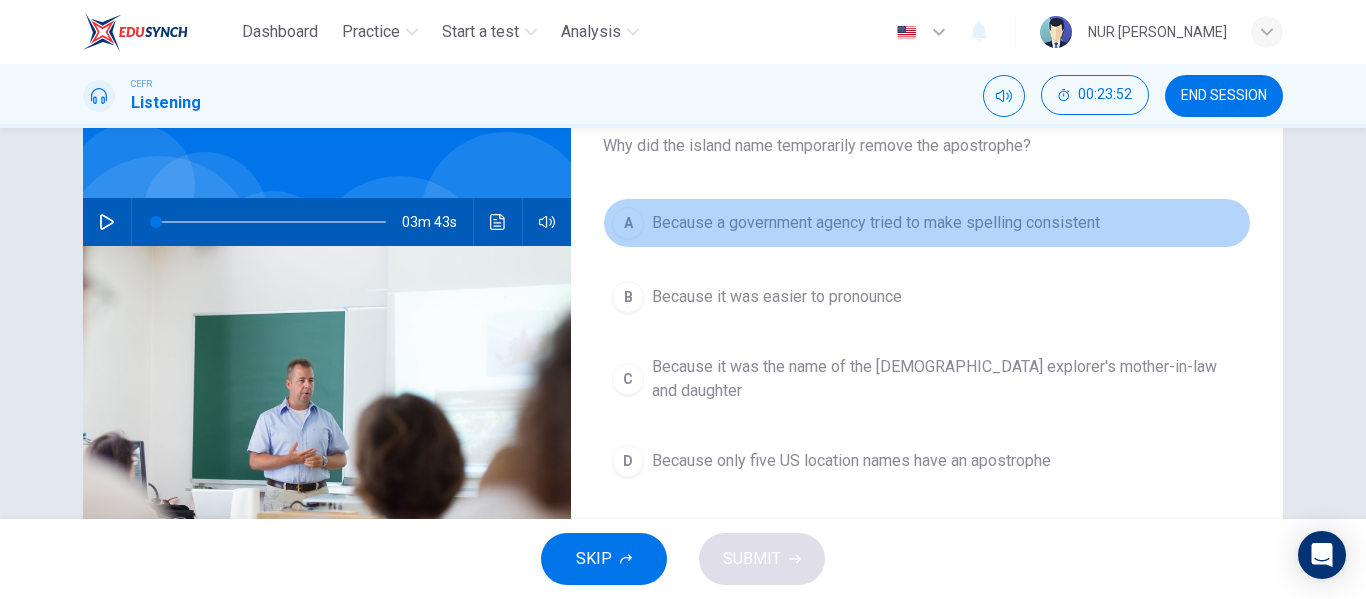 click on "Because a government agency tried to make spelling consistent" at bounding box center (876, 223) 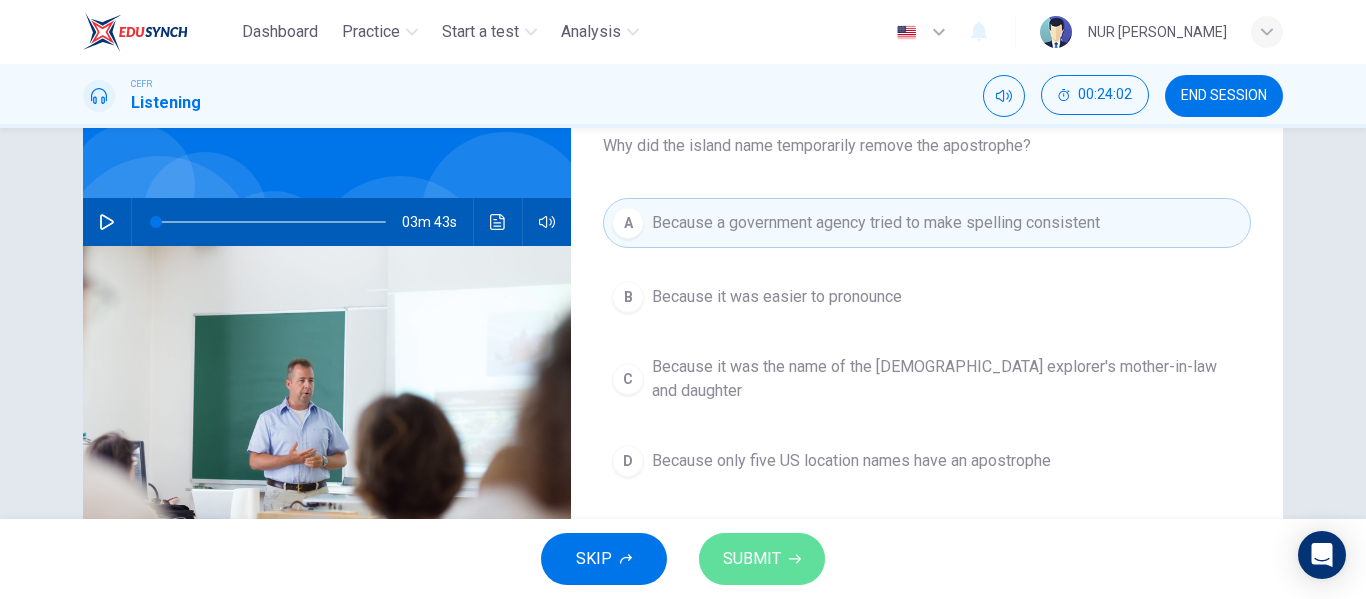 click on "SUBMIT" at bounding box center (762, 559) 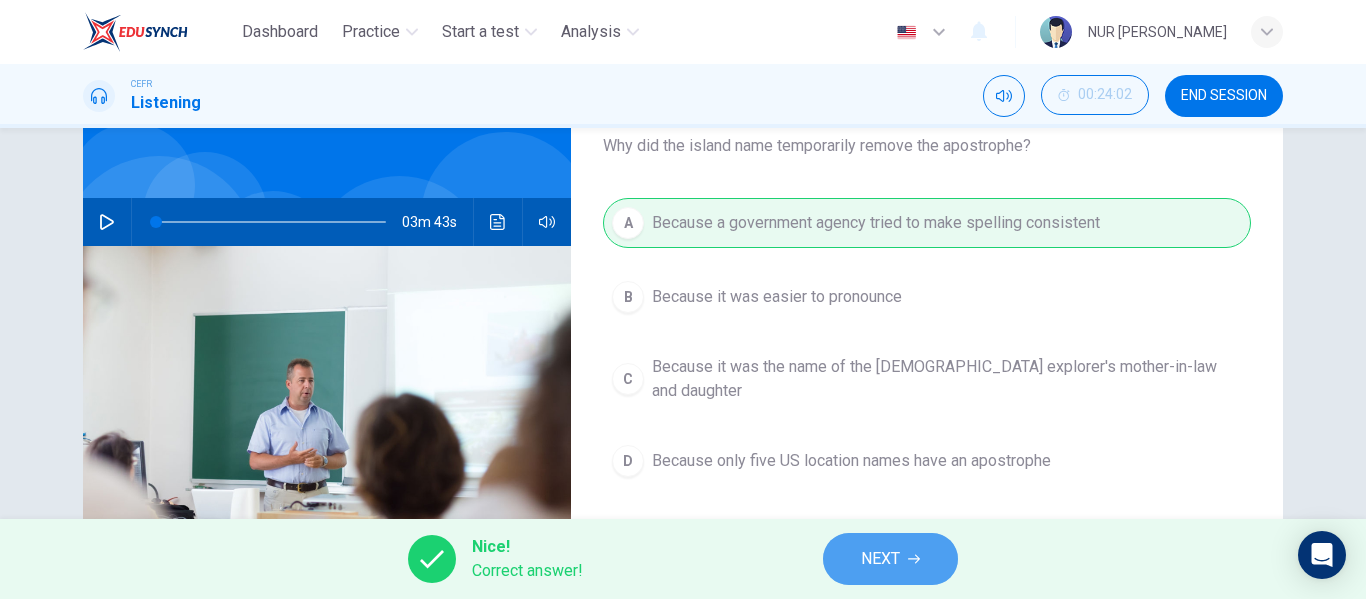 click on "NEXT" at bounding box center [890, 559] 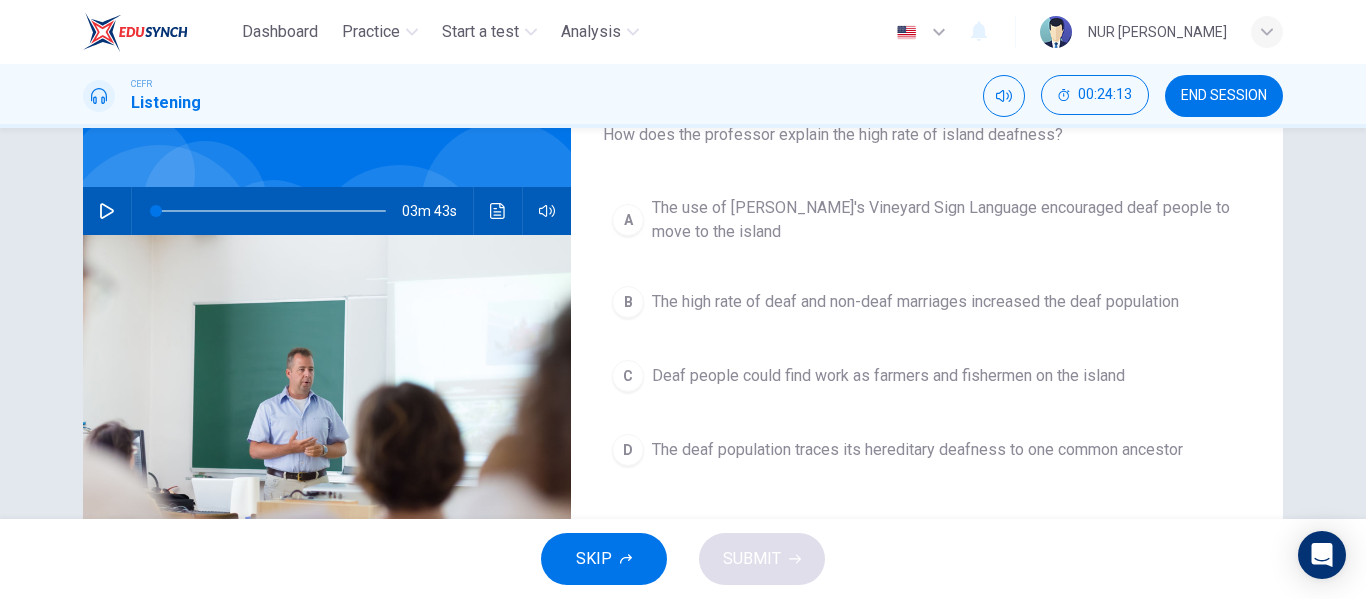 scroll, scrollTop: 141, scrollLeft: 0, axis: vertical 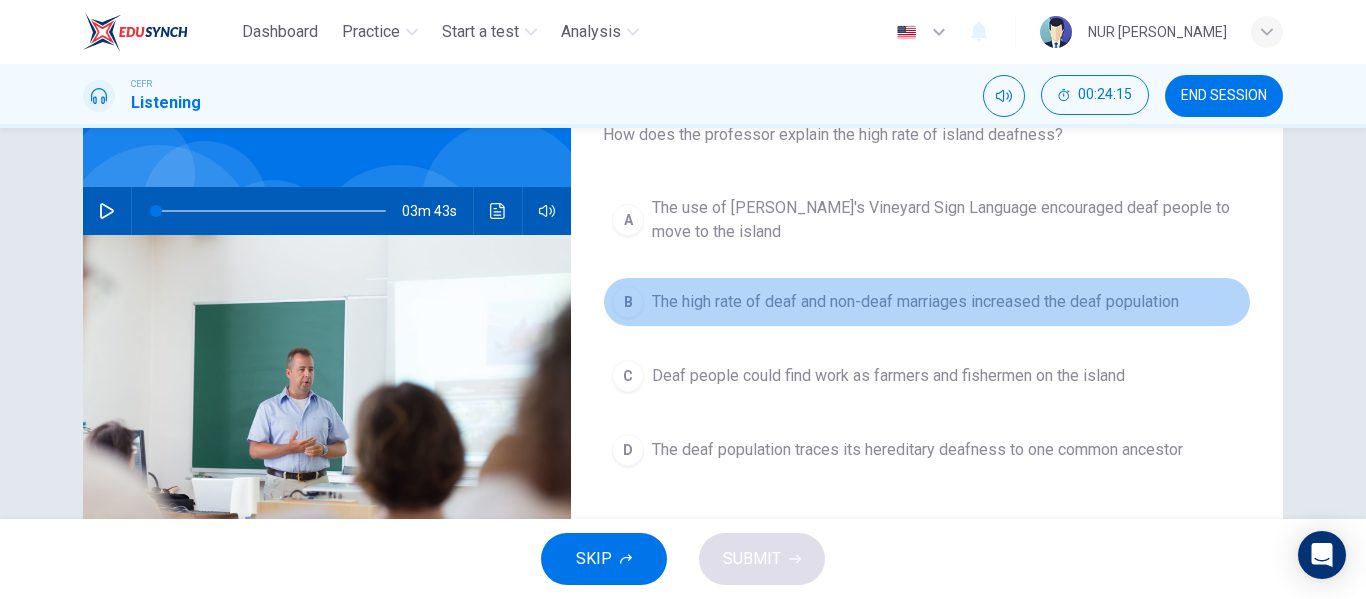 click on "B The high rate of deaf and non-deaf marriages increased the deaf population" at bounding box center (927, 302) 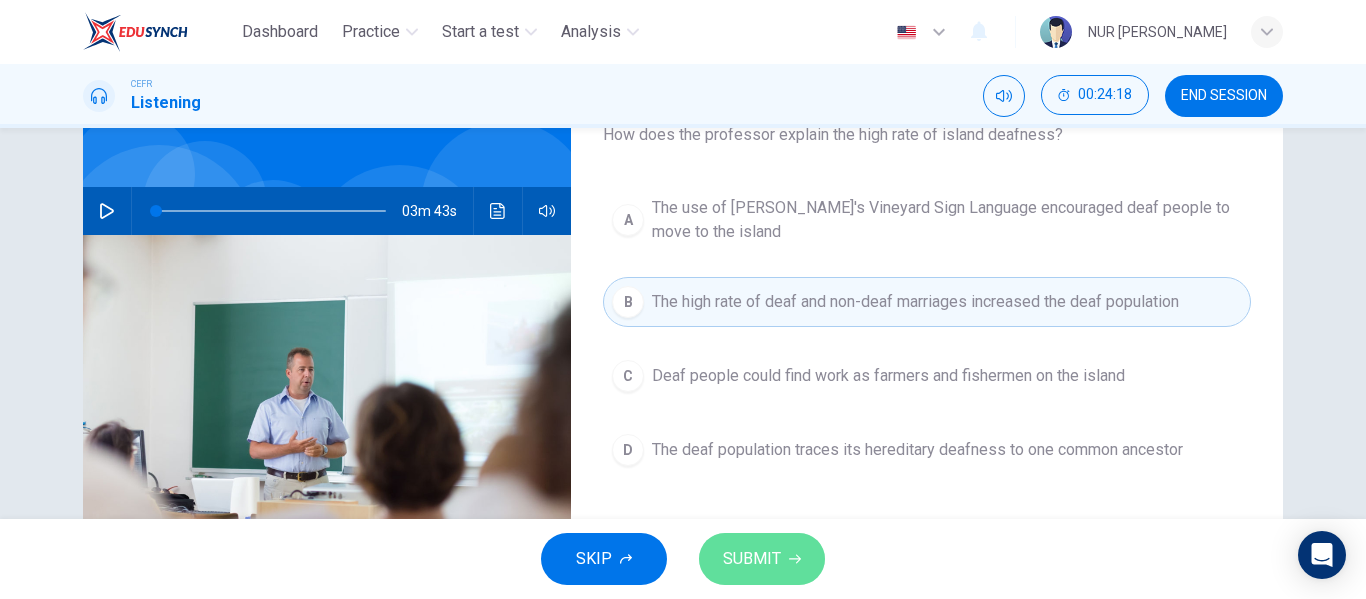 click on "SUBMIT" at bounding box center (762, 559) 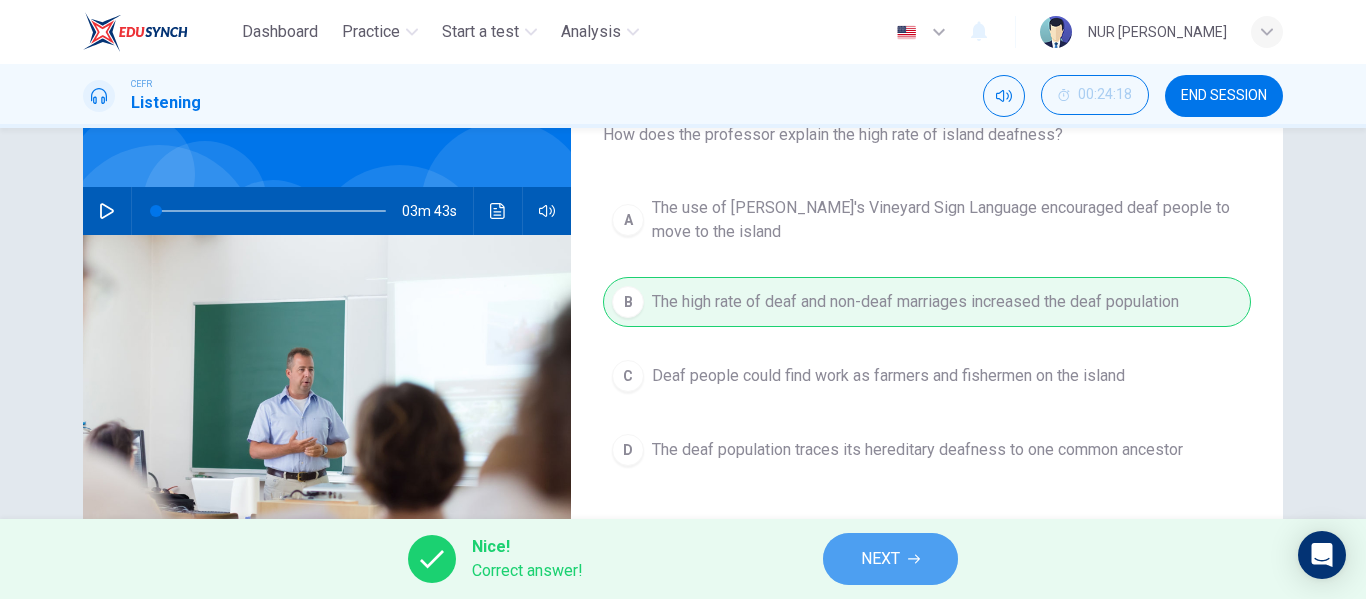 click on "NEXT" at bounding box center (890, 559) 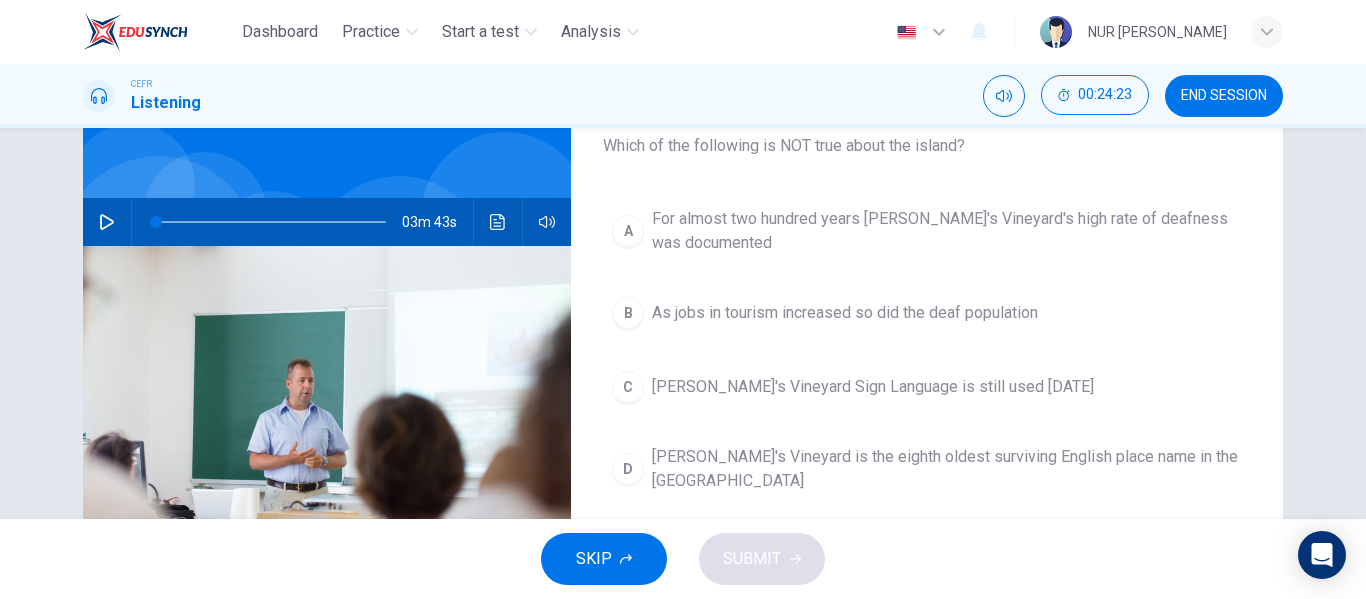 scroll, scrollTop: 130, scrollLeft: 0, axis: vertical 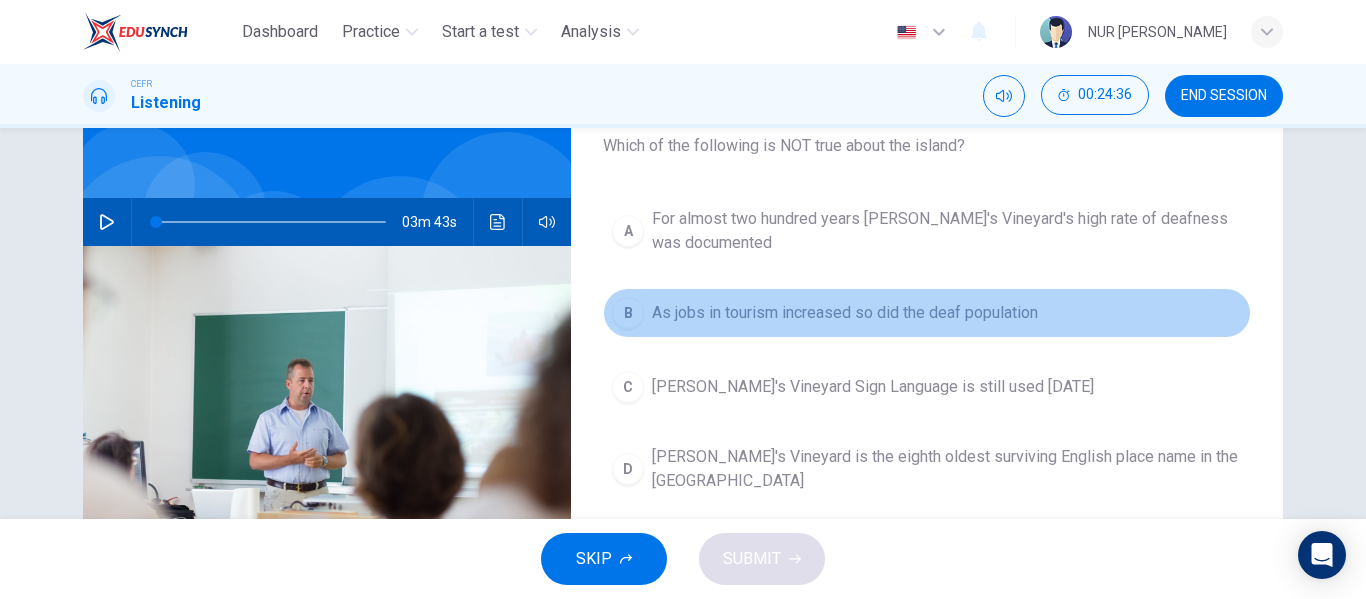 click on "As jobs in tourism increased so did the deaf population" at bounding box center (845, 313) 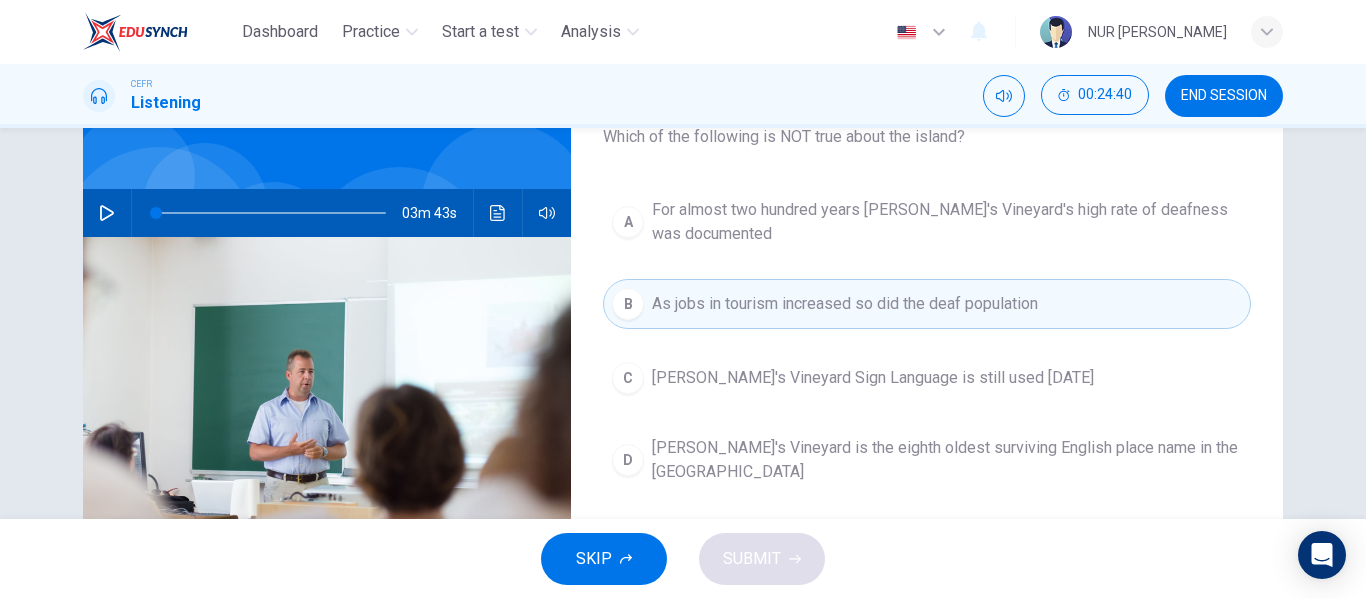 scroll, scrollTop: 138, scrollLeft: 0, axis: vertical 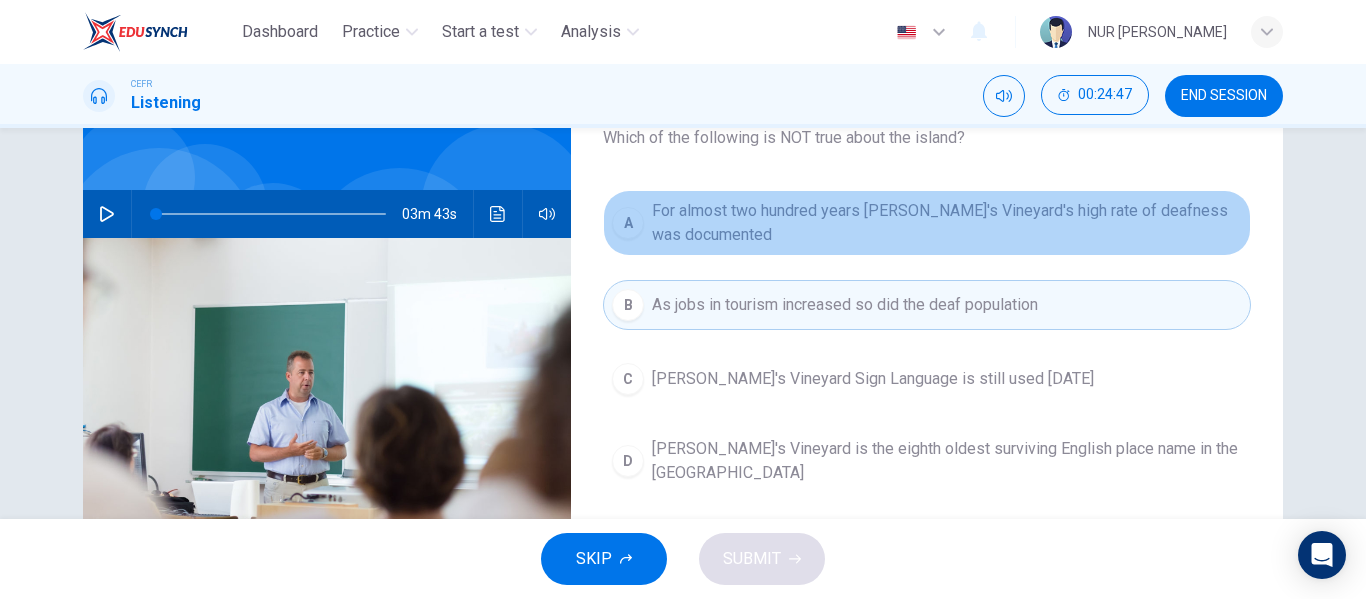 click on "For almost two hundred years [PERSON_NAME]'s Vineyard's high rate of deafness was documented" at bounding box center [947, 223] 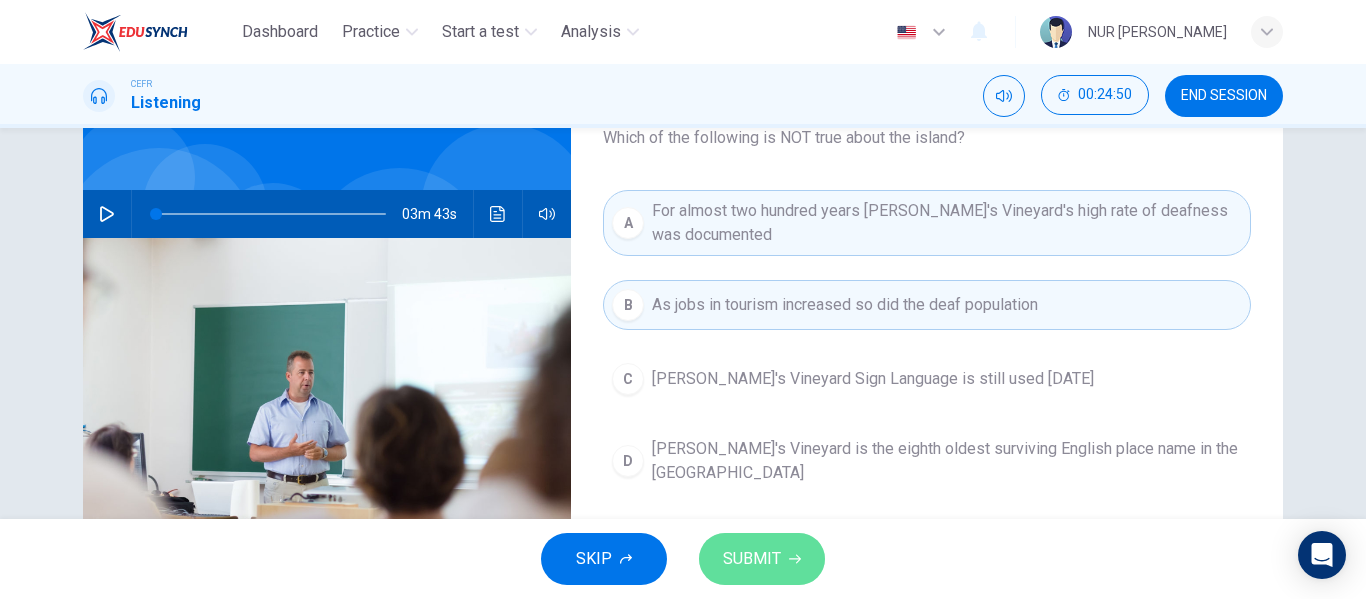 click on "SUBMIT" at bounding box center (762, 559) 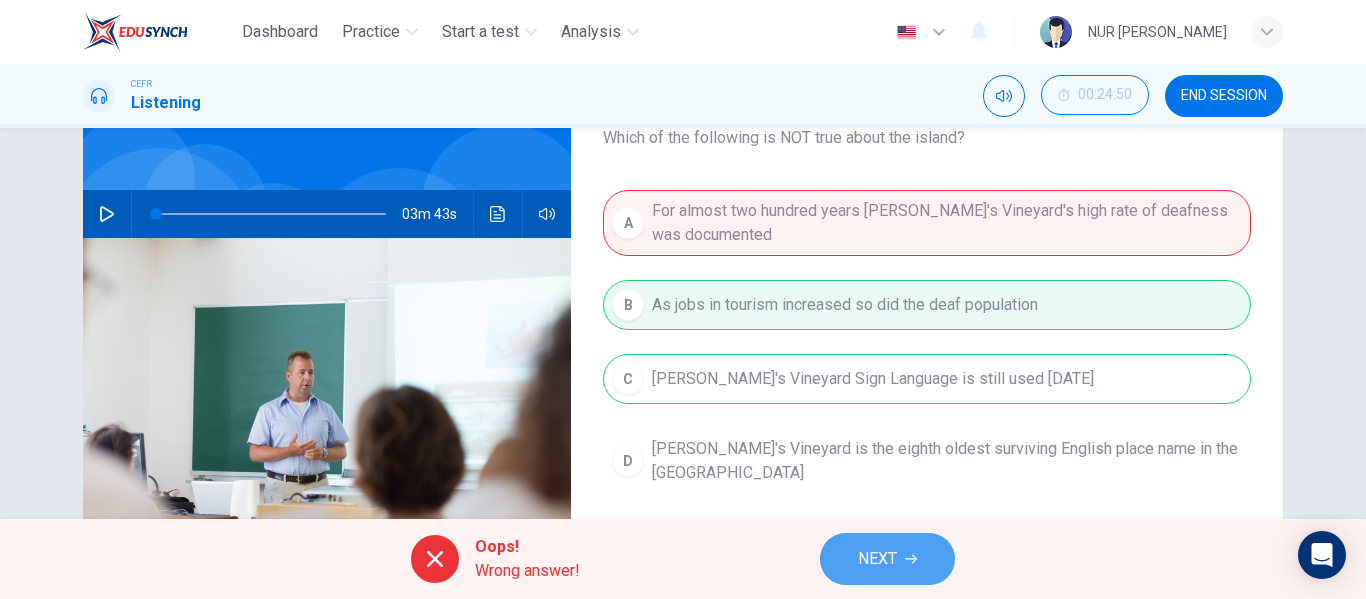 click on "NEXT" at bounding box center (887, 559) 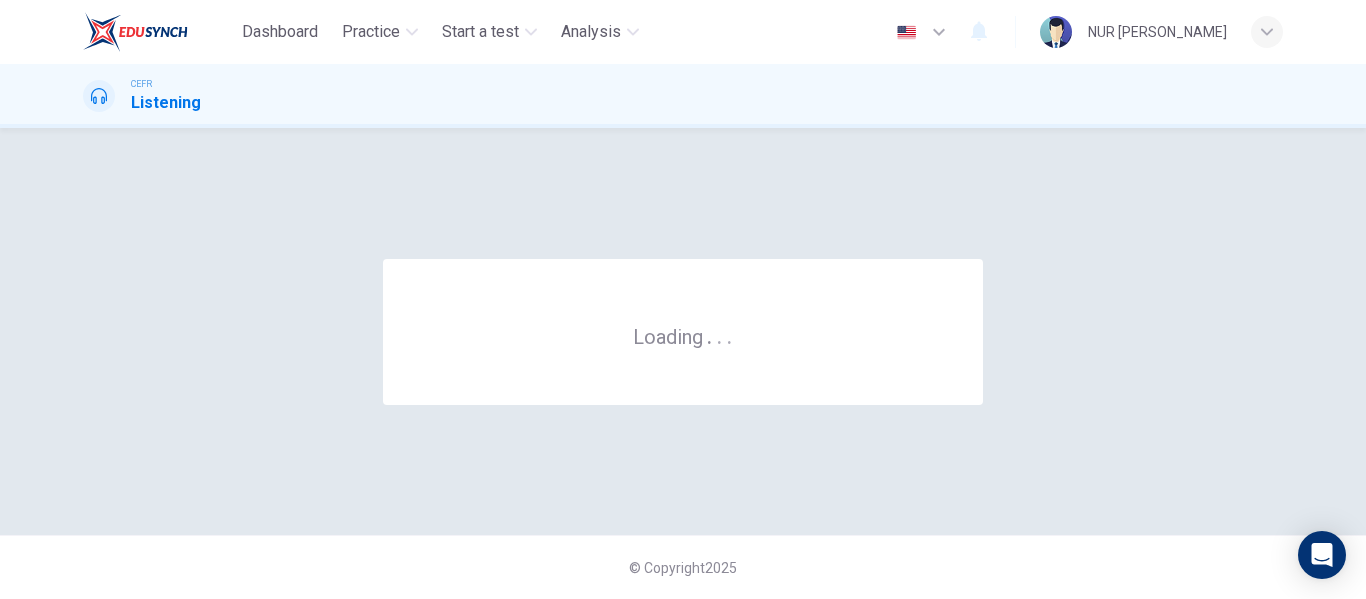 scroll, scrollTop: 0, scrollLeft: 0, axis: both 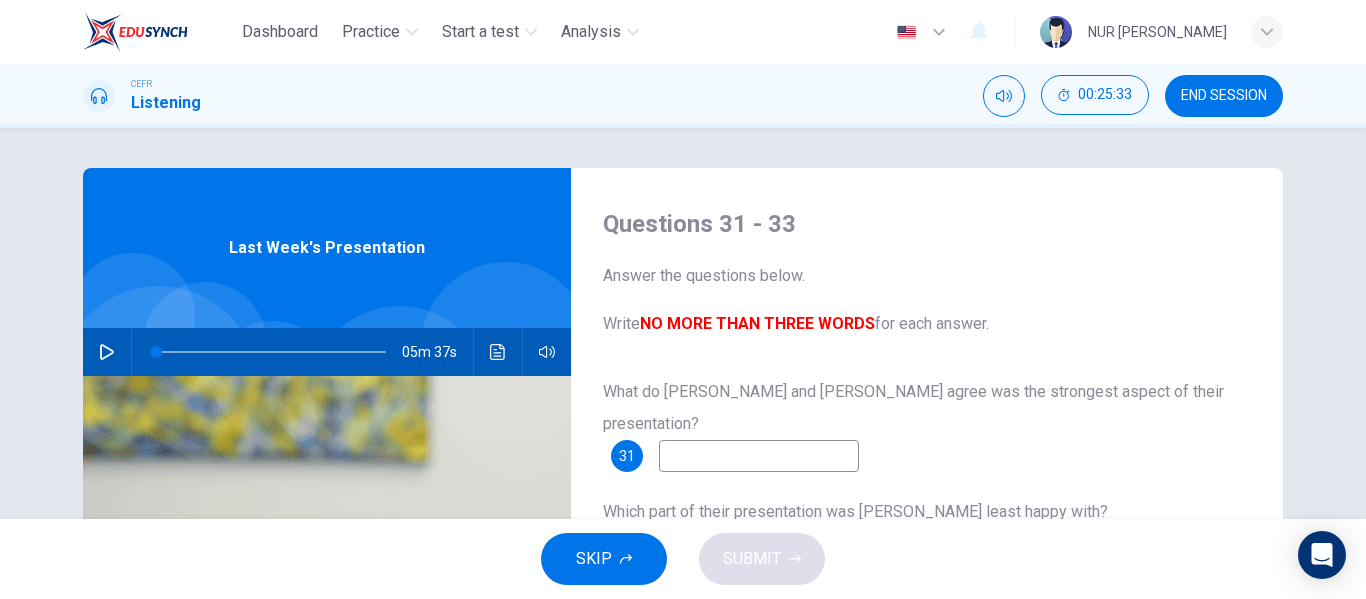 click at bounding box center (759, 456) 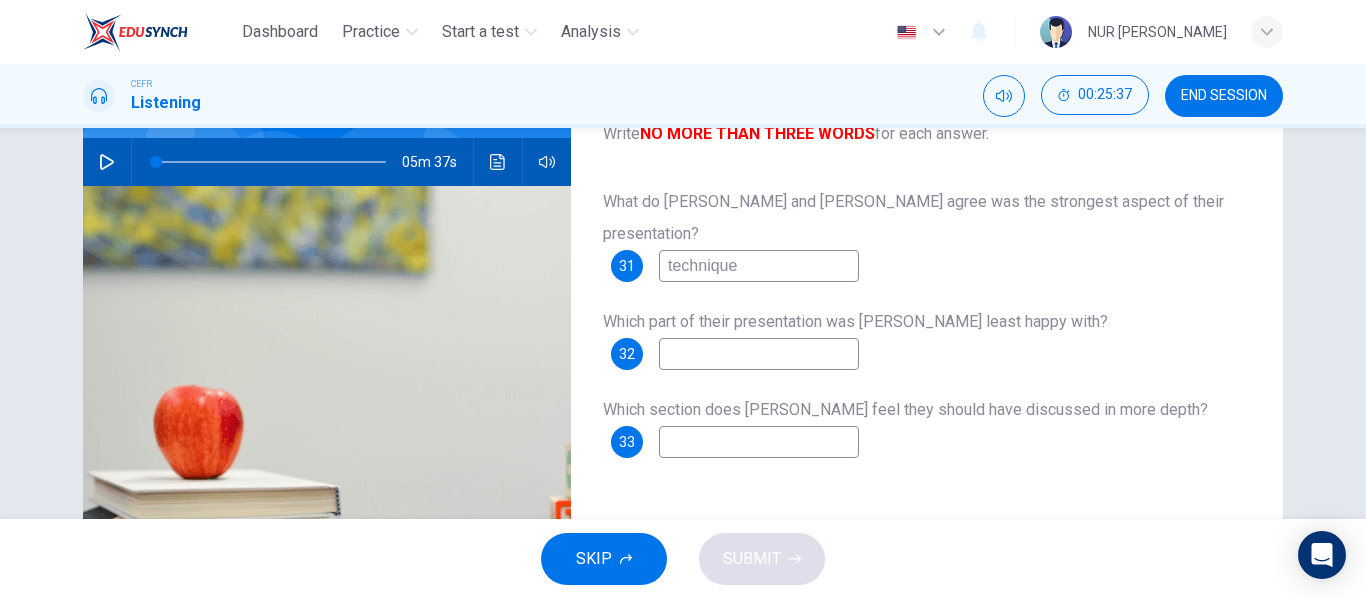 scroll, scrollTop: 190, scrollLeft: 0, axis: vertical 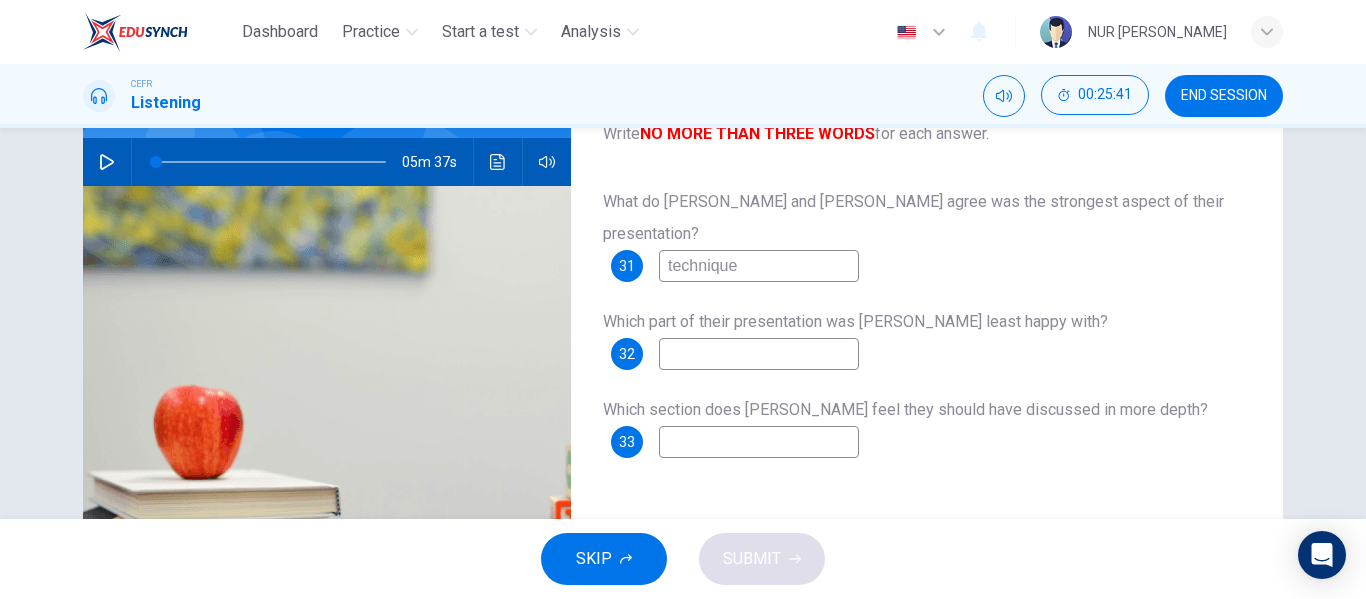 type on "technique" 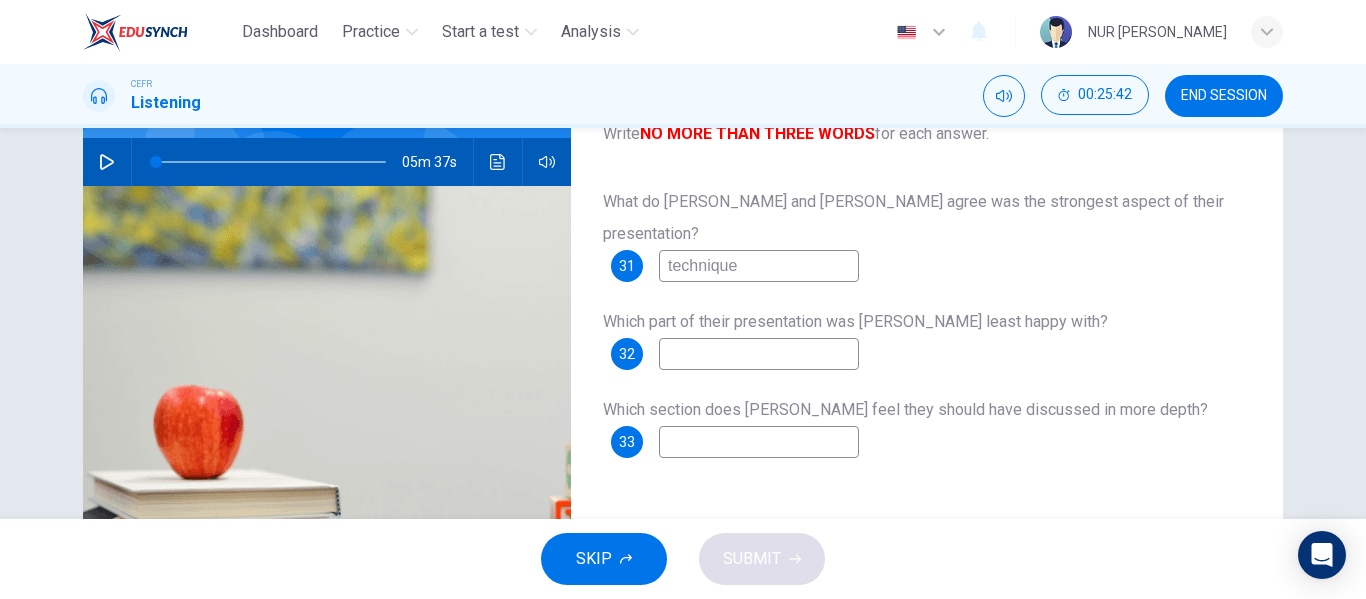 click at bounding box center [759, 354] 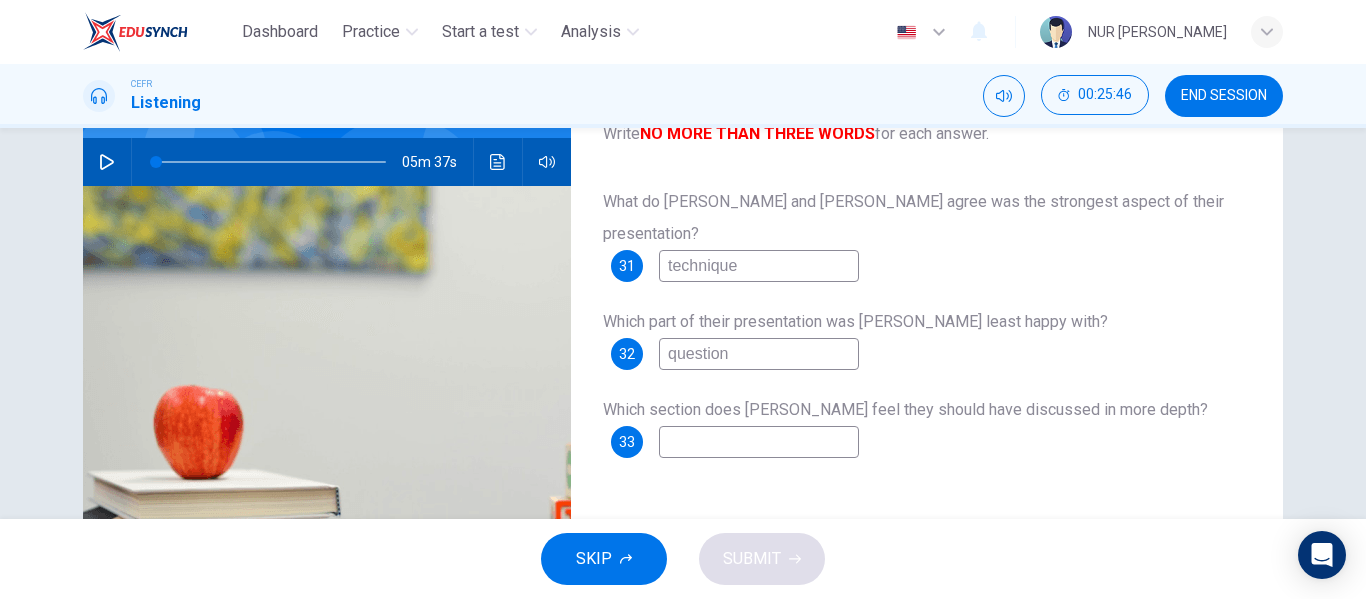 type on "question" 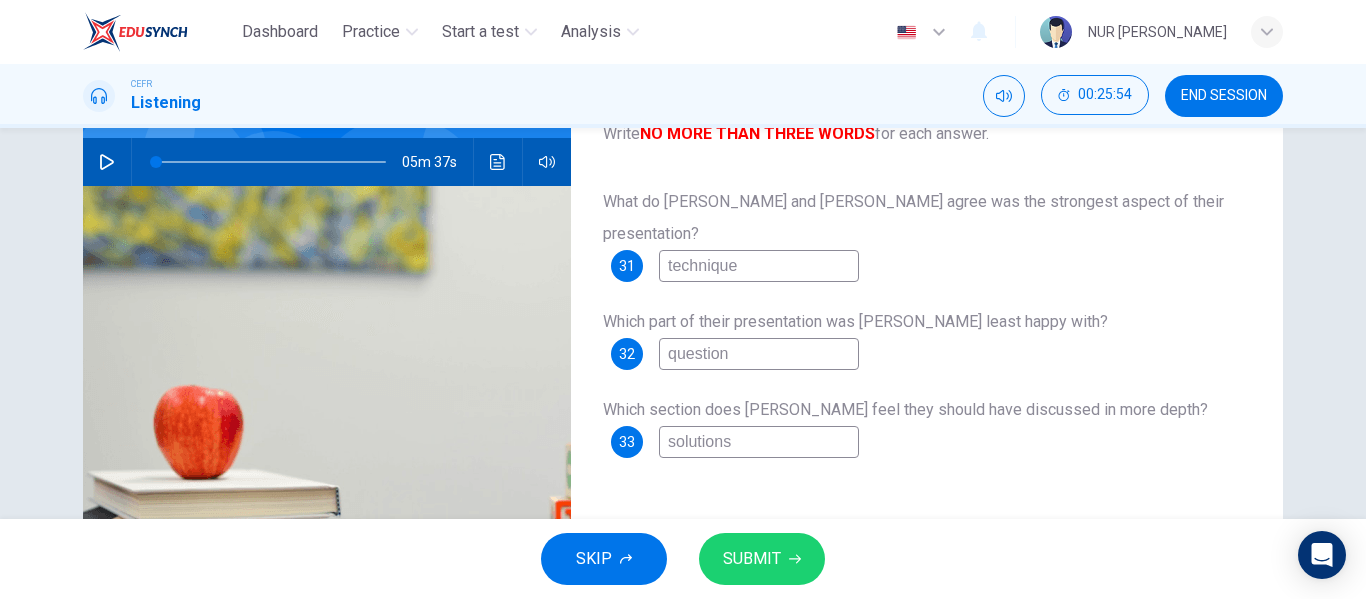 type on "solutions" 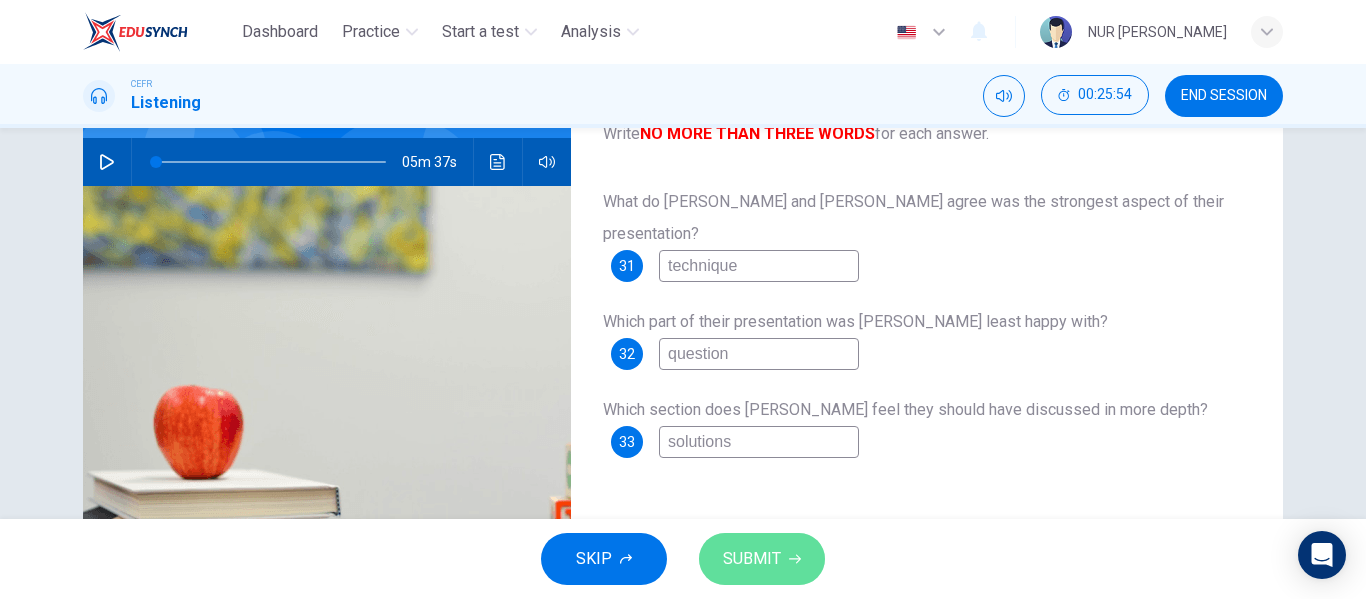 click on "SUBMIT" at bounding box center (752, 559) 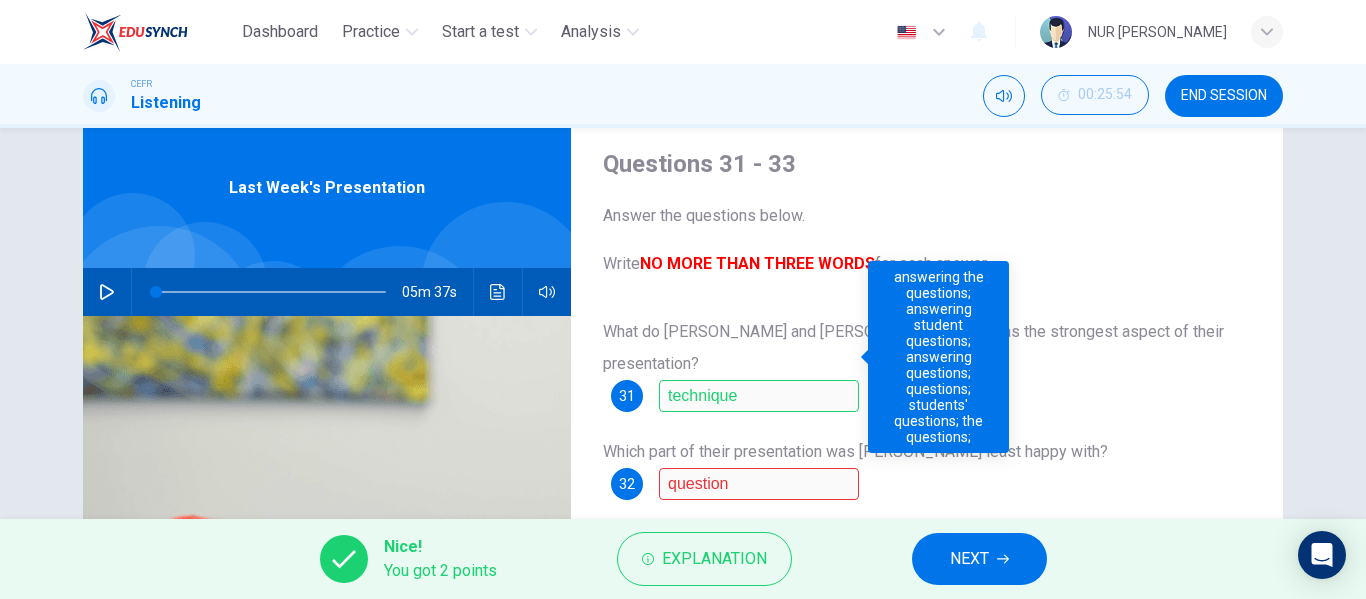 scroll, scrollTop: 182, scrollLeft: 0, axis: vertical 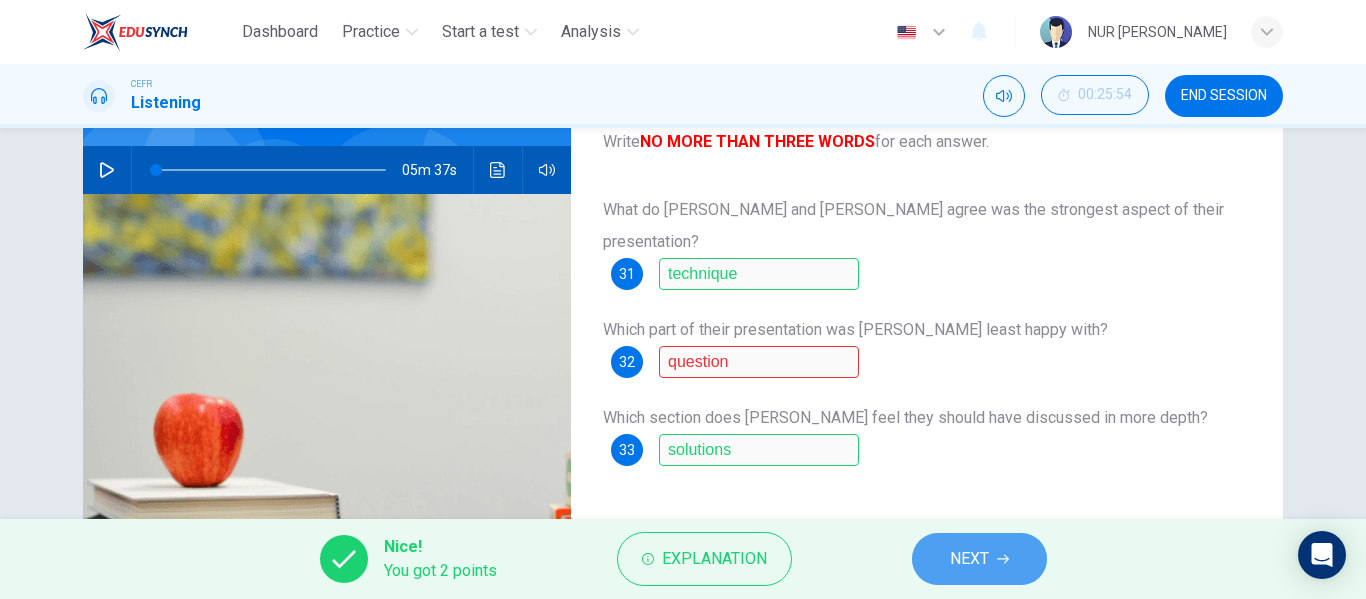 click on "NEXT" at bounding box center (979, 559) 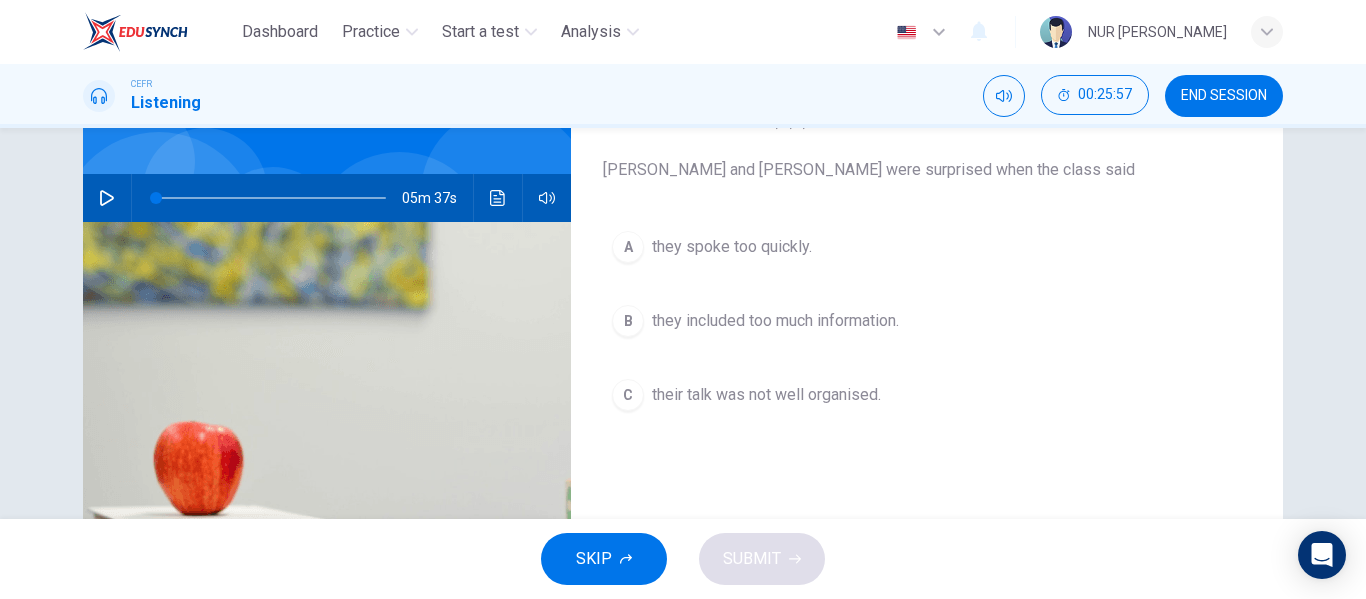 scroll, scrollTop: 153, scrollLeft: 0, axis: vertical 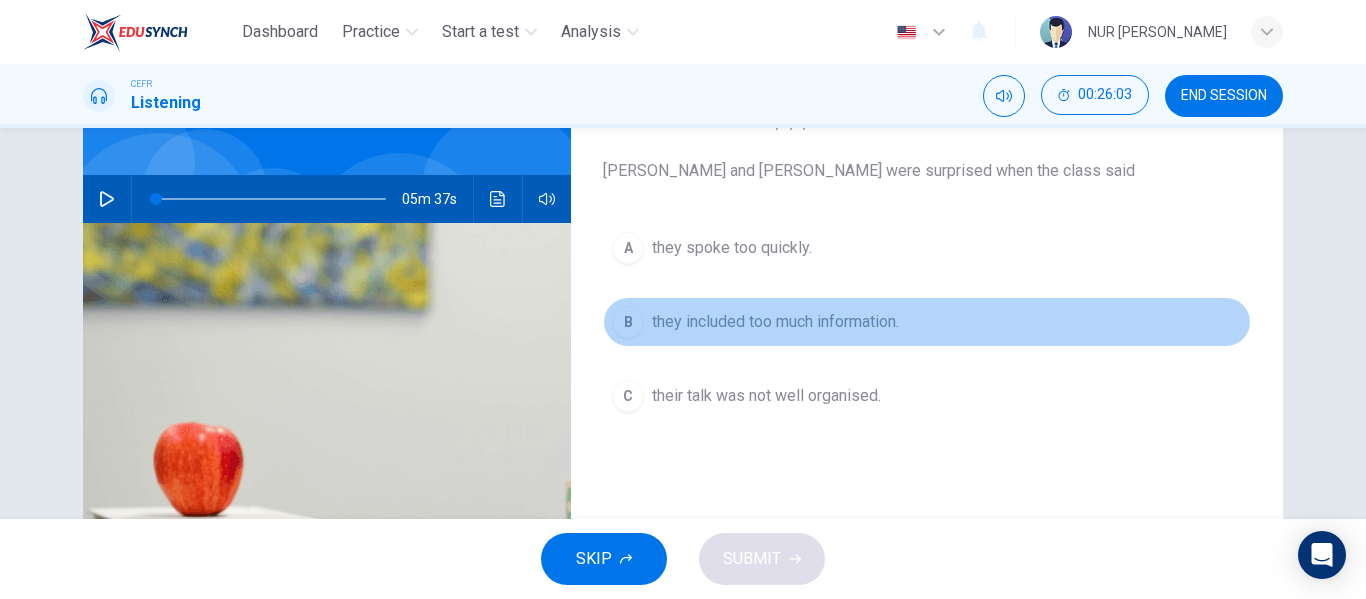 click on "B they included too much information." at bounding box center (927, 322) 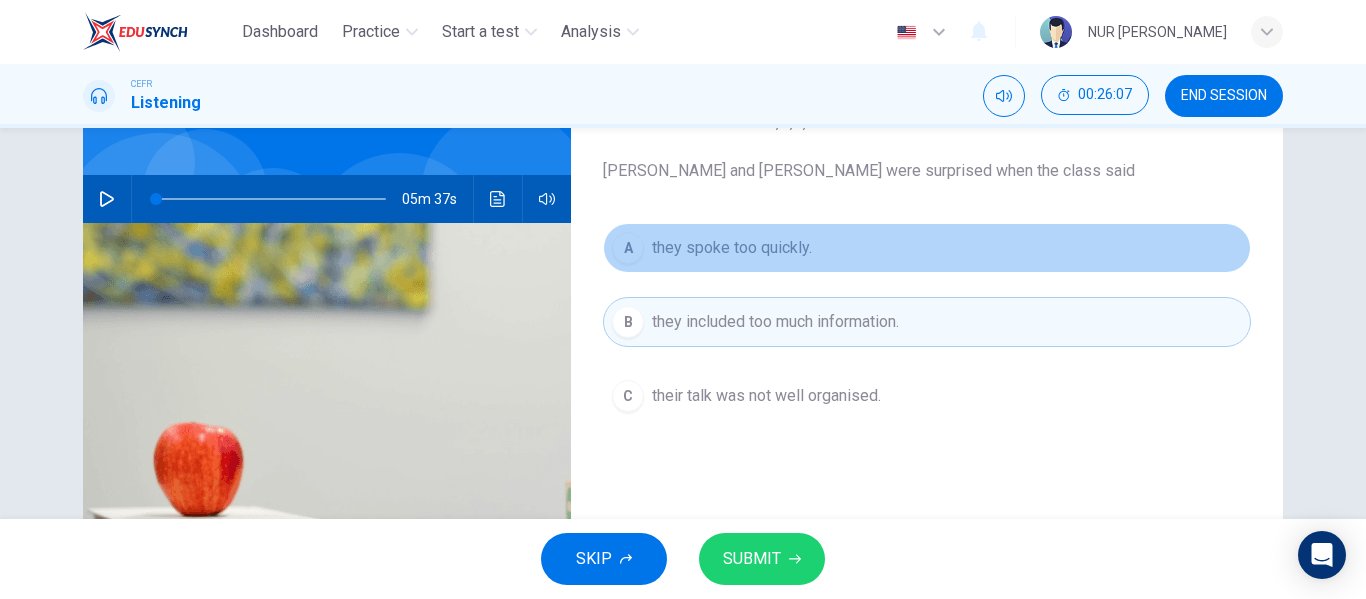 click on "A they spoke too quickly." at bounding box center [927, 248] 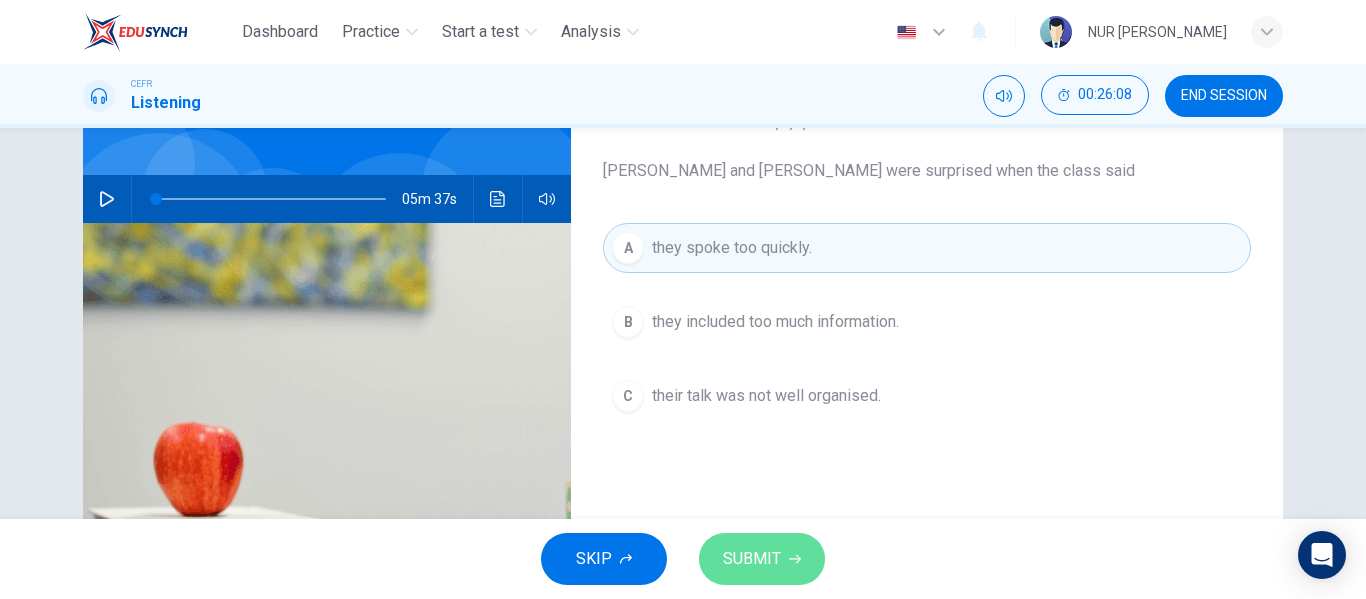click on "SUBMIT" at bounding box center (752, 559) 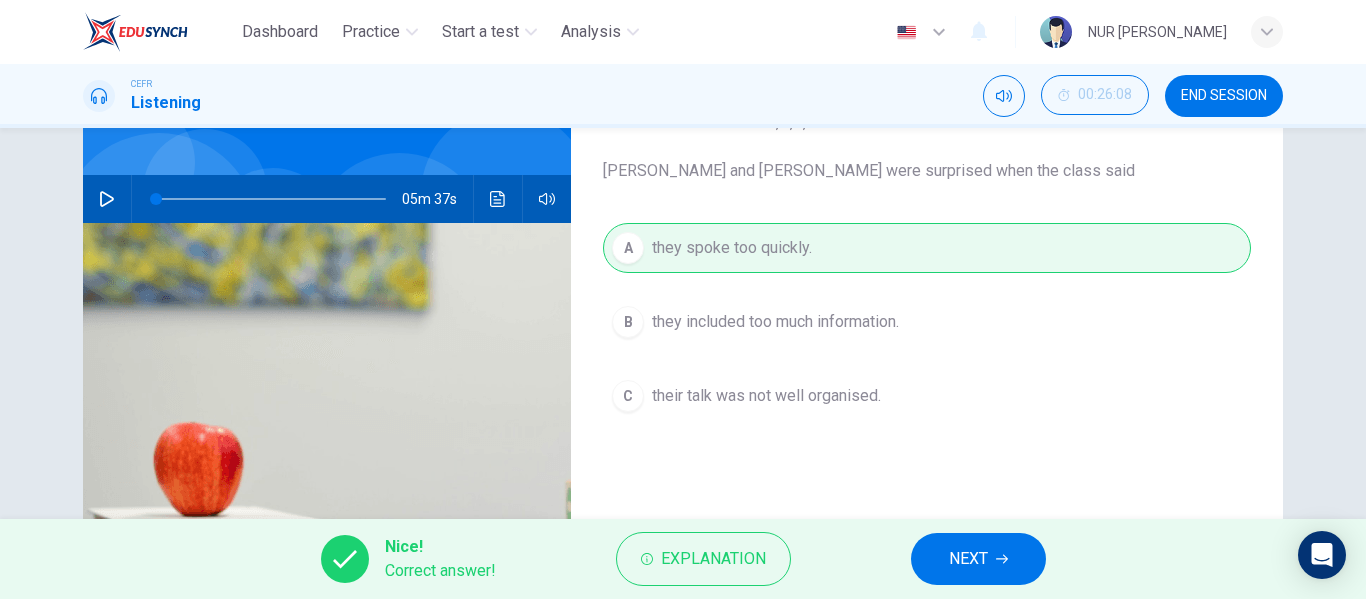 click on "NEXT" at bounding box center (968, 559) 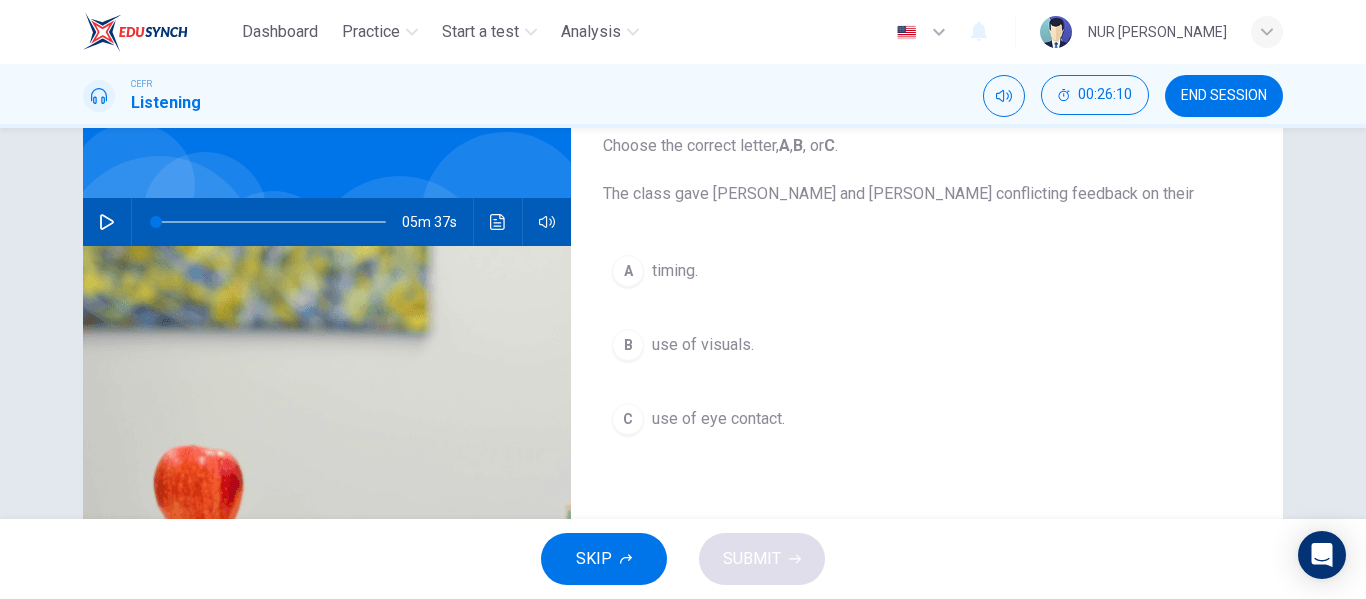 scroll, scrollTop: 130, scrollLeft: 0, axis: vertical 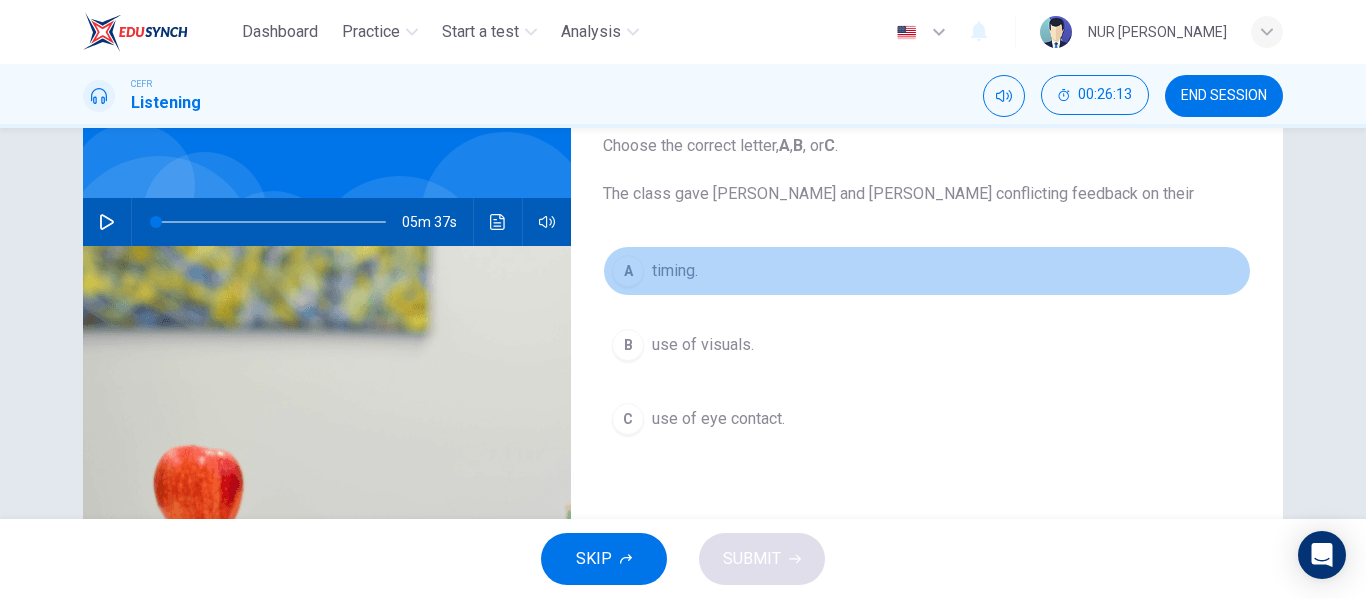 click on "timing." at bounding box center (675, 271) 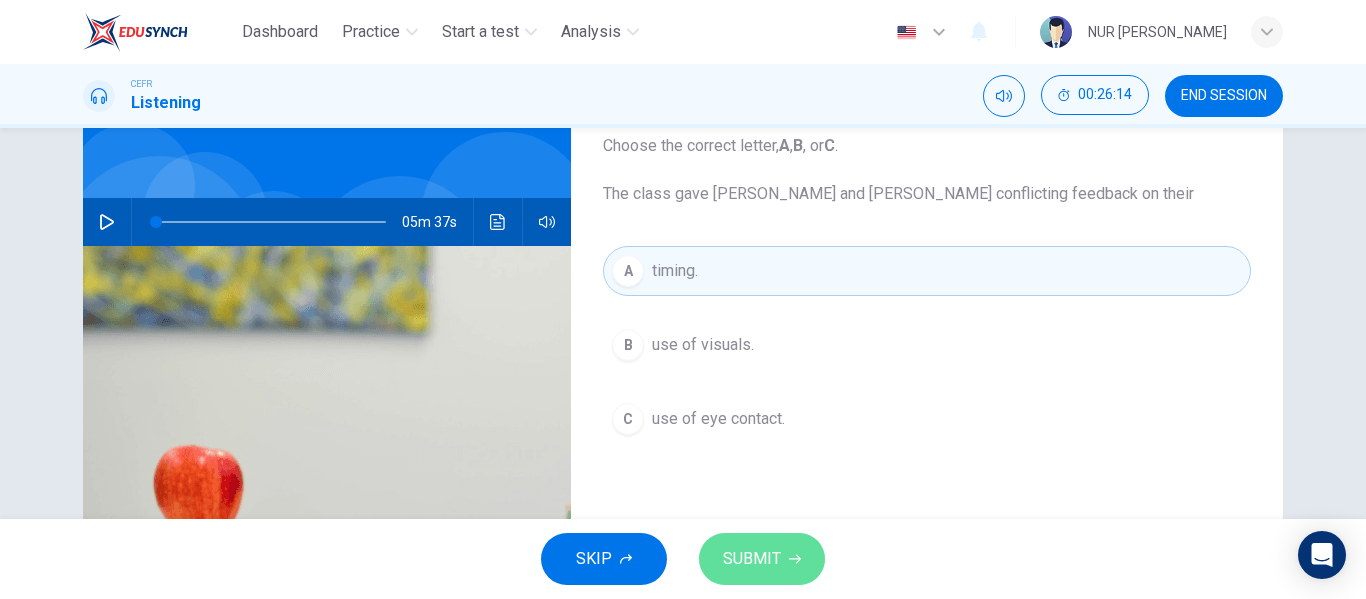 click on "SUBMIT" at bounding box center [762, 559] 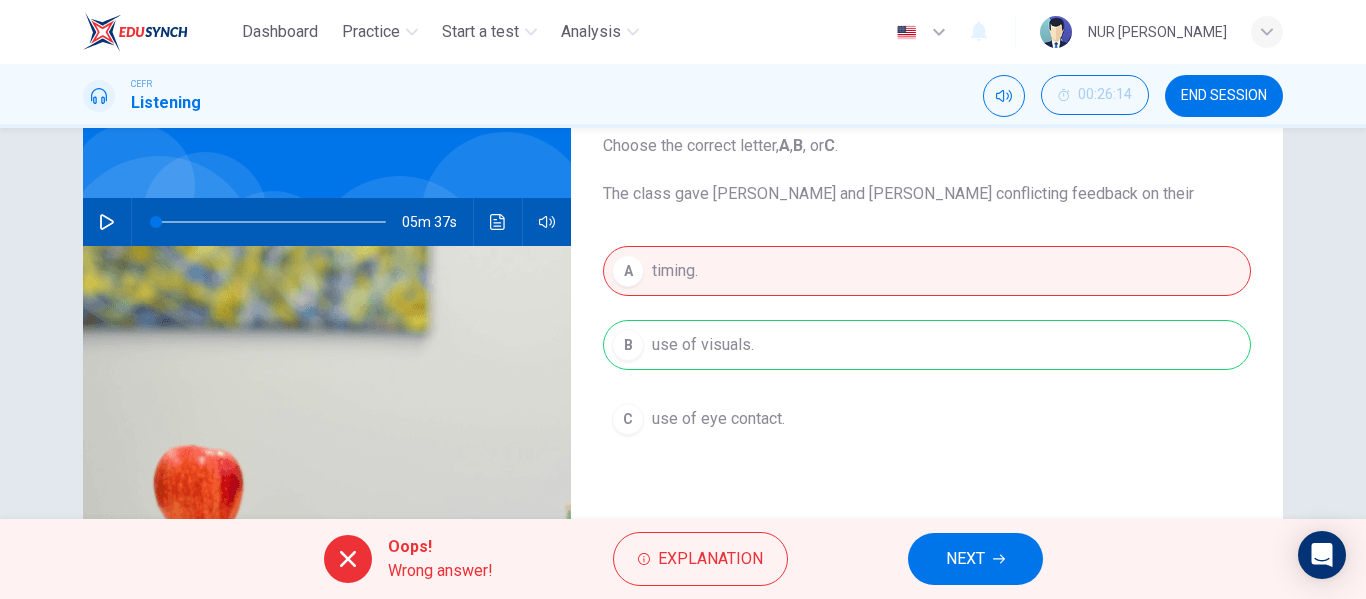 click on "NEXT" at bounding box center [965, 559] 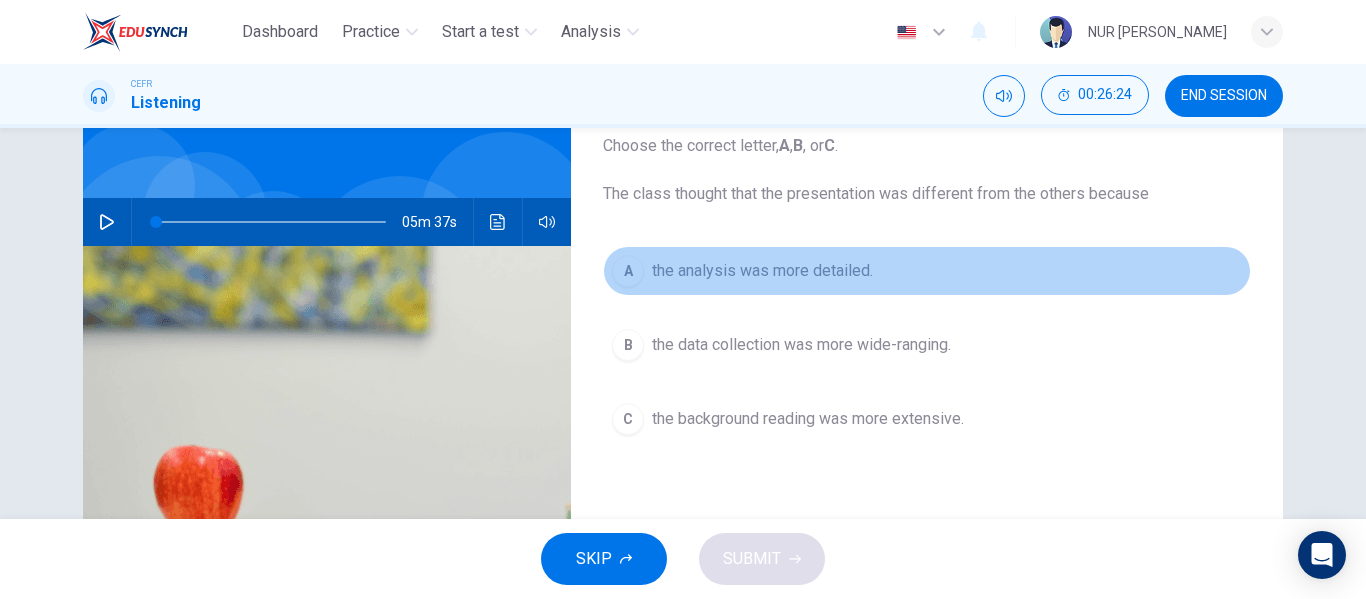 click on "the analysis was more detailed." at bounding box center [762, 271] 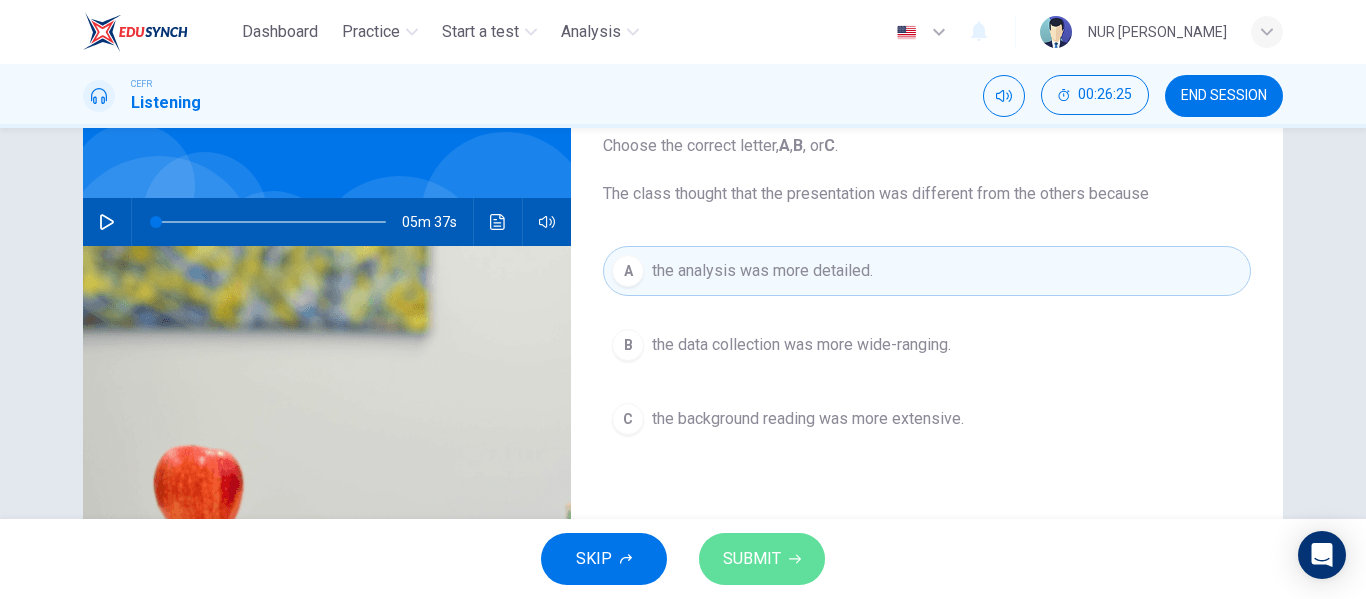 click on "SUBMIT" at bounding box center (752, 559) 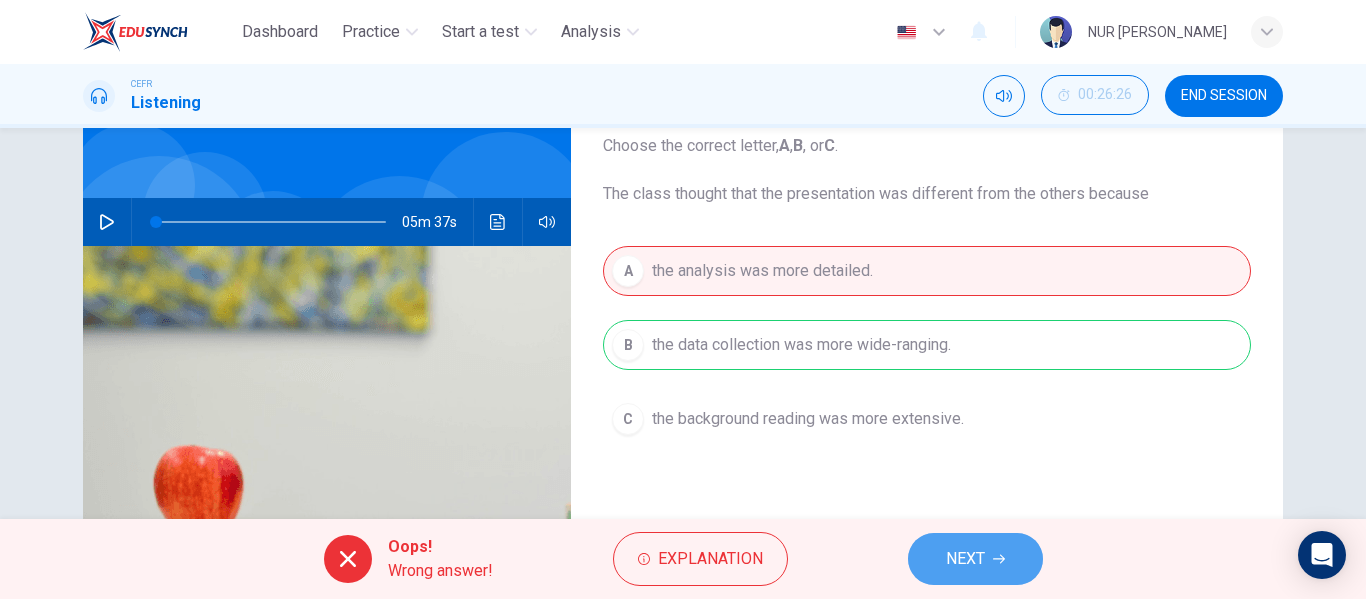 click 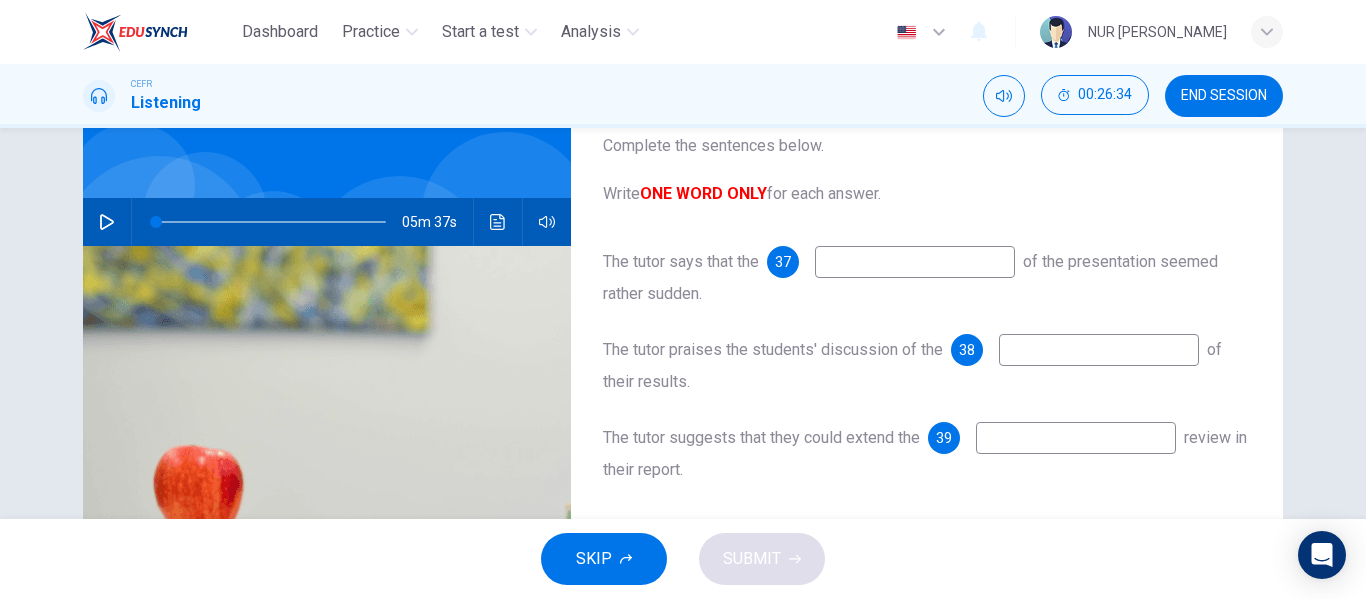 click at bounding box center [1076, 438] 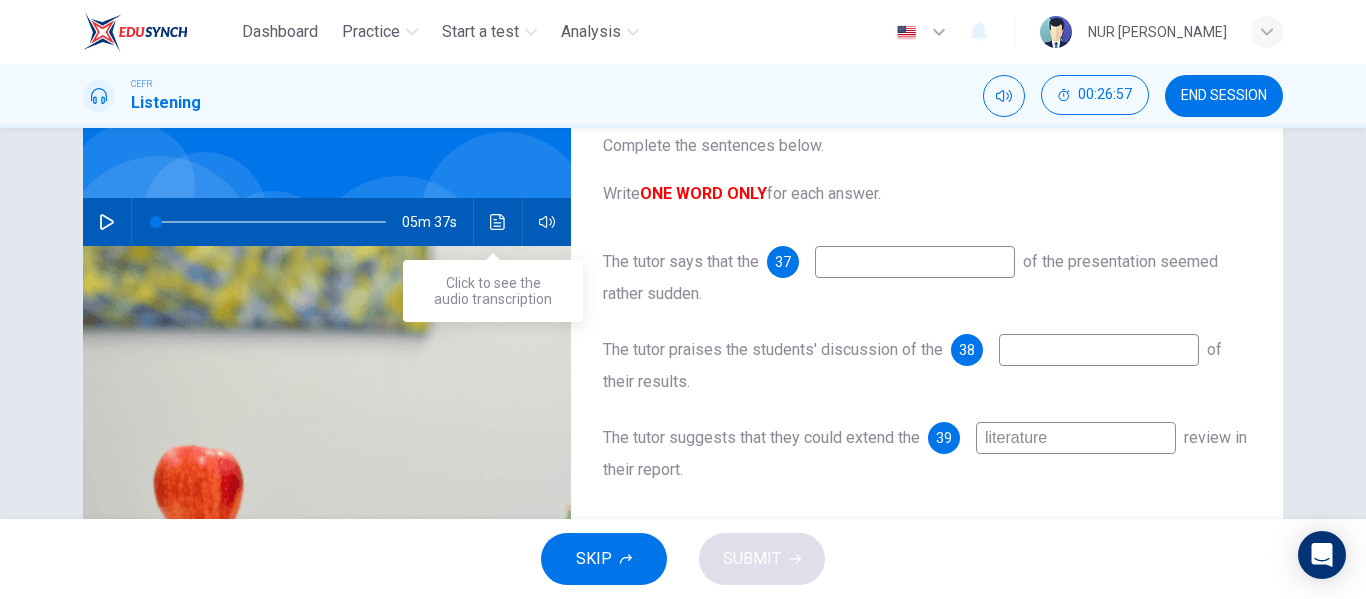 type on "literature" 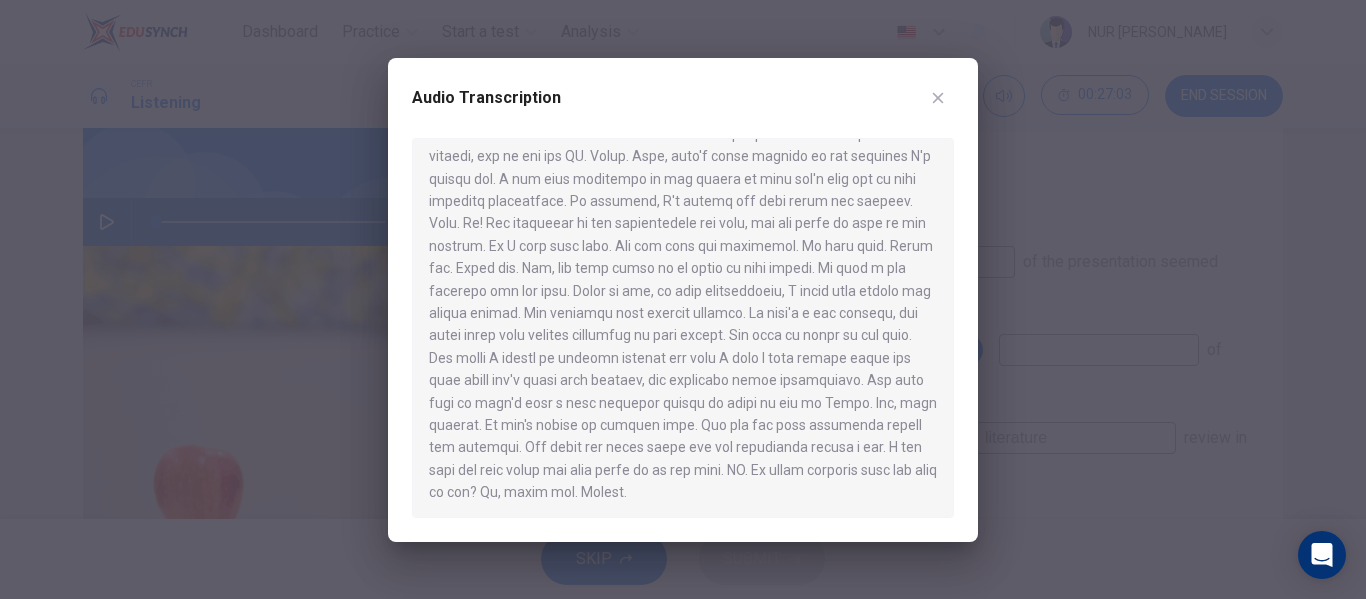 scroll, scrollTop: 1087, scrollLeft: 0, axis: vertical 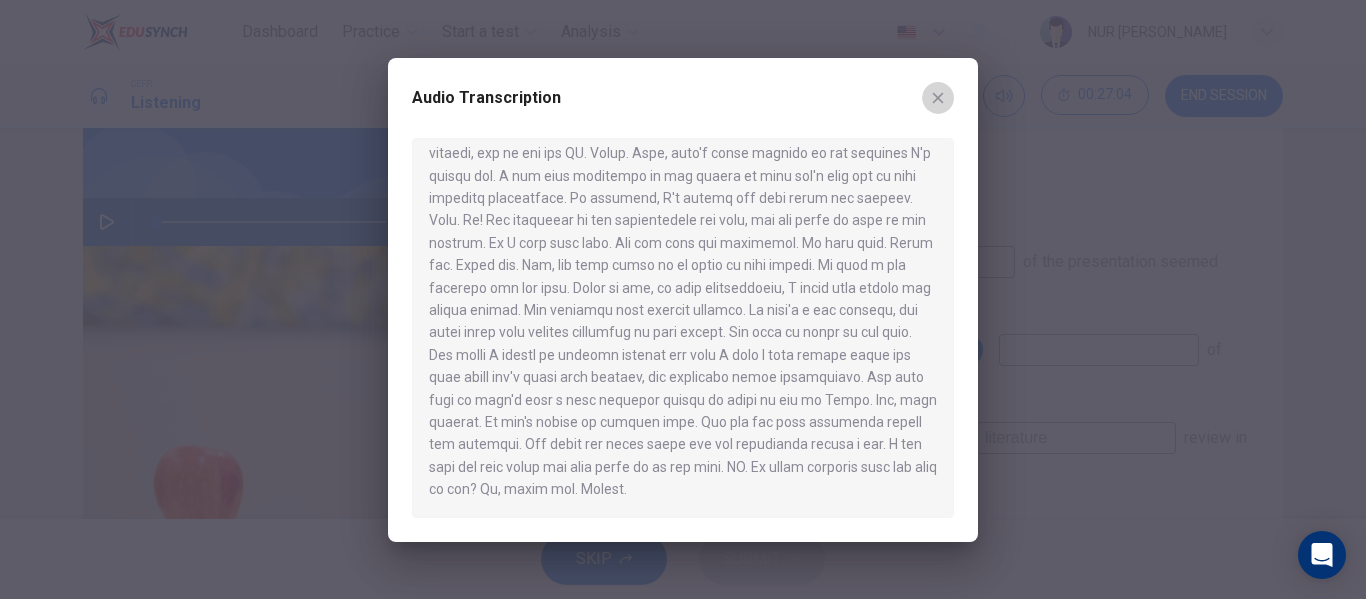 click at bounding box center (938, 98) 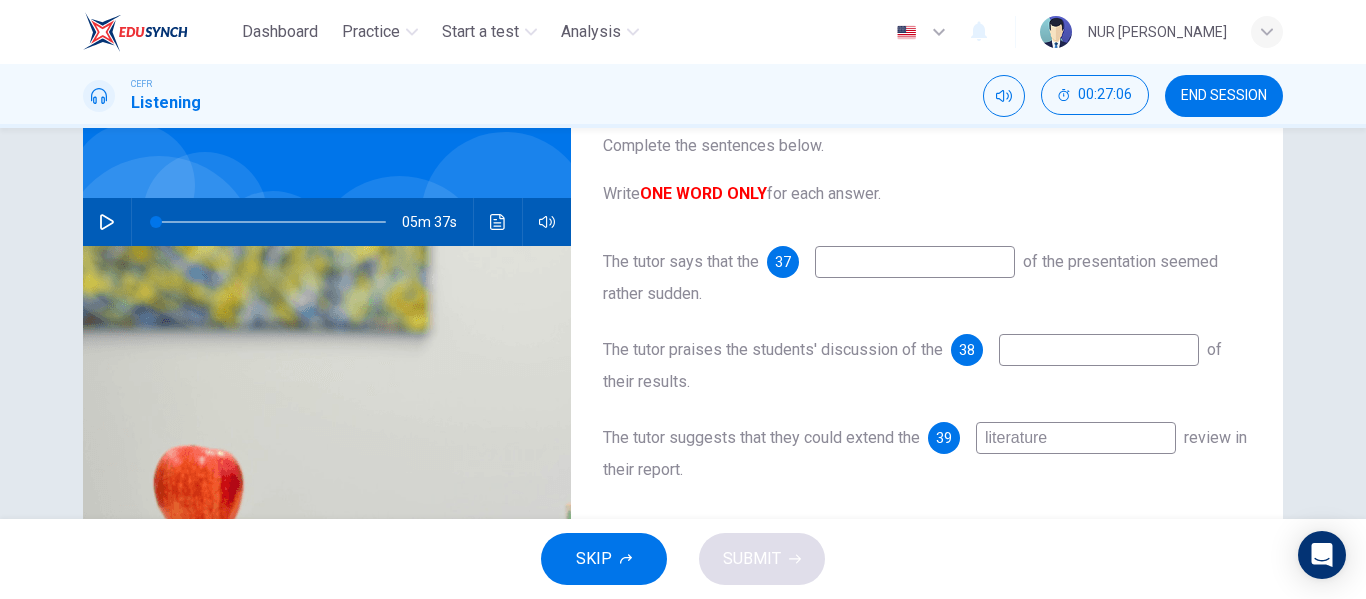 click at bounding box center [915, 262] 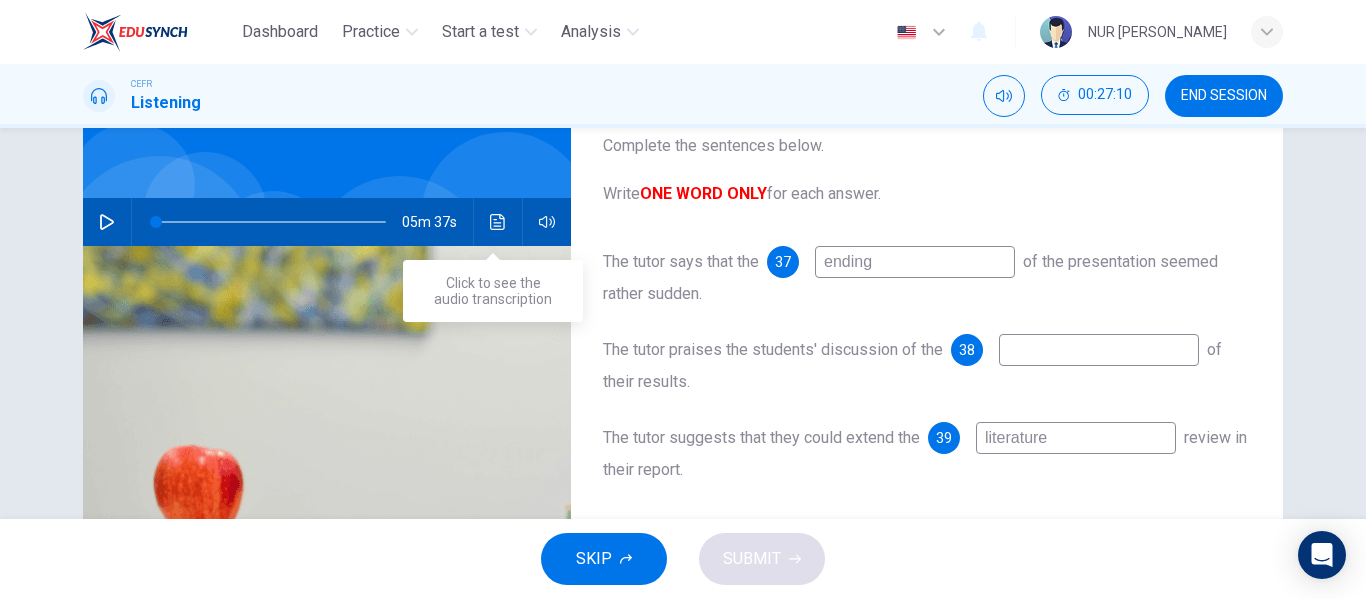 type on "ending" 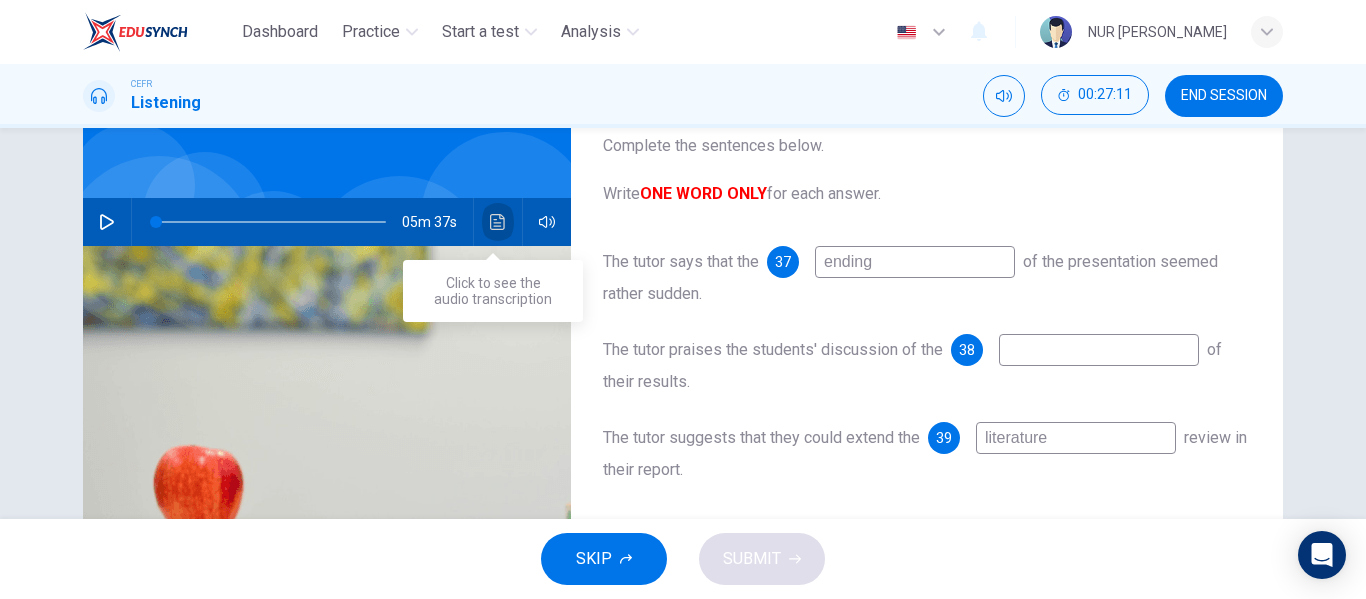 click 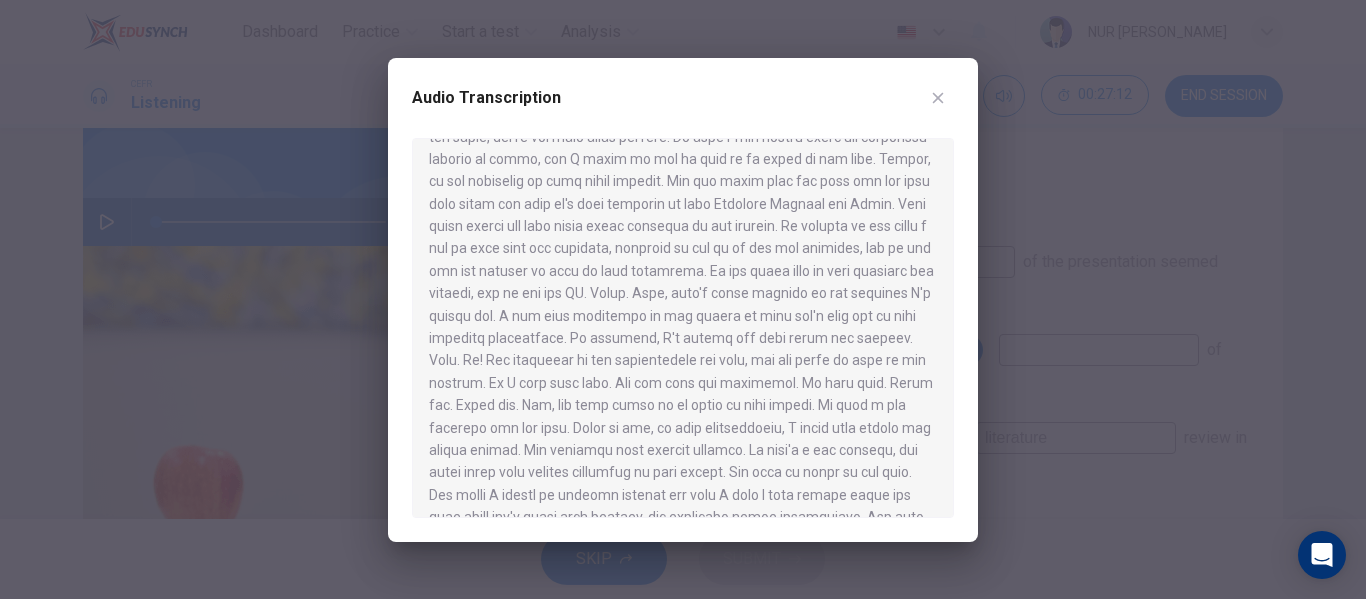 scroll, scrollTop: 1087, scrollLeft: 0, axis: vertical 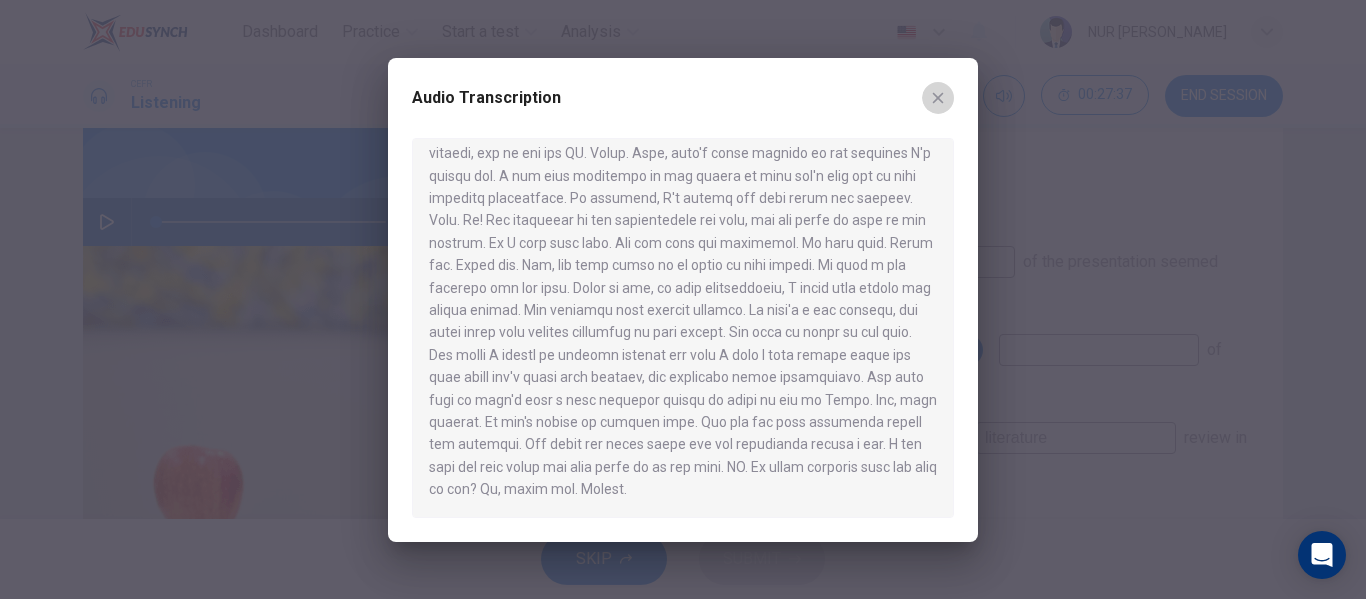 click 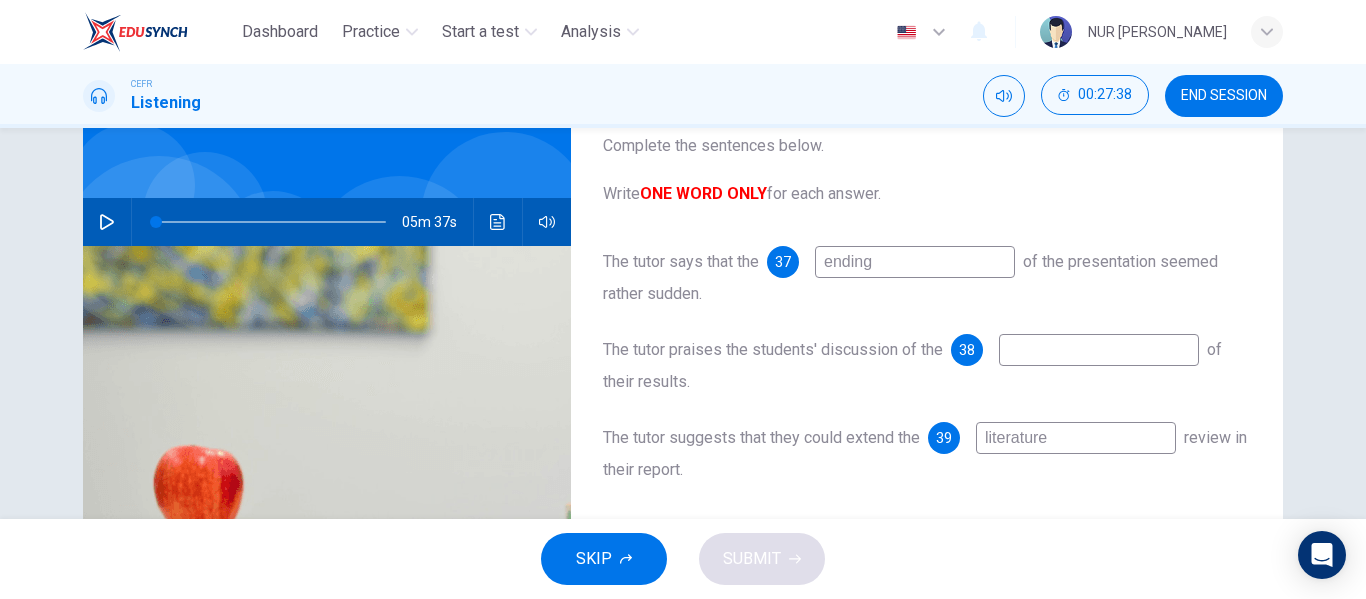 click at bounding box center [1099, 350] 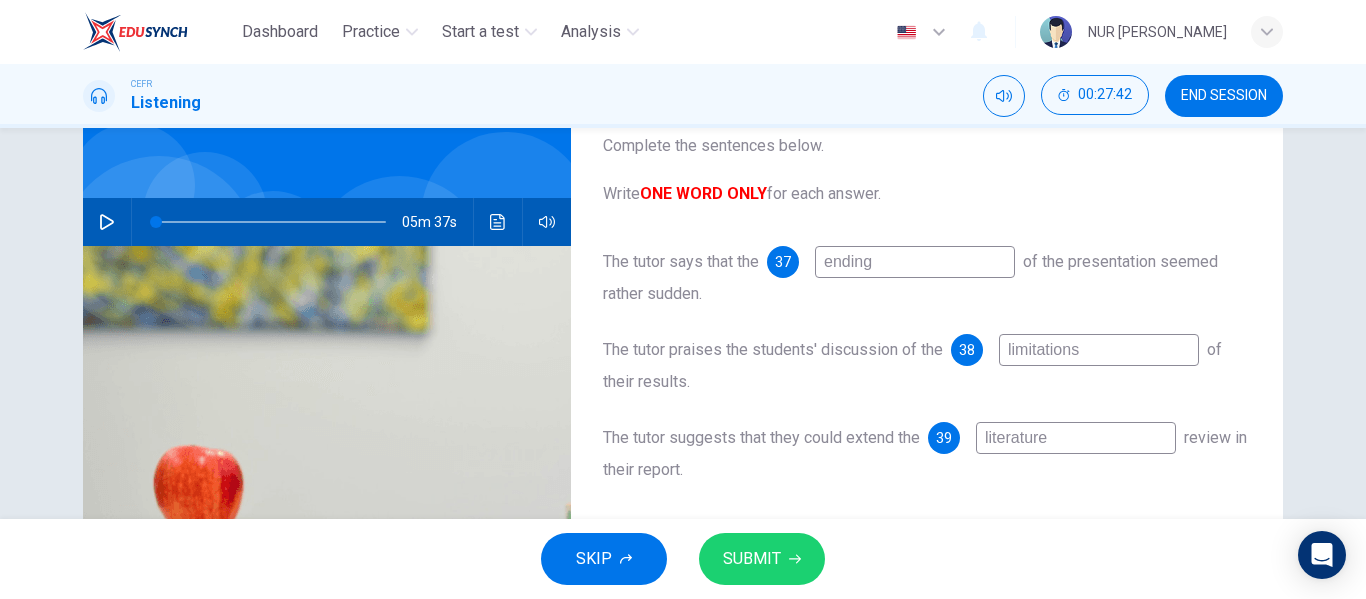 type on "limitations" 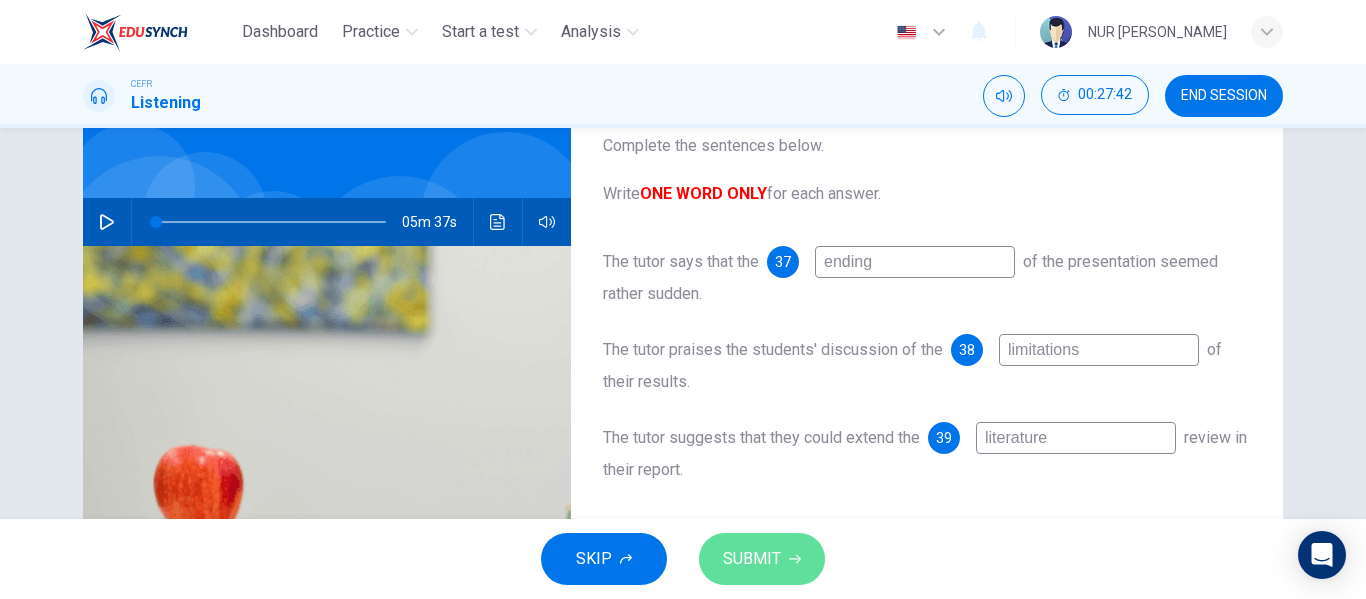 click on "SUBMIT" at bounding box center [762, 559] 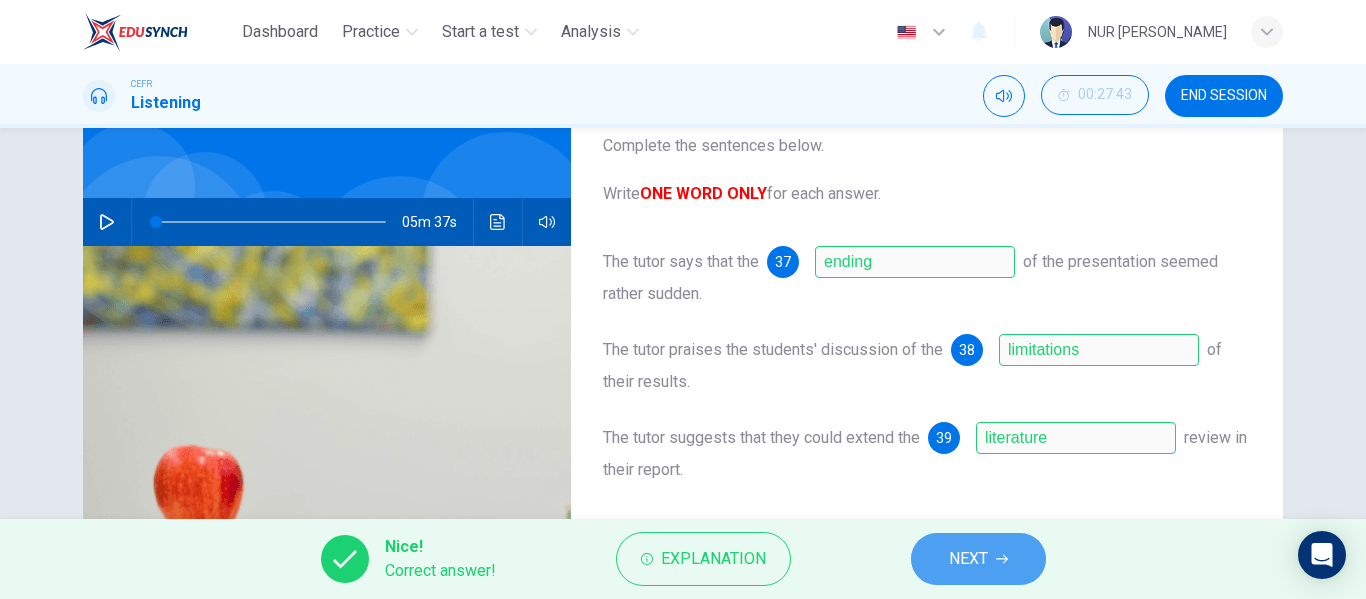 click on "NEXT" at bounding box center (968, 559) 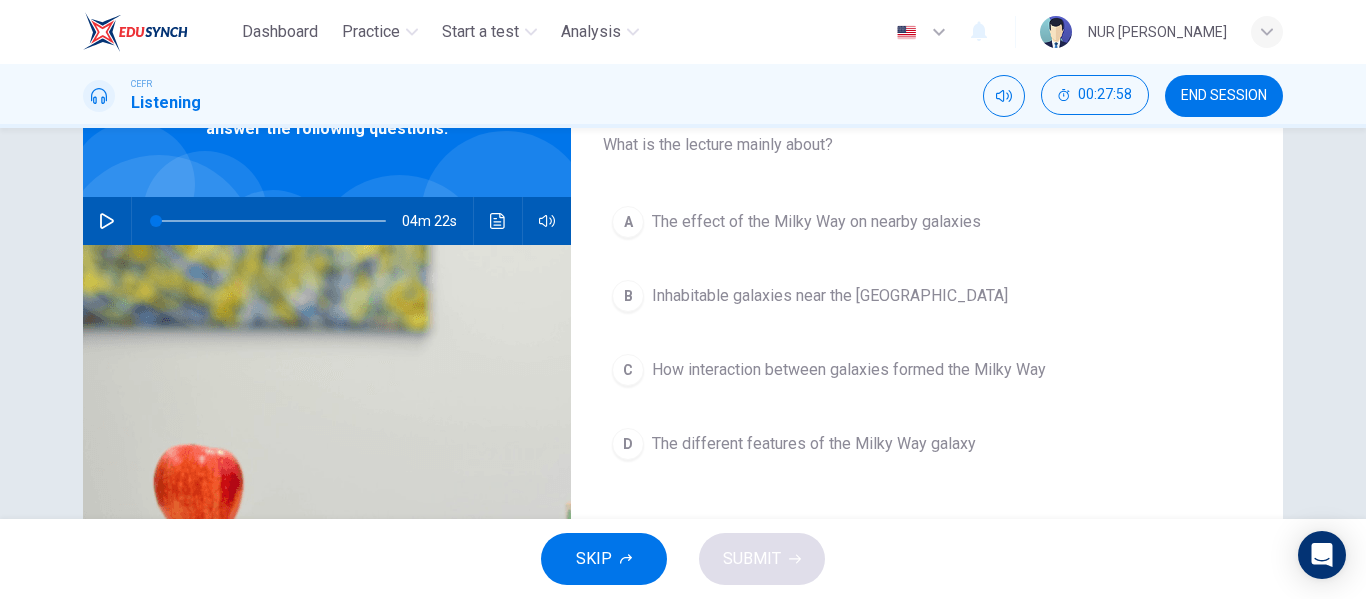 scroll, scrollTop: 132, scrollLeft: 0, axis: vertical 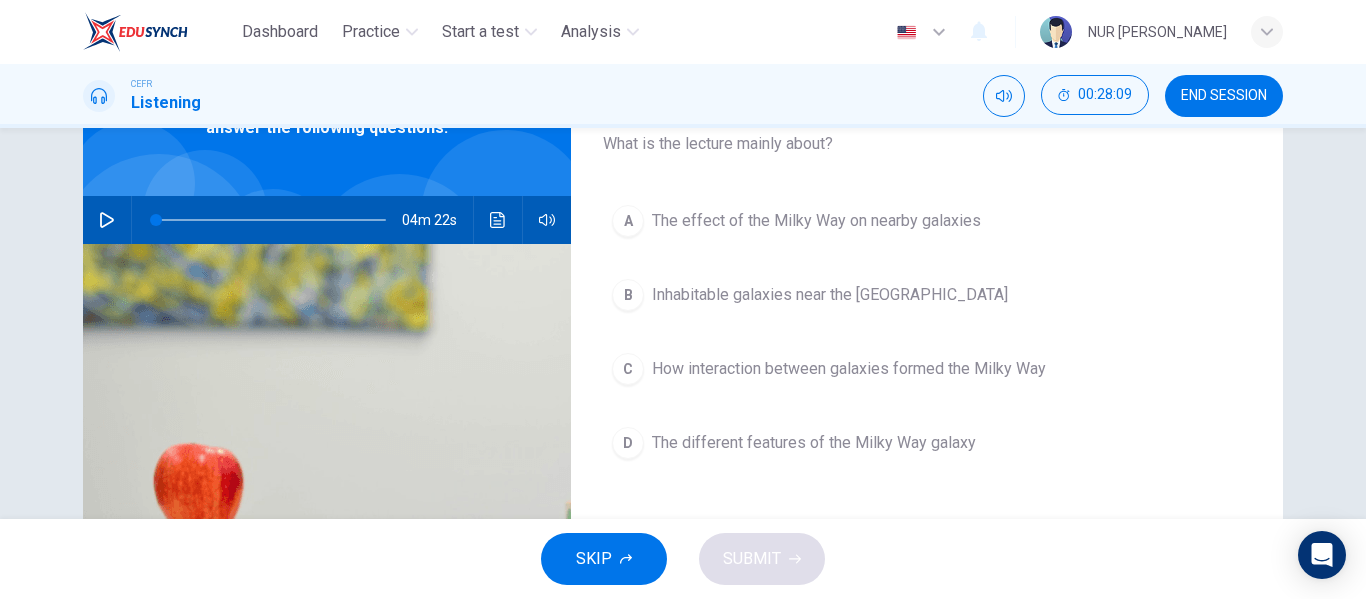 click at bounding box center [107, 220] 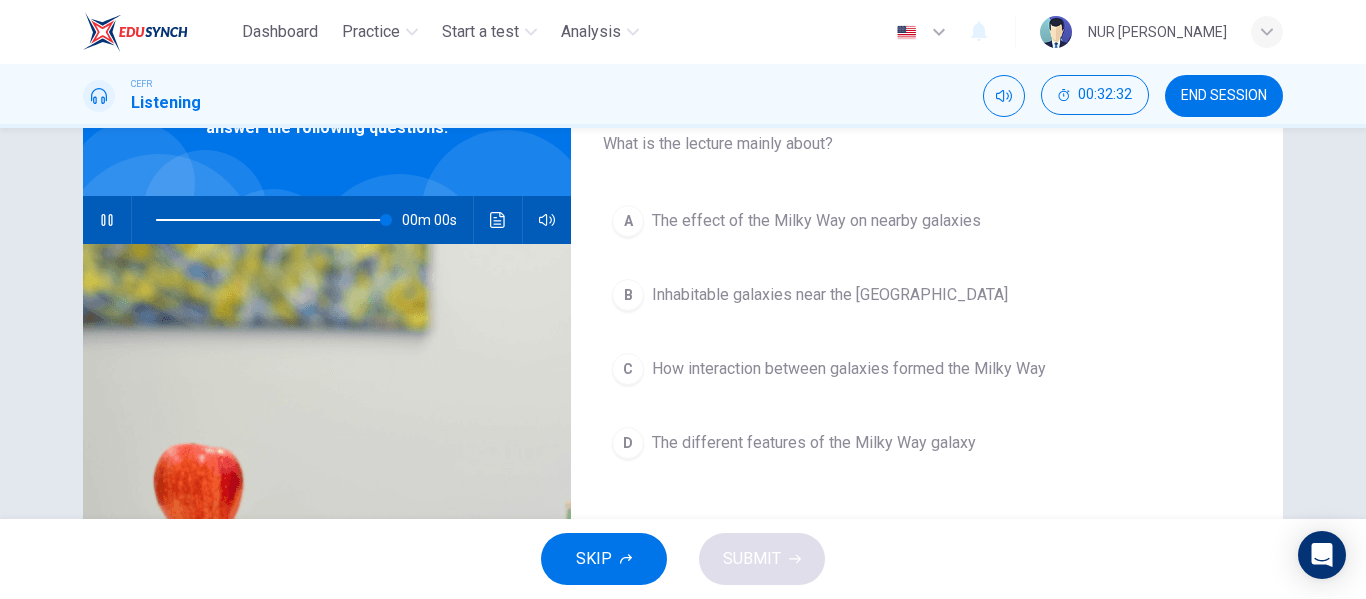 type on "0" 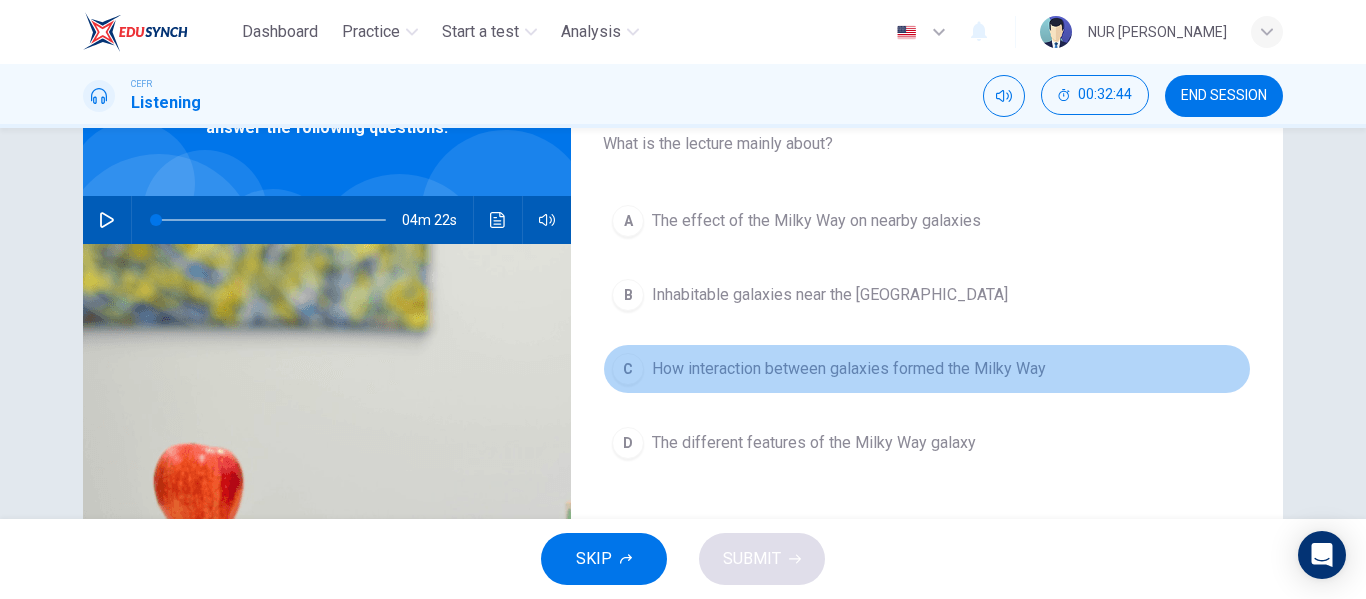 click on "How interaction between galaxies formed the Milky Way" at bounding box center (849, 369) 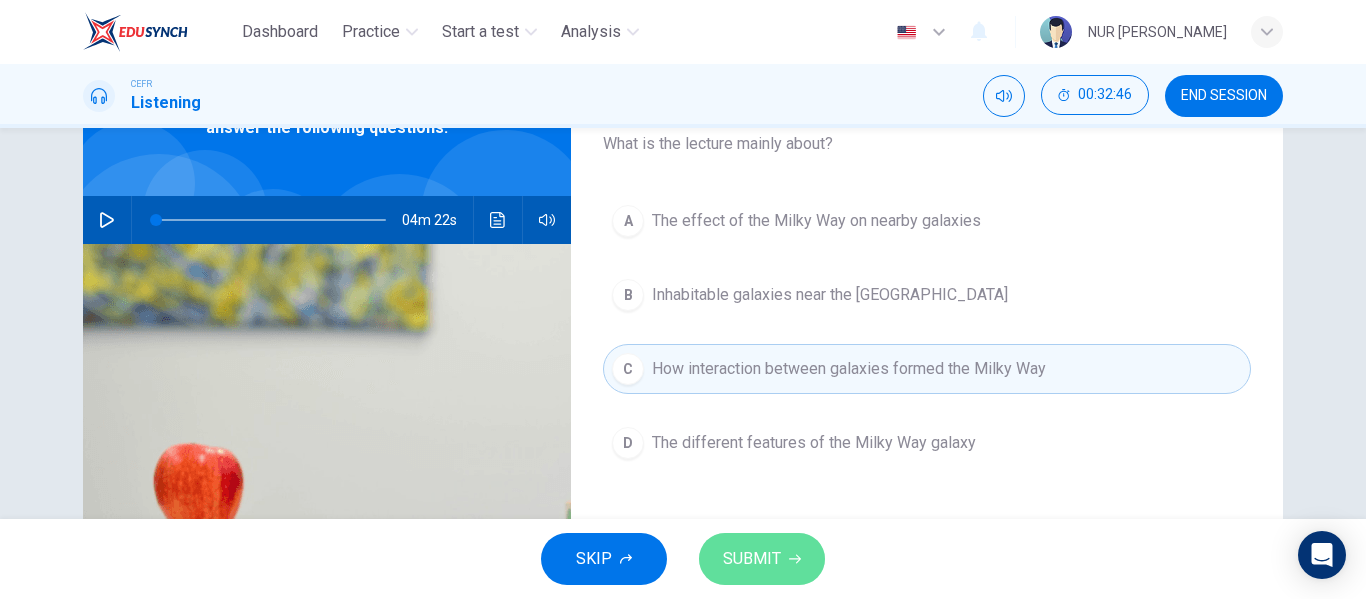 click on "SUBMIT" at bounding box center [752, 559] 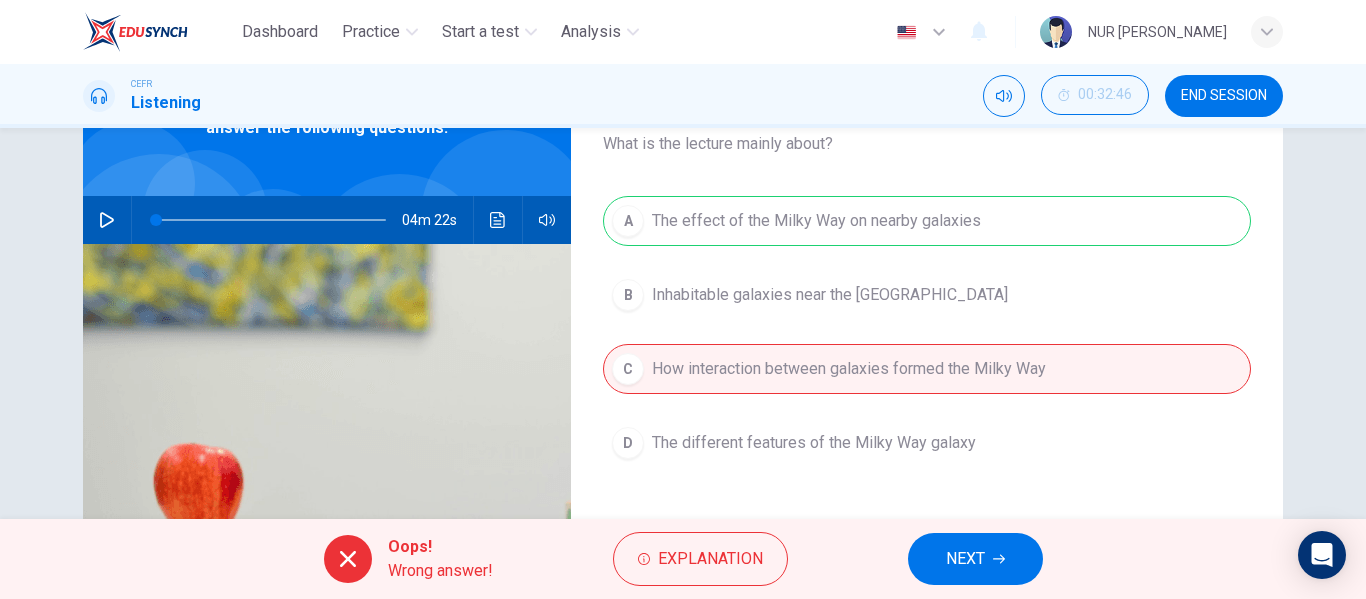 click on "NEXT" at bounding box center [975, 559] 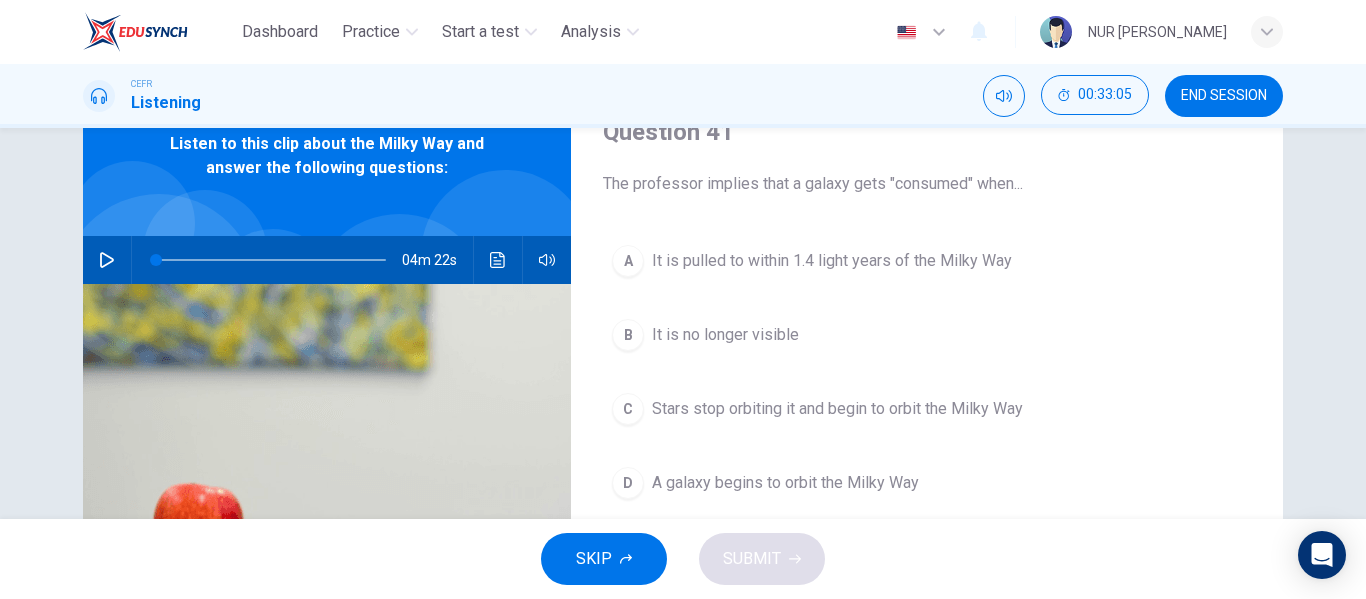 scroll, scrollTop: 91, scrollLeft: 0, axis: vertical 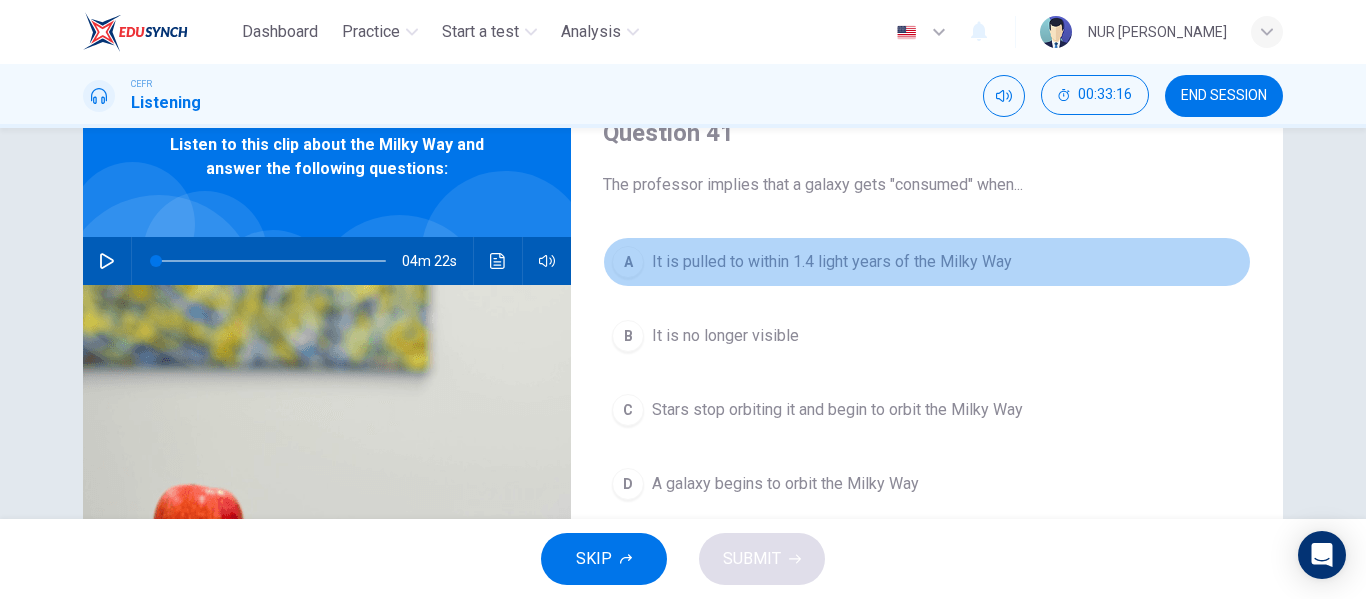 click on "A It is pulled to within 1.4 light years of the Milky Way" at bounding box center (927, 262) 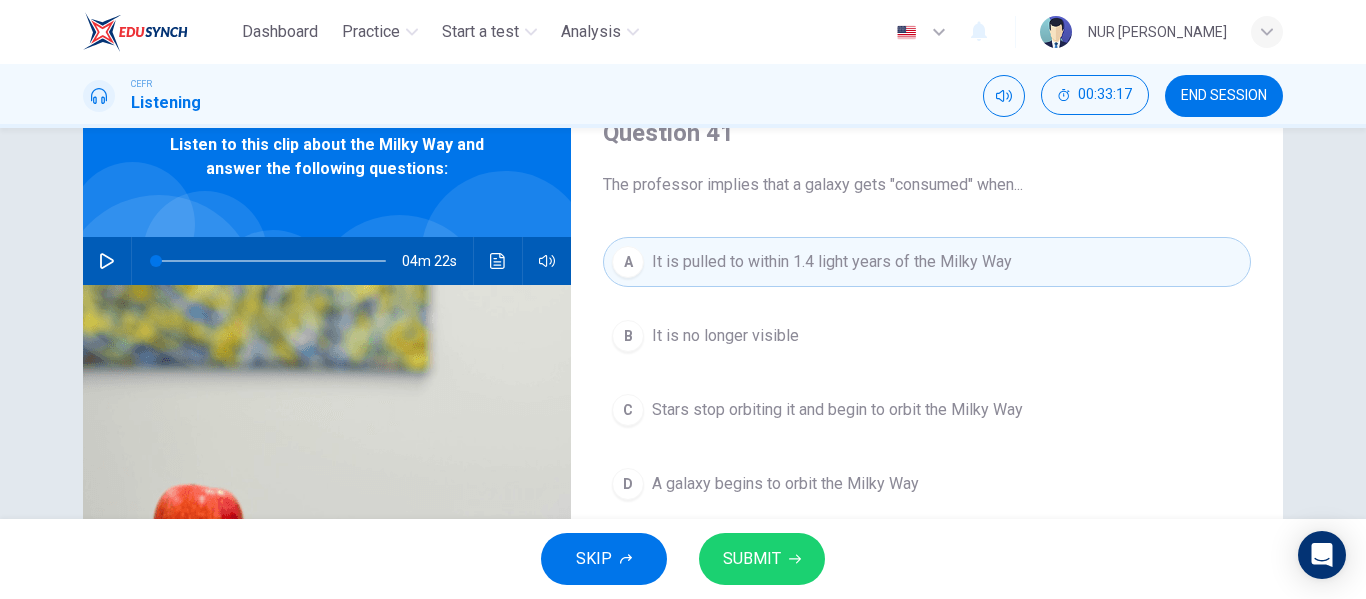 click on "SUBMIT" at bounding box center [752, 559] 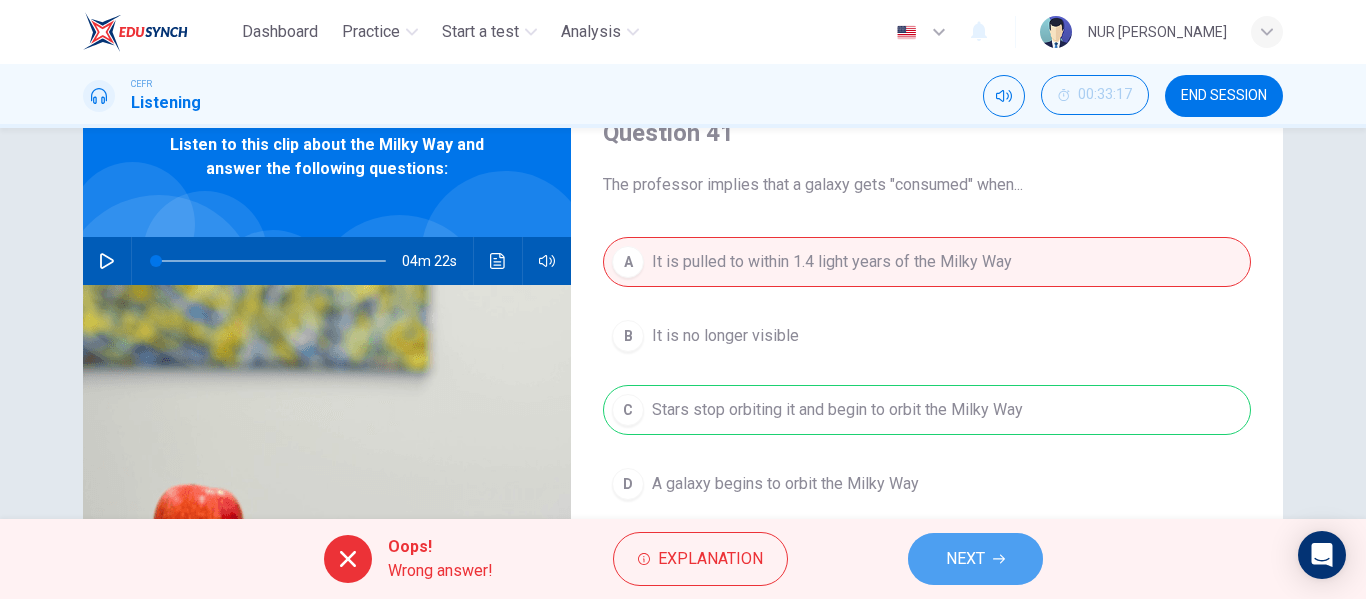 click on "NEXT" at bounding box center (975, 559) 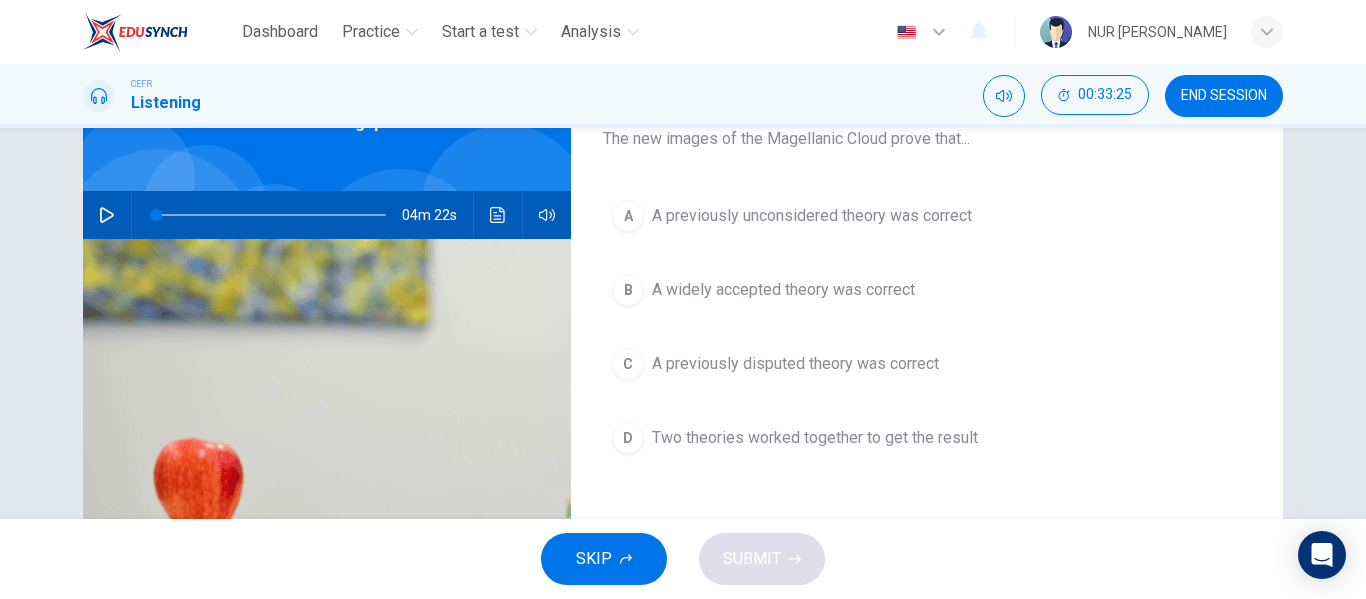 scroll, scrollTop: 138, scrollLeft: 0, axis: vertical 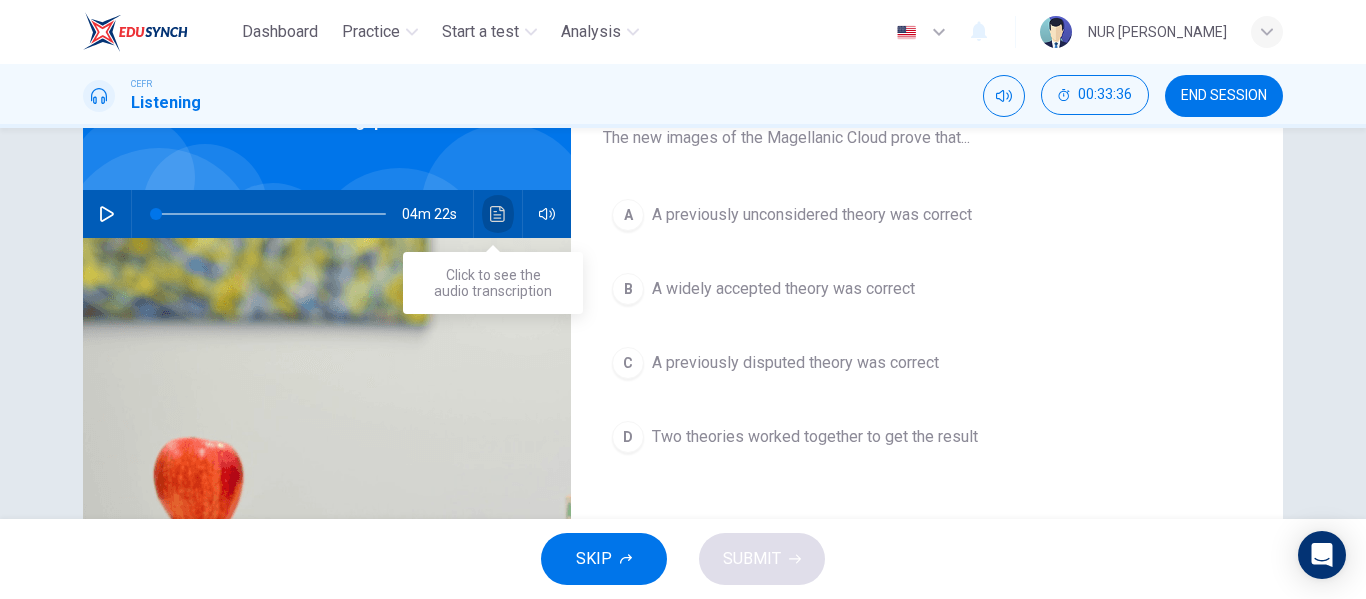click at bounding box center (498, 214) 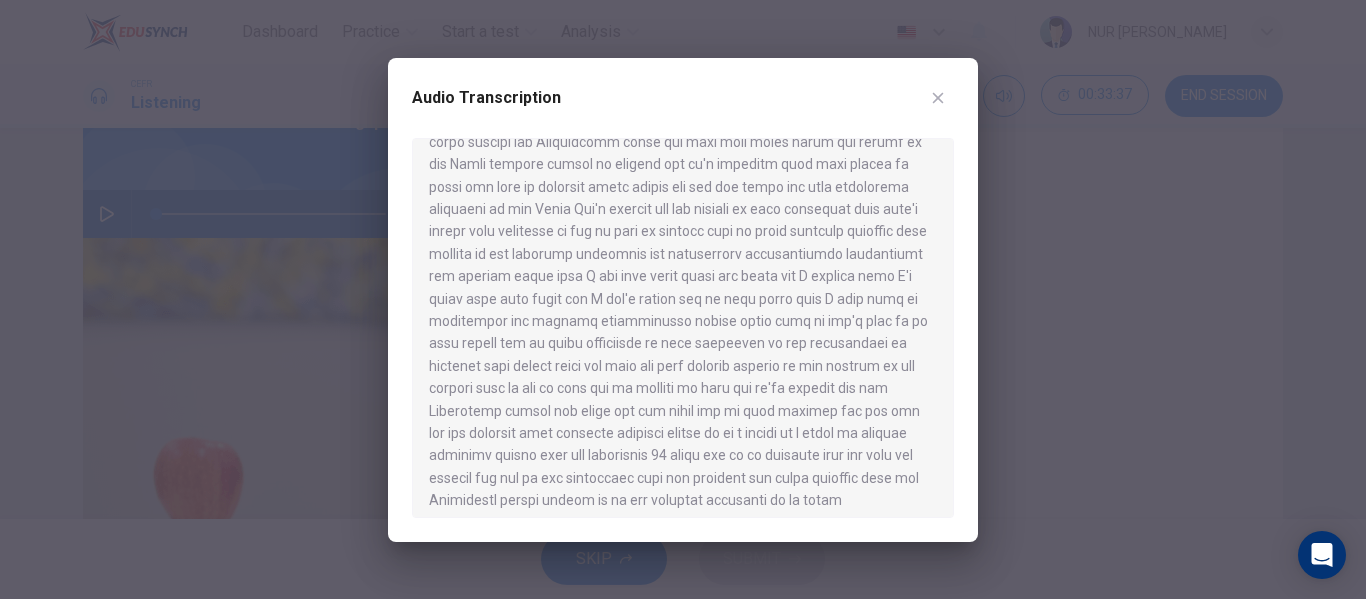 scroll, scrollTop: 728, scrollLeft: 0, axis: vertical 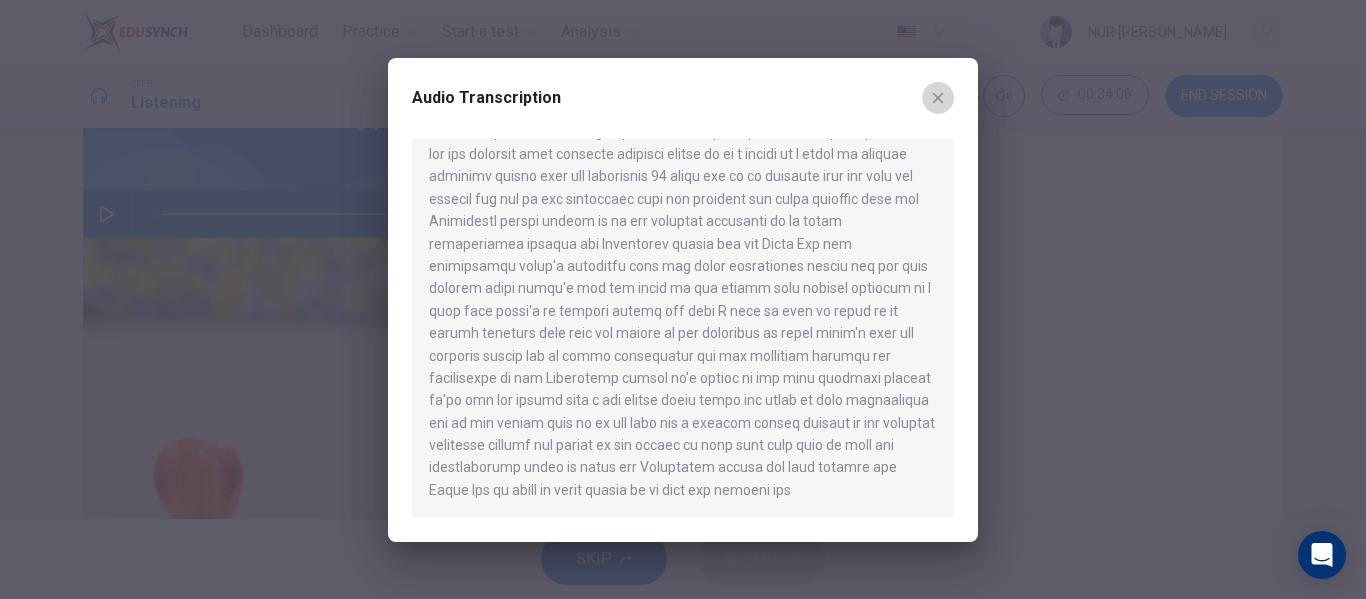 click 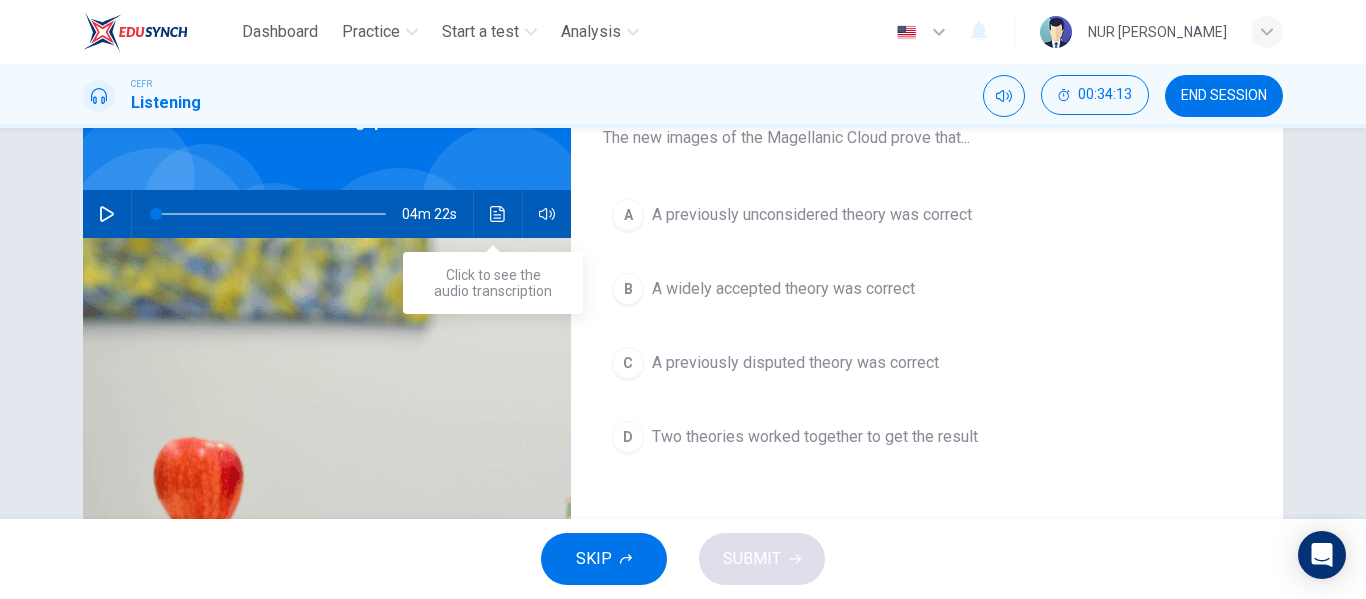 click at bounding box center (498, 214) 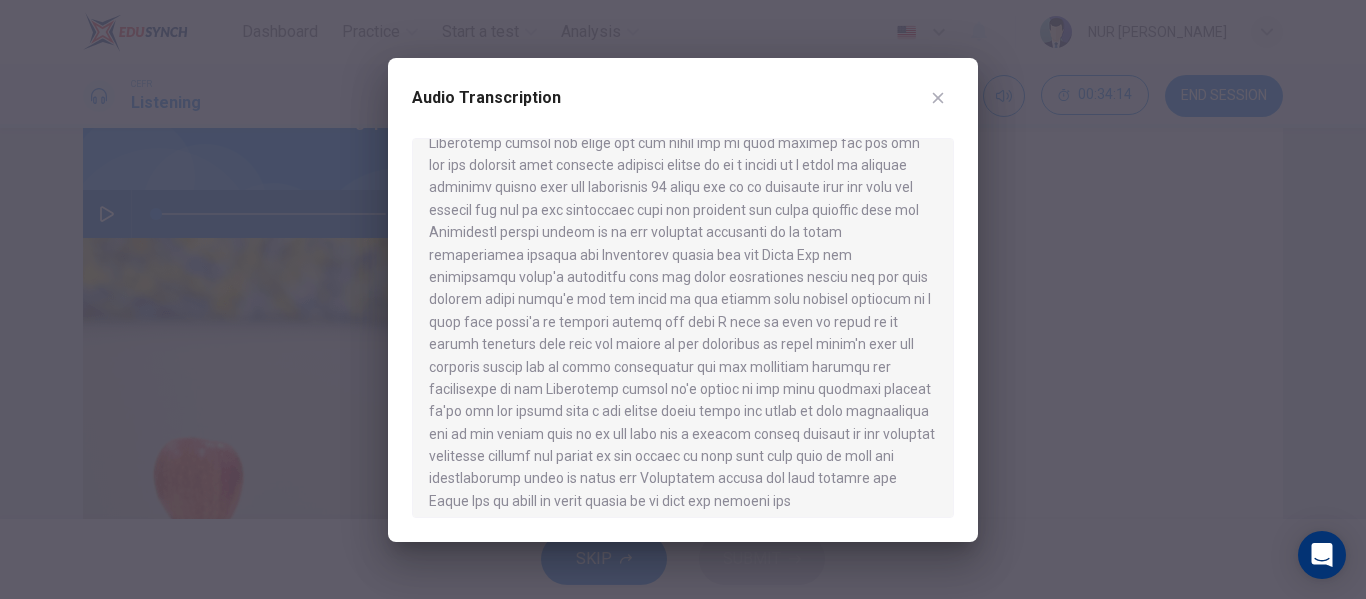 scroll, scrollTop: 728, scrollLeft: 0, axis: vertical 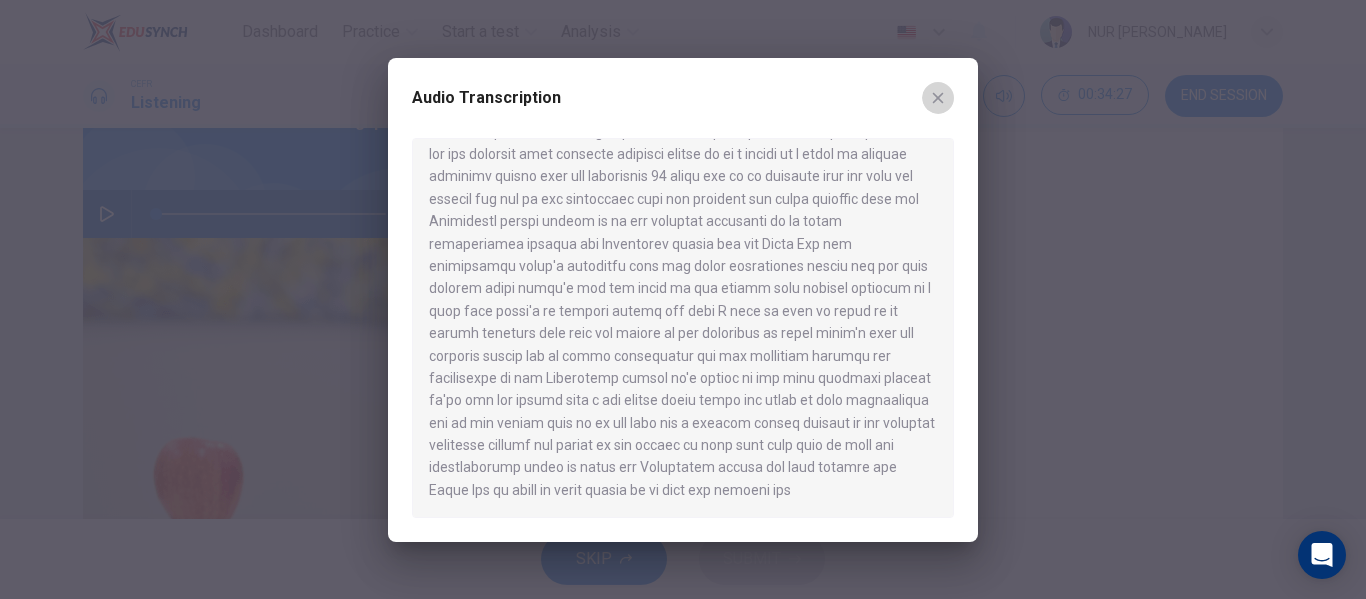 click at bounding box center (938, 98) 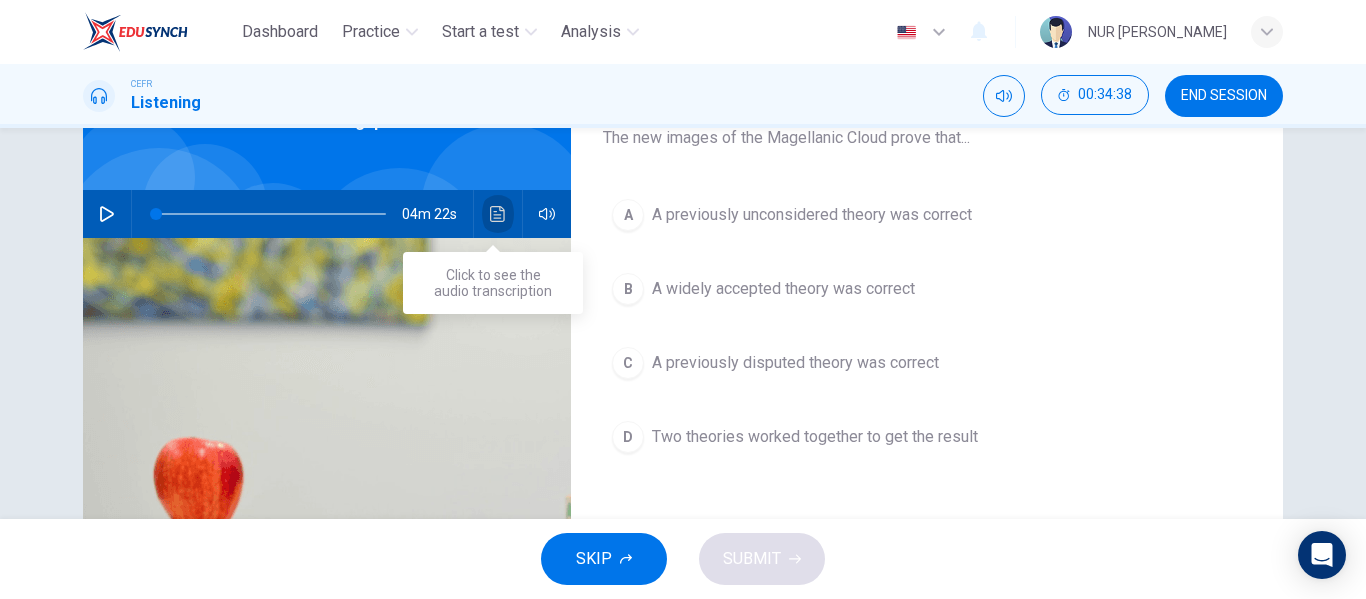 click at bounding box center [498, 214] 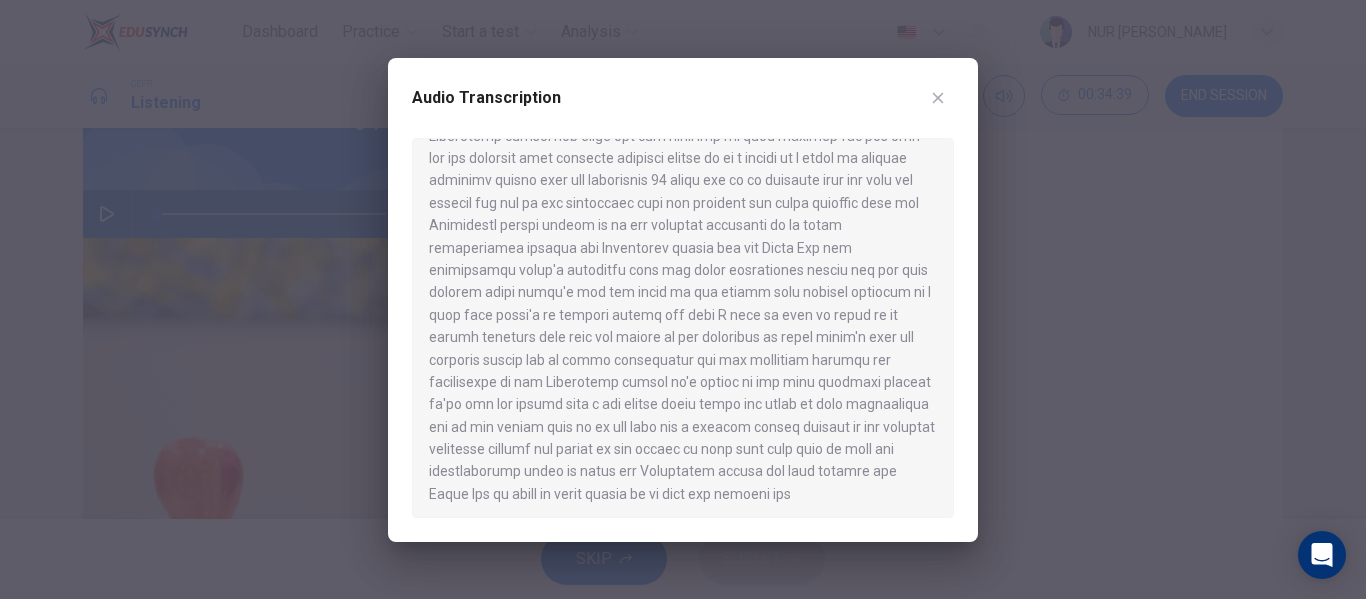 scroll, scrollTop: 728, scrollLeft: 0, axis: vertical 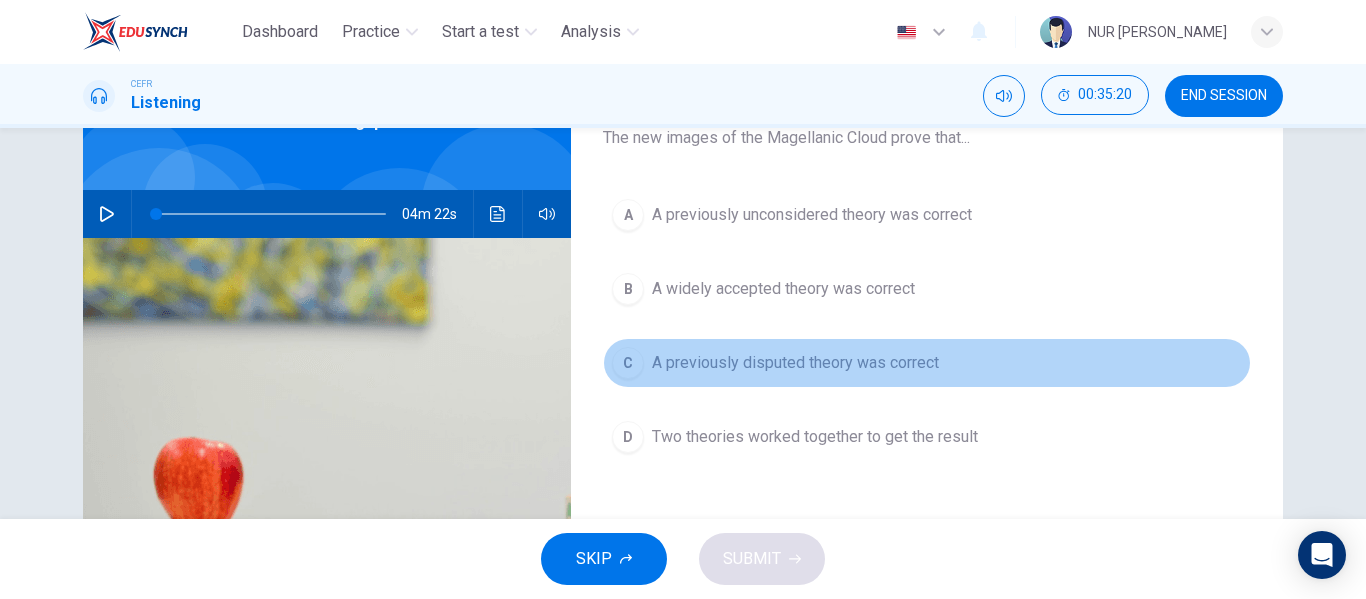 click on "A previously disputed theory was correct" at bounding box center [795, 363] 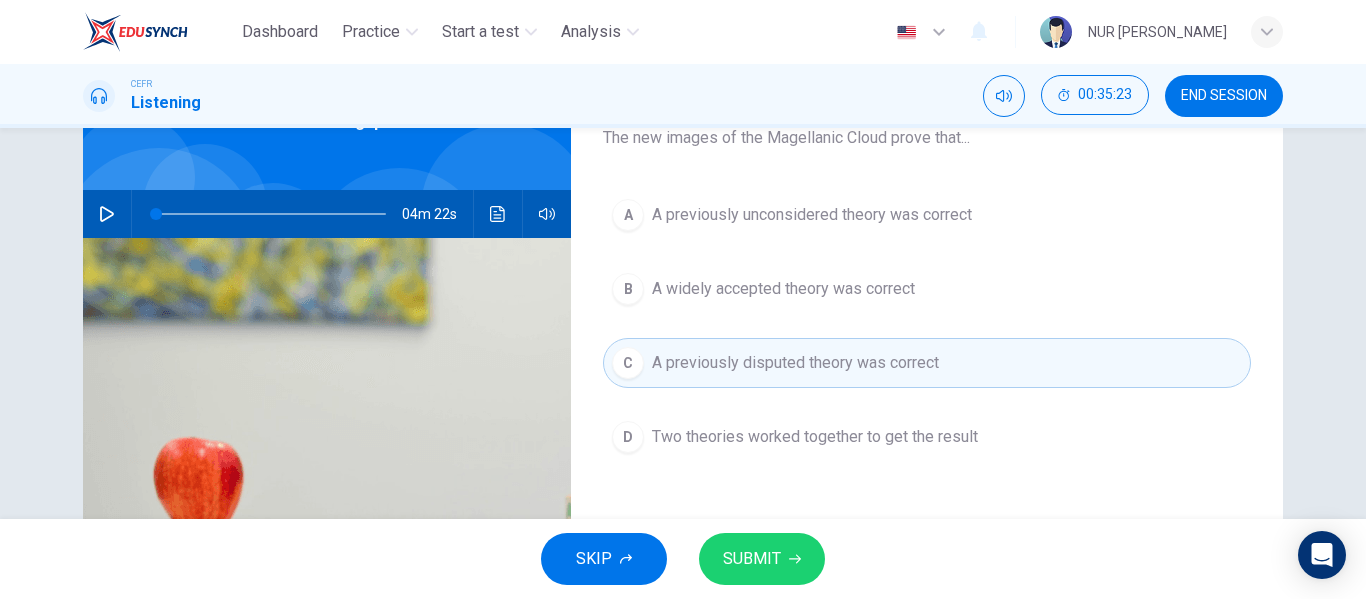click on "SKIP SUBMIT" at bounding box center [683, 559] 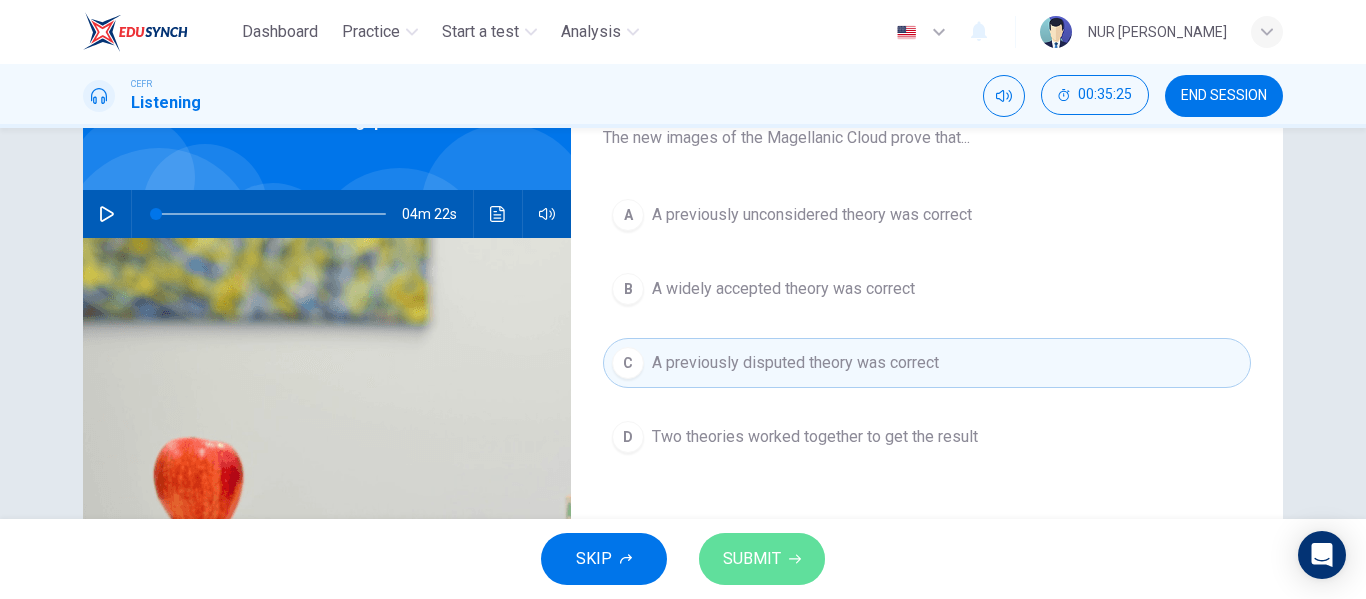 click on "SUBMIT" at bounding box center (762, 559) 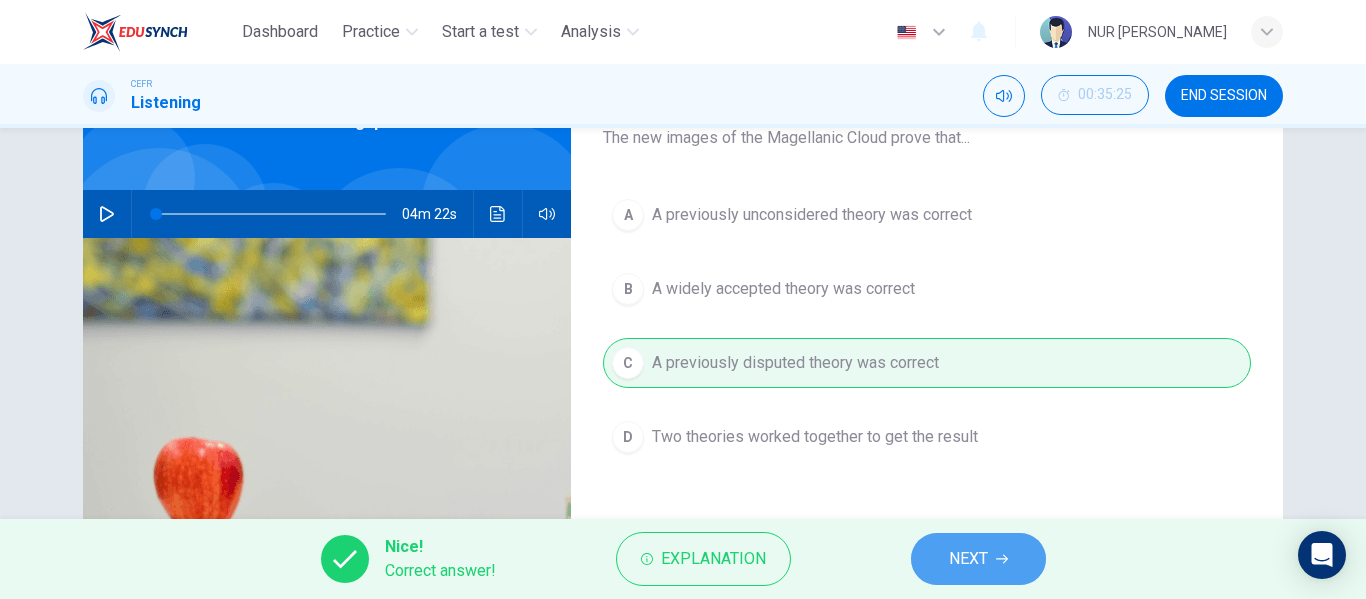 click on "NEXT" at bounding box center [978, 559] 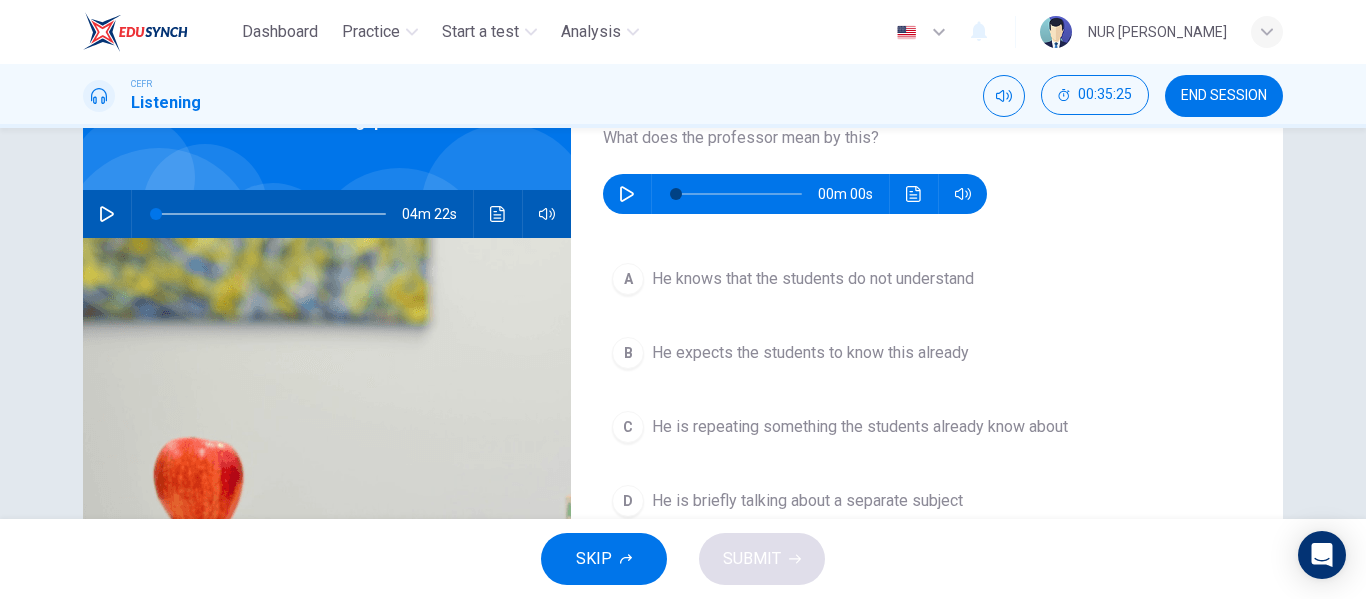 scroll, scrollTop: 132, scrollLeft: 0, axis: vertical 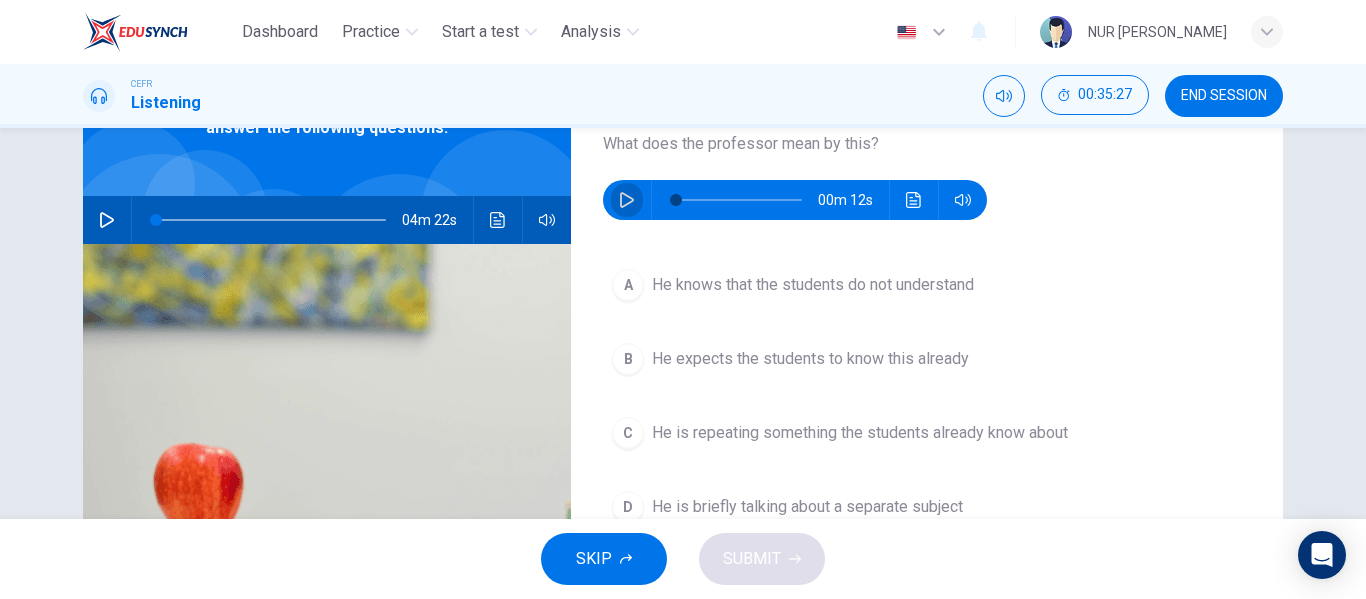 click at bounding box center [627, 200] 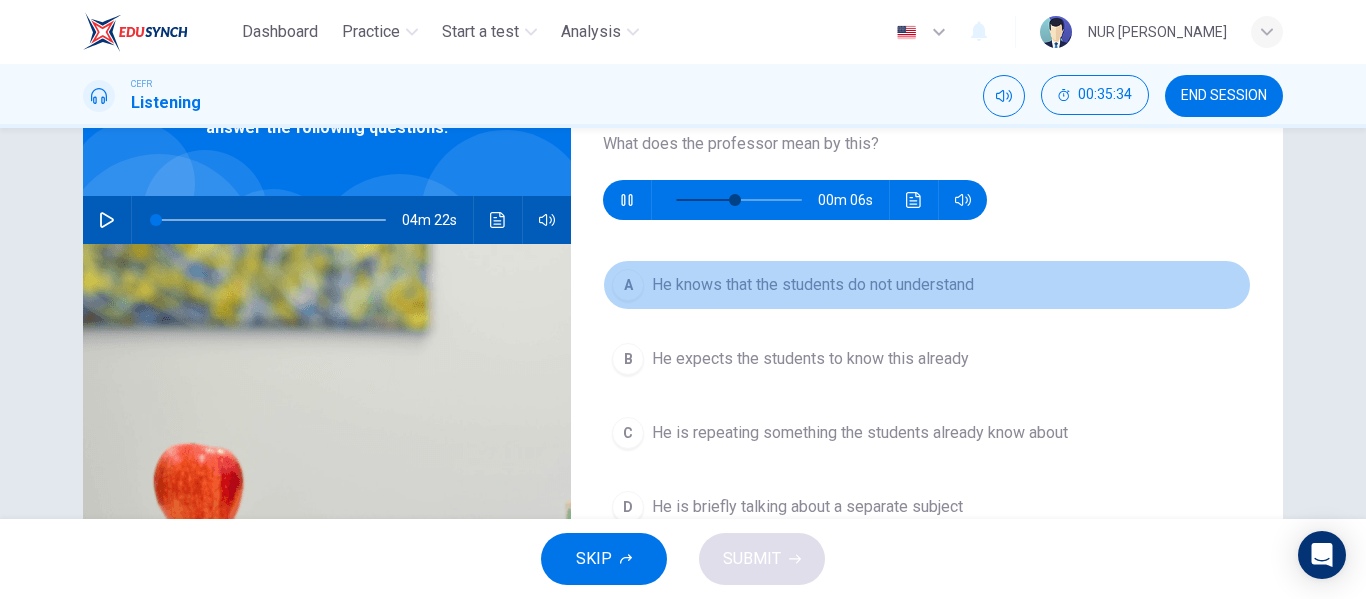 click on "A He knows that the students do not understand" at bounding box center [927, 285] 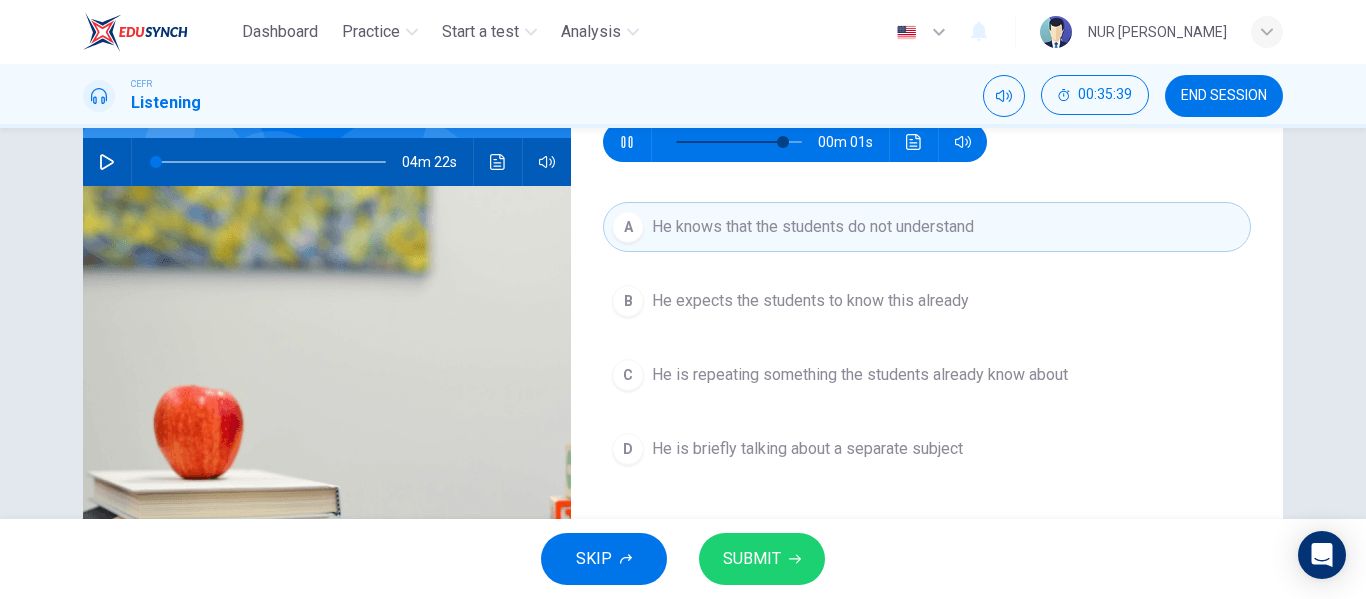 scroll, scrollTop: 190, scrollLeft: 0, axis: vertical 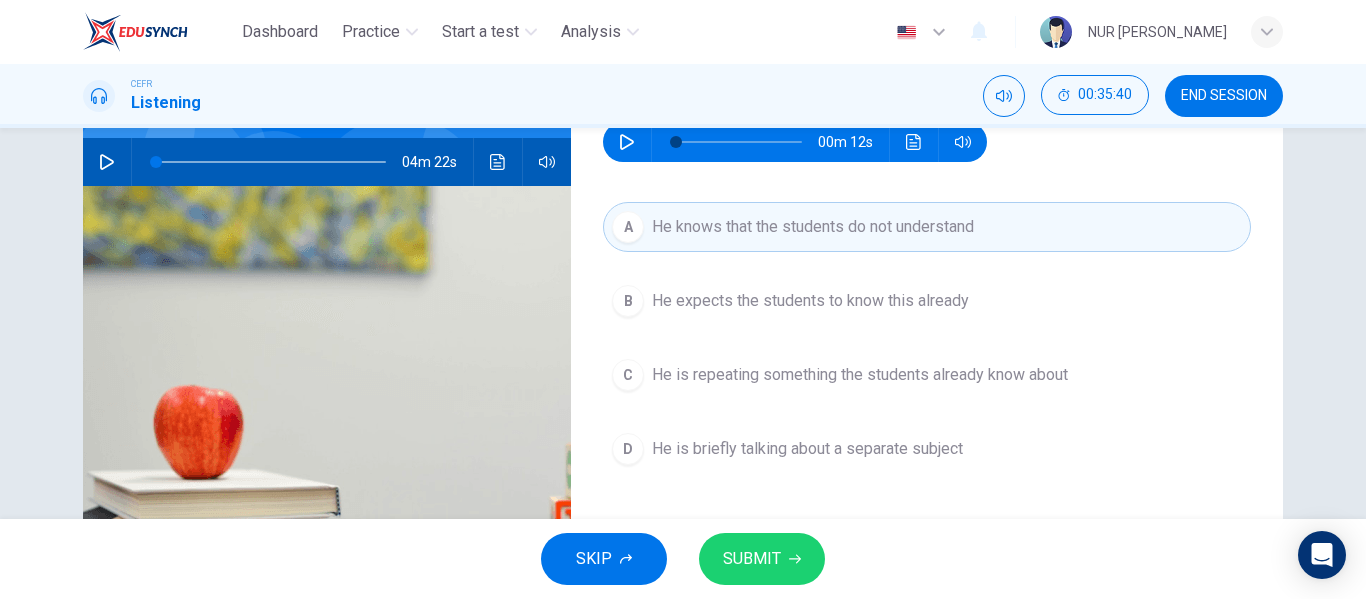 type on "0" 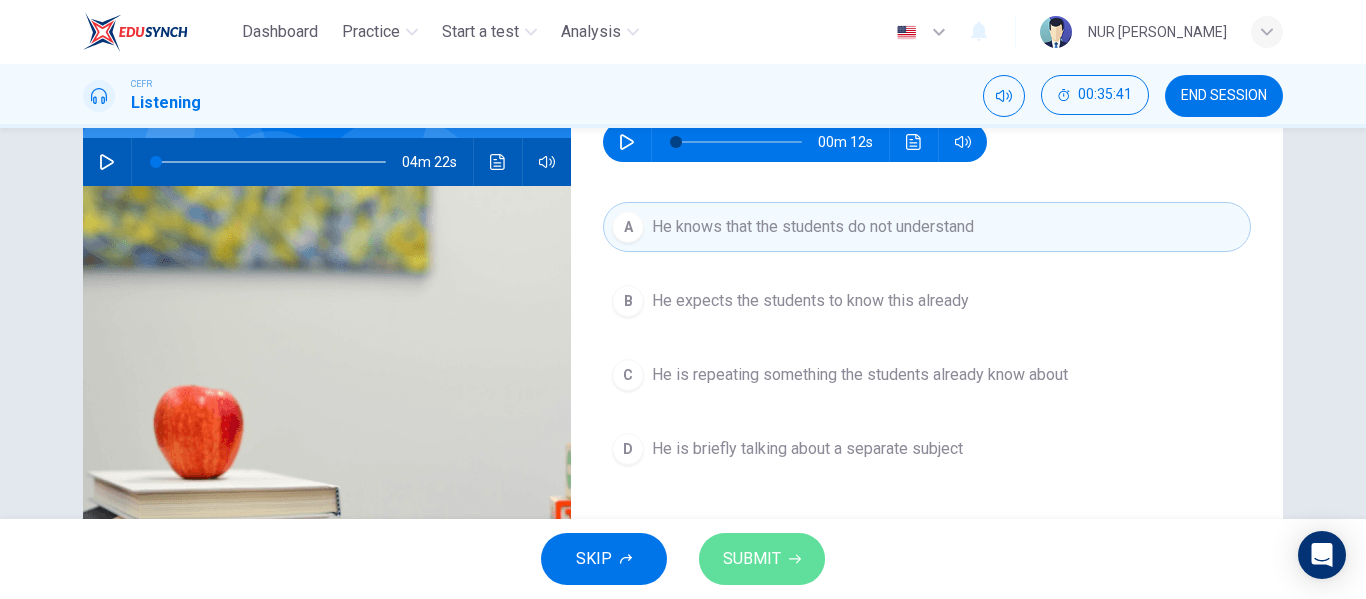 click 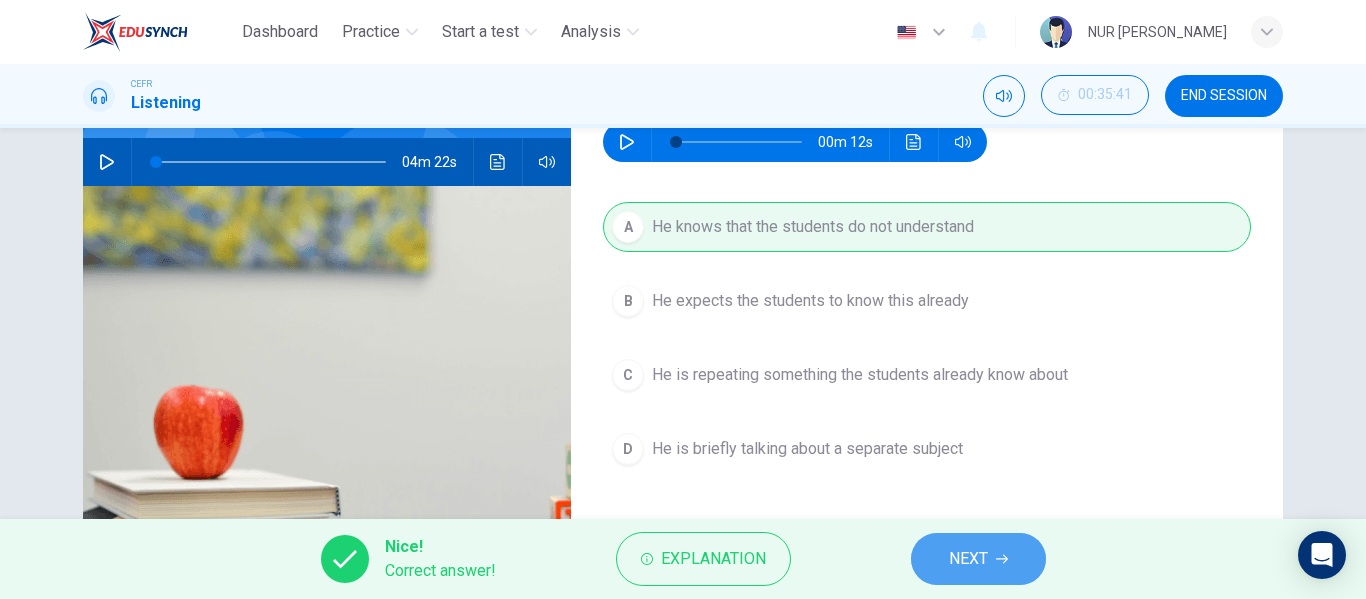 click on "NEXT" at bounding box center [978, 559] 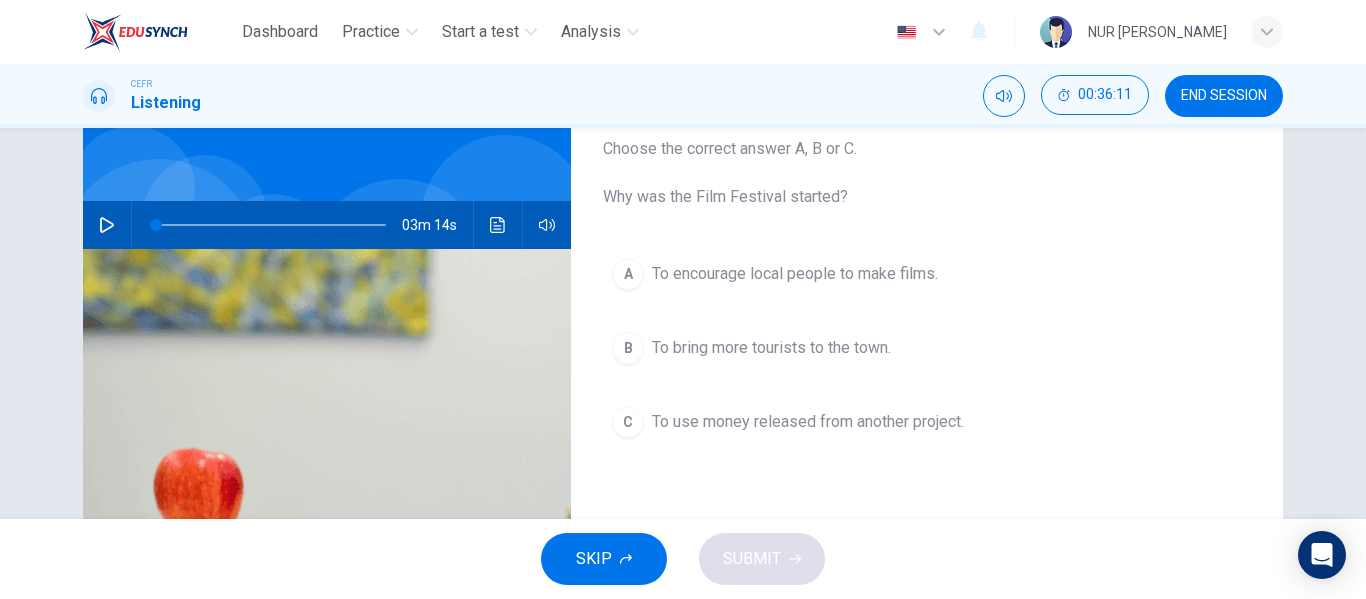scroll, scrollTop: 128, scrollLeft: 0, axis: vertical 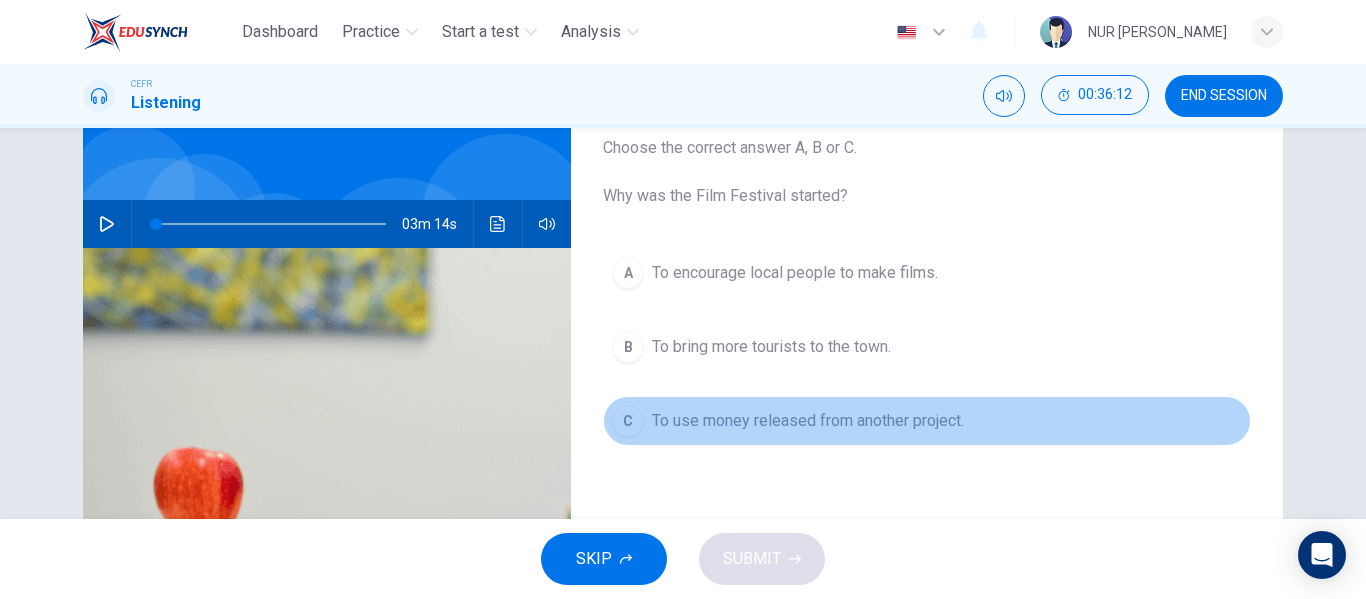 click on "To use money released from another project." at bounding box center [808, 421] 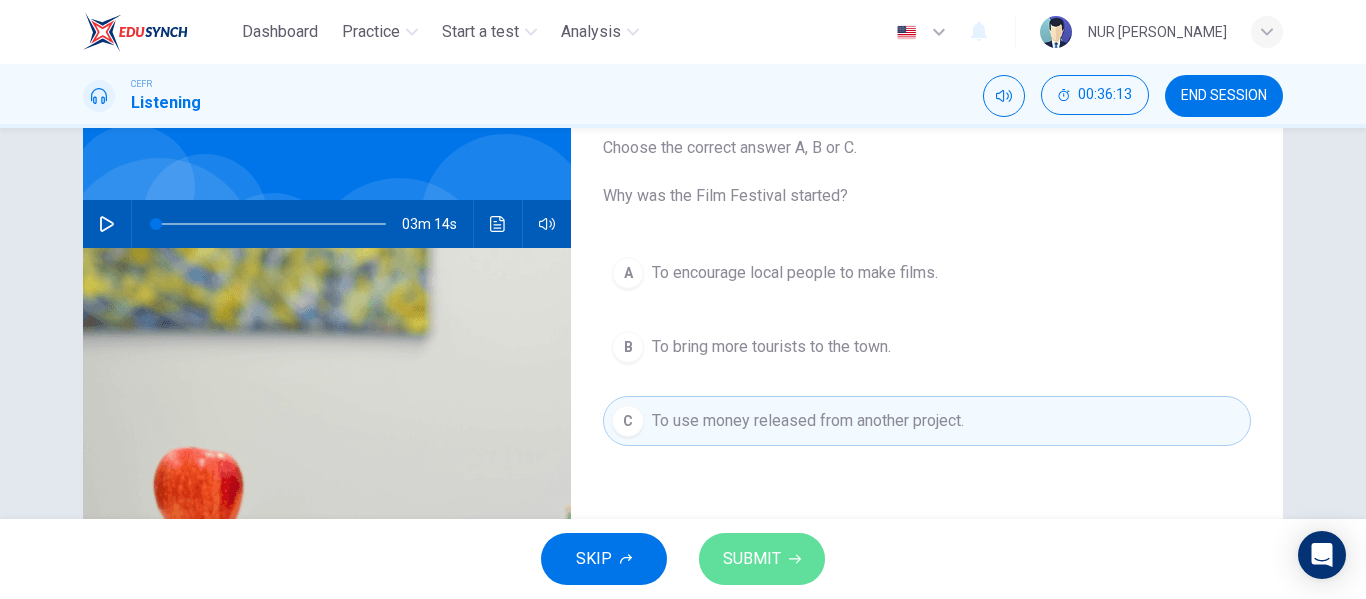 click on "SUBMIT" at bounding box center [762, 559] 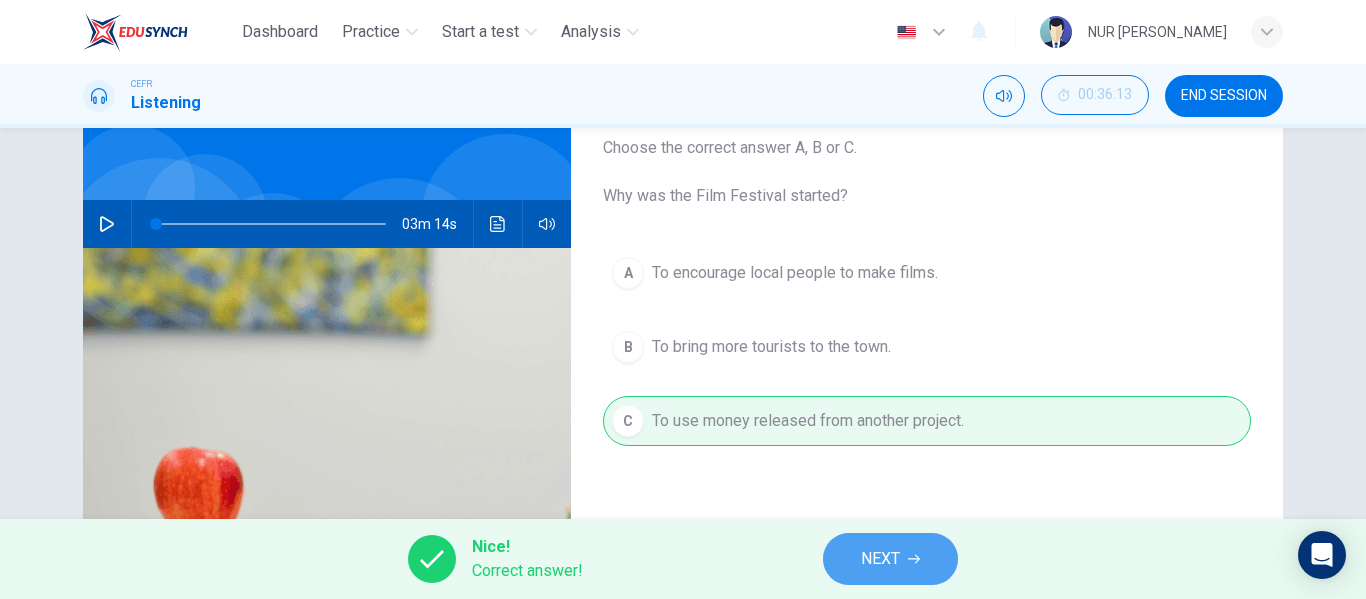 click on "NEXT" at bounding box center [890, 559] 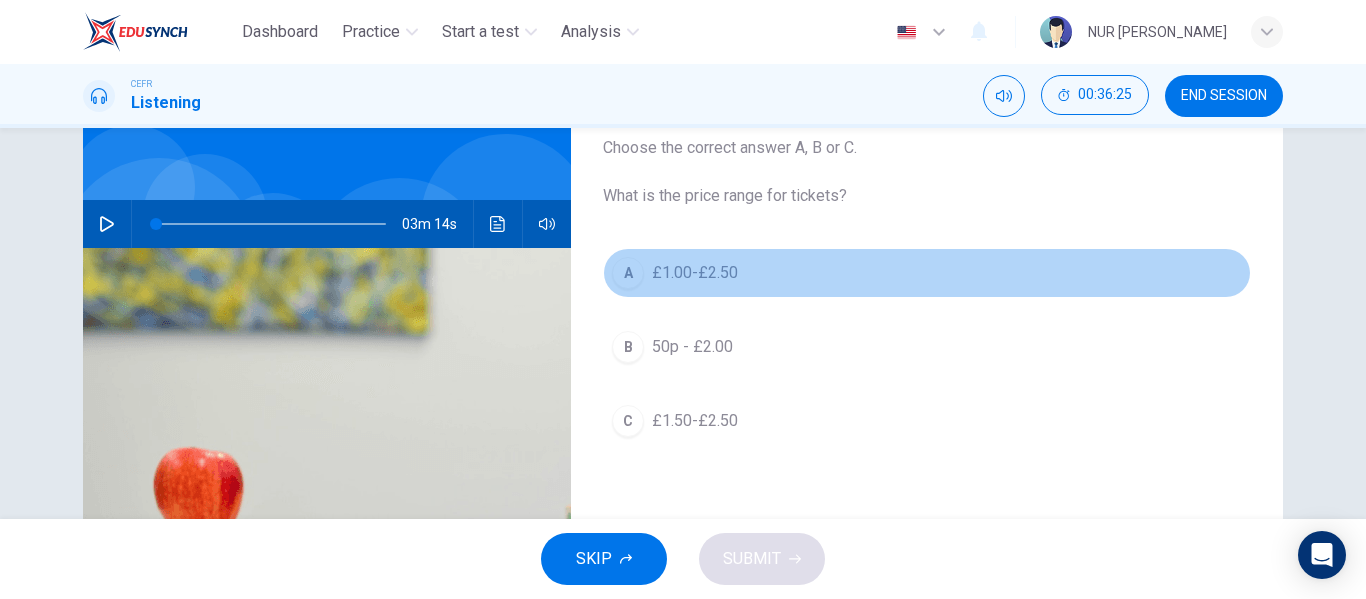 click on "£1.00-£2.50" at bounding box center [695, 273] 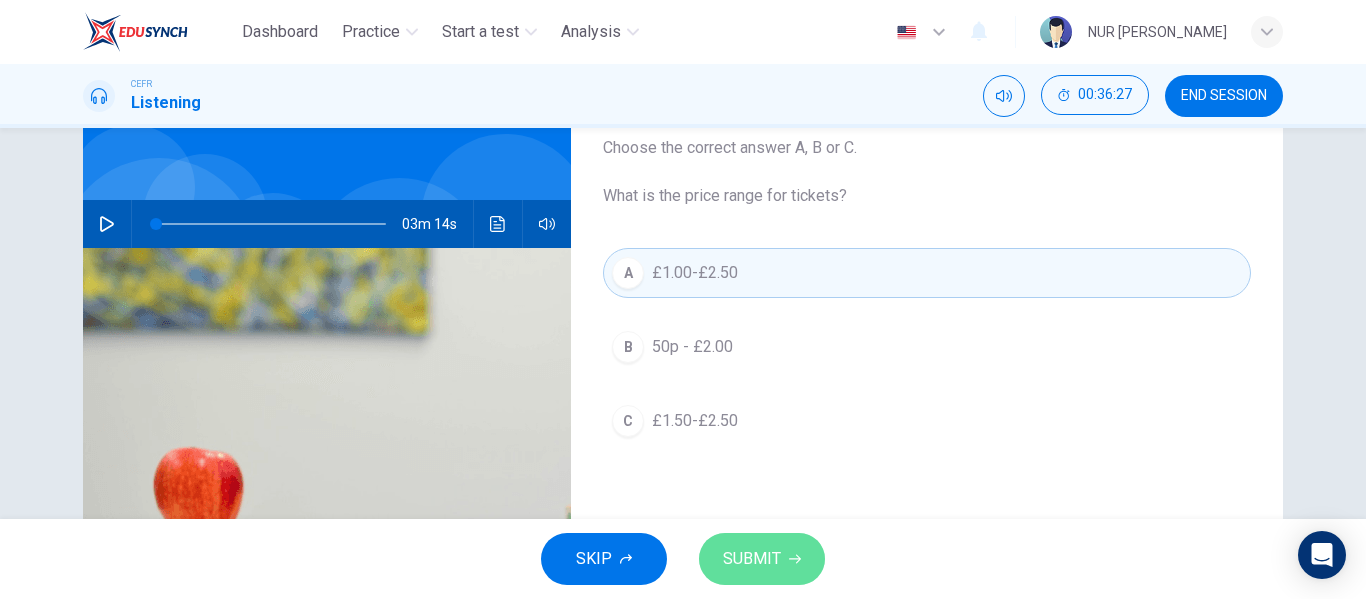 click on "SUBMIT" at bounding box center [752, 559] 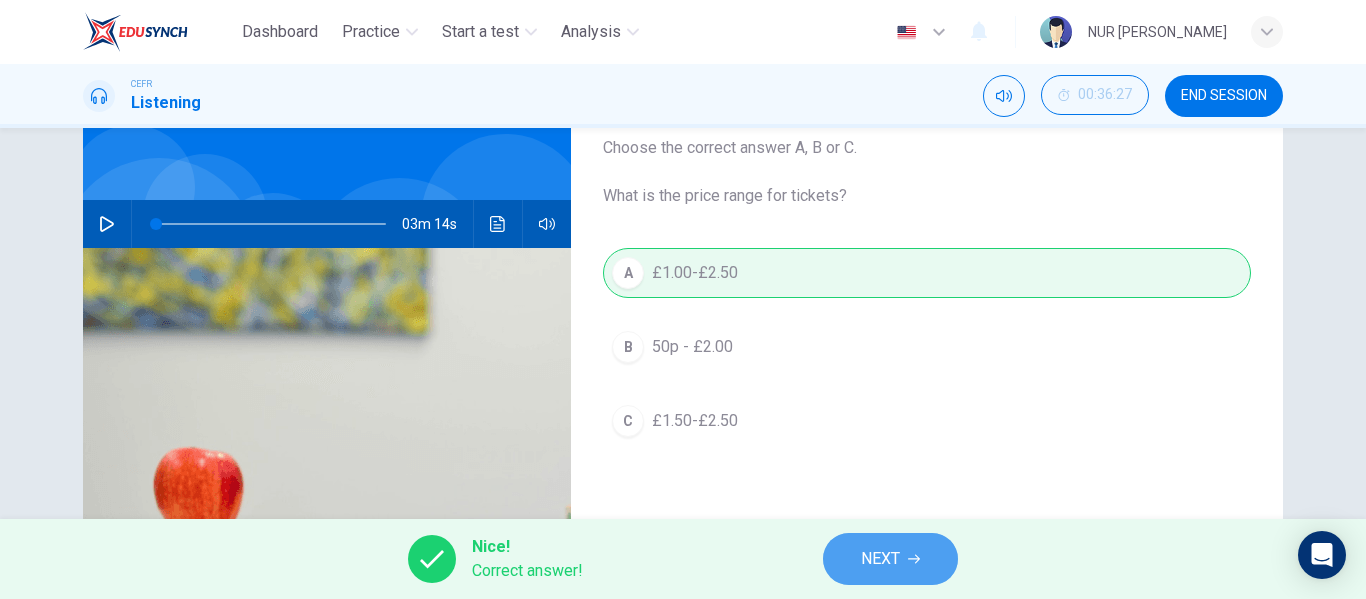 click on "NEXT" at bounding box center [880, 559] 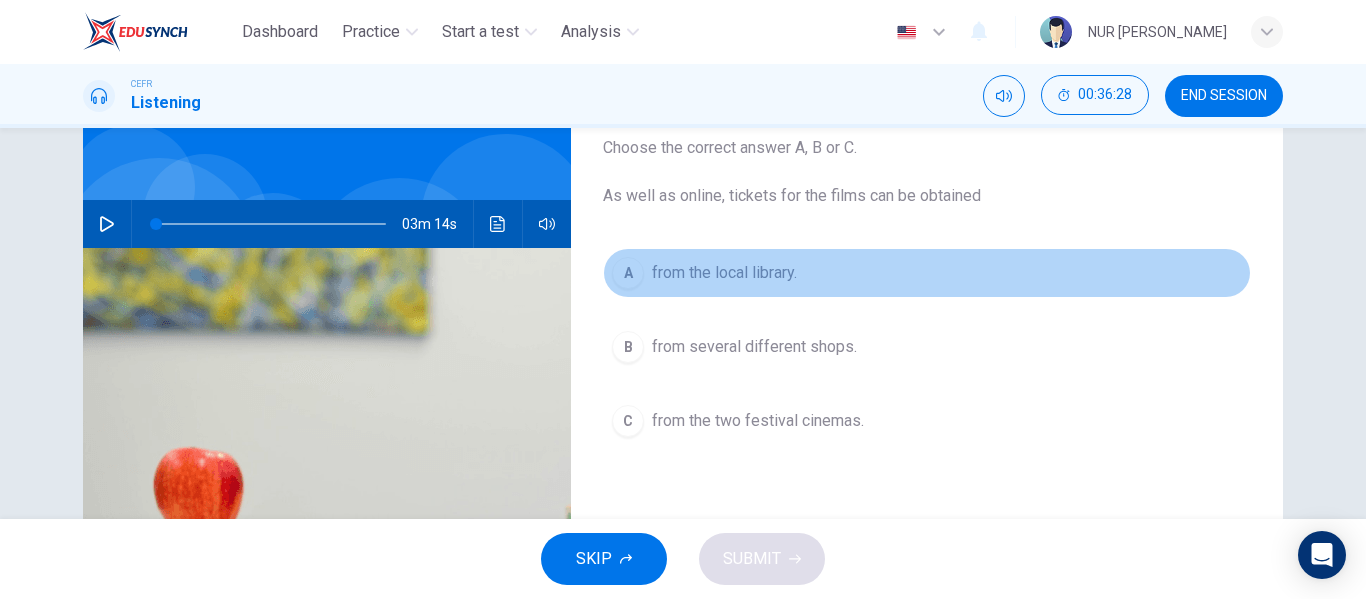 click on "from the local library." at bounding box center (724, 273) 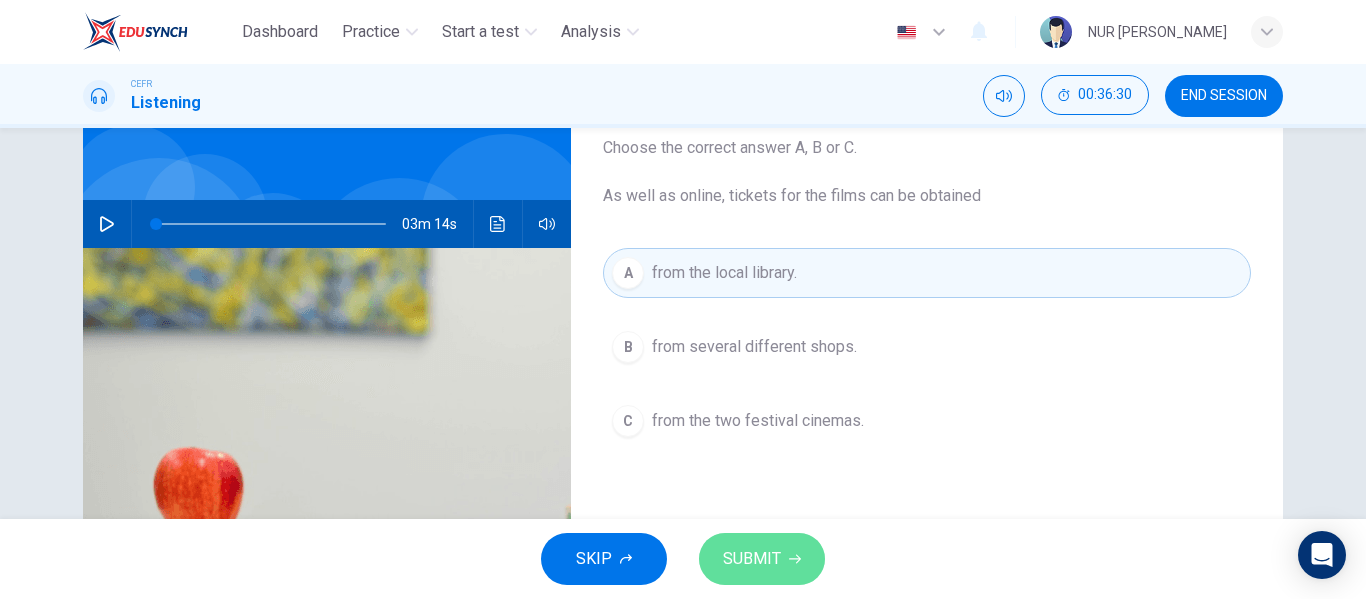 click on "SUBMIT" at bounding box center [752, 559] 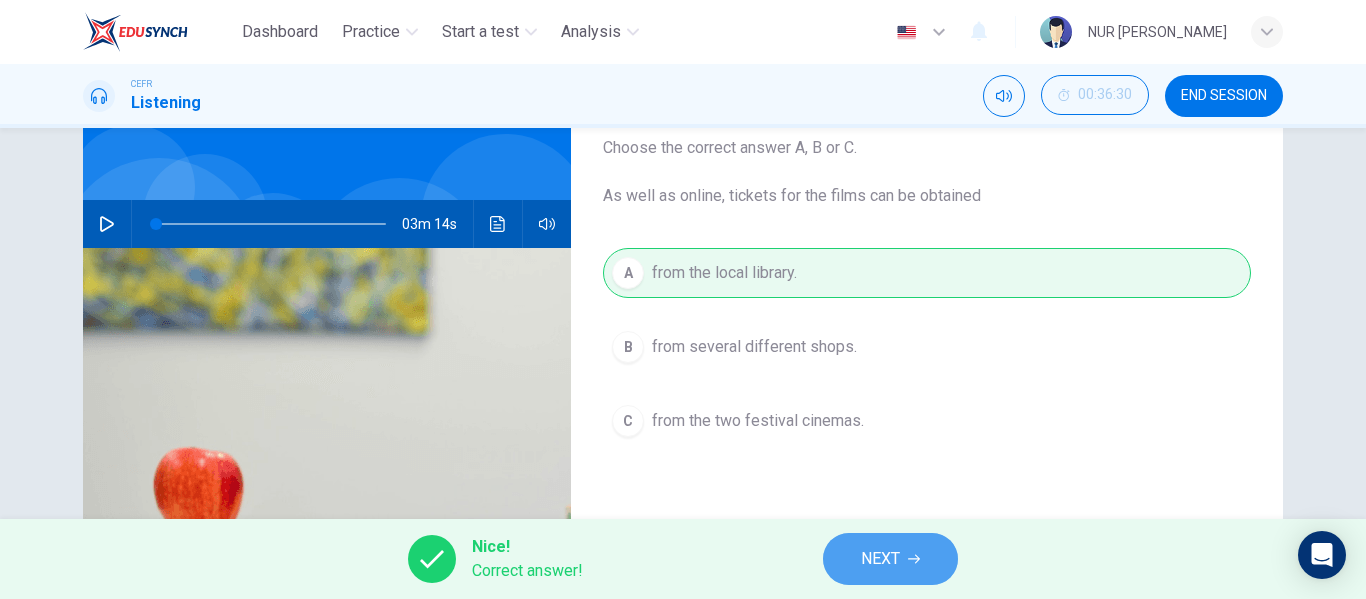 click on "NEXT" at bounding box center (880, 559) 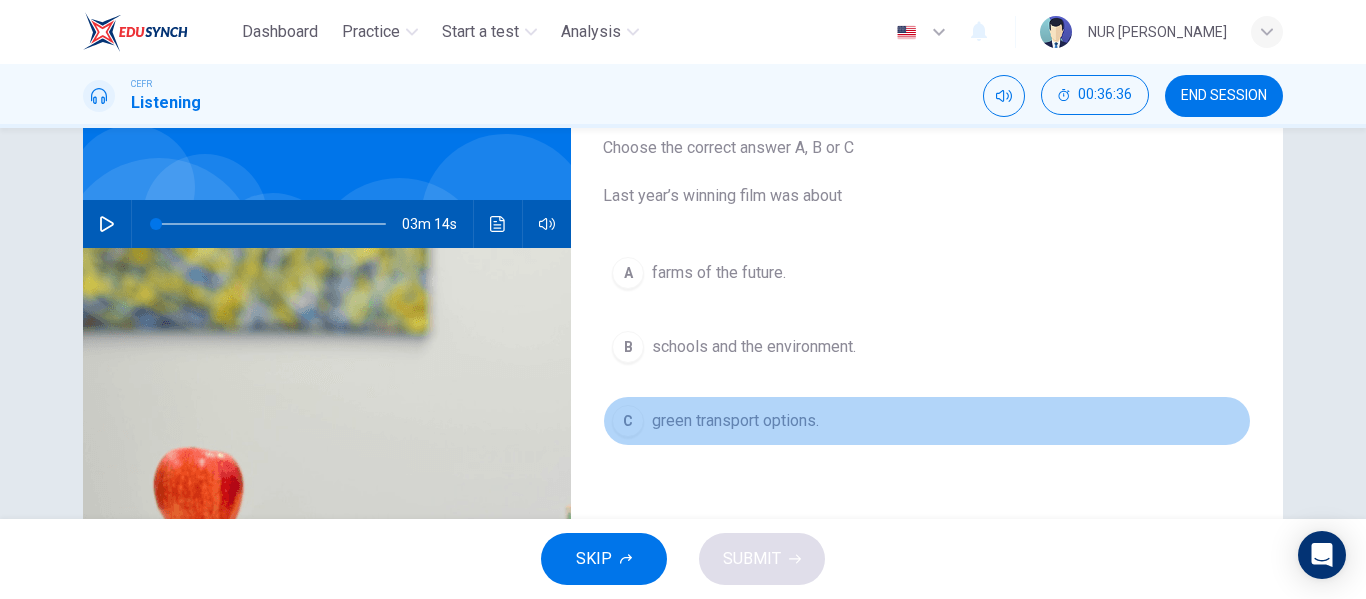 click on "green transport options." at bounding box center [735, 421] 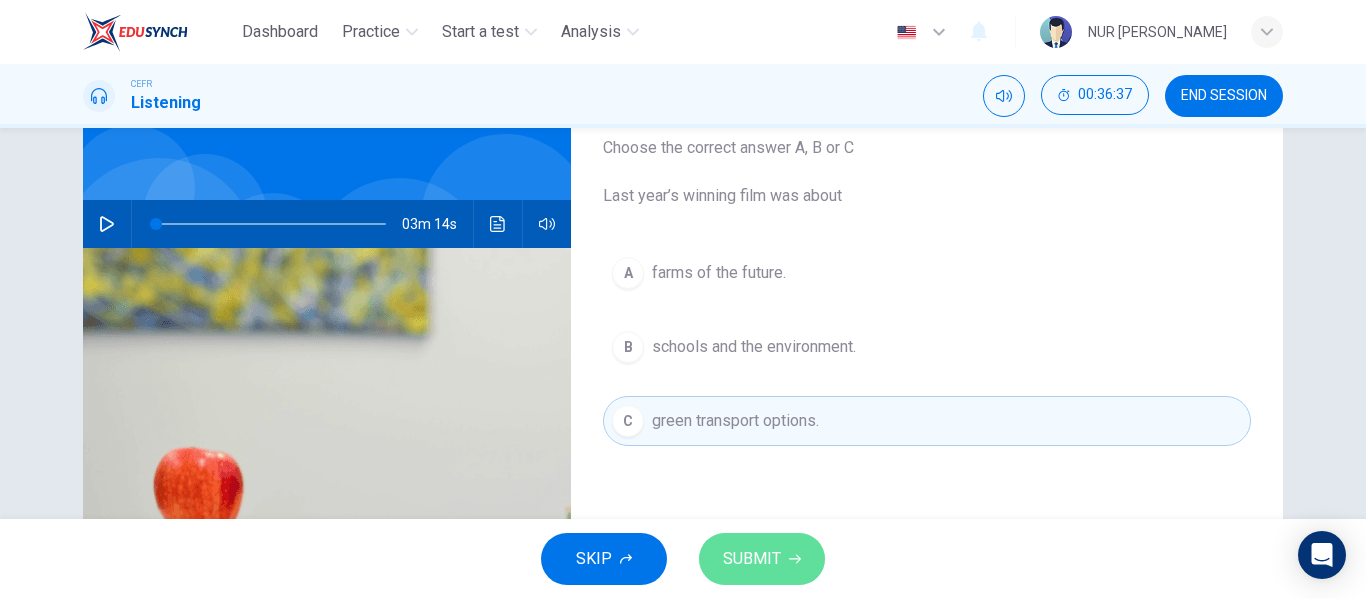 click on "SUBMIT" at bounding box center [752, 559] 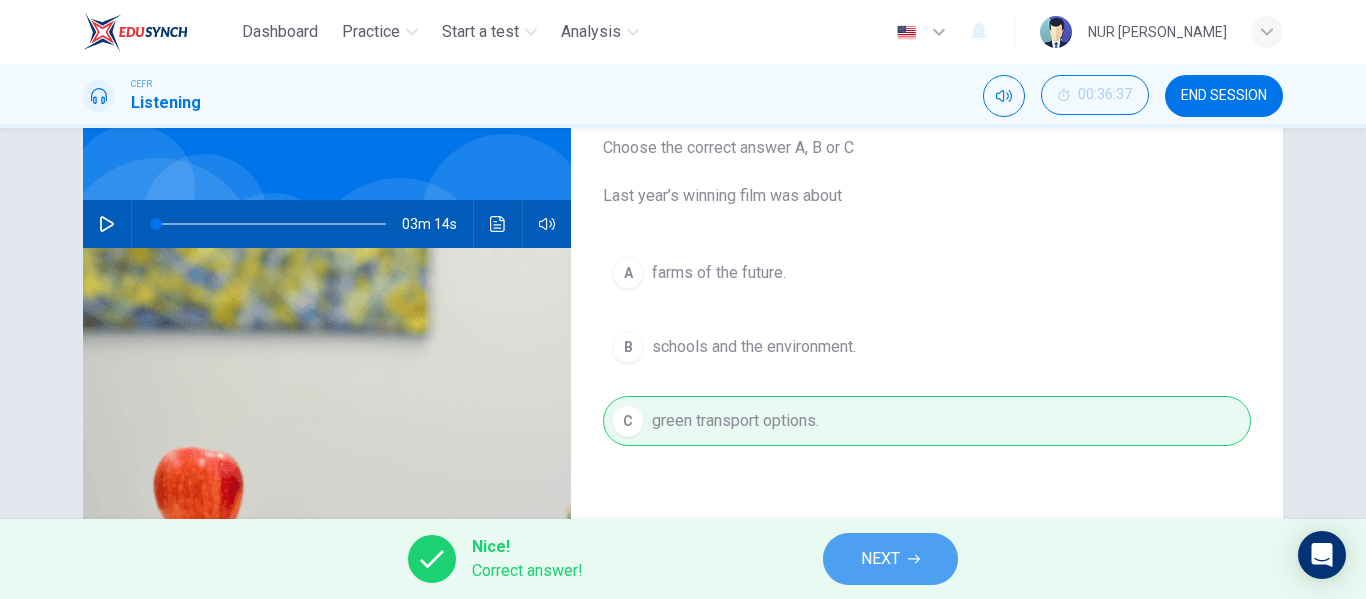 click on "NEXT" at bounding box center [890, 559] 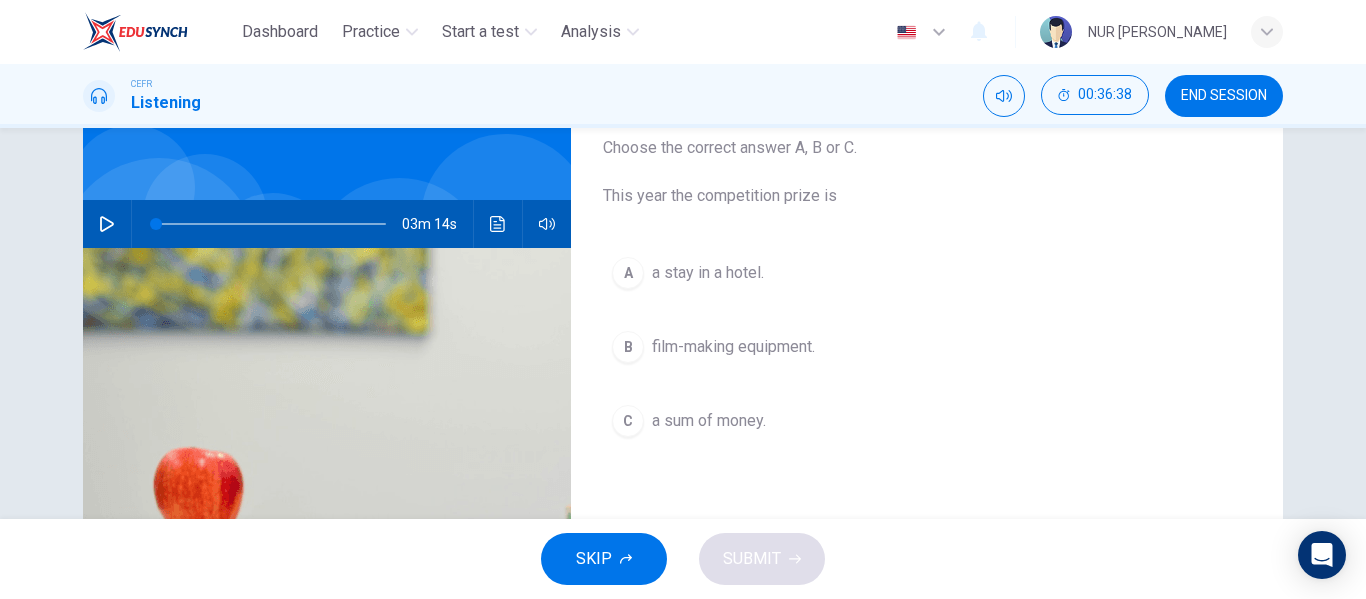 click on "film-making equipment." at bounding box center [733, 347] 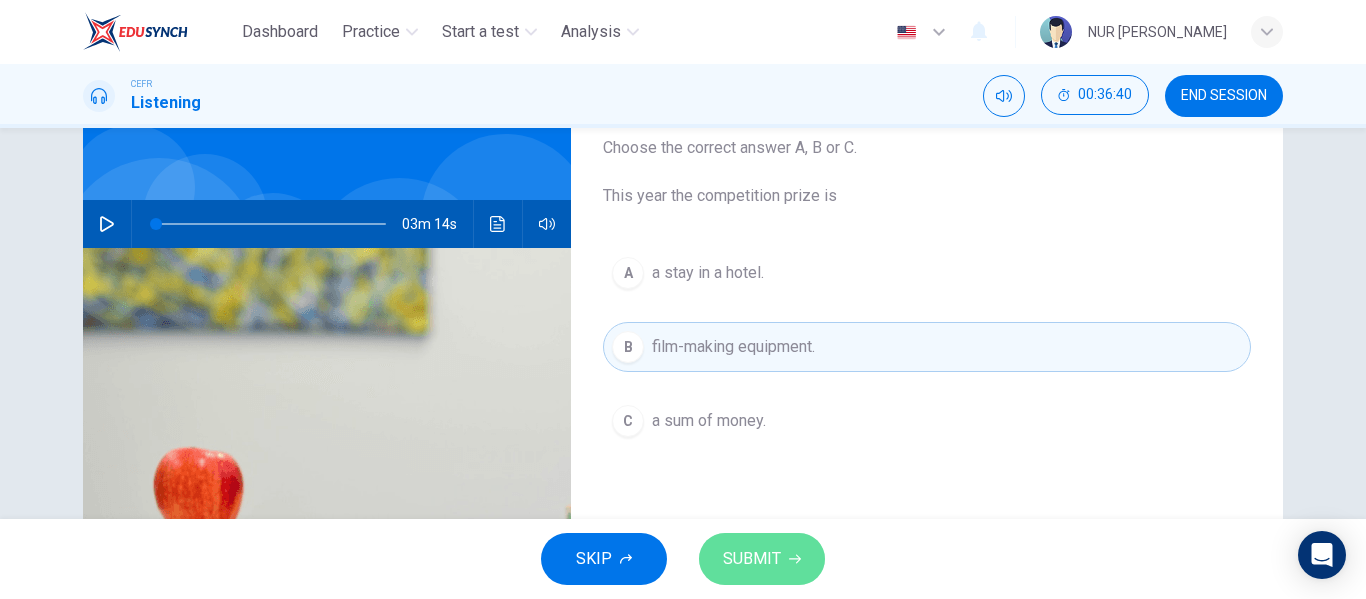 click on "SUBMIT" at bounding box center [752, 559] 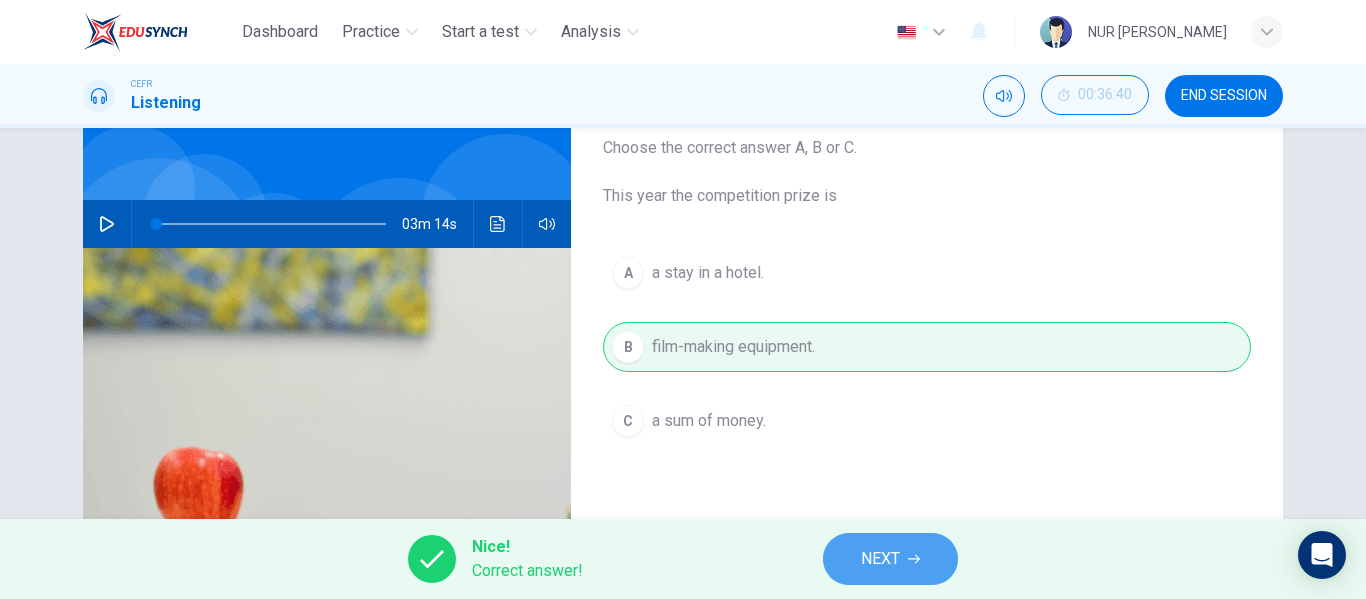 click on "NEXT" at bounding box center [890, 559] 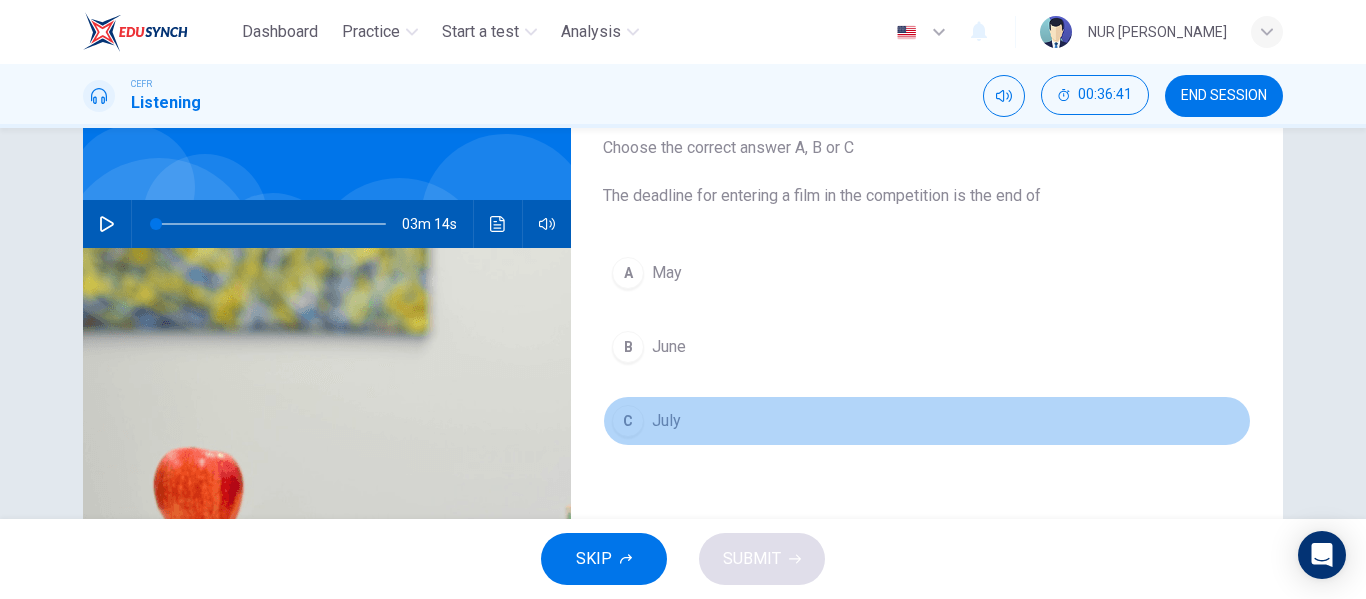 click on "C July" at bounding box center (927, 421) 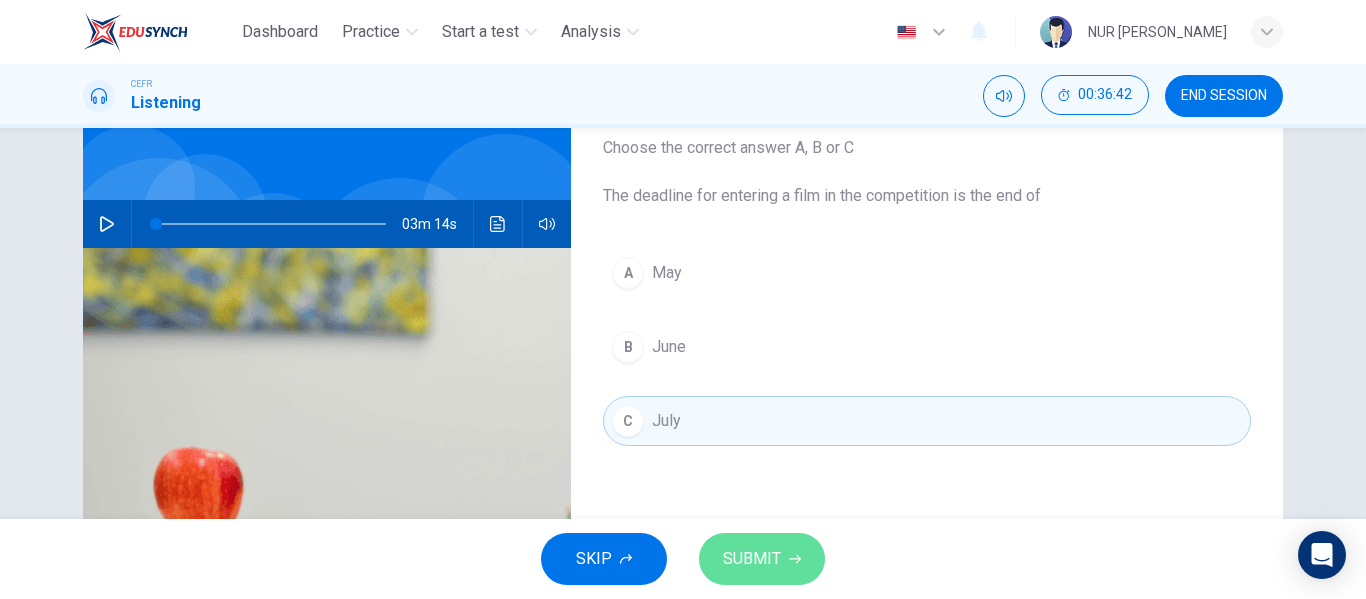 click on "SUBMIT" at bounding box center [762, 559] 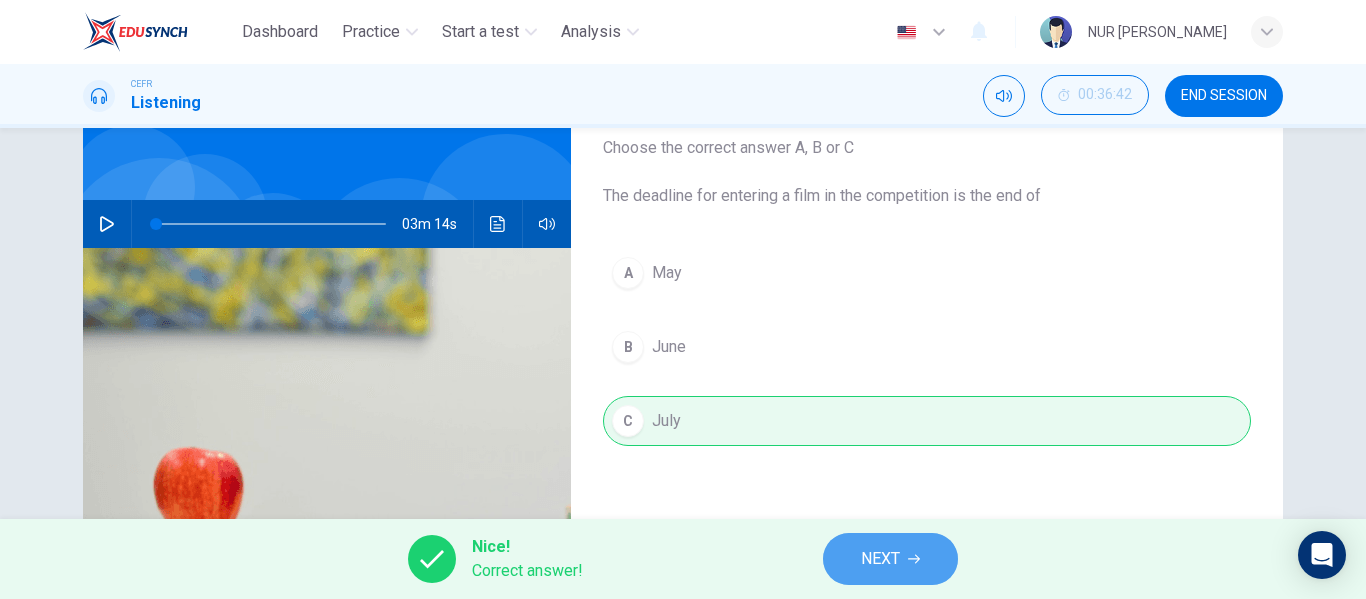click on "NEXT" at bounding box center [880, 559] 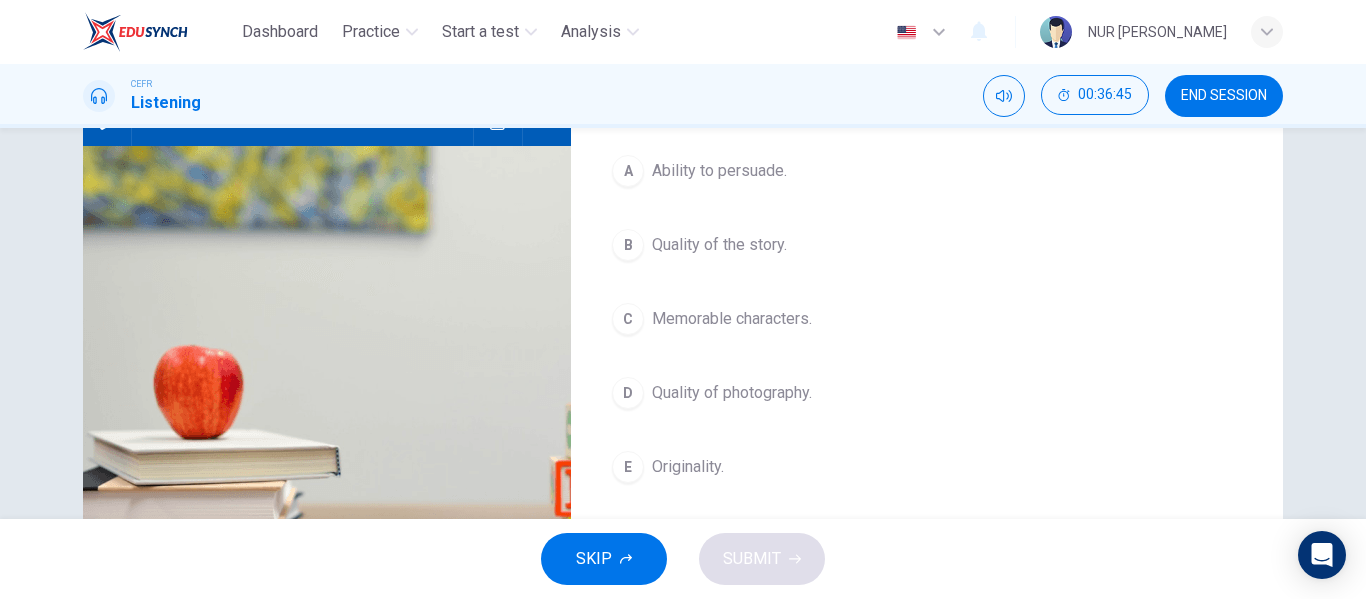 scroll, scrollTop: 230, scrollLeft: 0, axis: vertical 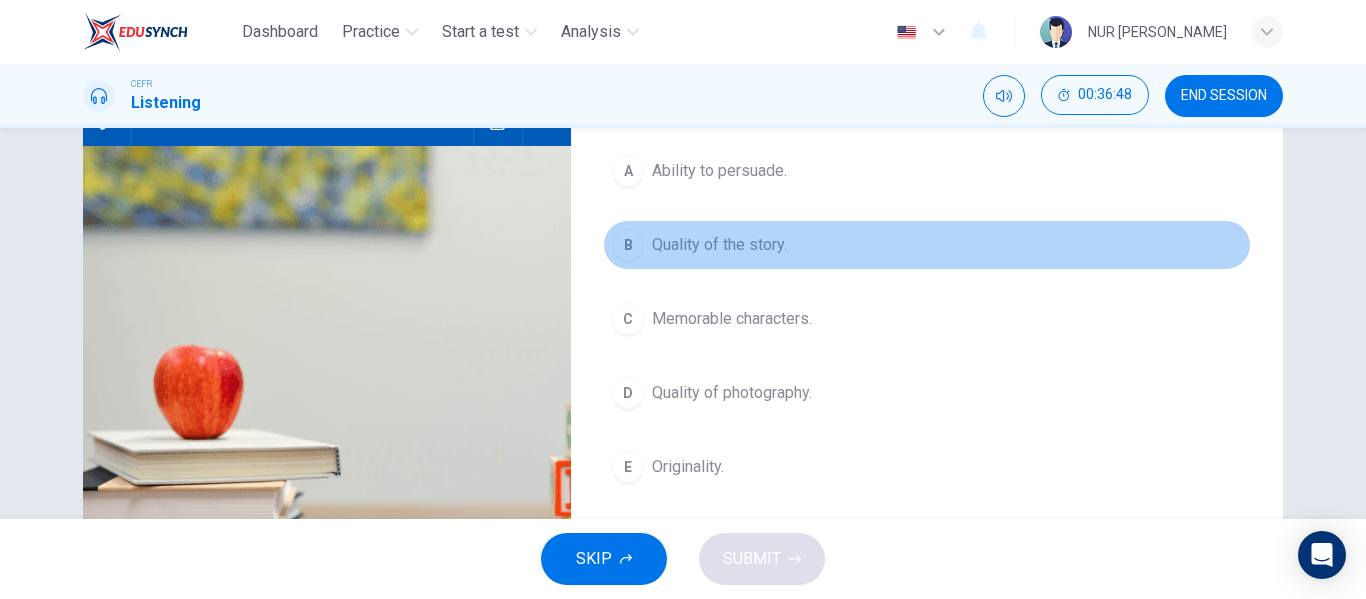 click on "B Quality of the story." at bounding box center (927, 245) 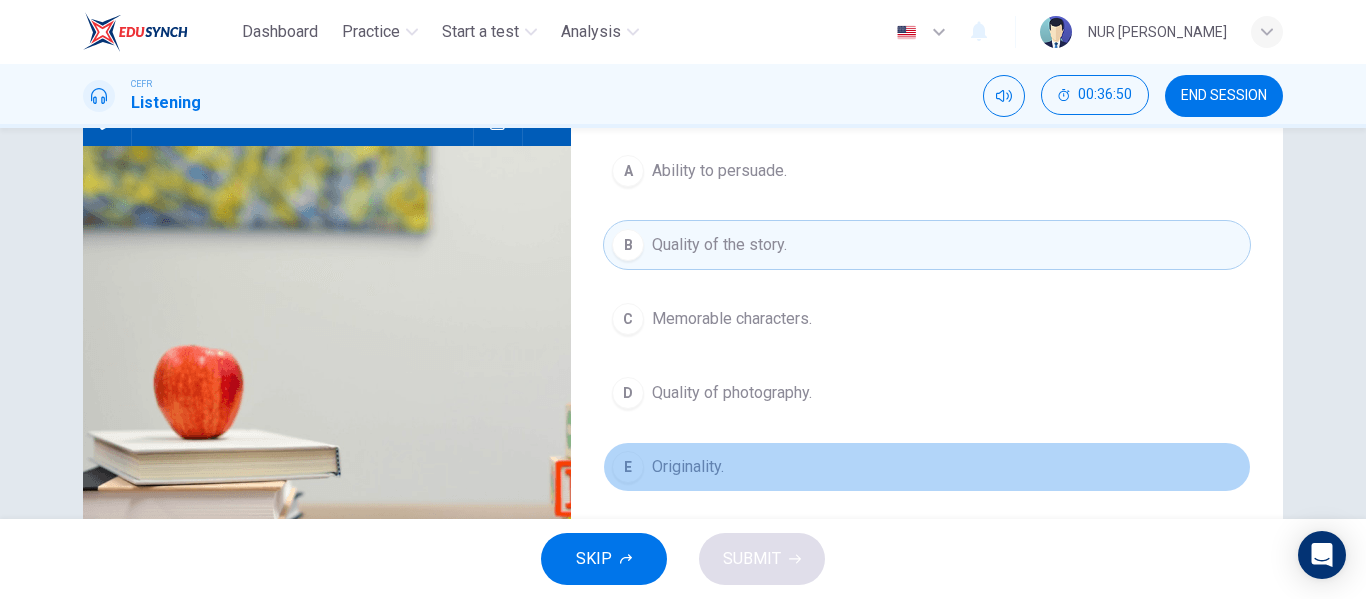 click on "E Originality." at bounding box center [927, 467] 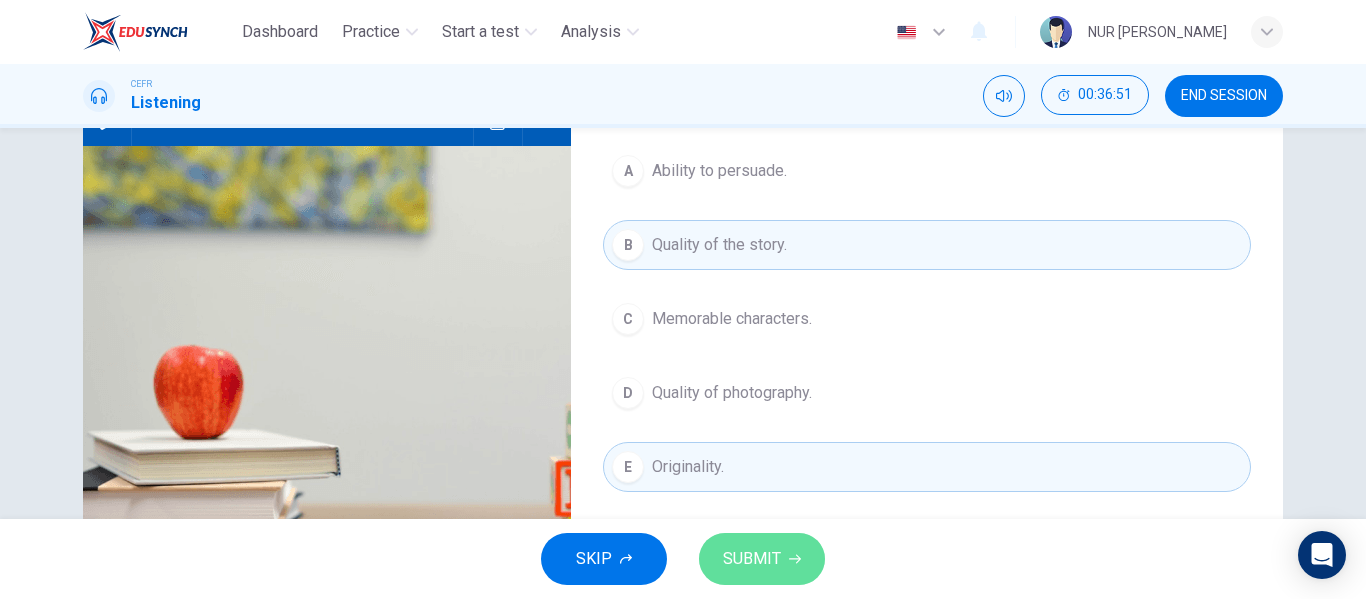 click on "SUBMIT" at bounding box center [762, 559] 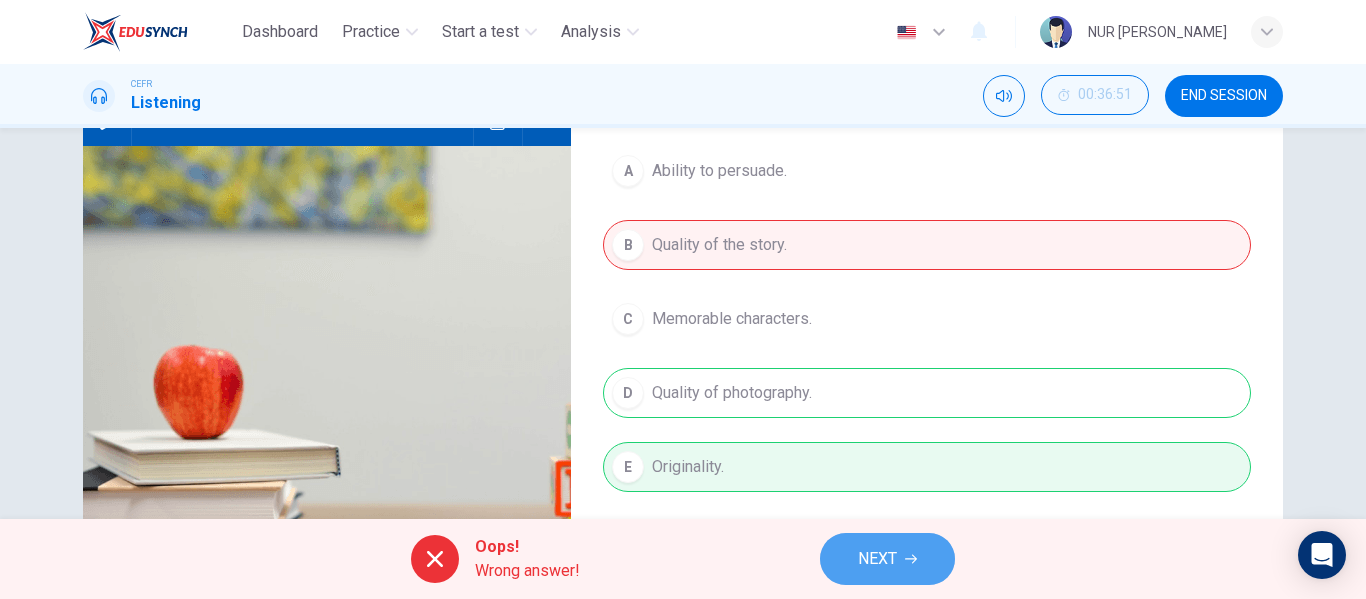 click on "NEXT" at bounding box center [877, 559] 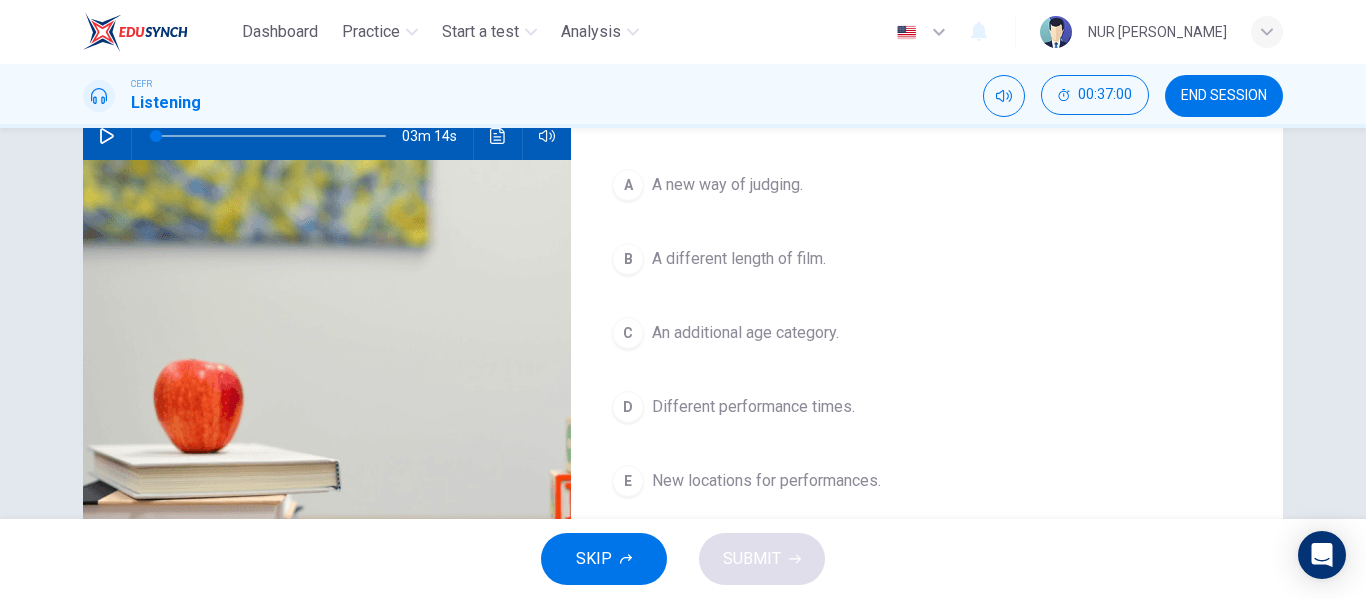 scroll, scrollTop: 218, scrollLeft: 0, axis: vertical 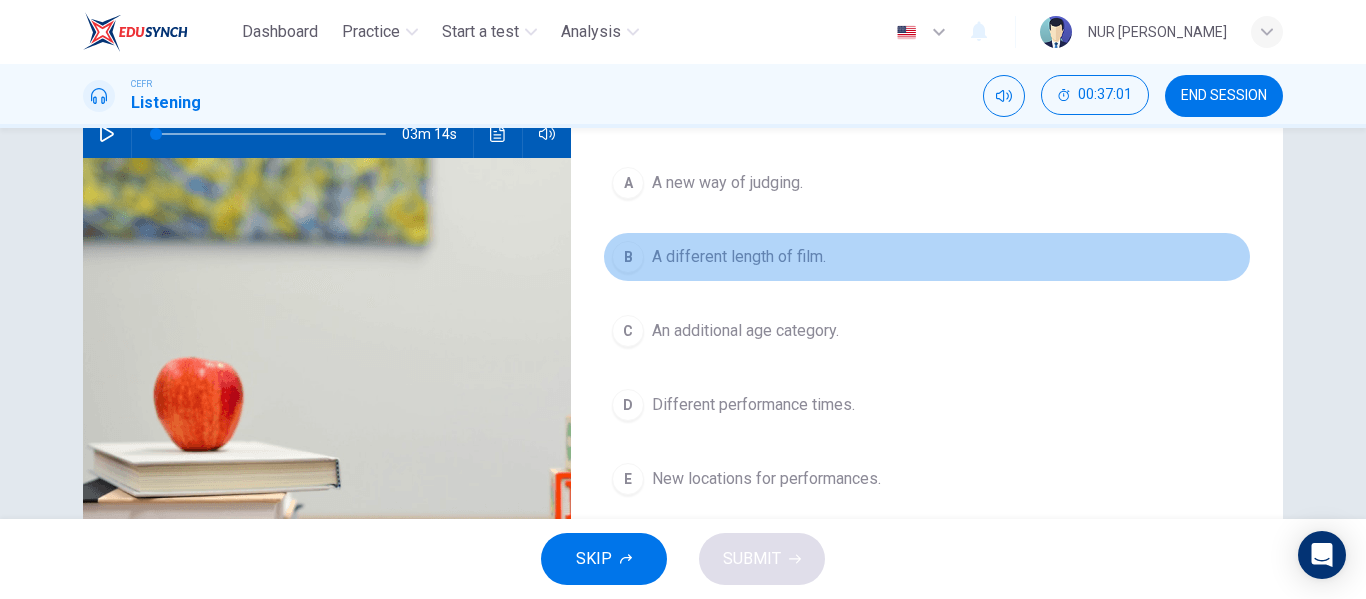 click on "A different length of film." at bounding box center [739, 257] 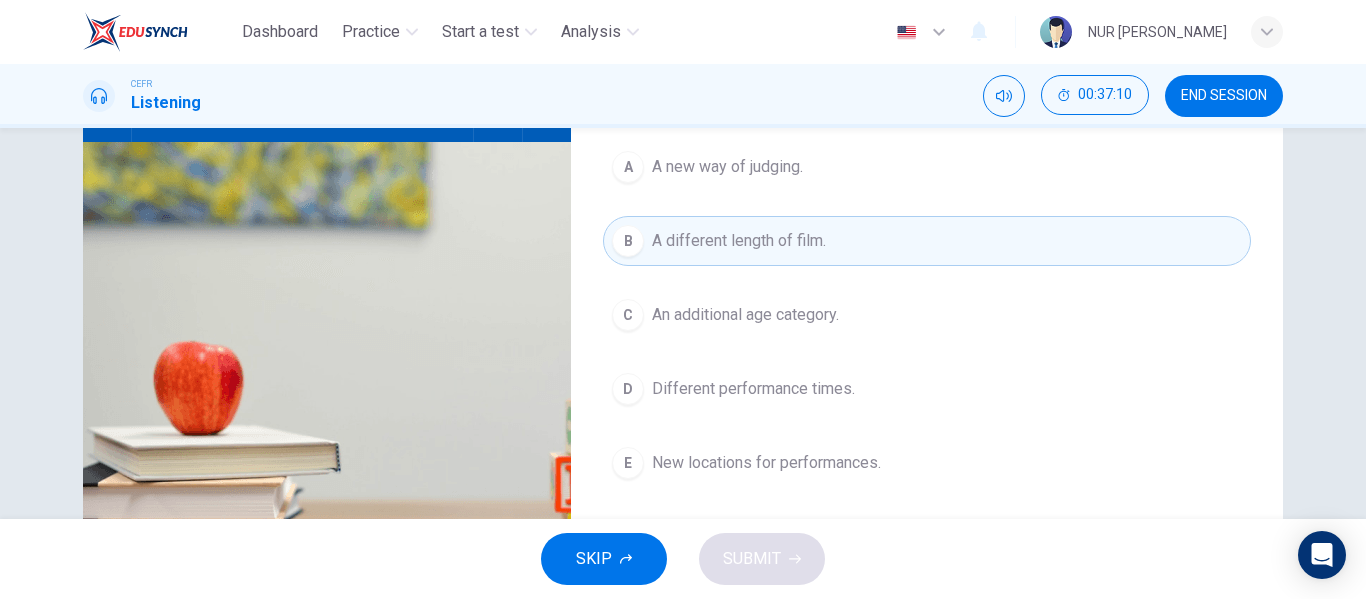 scroll, scrollTop: 233, scrollLeft: 0, axis: vertical 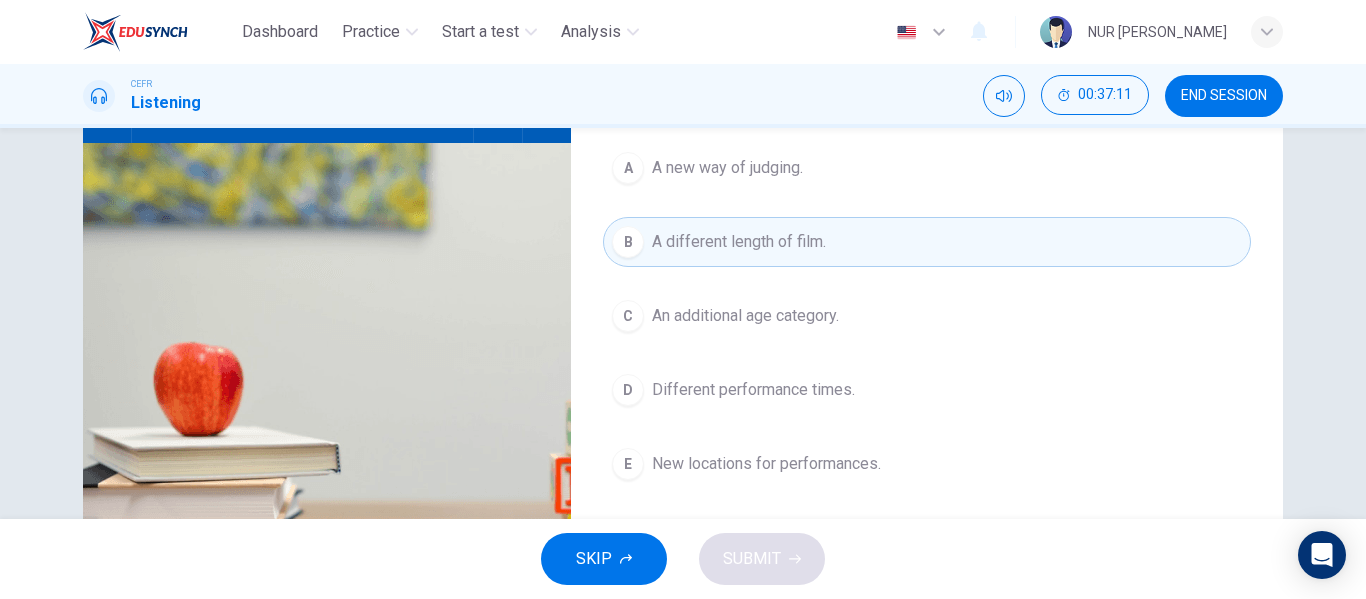 drag, startPoint x: 812, startPoint y: 200, endPoint x: 812, endPoint y: 189, distance: 11 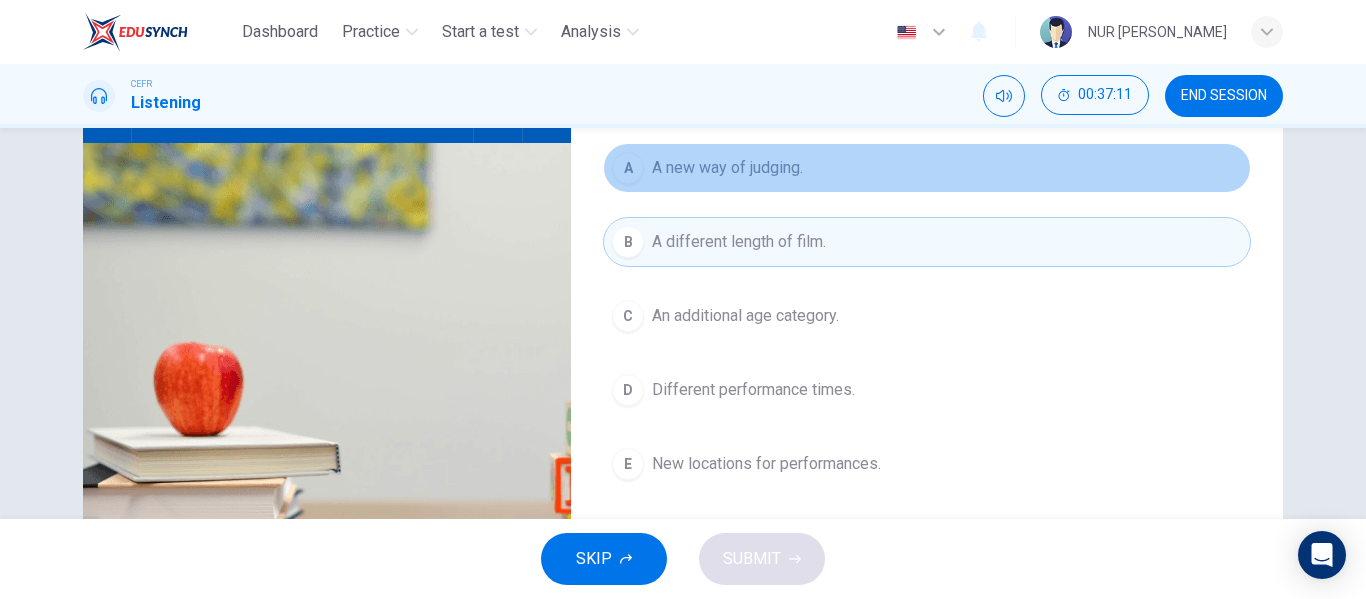 click on "A A new way of judging." at bounding box center [927, 168] 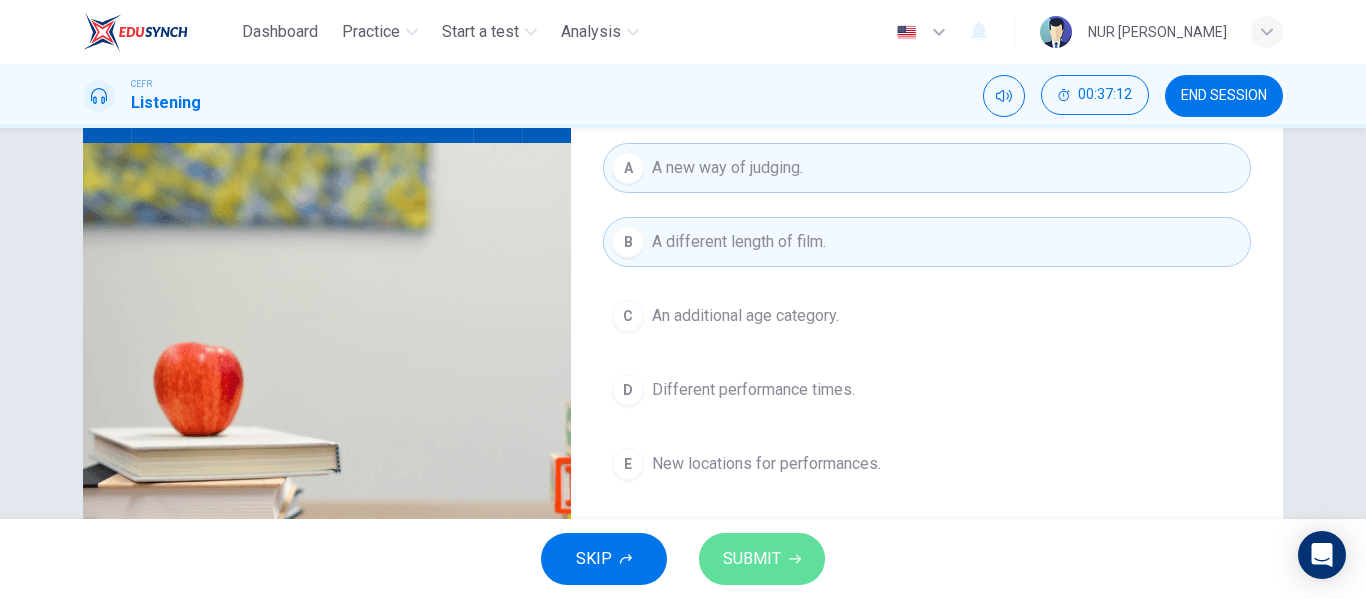 click on "SUBMIT" at bounding box center (752, 559) 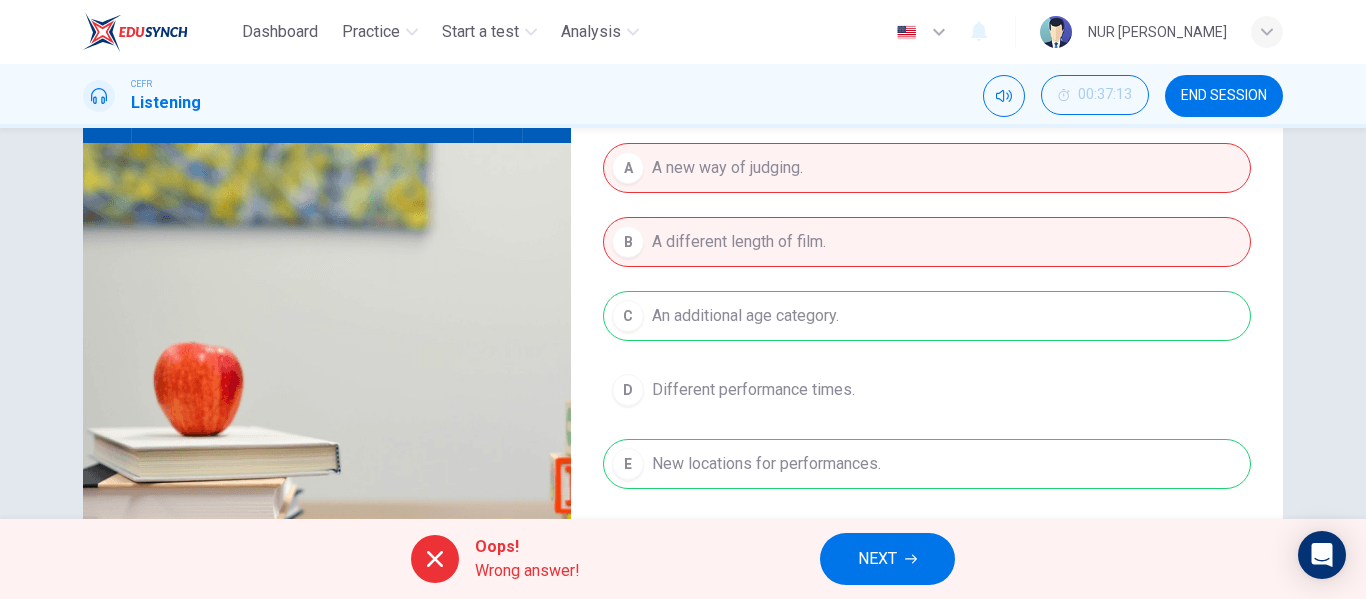 click on "Oops! Wrong answer! NEXT" at bounding box center [683, 559] 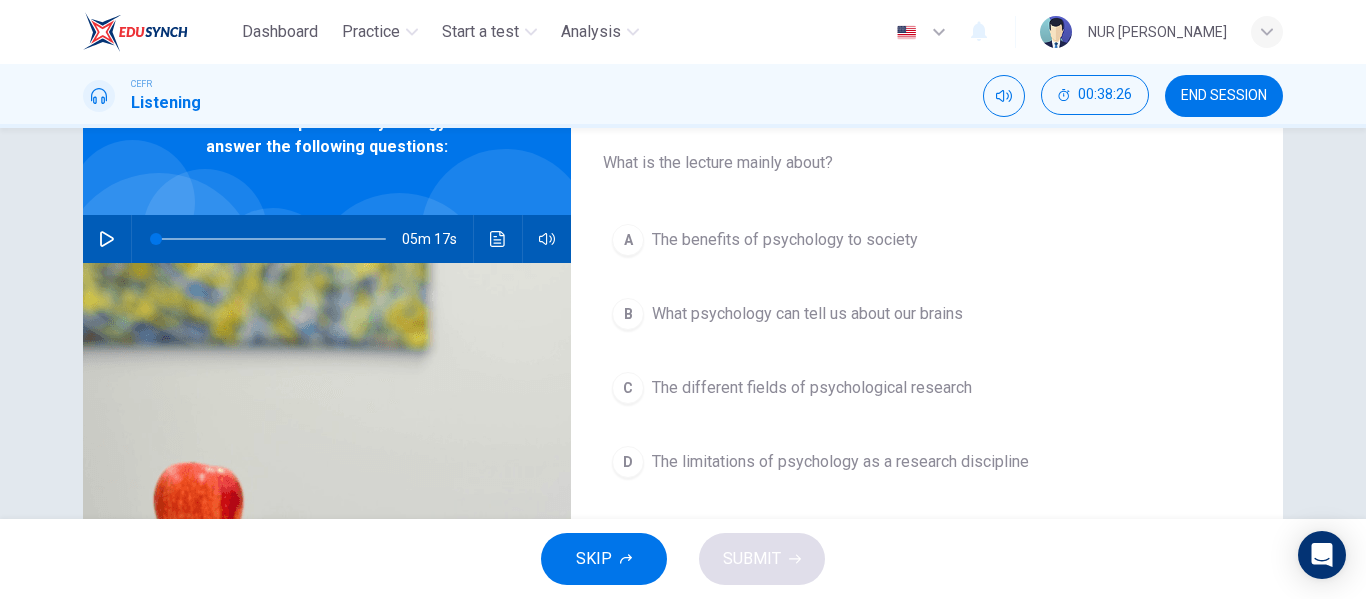 scroll, scrollTop: 111, scrollLeft: 0, axis: vertical 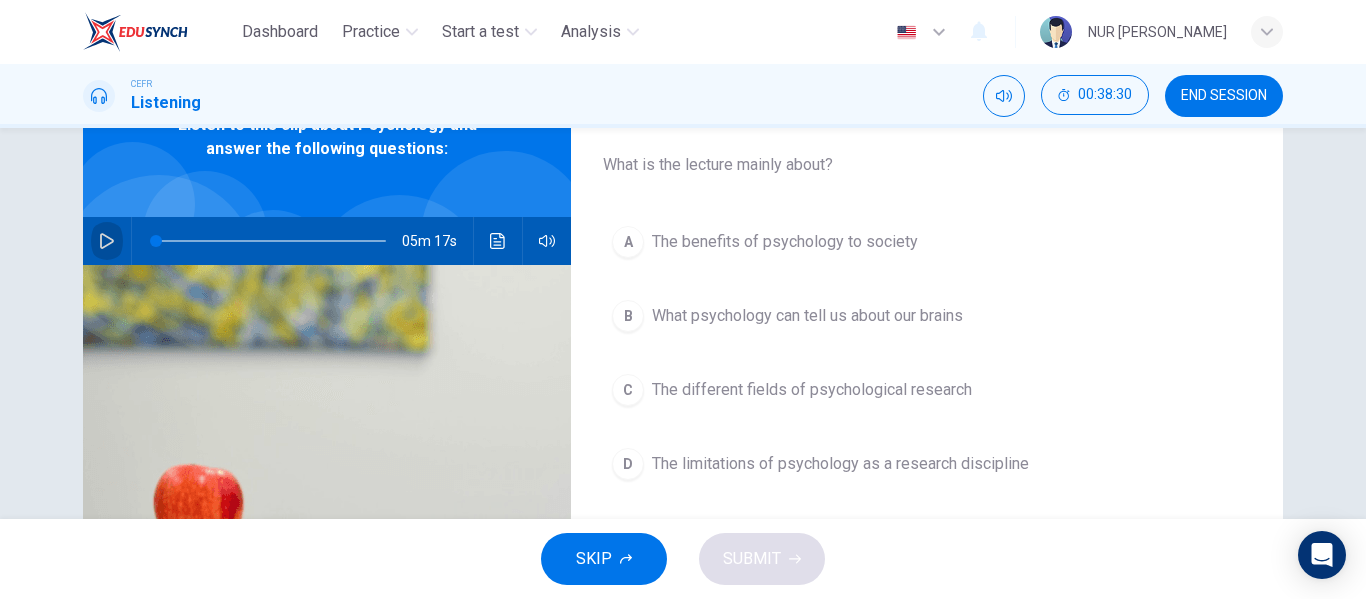 click 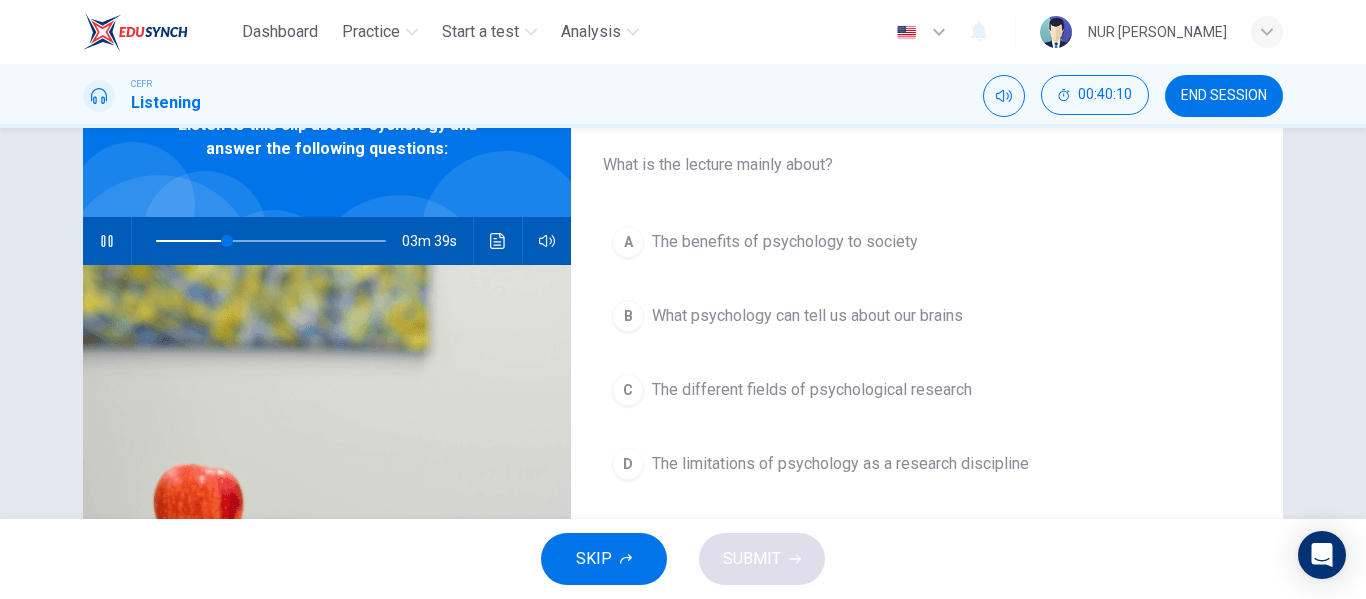 type on "31" 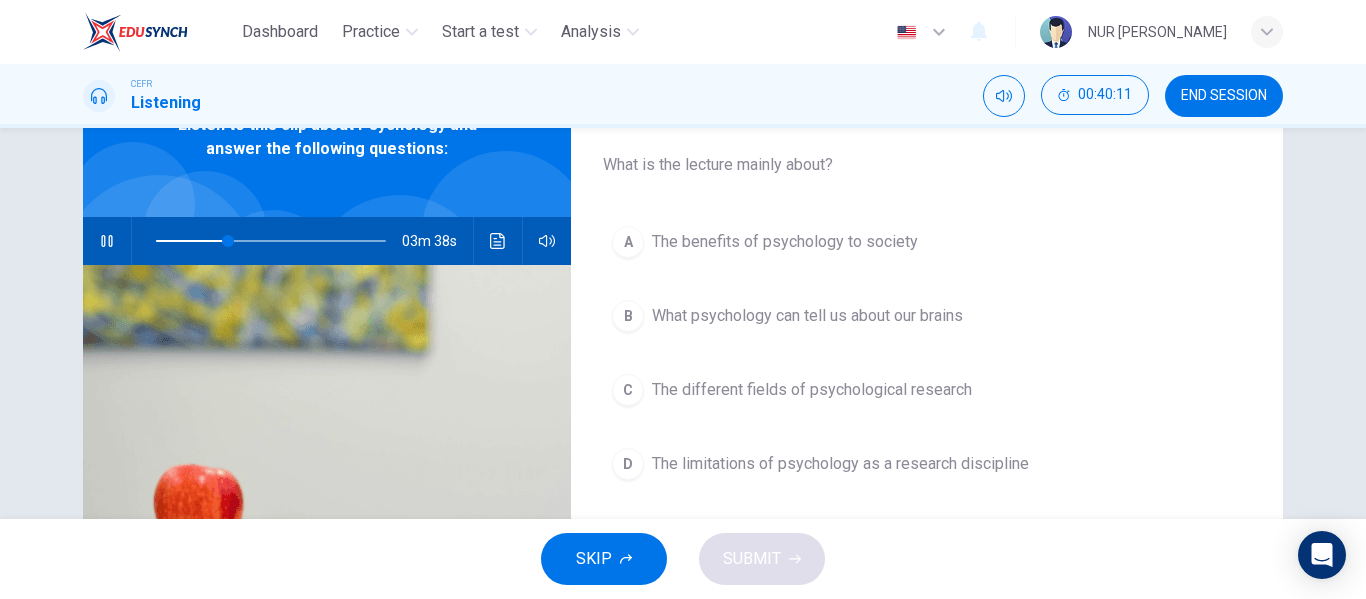 type 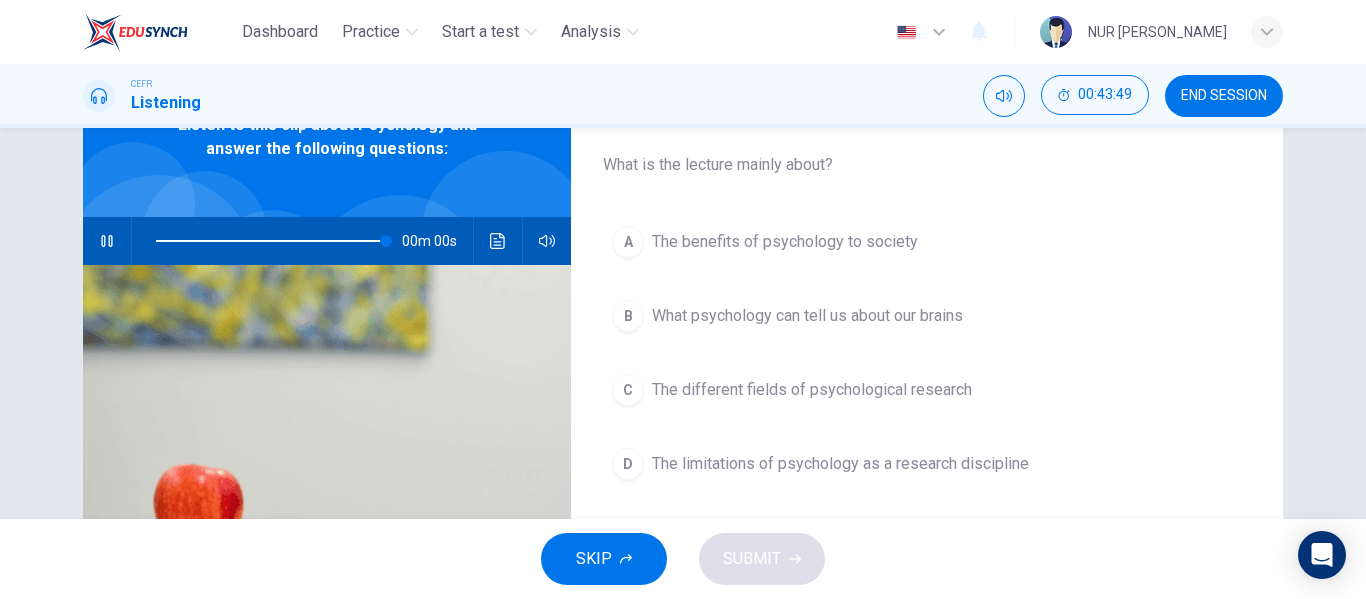 type on "0" 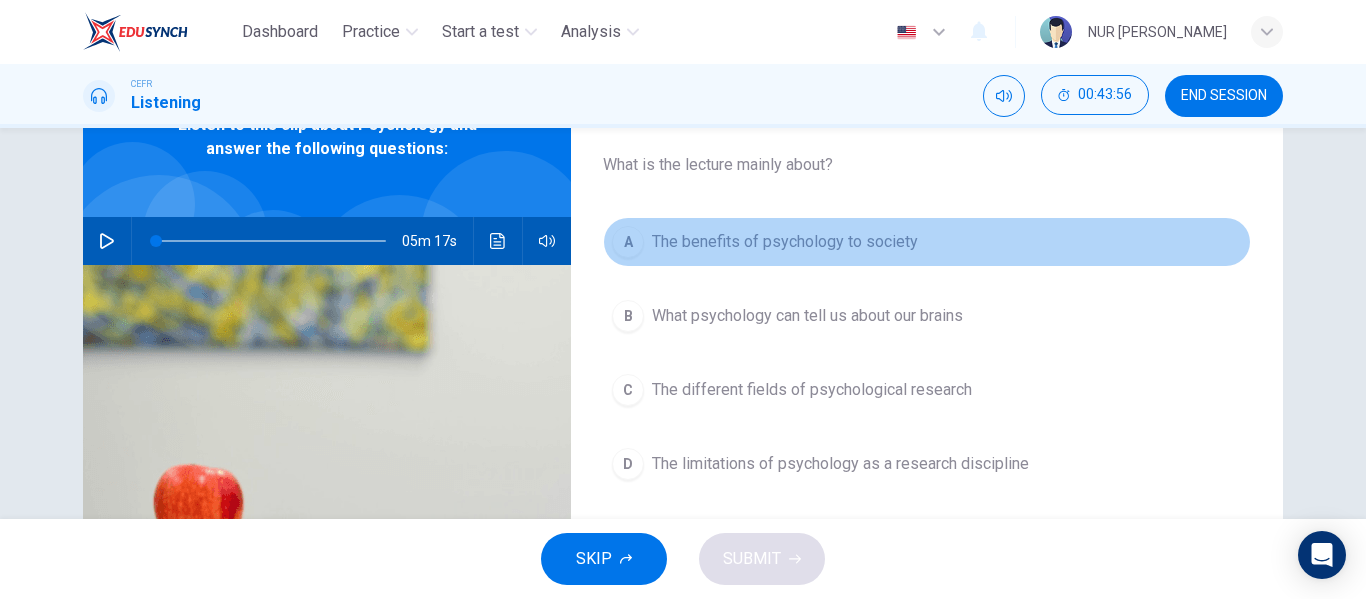 click on "A The benefits of psychology to society" at bounding box center [927, 242] 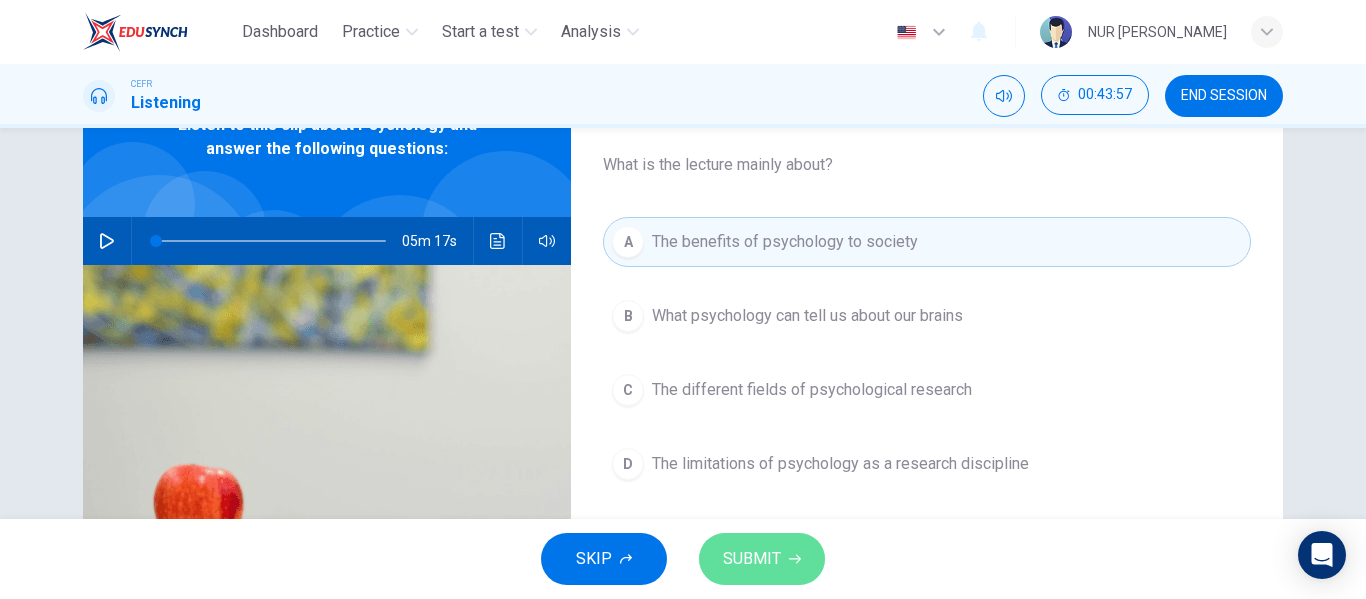 click on "SUBMIT" at bounding box center [752, 559] 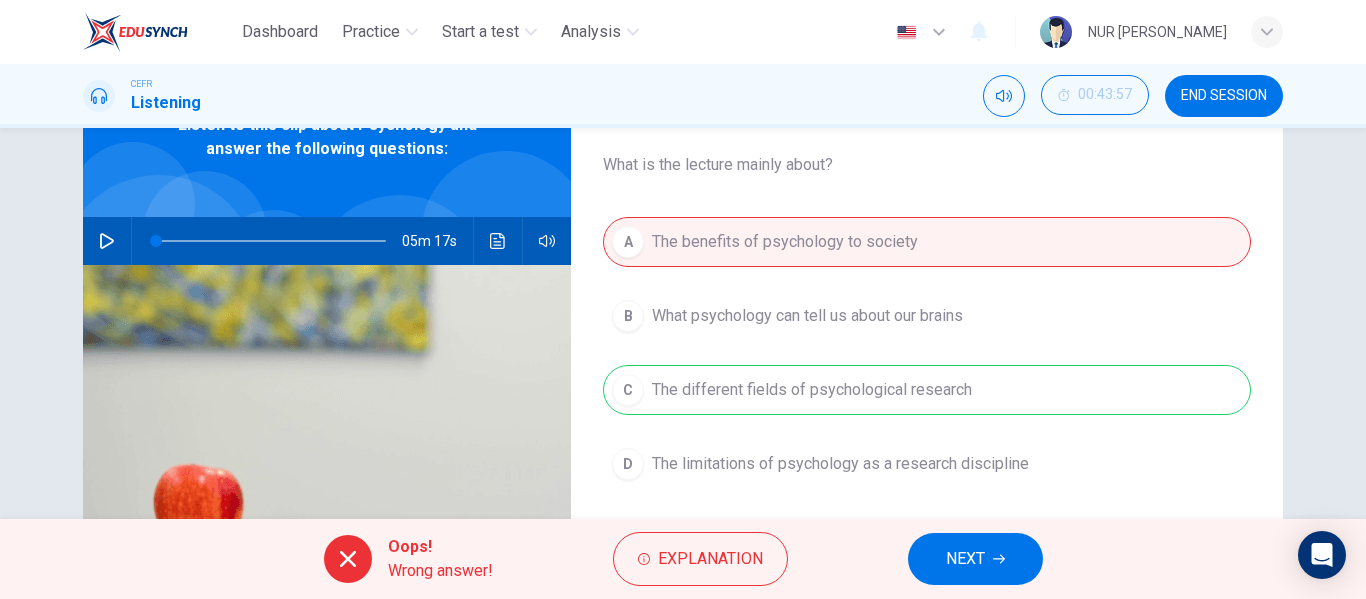 click on "NEXT" at bounding box center (975, 559) 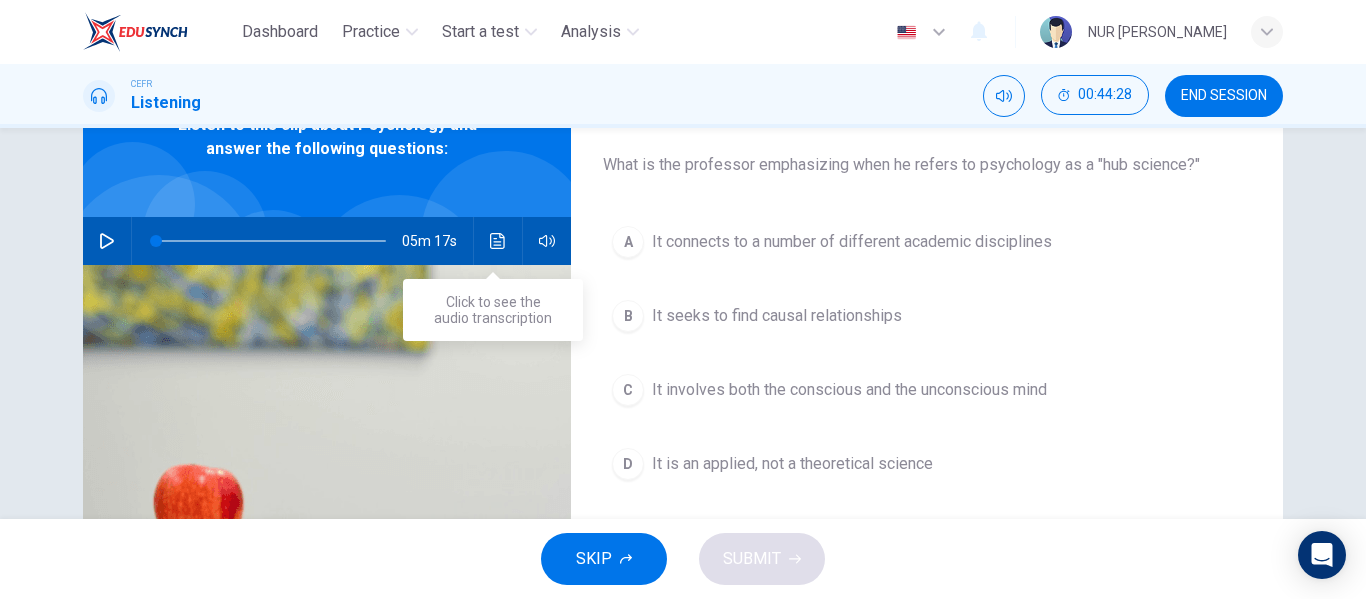 click at bounding box center [498, 241] 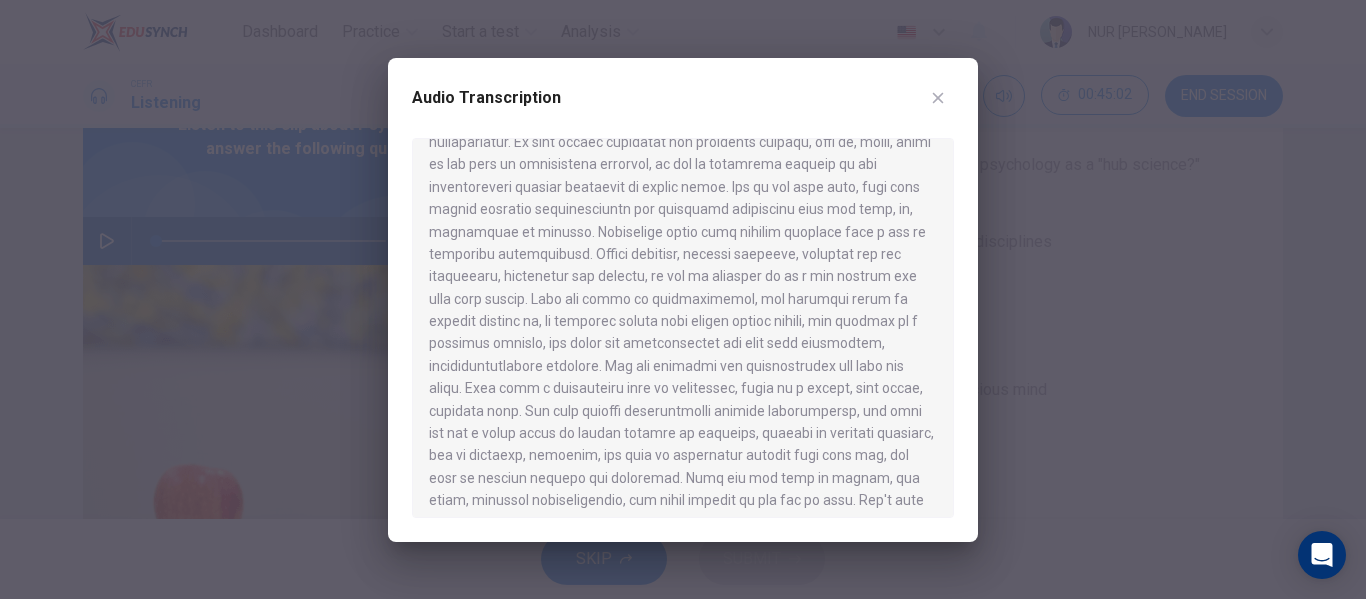 scroll, scrollTop: 336, scrollLeft: 0, axis: vertical 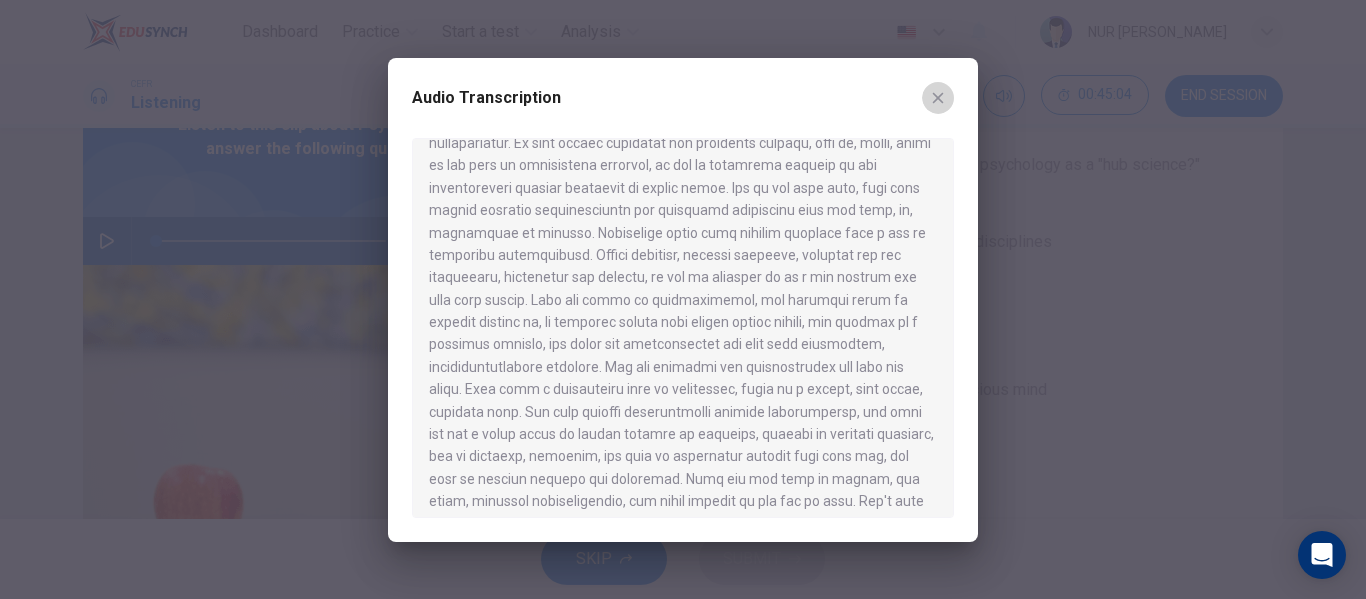 click at bounding box center [938, 98] 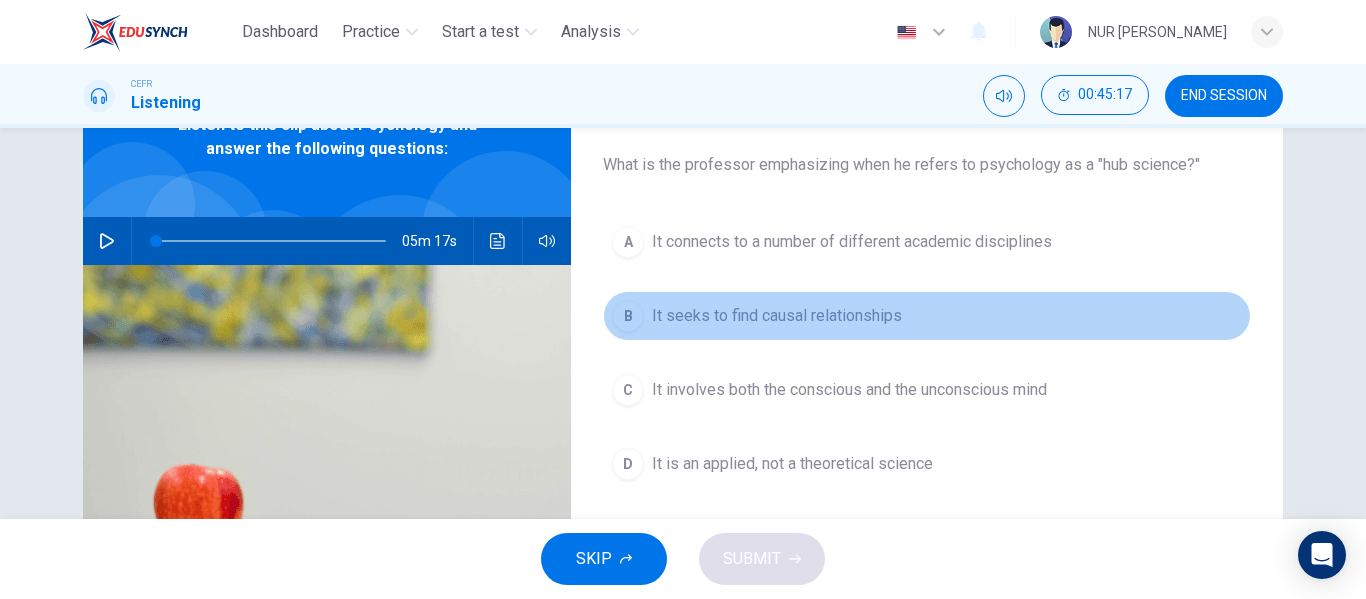 click on "B It seeks to find causal relationships" at bounding box center [927, 316] 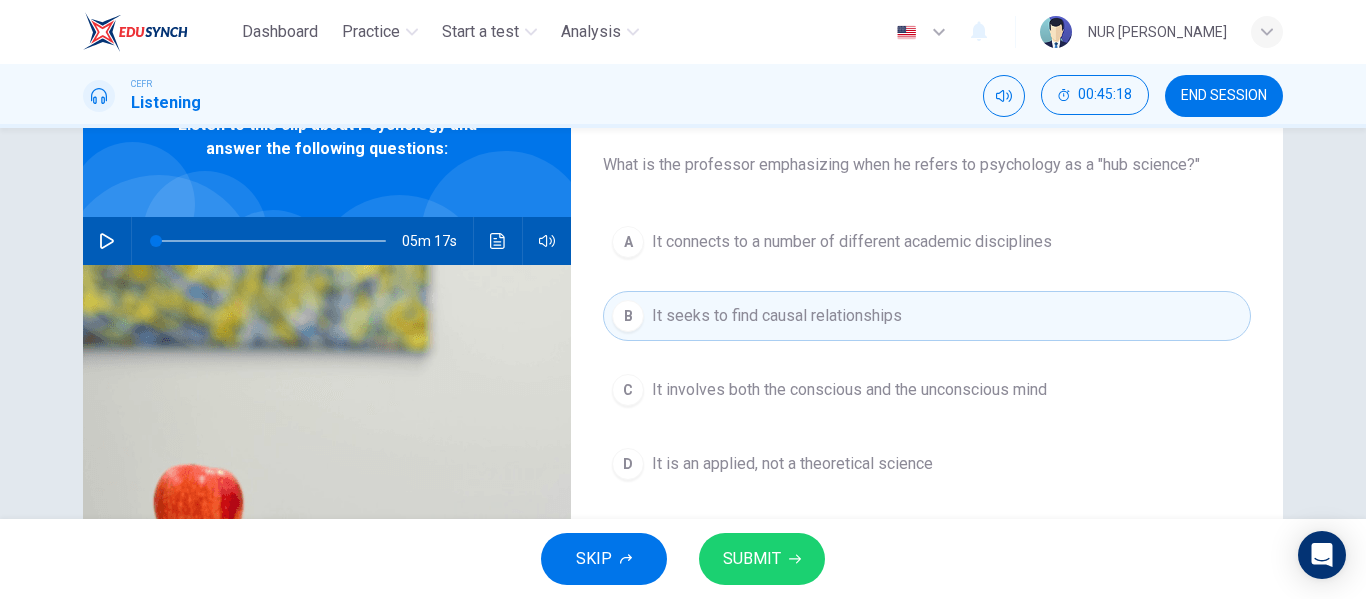 click on "SUBMIT" at bounding box center (752, 559) 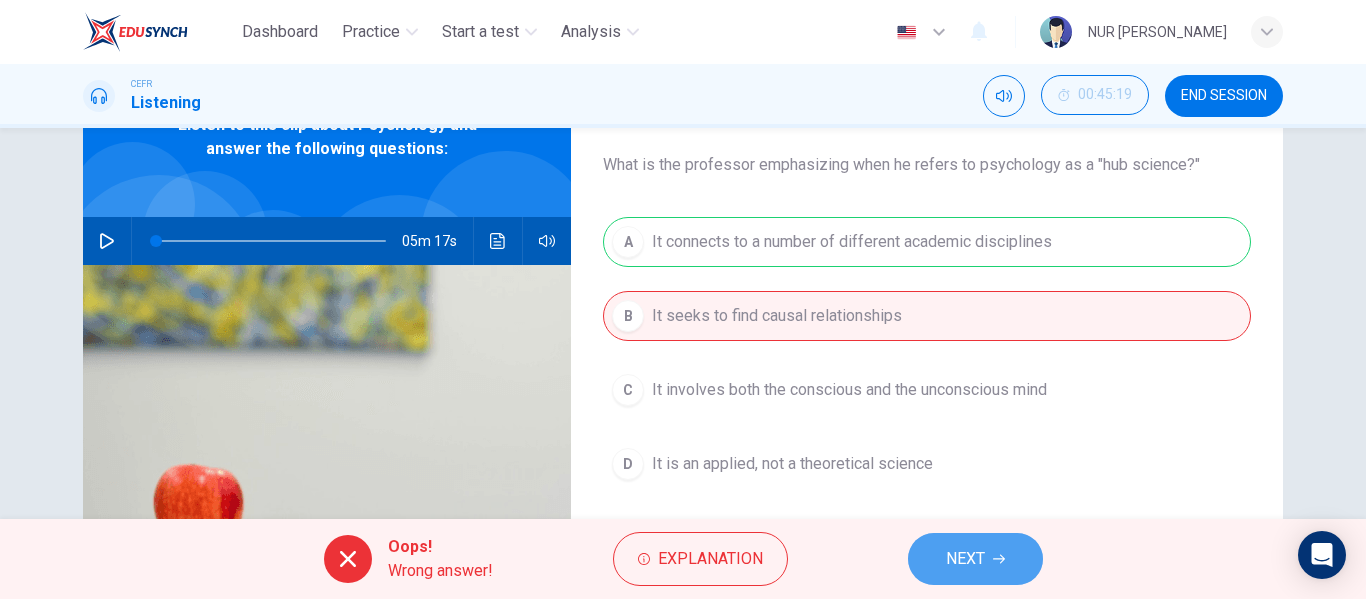 click on "NEXT" at bounding box center (965, 559) 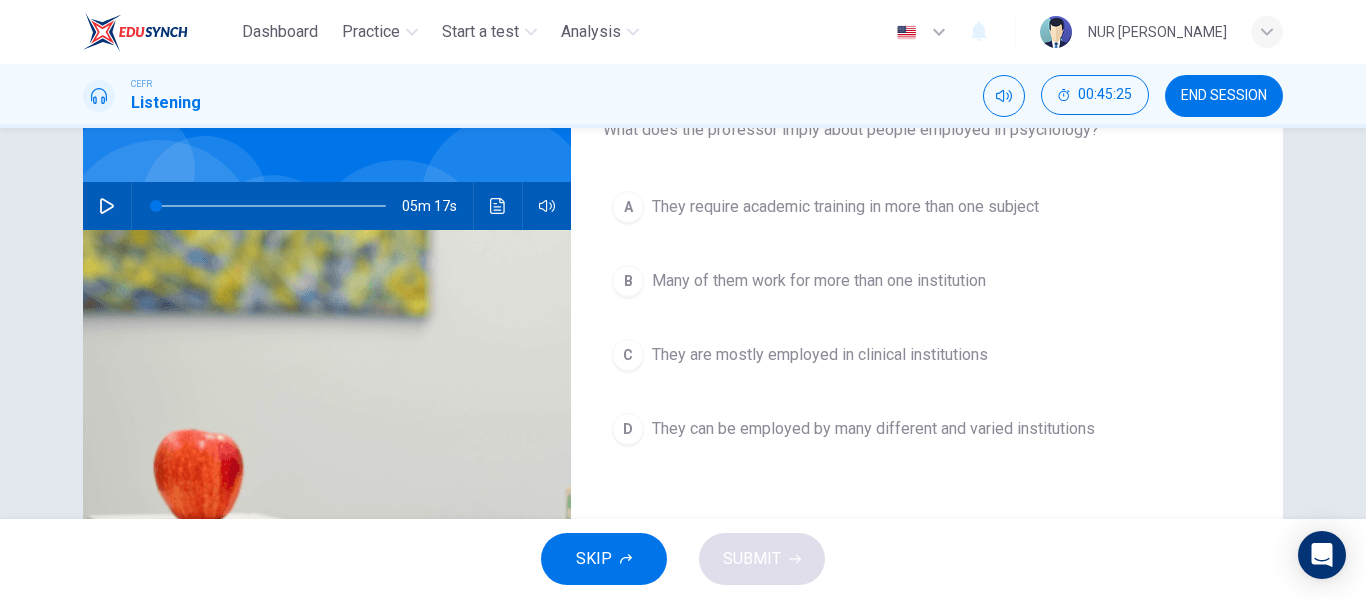 scroll, scrollTop: 146, scrollLeft: 0, axis: vertical 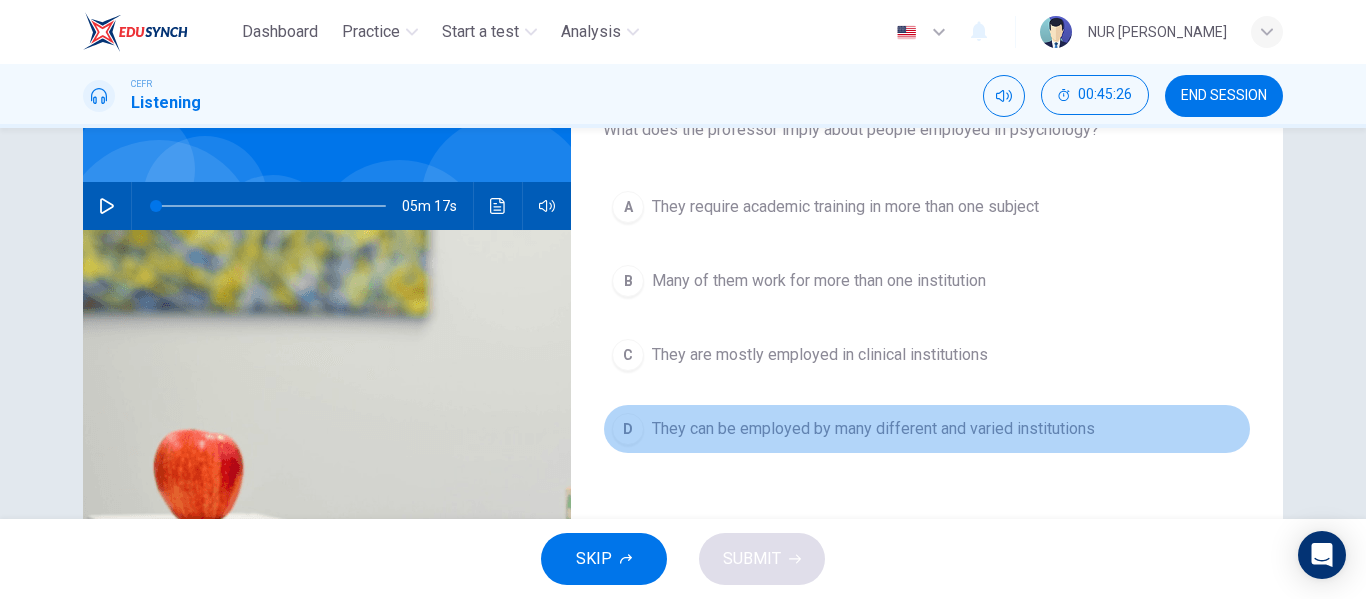 click on "They can be employed by many different and varied institutions" at bounding box center (873, 429) 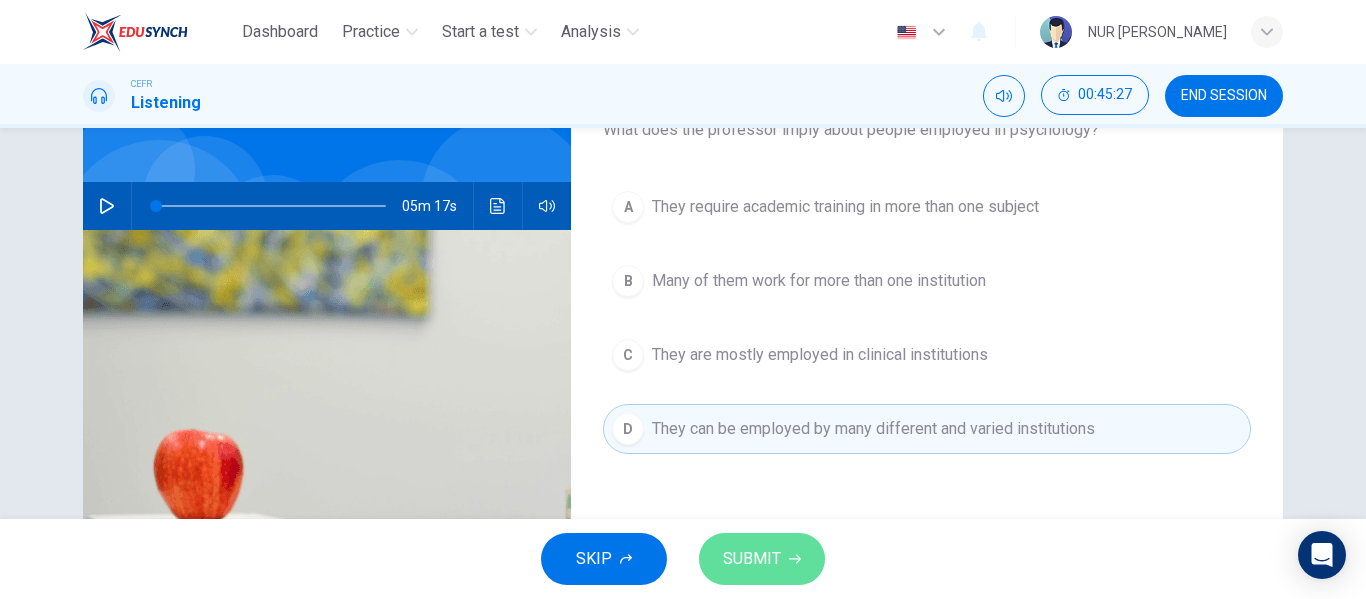 click 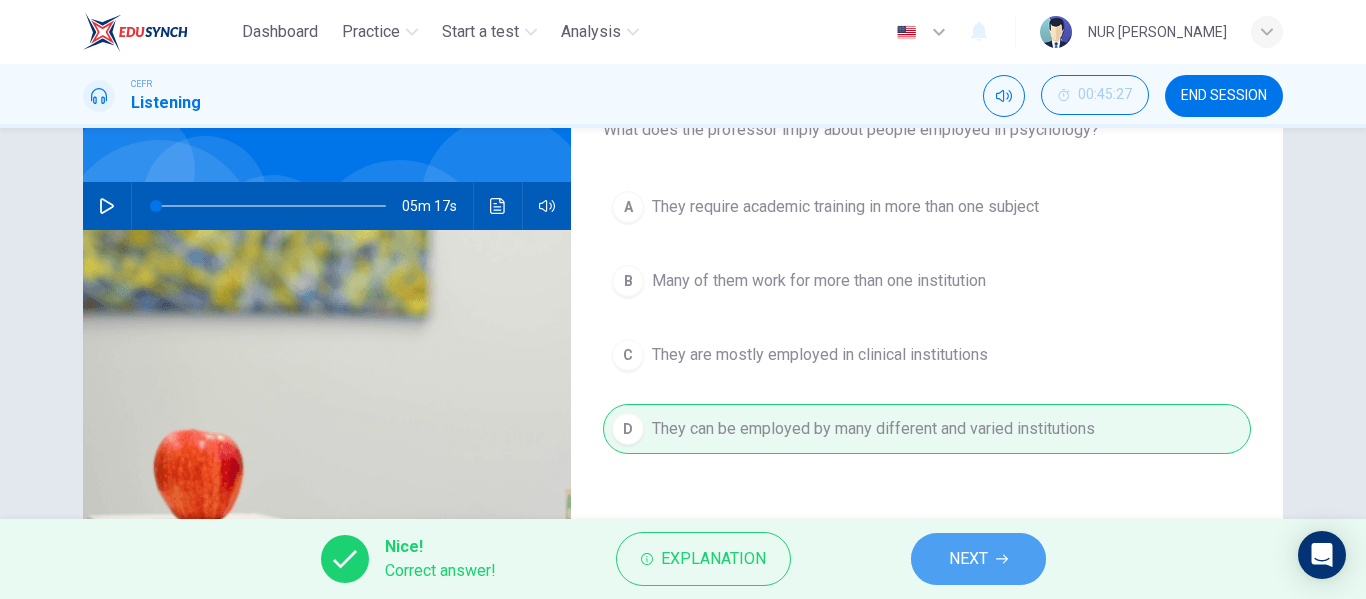 click on "NEXT" at bounding box center [968, 559] 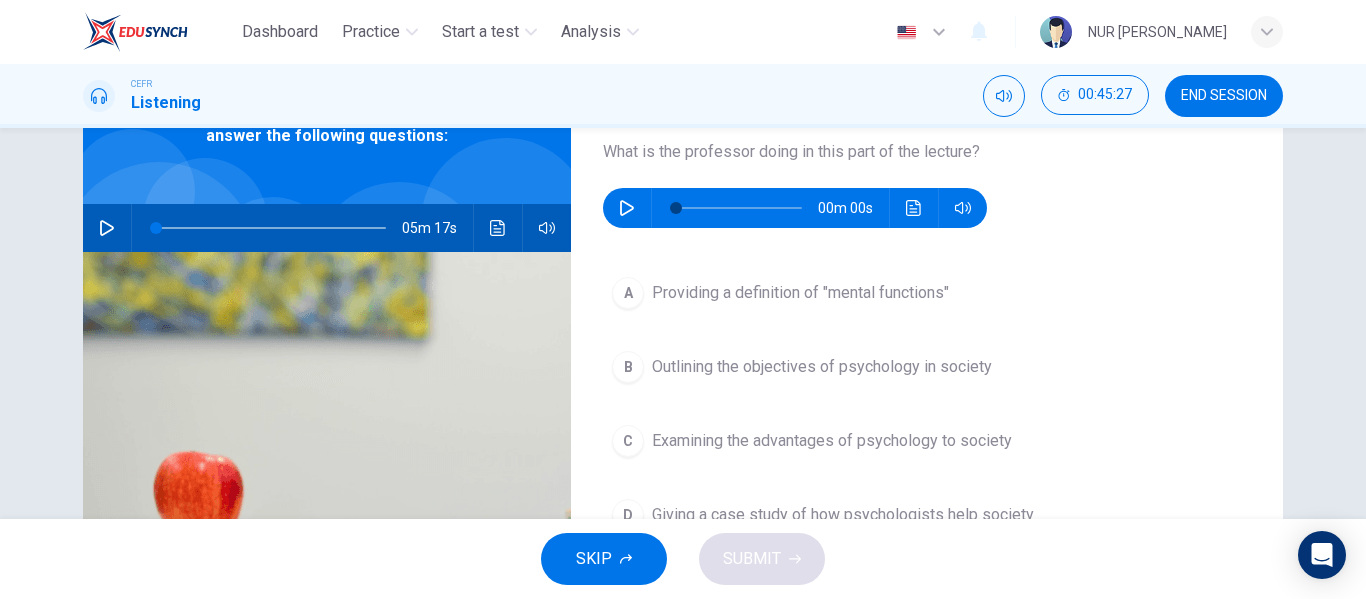 scroll, scrollTop: 122, scrollLeft: 0, axis: vertical 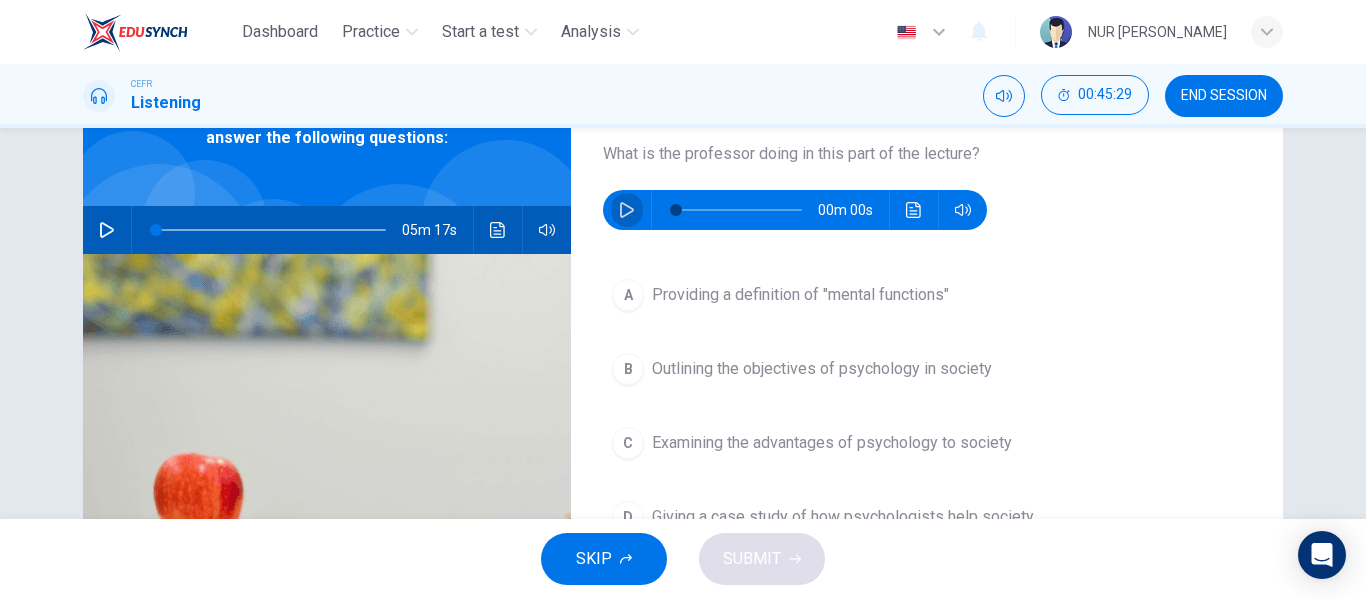 click 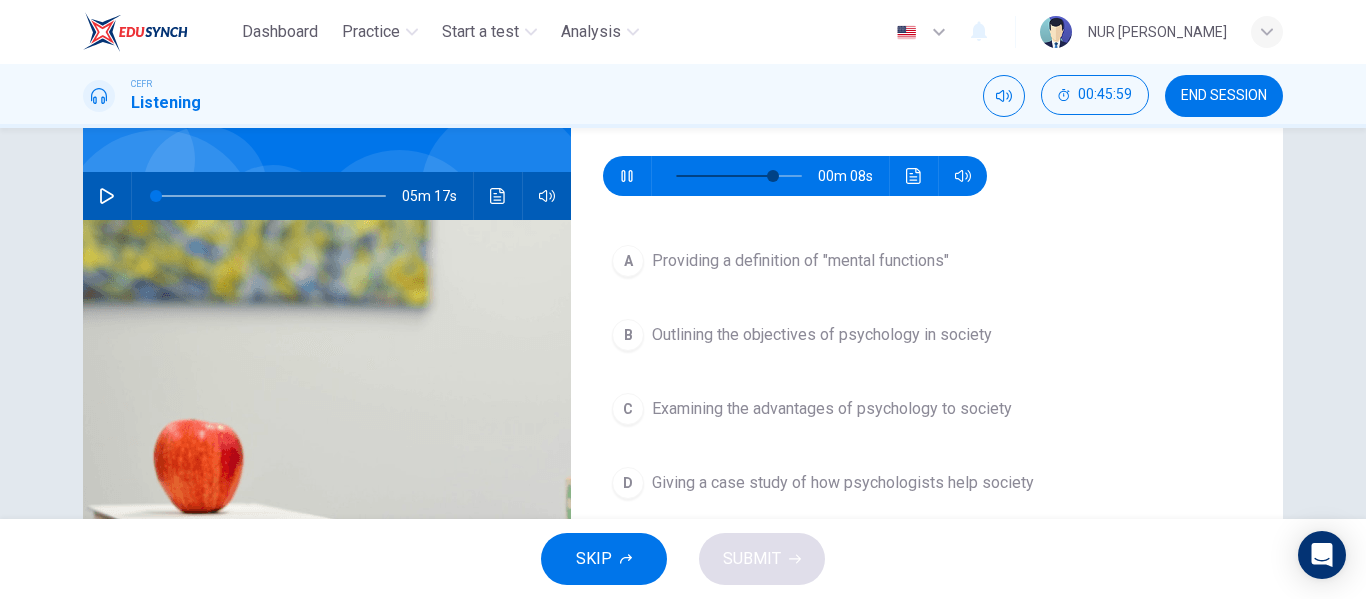 scroll, scrollTop: 155, scrollLeft: 0, axis: vertical 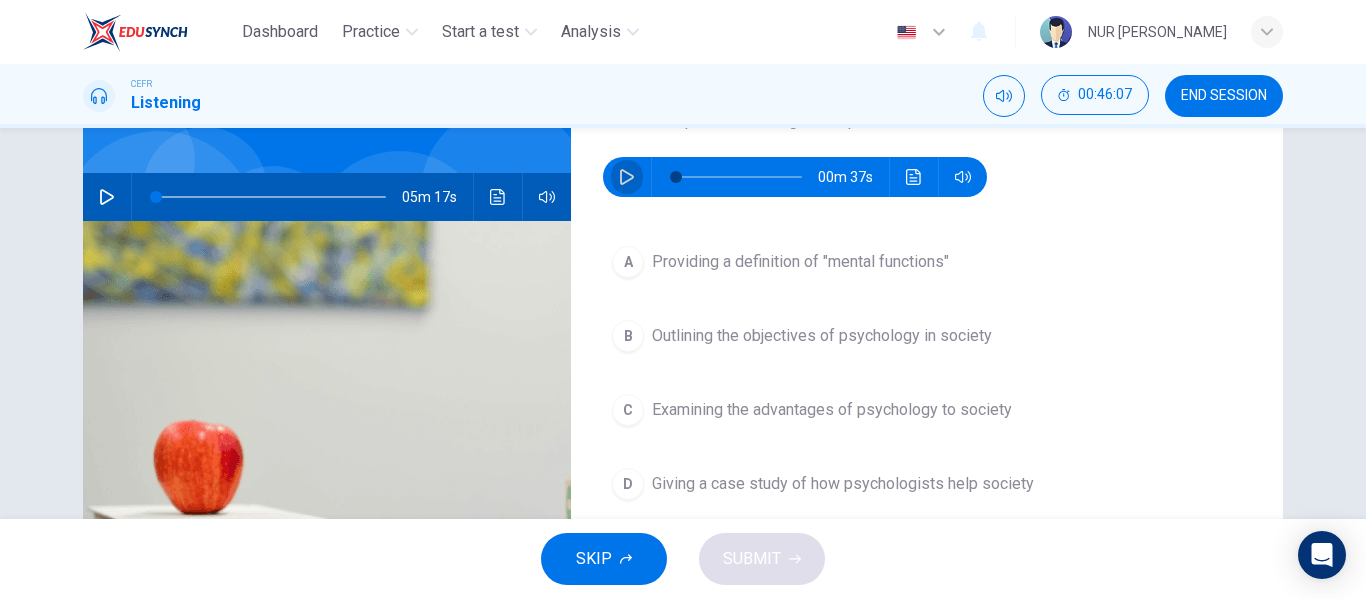 click at bounding box center [627, 177] 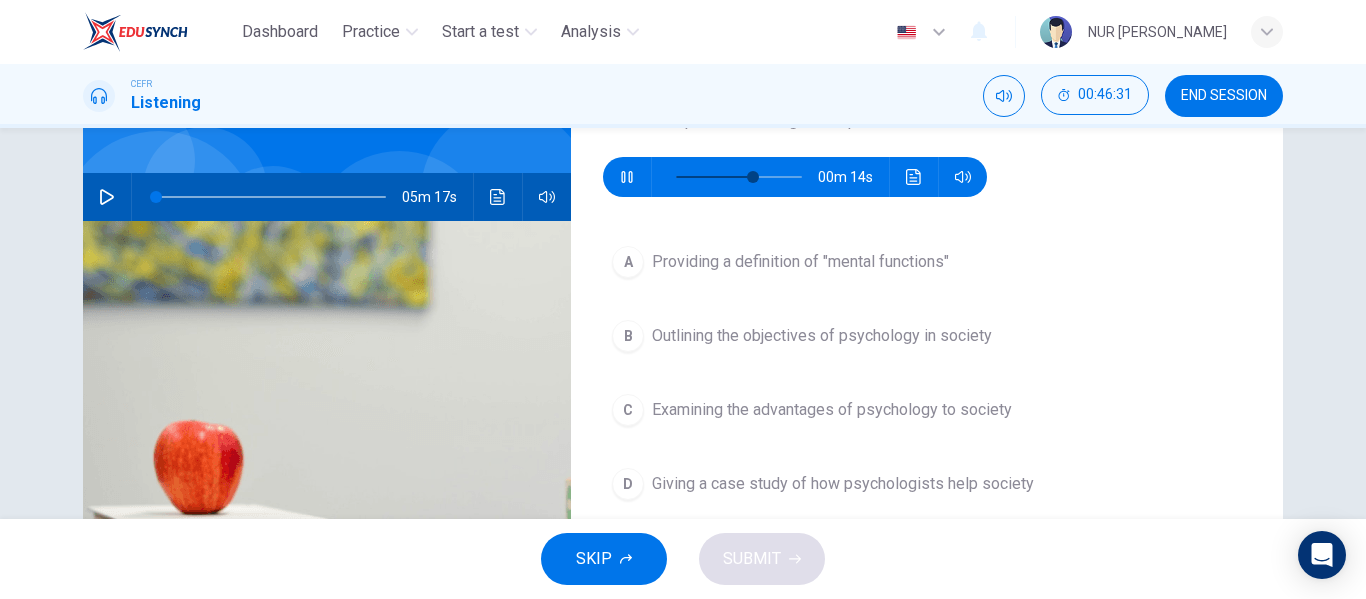 click on "A Providing a definition of "mental functions"" at bounding box center (927, 262) 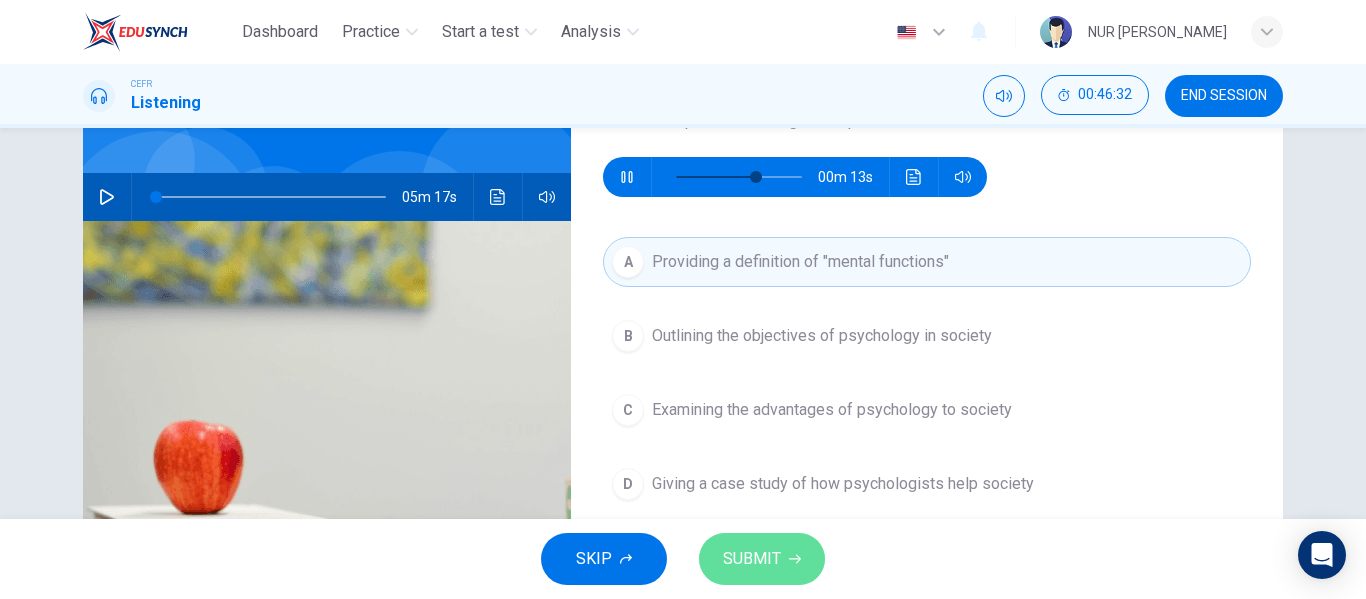 click on "SUBMIT" at bounding box center (762, 559) 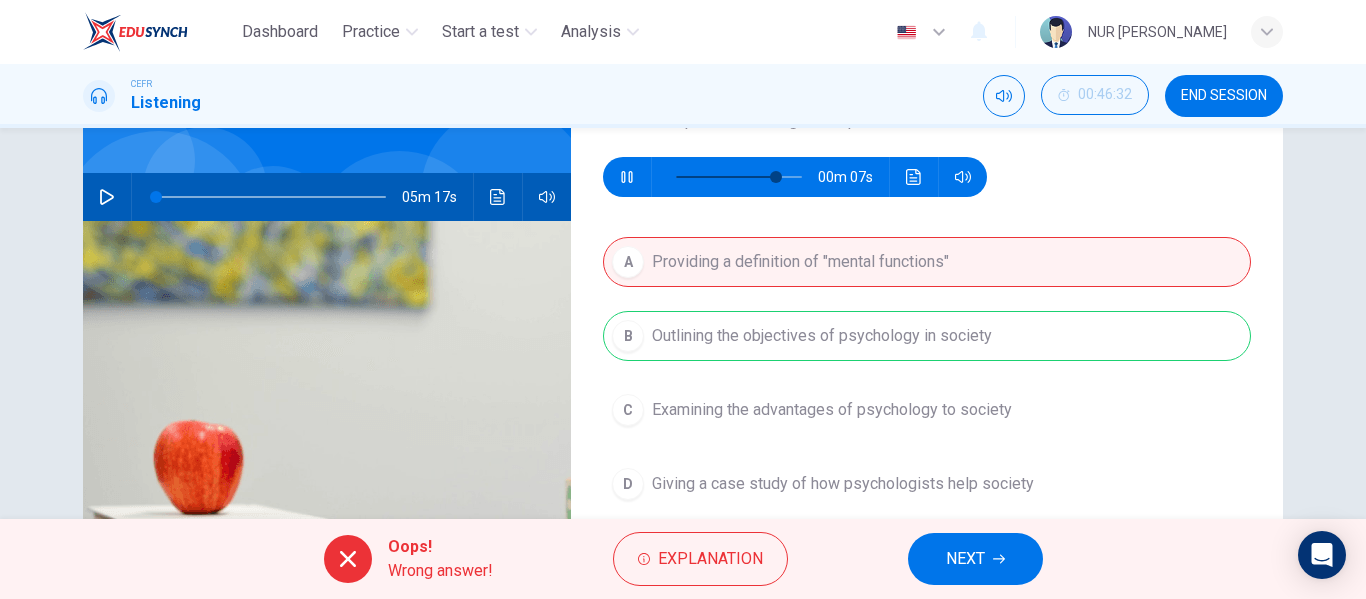 type on "82" 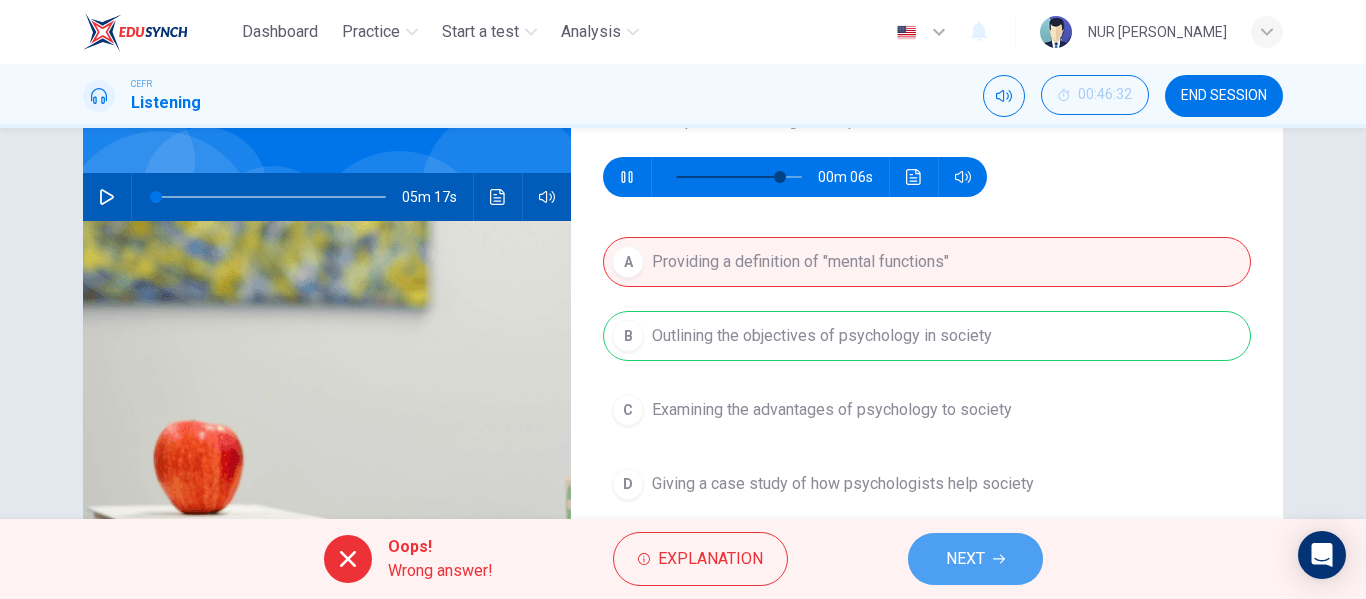 click on "NEXT" at bounding box center [965, 559] 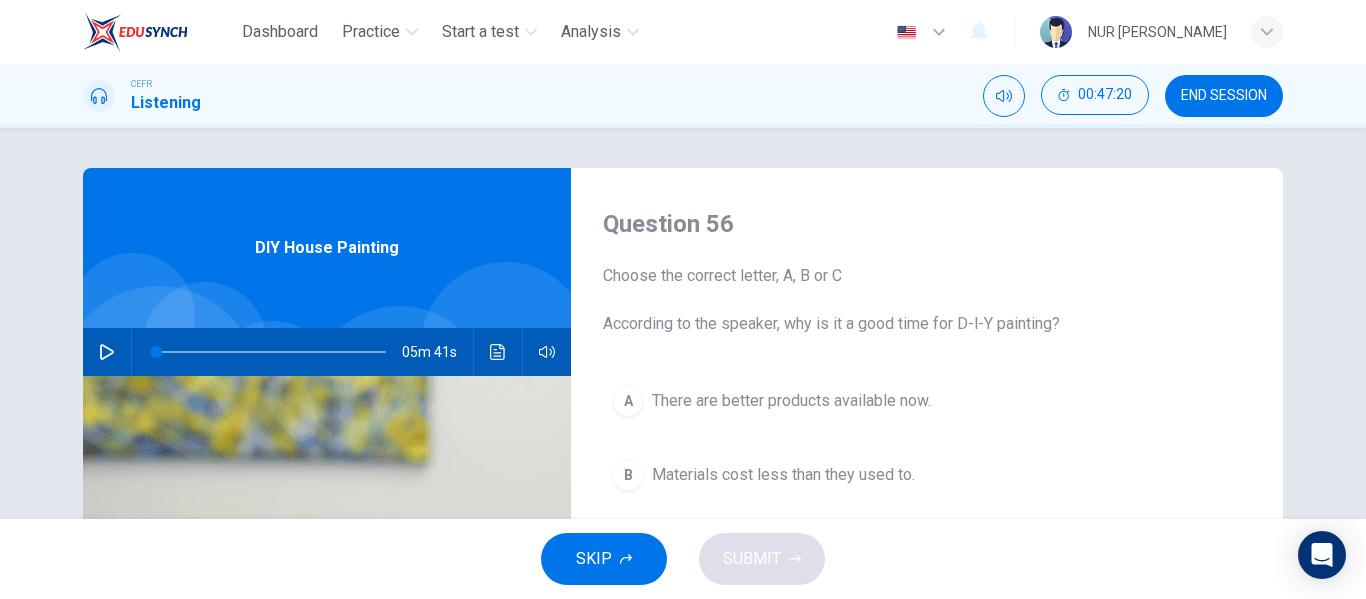 click on "There are better products available now." at bounding box center [791, 401] 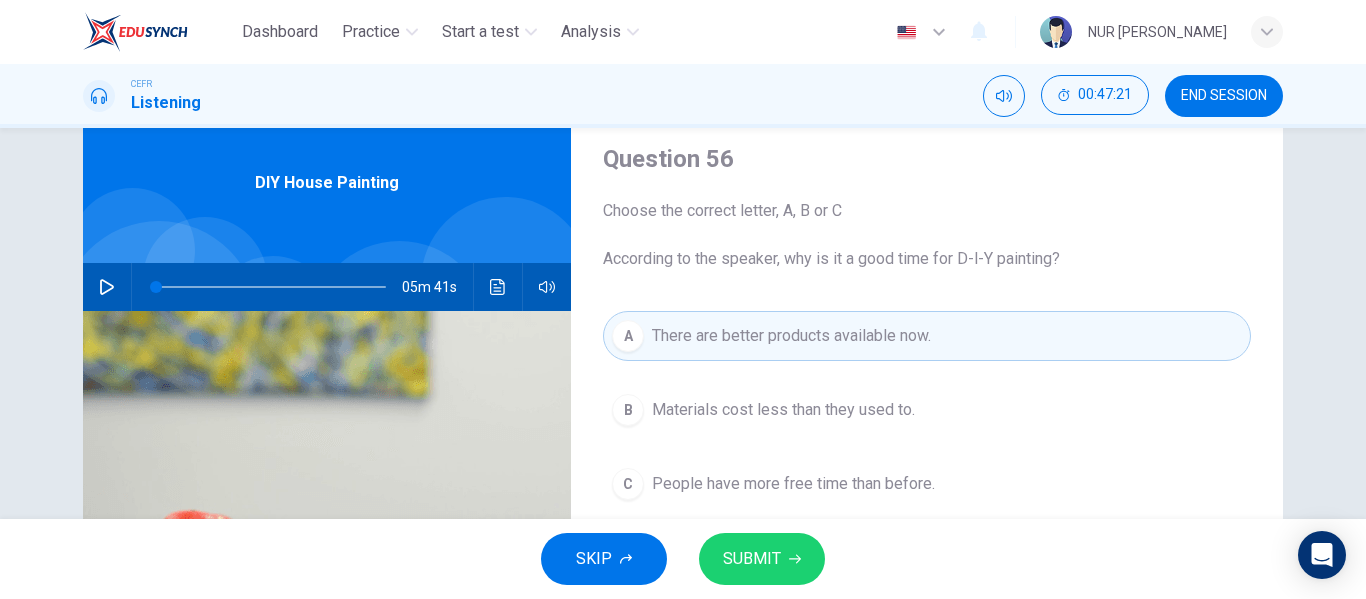 scroll, scrollTop: 100, scrollLeft: 0, axis: vertical 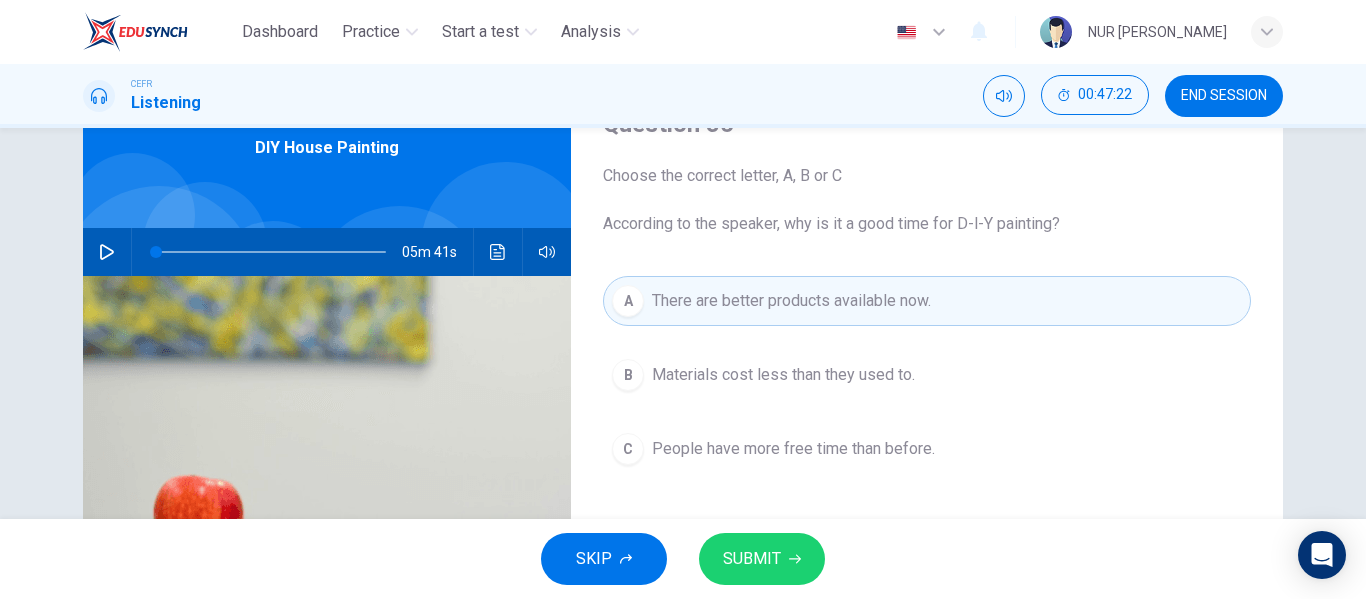 click on "SUBMIT" at bounding box center (762, 559) 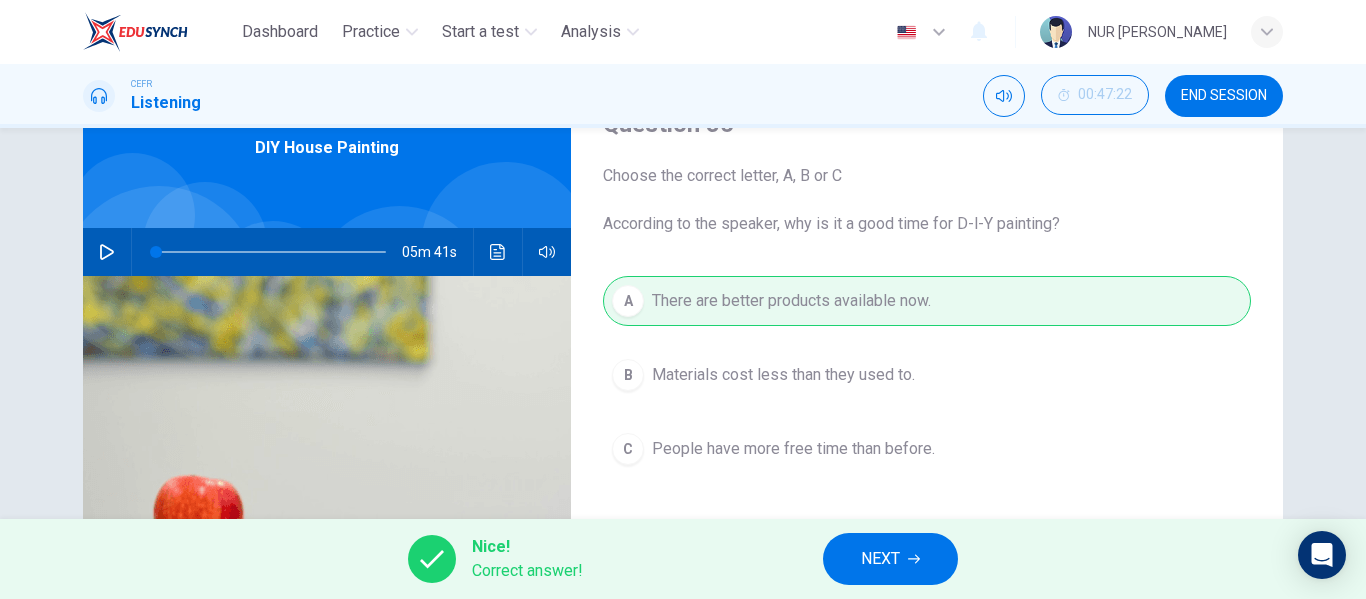 click on "NEXT" at bounding box center [880, 559] 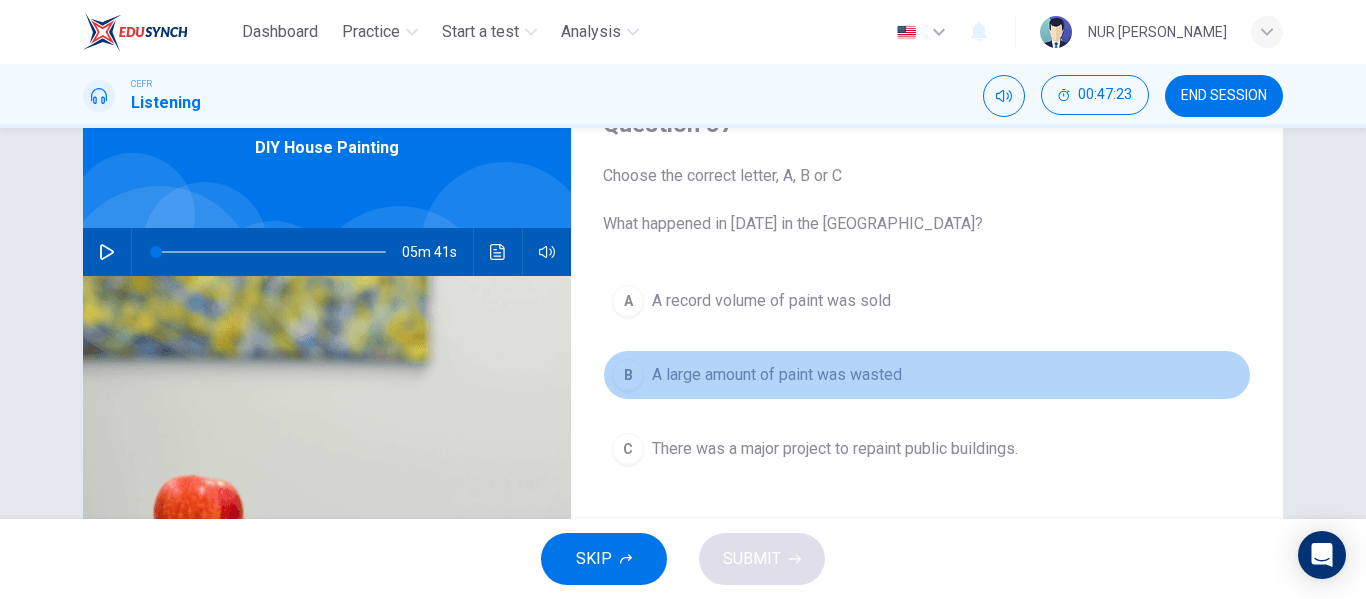 click on "A large amount of paint was wasted" at bounding box center [777, 375] 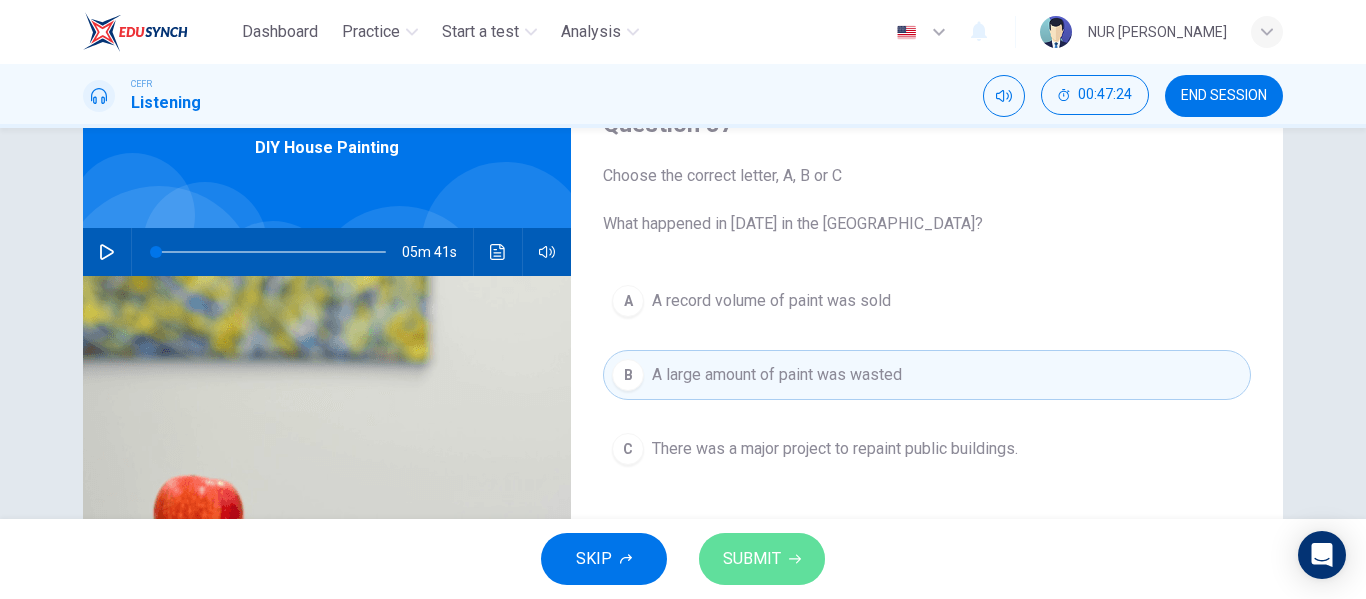 click on "SUBMIT" at bounding box center [762, 559] 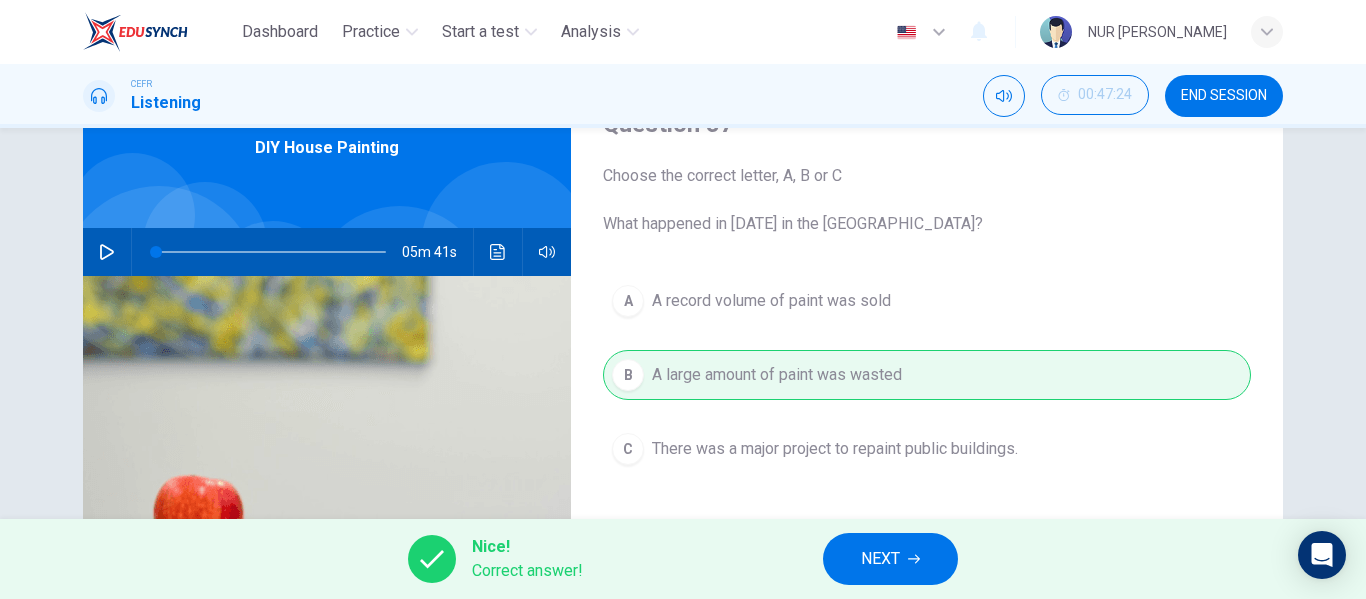 click on "NEXT" at bounding box center [890, 559] 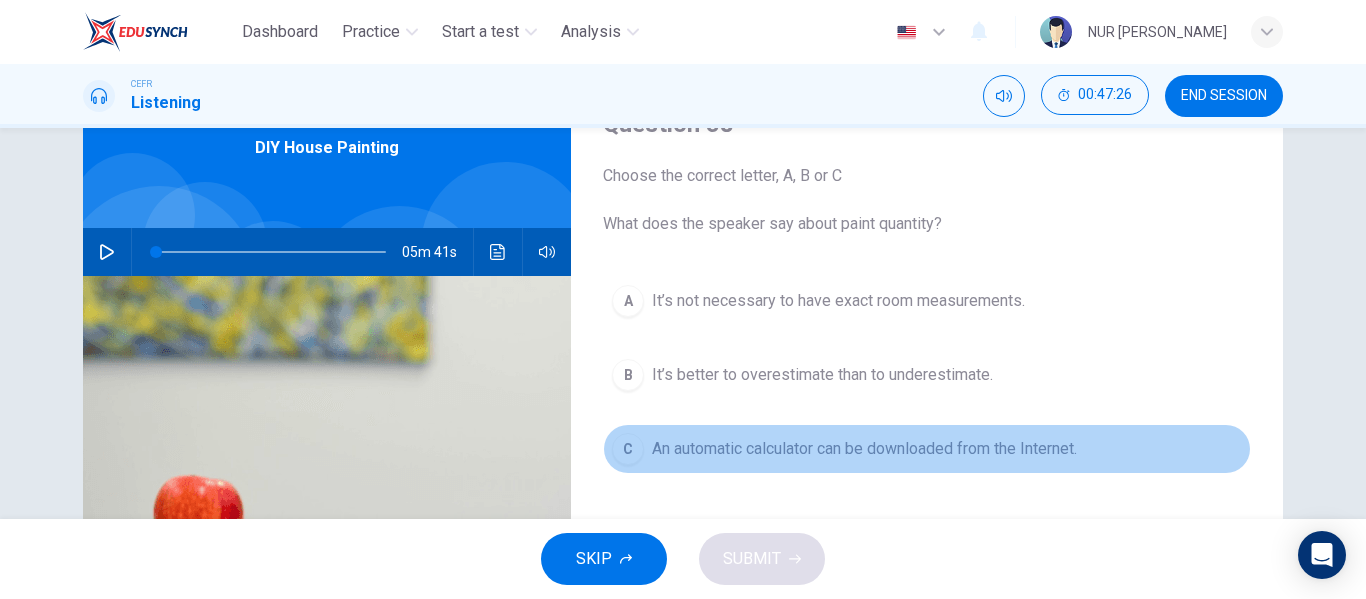 click on "An automatic calculator can be downloaded from the Internet." at bounding box center [864, 449] 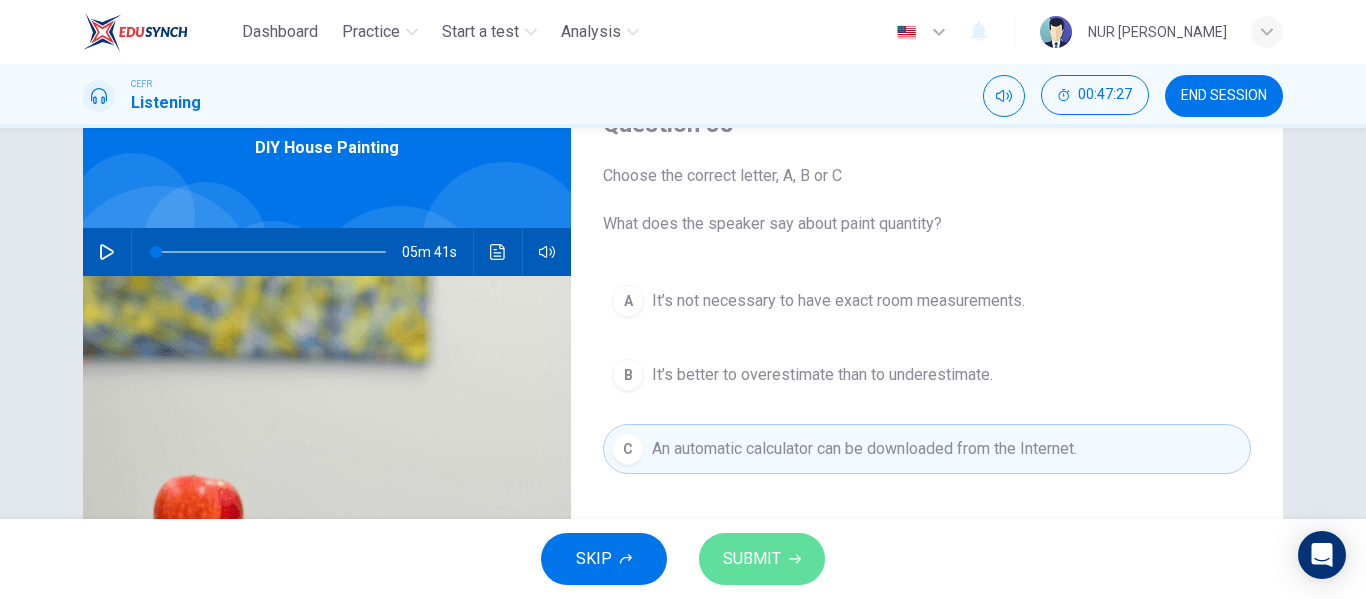click on "SUBMIT" at bounding box center [752, 559] 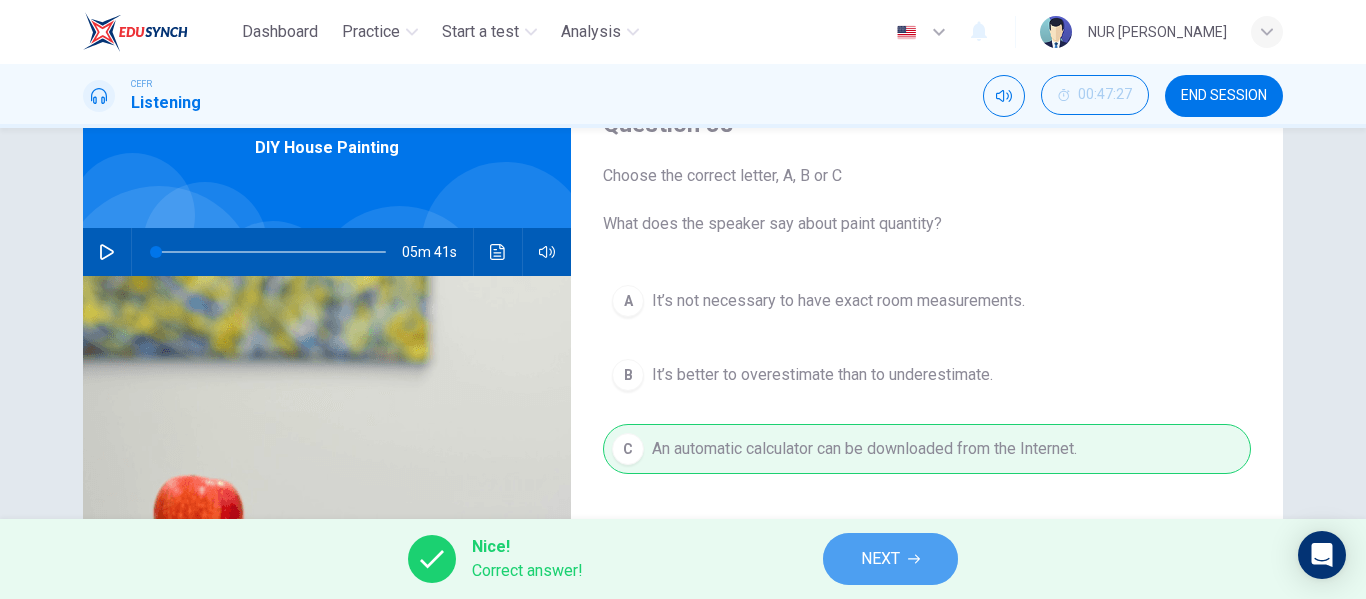 click on "NEXT" at bounding box center [880, 559] 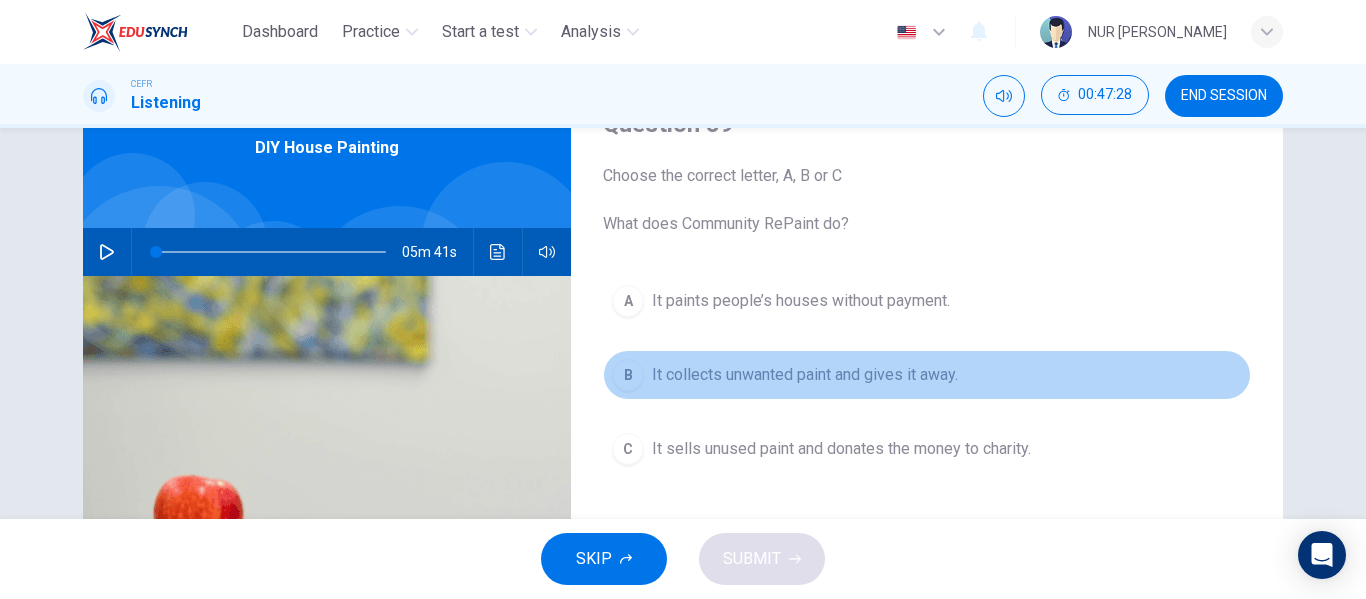 click on "It collects unwanted paint and gives it away." at bounding box center (805, 375) 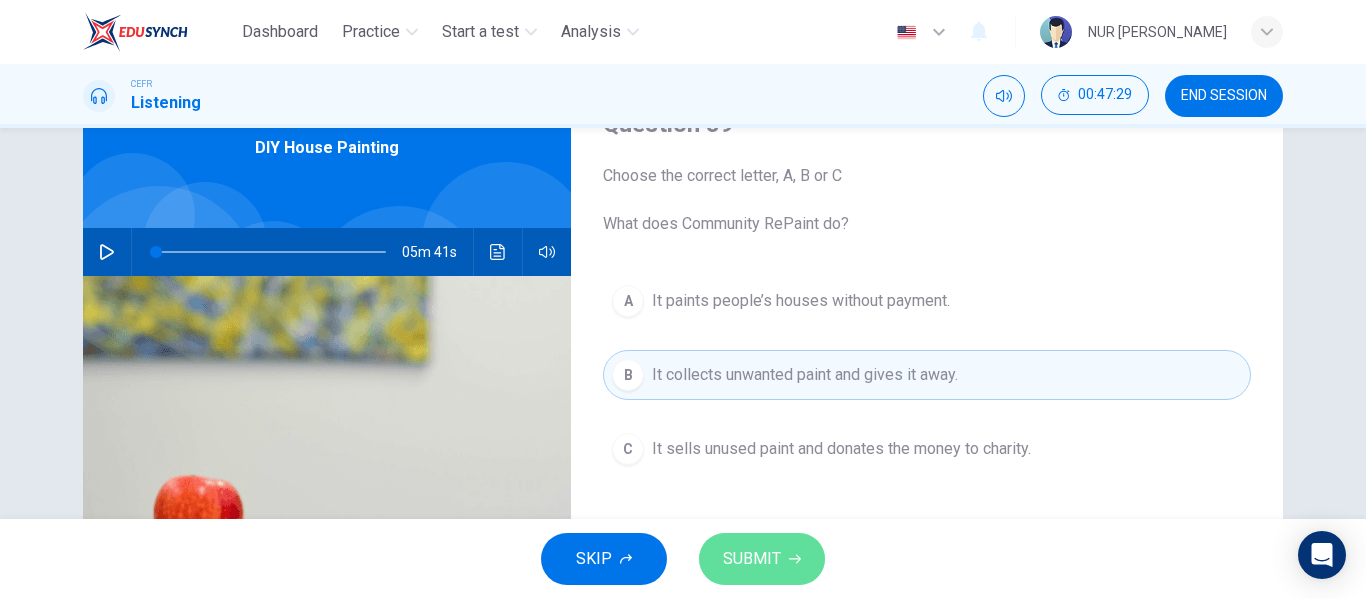 click on "SUBMIT" at bounding box center [762, 559] 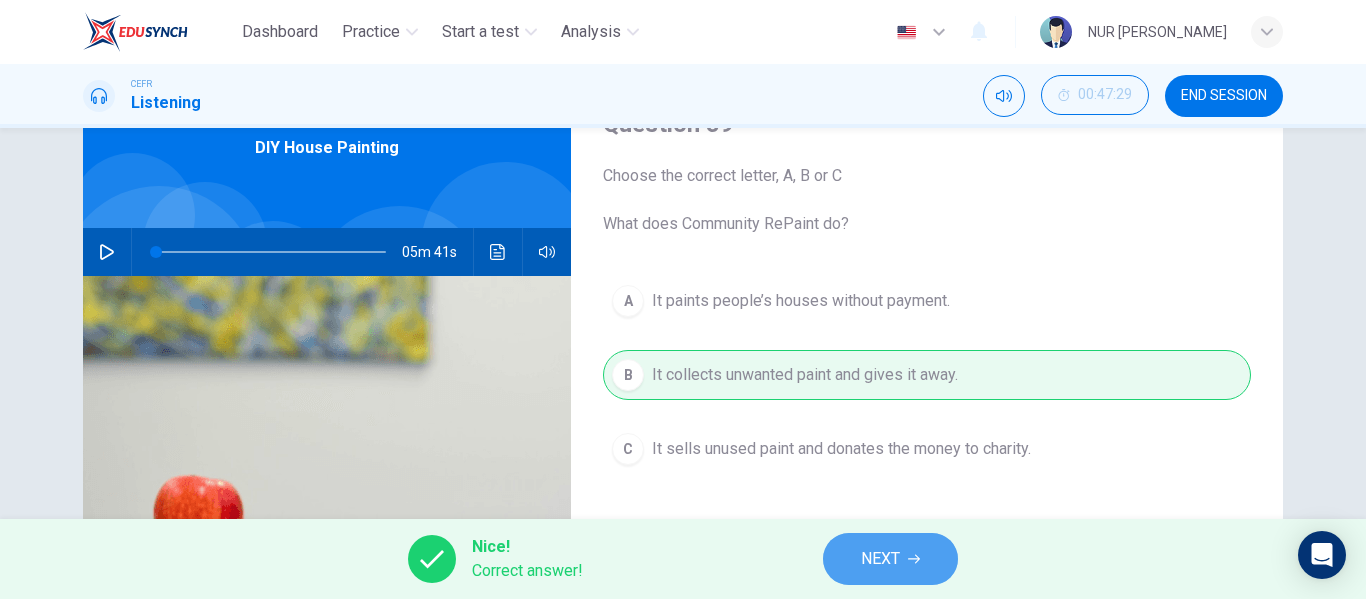 click on "NEXT" at bounding box center [890, 559] 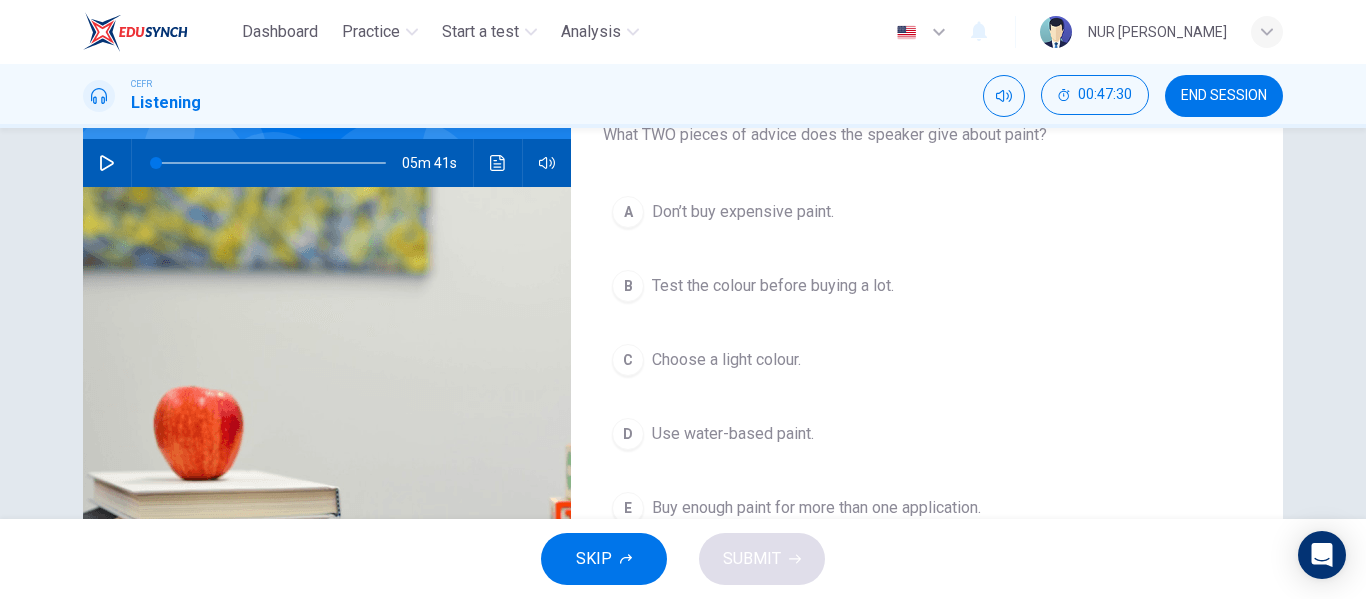 scroll, scrollTop: 194, scrollLeft: 0, axis: vertical 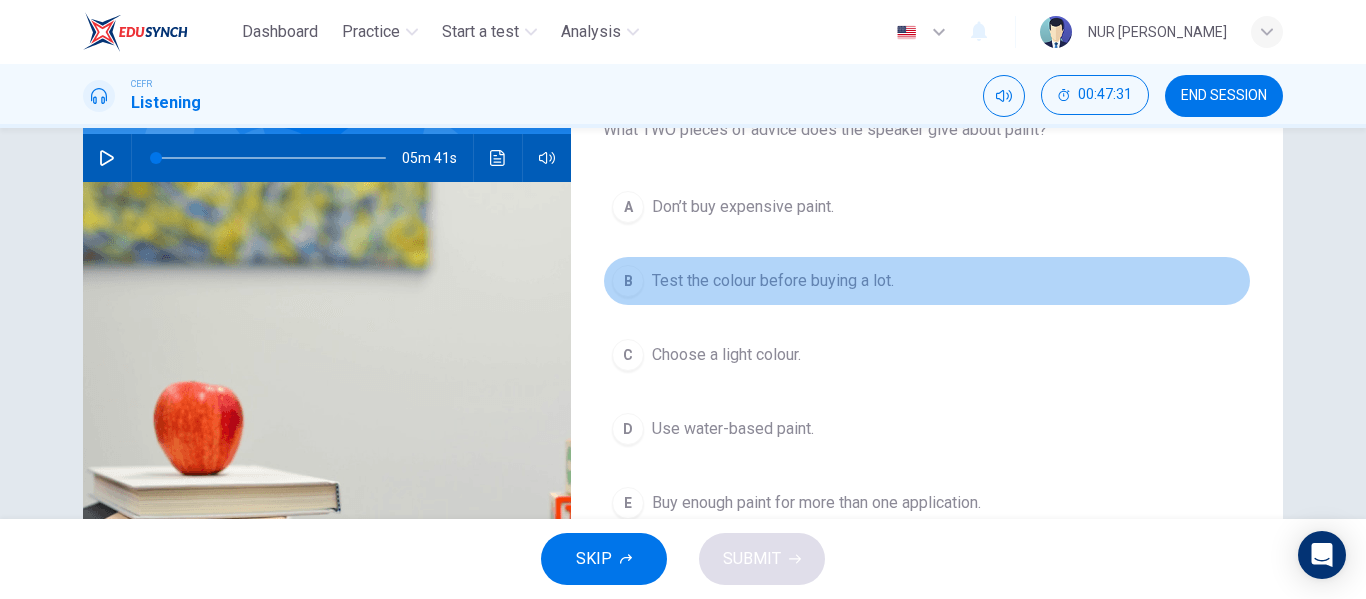 click on "B Test the colour before buying a lot." at bounding box center [927, 281] 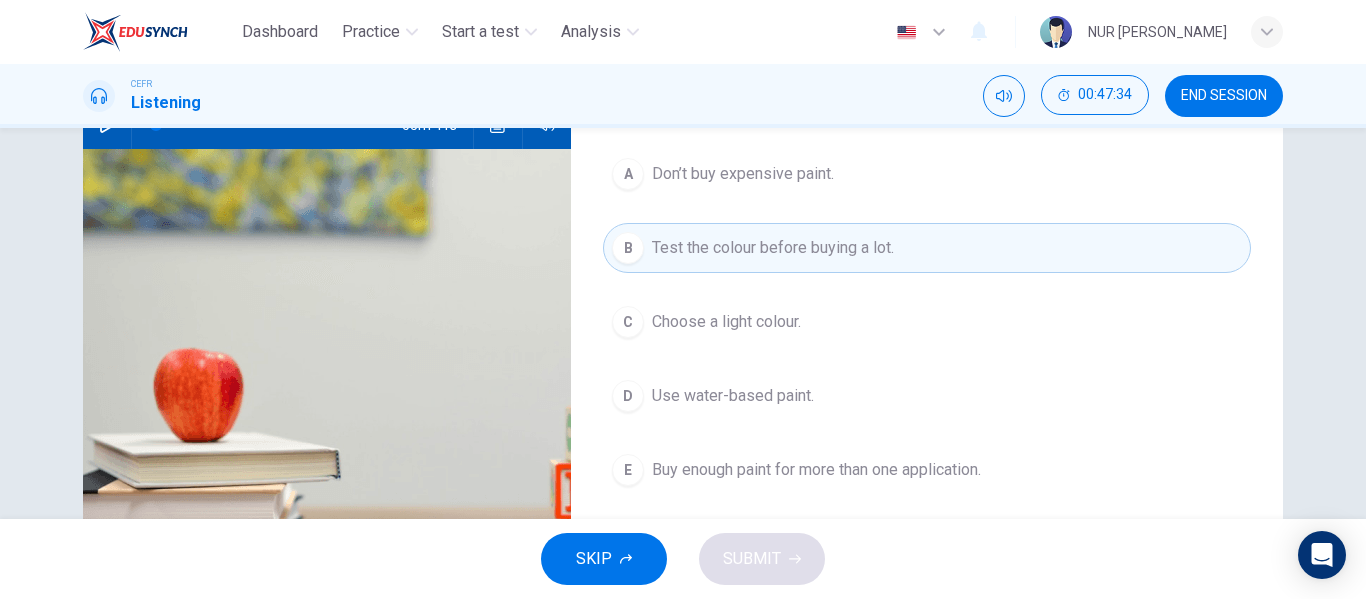 scroll, scrollTop: 226, scrollLeft: 0, axis: vertical 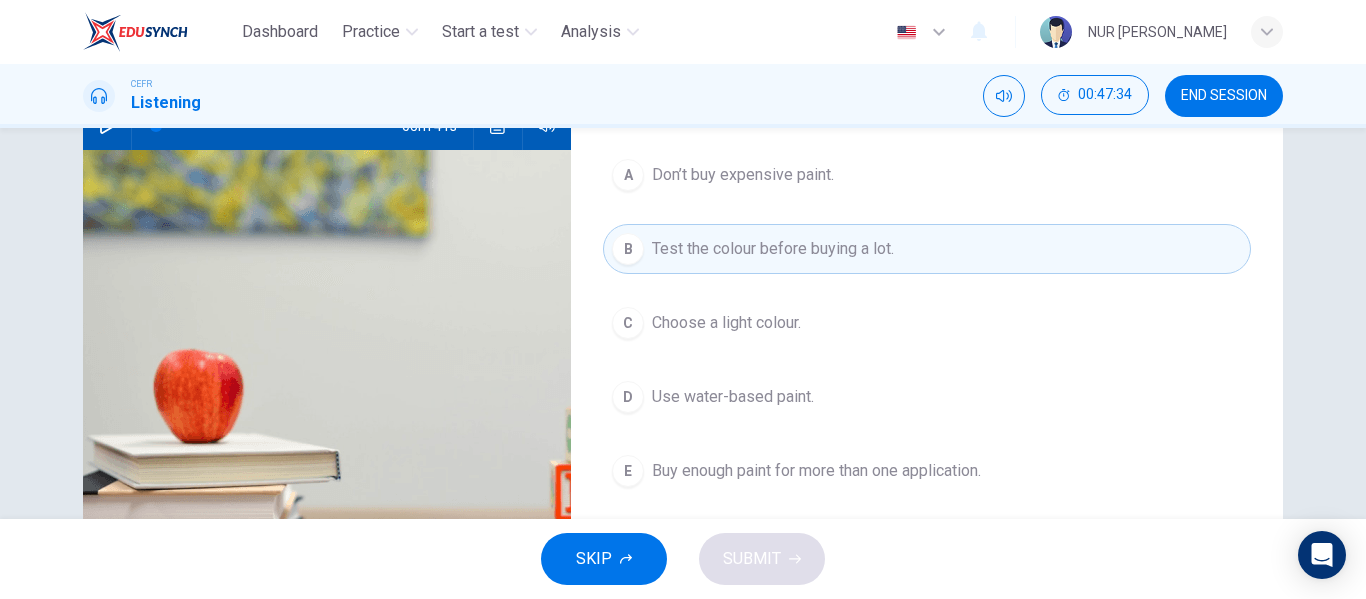 click on "D Use water-based paint." at bounding box center (927, 397) 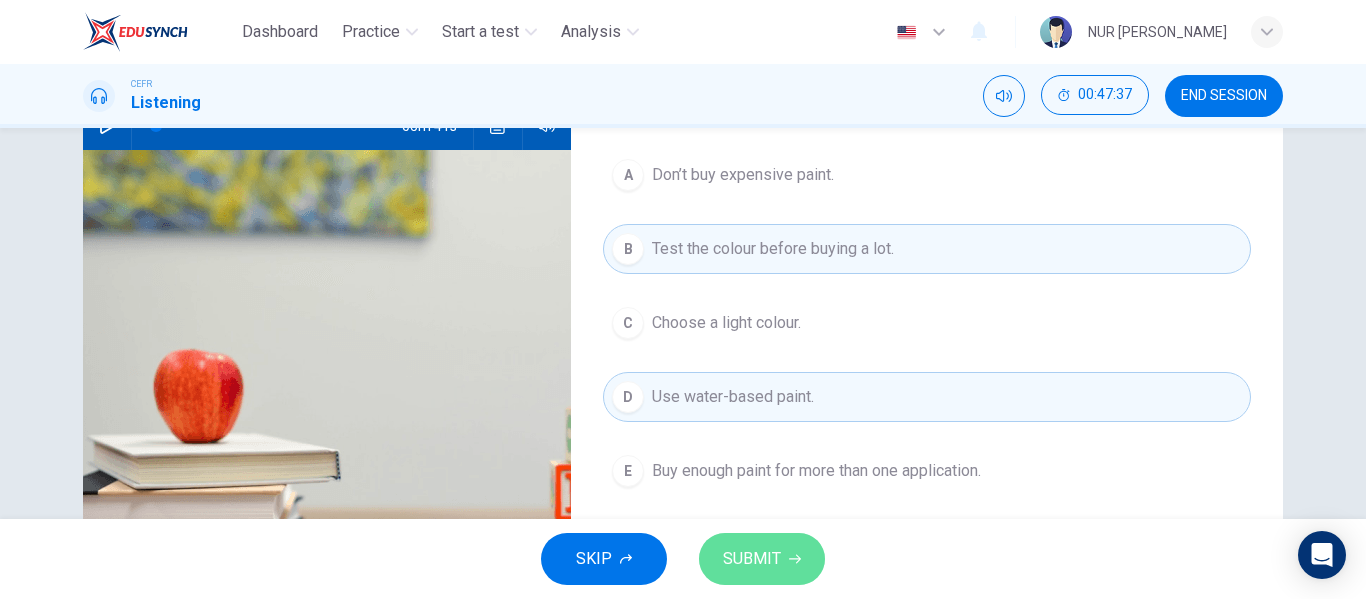 click on "SUBMIT" at bounding box center (762, 559) 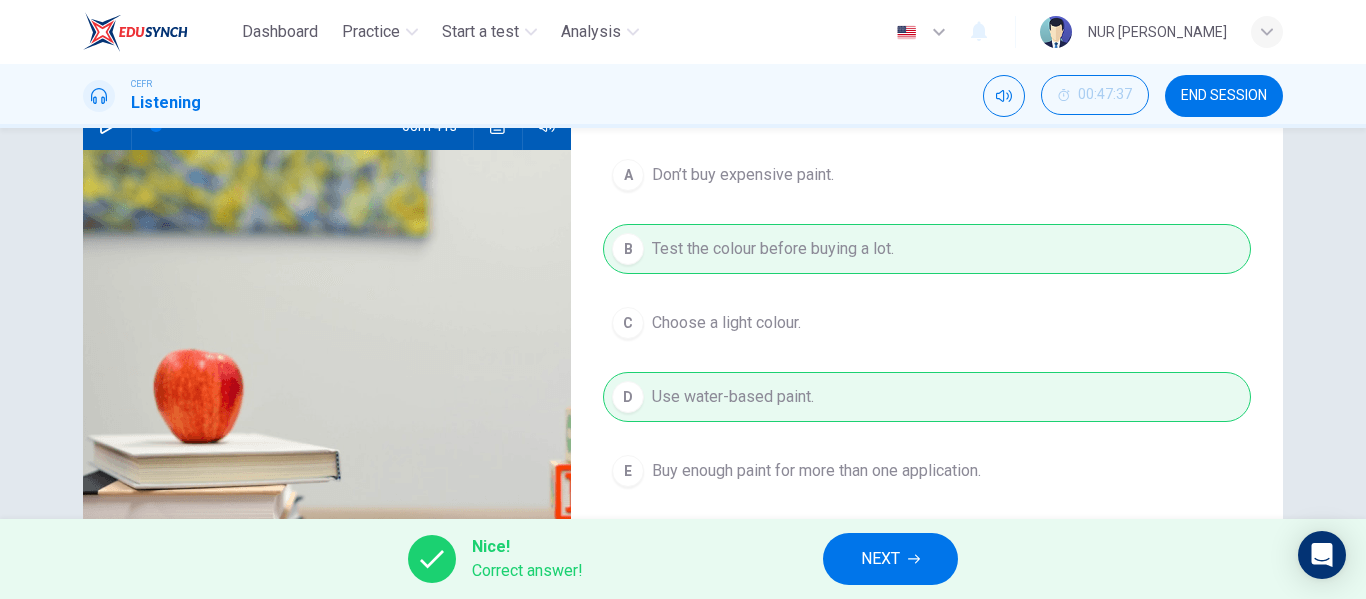 click on "NEXT" at bounding box center (880, 559) 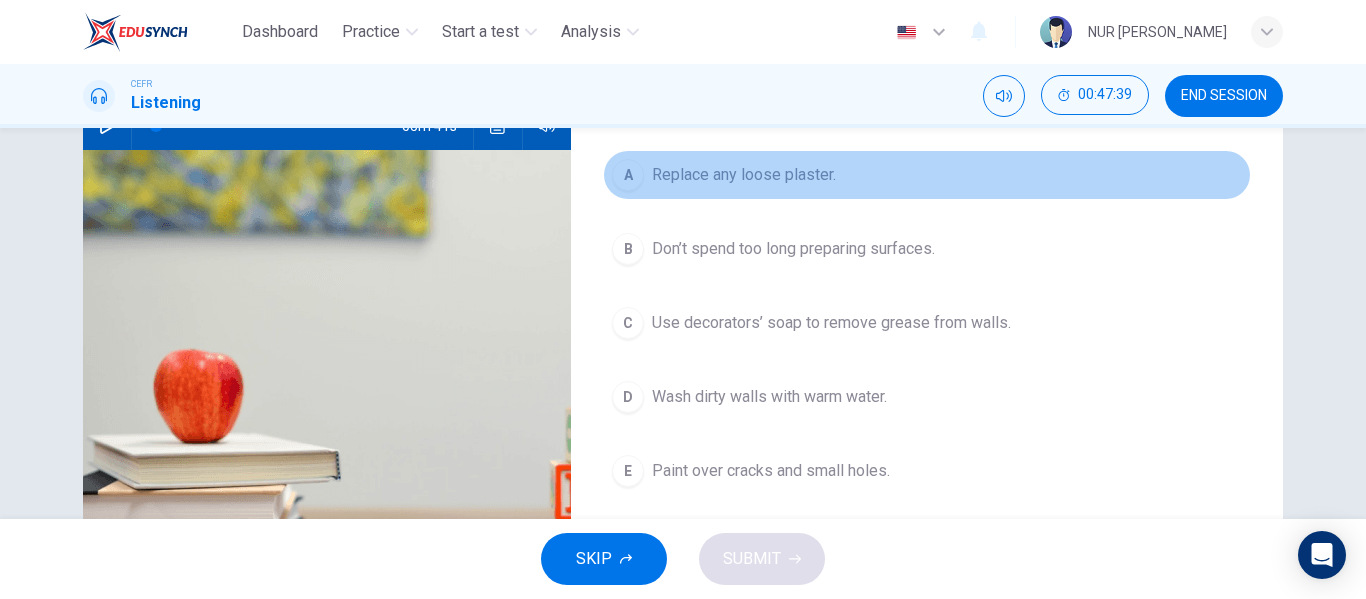 click on "A Replace any loose plaster." at bounding box center [927, 175] 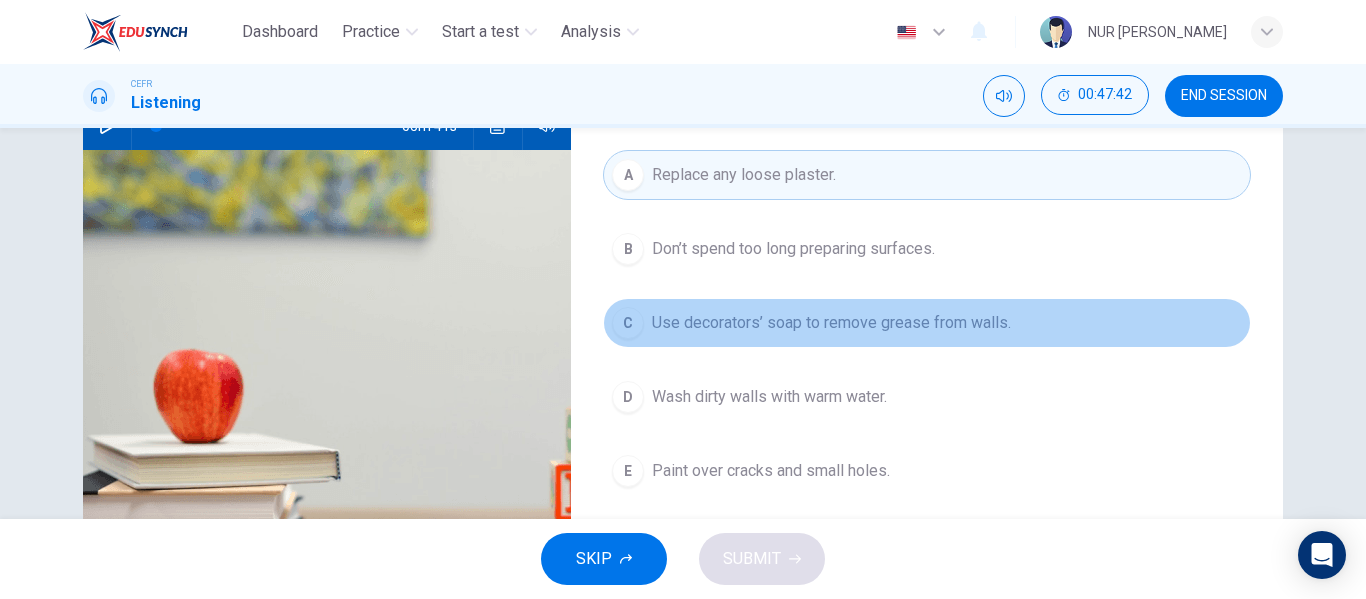 click on "C Use decorators’ soap to remove grease from walls." at bounding box center (927, 323) 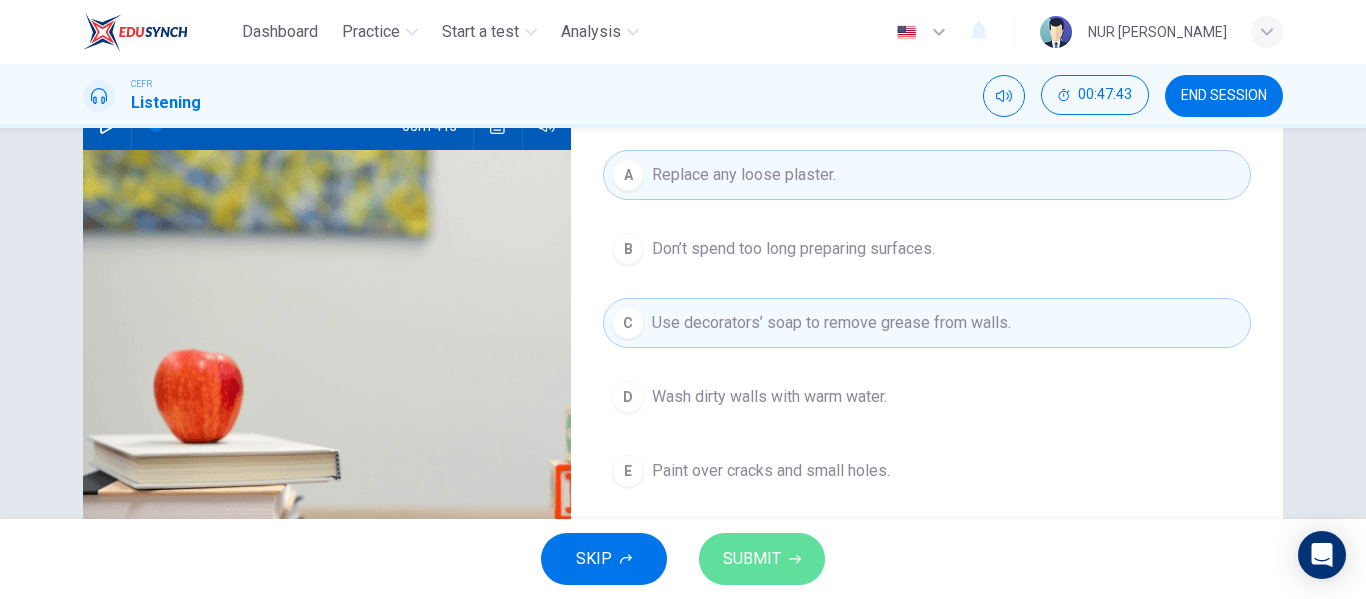 click on "SUBMIT" at bounding box center [762, 559] 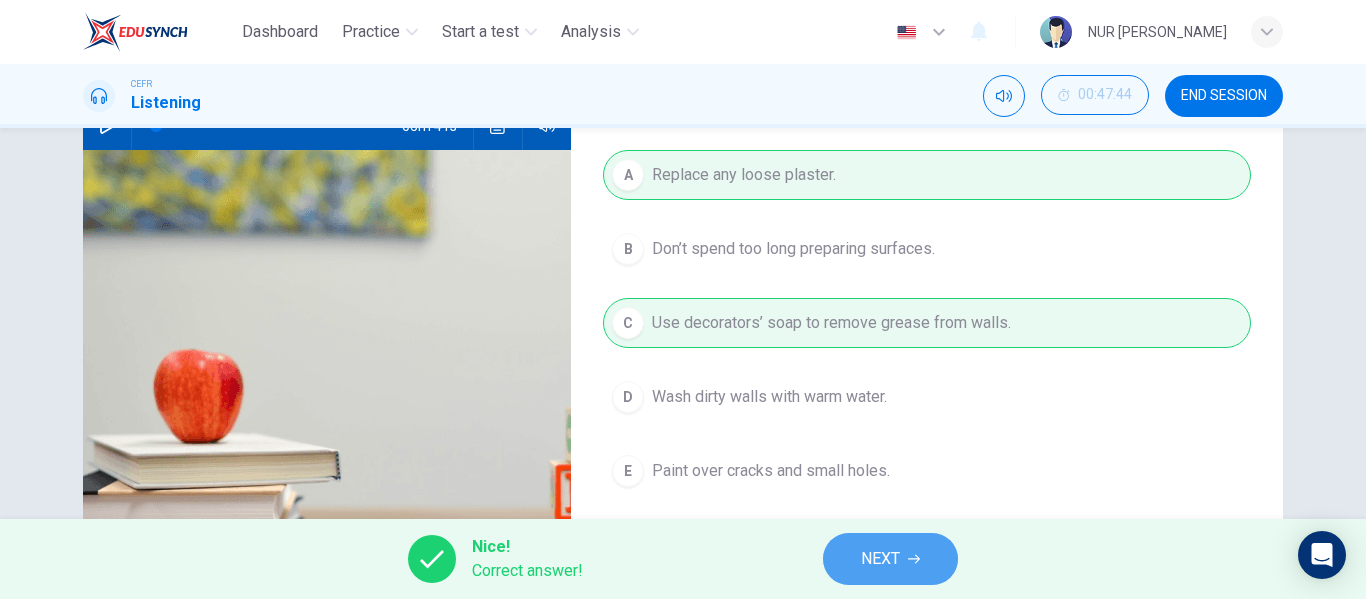 click on "NEXT" at bounding box center (890, 559) 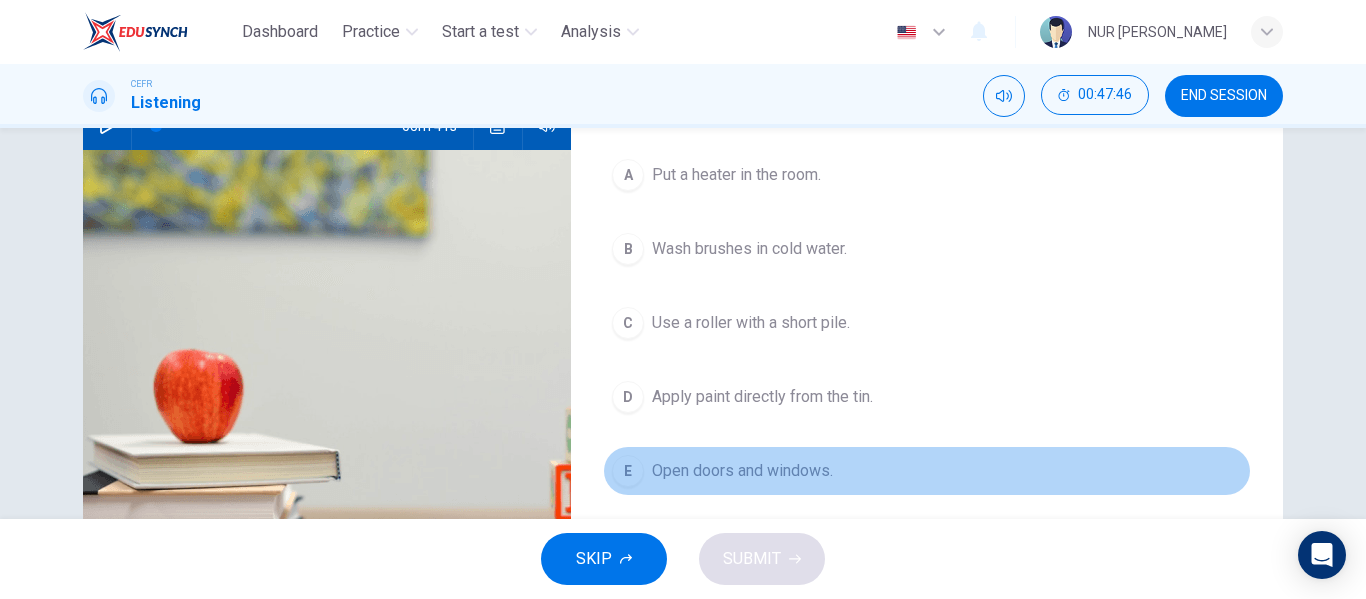 click on "E Open doors and windows." at bounding box center (927, 471) 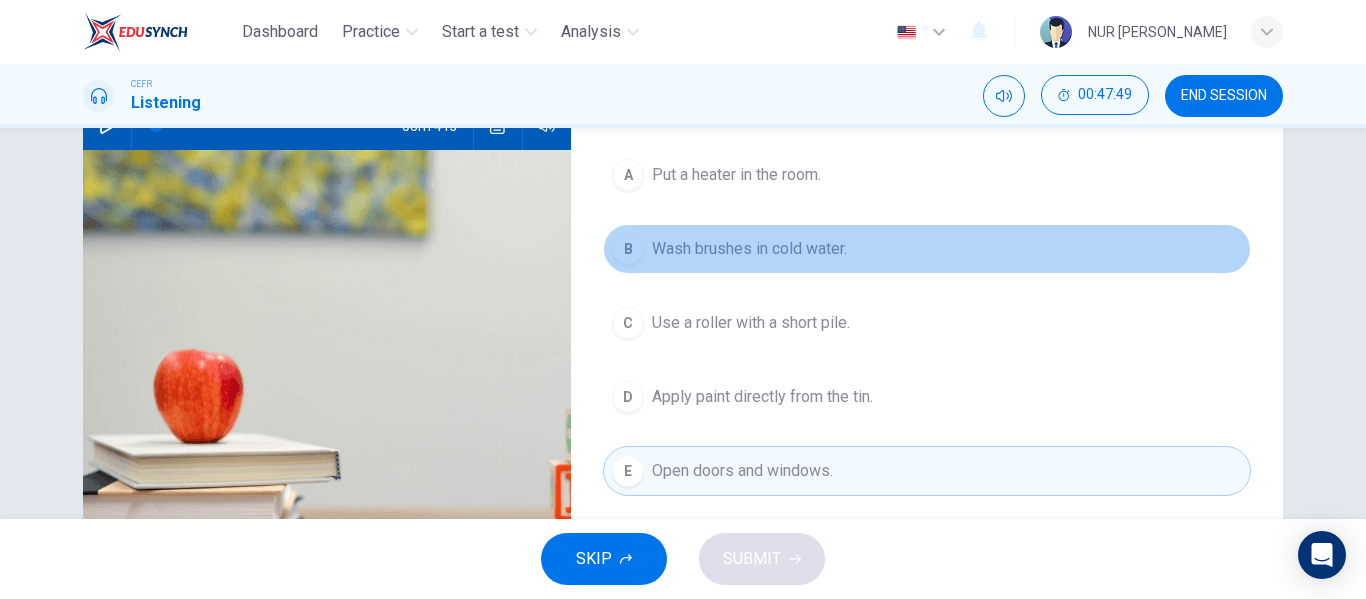 click on "B Wash brushes in cold water." at bounding box center [927, 249] 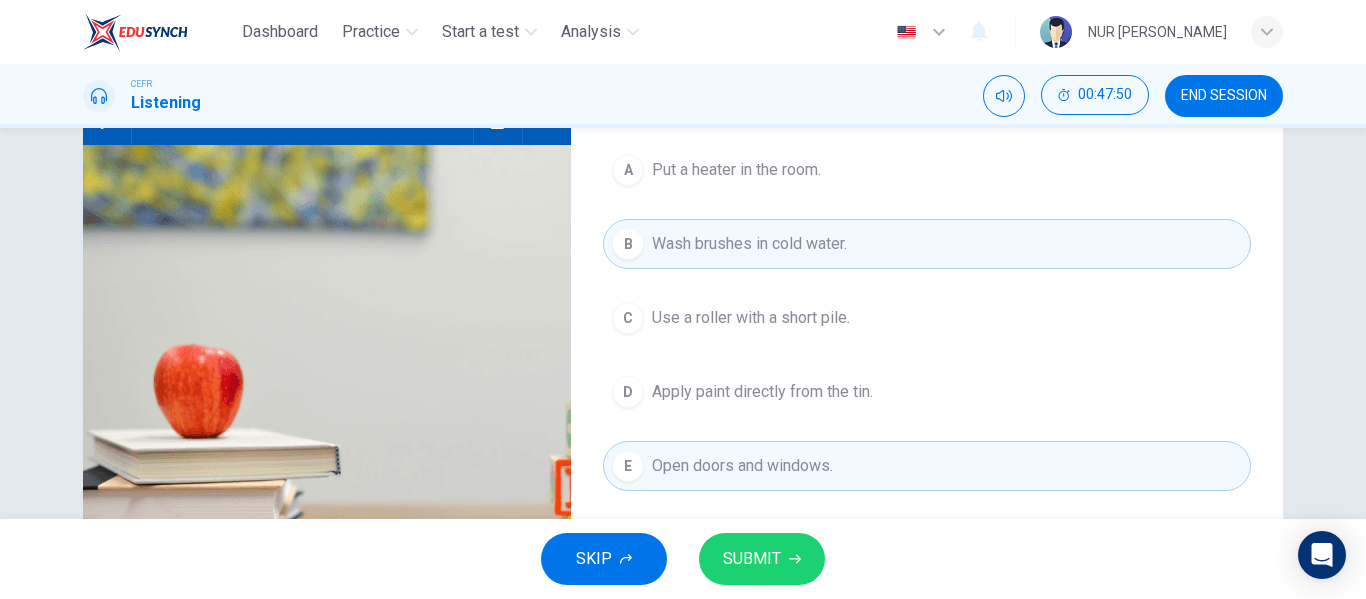 scroll, scrollTop: 232, scrollLeft: 0, axis: vertical 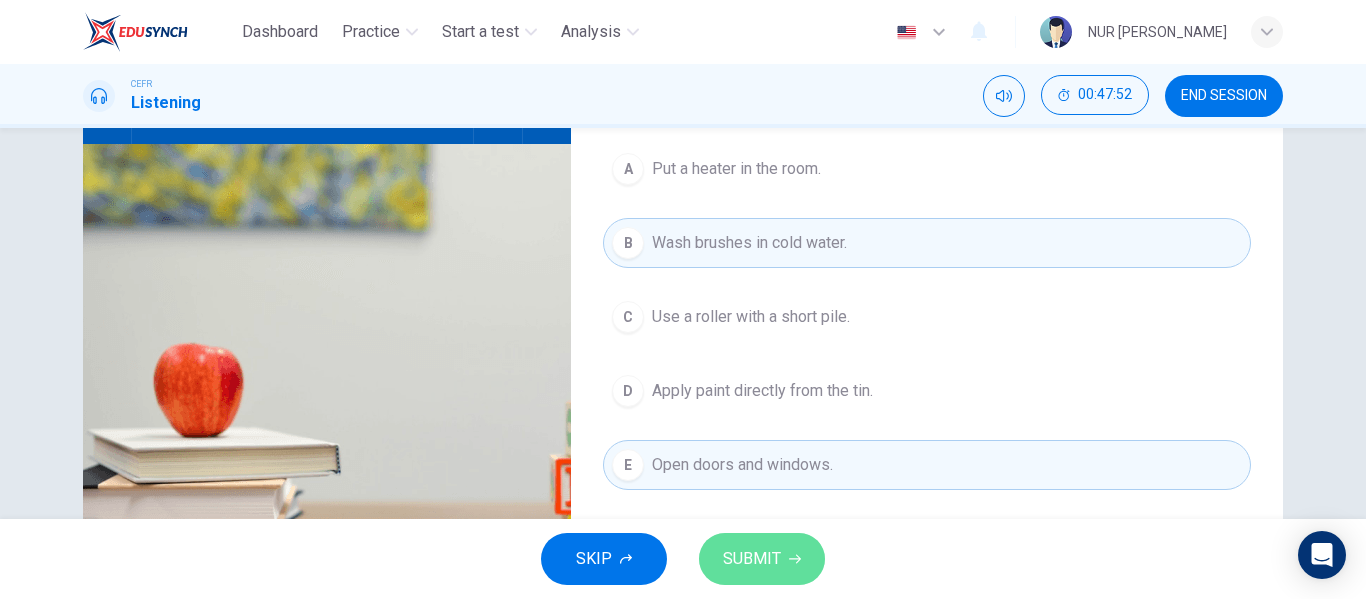 click on "SUBMIT" at bounding box center (752, 559) 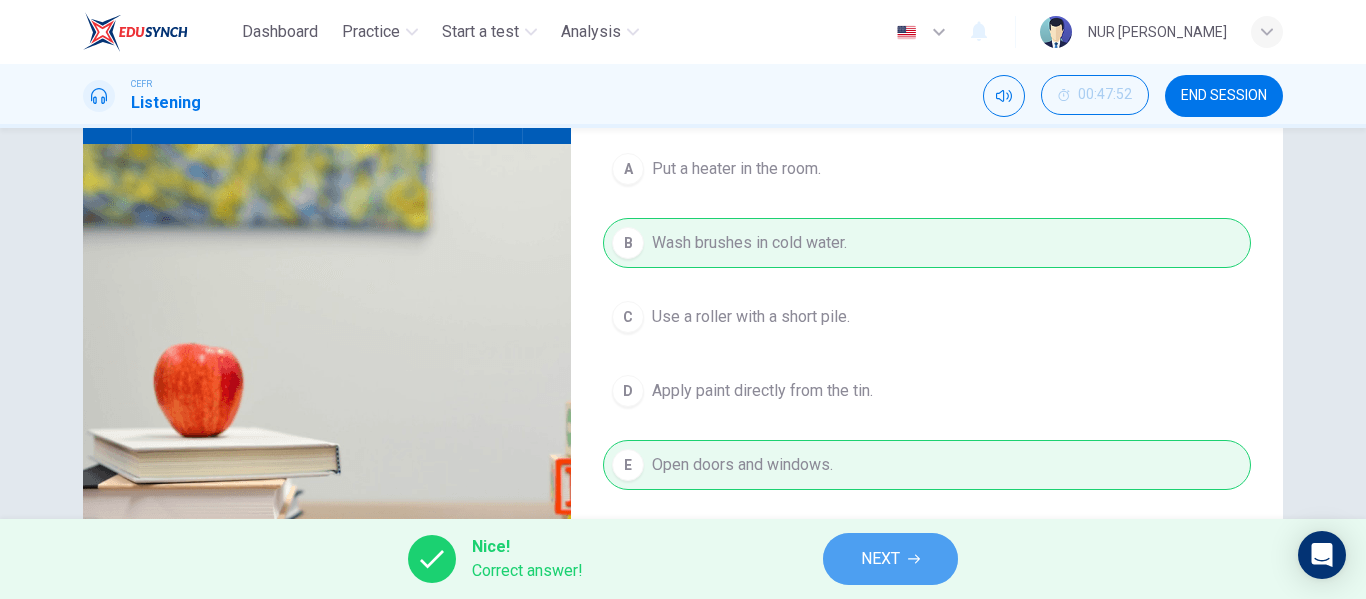 click on "NEXT" at bounding box center [880, 559] 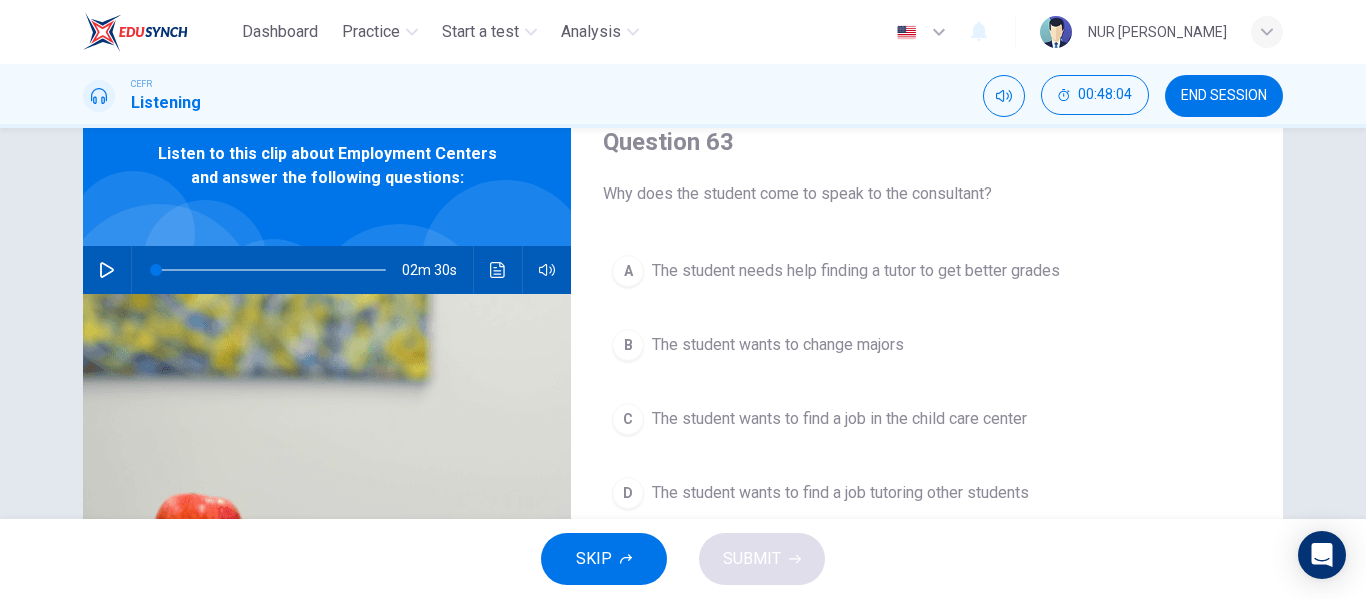 scroll, scrollTop: 83, scrollLeft: 0, axis: vertical 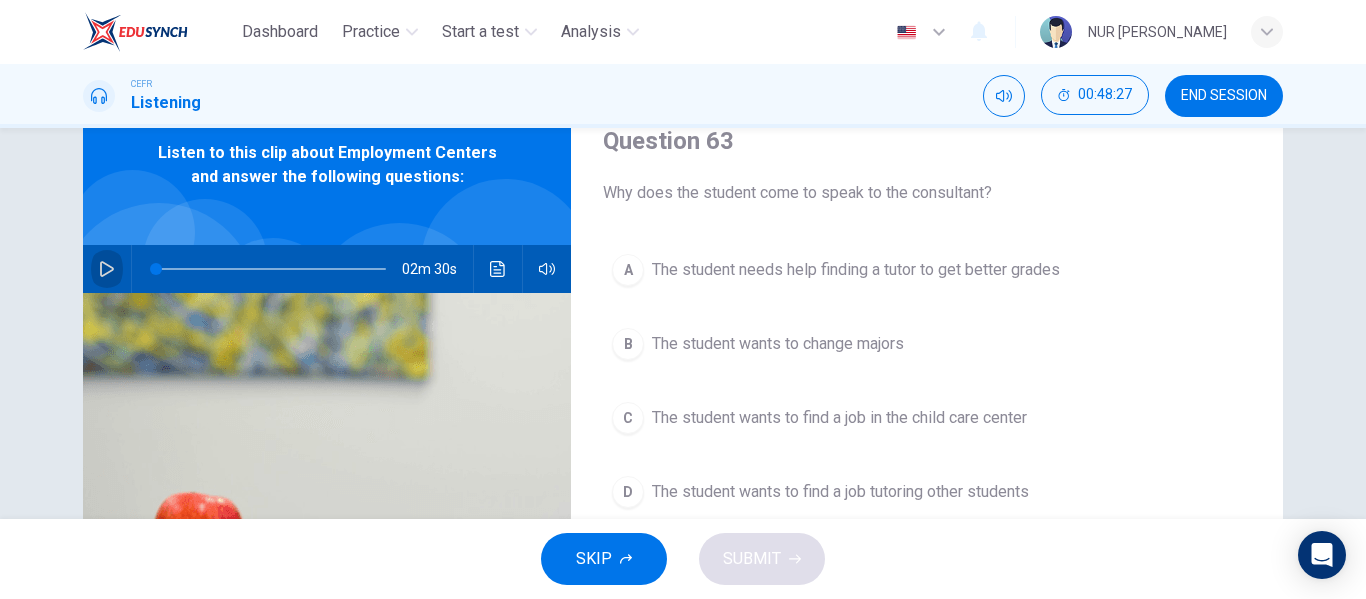 click at bounding box center (107, 269) 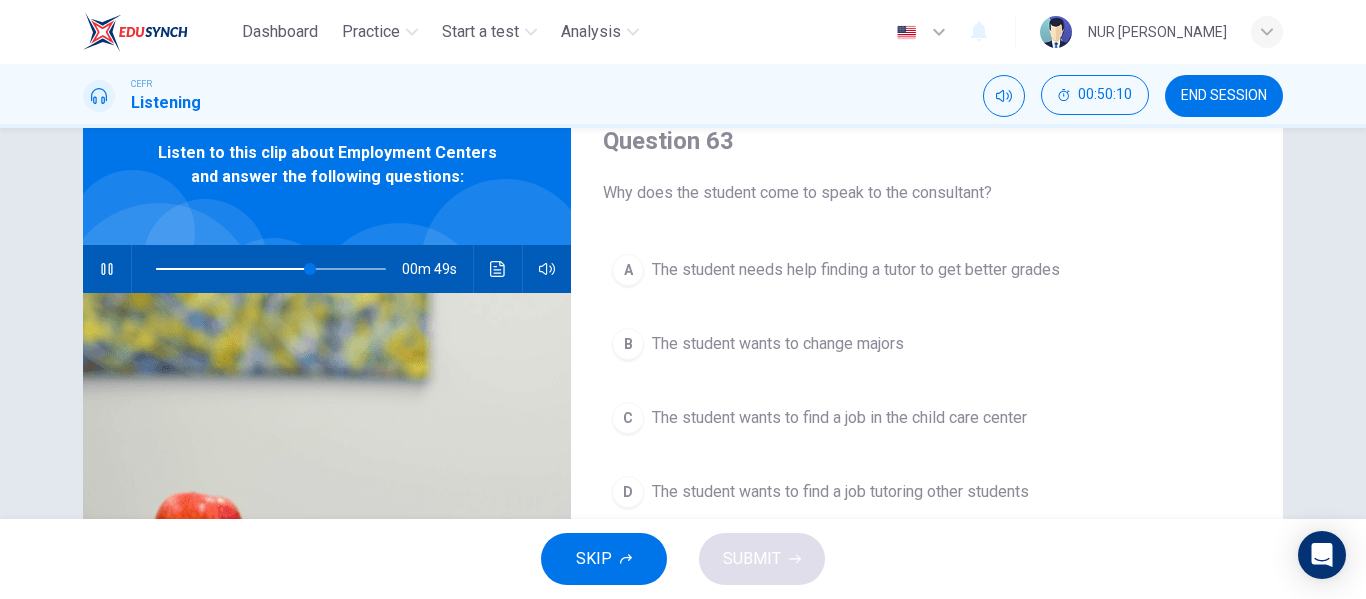 type on "68" 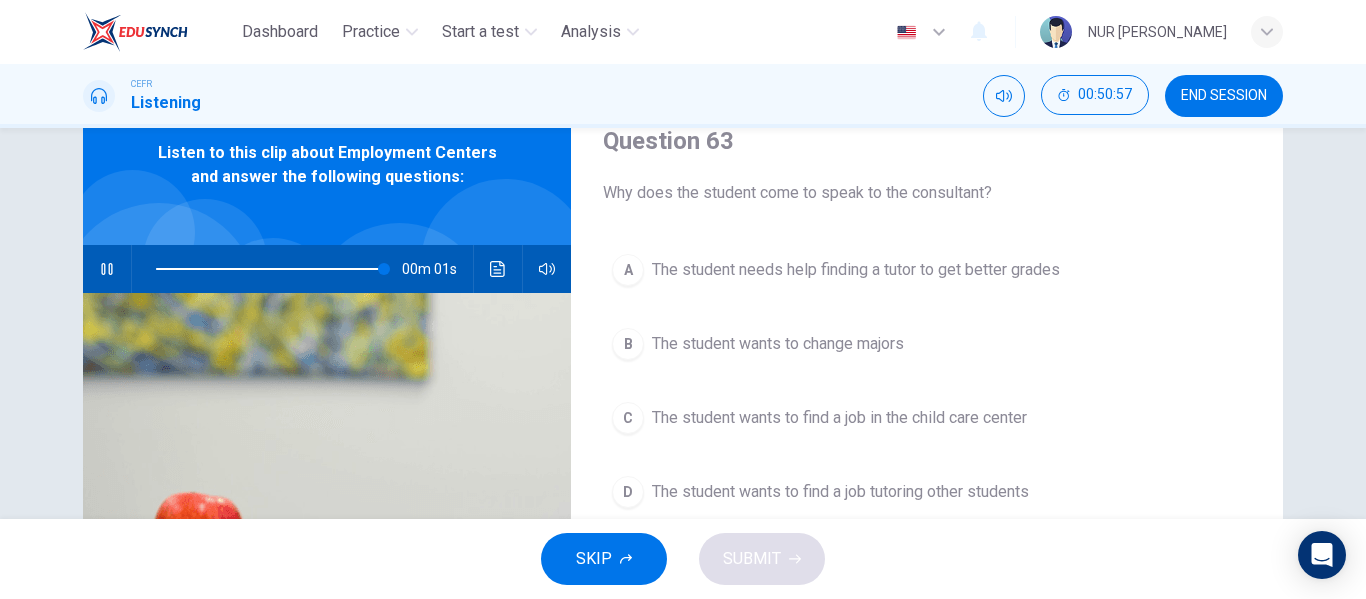 click on "The student wants to find a job in the child care center" at bounding box center [839, 418] 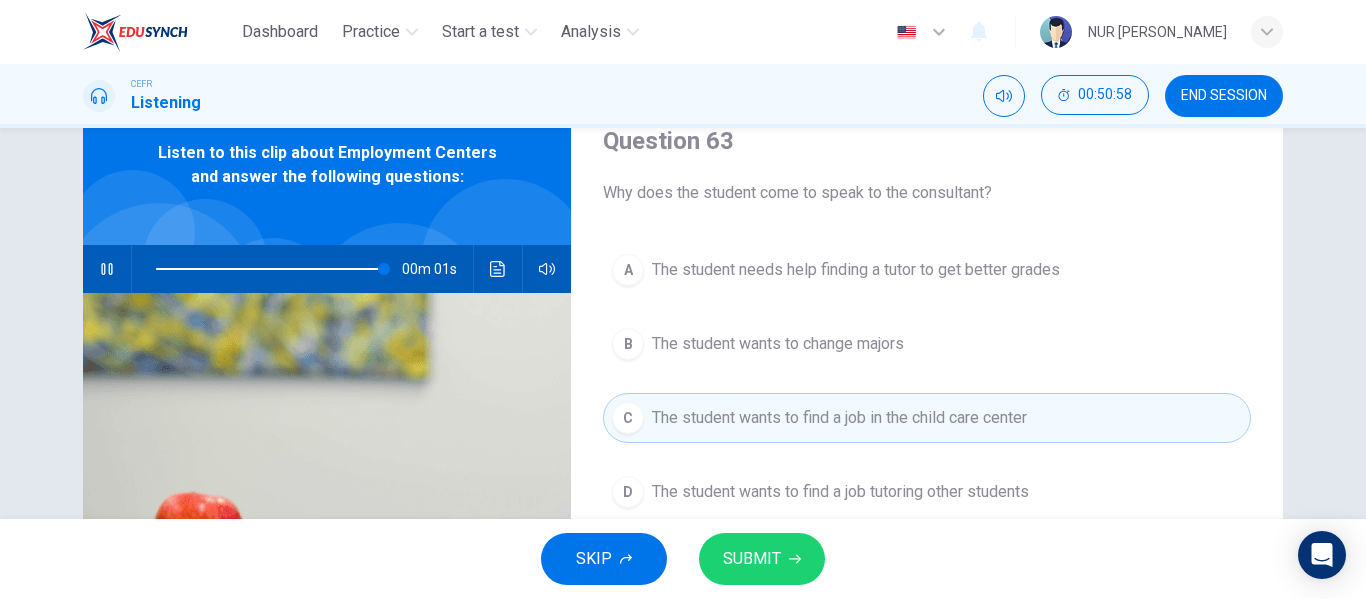 click on "SUBMIT" at bounding box center (762, 559) 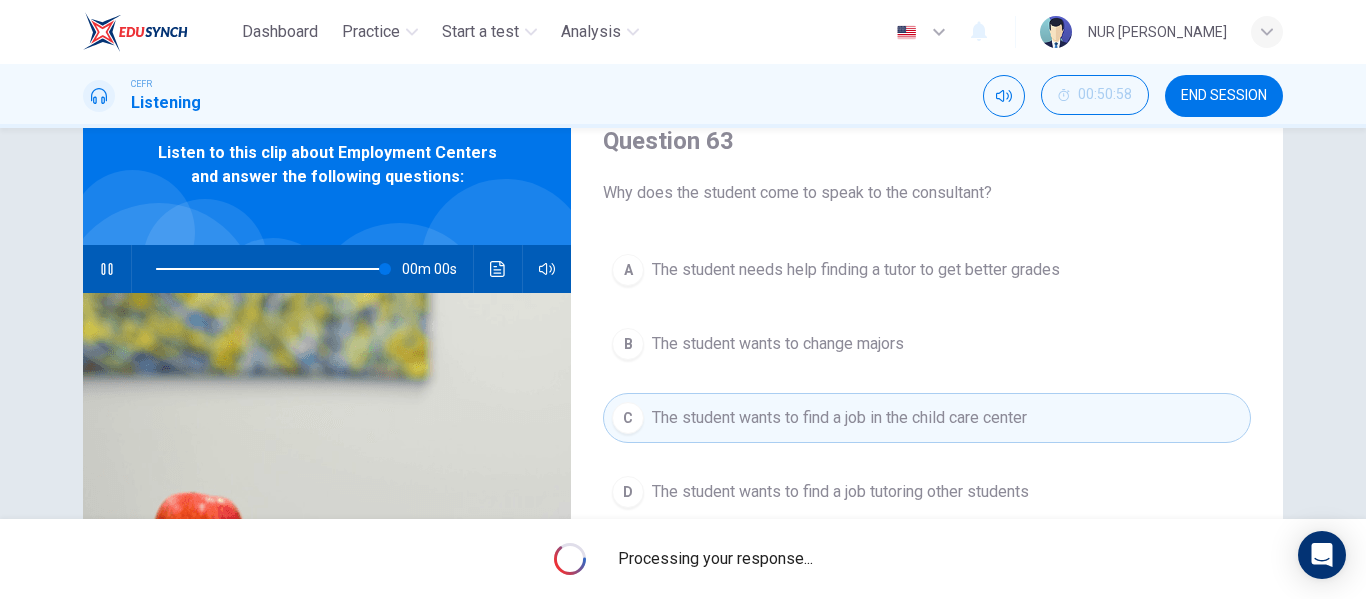 type on "0" 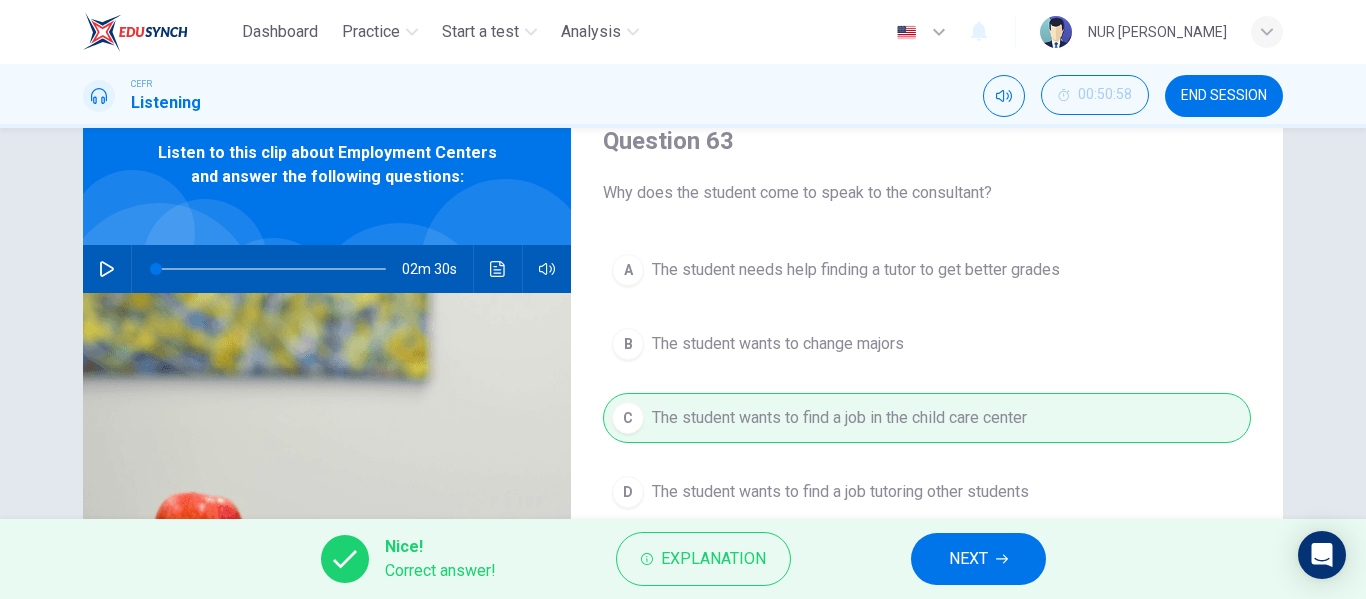 click on "NEXT" at bounding box center [978, 559] 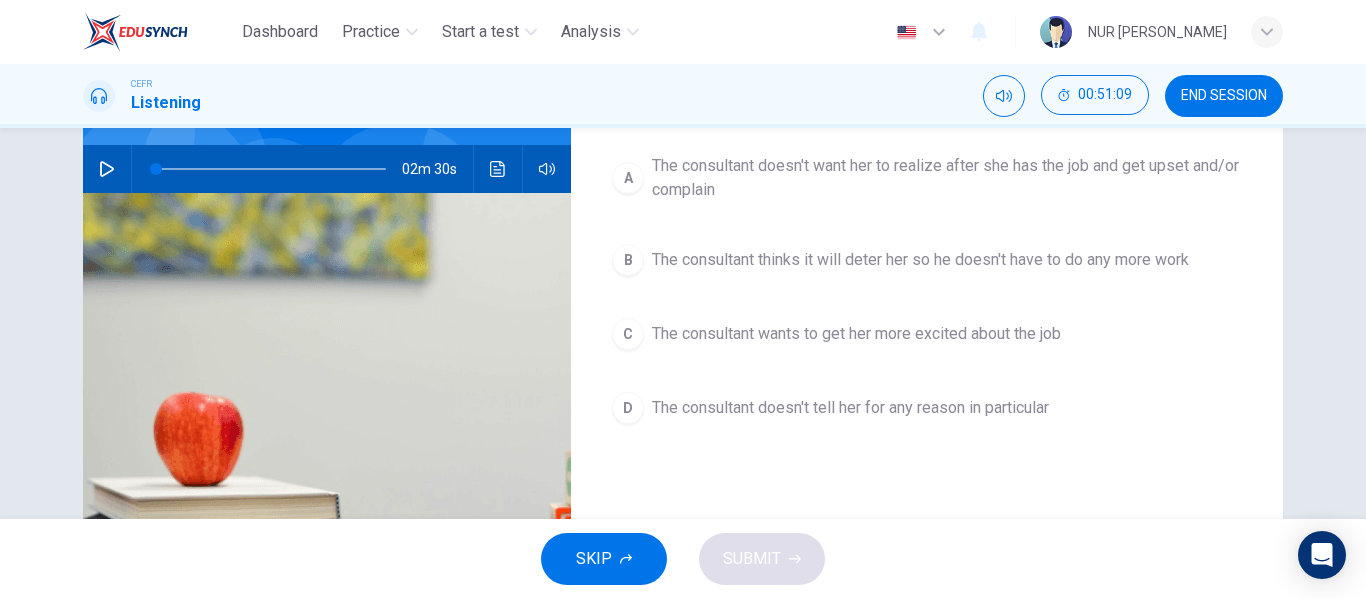 scroll, scrollTop: 83, scrollLeft: 0, axis: vertical 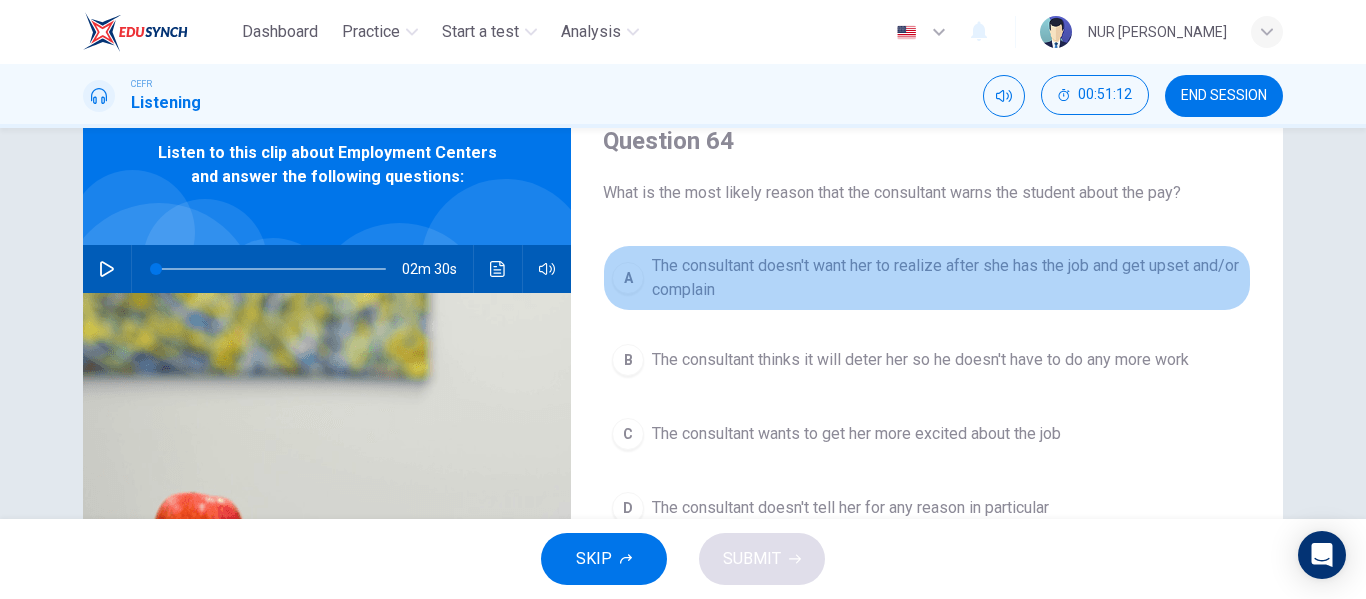 click on "The consultant doesn't want her to realize after she has the job and get upset and/or complain" at bounding box center [947, 278] 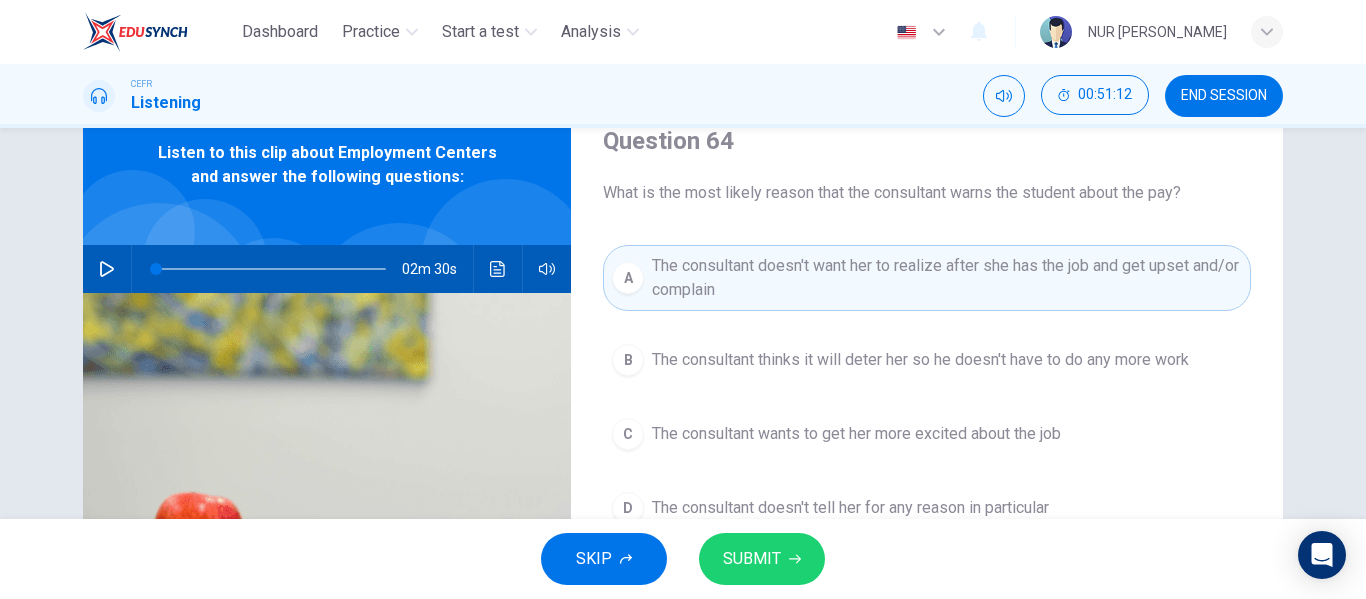 click on "SUBMIT" at bounding box center [762, 559] 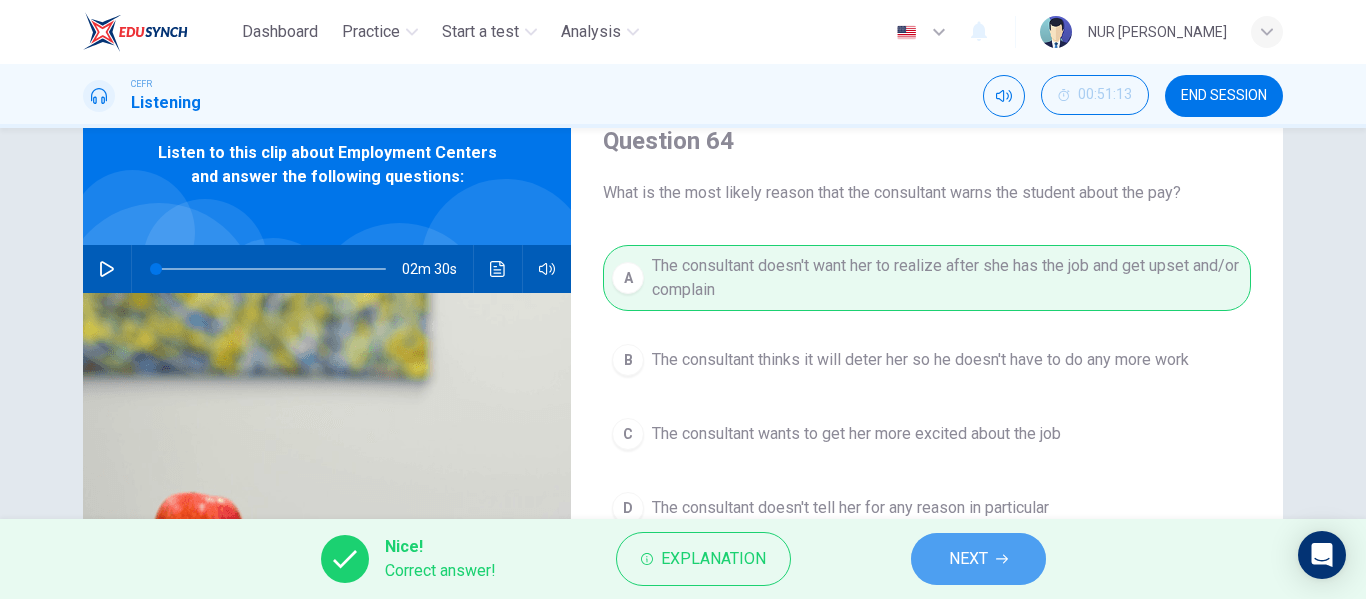 click on "NEXT" at bounding box center [968, 559] 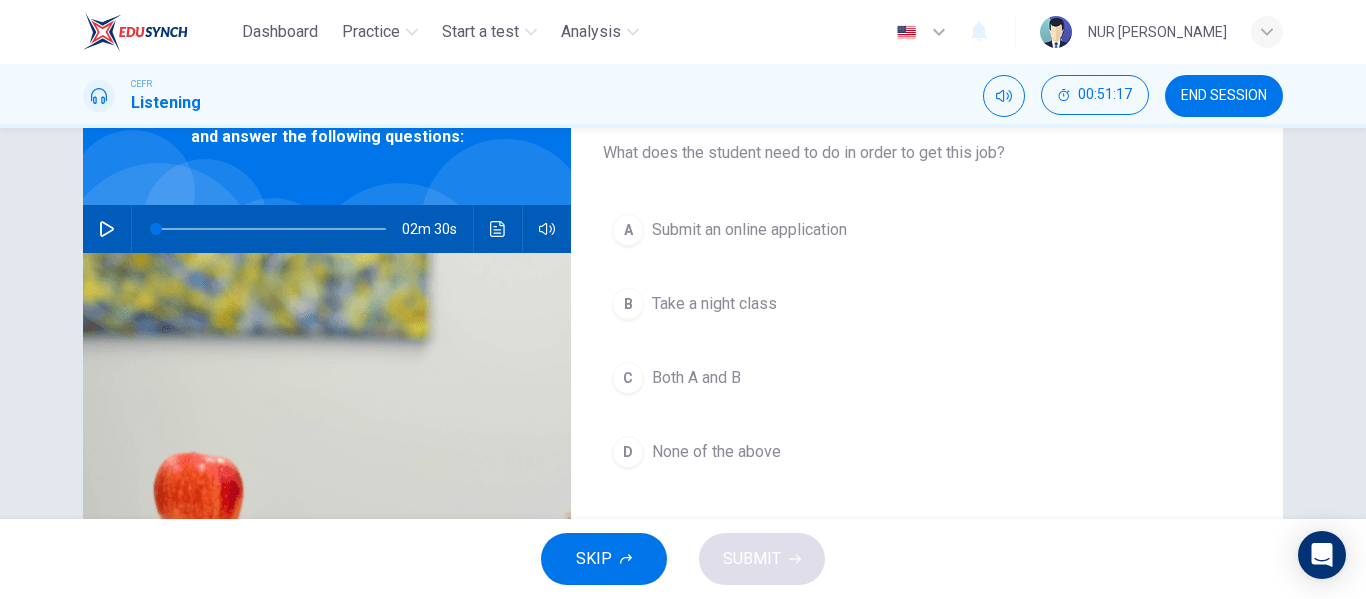 scroll, scrollTop: 124, scrollLeft: 0, axis: vertical 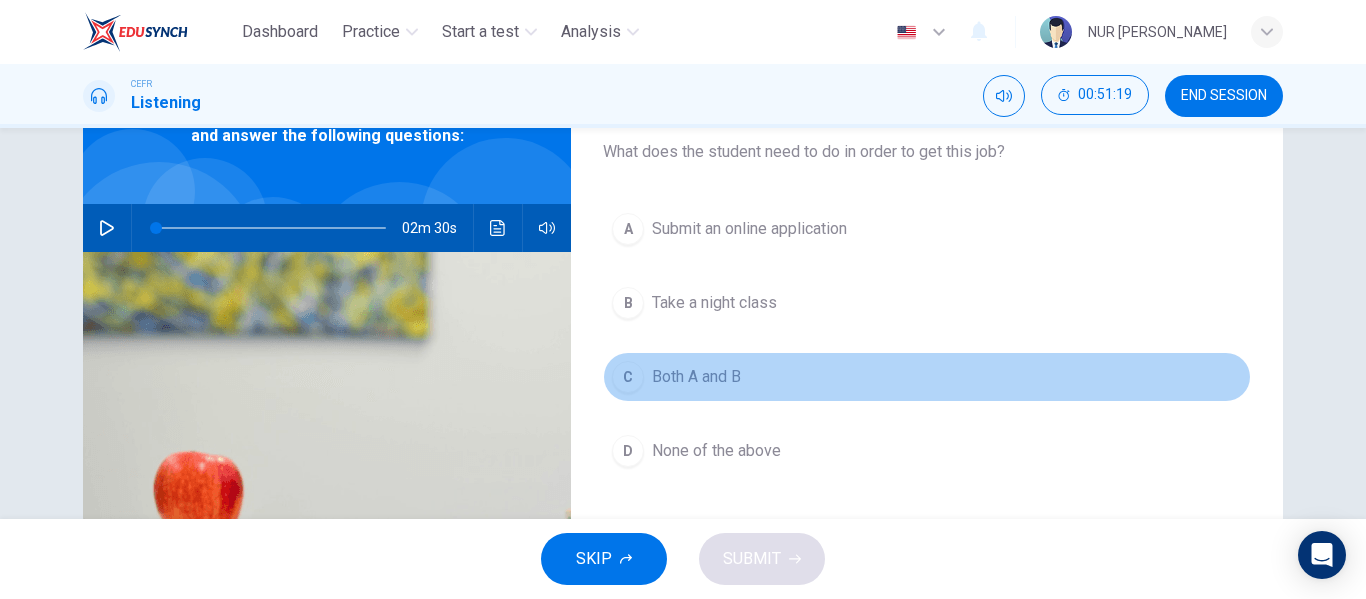 click on "Both A and B" at bounding box center (696, 377) 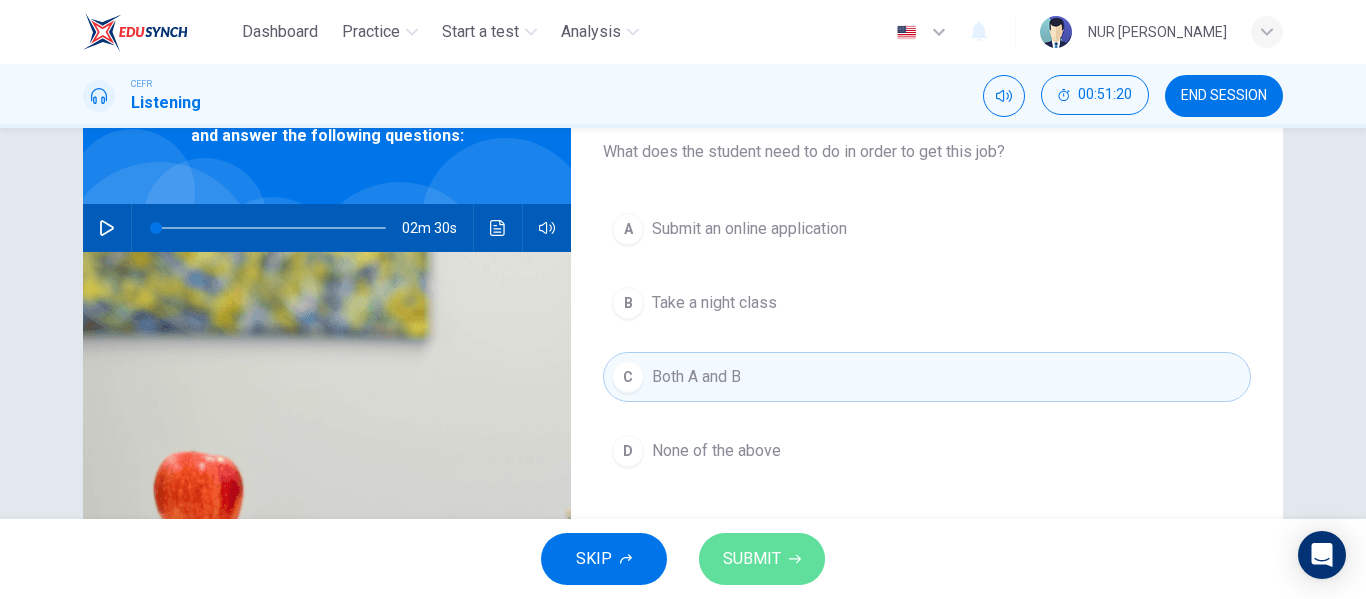 click on "SUBMIT" at bounding box center [762, 559] 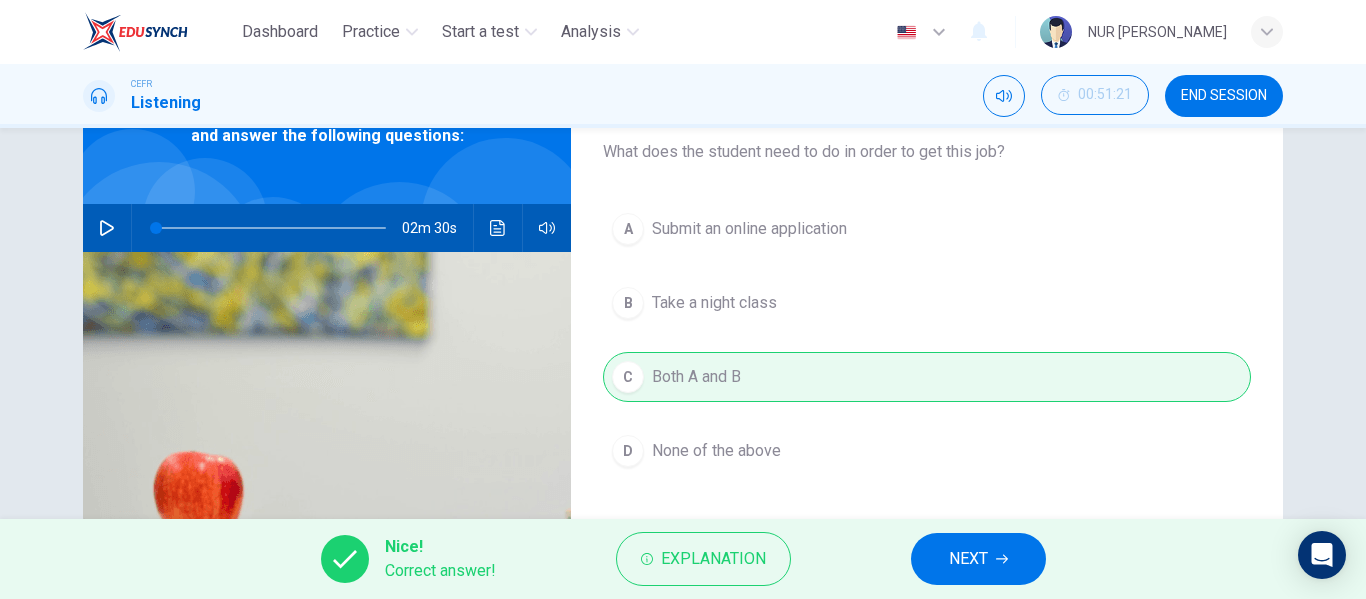 drag, startPoint x: 1000, startPoint y: 527, endPoint x: 993, endPoint y: 552, distance: 25.96151 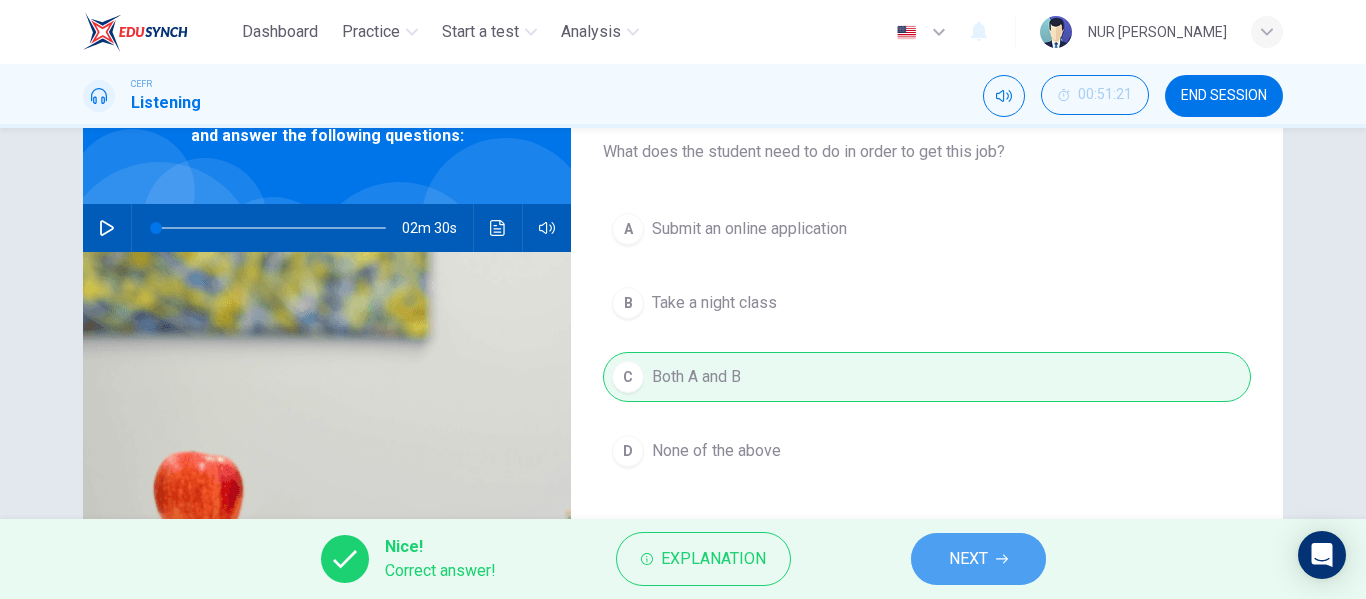 click on "NEXT" at bounding box center (978, 559) 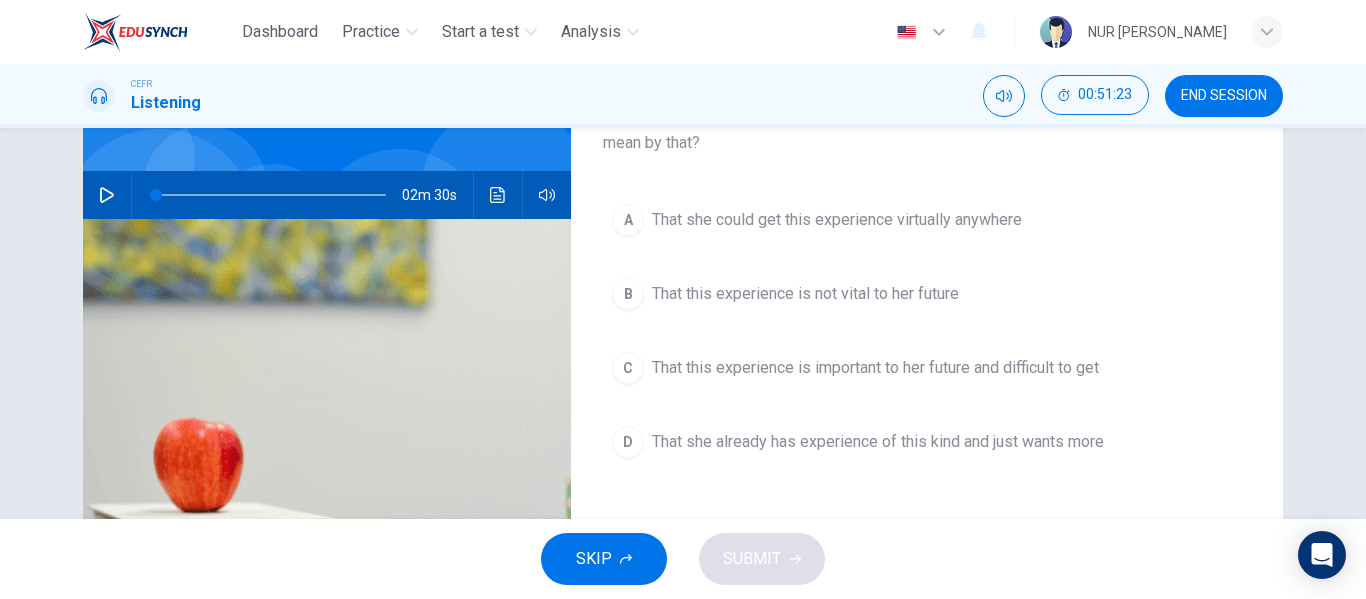 scroll, scrollTop: 124, scrollLeft: 0, axis: vertical 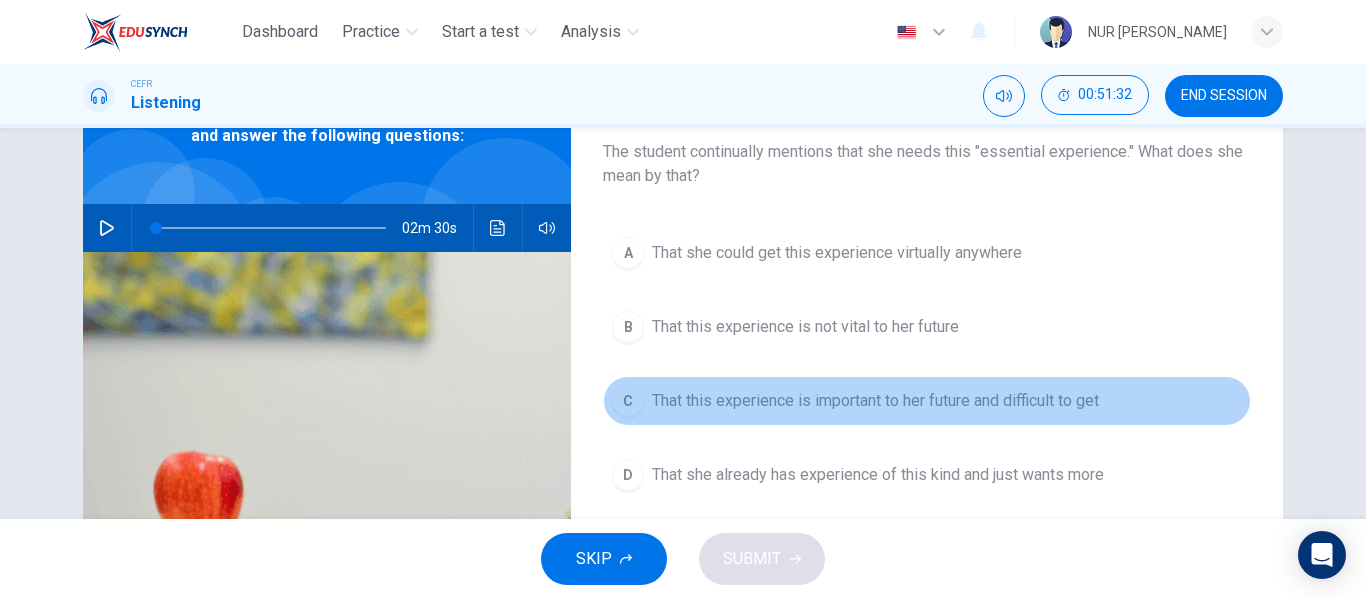 click on "That this experience is important to her future and difficult to get" at bounding box center [875, 401] 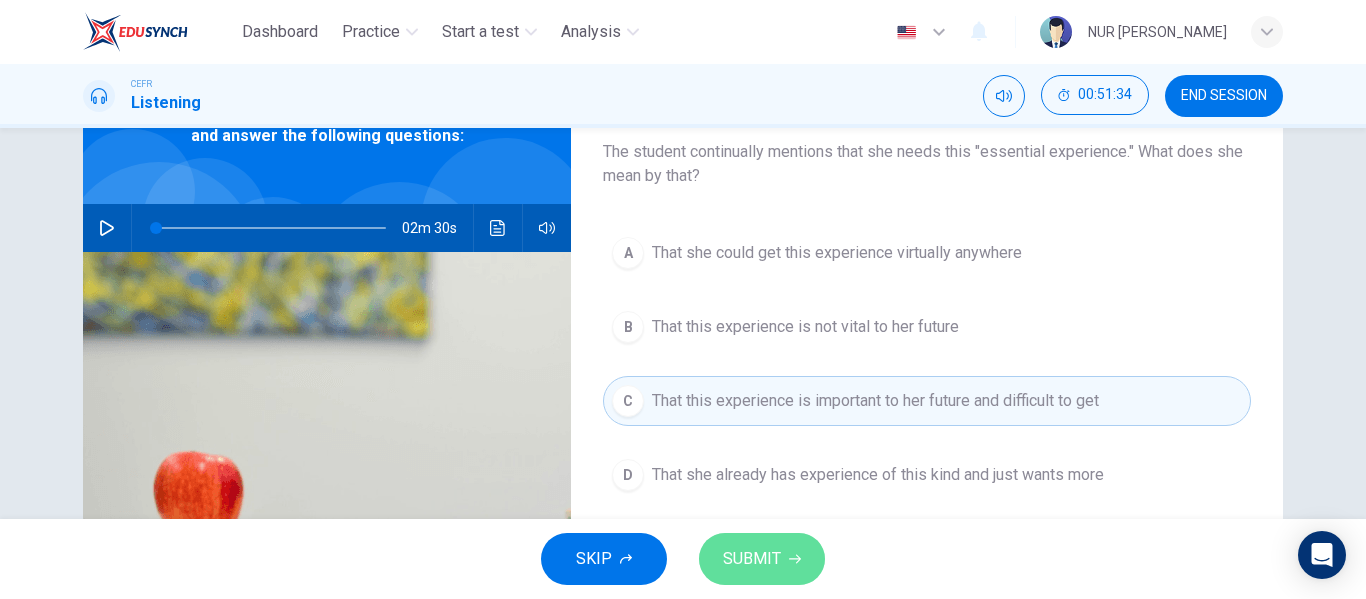 click on "SUBMIT" at bounding box center [762, 559] 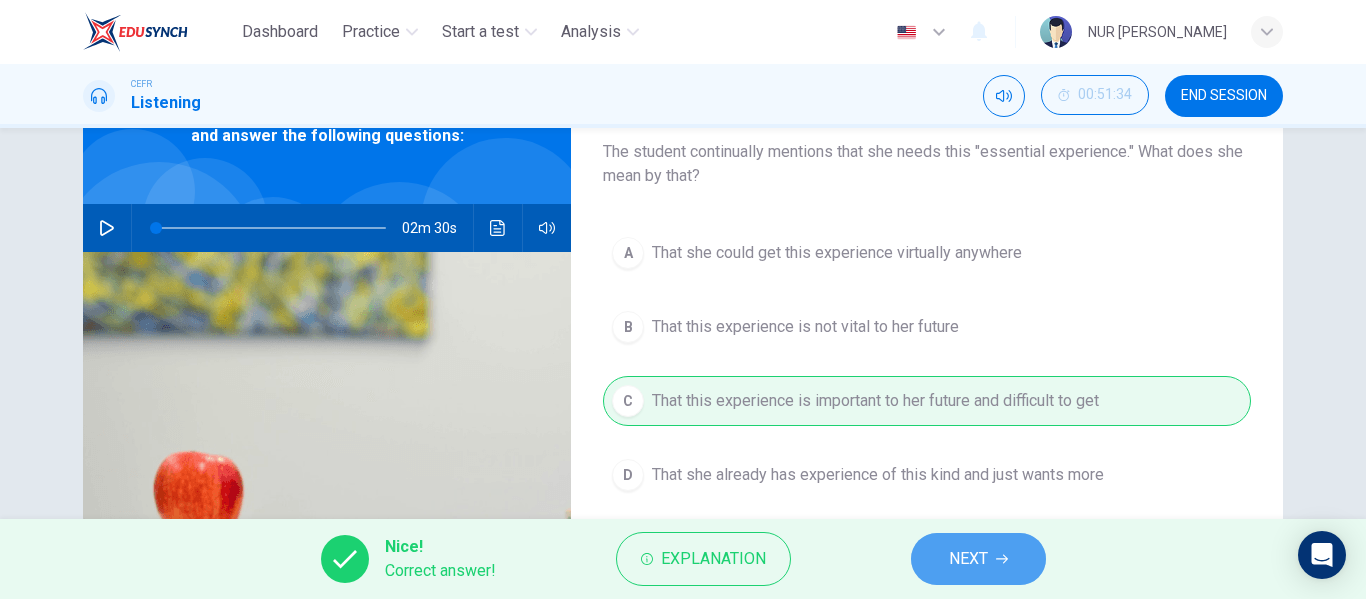 click on "NEXT" at bounding box center (968, 559) 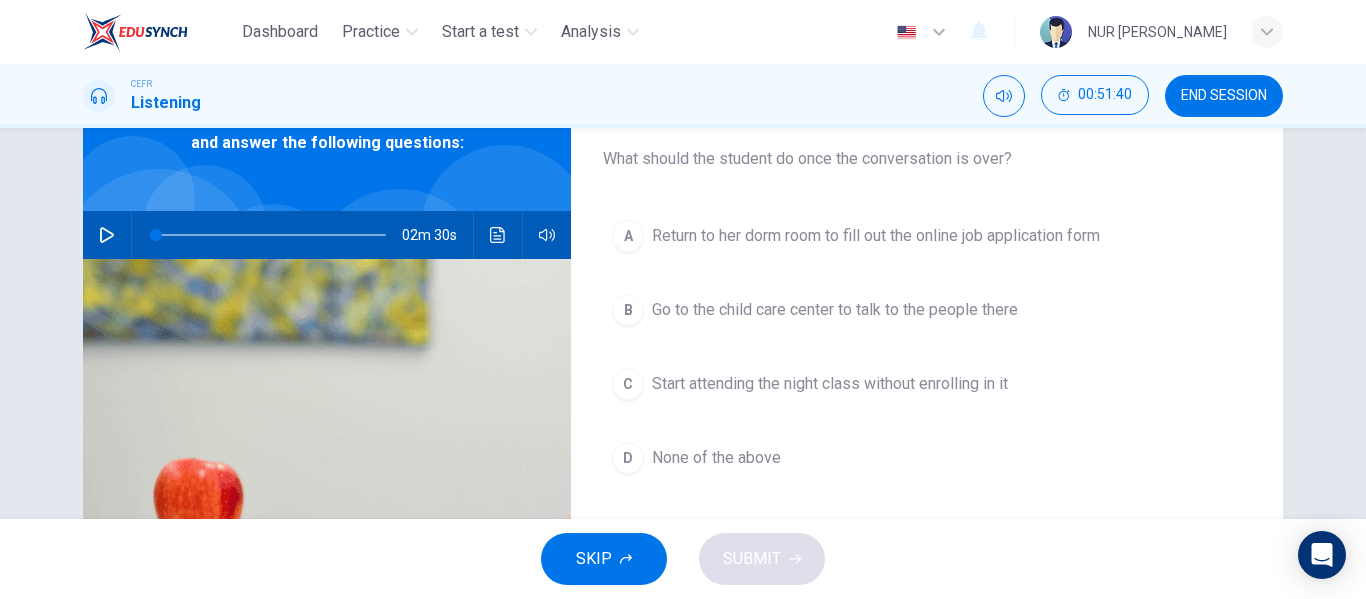 scroll, scrollTop: 116, scrollLeft: 0, axis: vertical 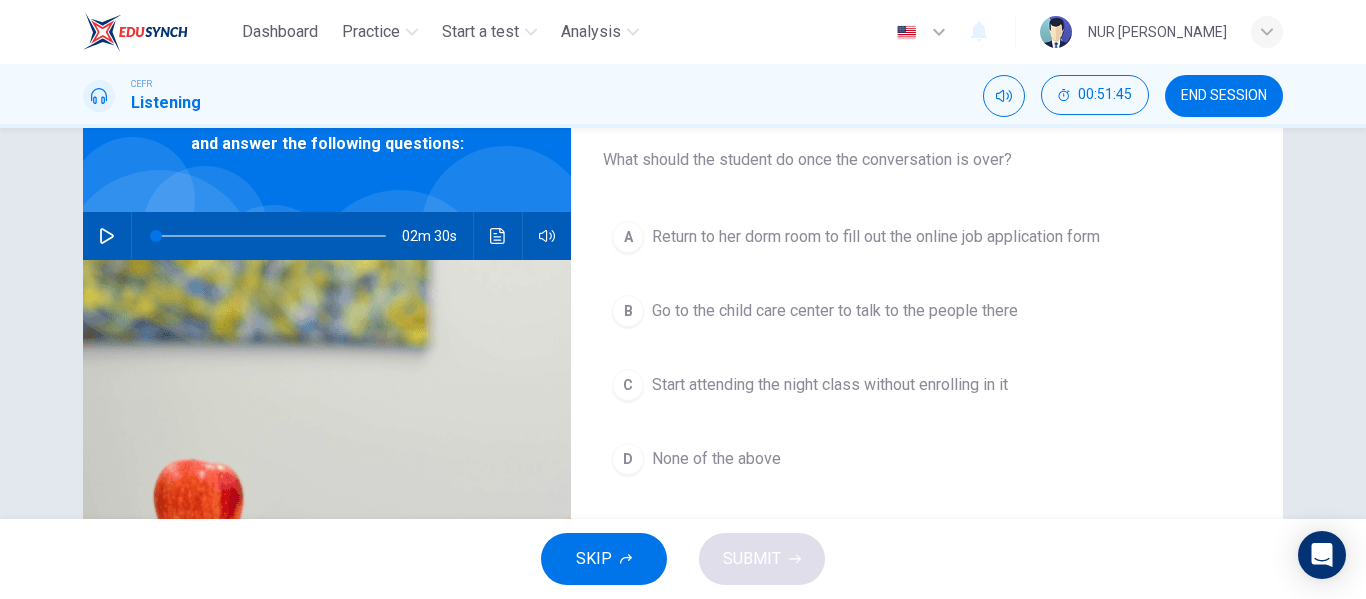 click on "A Return to her dorm room to fill out the online job application form B Go to the child care center to talk to the people there C Start attending the night class without enrolling in it D None of the above" at bounding box center [927, 368] 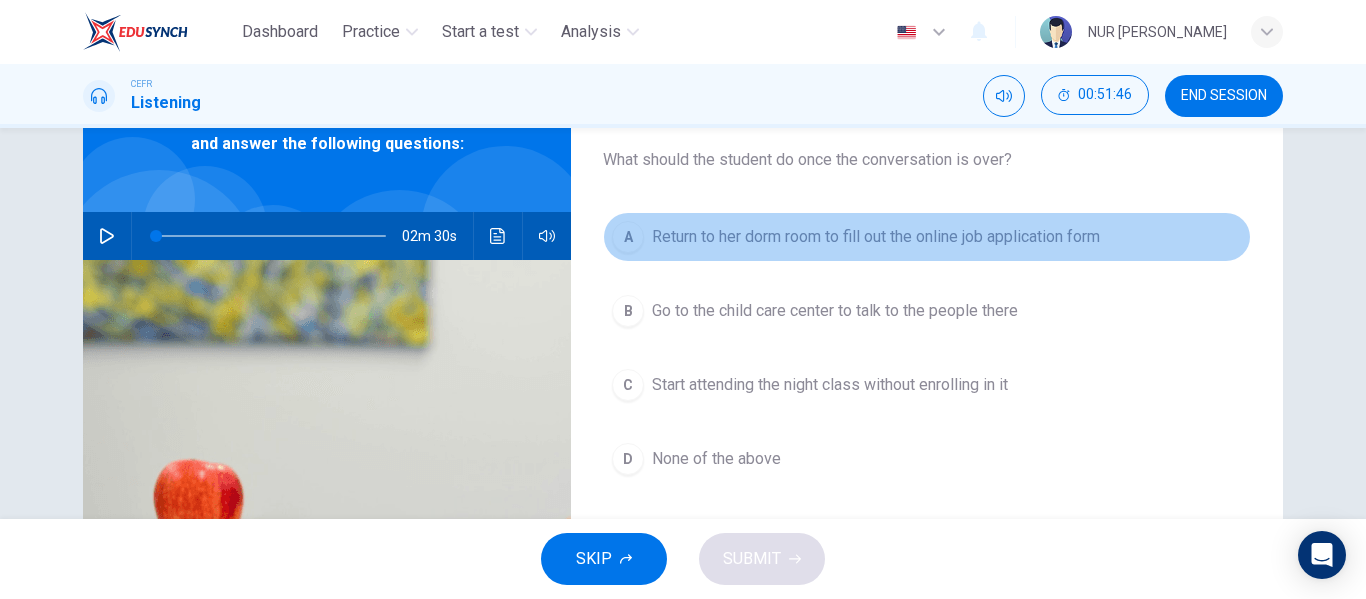 click on "Return to her dorm room to fill out the online job application form" at bounding box center (876, 237) 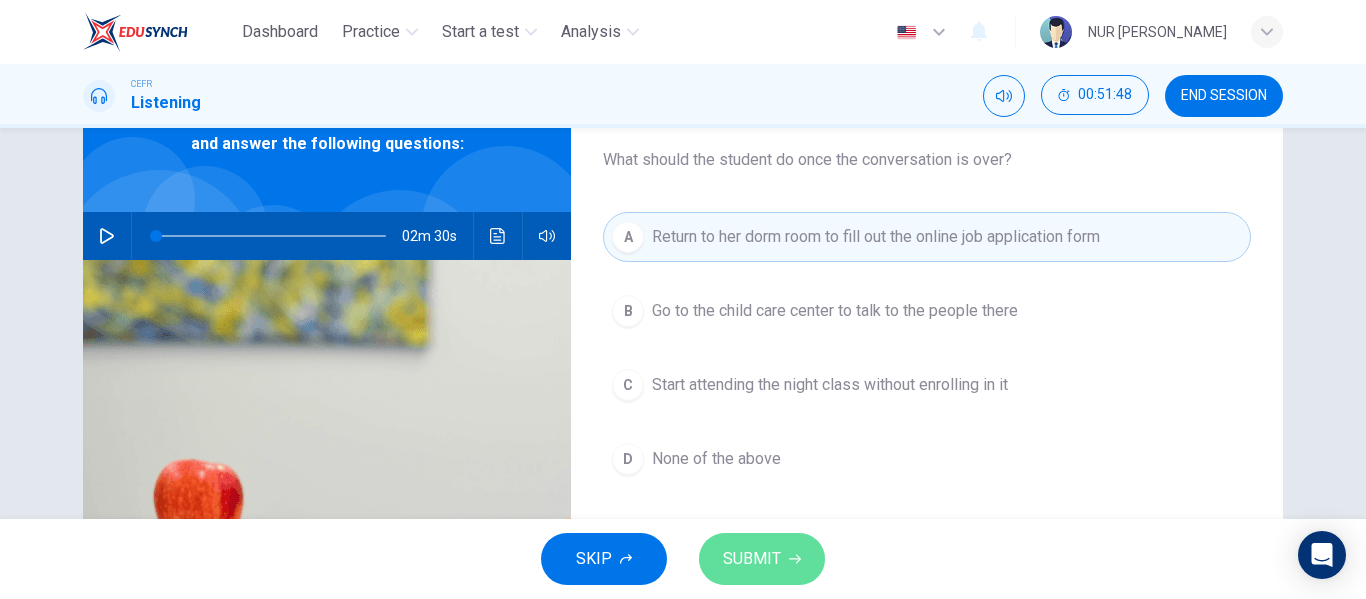 click on "SUBMIT" at bounding box center (762, 559) 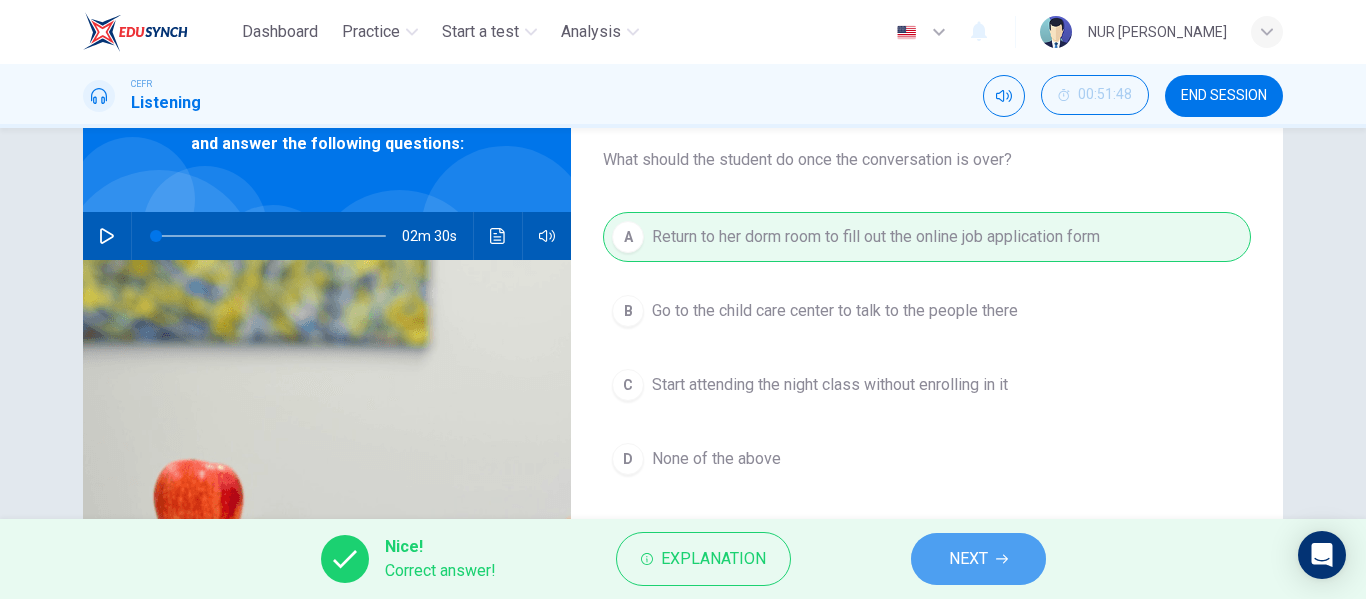 click on "NEXT" at bounding box center (968, 559) 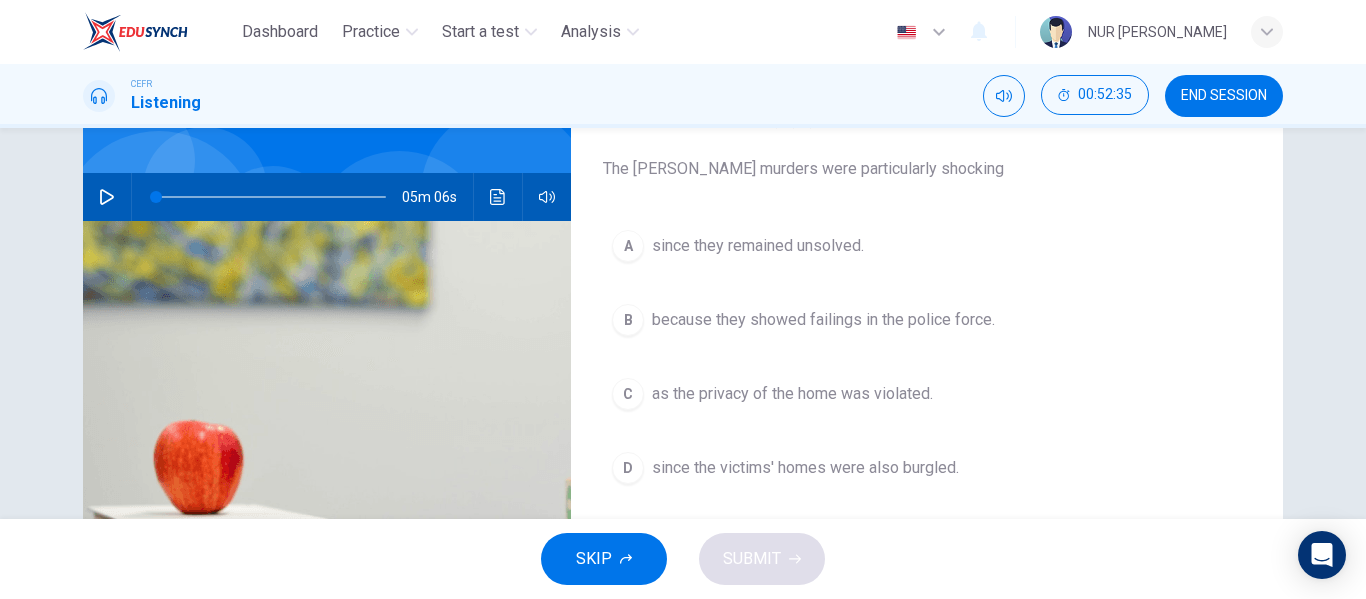 scroll, scrollTop: 154, scrollLeft: 0, axis: vertical 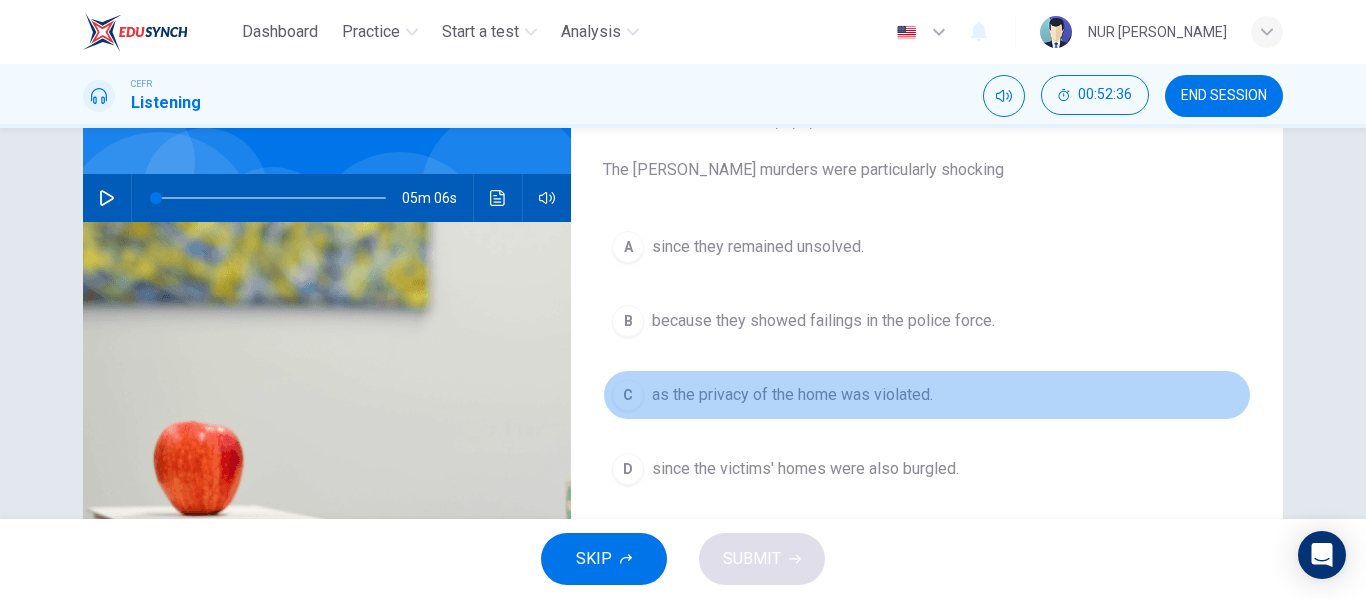 click on "as the privacy of the home was violated." at bounding box center [792, 395] 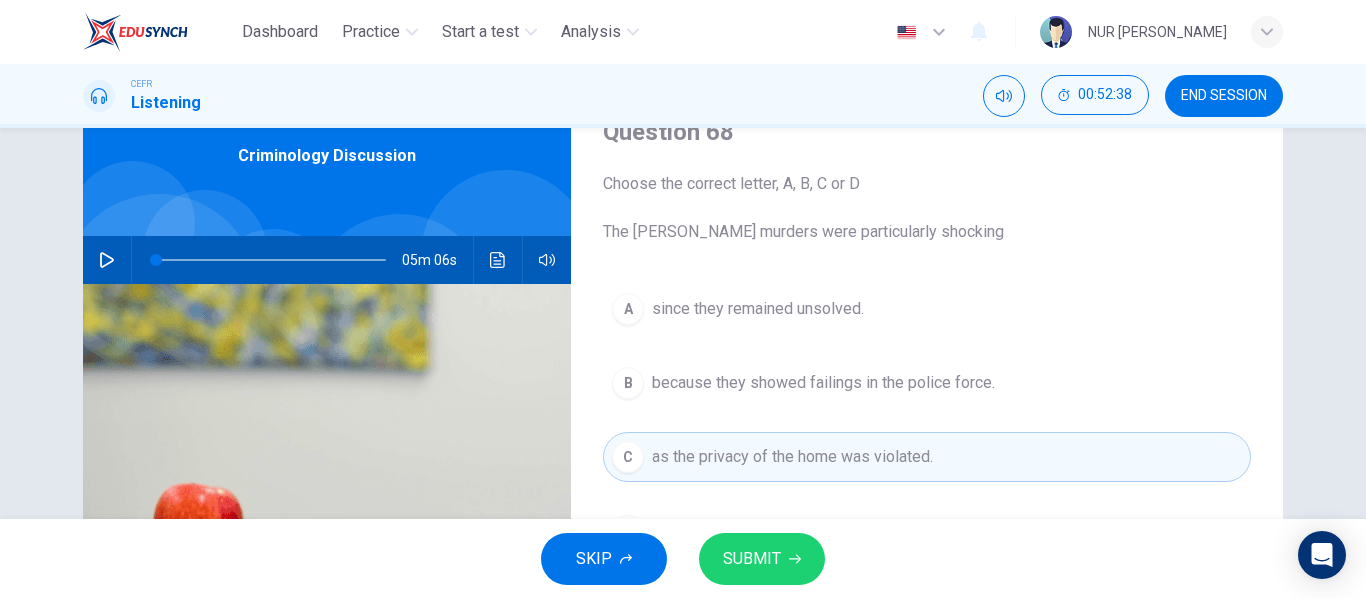 scroll, scrollTop: 91, scrollLeft: 0, axis: vertical 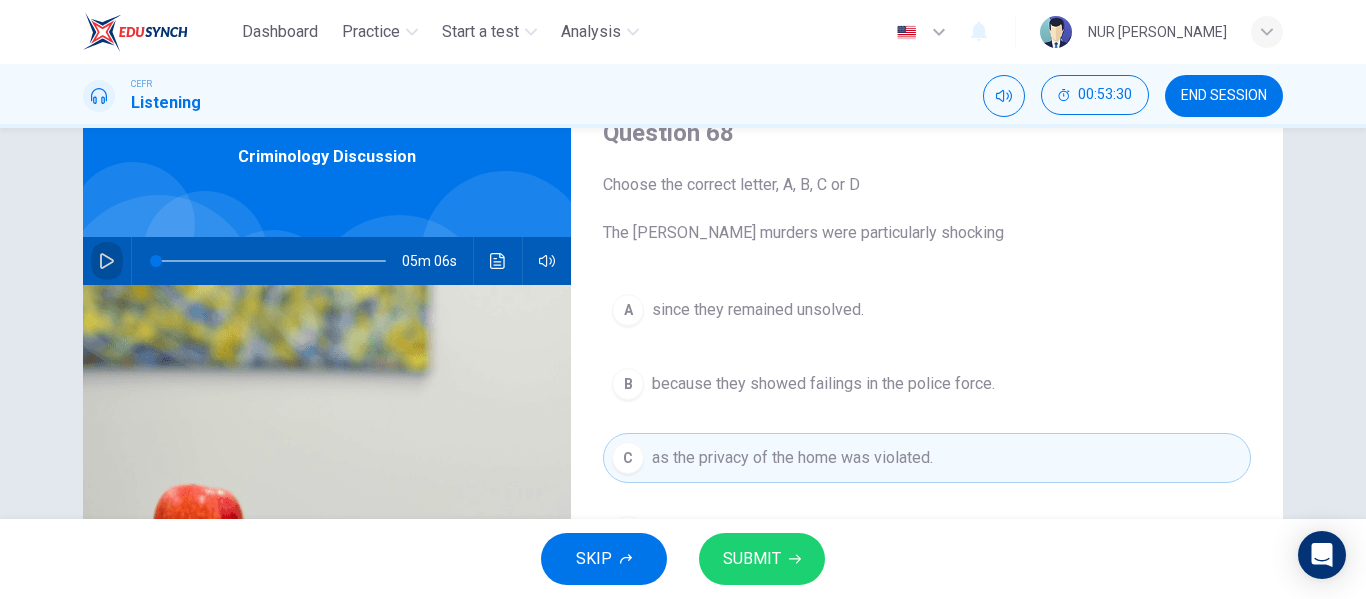 click at bounding box center [107, 261] 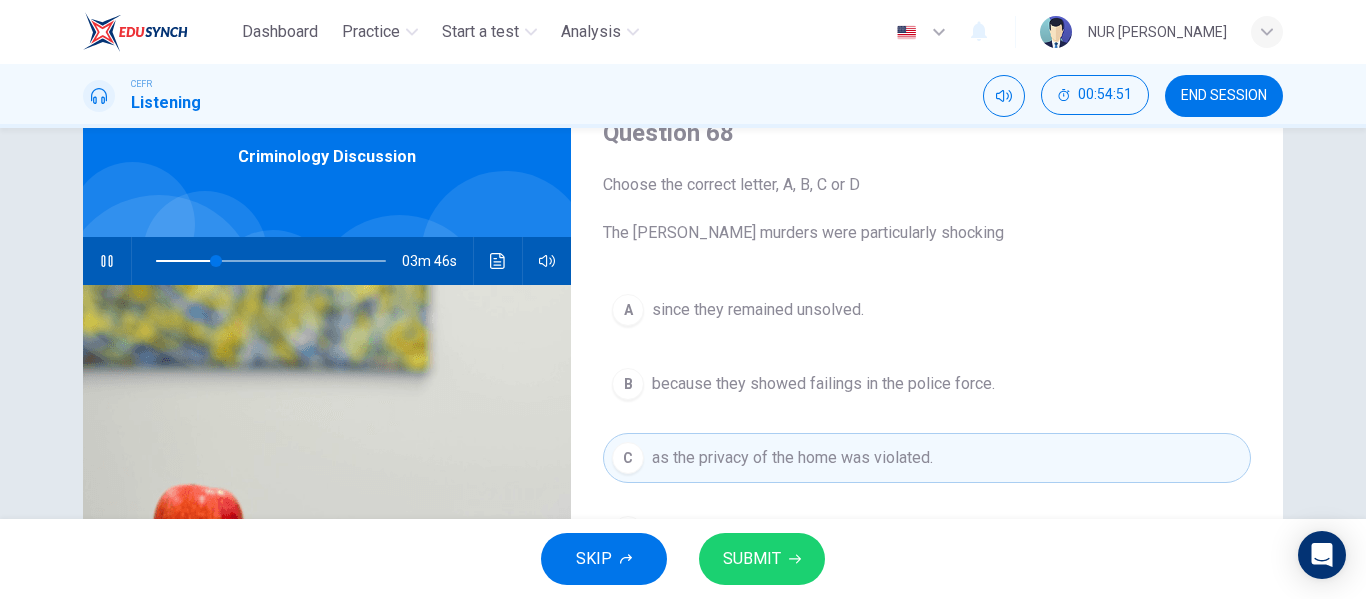 type on "26" 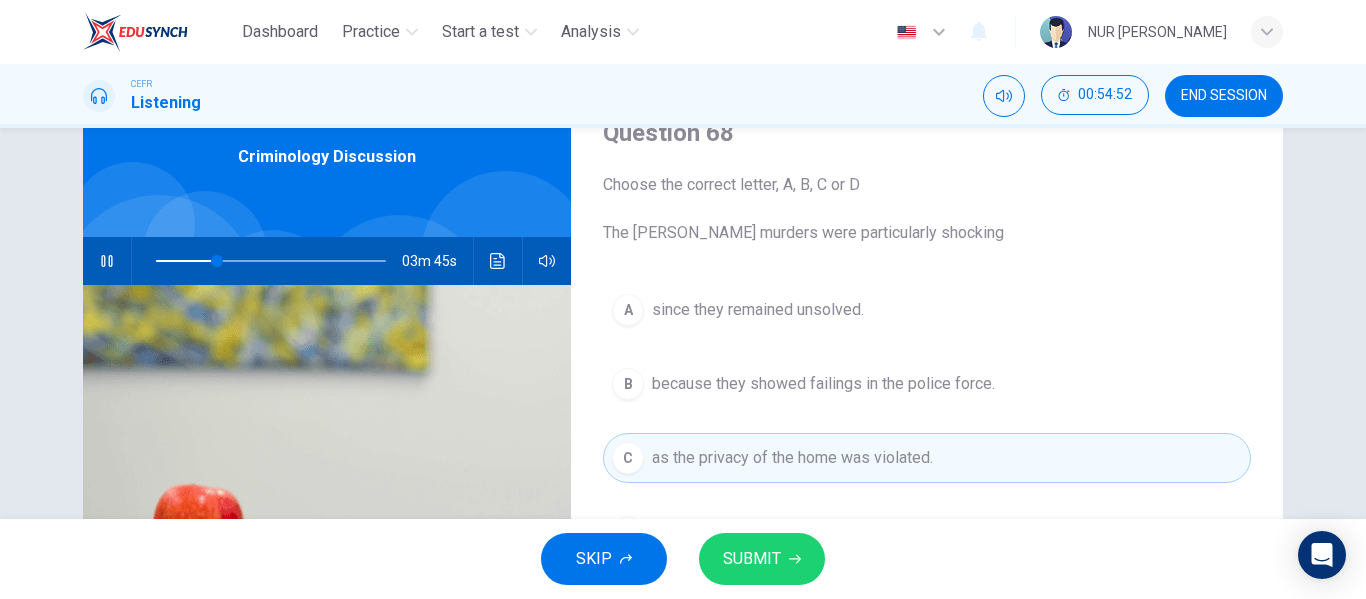 type 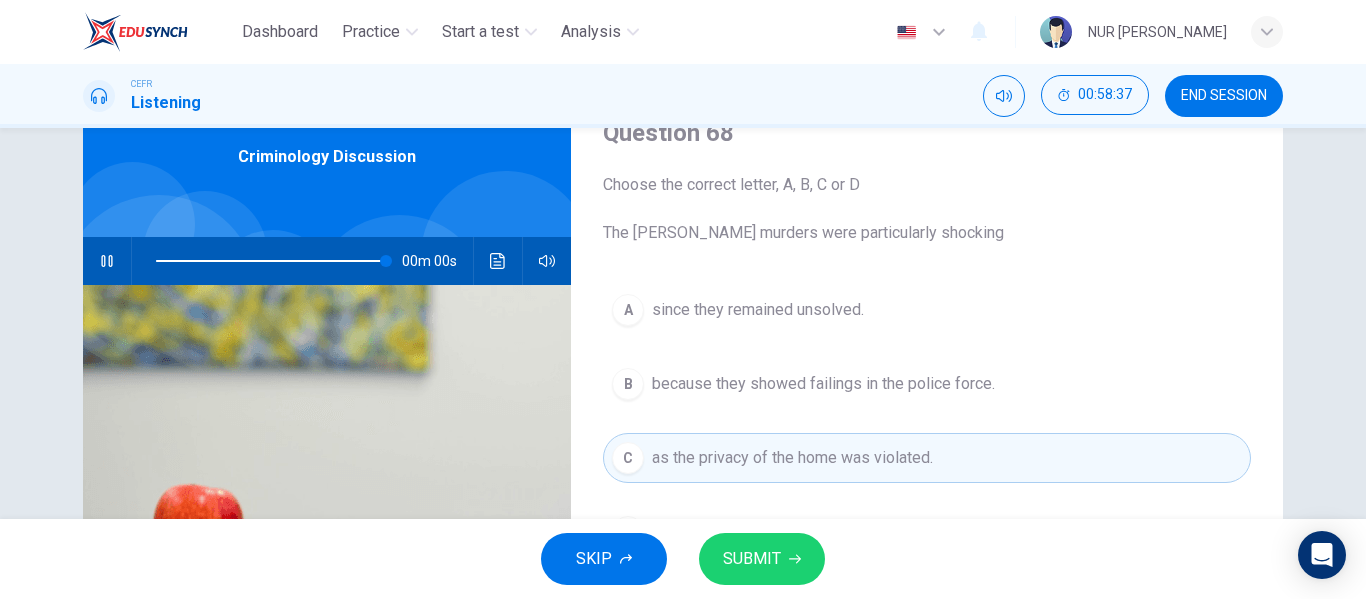 type on "0" 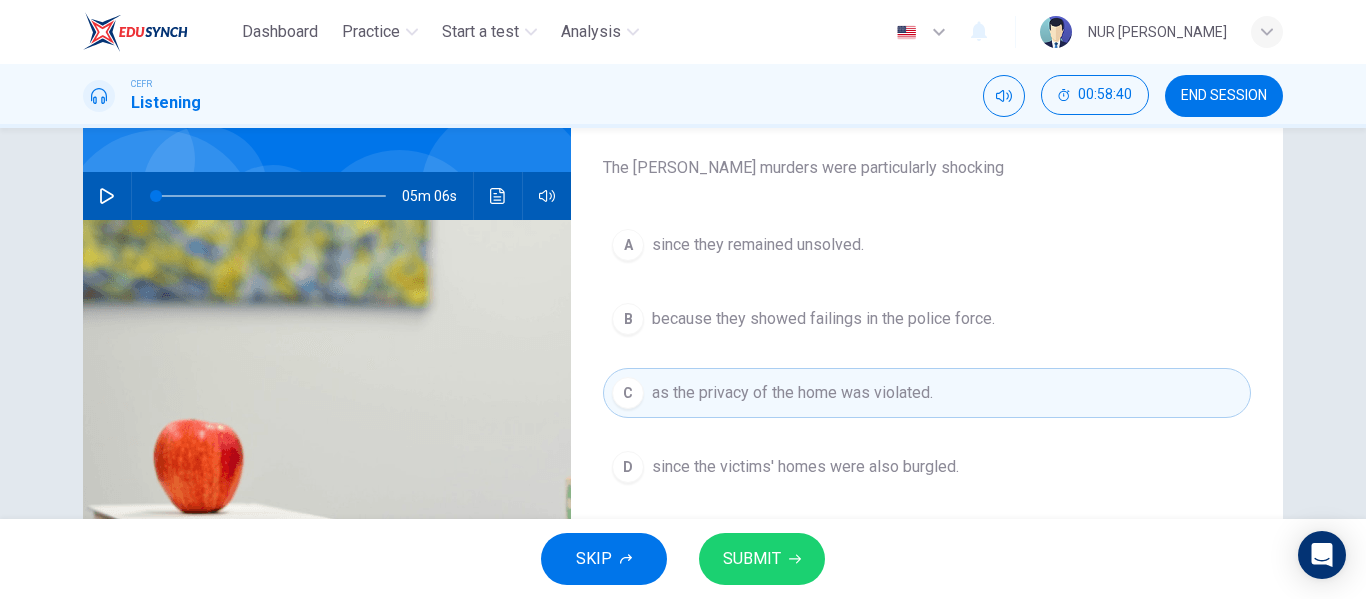 scroll, scrollTop: 191, scrollLeft: 0, axis: vertical 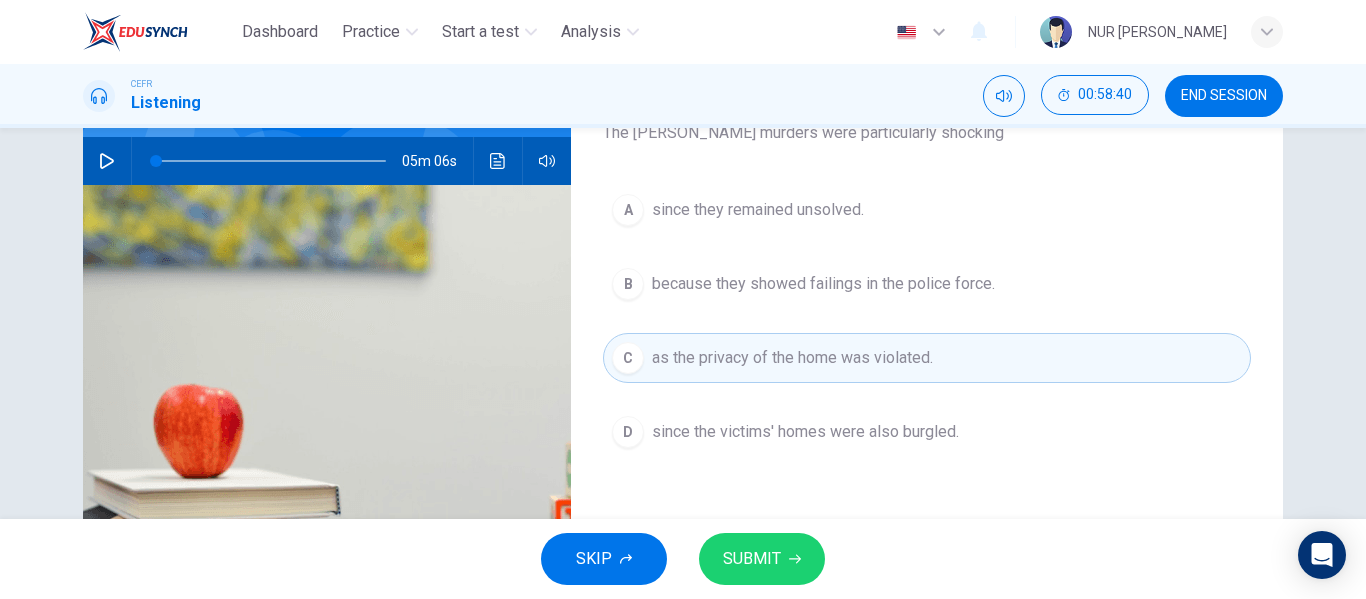 click on "SUBMIT" at bounding box center [752, 559] 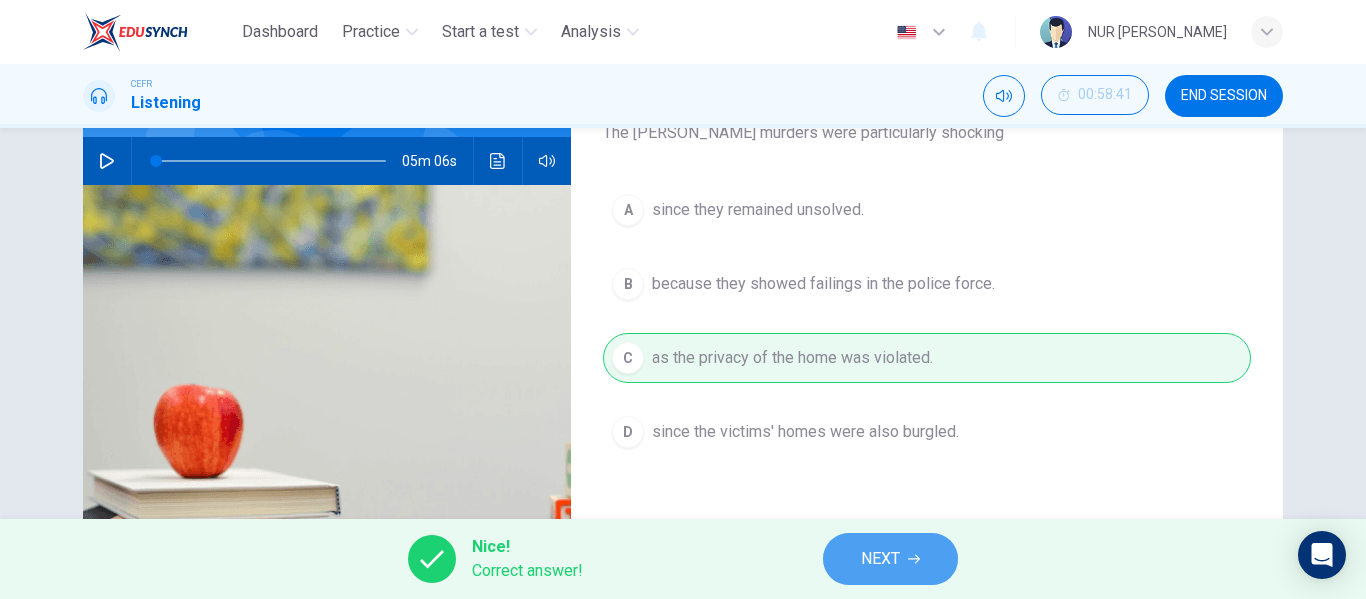 click on "NEXT" at bounding box center [890, 559] 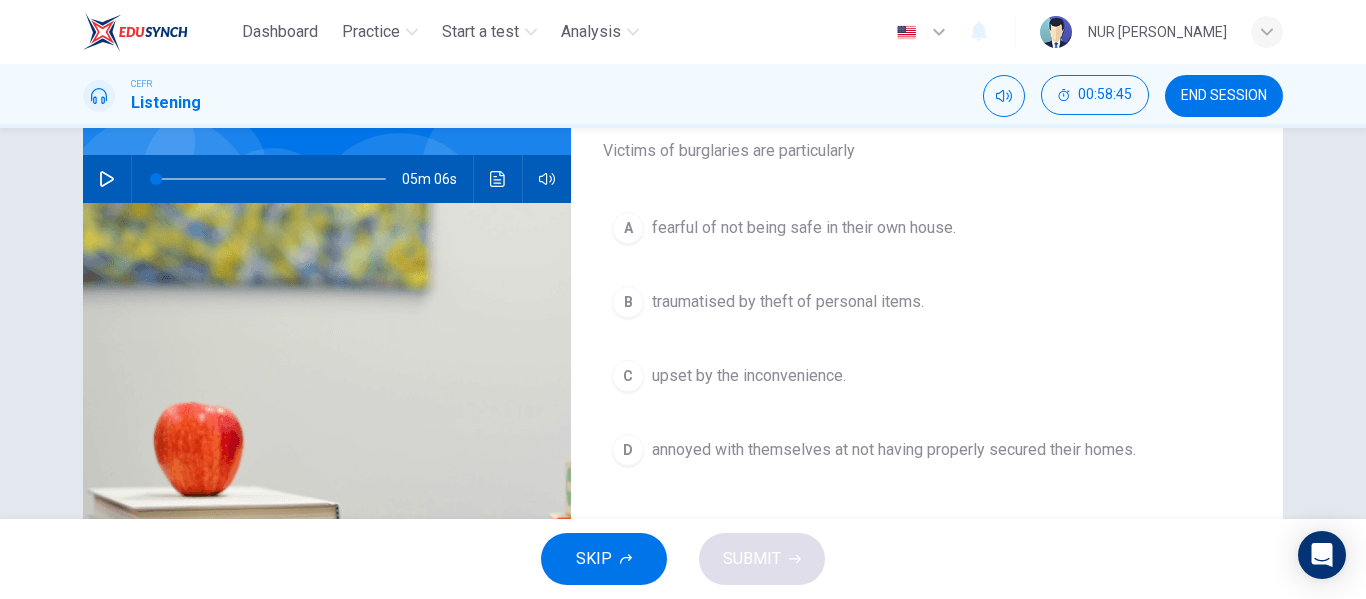 scroll, scrollTop: 172, scrollLeft: 0, axis: vertical 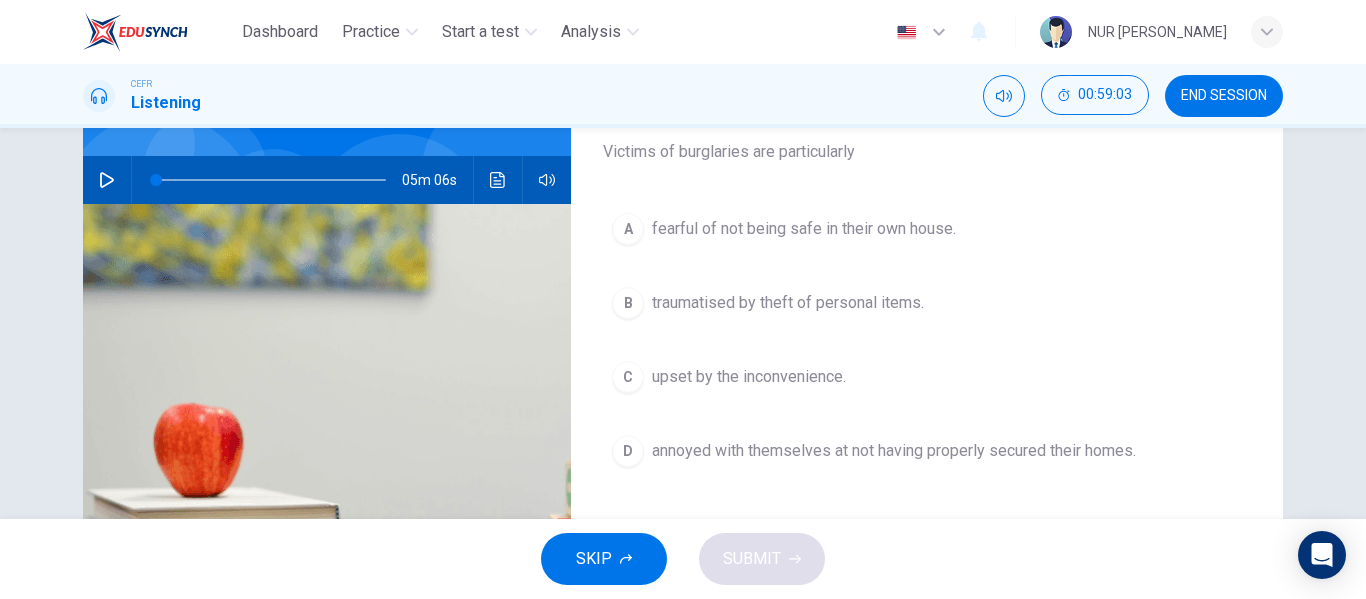 click on "traumatised by theft of personal items." at bounding box center (788, 303) 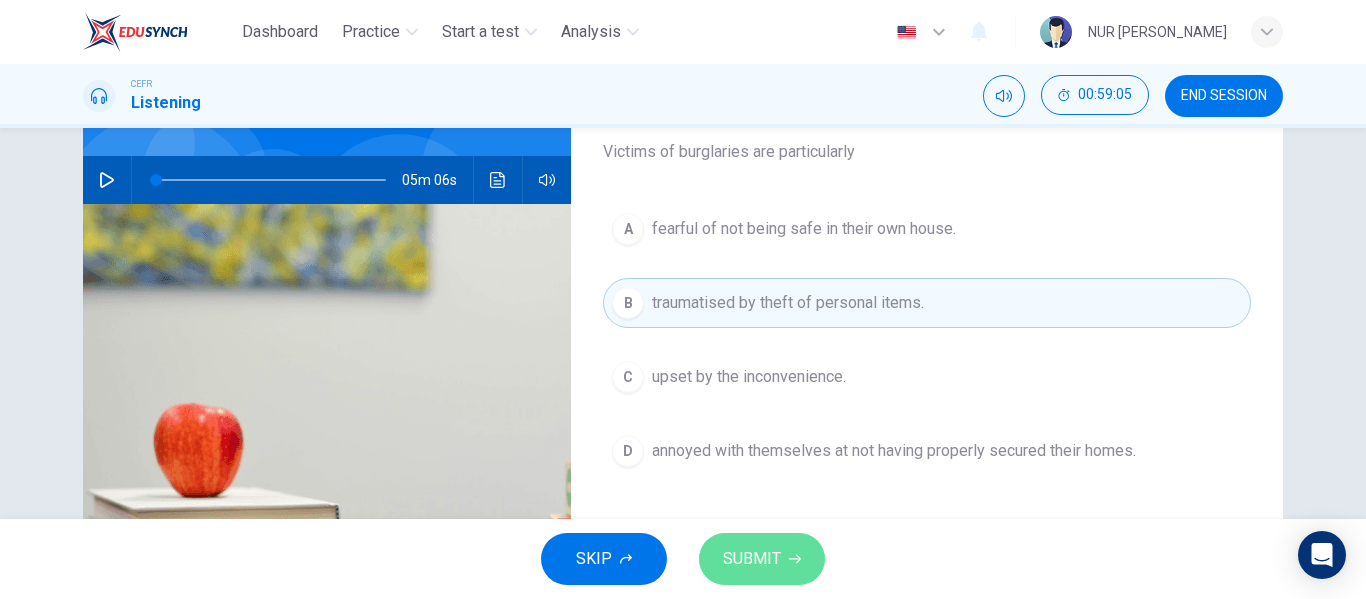 click on "SUBMIT" at bounding box center [762, 559] 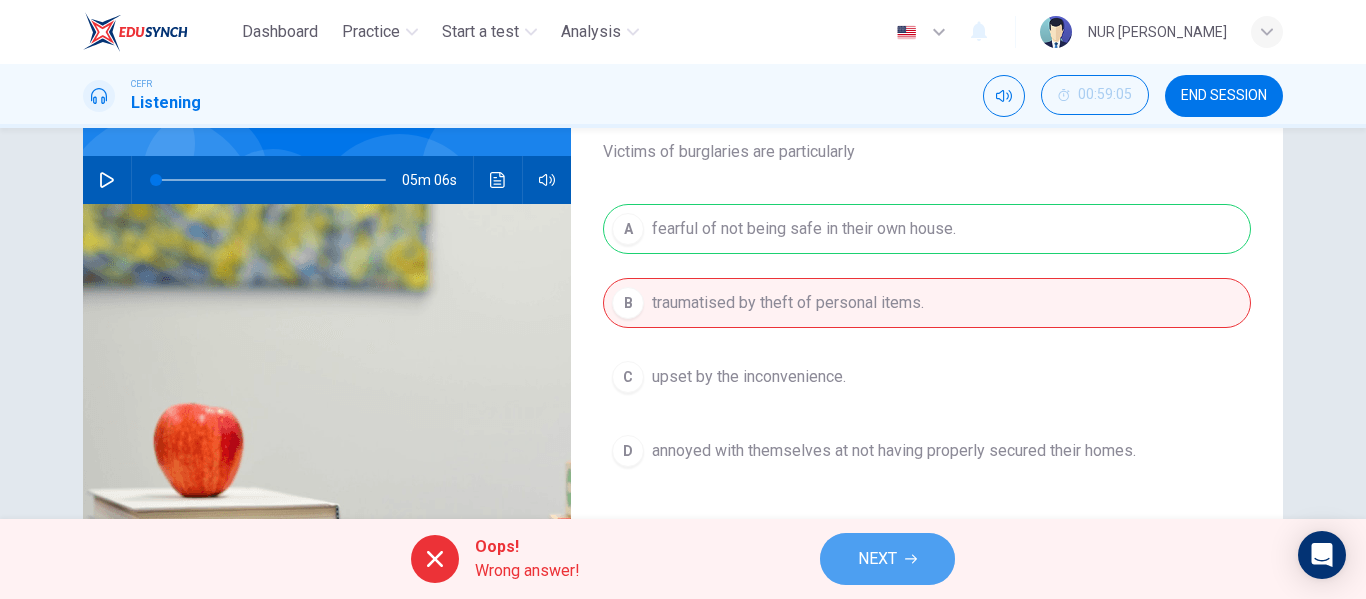 click on "NEXT" at bounding box center [887, 559] 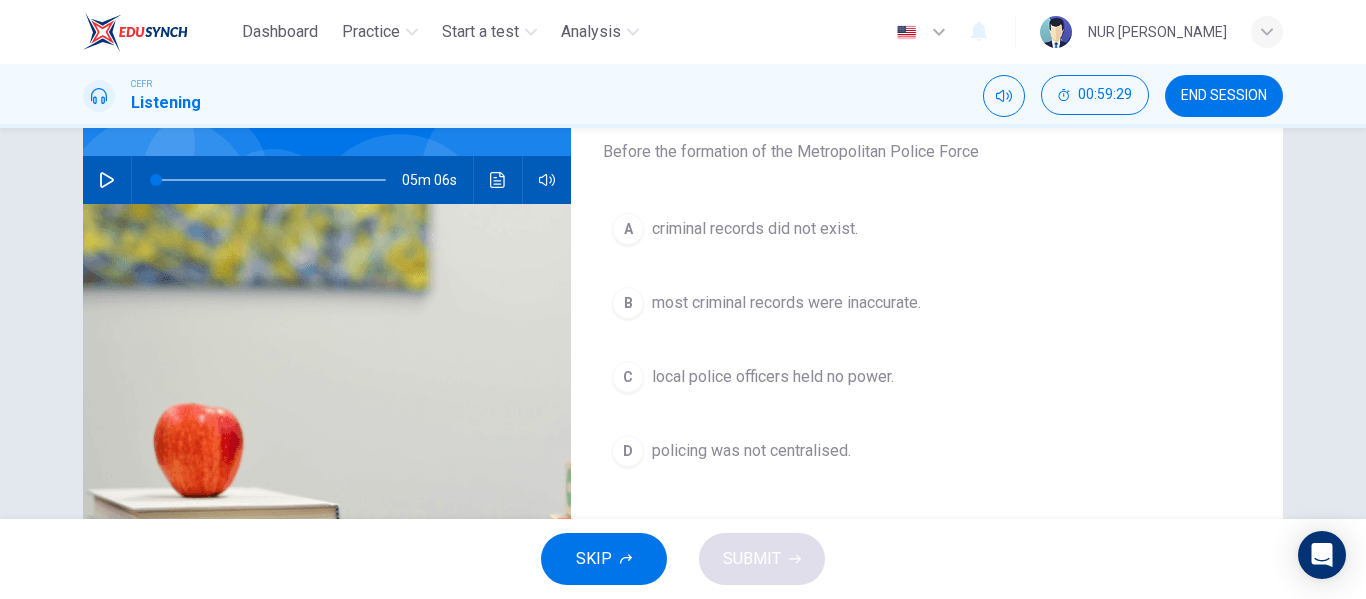 click on "A criminal records did not exist. B most criminal records were inaccurate. C local police officers held no power. D policing was not centralised." at bounding box center (927, 360) 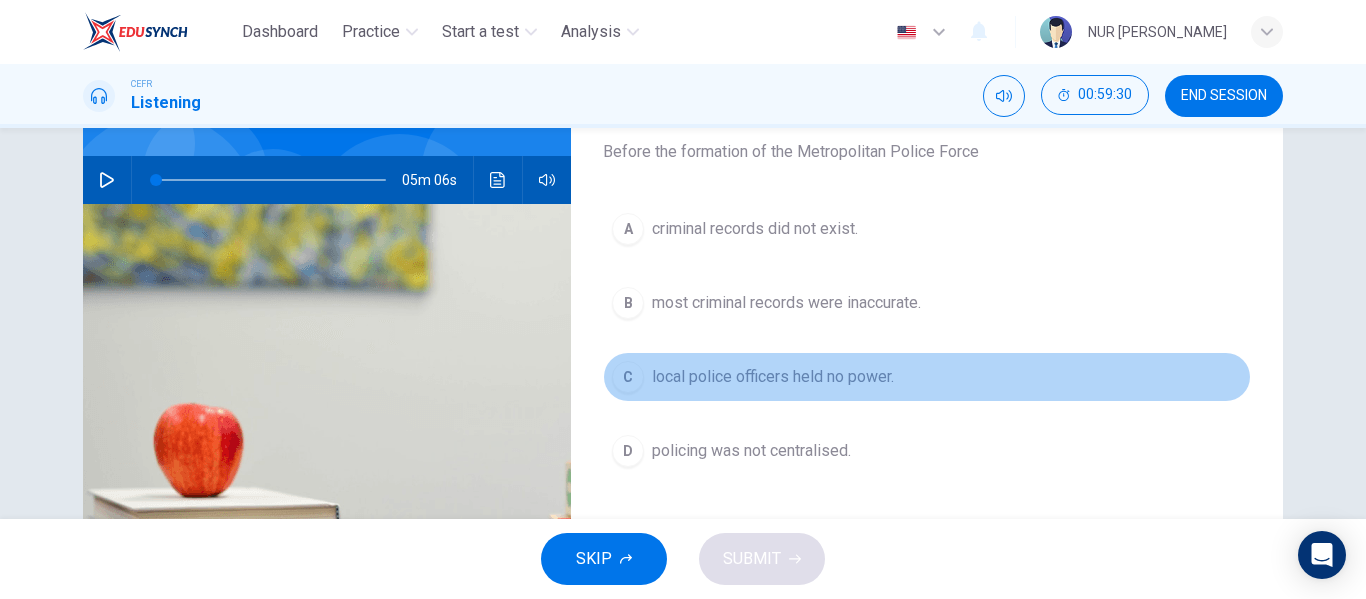 click on "local police officers held no power." at bounding box center (773, 377) 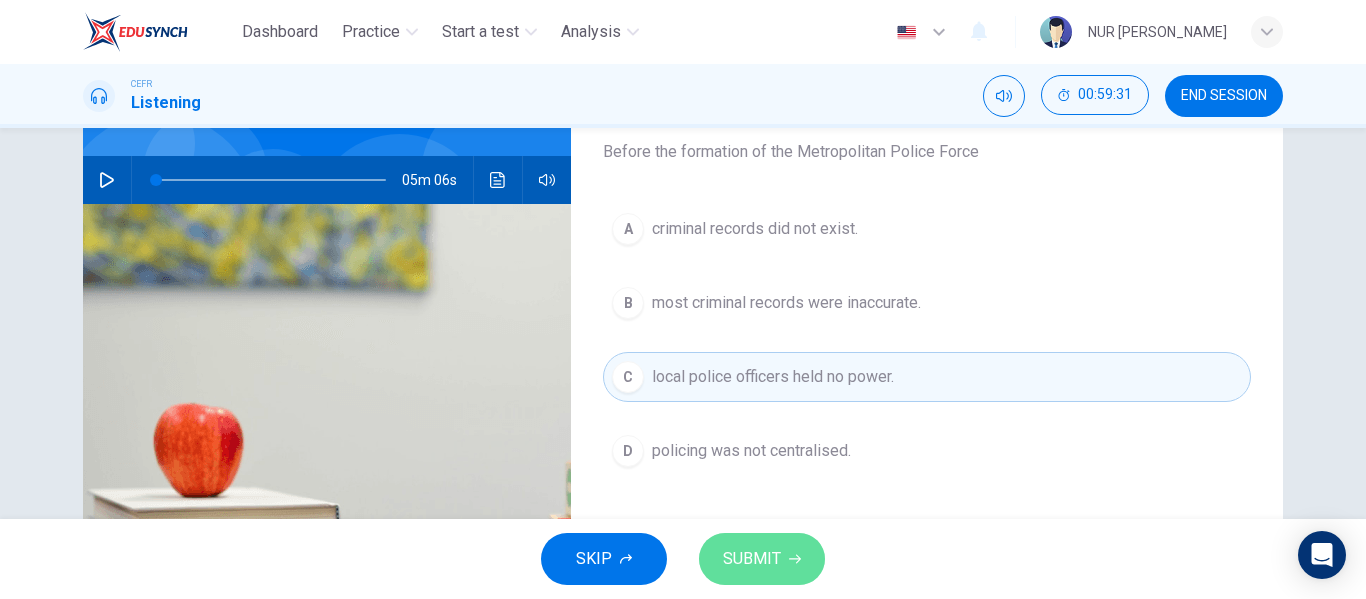 click on "SUBMIT" at bounding box center (762, 559) 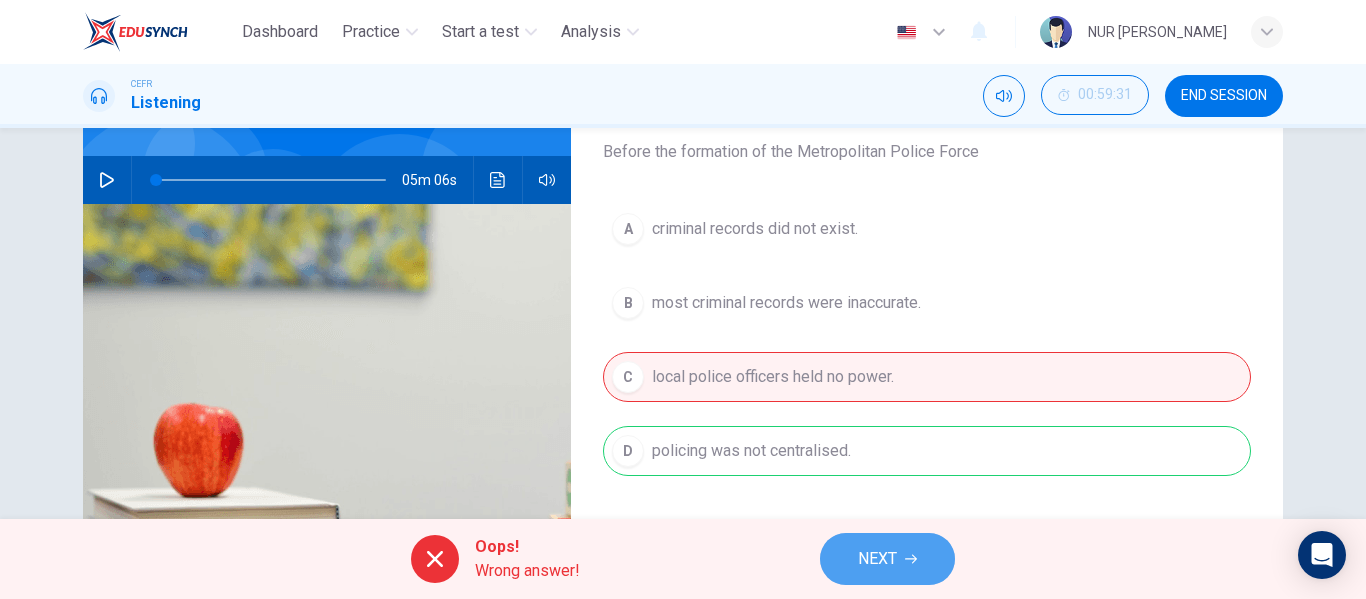 click on "NEXT" at bounding box center [877, 559] 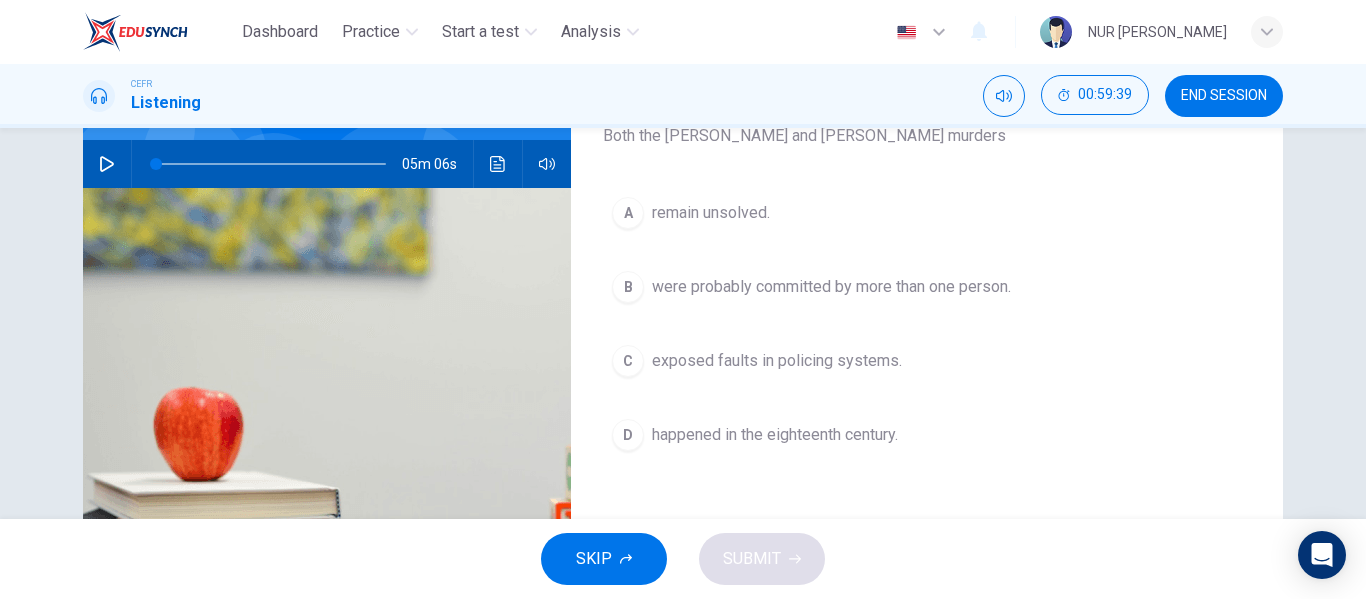 scroll, scrollTop: 187, scrollLeft: 0, axis: vertical 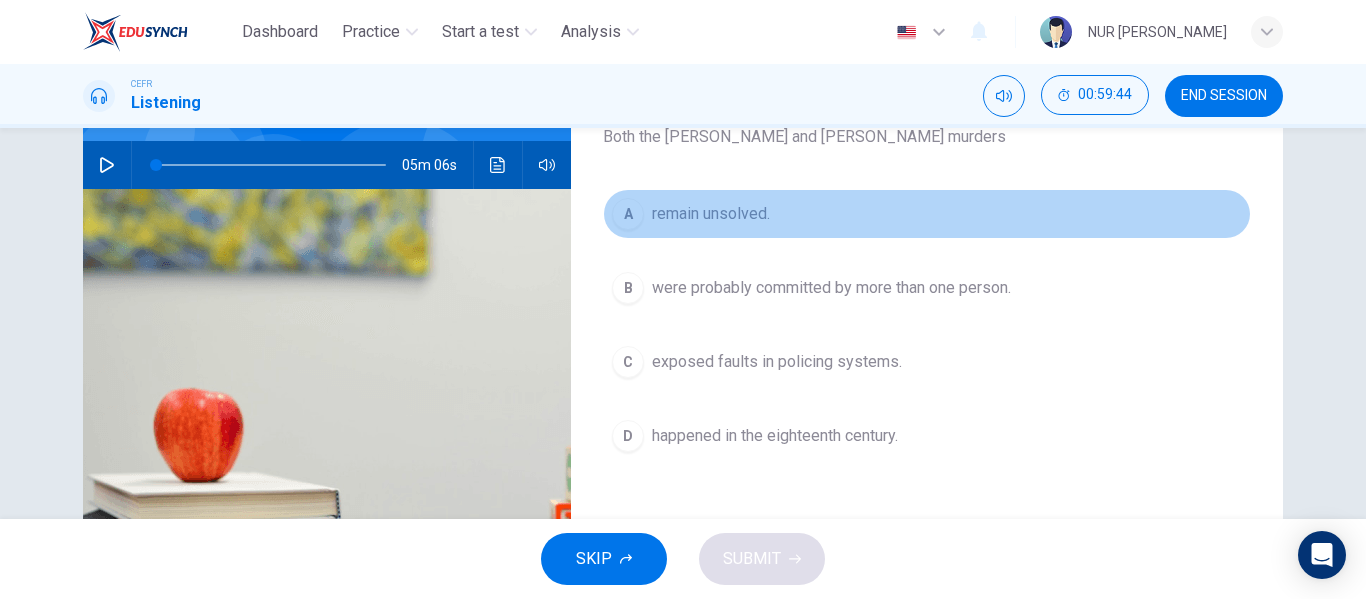 click on "A remain unsolved." at bounding box center [927, 214] 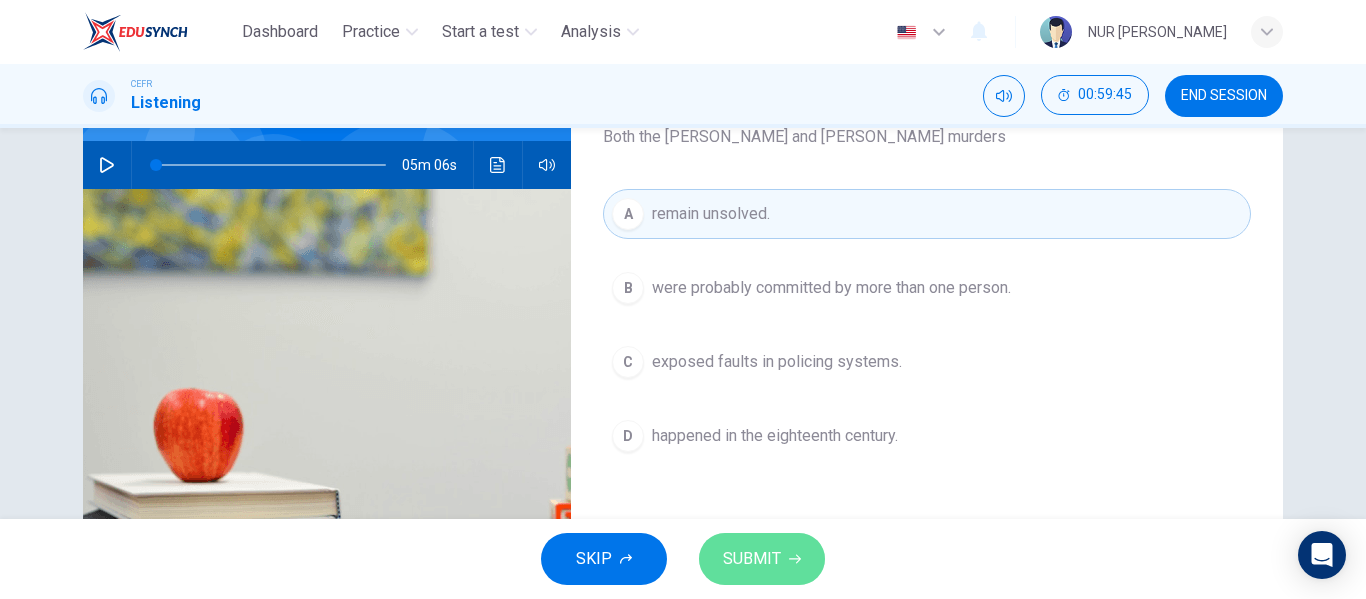 click on "SUBMIT" at bounding box center (752, 559) 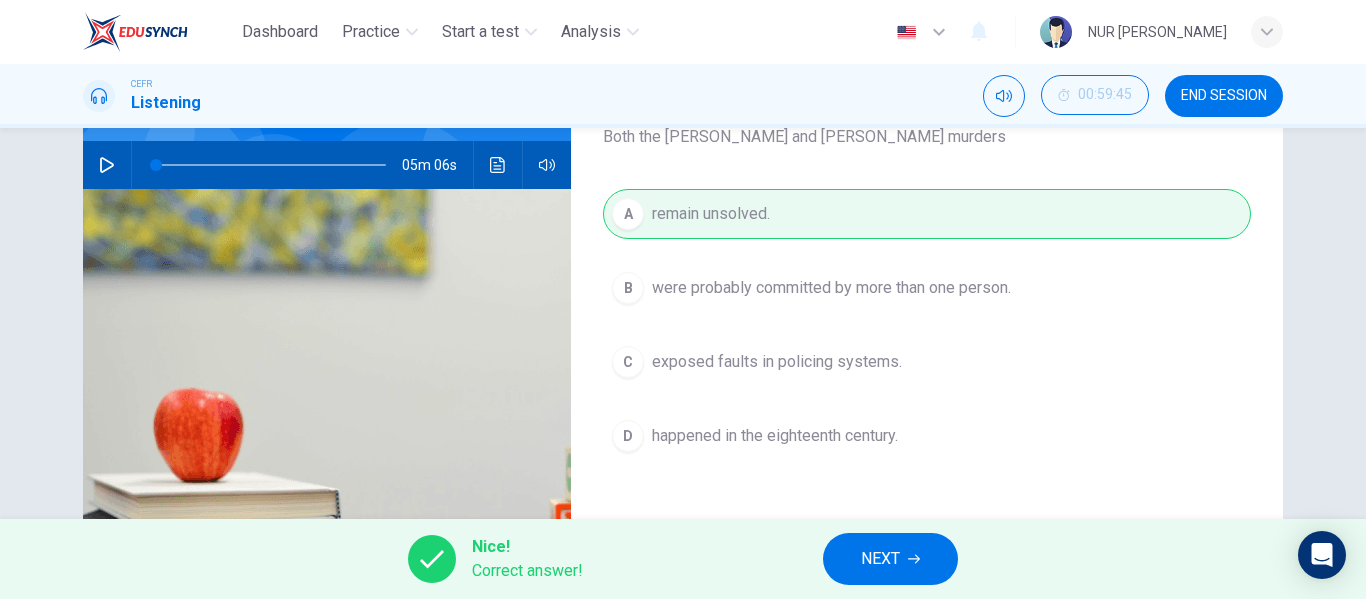 click on "NEXT" at bounding box center [890, 559] 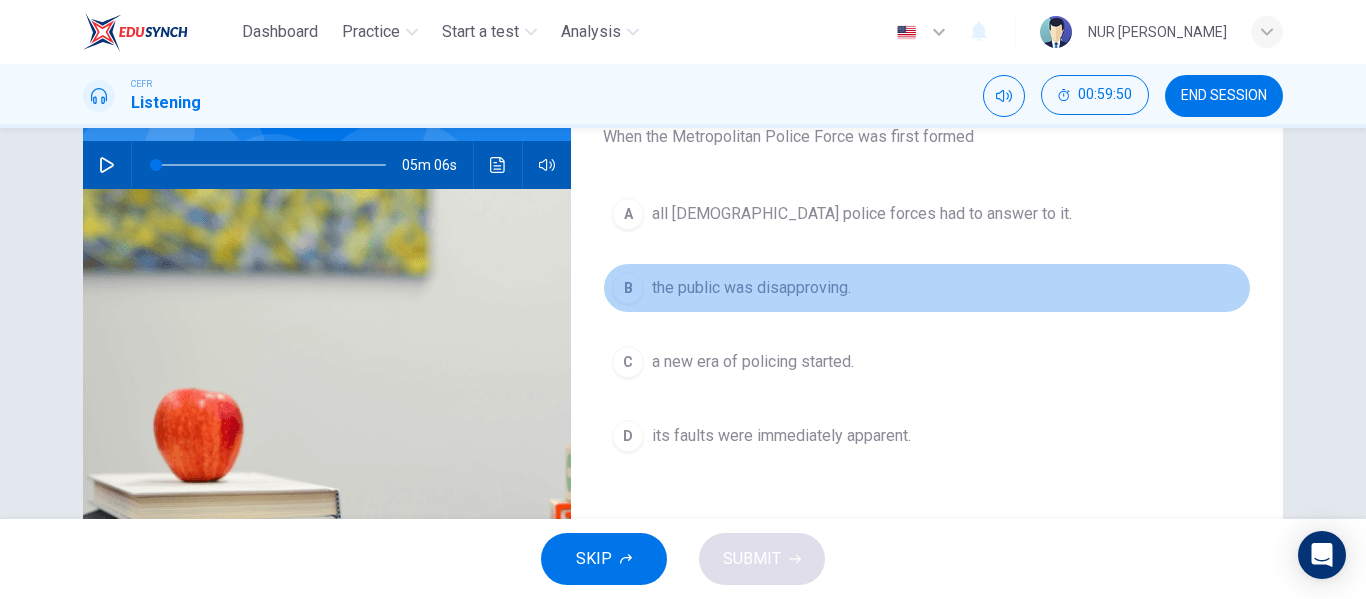 click on "the public was disapproving." at bounding box center (751, 288) 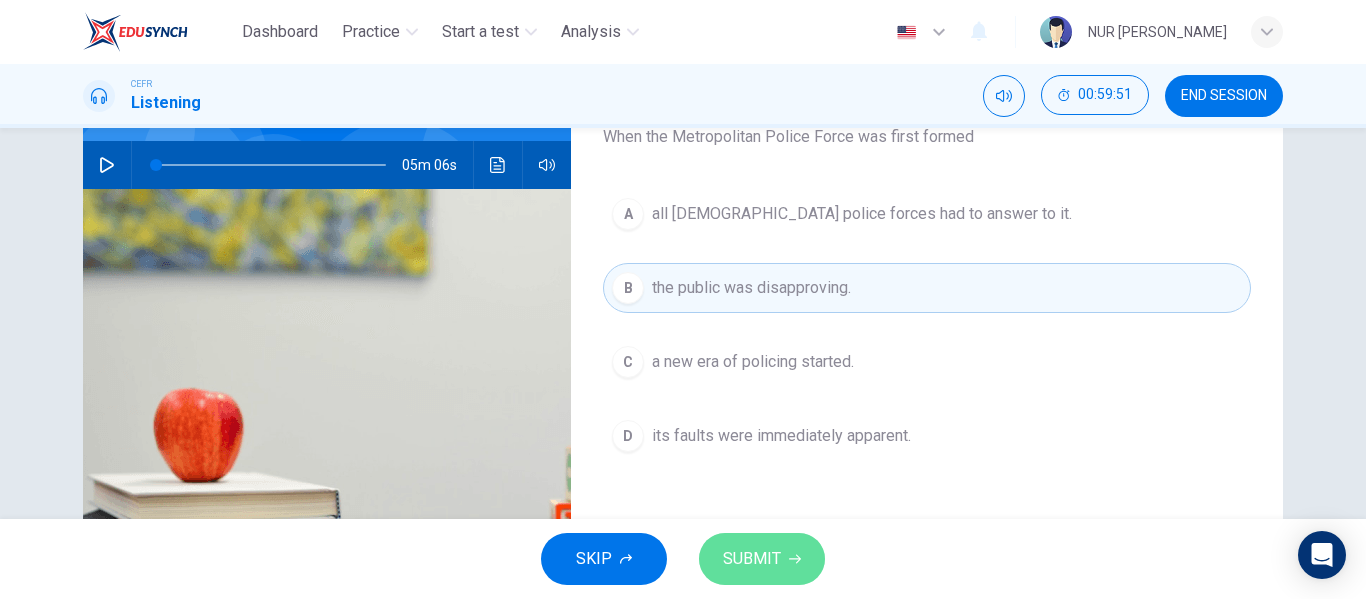 click on "SUBMIT" at bounding box center [762, 559] 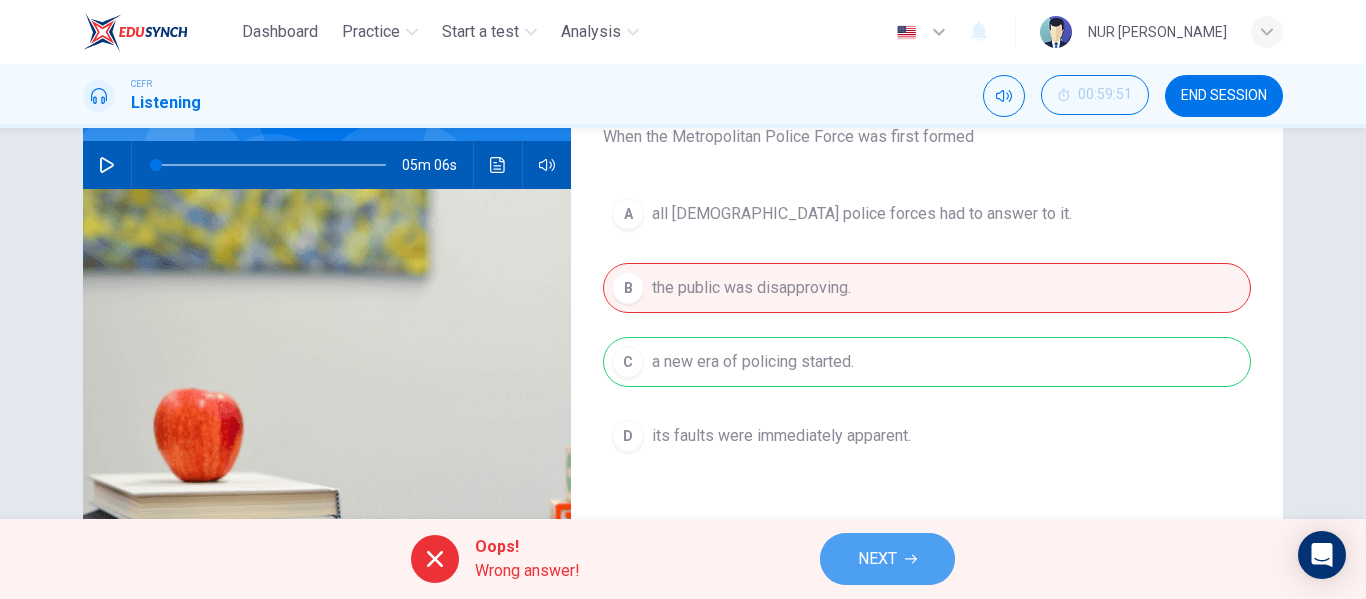 click on "NEXT" at bounding box center [887, 559] 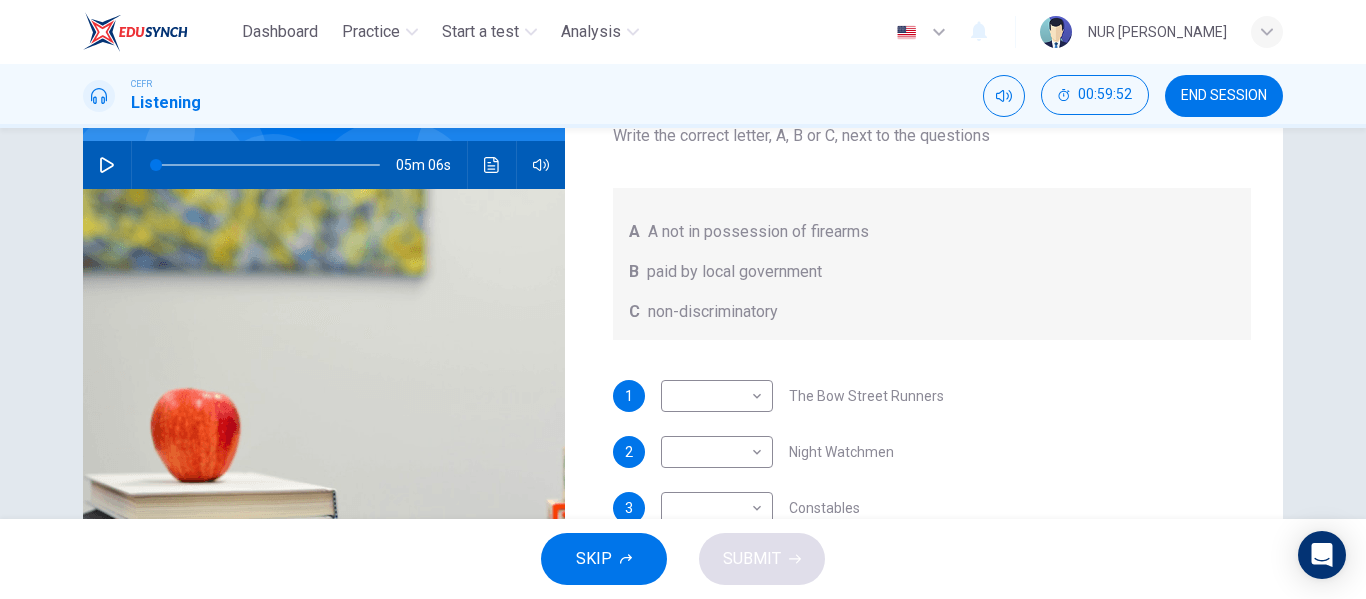 scroll, scrollTop: 1, scrollLeft: 0, axis: vertical 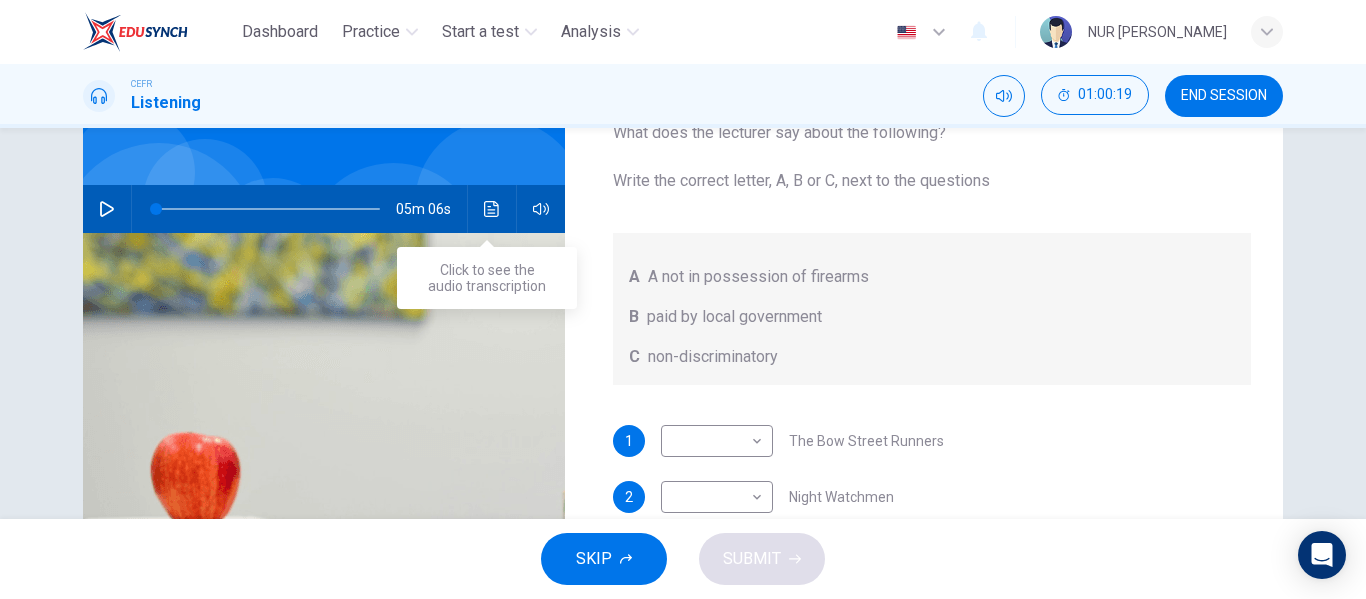 click 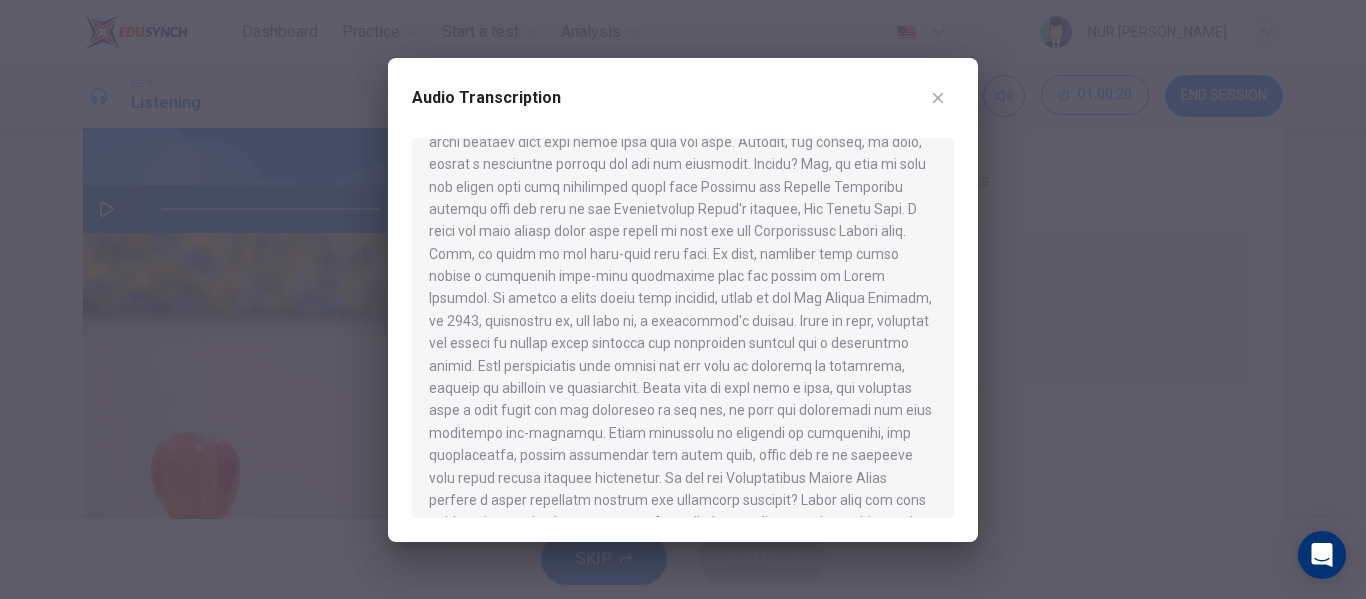 scroll, scrollTop: 975, scrollLeft: 0, axis: vertical 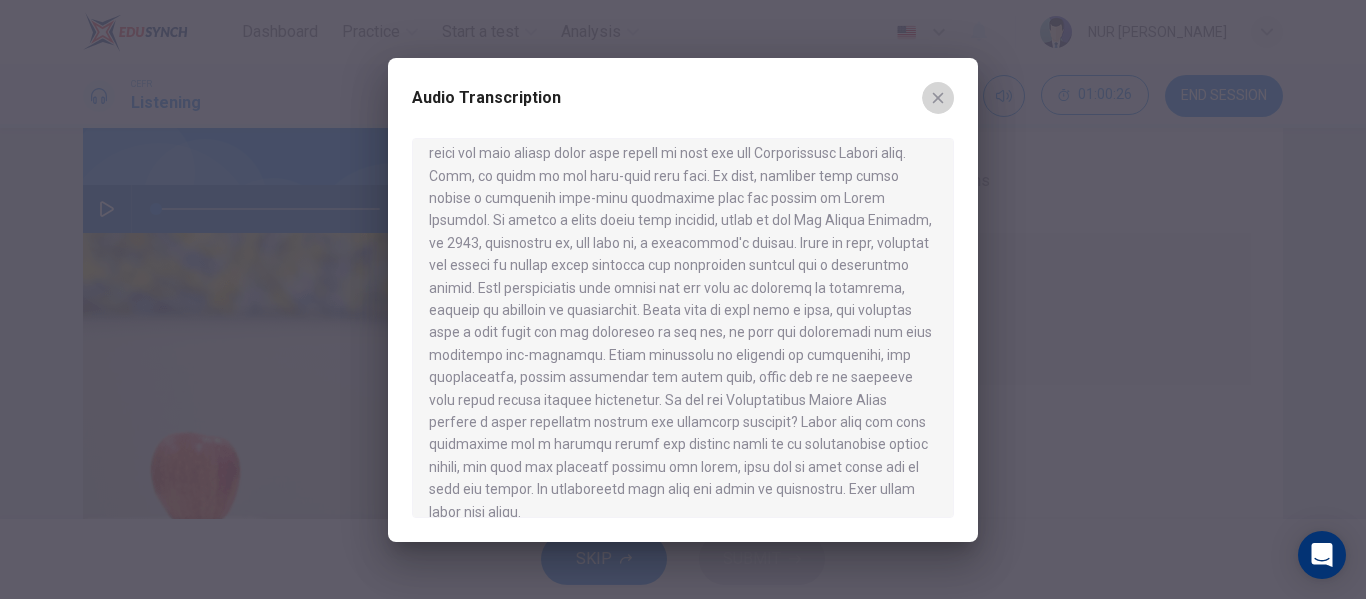 click at bounding box center (938, 98) 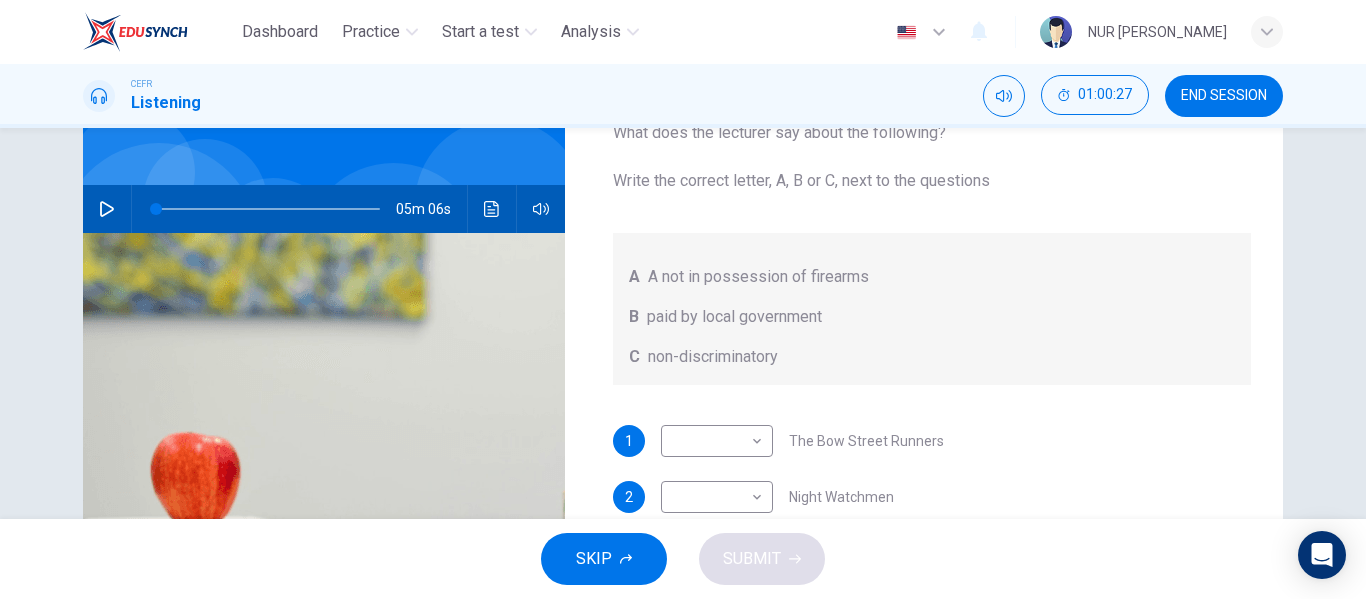 scroll, scrollTop: 1, scrollLeft: 0, axis: vertical 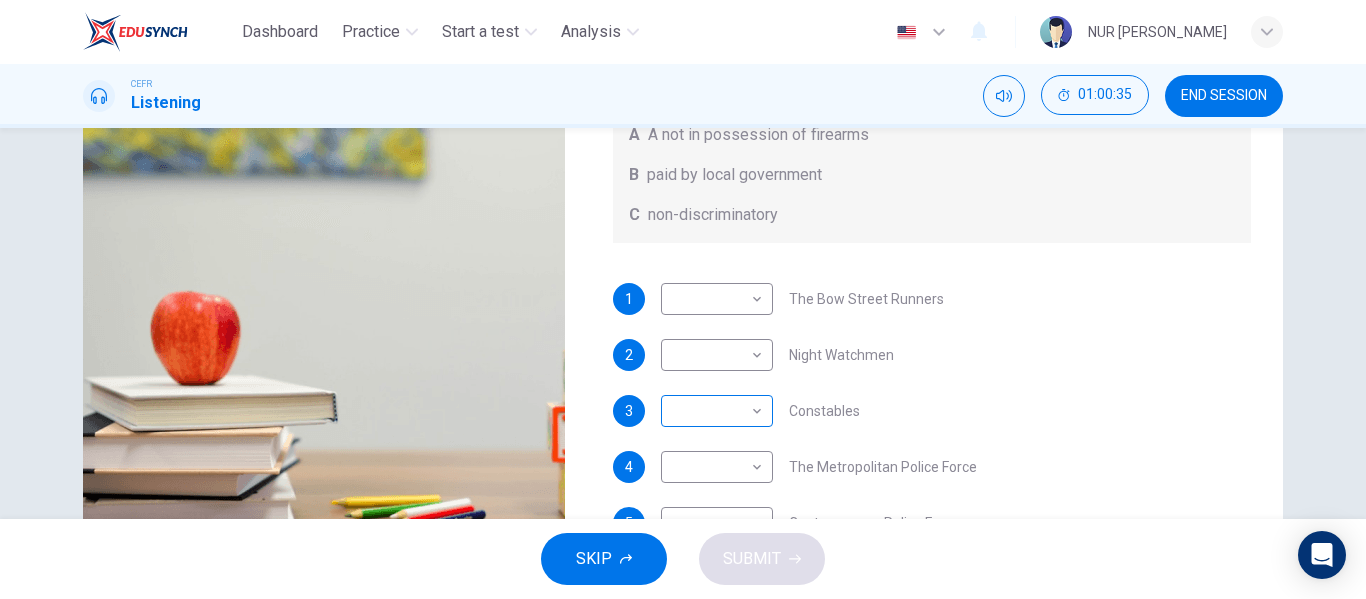 click on "Dashboard Practice Start a test Analysis English en ​ NUR [PERSON_NAME] Listening 01:00:35 END SESSION Question 73 What does the lecturer say about the following? Write the correct letter, A, B or C, next to the questions A  A not in possession of firearms B paid by local government C non-discriminatory 1 ​ ​ The Bow Street Runners
2 ​ ​ Night Watchmen 3 ​ ​ Constables 4 ​ ​ The Metropolitan Police Force 5 ​ ​ Contemporary Police Forces Criminology Discussion 05m 06s SKIP SUBMIT Dashboard Practice Start a test Analysis Notifications © Copyright  2025" at bounding box center [683, 299] 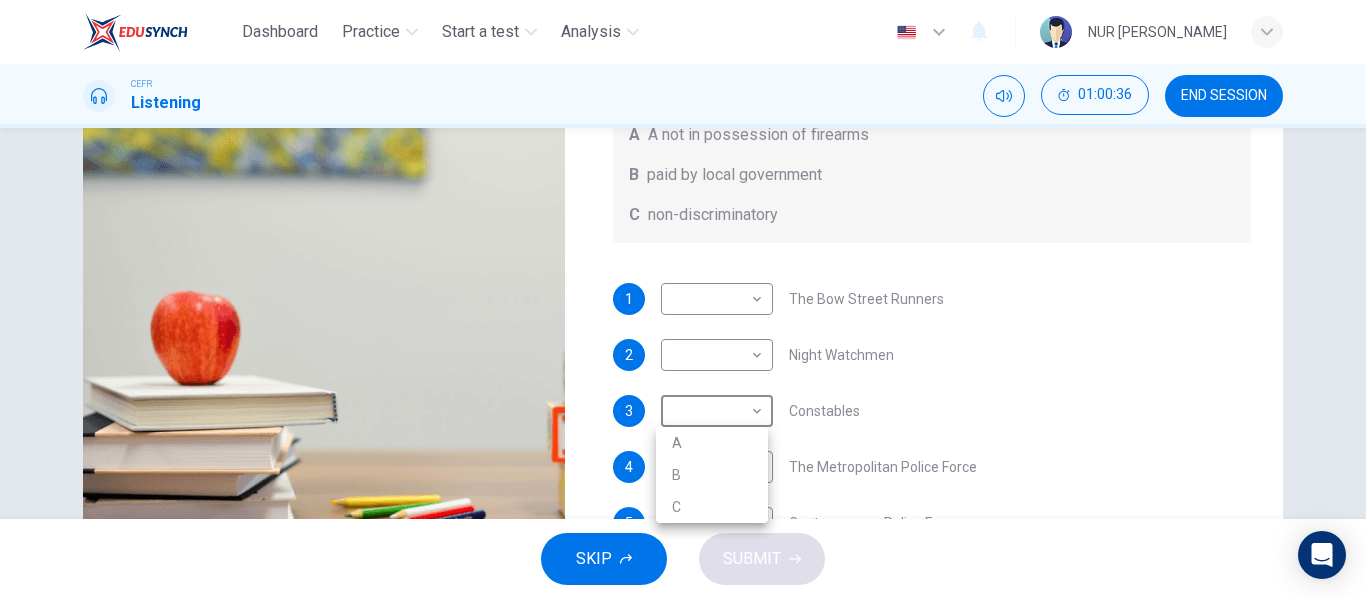 click on "A" at bounding box center [712, 443] 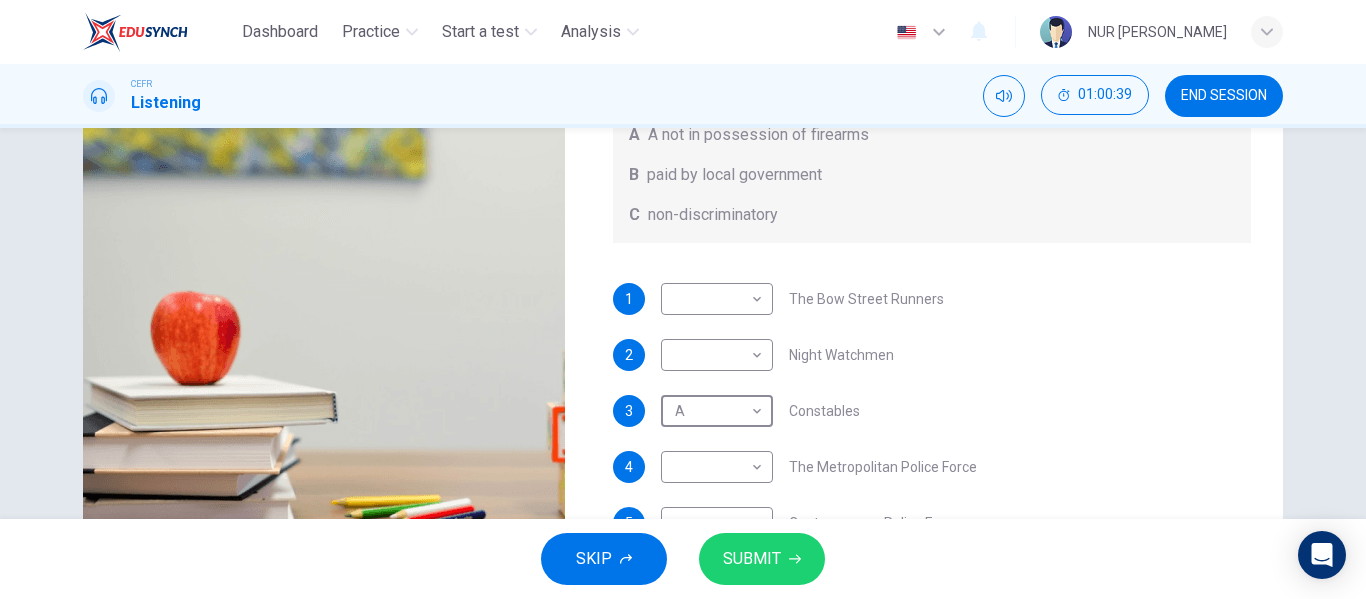 scroll, scrollTop: 0, scrollLeft: 0, axis: both 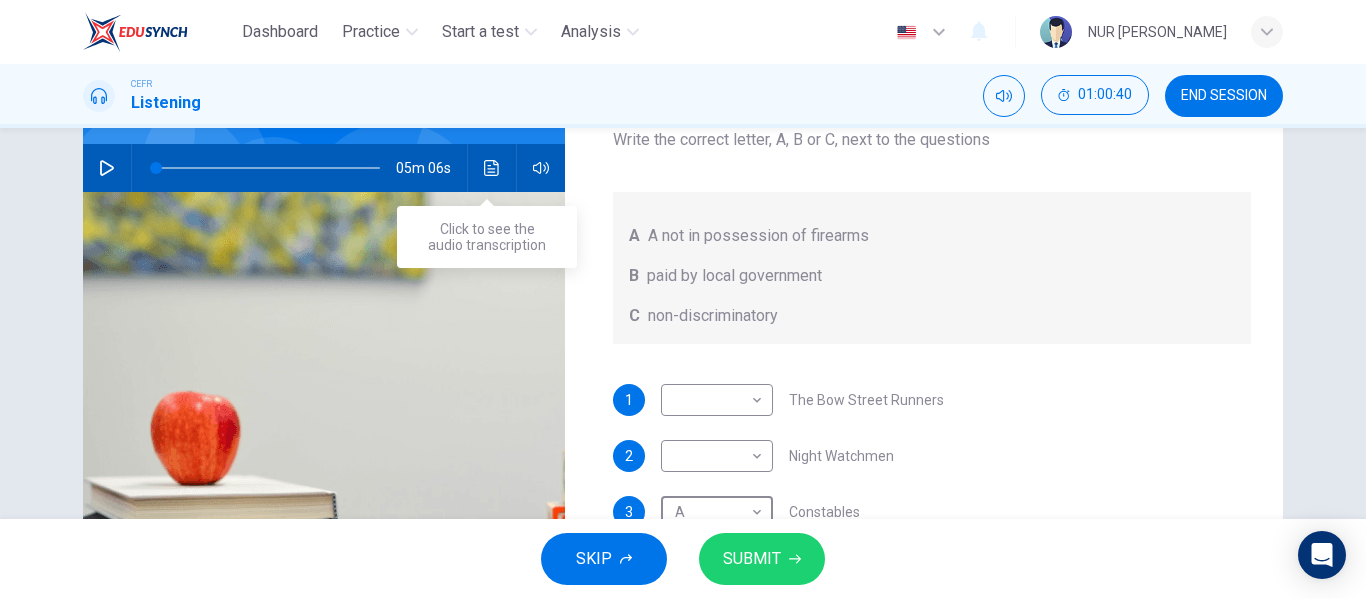 click at bounding box center (492, 168) 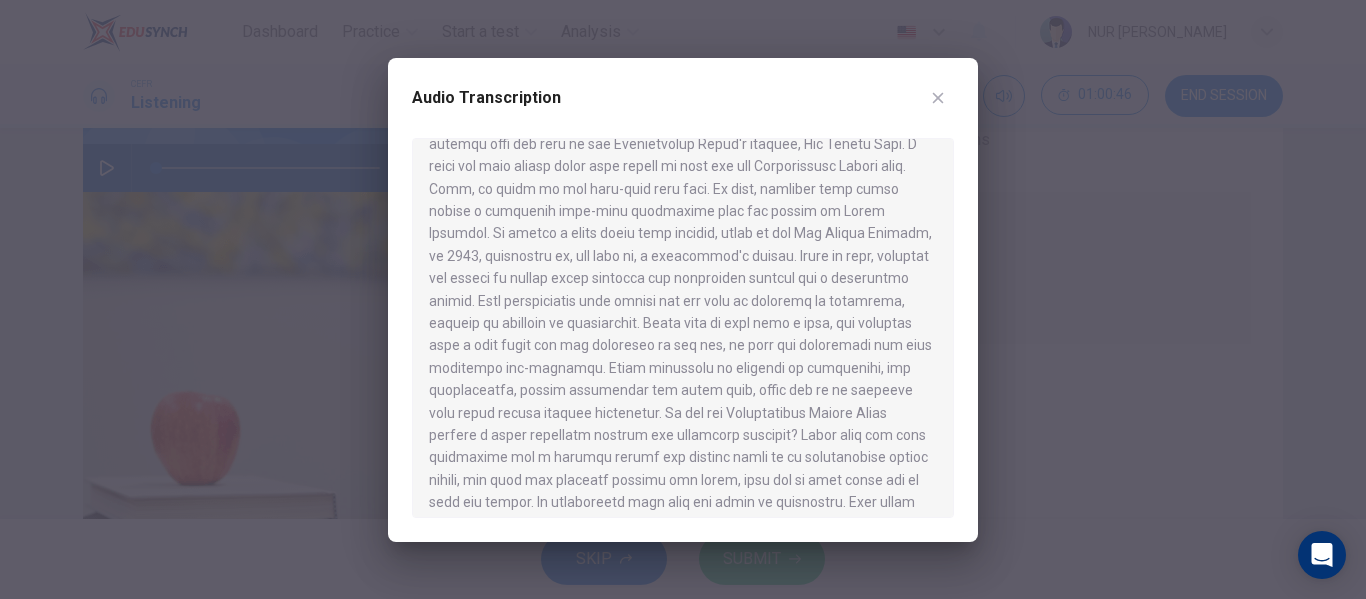 scroll, scrollTop: 961, scrollLeft: 0, axis: vertical 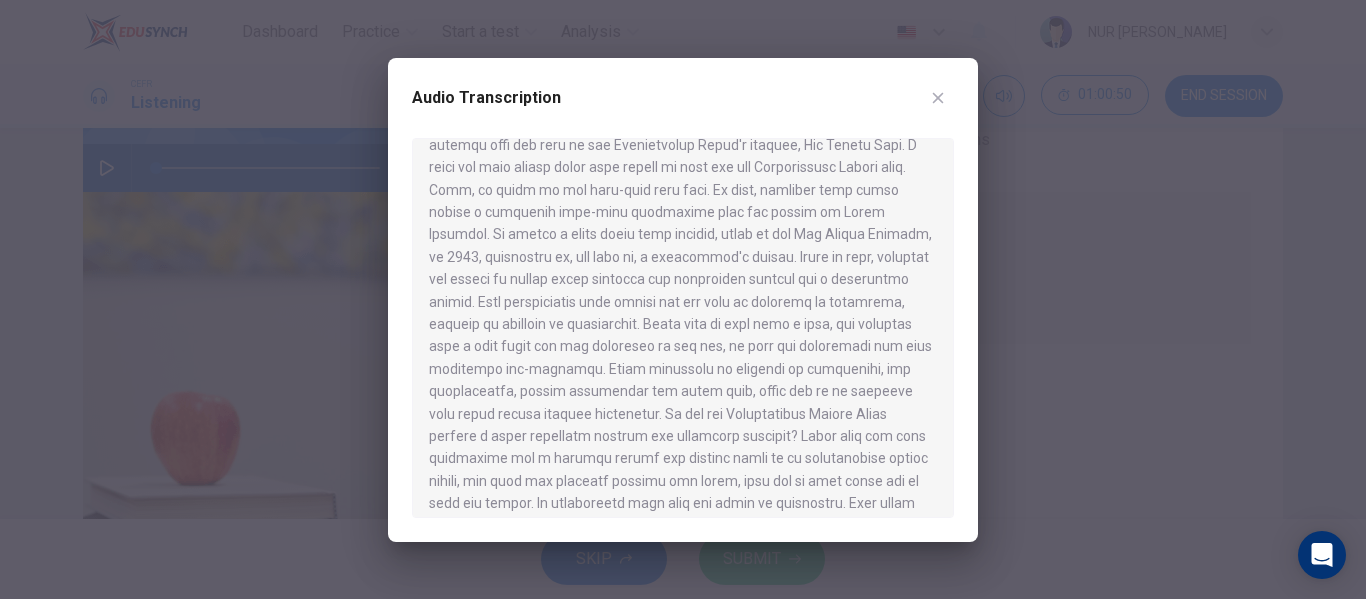 drag, startPoint x: 942, startPoint y: 69, endPoint x: 939, endPoint y: 84, distance: 15.297058 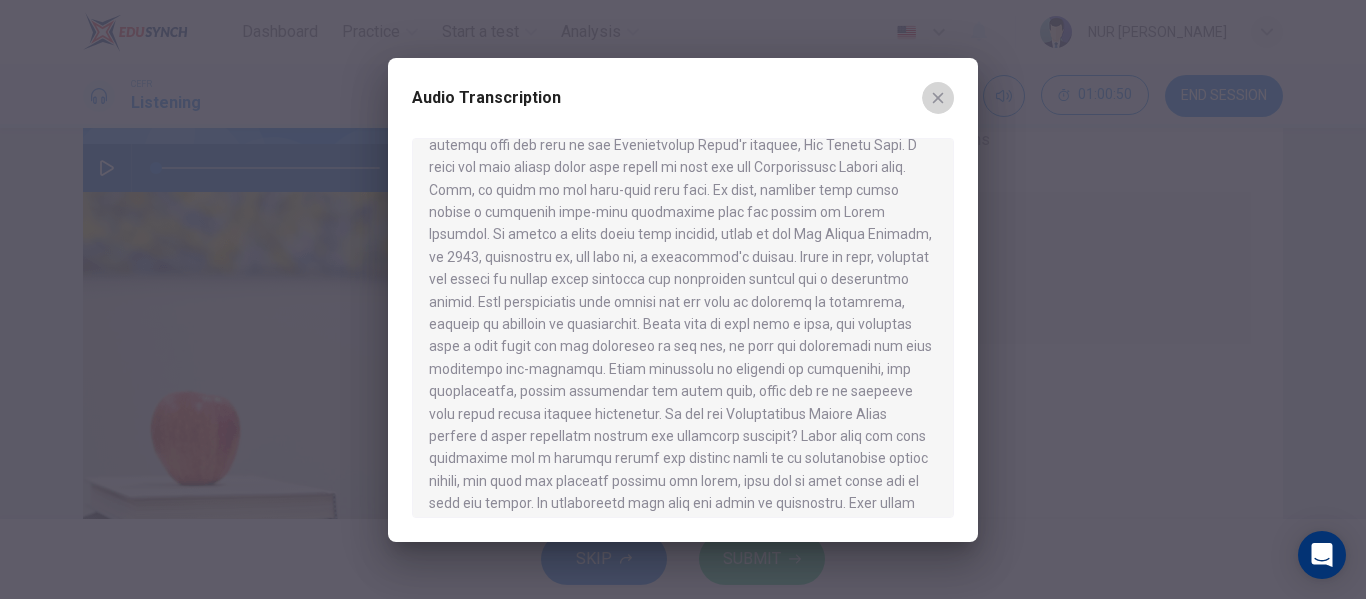 click at bounding box center (938, 98) 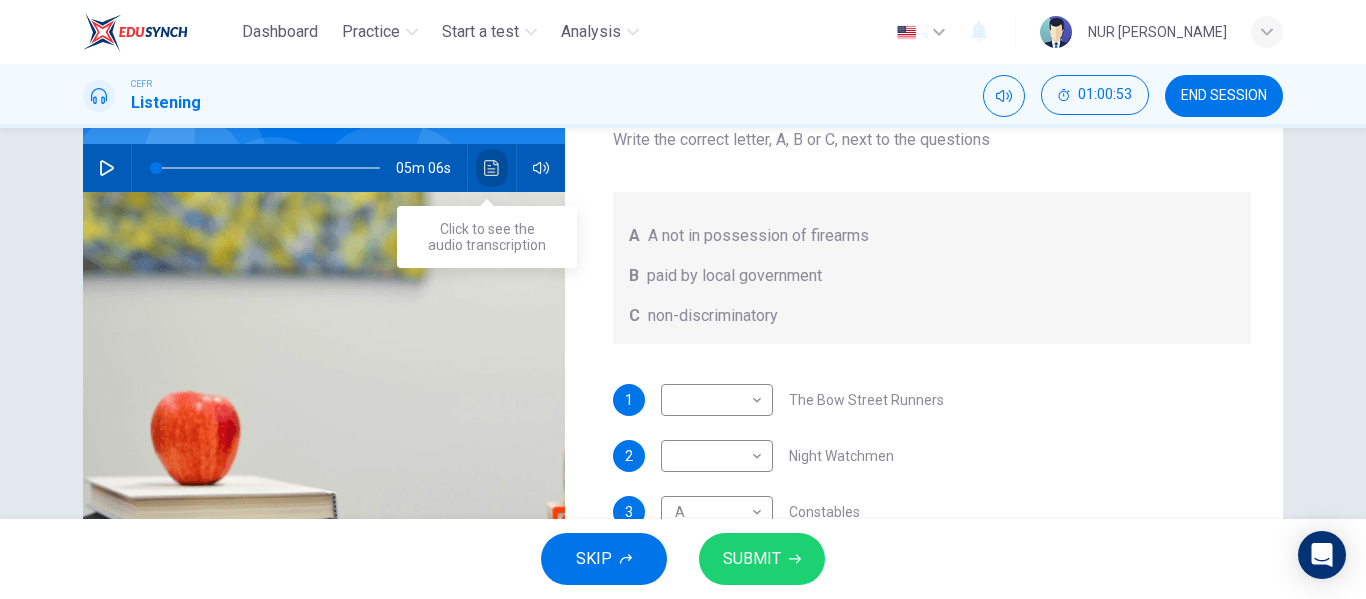 click 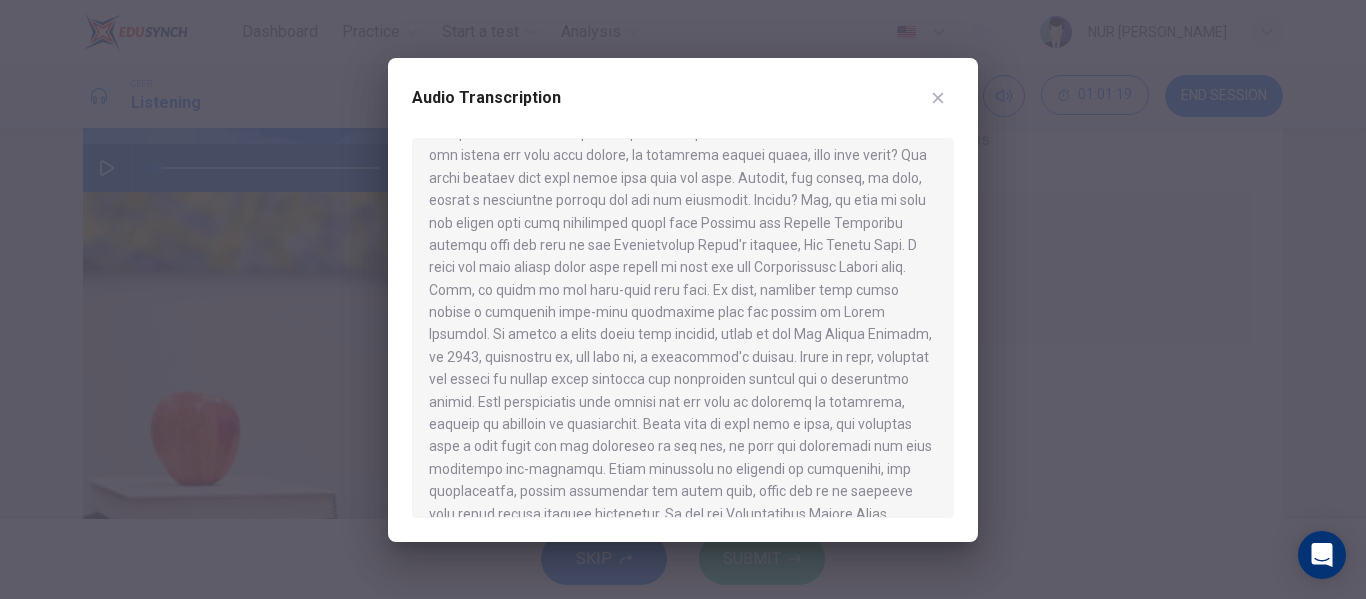 scroll, scrollTop: 862, scrollLeft: 0, axis: vertical 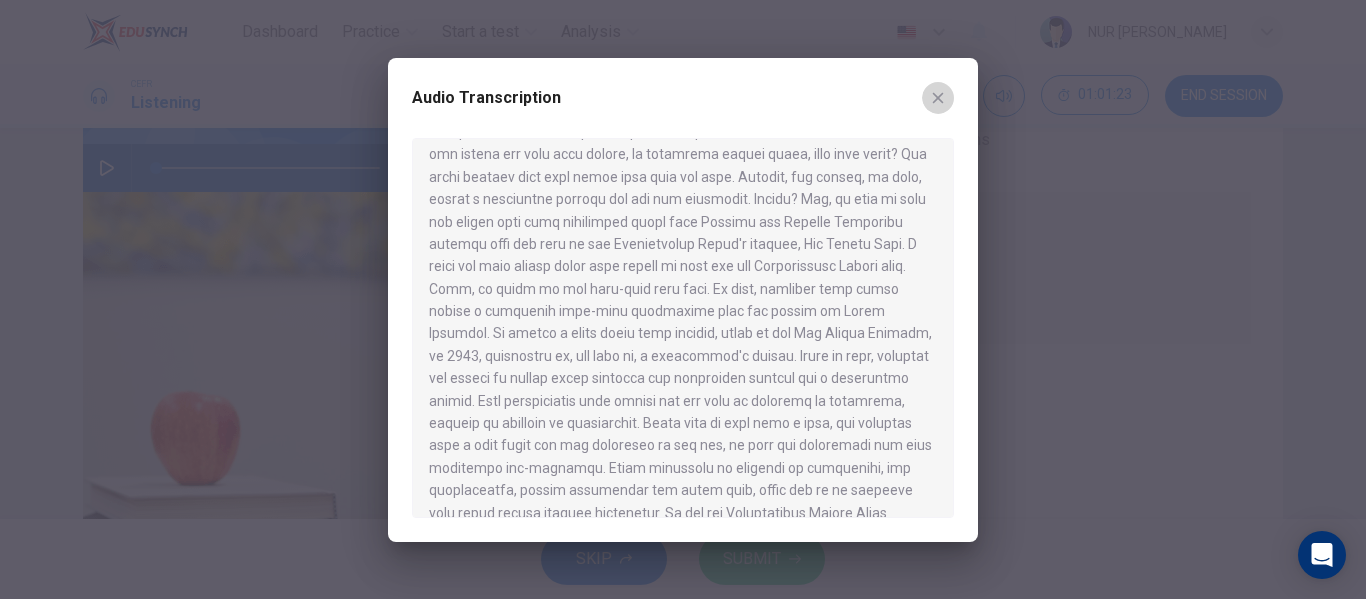 click at bounding box center (938, 98) 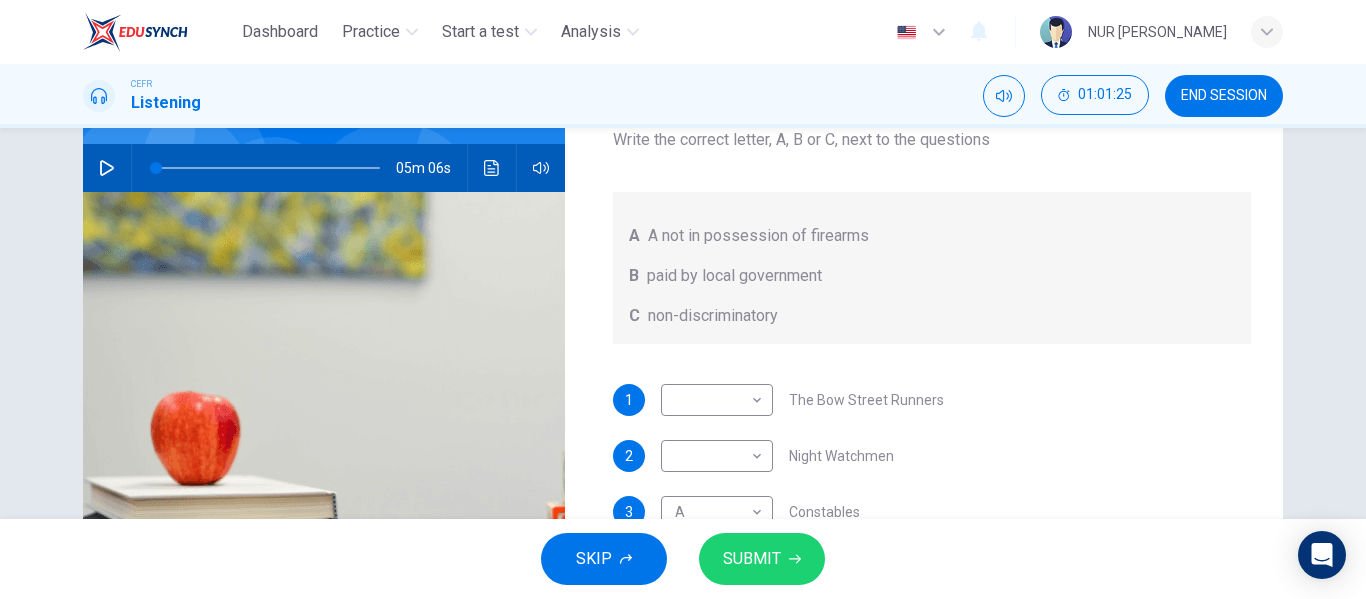 scroll, scrollTop: 1, scrollLeft: 0, axis: vertical 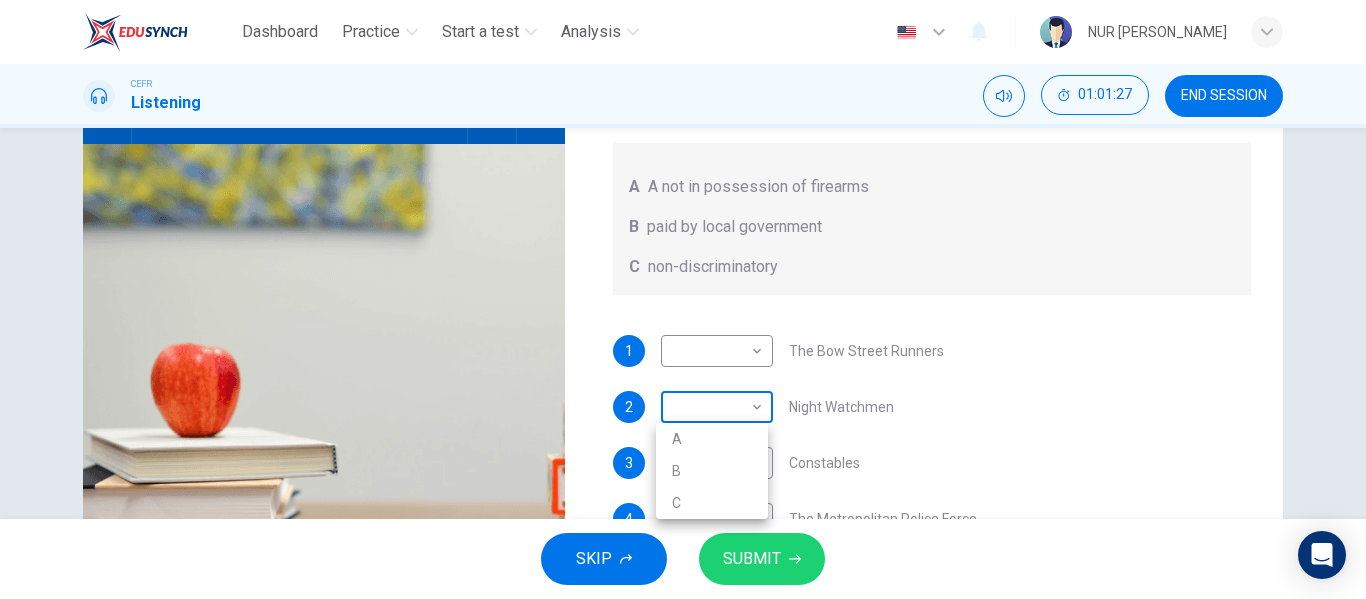 click on "Dashboard Practice Start a test Analysis English en ​ NUR [PERSON_NAME] Listening 01:01:27 END SESSION Question 73 What does the lecturer say about the following? Write the correct letter, A, B or C, next to the questions A  A not in possession of firearms B paid by local government C non-discriminatory 1 ​ ​ The Bow Street Runners
2 ​ ​ Night Watchmen 3 A A ​ Constables 4 ​ ​ The Metropolitan Police Force 5 ​ ​ Contemporary Police Forces Criminology Discussion 05m 06s SKIP SUBMIT Dashboard Practice Start a test Analysis Notifications © Copyright  2025
A B C" at bounding box center (683, 299) 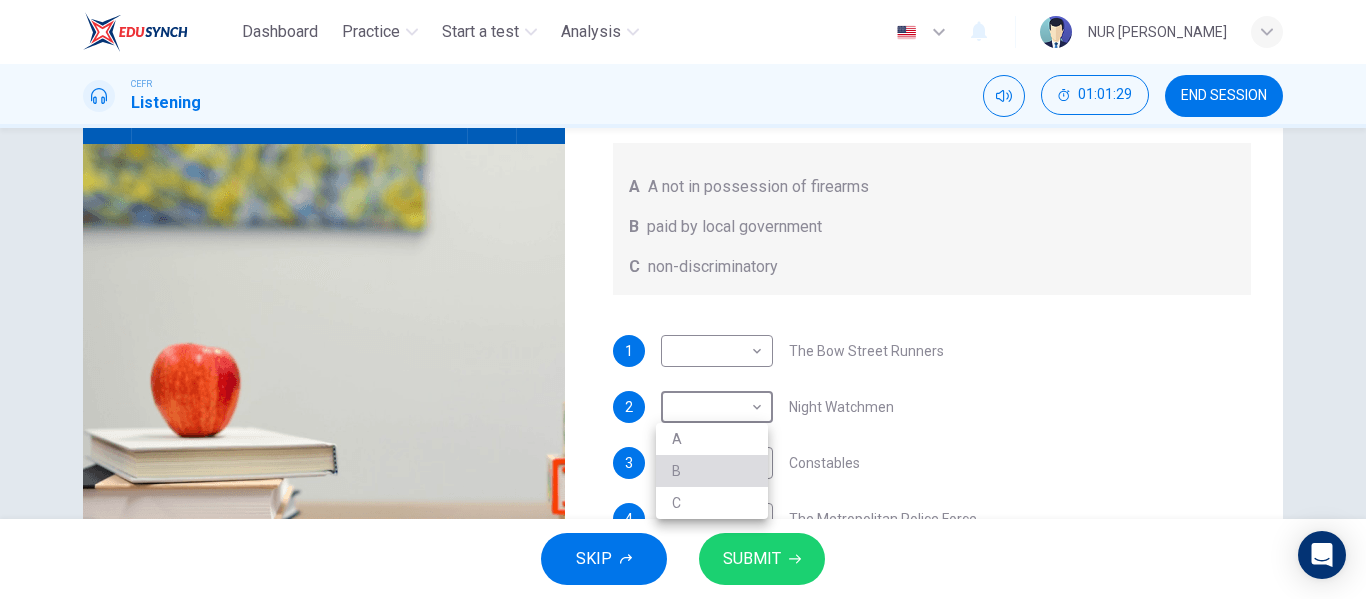 click on "B" at bounding box center (712, 471) 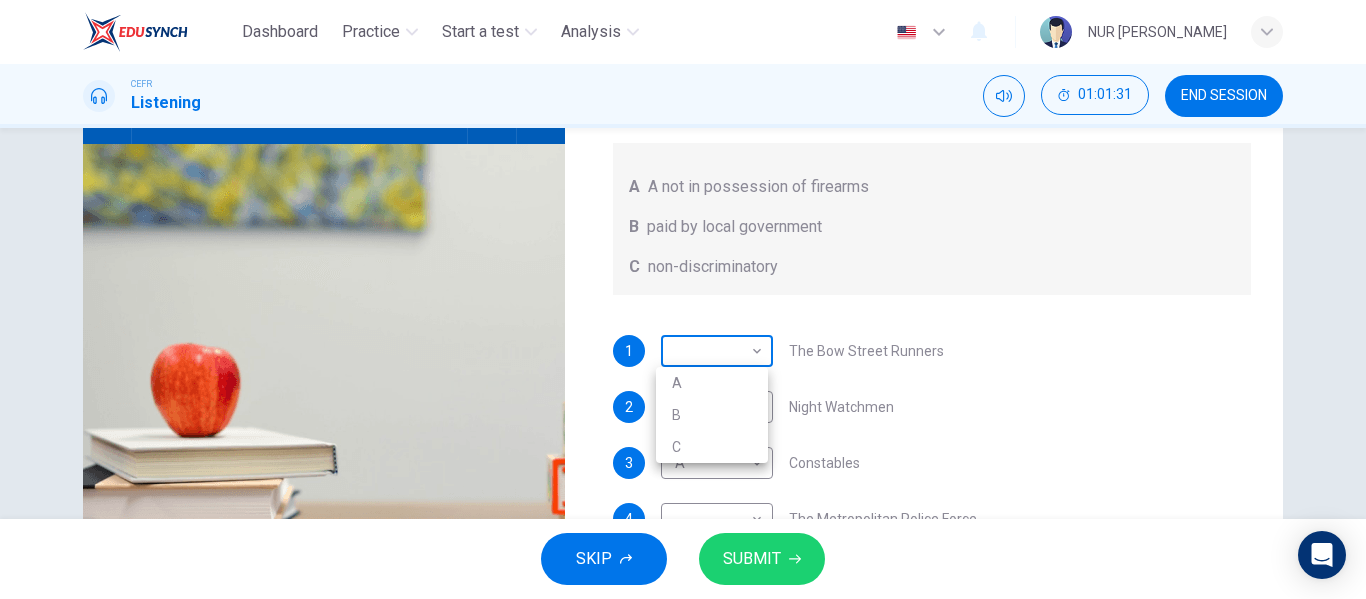 click on "Dashboard Practice Start a test Analysis English en ​ NUR [PERSON_NAME] Listening 01:01:31 END SESSION Question 73 What does the lecturer say about the following? Write the correct letter, A, B or C, next to the questions A  A not in possession of firearms B paid by local government C non-discriminatory 1 ​ ​ The Bow Street Runners
2 B B ​ Night Watchmen 3 A A ​ Constables 4 ​ ​ The Metropolitan Police Force 5 ​ ​ Contemporary Police Forces Criminology Discussion 05m 06s SKIP SUBMIT Dashboard Practice Start a test Analysis Notifications © Copyright  2025
A B C" at bounding box center [683, 299] 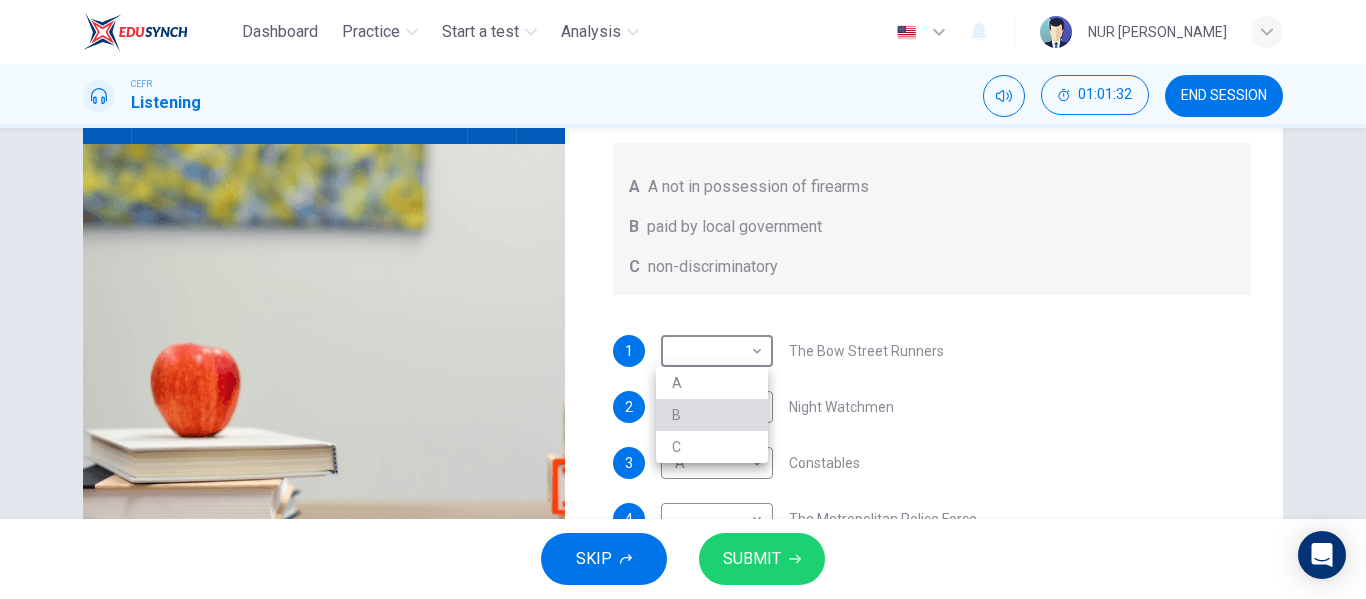 click on "B" at bounding box center (712, 415) 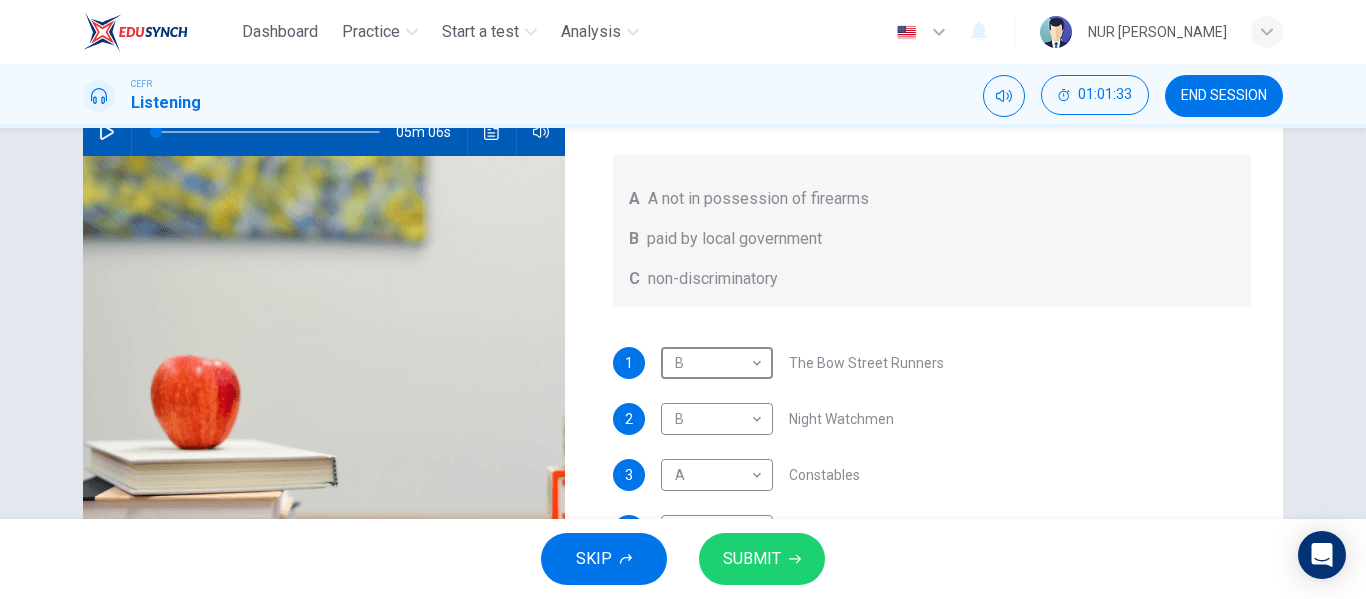 scroll, scrollTop: 219, scrollLeft: 0, axis: vertical 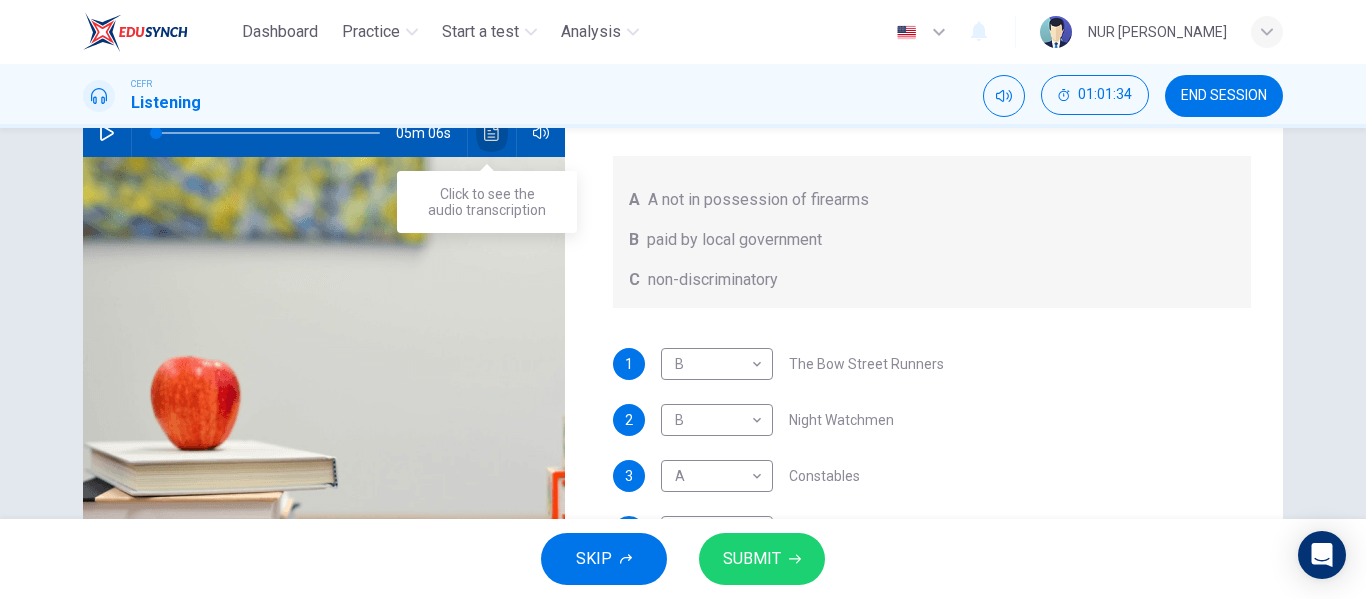 click at bounding box center [492, 133] 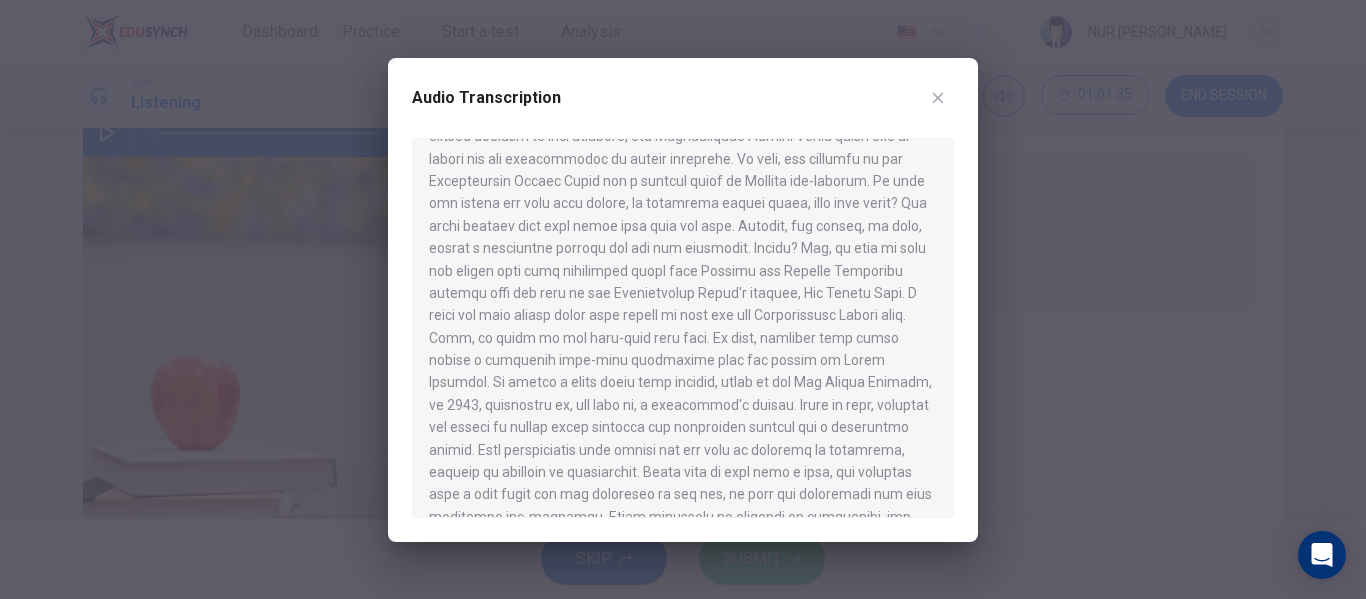 scroll, scrollTop: 975, scrollLeft: 0, axis: vertical 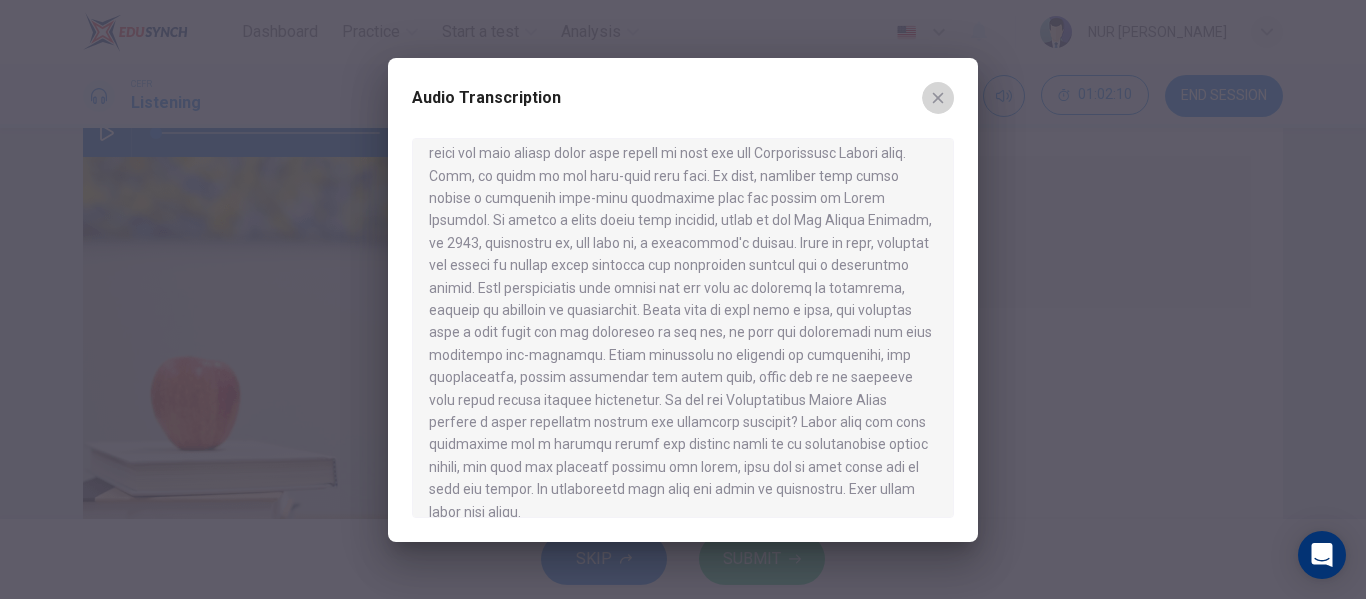click at bounding box center (938, 98) 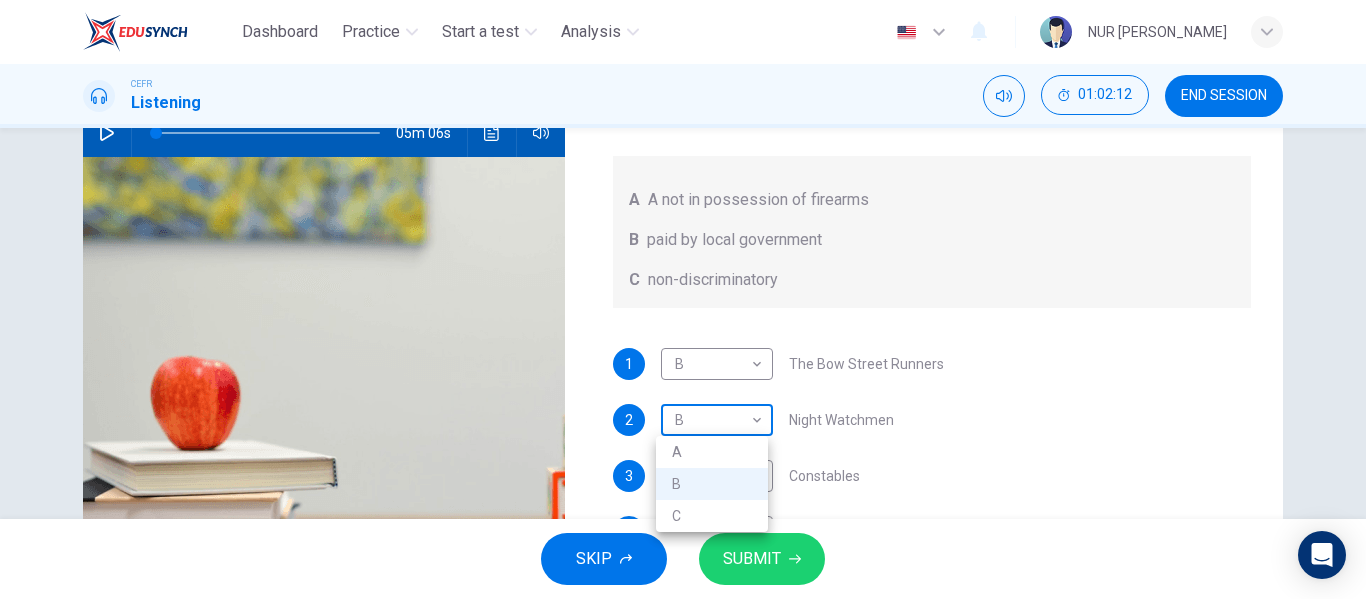 click on "Dashboard Practice Start a test Analysis English en ​ NUR [PERSON_NAME] Listening 01:02:12 END SESSION Question 73 What does the lecturer say about the following? Write the correct letter, A, B or C, next to the questions A  A not in possession of firearms B paid by local government C non-discriminatory 1 B B ​ The Bow Street Runners
2 B B ​ Night Watchmen 3 A A ​ Constables 4 ​ ​ The Metropolitan Police Force 5 ​ ​ Contemporary Police Forces Criminology Discussion 05m 06s SKIP SUBMIT Dashboard Practice Start a test Analysis Notifications © Copyright  2025
A B C" at bounding box center (683, 299) 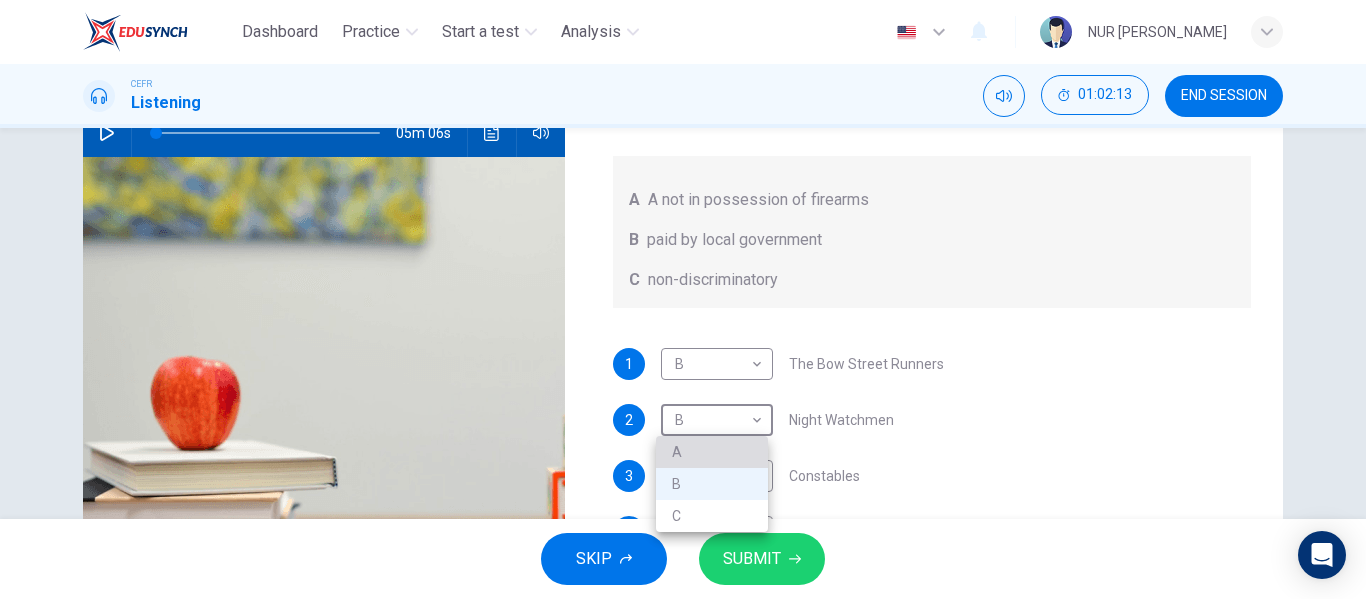 click on "A" at bounding box center [712, 452] 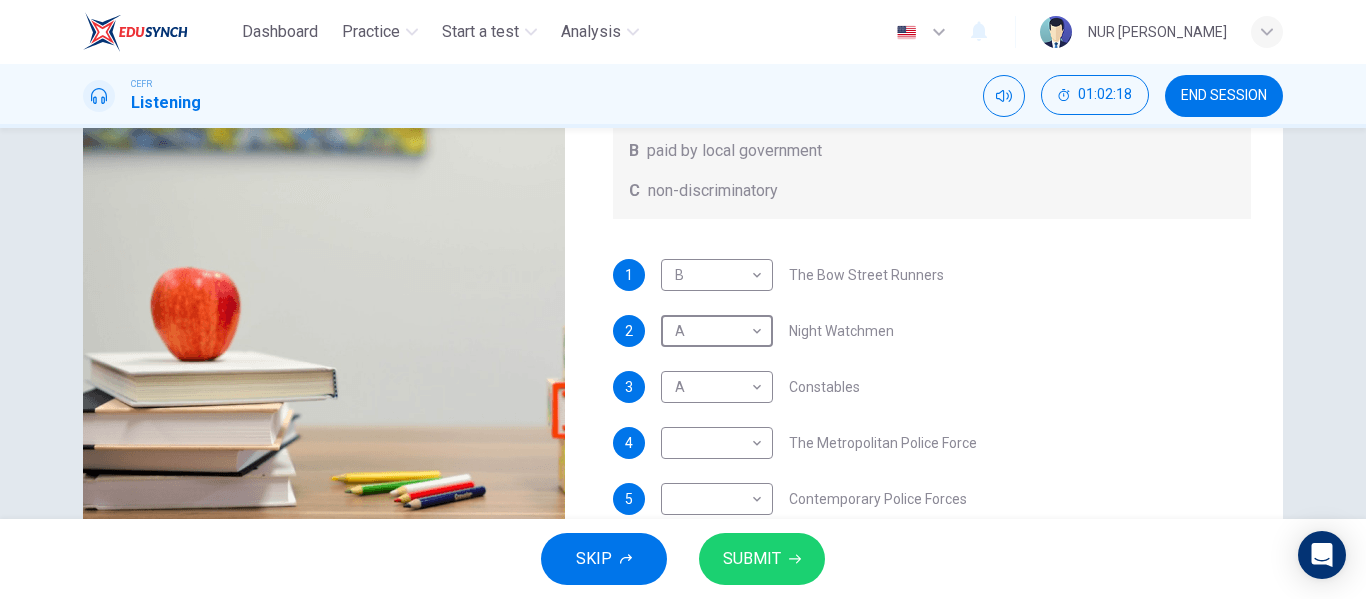 scroll, scrollTop: 225, scrollLeft: 0, axis: vertical 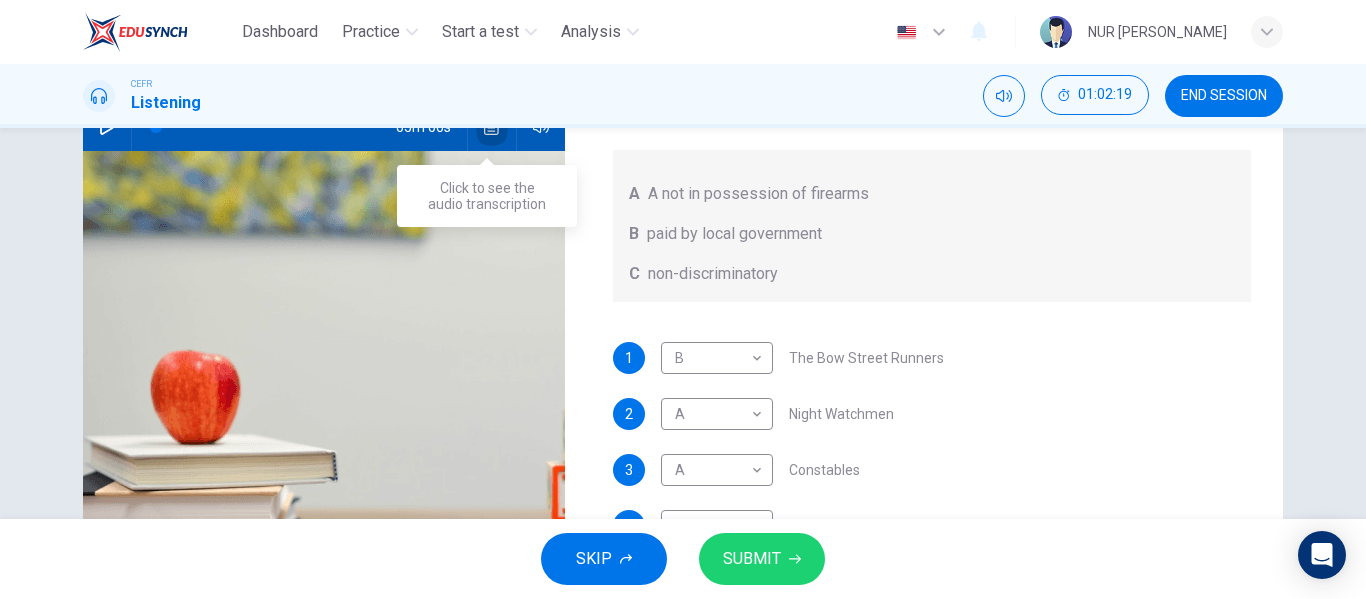 click at bounding box center [492, 127] 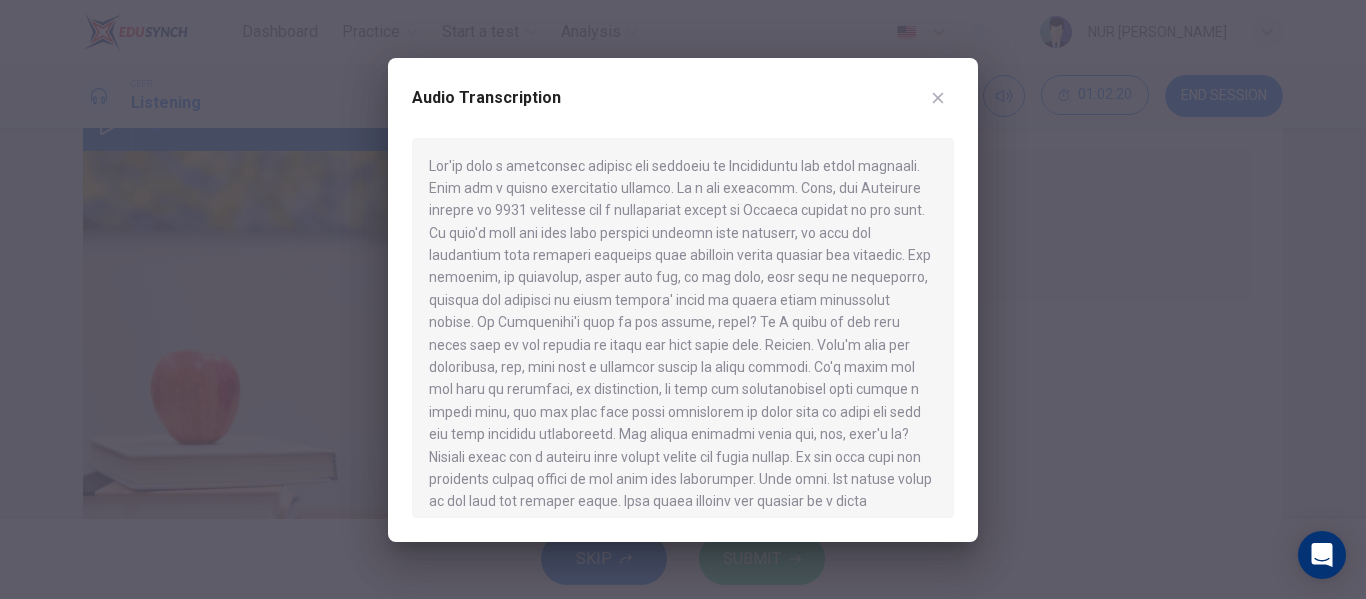 scroll, scrollTop: 975, scrollLeft: 0, axis: vertical 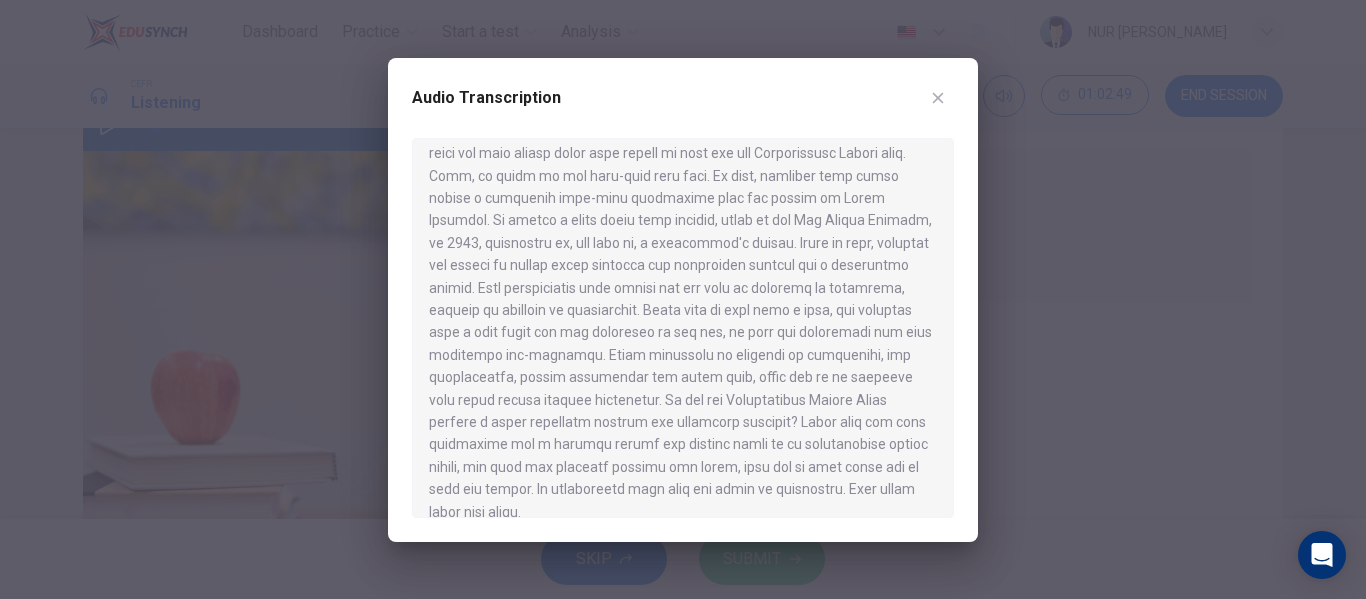 click 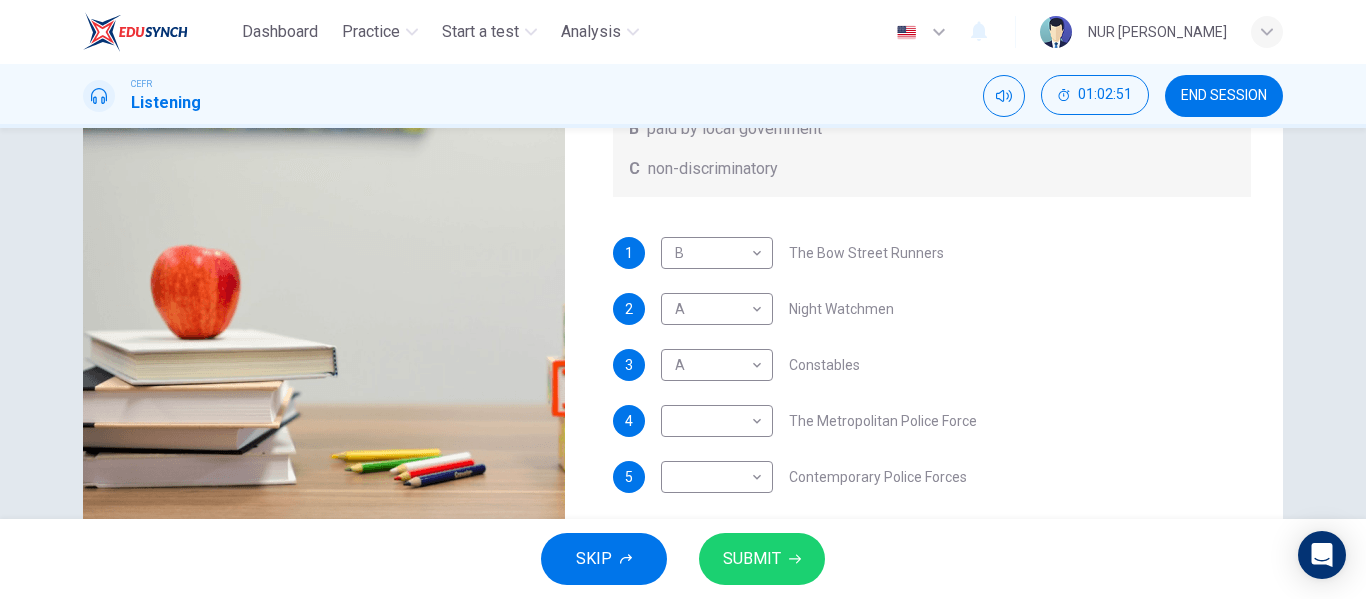 scroll, scrollTop: 328, scrollLeft: 0, axis: vertical 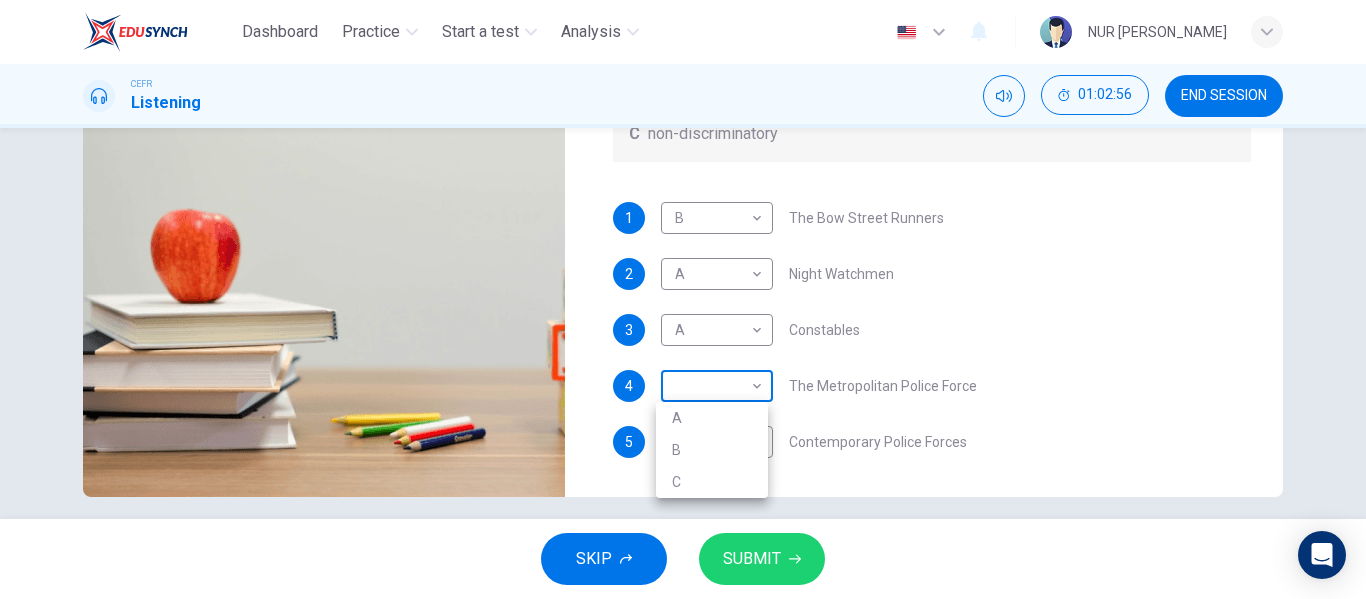 click on "Dashboard Practice Start a test Analysis English en ​ NUR [PERSON_NAME] Listening 01:02:56 END SESSION Question 73 What does the lecturer say about the following? Write the correct letter, A, B or C, next to the questions A  A not in possession of firearms B paid by local government C non-discriminatory 1 B B ​ The Bow Street Runners
2 A A ​ Night Watchmen 3 A A ​ Constables 4 ​ ​ The Metropolitan Police Force 5 ​ ​ Contemporary Police Forces Criminology Discussion 05m 06s SKIP SUBMIT Dashboard Practice Start a test Analysis Notifications © Copyright  2025
A B C" at bounding box center (683, 299) 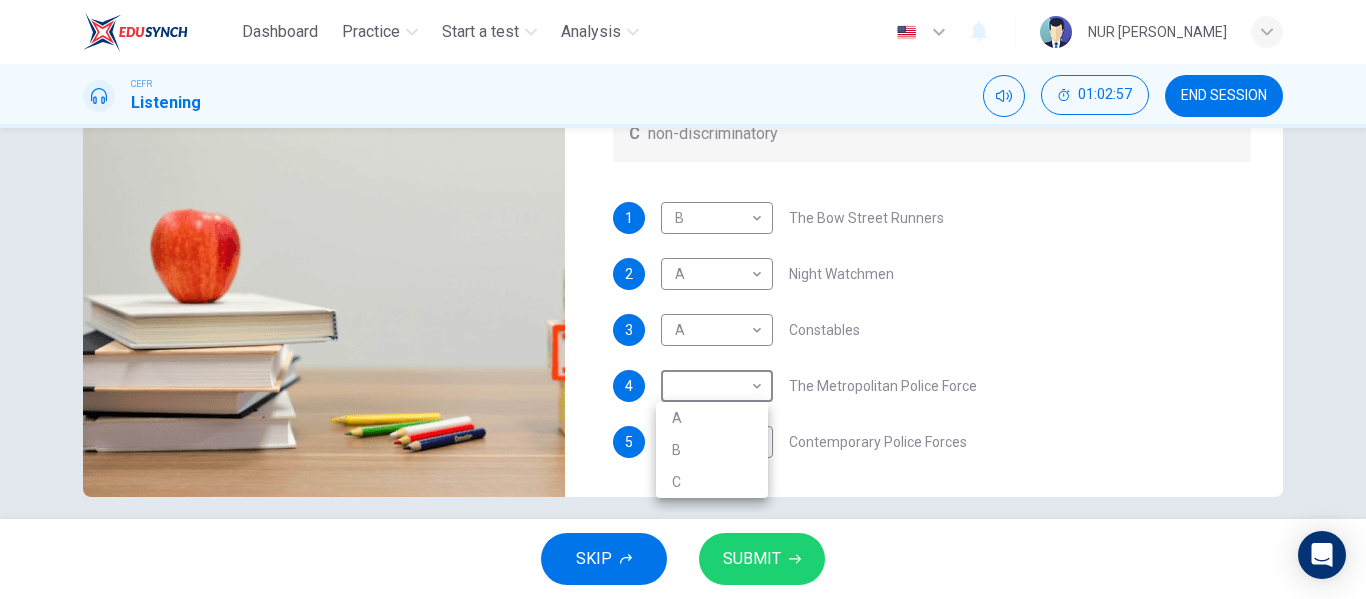 click at bounding box center (683, 299) 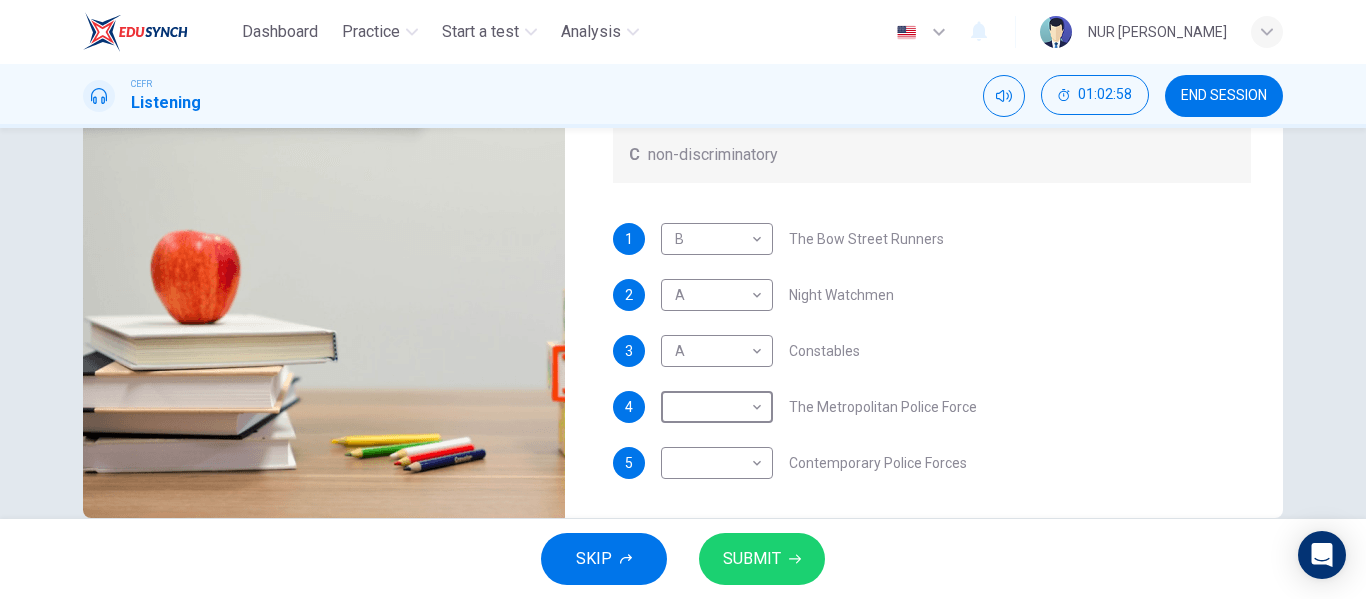 scroll, scrollTop: 345, scrollLeft: 0, axis: vertical 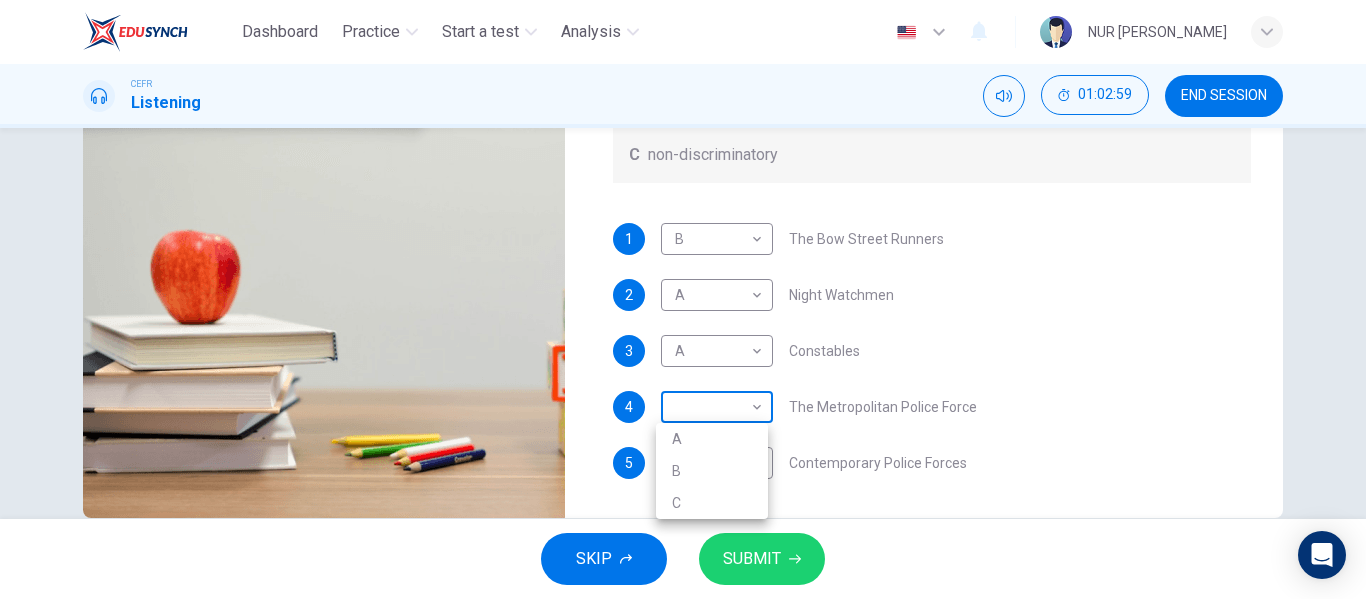 click on "Dashboard Practice Start a test Analysis English en ​ NUR [PERSON_NAME] Listening 01:02:59 END SESSION Question 73 What does the lecturer say about the following? Write the correct letter, A, B or C, next to the questions A  A not in possession of firearms B paid by local government C non-discriminatory 1 B B ​ The Bow Street Runners
2 A A ​ Night Watchmen 3 A A ​ Constables 4 ​ ​ The Metropolitan Police Force 5 ​ ​ Contemporary Police Forces Criminology Discussion 05m 06s SKIP SUBMIT Dashboard Practice Start a test Analysis Notifications © Copyright  2025
A B C" at bounding box center [683, 299] 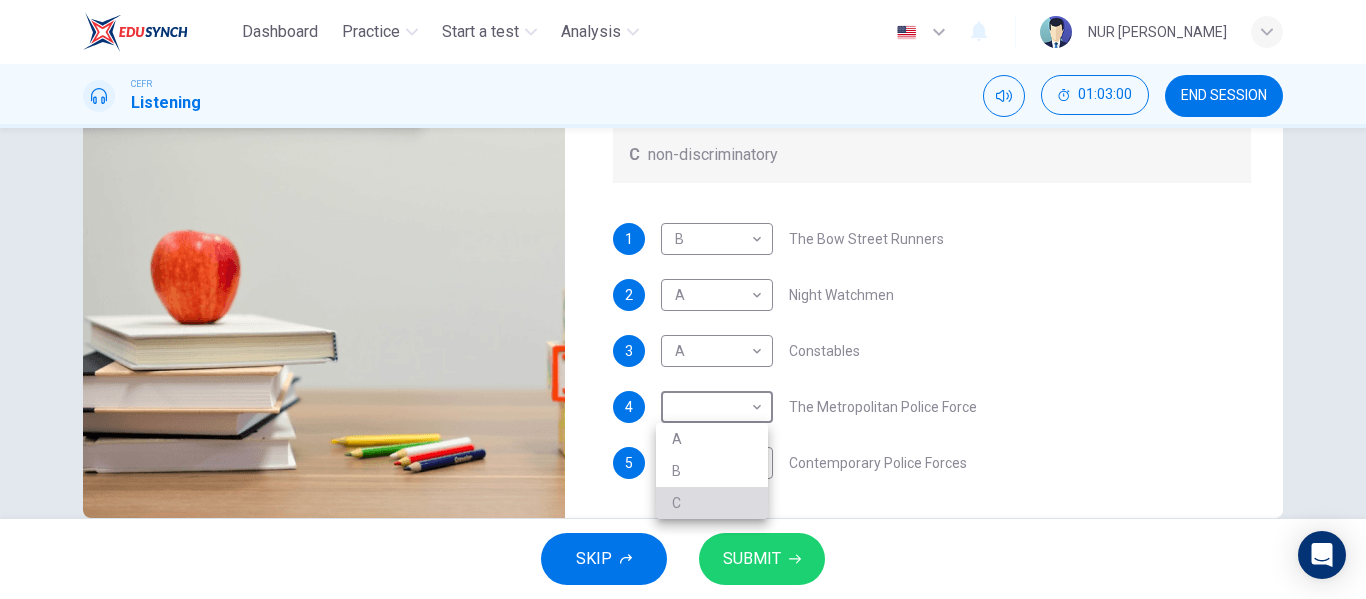 click on "C" at bounding box center [712, 503] 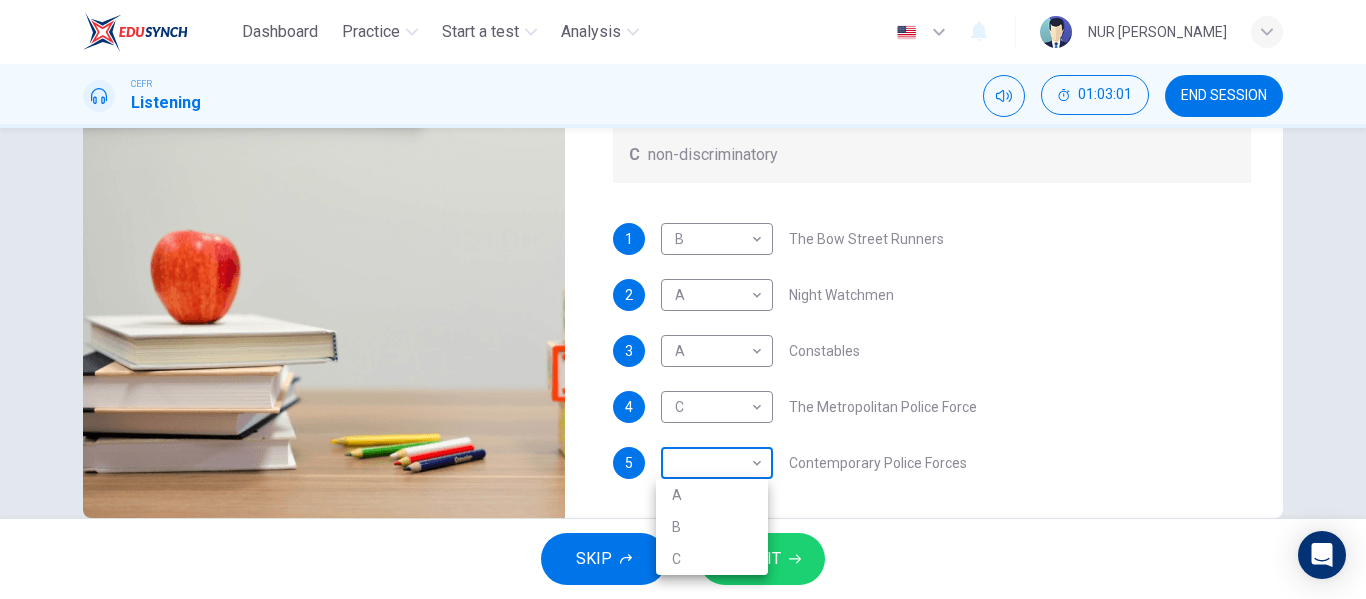 click on "Dashboard Practice Start a test Analysis English en ​ NUR [PERSON_NAME] Listening 01:03:01 END SESSION Question 73 What does the lecturer say about the following? Write the correct letter, A, B or C, next to the questions A  A not in possession of firearms B paid by local government C non-discriminatory 1 B B ​ The Bow Street Runners
2 A A ​ Night Watchmen 3 A A ​ Constables 4 C C ​ The Metropolitan Police Force 5 ​ ​ Contemporary Police Forces Criminology Discussion 05m 06s SKIP SUBMIT Dashboard Practice Start a test Analysis Notifications © Copyright  2025
A B C" at bounding box center [683, 299] 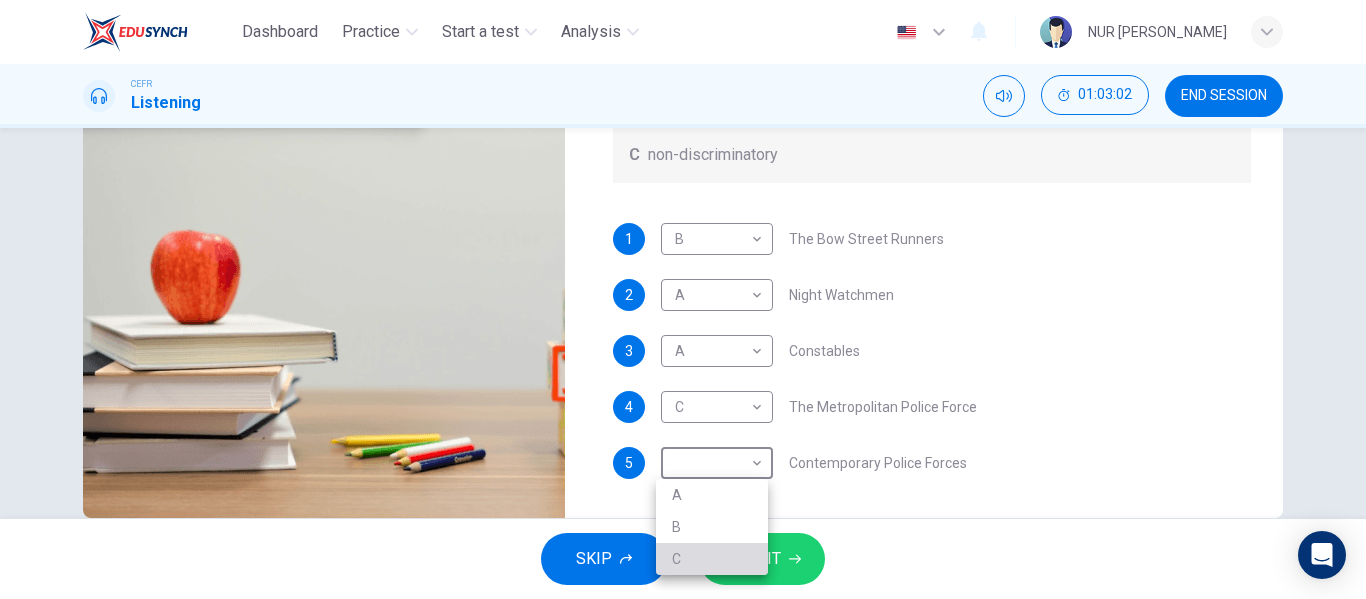 click on "C" at bounding box center (712, 559) 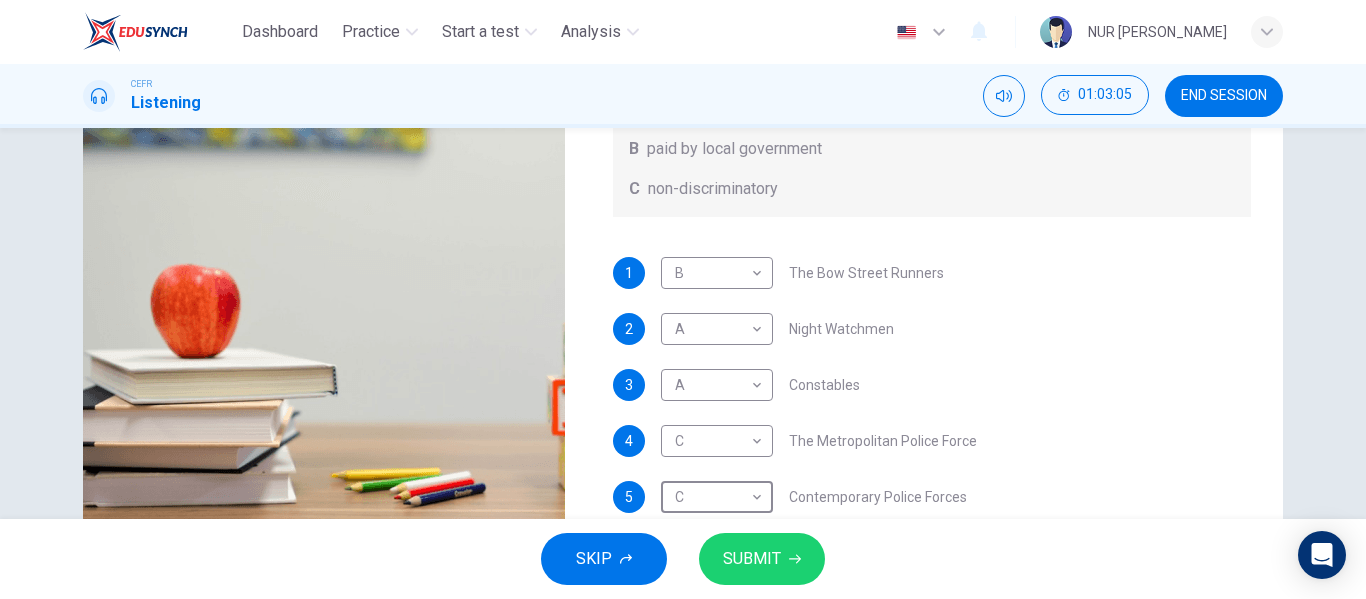 scroll, scrollTop: 309, scrollLeft: 0, axis: vertical 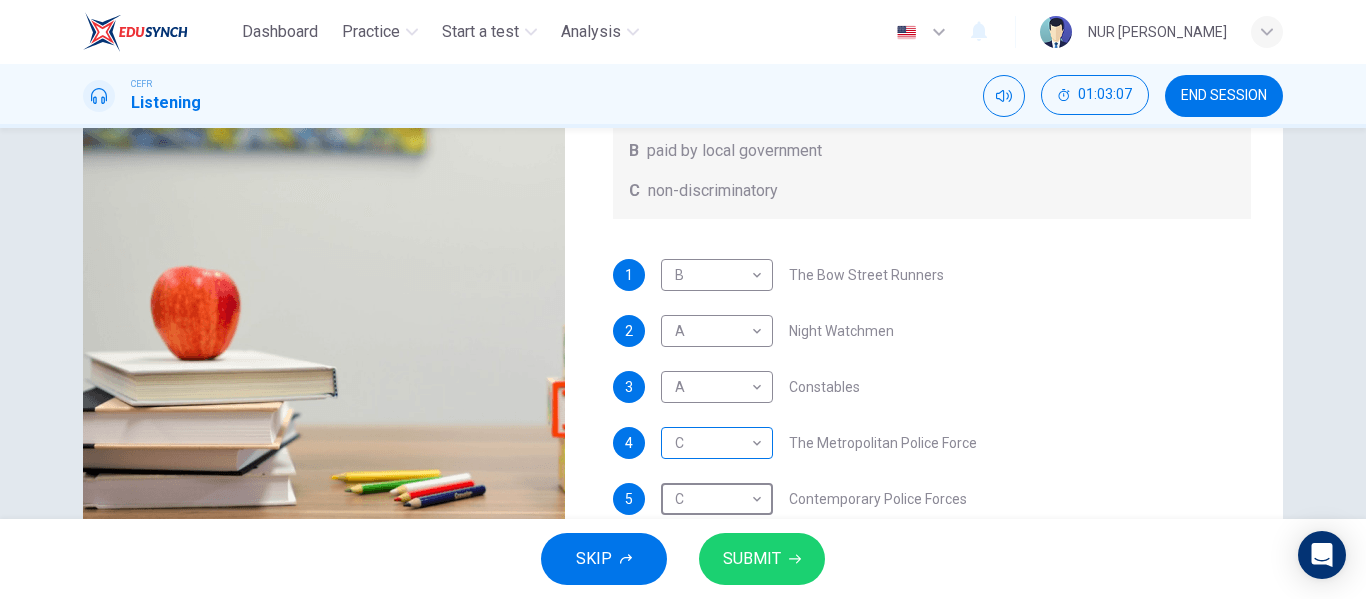 click on "Dashboard Practice Start a test Analysis English en ​ NUR [PERSON_NAME] Listening 01:03:07 END SESSION Question 73 What does the lecturer say about the following? Write the correct letter, A, B or C, next to the questions A  A not in possession of firearms B paid by local government C non-discriminatory 1 B B ​ The Bow Street Runners
2 A A ​ Night Watchmen 3 A A ​ Constables 4 C C ​ The Metropolitan Police Force 5 C C ​ Contemporary Police Forces Criminology Discussion 05m 06s SKIP SUBMIT Dashboard Practice Start a test Analysis Notifications © Copyright  2025" at bounding box center [683, 299] 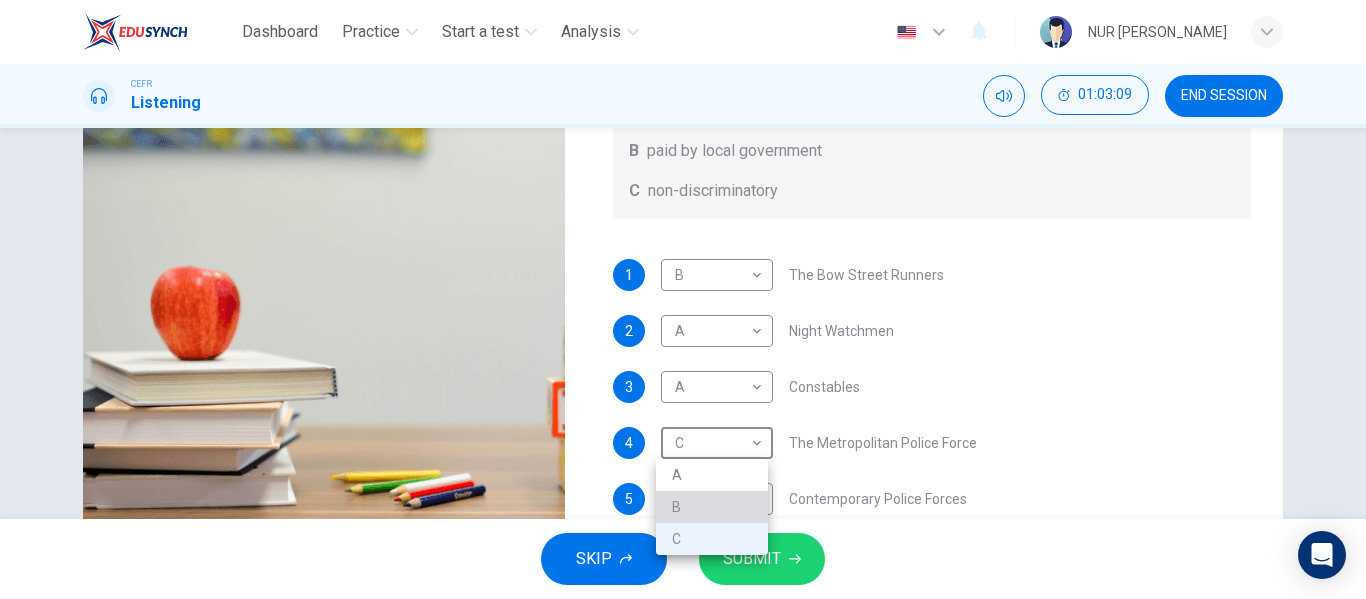 click on "B" at bounding box center (712, 507) 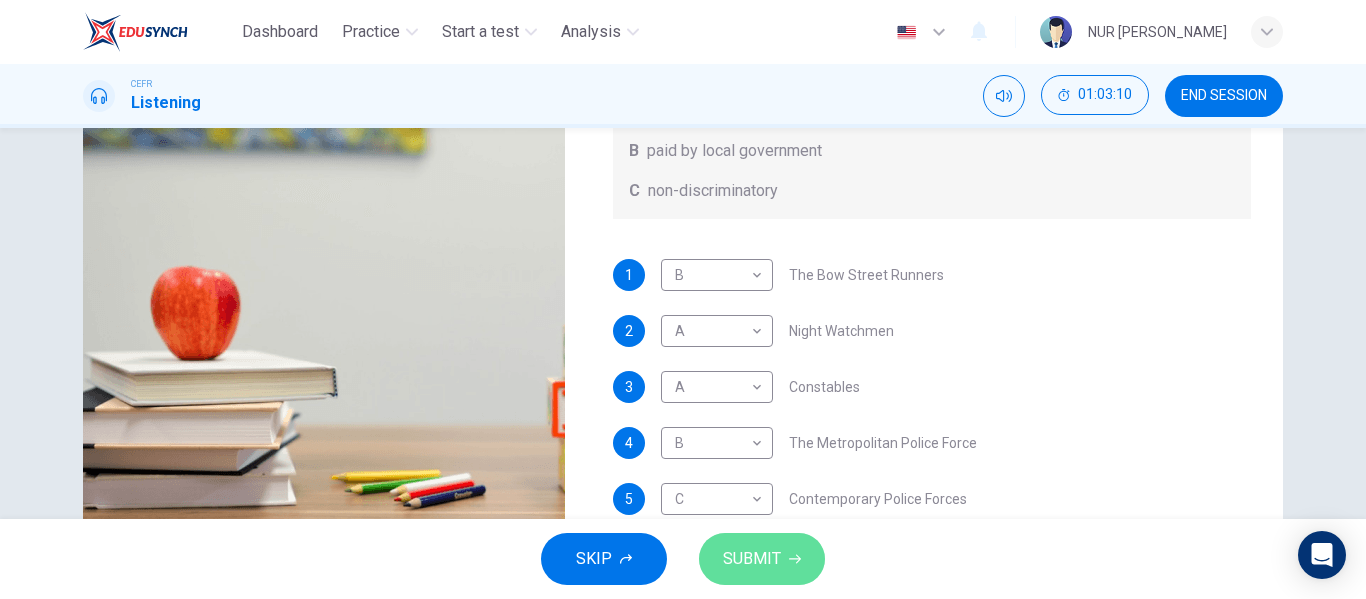 click on "SUBMIT" at bounding box center (752, 559) 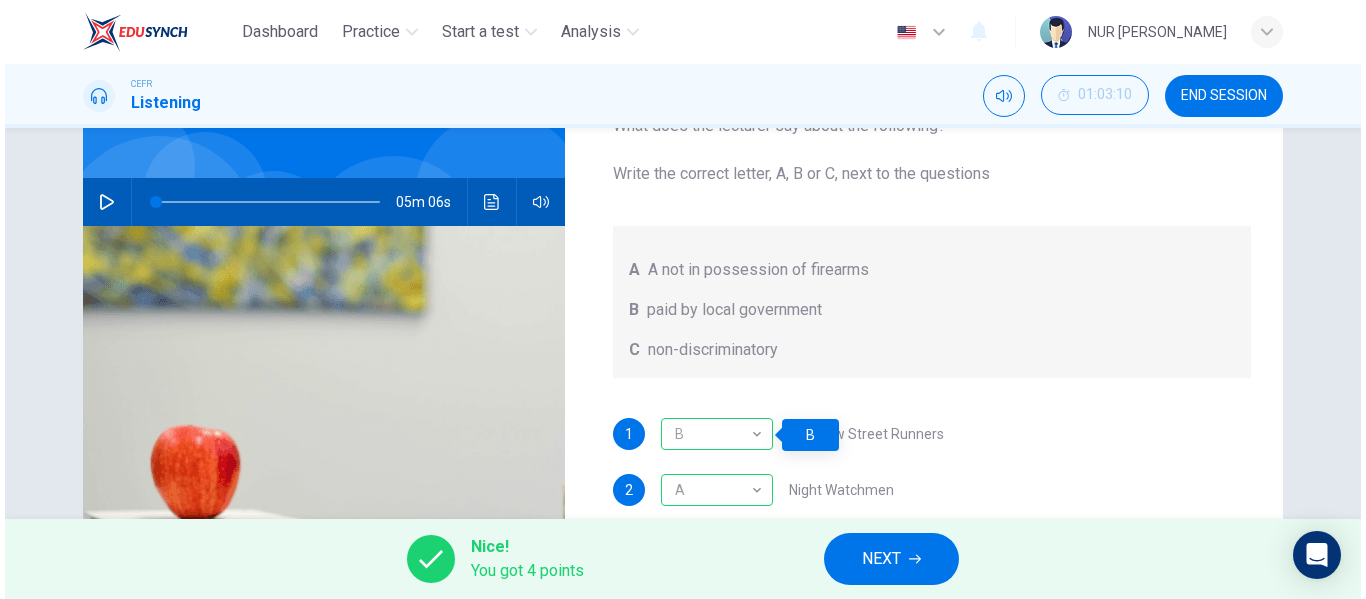 scroll, scrollTop: 149, scrollLeft: 0, axis: vertical 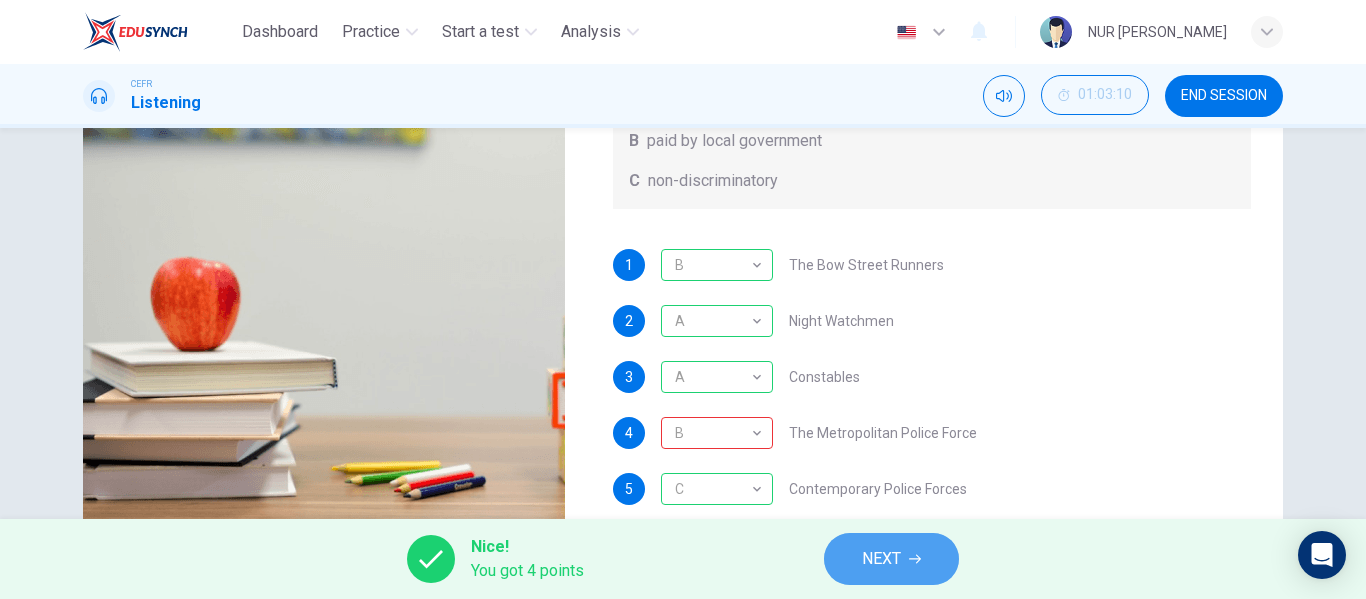 click 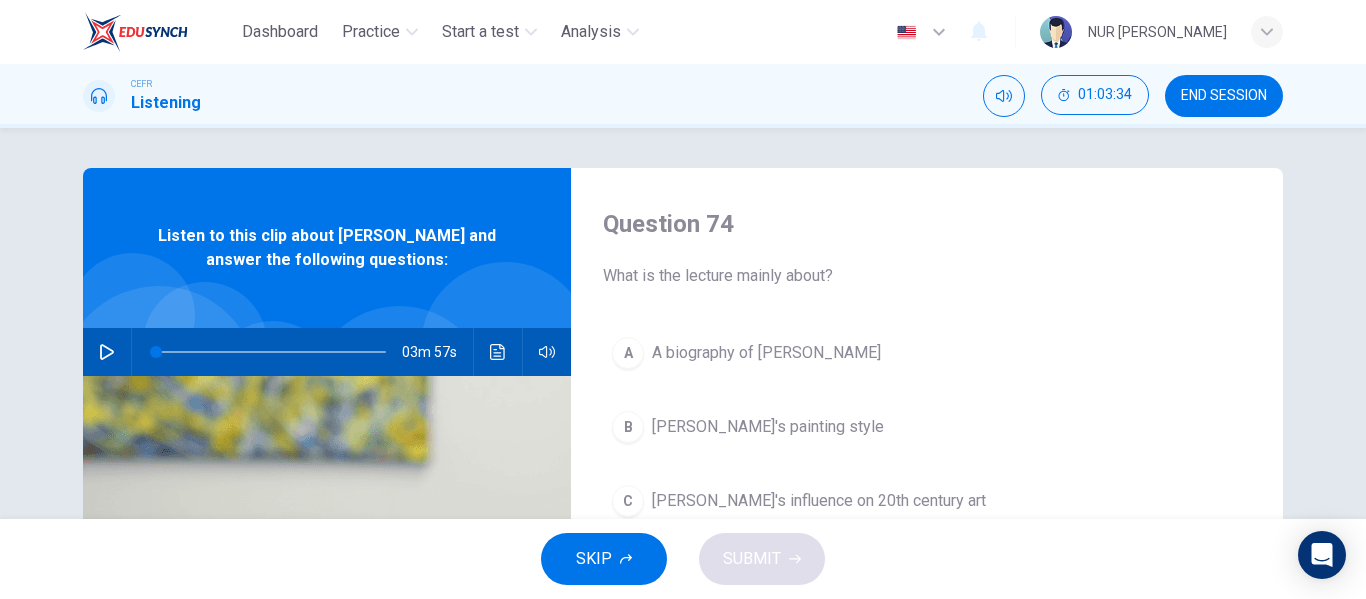 scroll, scrollTop: 28, scrollLeft: 0, axis: vertical 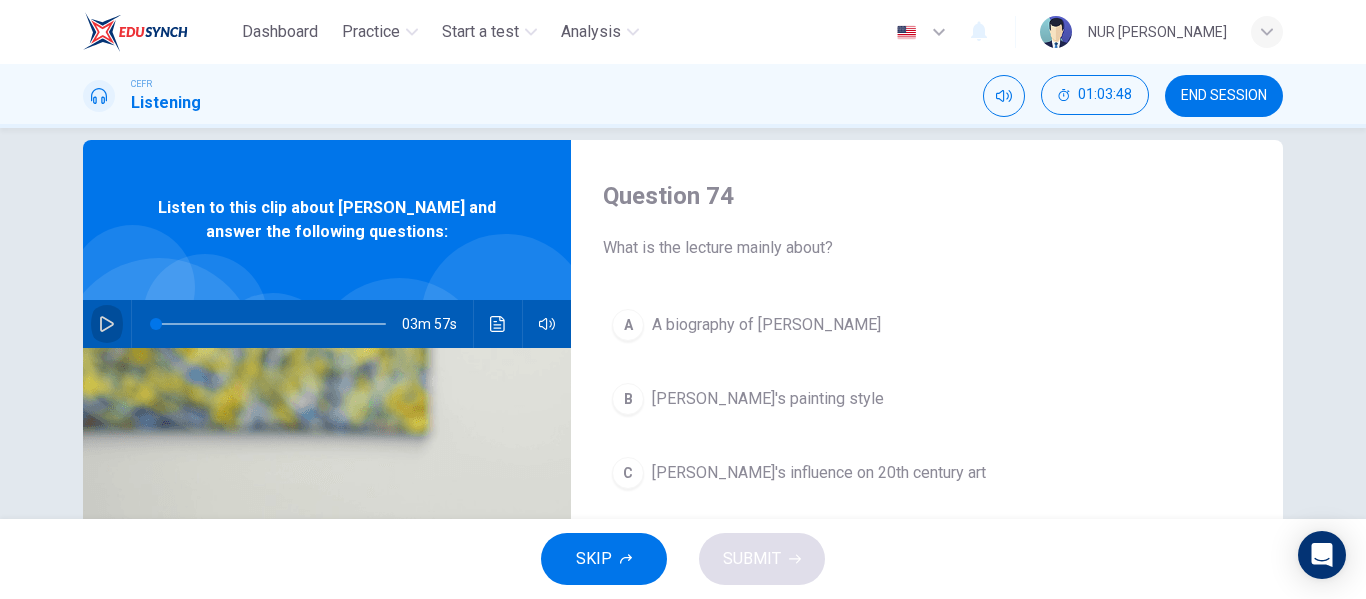 click 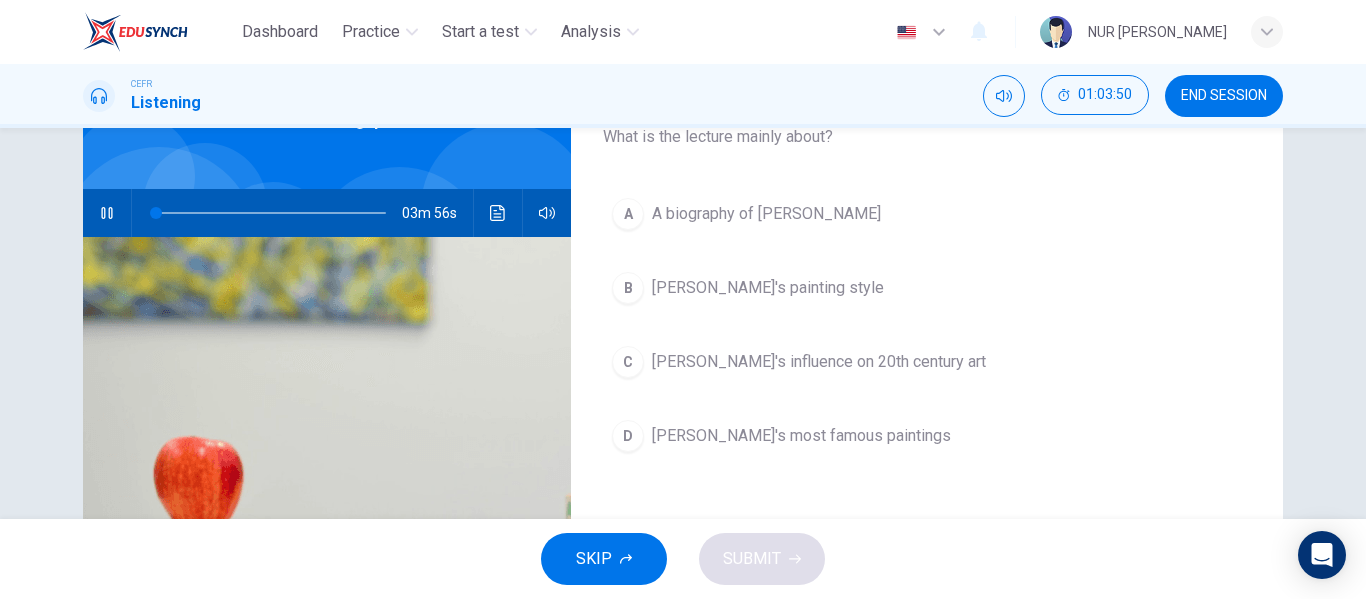 scroll, scrollTop: 137, scrollLeft: 0, axis: vertical 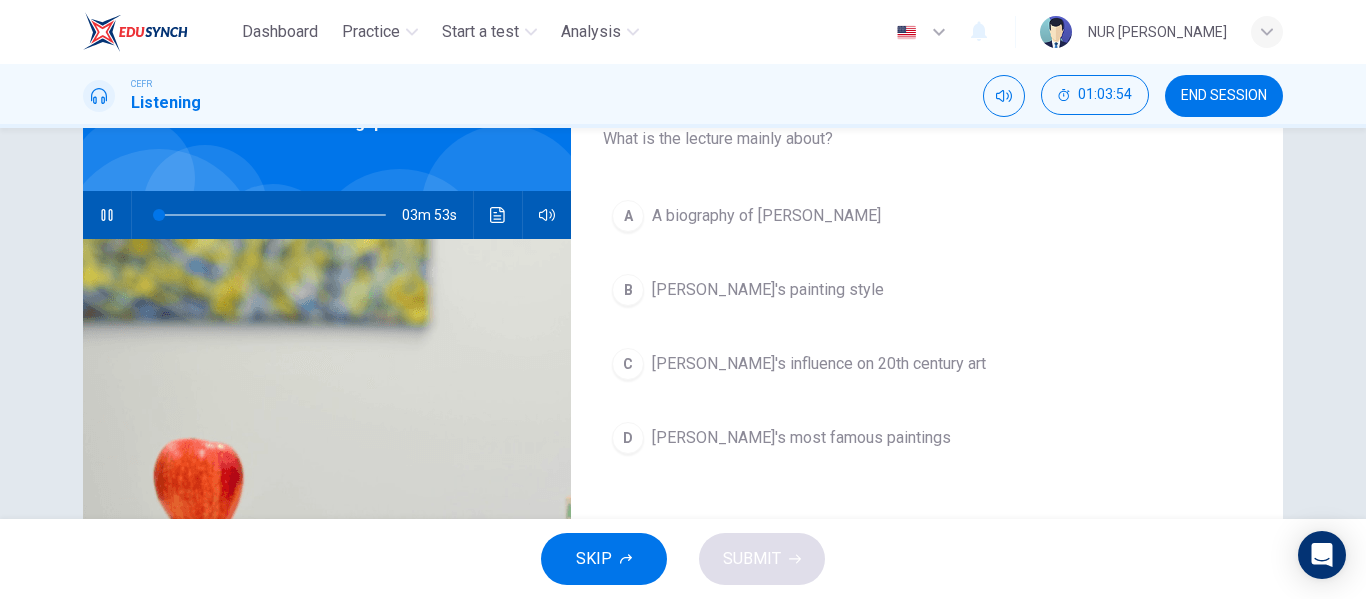 type on "2" 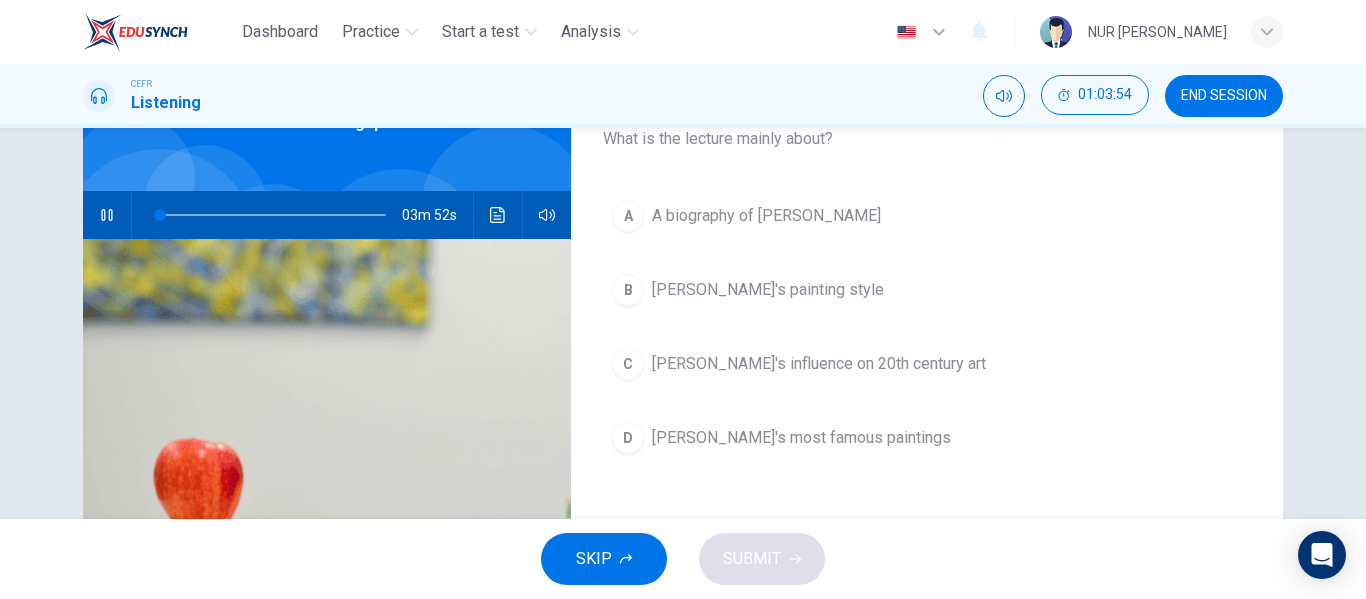type 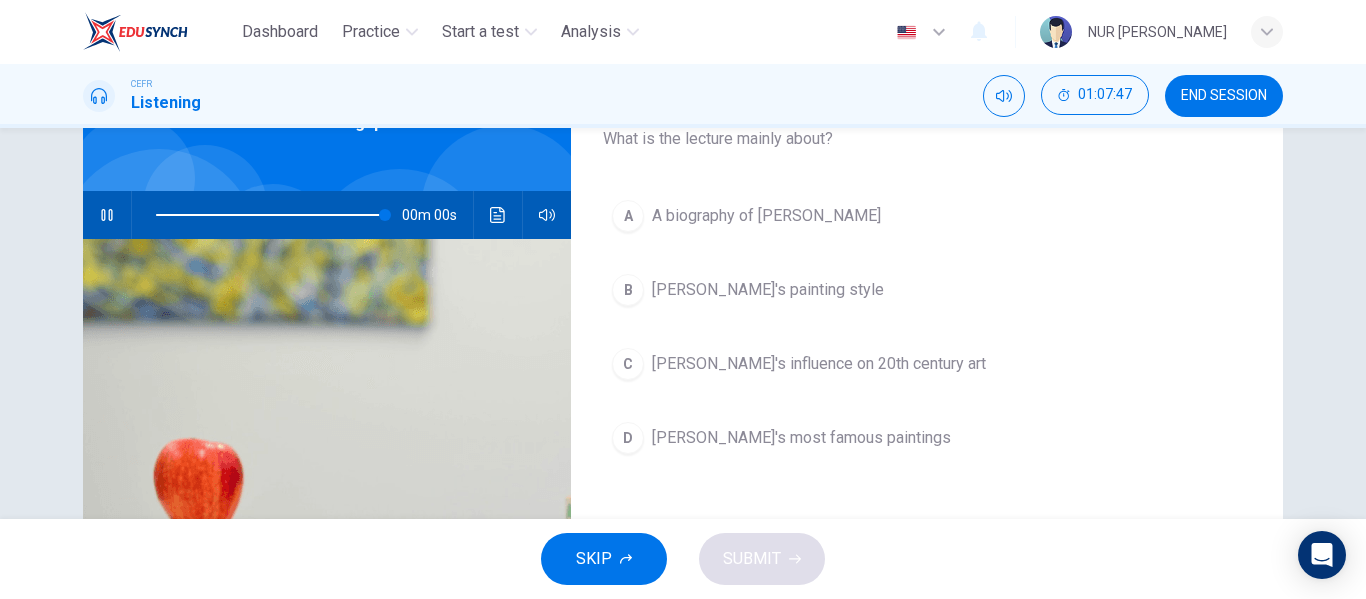 type on "0" 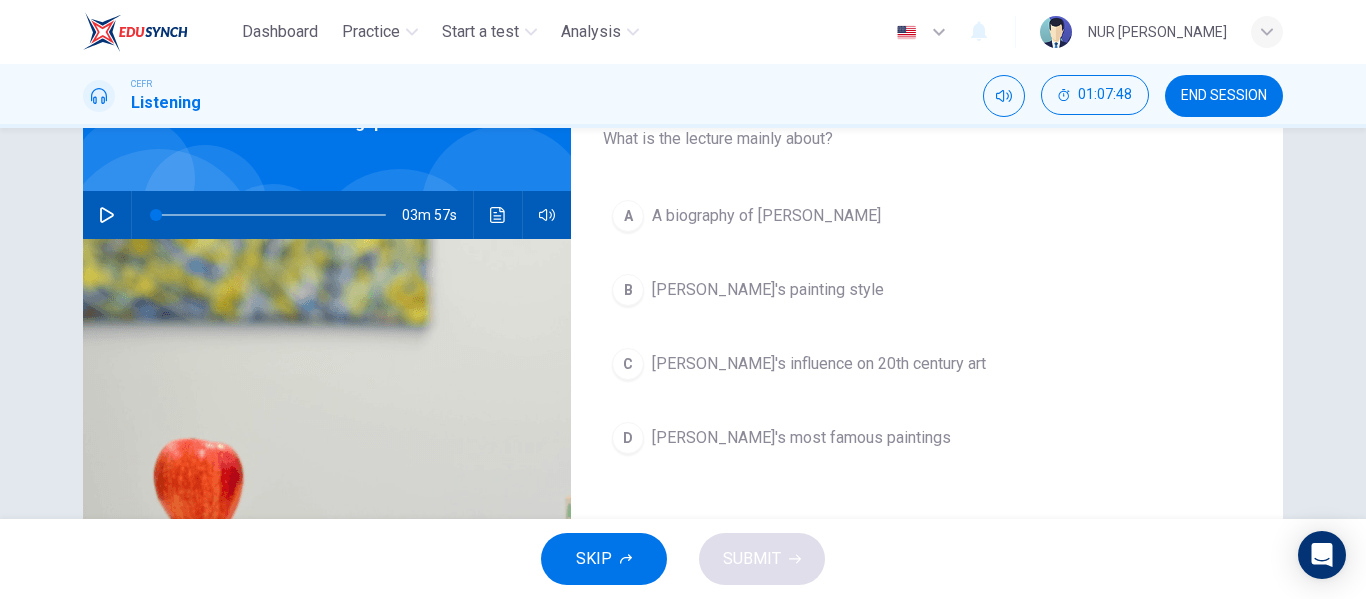 click on "A A biography of [PERSON_NAME] [PERSON_NAME]'s painting style [PERSON_NAME]'s influence on 20th century art D [PERSON_NAME]'s most famous paintings" at bounding box center [927, 347] 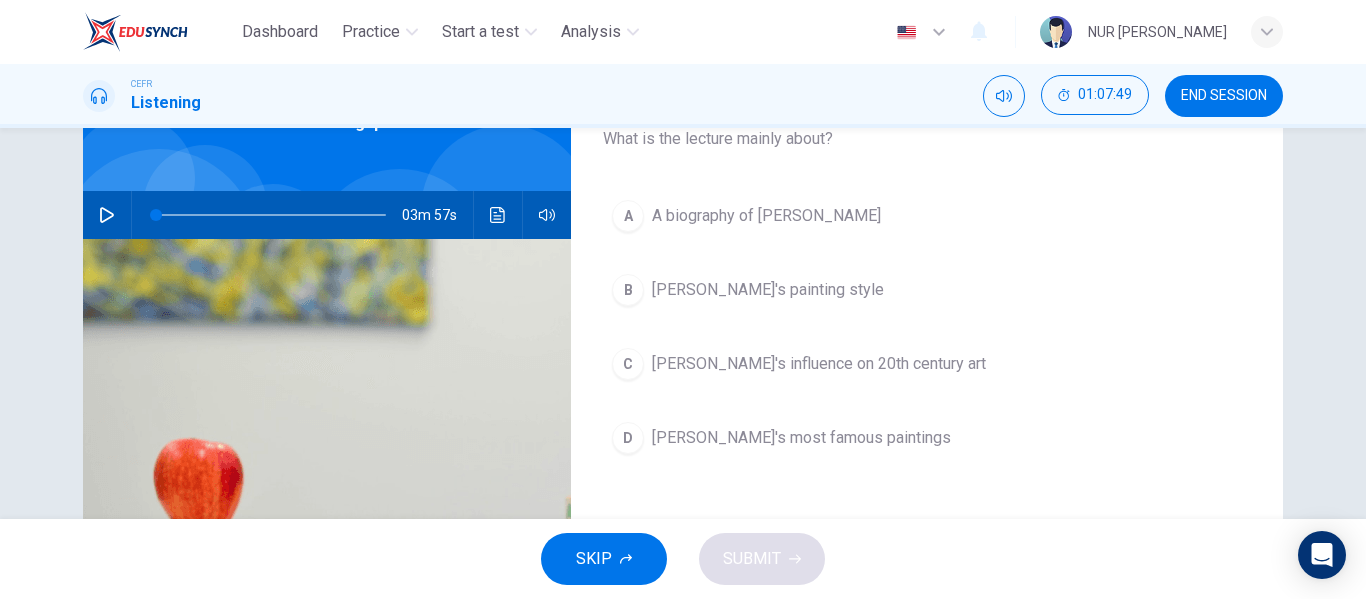 click on "A A biography of [PERSON_NAME] [PERSON_NAME]'s painting style [PERSON_NAME]'s influence on 20th century art D [PERSON_NAME]'s most famous paintings" at bounding box center [927, 347] 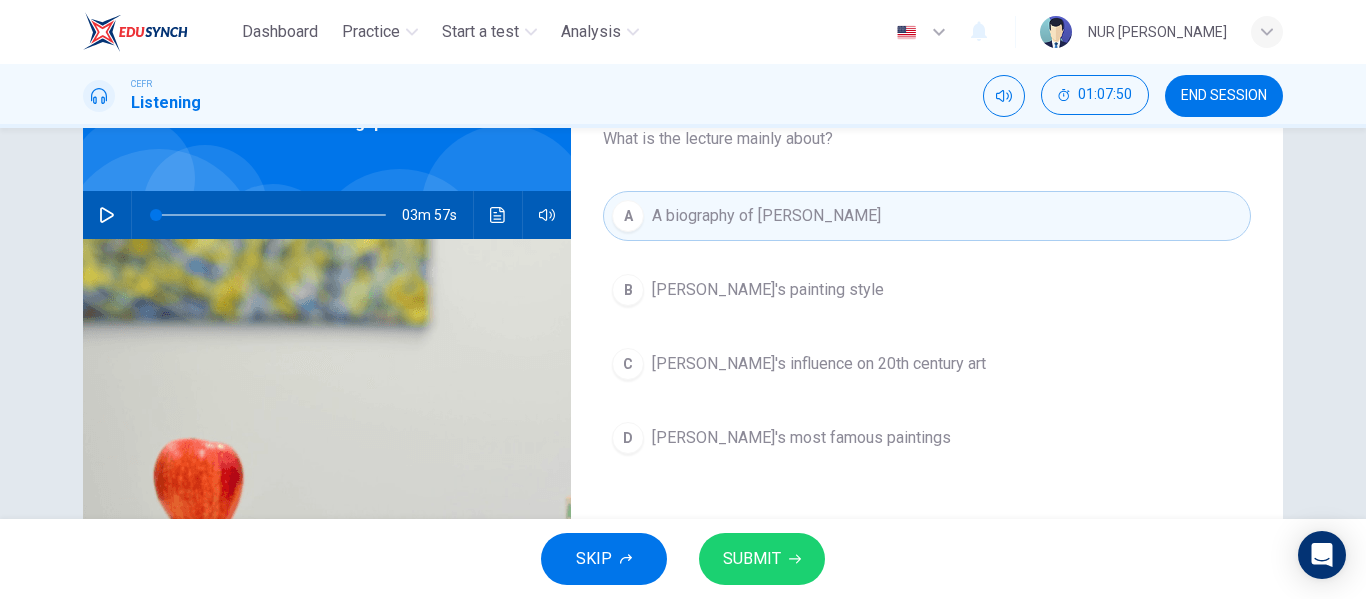 click on "SUBMIT" at bounding box center [752, 559] 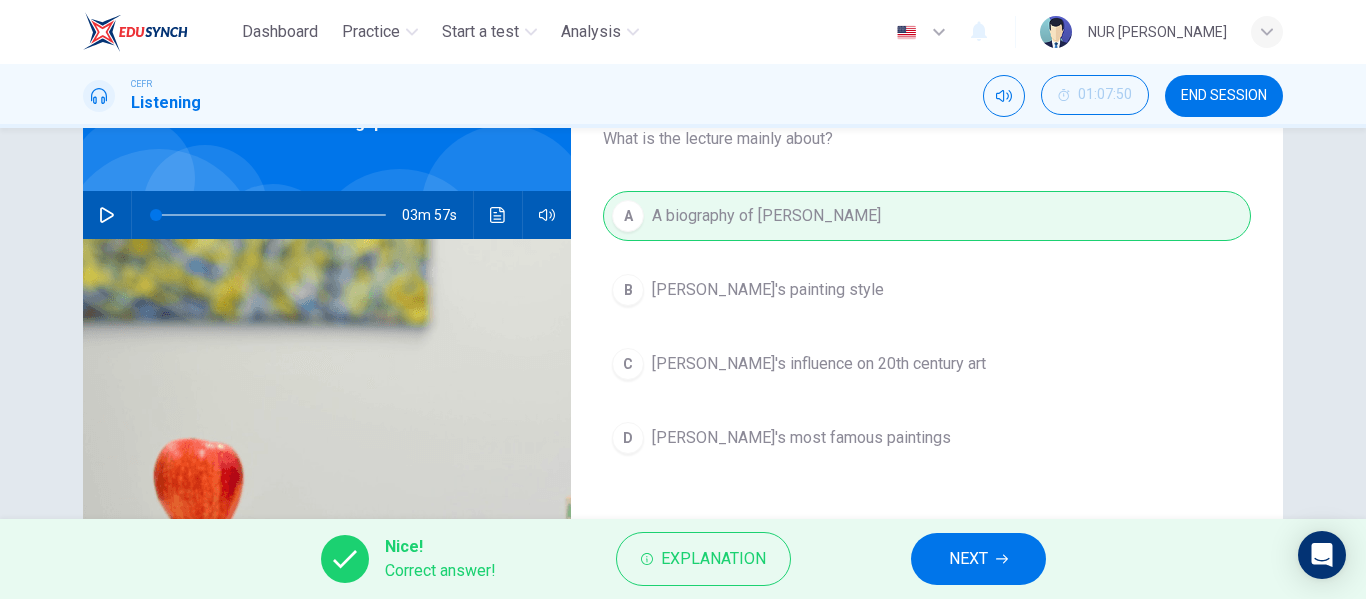 click on "NEXT" at bounding box center (968, 559) 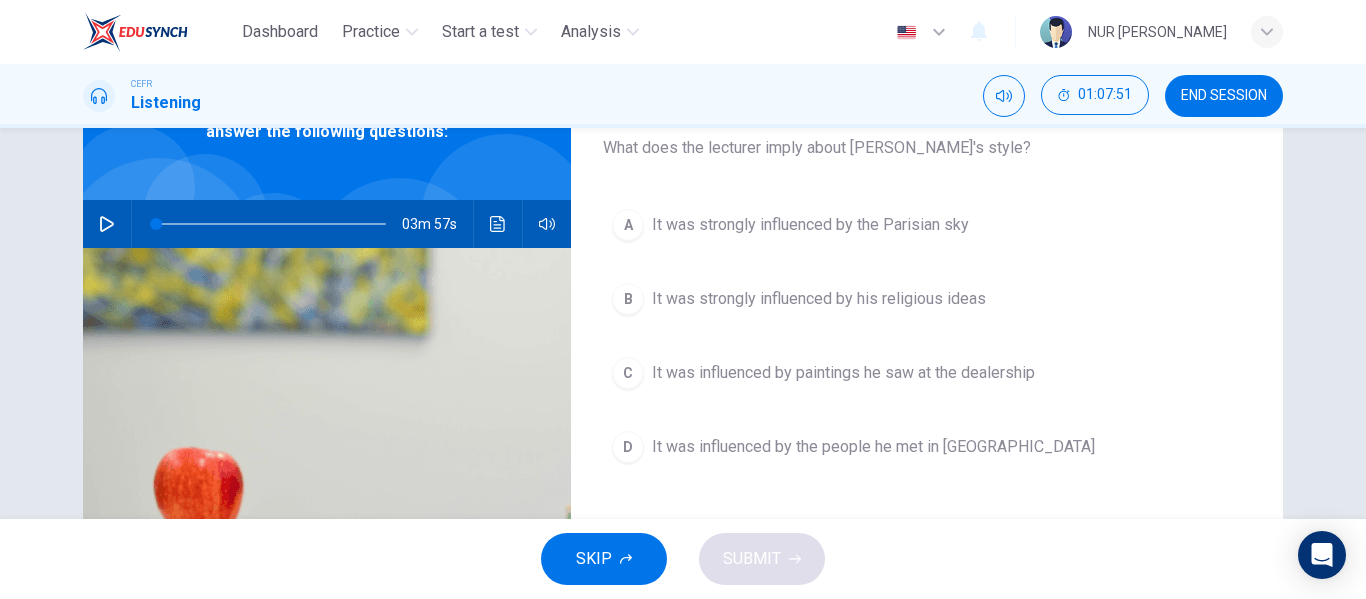 scroll, scrollTop: 137, scrollLeft: 0, axis: vertical 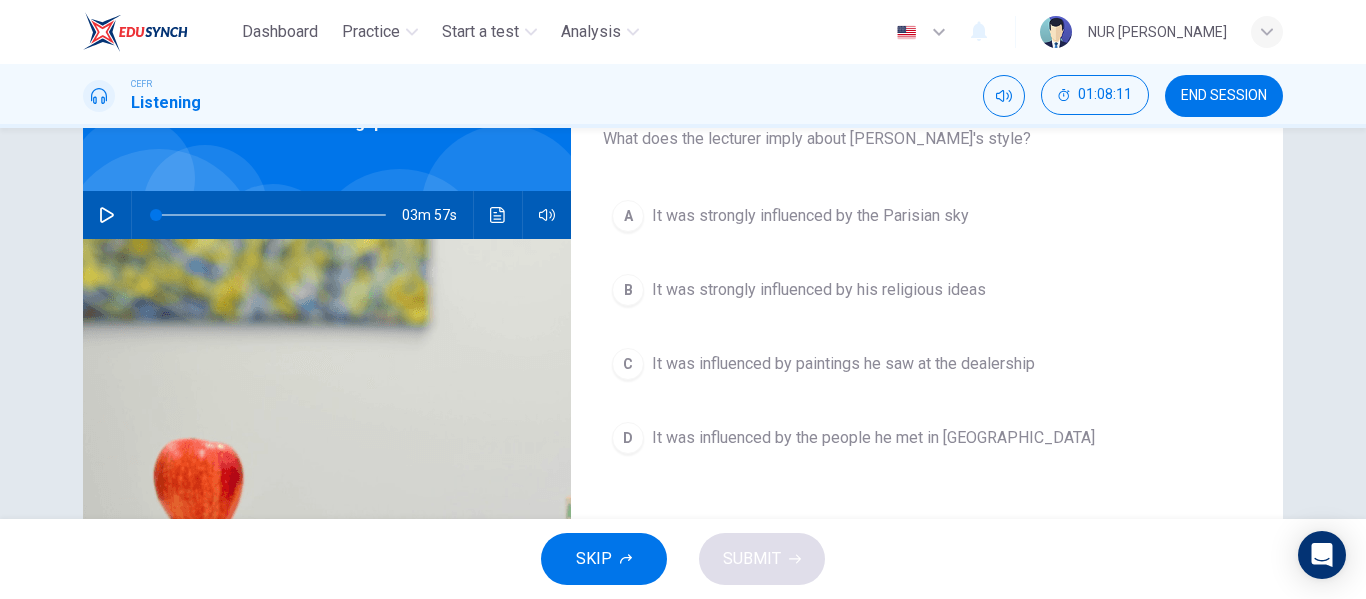 click on "B It was strongly influenced by his religious ideas" at bounding box center (927, 290) 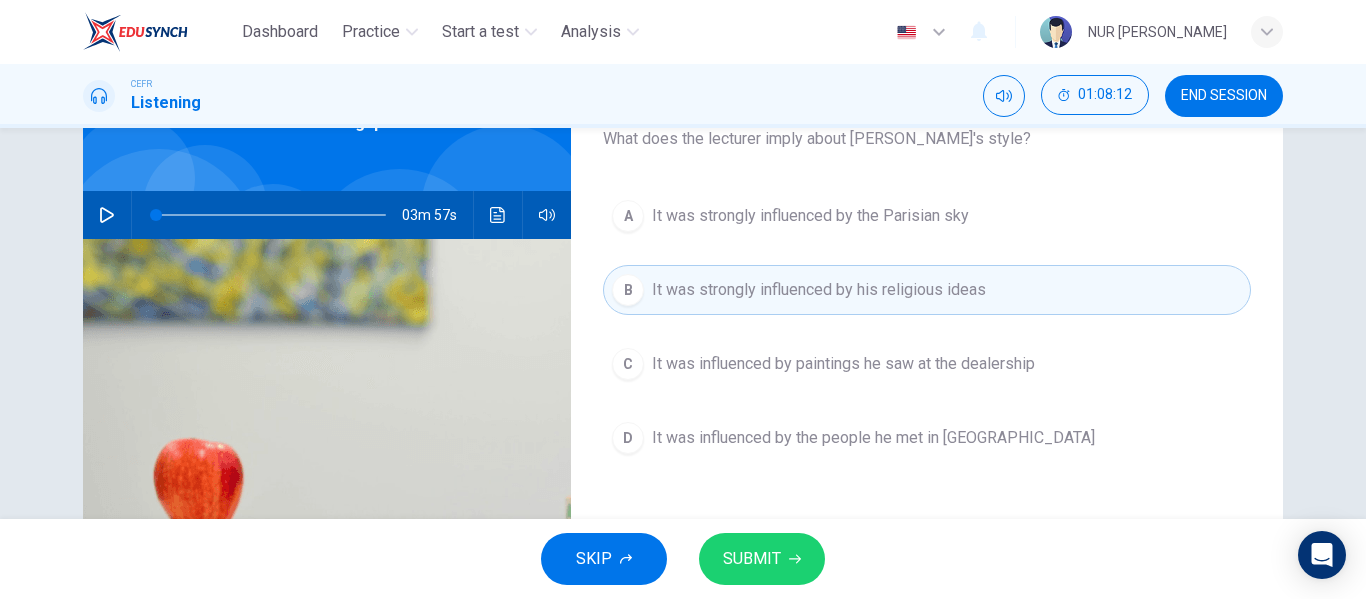 click on "SUBMIT" at bounding box center (762, 559) 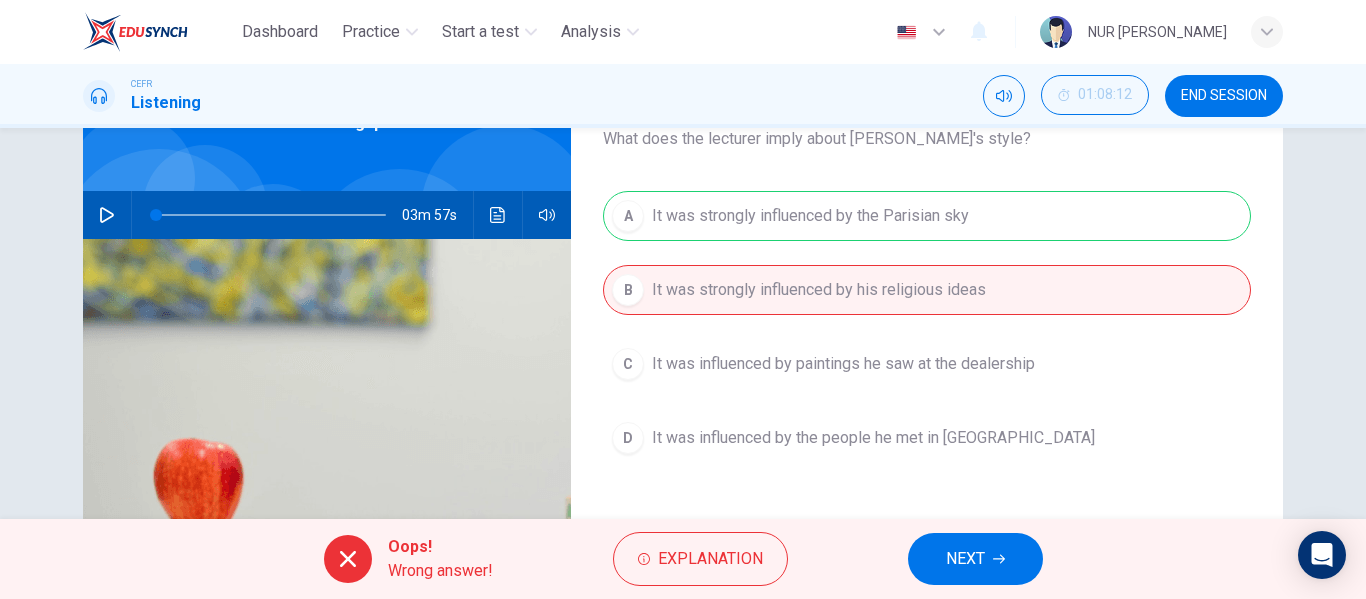 click on "NEXT" at bounding box center (965, 559) 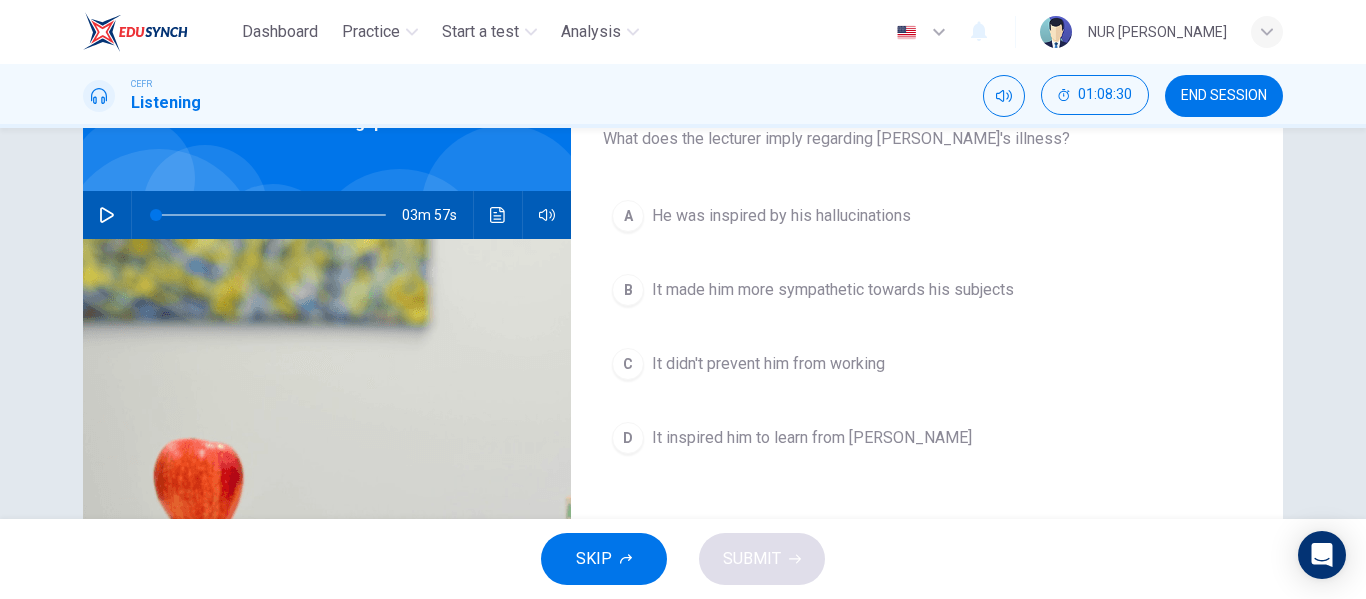 click on "A He was inspired by his hallucinations B It made him more sympathetic towards his subjects C It didn't prevent him from working D It inspired him to learn from [PERSON_NAME]" at bounding box center (927, 347) 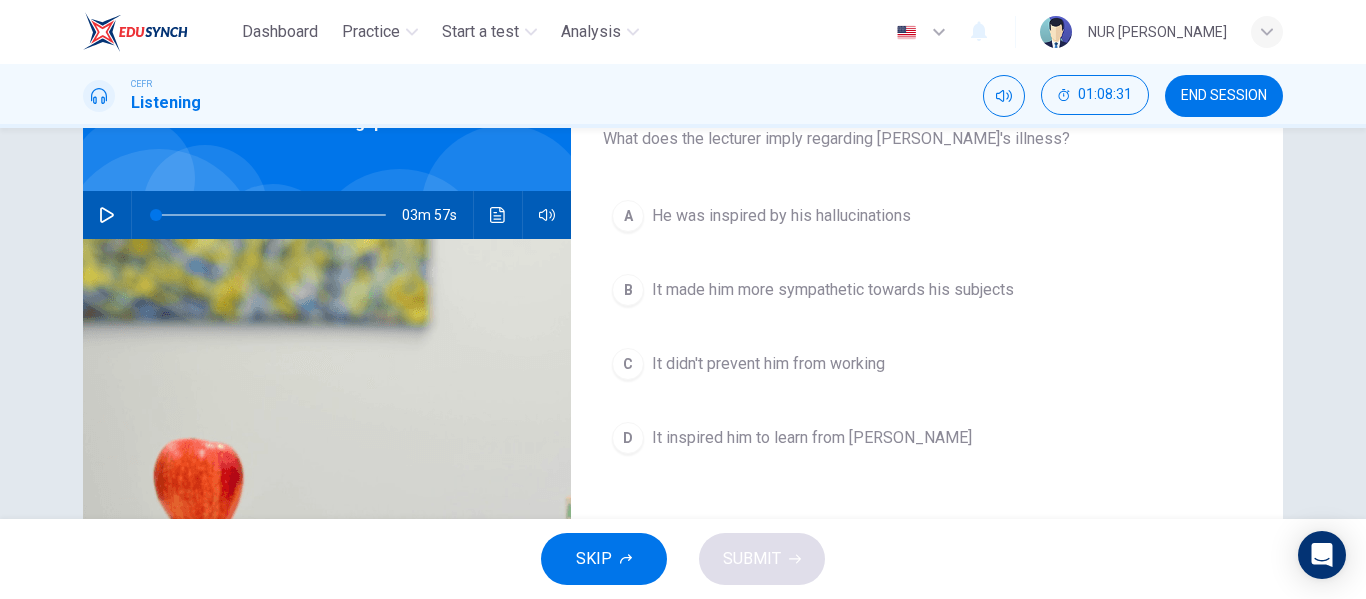 click on "C It didn't prevent him from working" at bounding box center (927, 364) 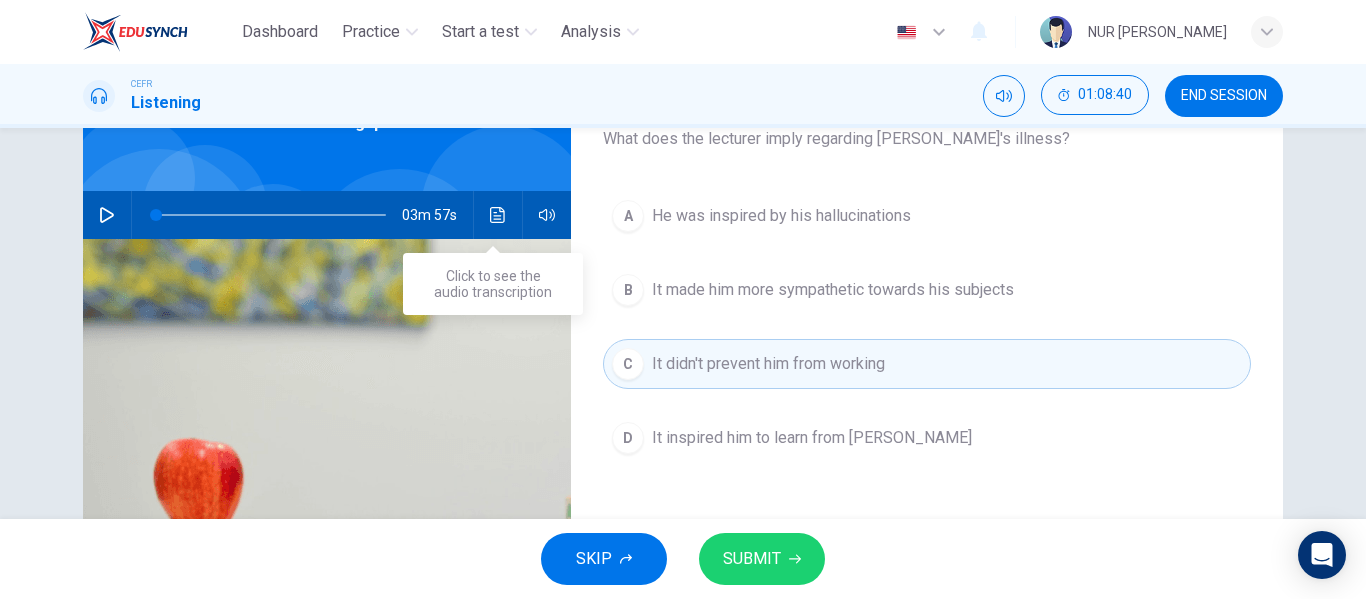 click at bounding box center (498, 215) 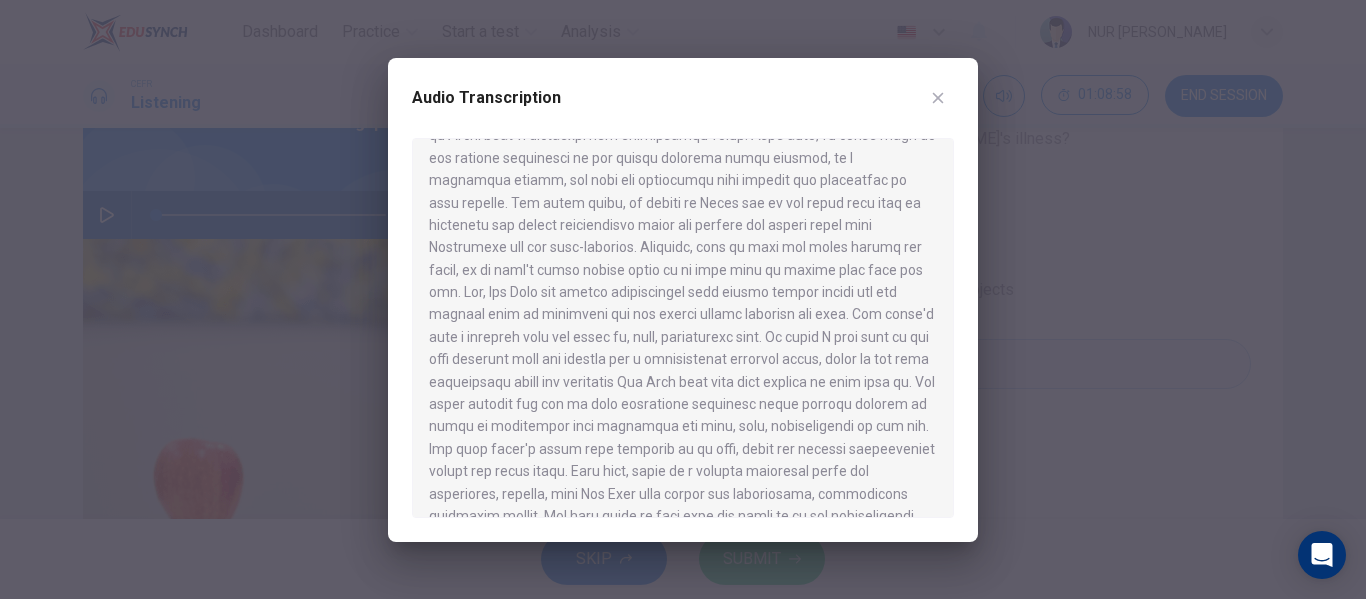 scroll, scrollTop: 400, scrollLeft: 0, axis: vertical 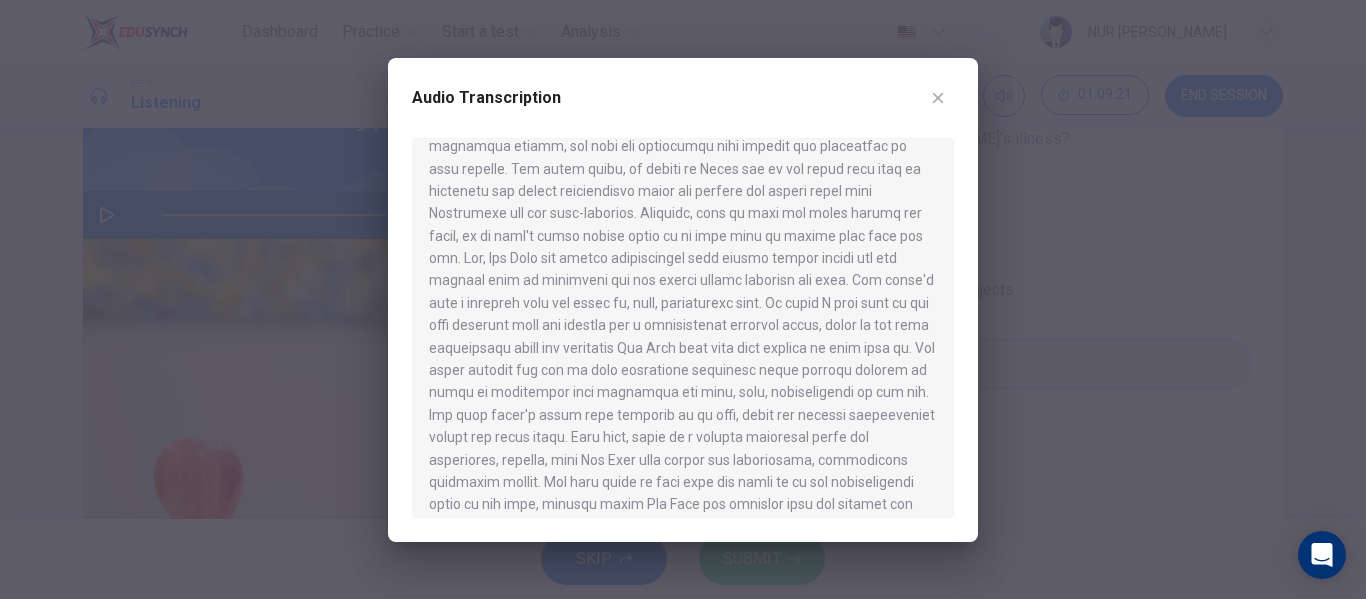 click on "Audio Transcription" at bounding box center [683, 300] 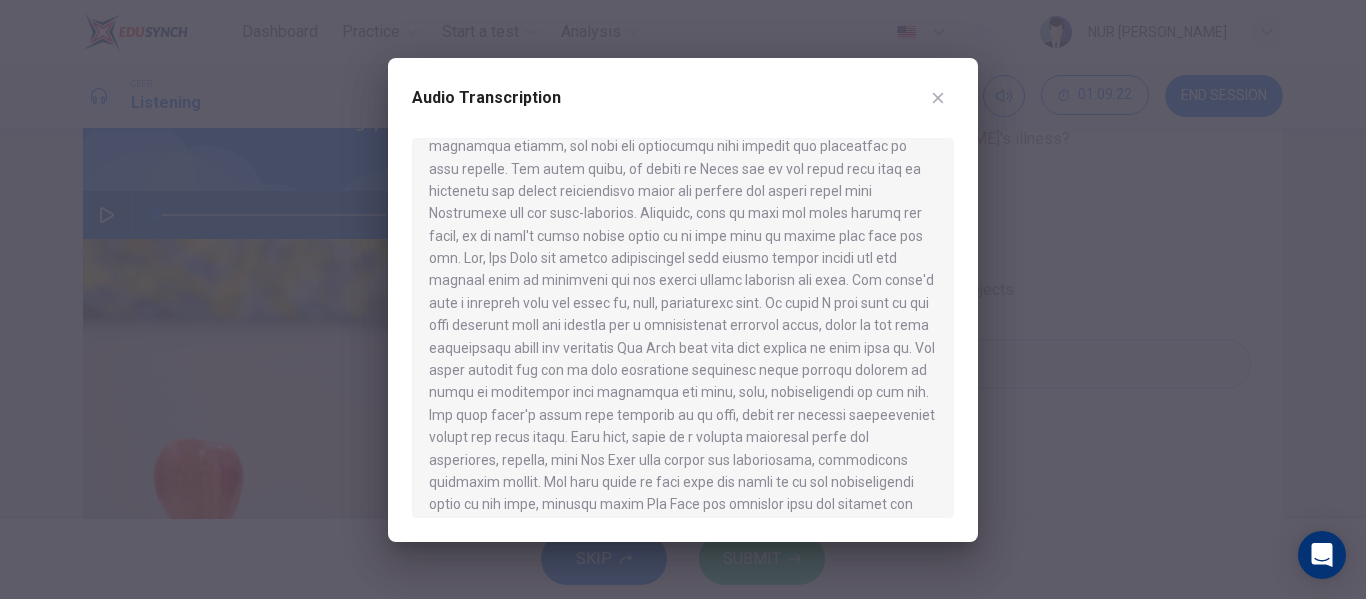 click on "Audio Transcription" at bounding box center (683, 300) 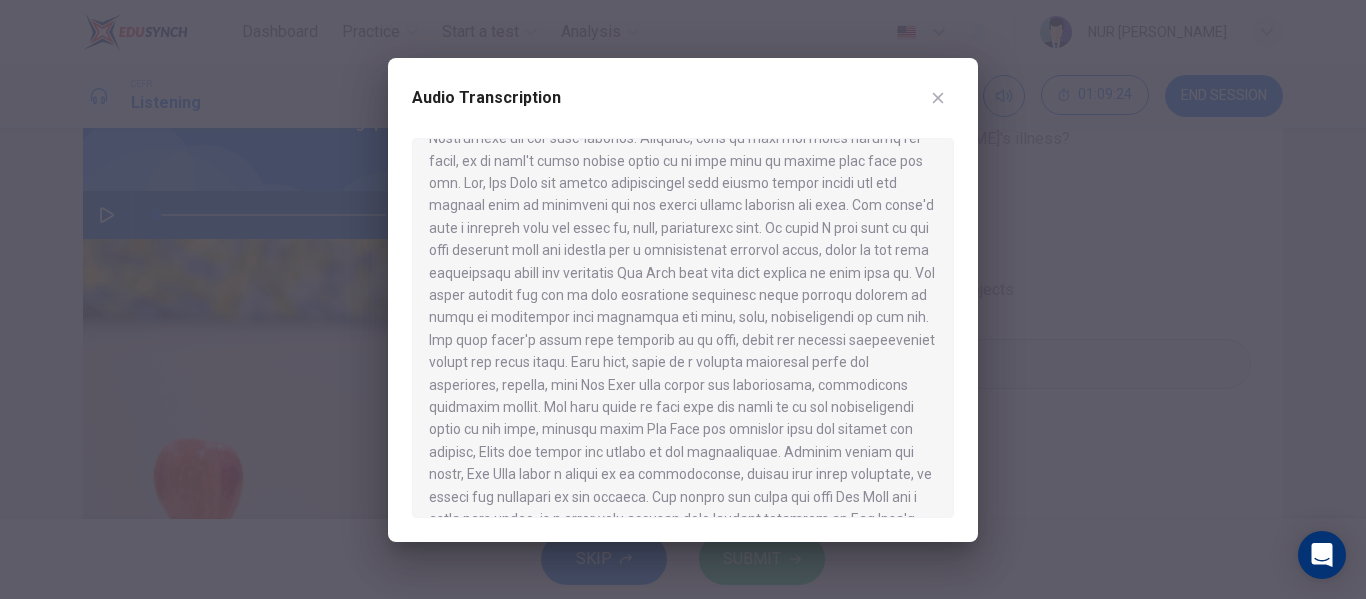 scroll, scrollTop: 500, scrollLeft: 0, axis: vertical 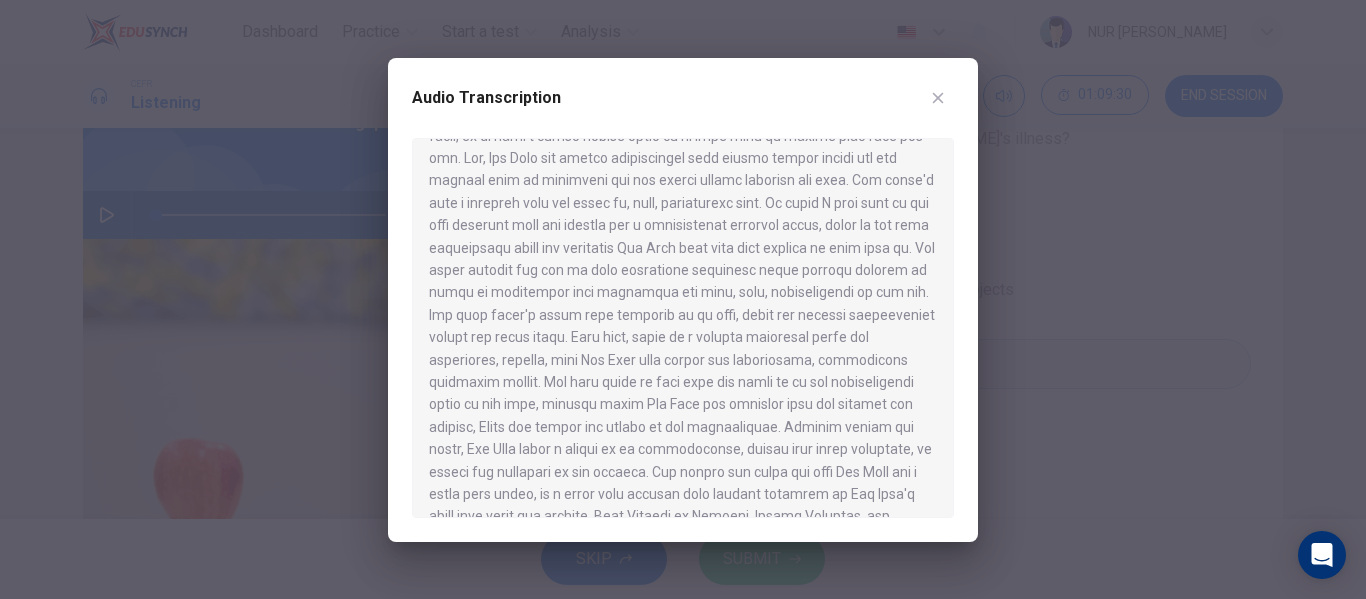 click on "Audio Transcription" at bounding box center (683, 300) 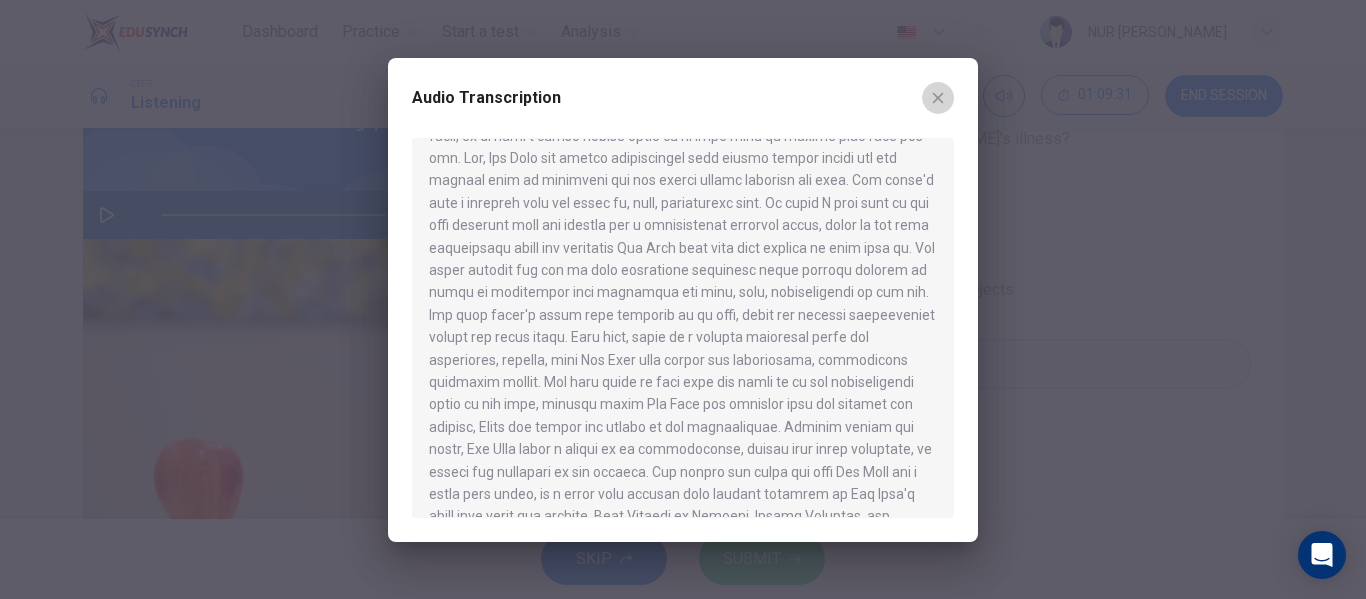 click at bounding box center [938, 98] 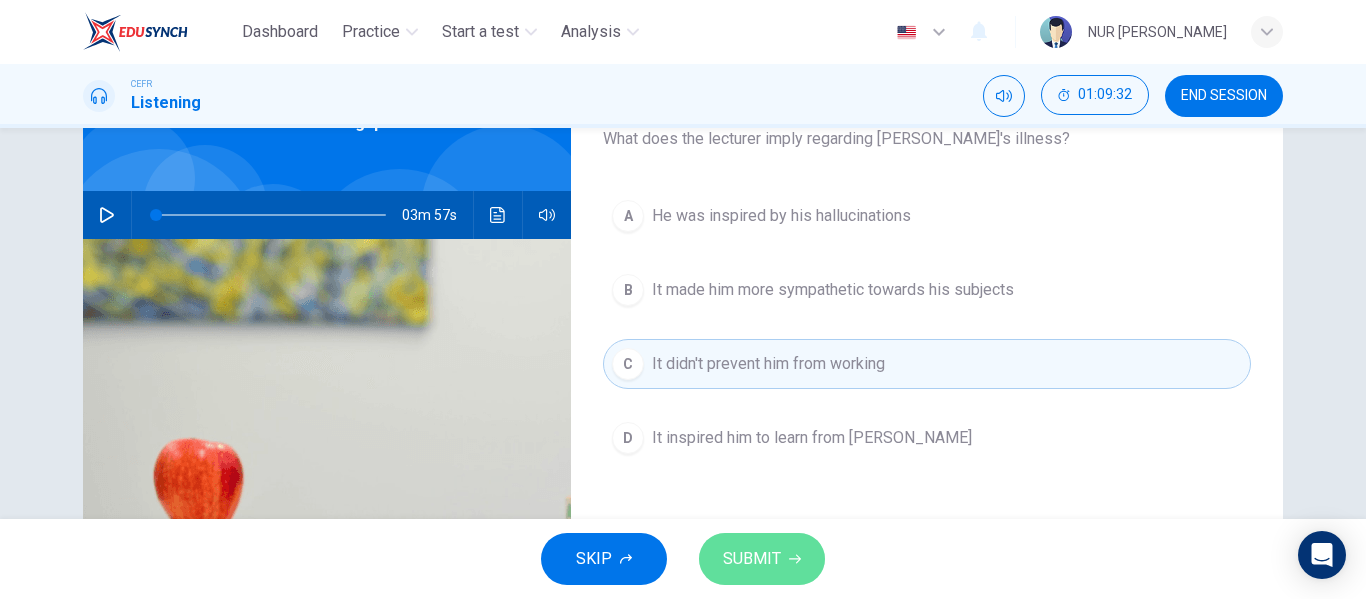 click on "SUBMIT" at bounding box center (762, 559) 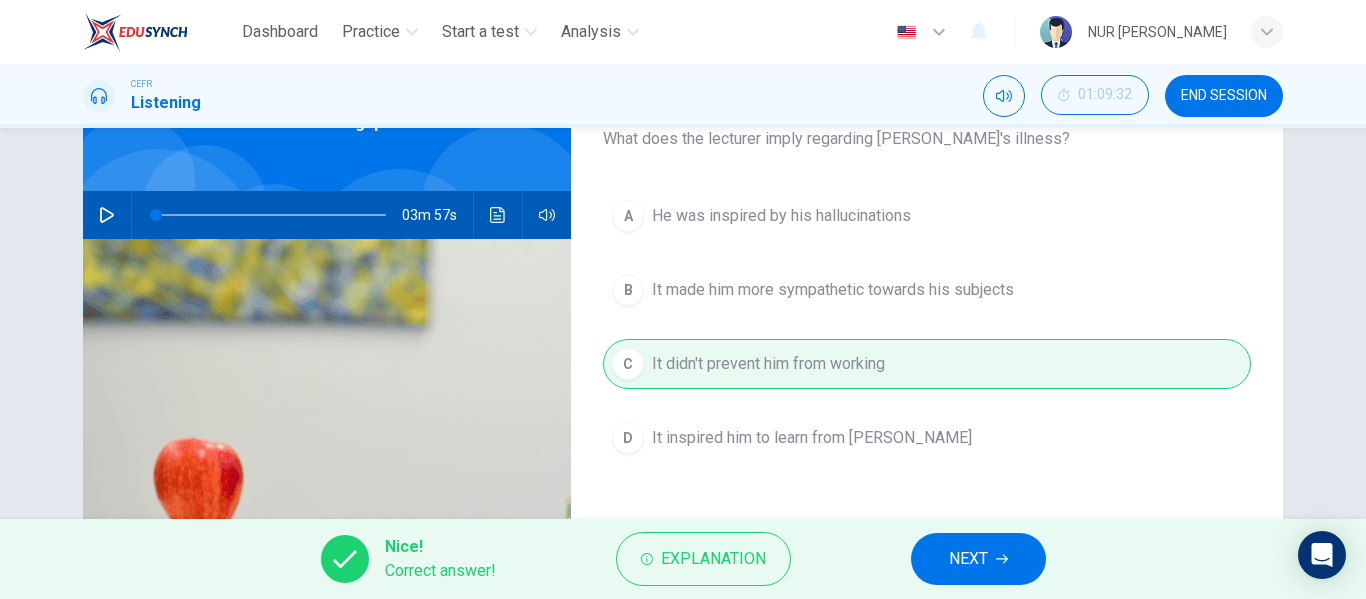 click on "NEXT" at bounding box center [978, 559] 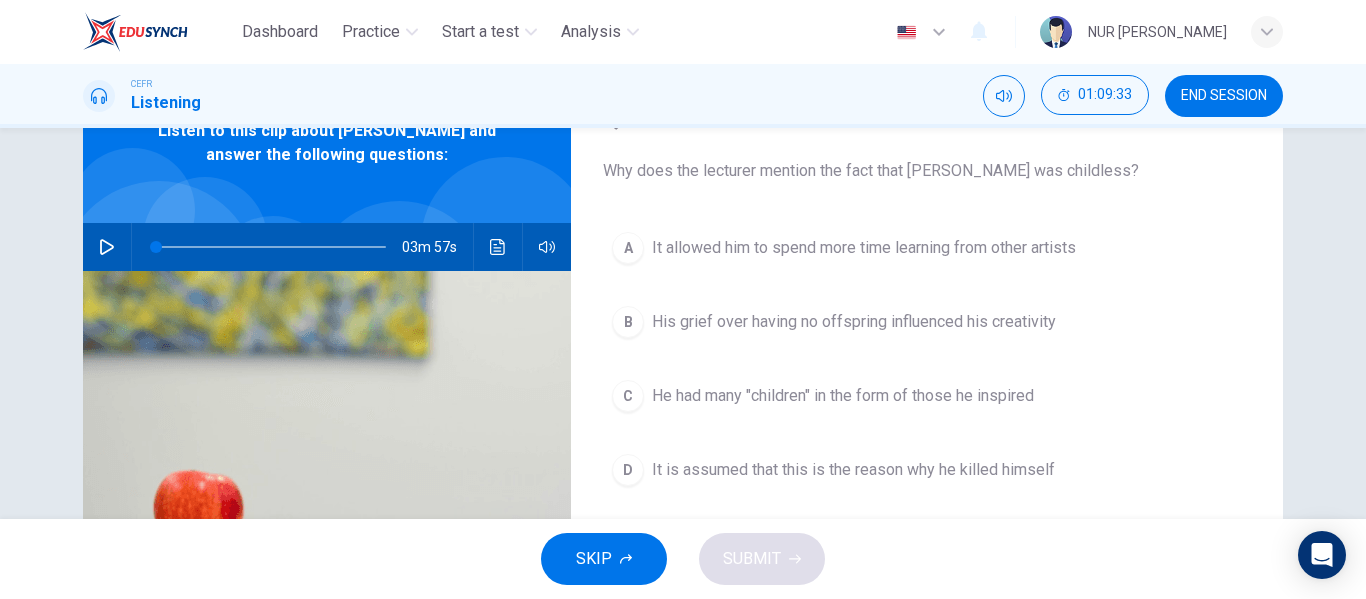 scroll, scrollTop: 137, scrollLeft: 0, axis: vertical 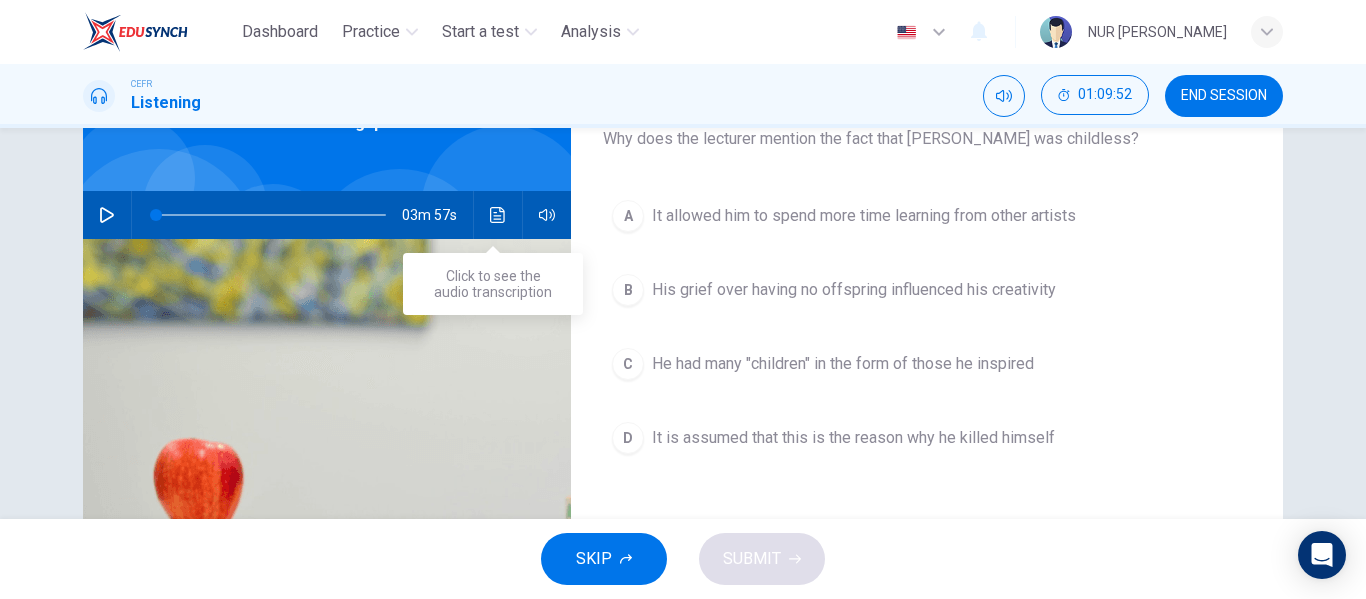 click 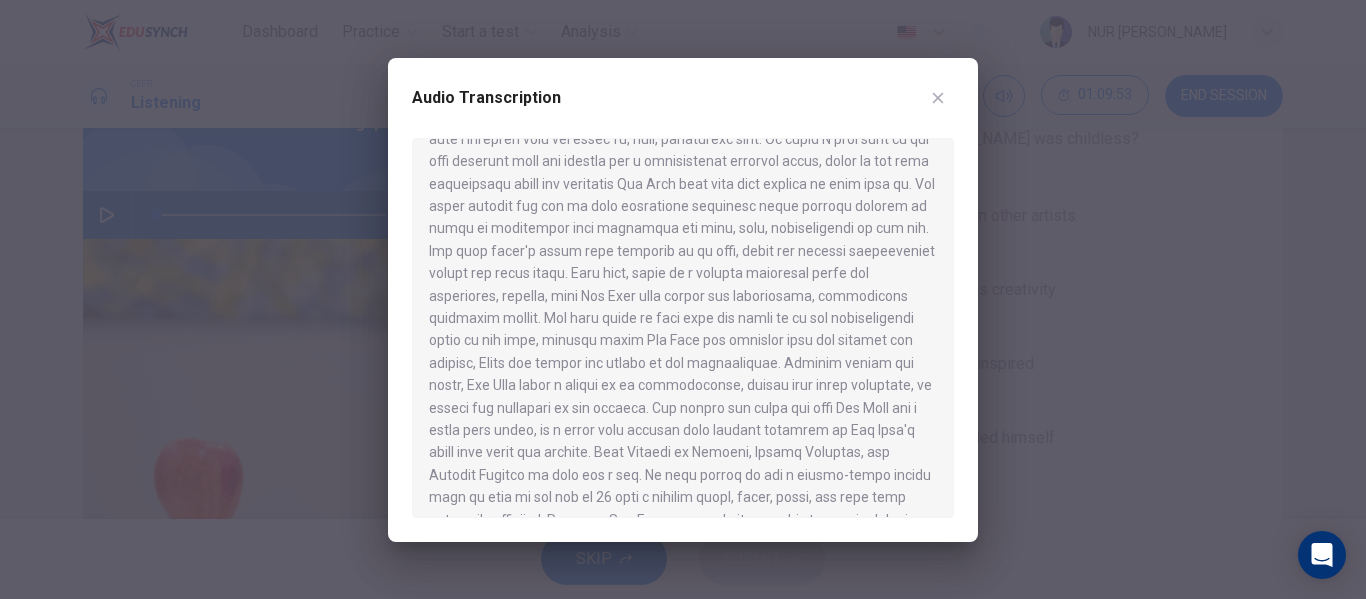 scroll, scrollTop: 616, scrollLeft: 0, axis: vertical 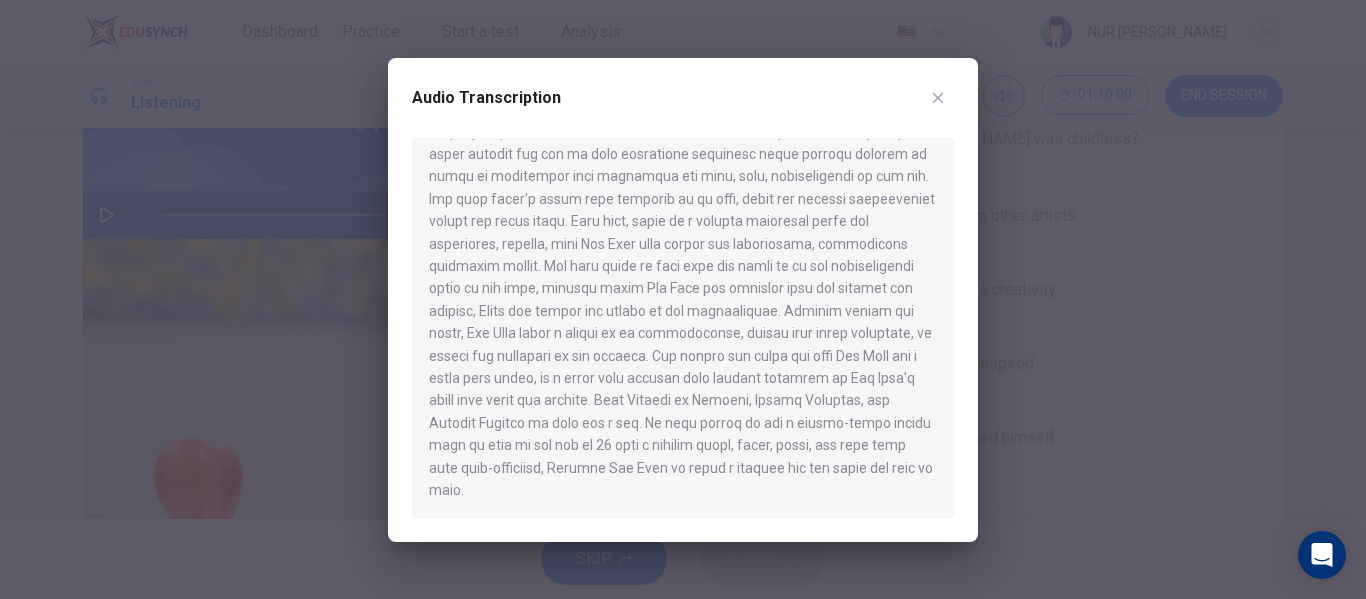 click 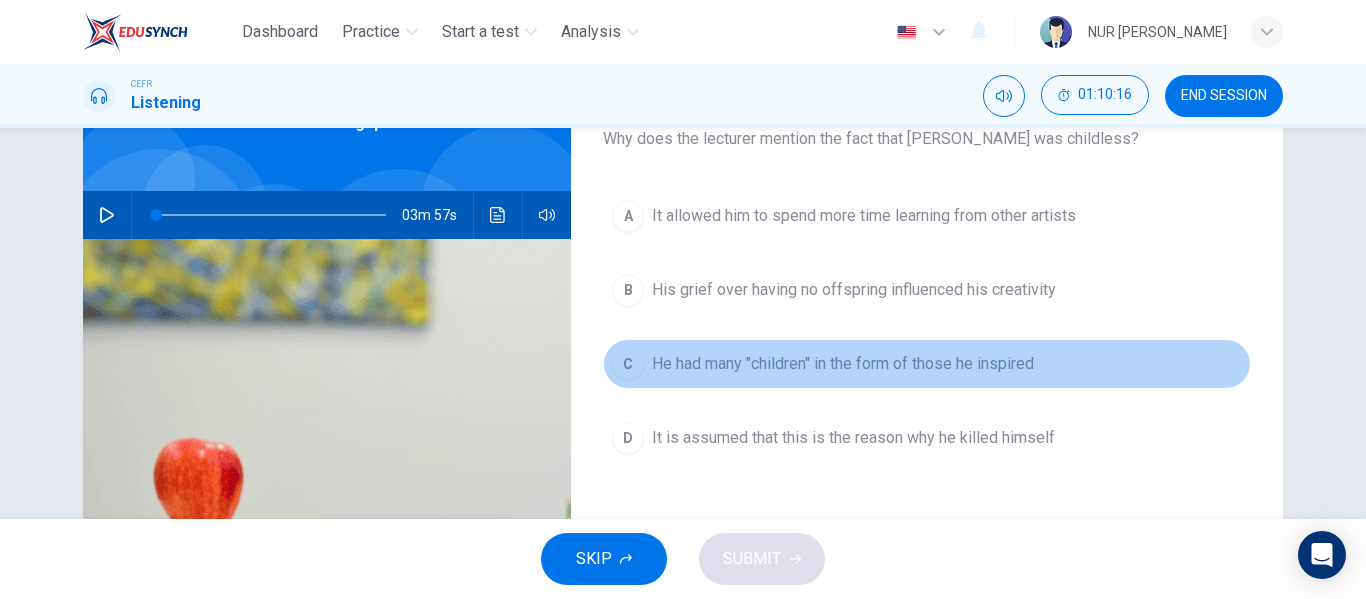 click on "He had many "children" in the form of those he inspired" at bounding box center (843, 364) 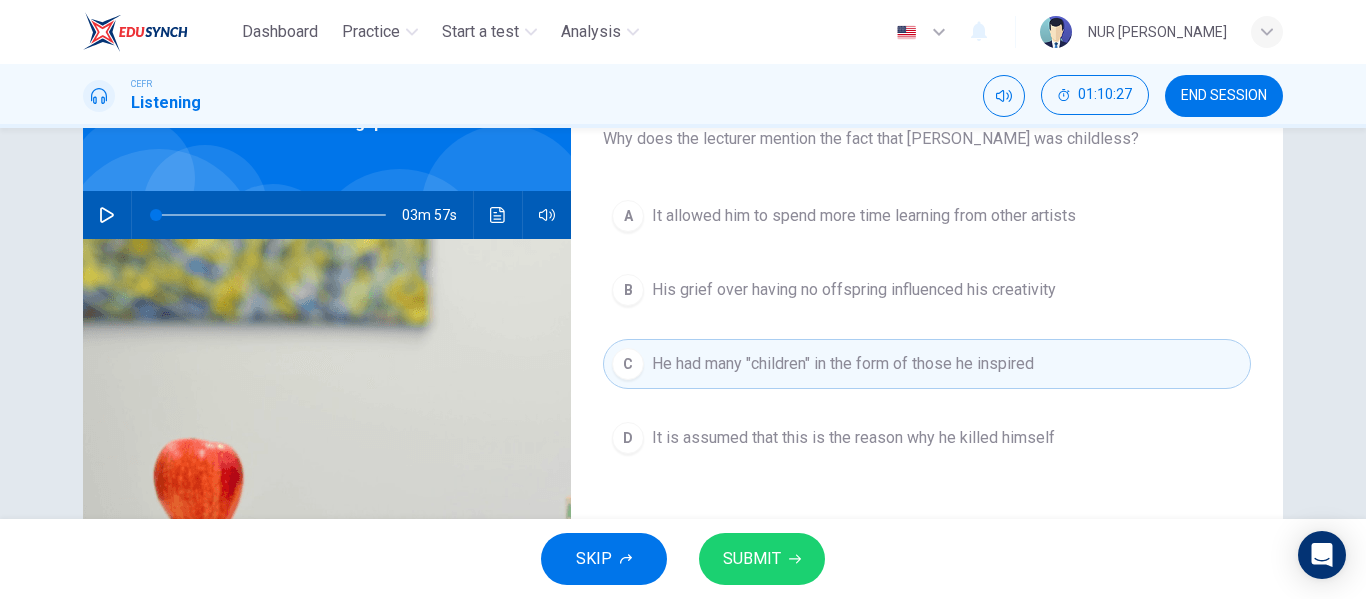 click on "SUBMIT" at bounding box center [752, 559] 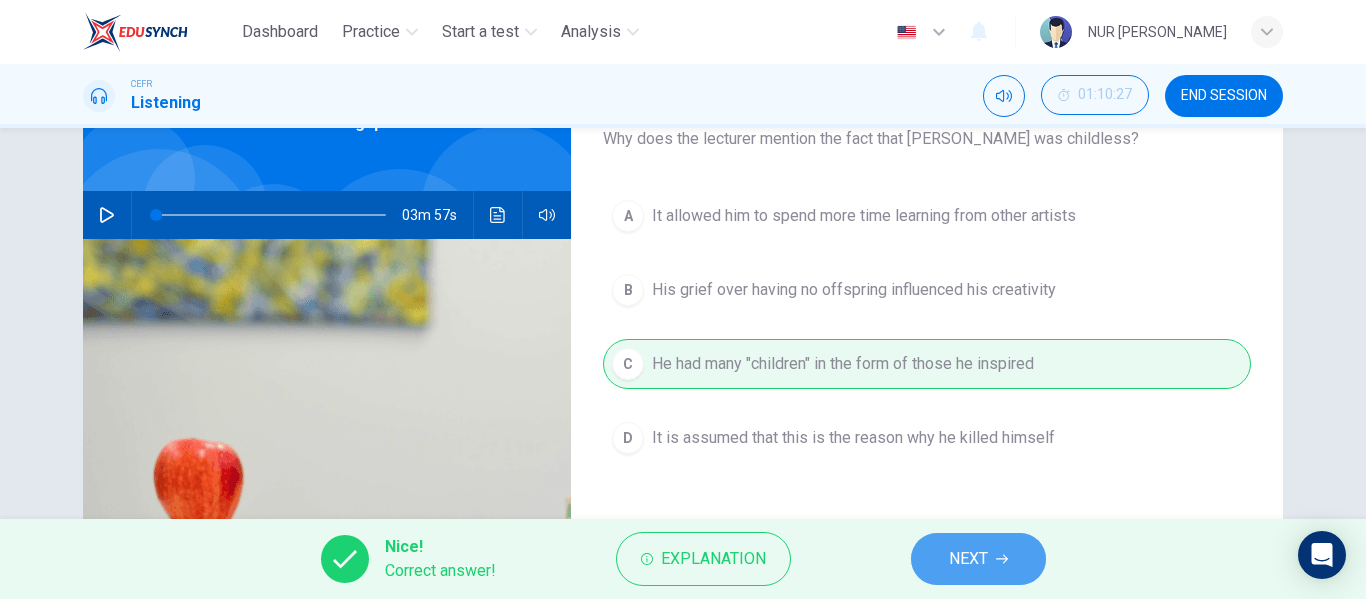 click on "NEXT" at bounding box center (968, 559) 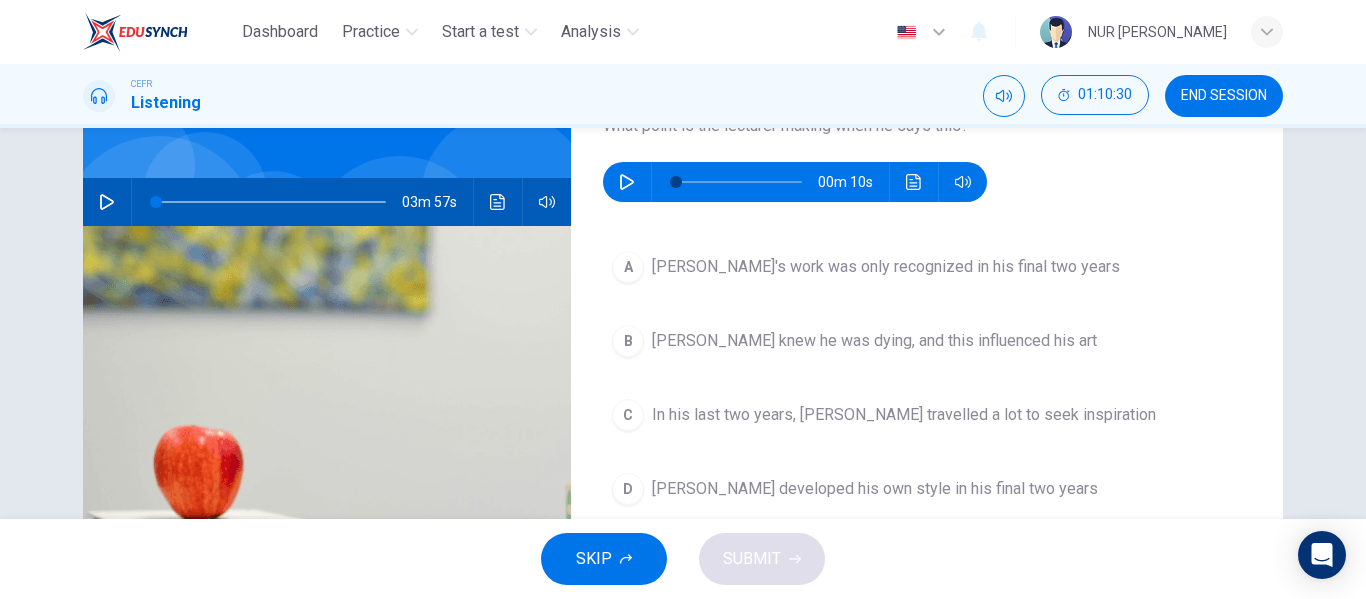 scroll, scrollTop: 137, scrollLeft: 0, axis: vertical 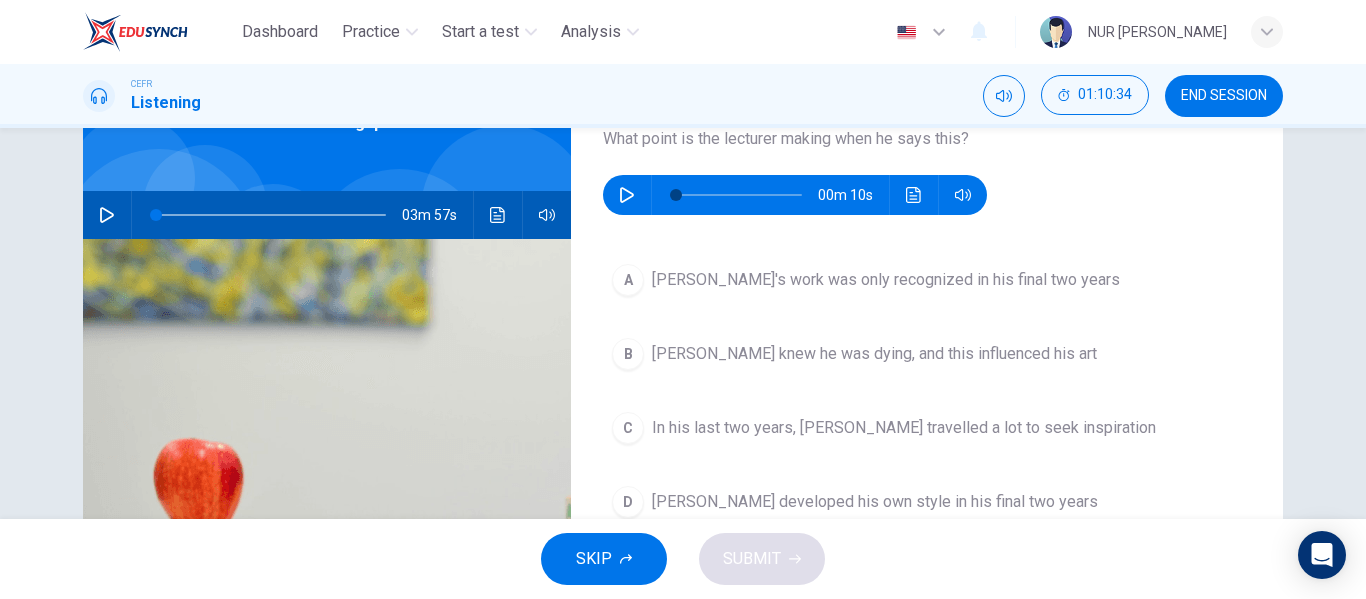 click 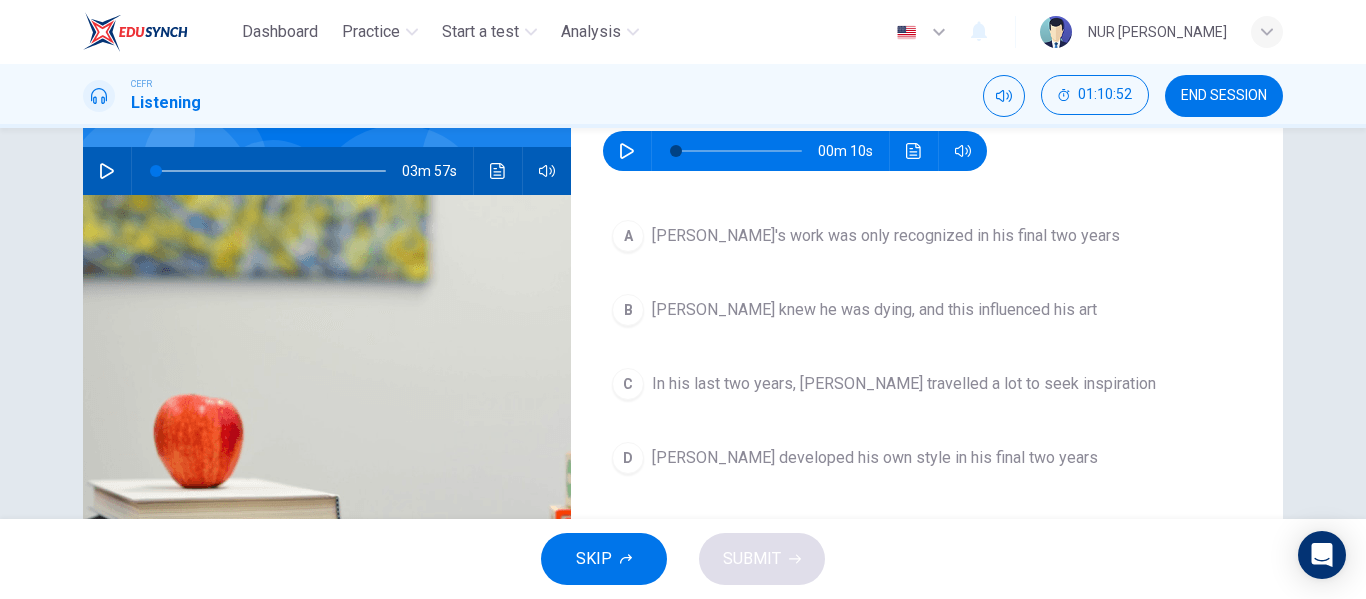 scroll, scrollTop: 181, scrollLeft: 0, axis: vertical 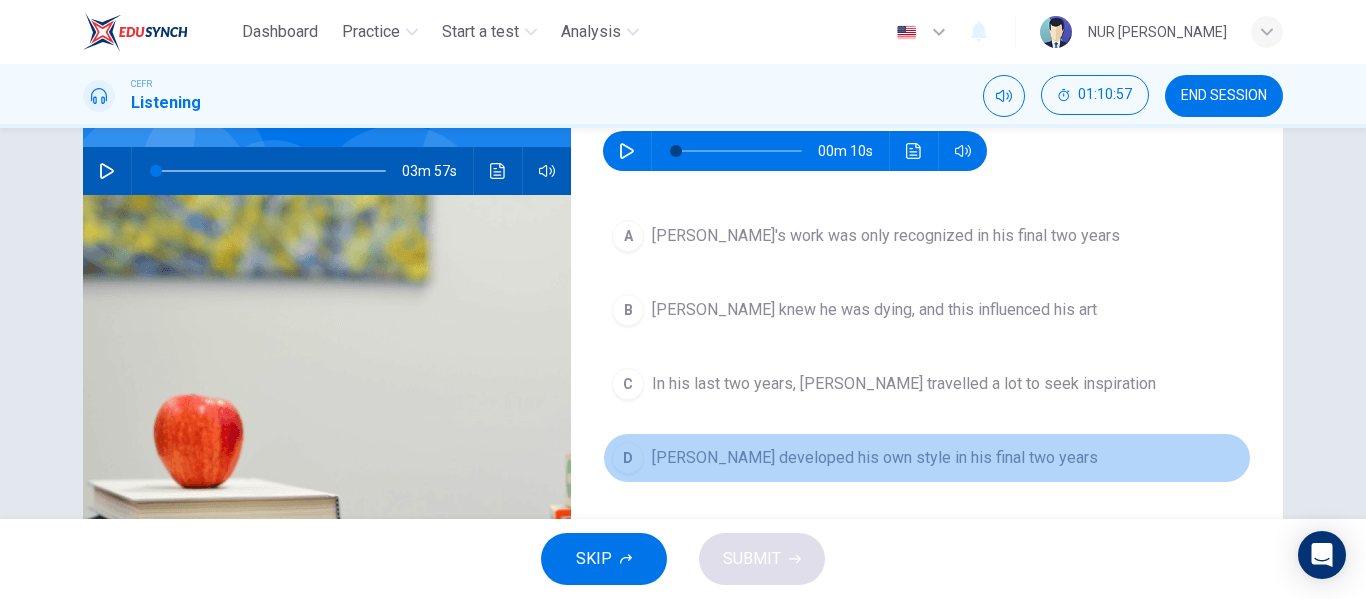 click on "[PERSON_NAME] developed his own style in his final two years" at bounding box center [927, 458] 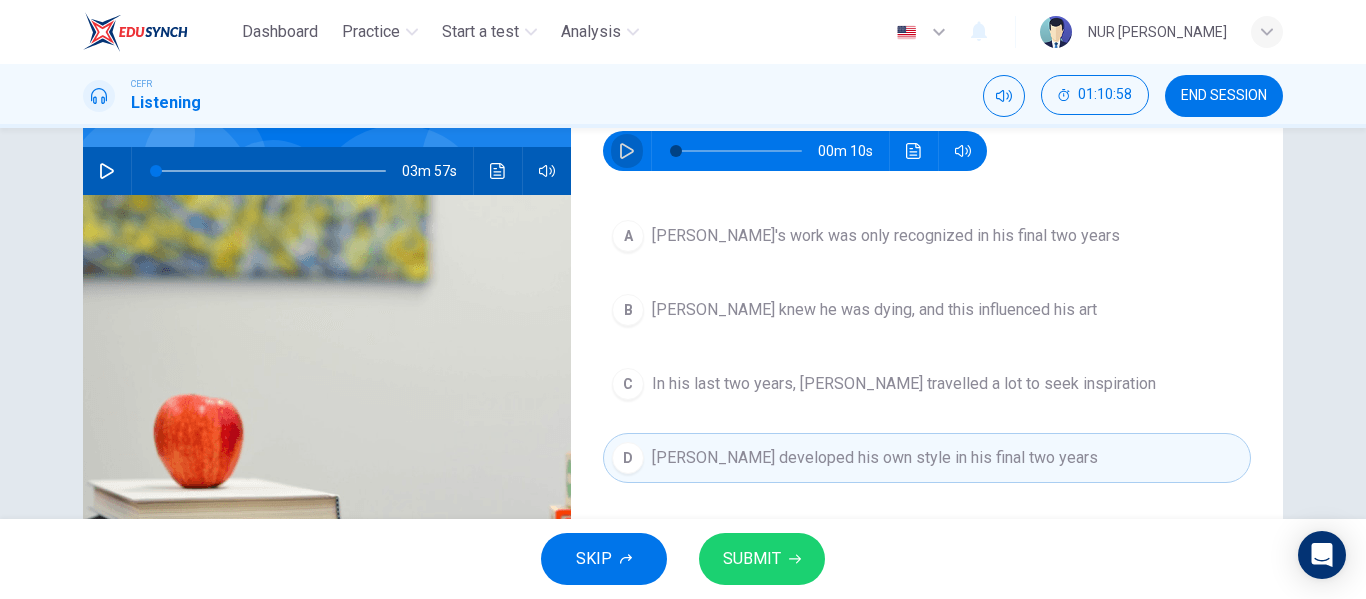 click at bounding box center [627, 151] 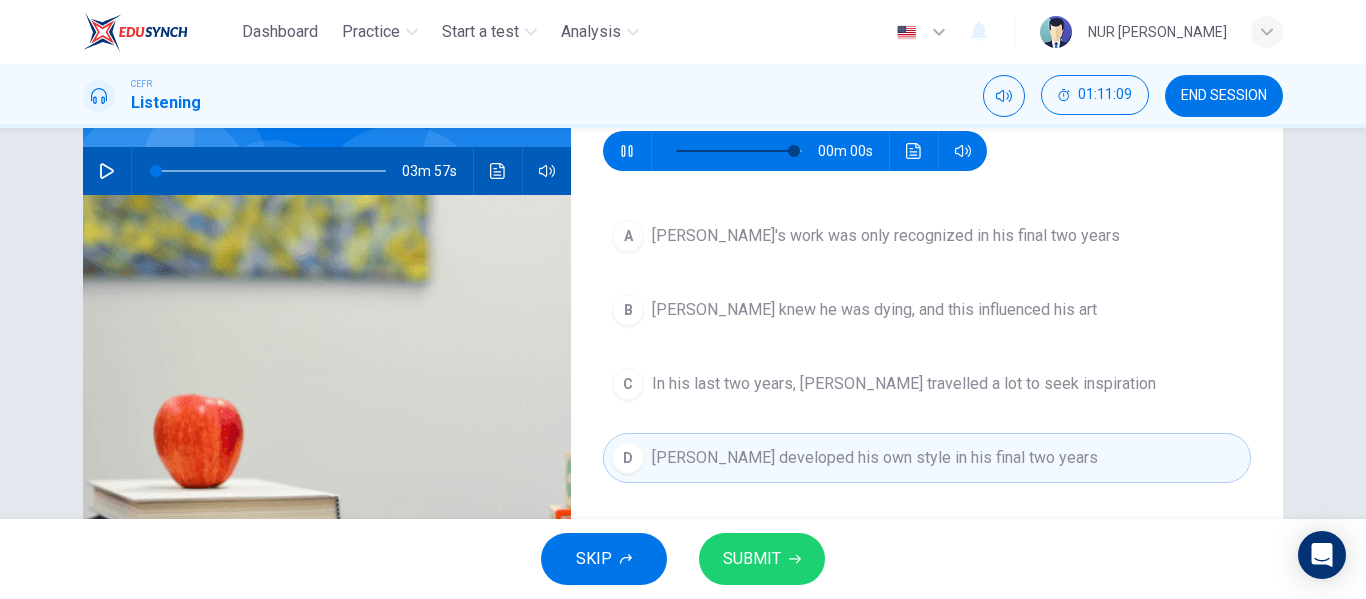 type on "0" 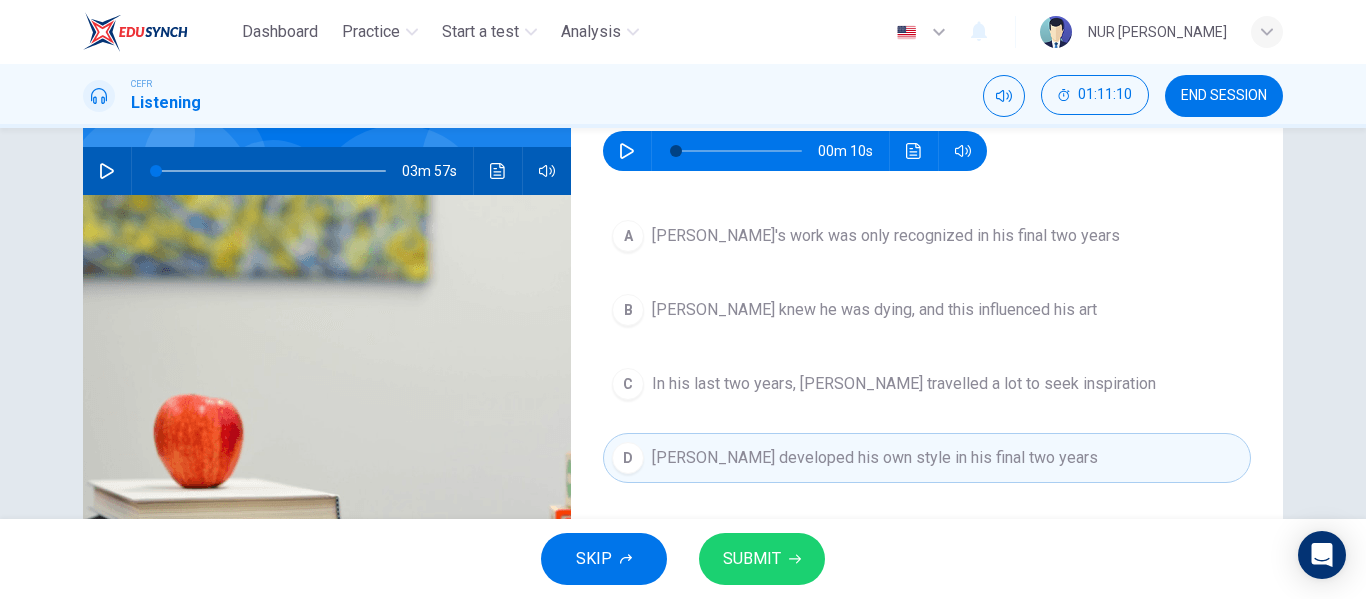 click on "SUBMIT" at bounding box center [752, 559] 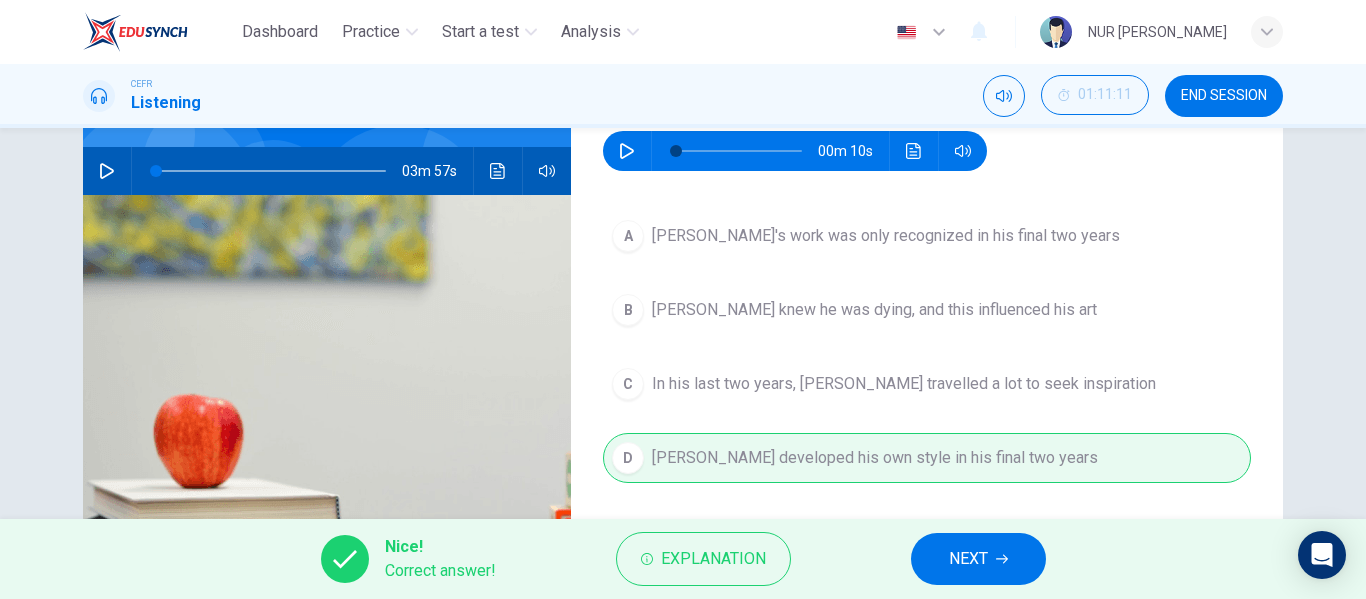 click 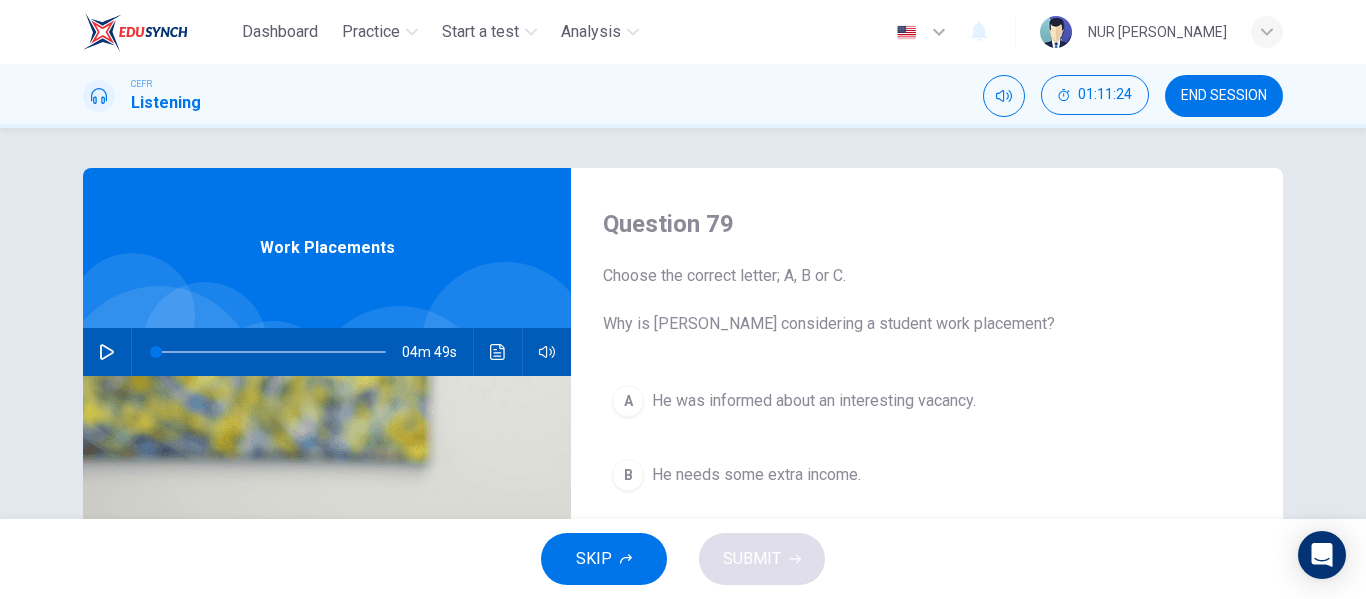 scroll, scrollTop: 100, scrollLeft: 0, axis: vertical 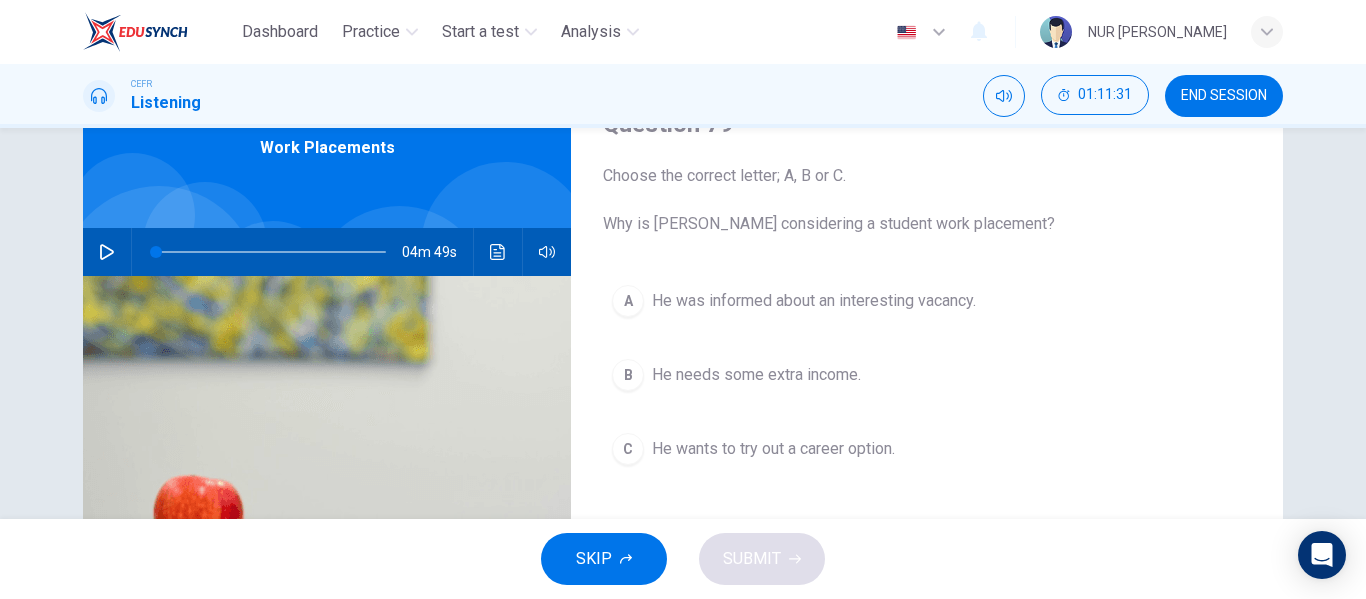 click on "A He was informed about an interesting vacancy." at bounding box center [927, 301] 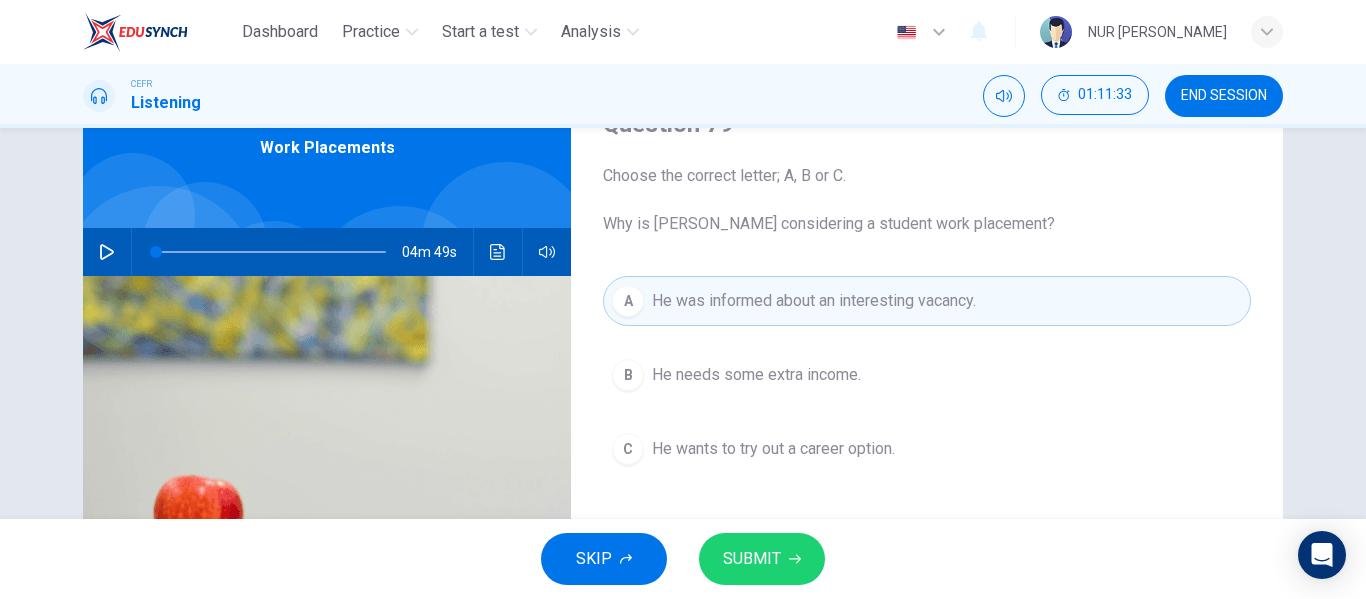 click on "SUBMIT" at bounding box center [762, 559] 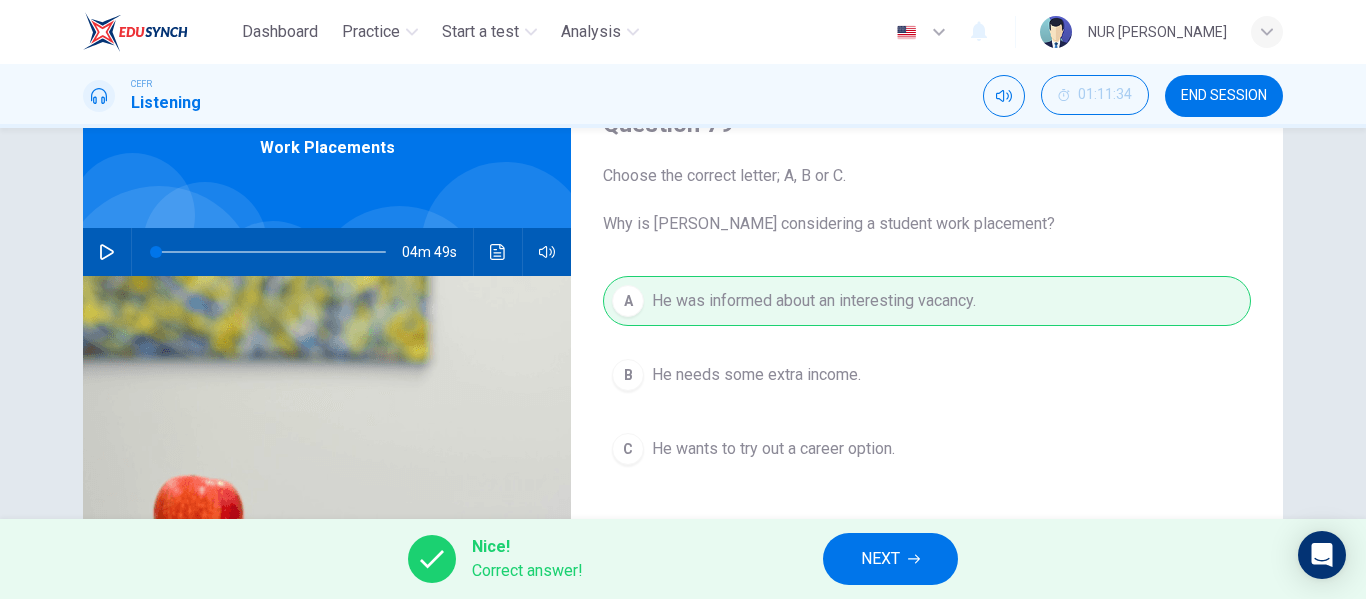 click on "NEXT" at bounding box center (880, 559) 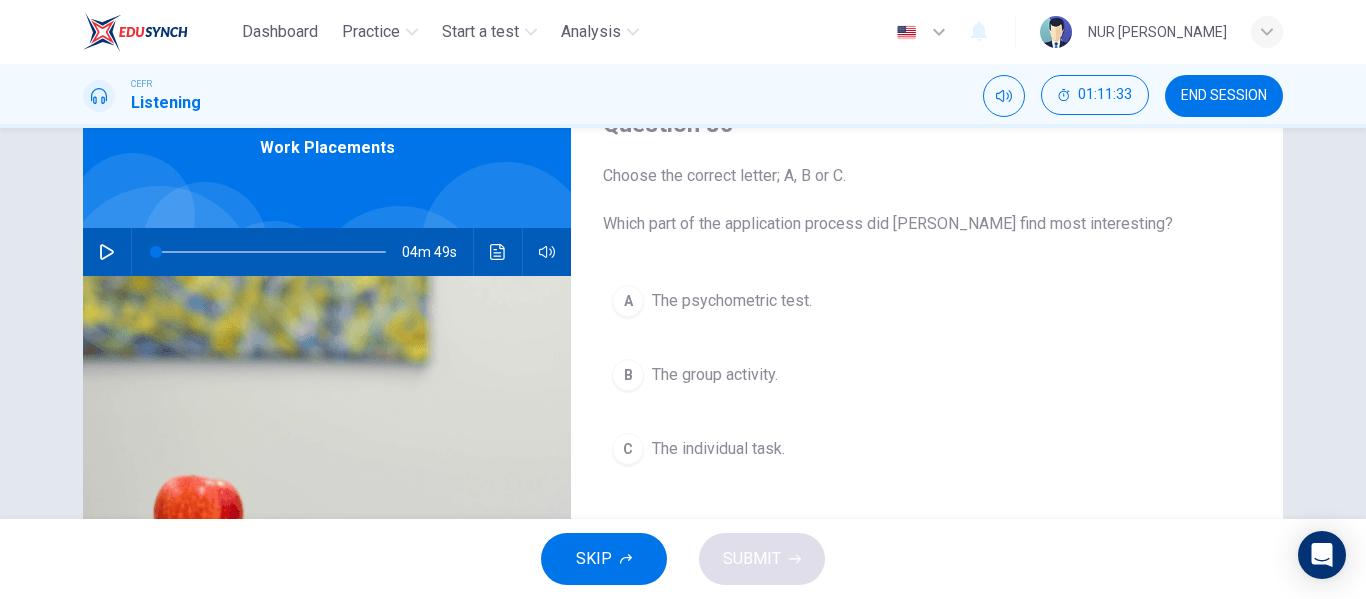 click on "The group activity." at bounding box center (715, 375) 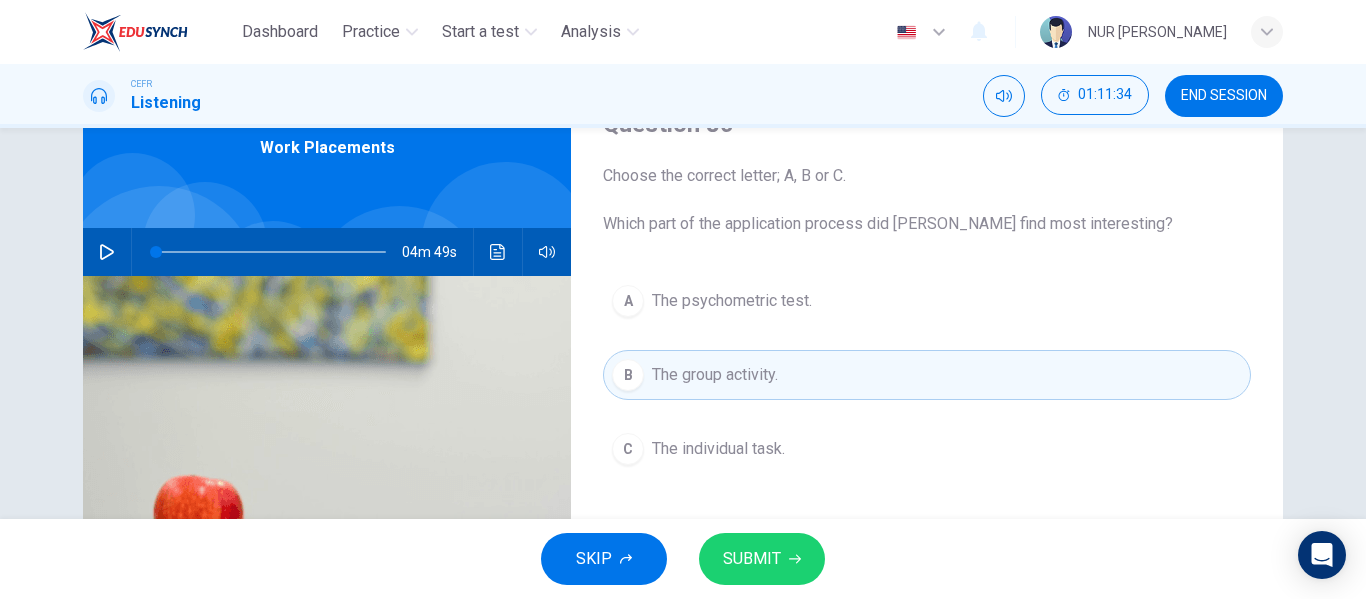click on "SUBMIT" at bounding box center [752, 559] 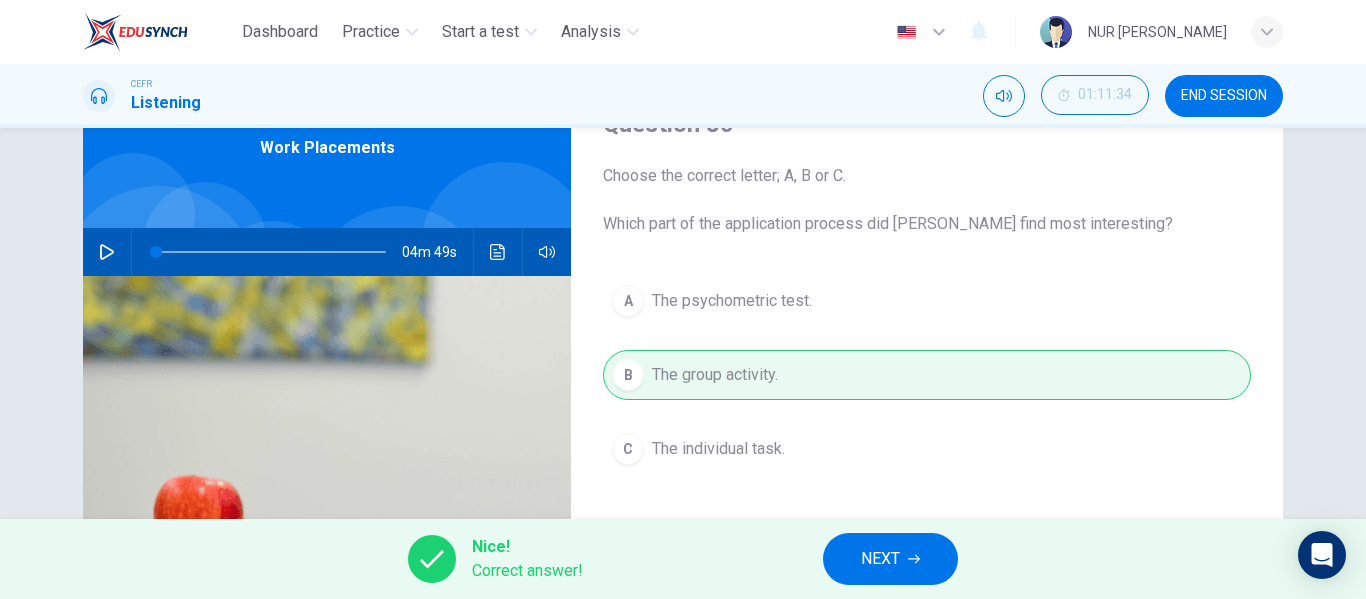 click on "NEXT" at bounding box center (880, 559) 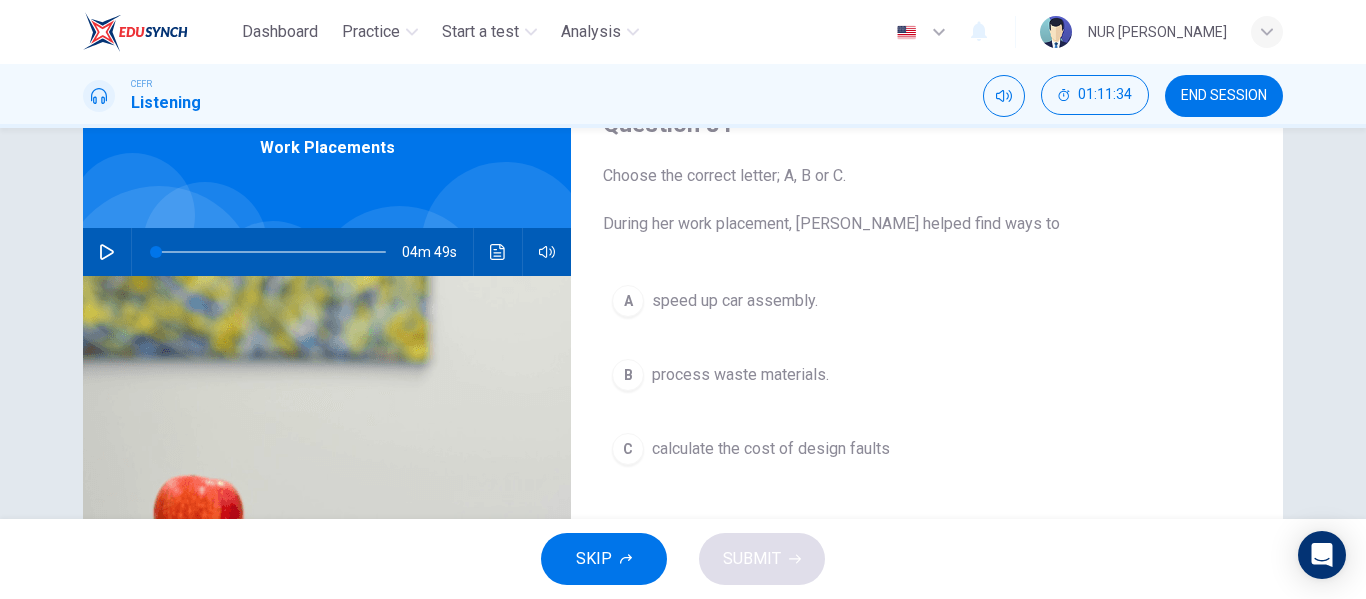 click on "A speed up car assembly." at bounding box center [927, 301] 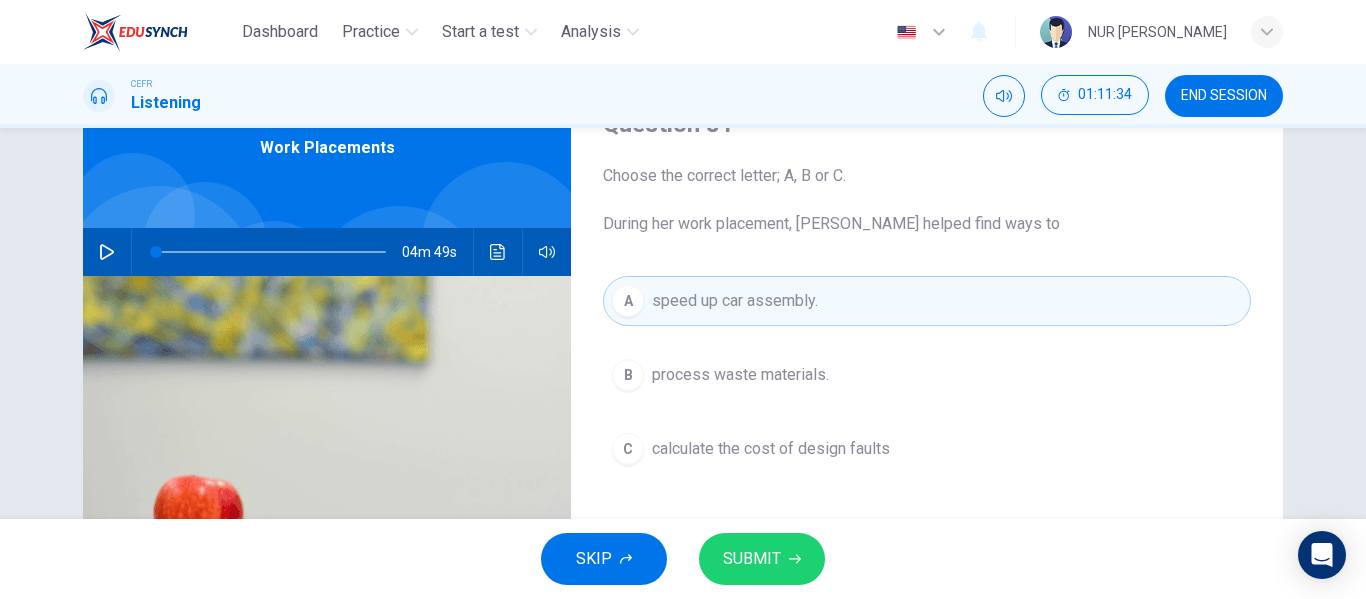 click on "SUBMIT" at bounding box center (752, 559) 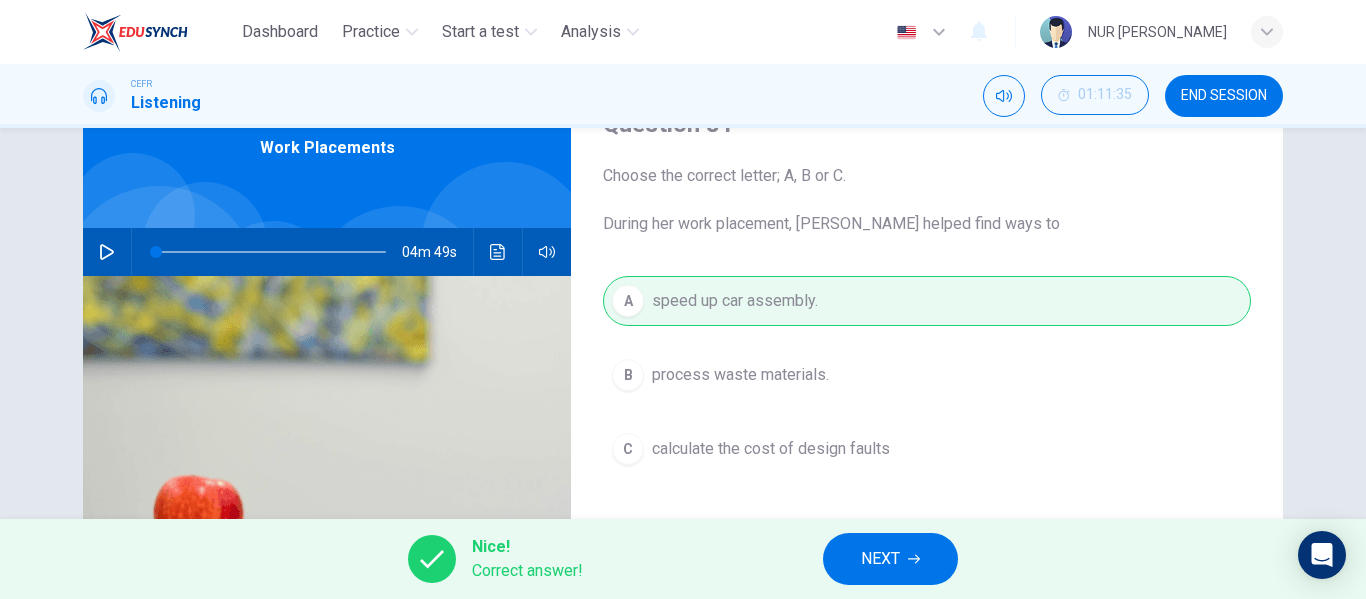 click on "NEXT" at bounding box center (890, 559) 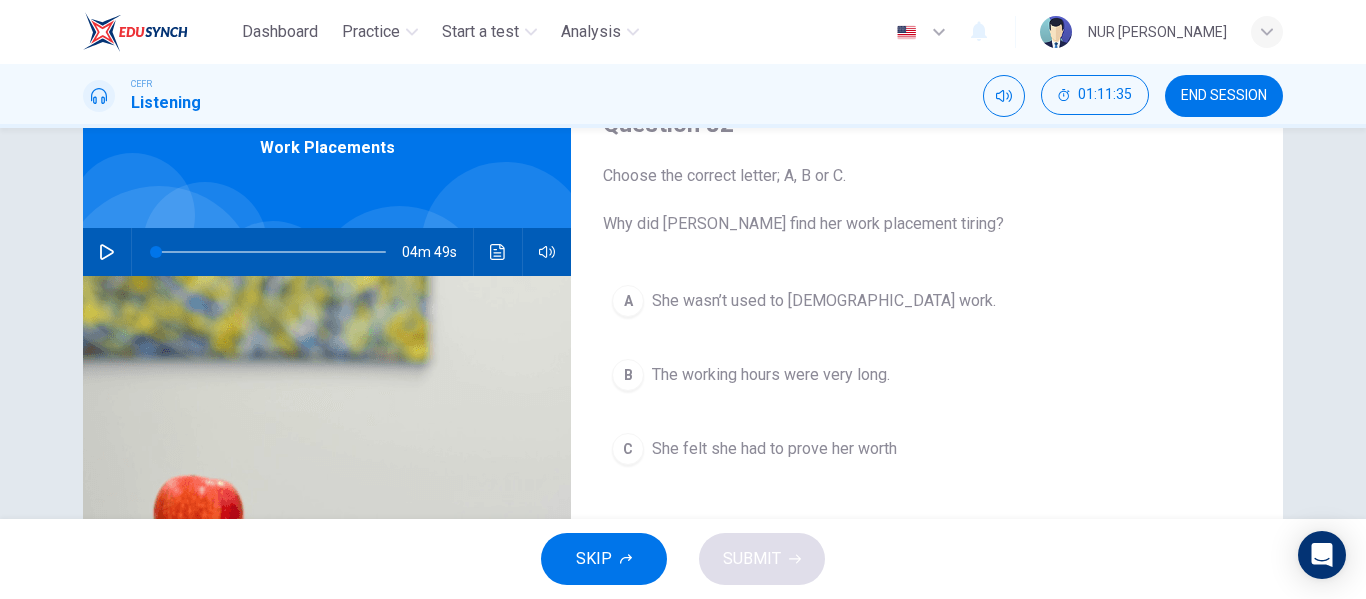click on "B The working hours were very long." at bounding box center (927, 375) 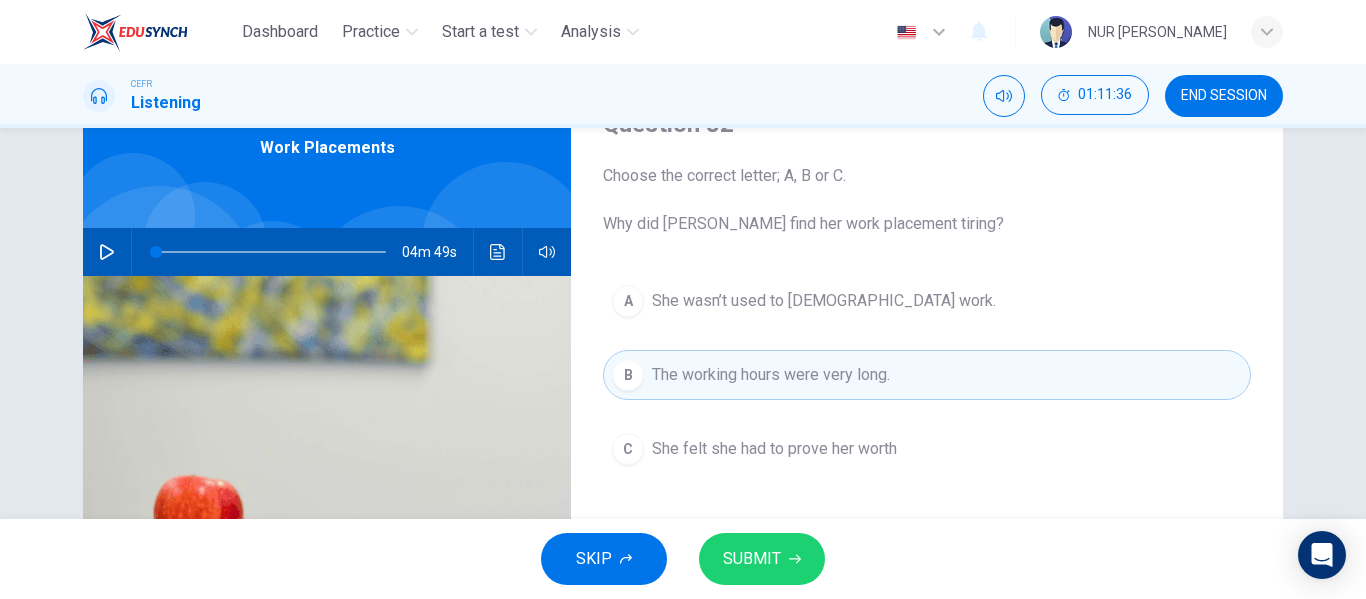 click on "C She felt she had to prove her worth" at bounding box center (927, 449) 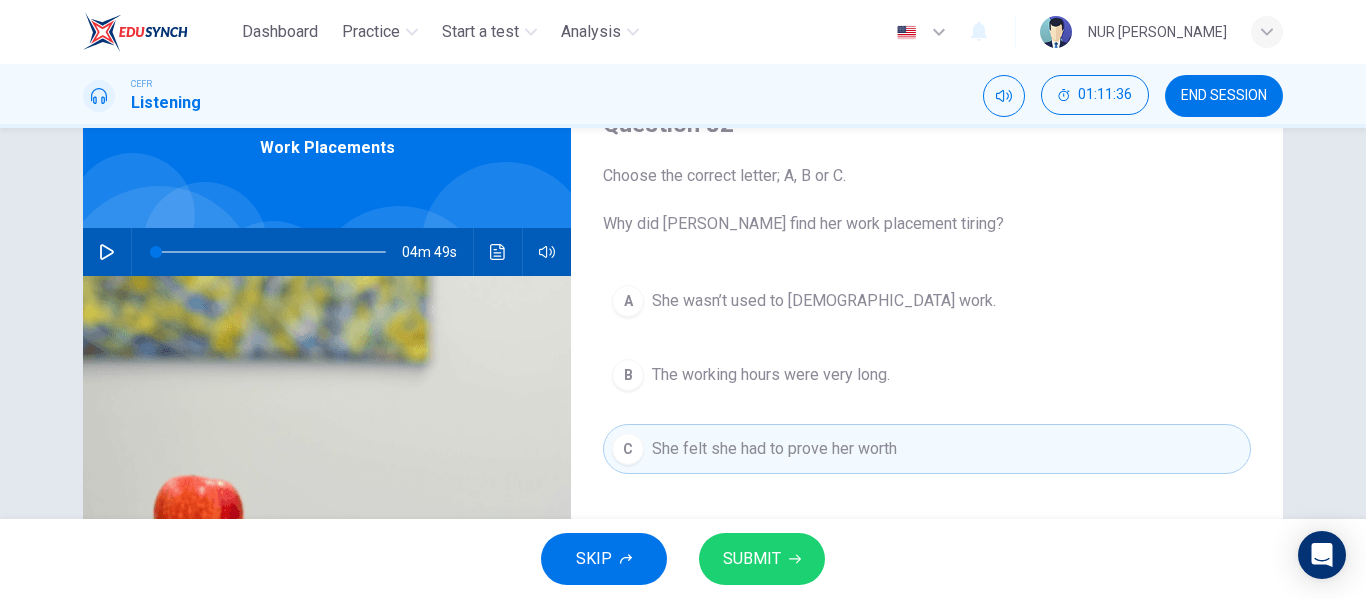 click on "SUBMIT" at bounding box center (752, 559) 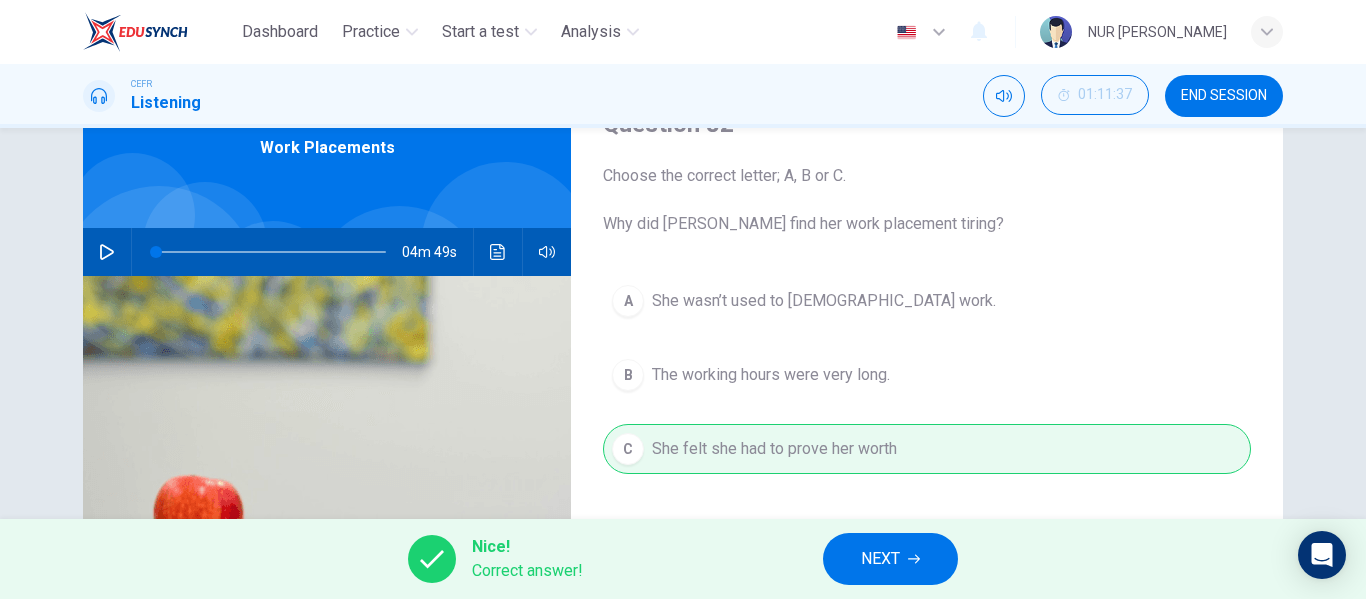 click on "NEXT" at bounding box center [890, 559] 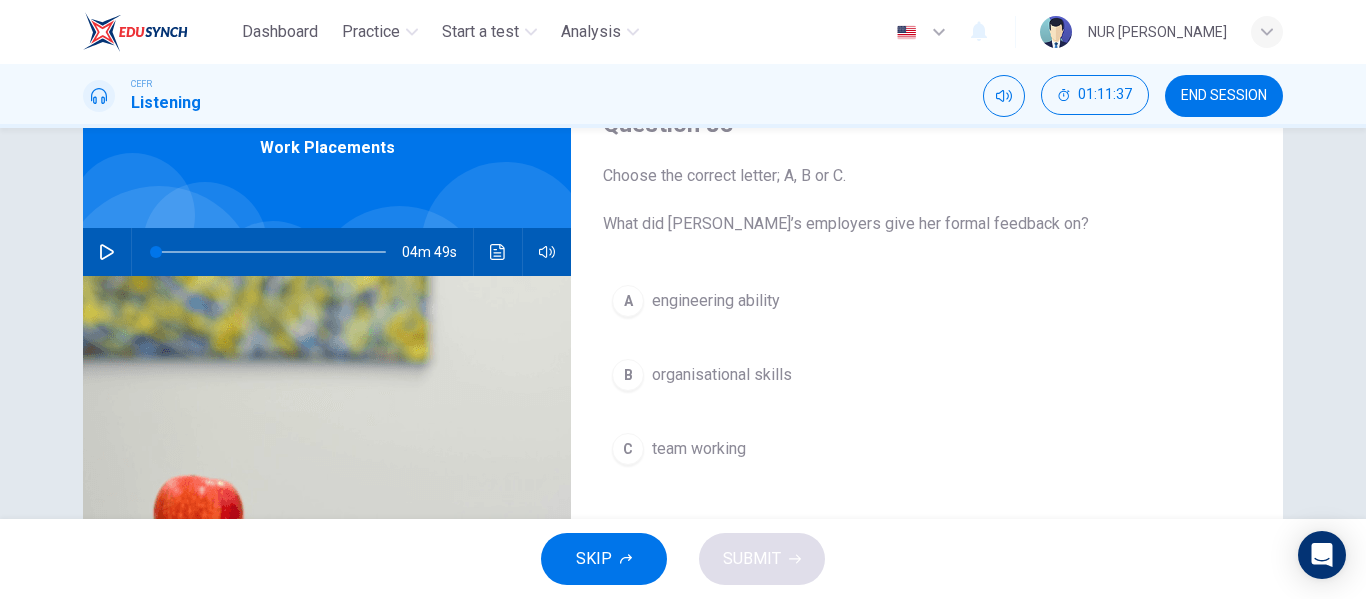 click on "A engineering ability B organisational skills C team working" at bounding box center (927, 395) 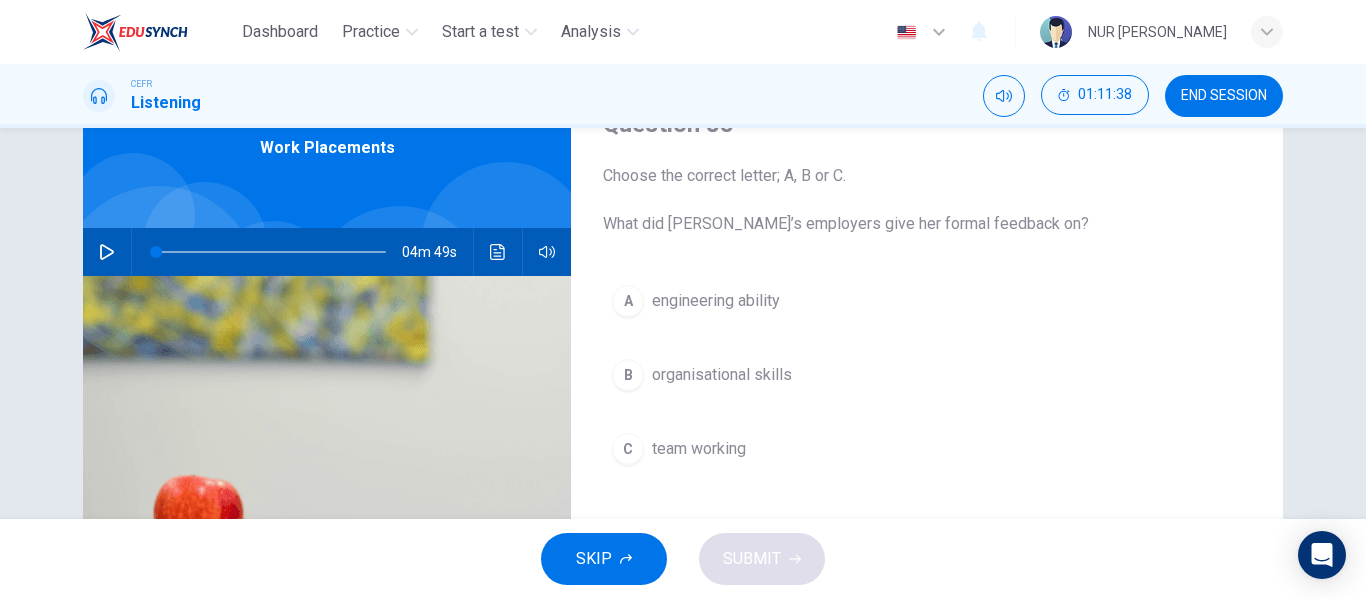click on "B organisational skills" at bounding box center [927, 375] 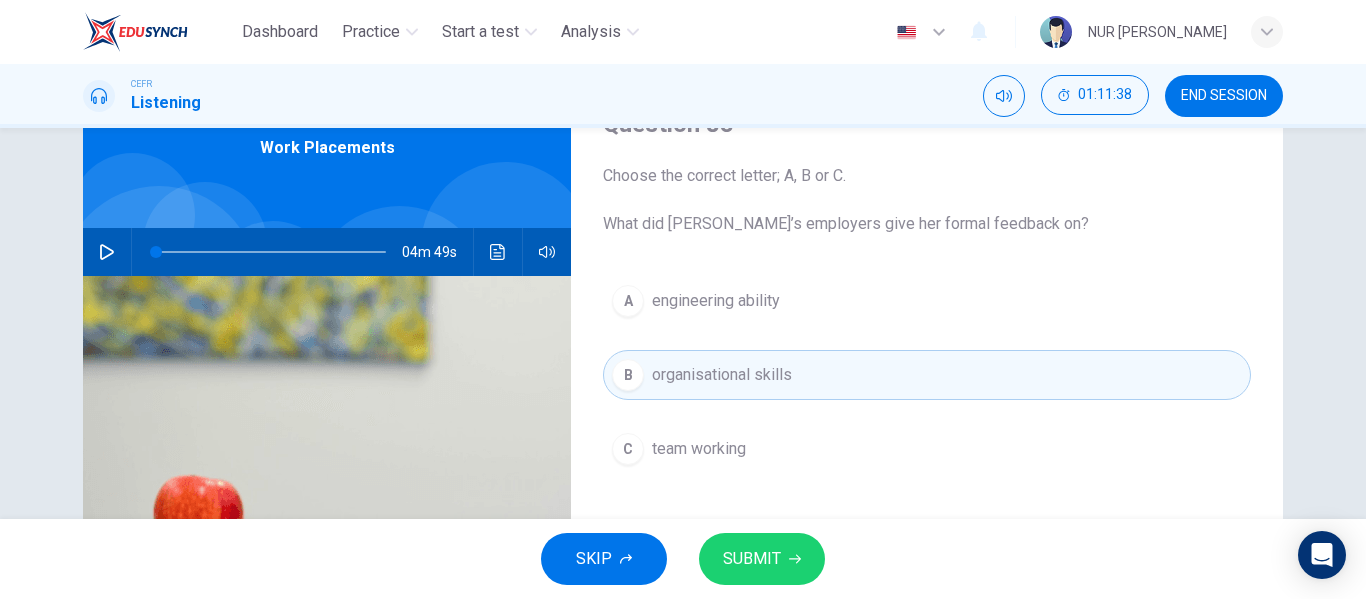 click on "SUBMIT" at bounding box center (752, 559) 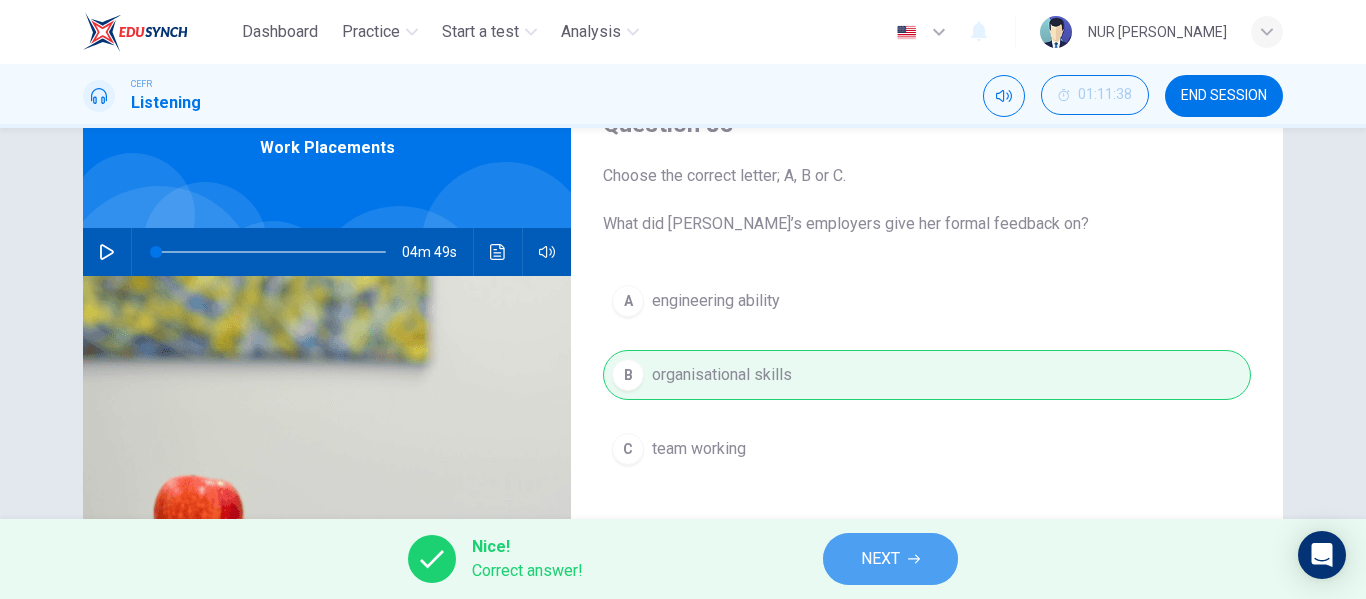 click 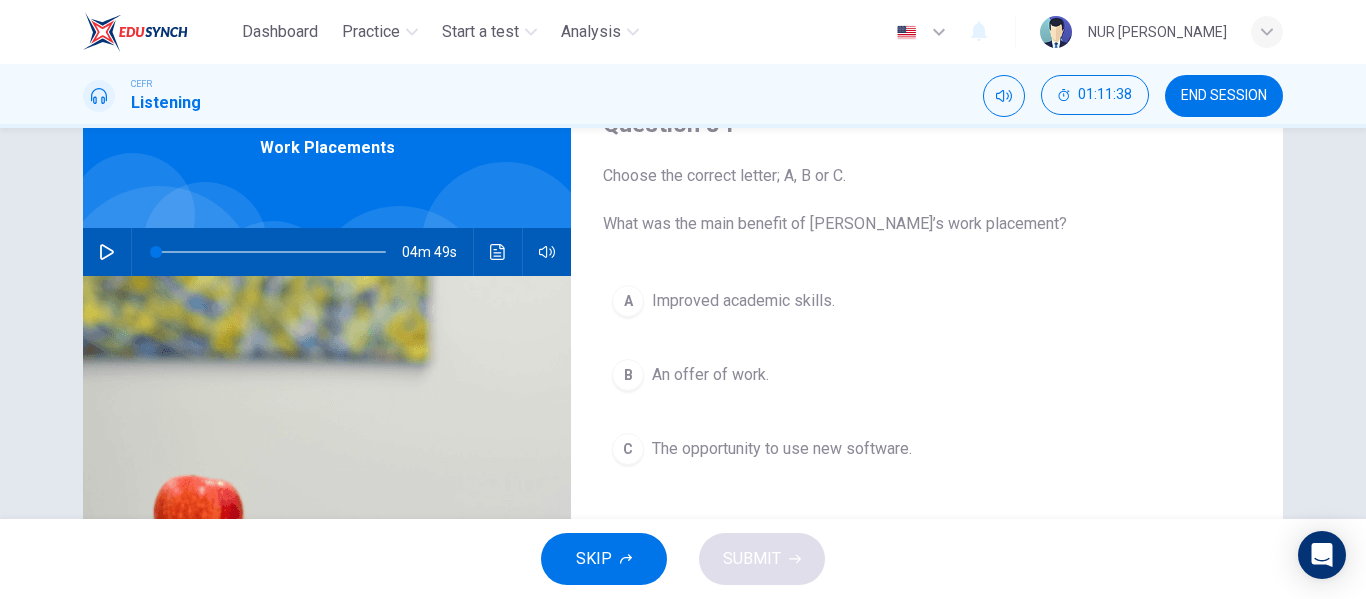 click on "An offer of work." at bounding box center [710, 375] 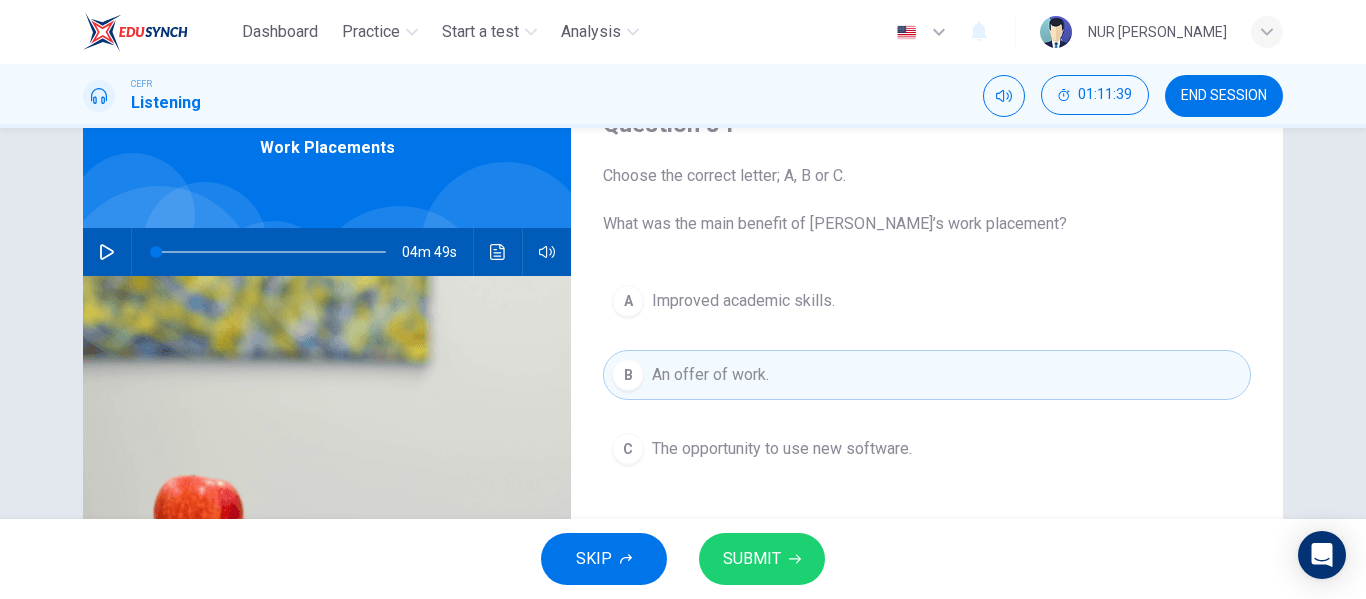 click on "SUBMIT" at bounding box center [752, 559] 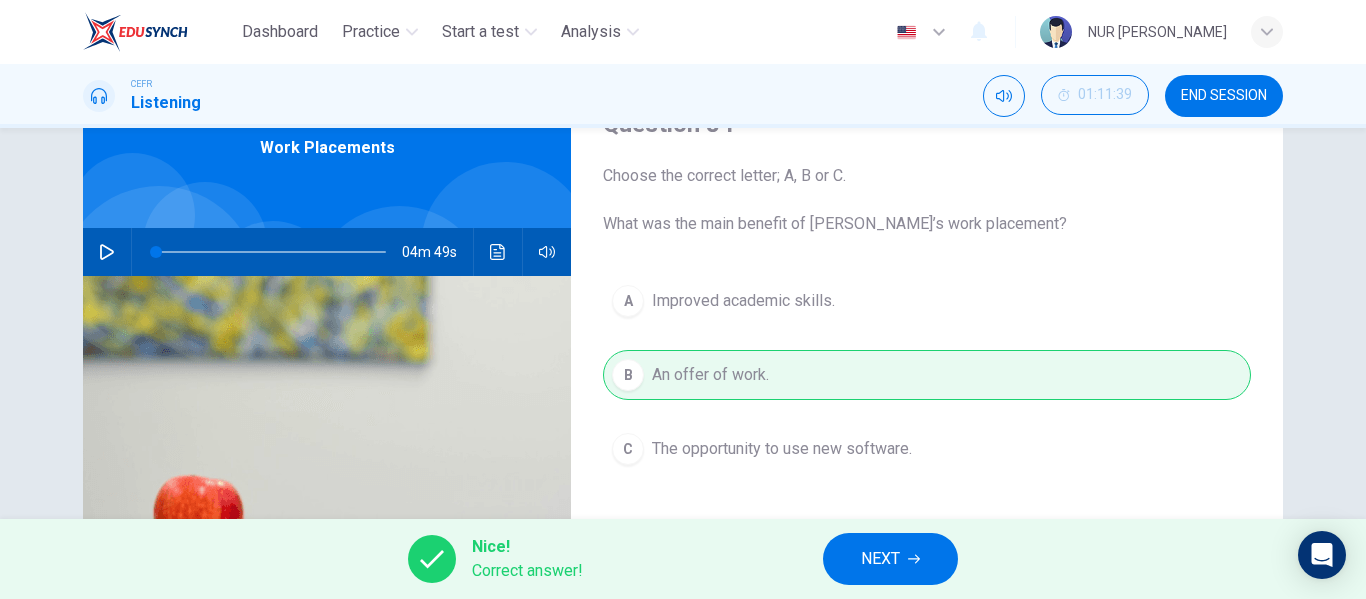 click on "NEXT" at bounding box center (890, 559) 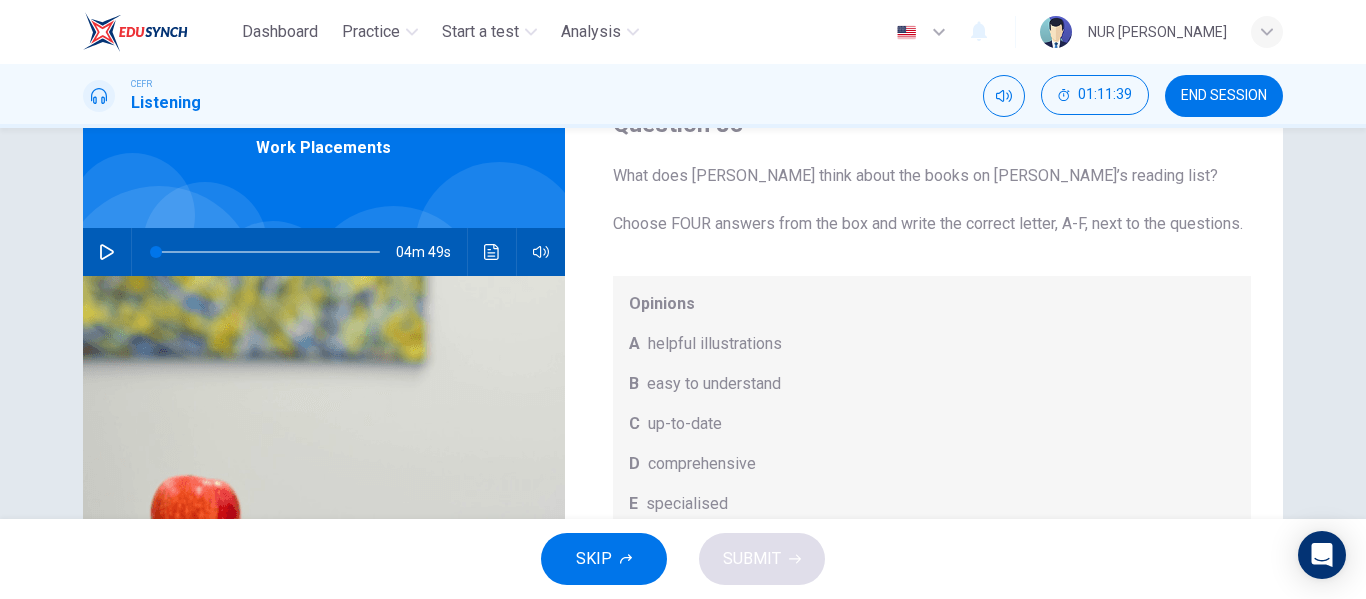 scroll, scrollTop: 113, scrollLeft: 0, axis: vertical 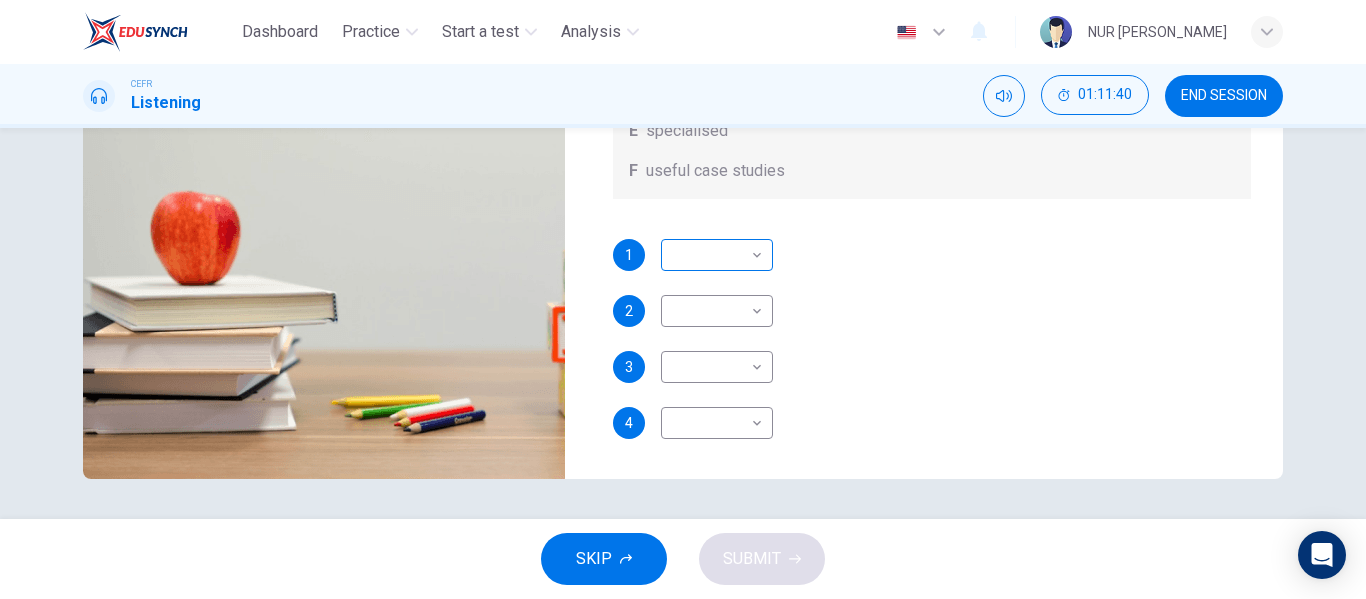 click on "Dashboard Practice Start a test Analysis English en ​ NUR [PERSON_NAME] Listening 01:11:40 END SESSION Question 85 What does [PERSON_NAME] think about the books on [PERSON_NAME]’s reading list? Choose FOUR answers from the box and write the correct letter, A-F, next to the questions.
Opinions A helpful illustrations B easy to understand C up-to-date D comprehensive E specialised F useful case studies 1 ​ ​ 2 ​ ​ 3 ​ ​ 4 ​ ​ Work Placements 04m 49s SKIP SUBMIT Dashboard Practice Start a test Analysis Notifications © Copyright  2025" at bounding box center [683, 299] 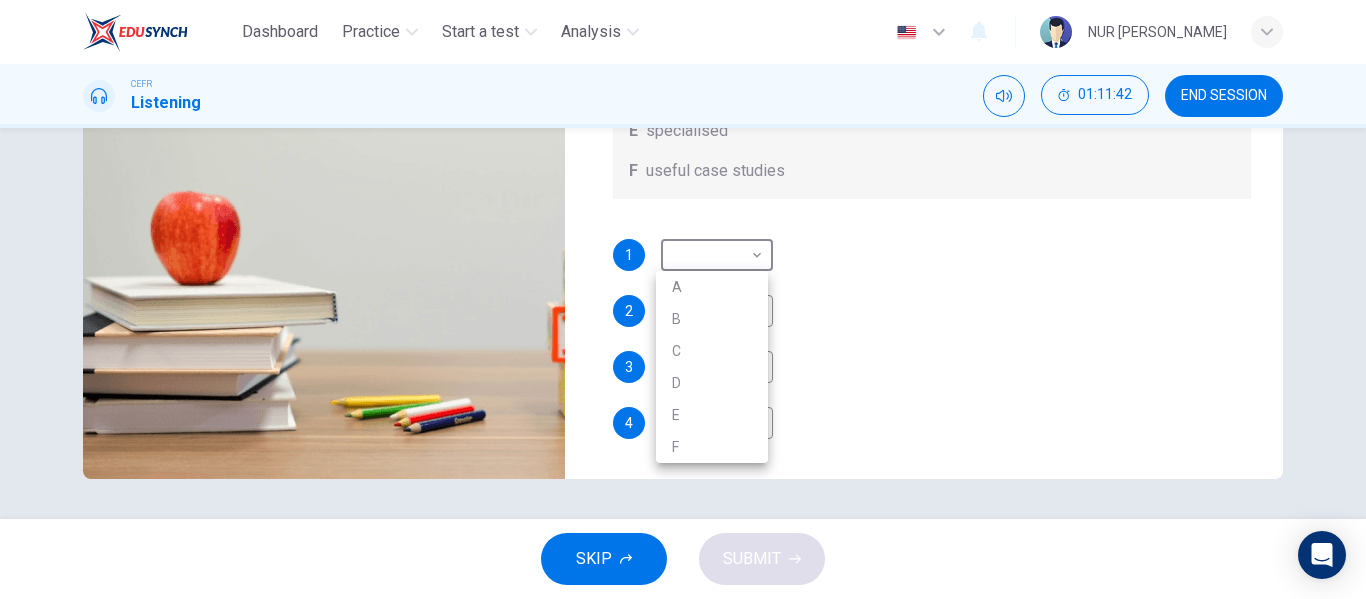 click on "B" at bounding box center [712, 319] 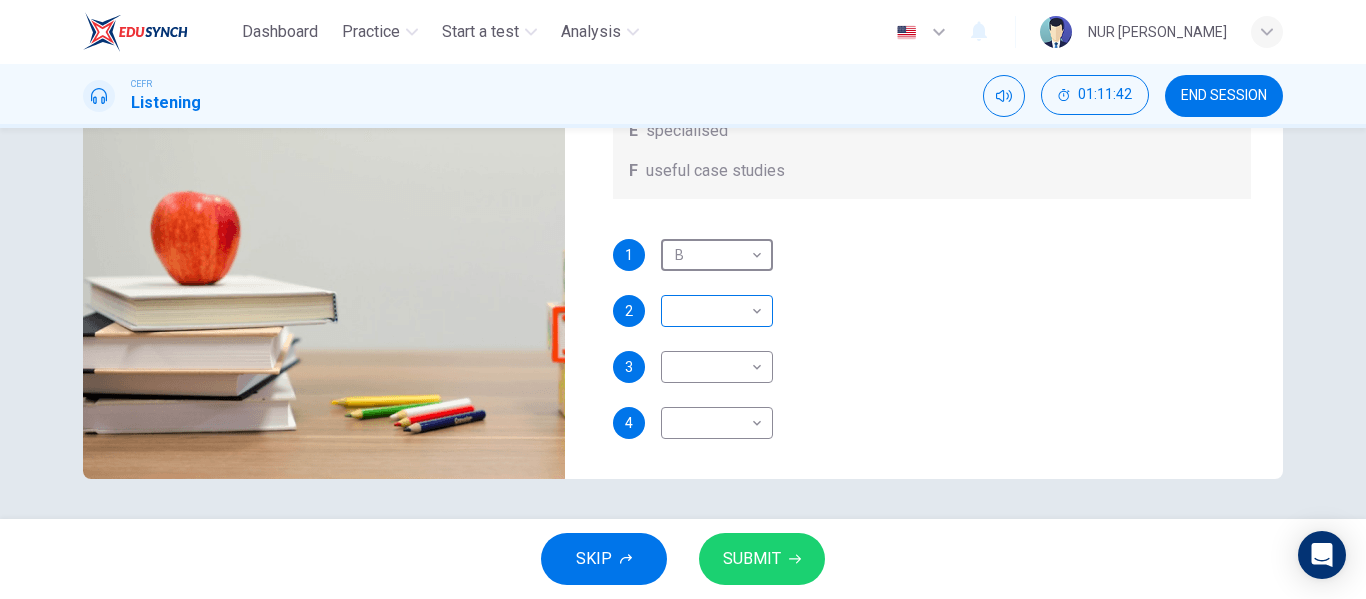 click on "Dashboard Practice Start a test Analysis English en ​ NUR [PERSON_NAME] Listening 01:11:42 END SESSION Question 85 What does [PERSON_NAME] think about the books on [PERSON_NAME]’s reading list? Choose FOUR answers from the box and write the correct letter, A-F, next to the questions.
Opinions A helpful illustrations B easy to understand C up-to-date D comprehensive E specialised F useful case studies 1 B B ​ 2 ​ ​ 3 ​ ​ 4 ​ ​ Work Placements 04m 49s SKIP SUBMIT Dashboard Practice Start a test Analysis Notifications © Copyright  2025" at bounding box center [683, 299] 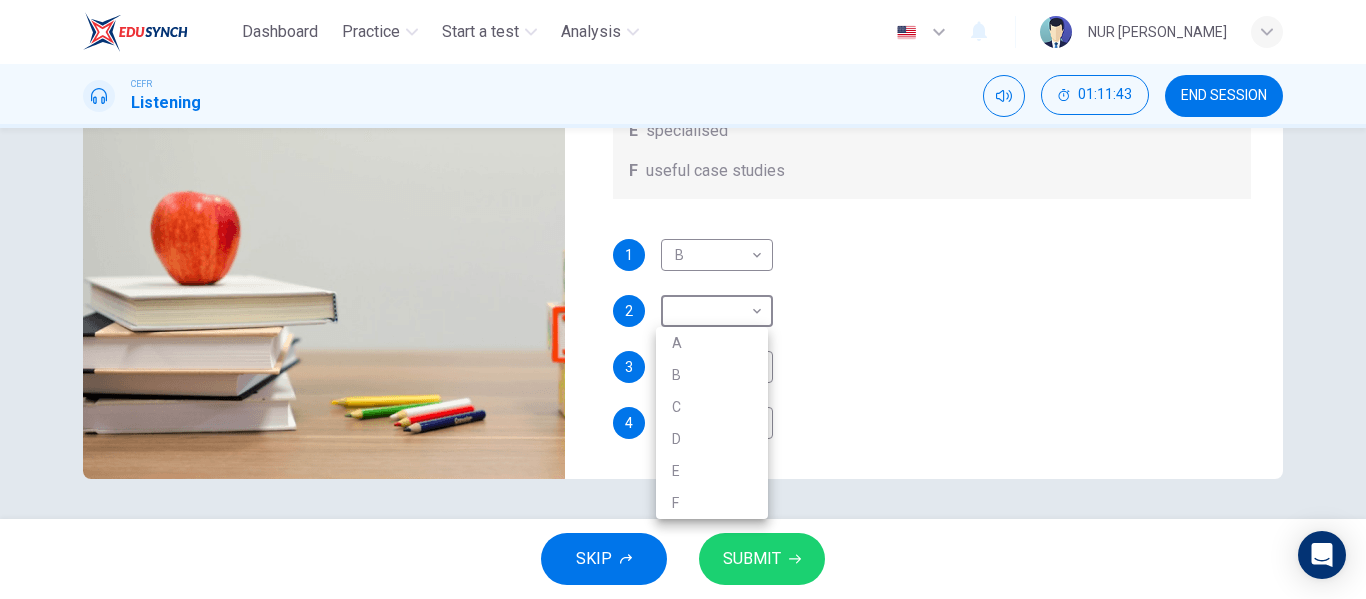 click on "A" at bounding box center (712, 343) 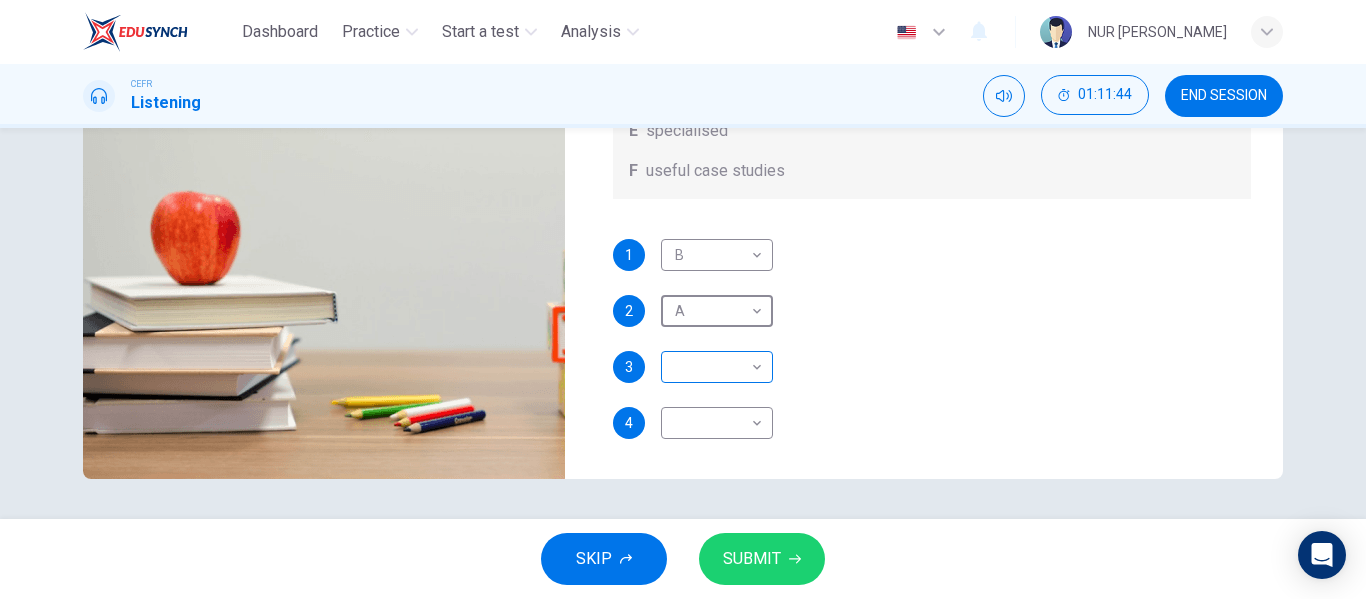 click on "Dashboard Practice Start a test Analysis English en ​ NUR [PERSON_NAME] Listening 01:11:44 END SESSION Question 85 What does [PERSON_NAME] think about the books on [PERSON_NAME]’s reading list? Choose FOUR answers from the box and write the correct letter, A-F, next to the questions.
Opinions A helpful illustrations B easy to understand C up-to-date D comprehensive E specialised F useful case studies 1 B B ​ 2 A A ​ 3 ​ ​ 4 ​ ​ Work Placements 04m 49s SKIP SUBMIT Dashboard Practice Start a test Analysis Notifications © Copyright  2025" at bounding box center (683, 299) 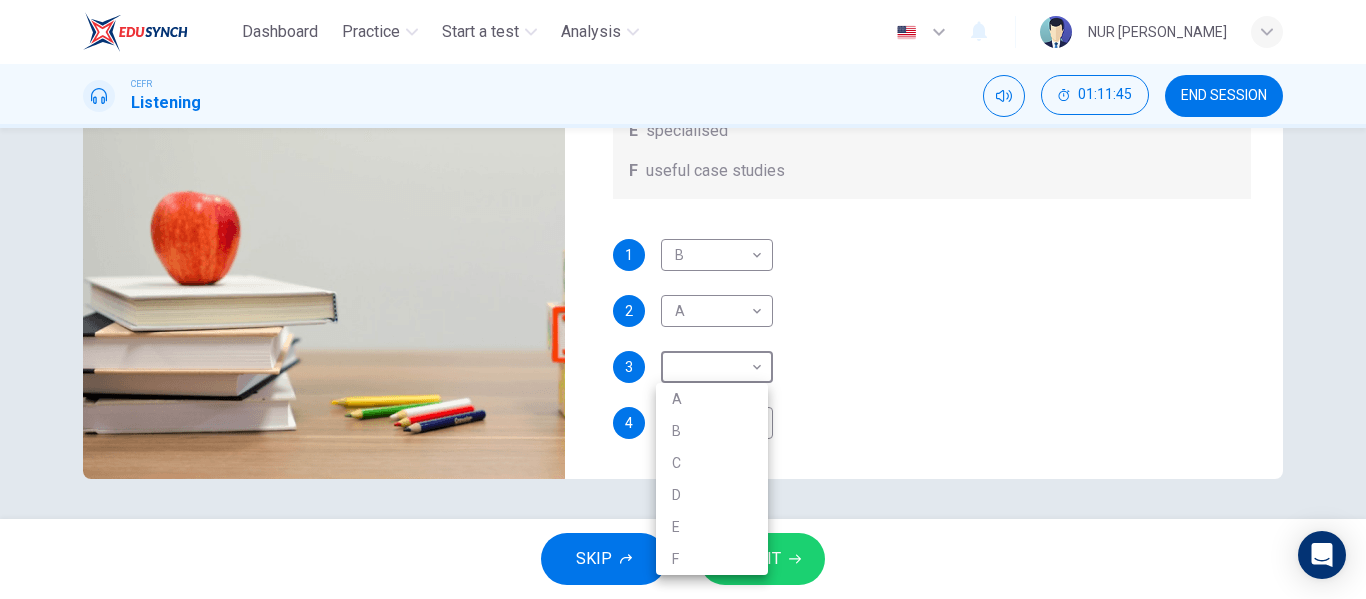 click on "D" at bounding box center (712, 495) 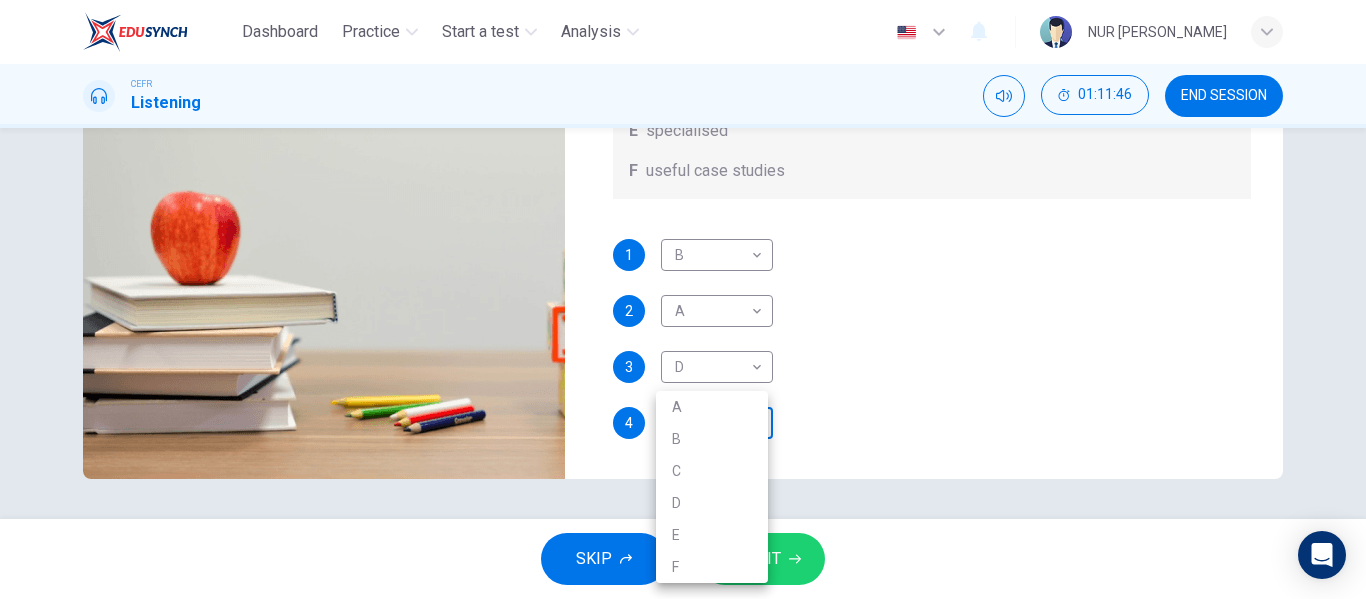 click on "Dashboard Practice Start a test Analysis English en ​ NUR [PERSON_NAME] Listening 01:11:46 END SESSION Question 85 What does [PERSON_NAME] think about the books on [PERSON_NAME]’s reading list? Choose FOUR answers from the box and write the correct letter, A-F, next to the questions.
Opinions A helpful illustrations B easy to understand C up-to-date D comprehensive E specialised F useful case studies 1 B B ​ 2 A A ​ 3 D D ​ 4 ​ ​ Work Placements 04m 49s SKIP SUBMIT Dashboard Practice Start a test Analysis Notifications © Copyright  2025
A B C D E F" at bounding box center (683, 299) 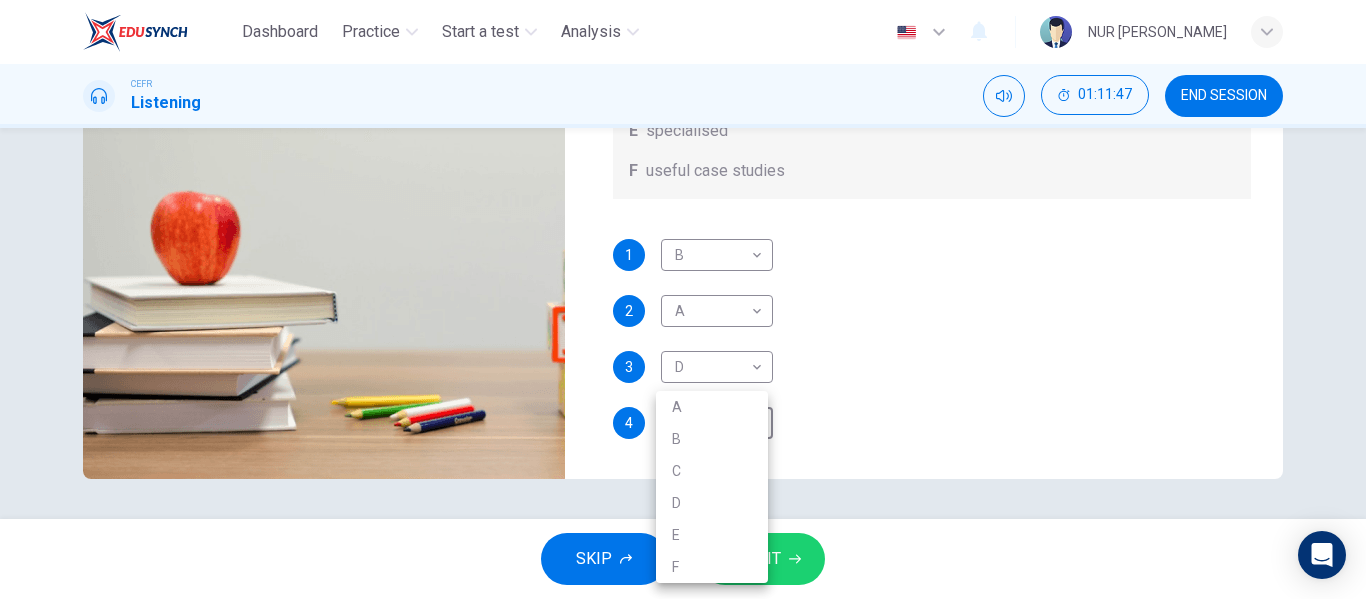 click on "C" at bounding box center [712, 471] 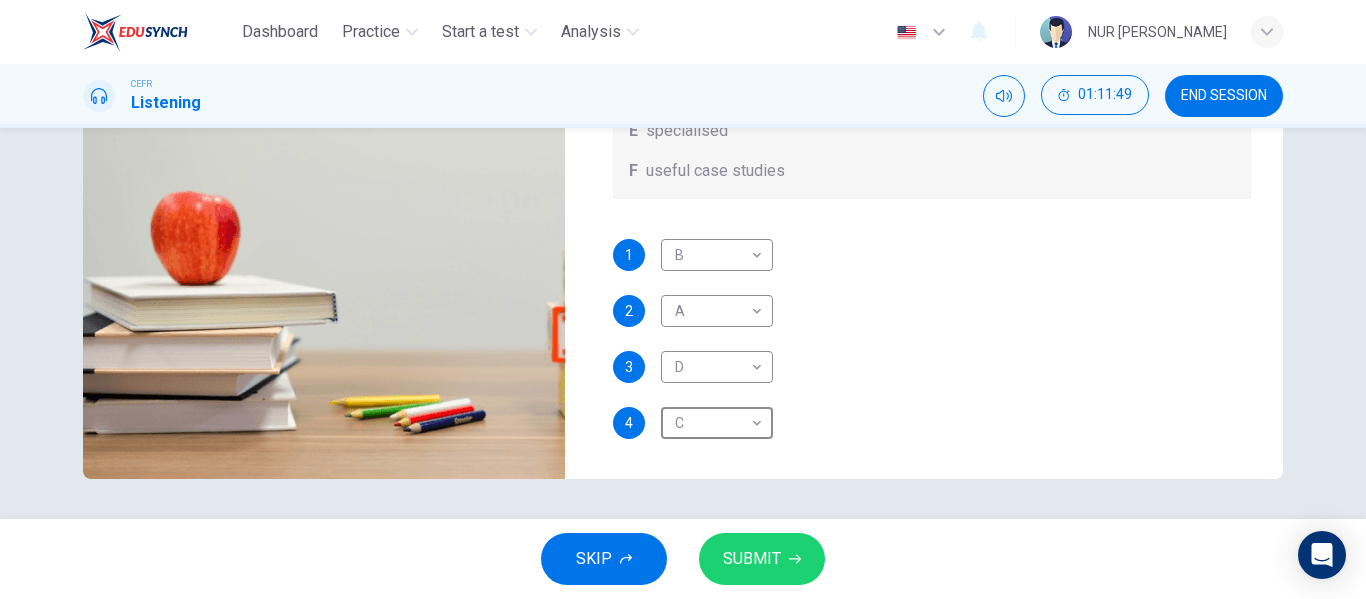 click on "SUBMIT" at bounding box center (762, 559) 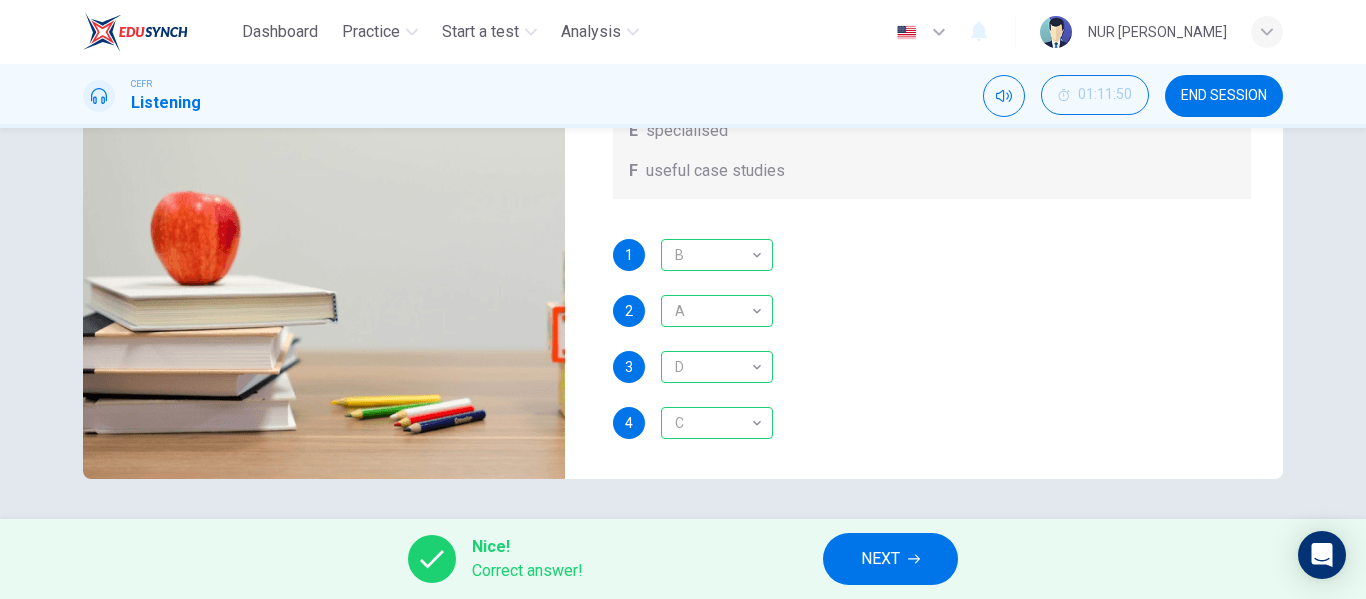 click on "NEXT" at bounding box center [890, 559] 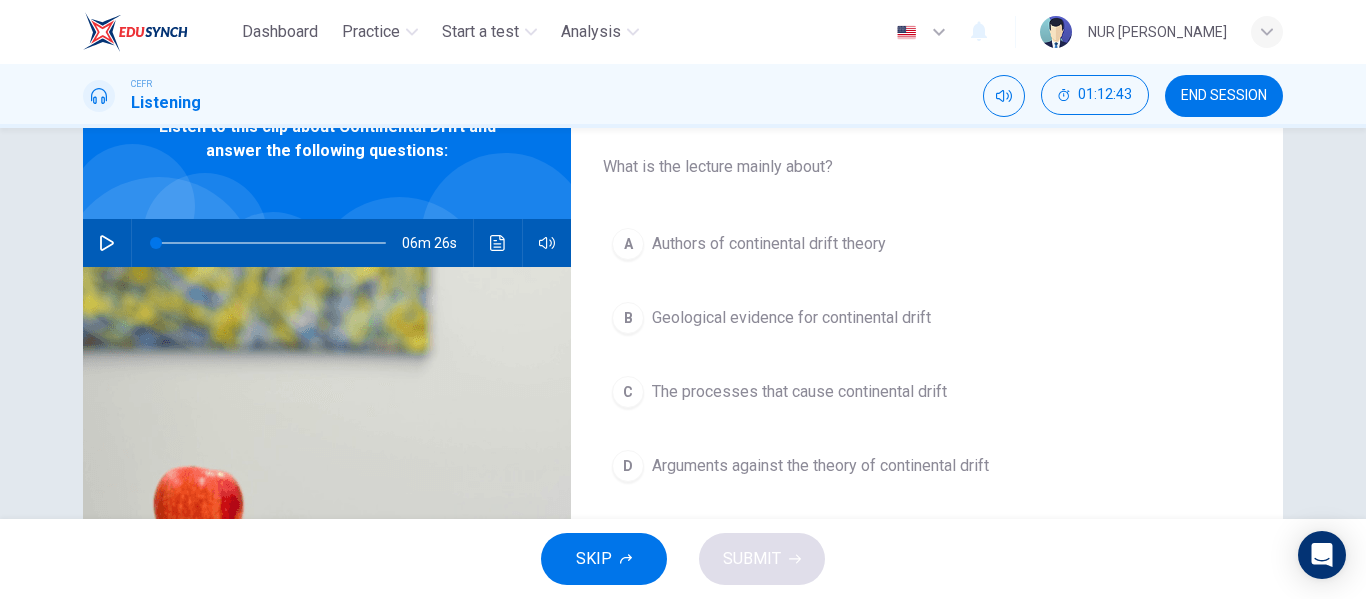 scroll, scrollTop: 110, scrollLeft: 0, axis: vertical 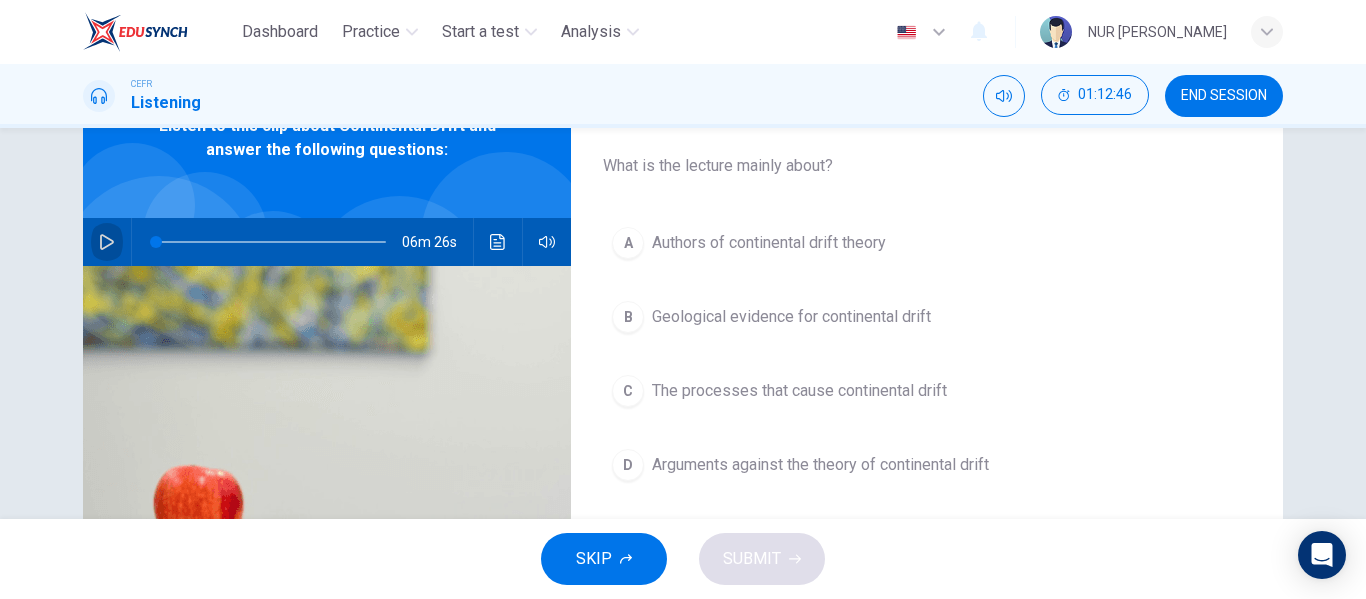 click 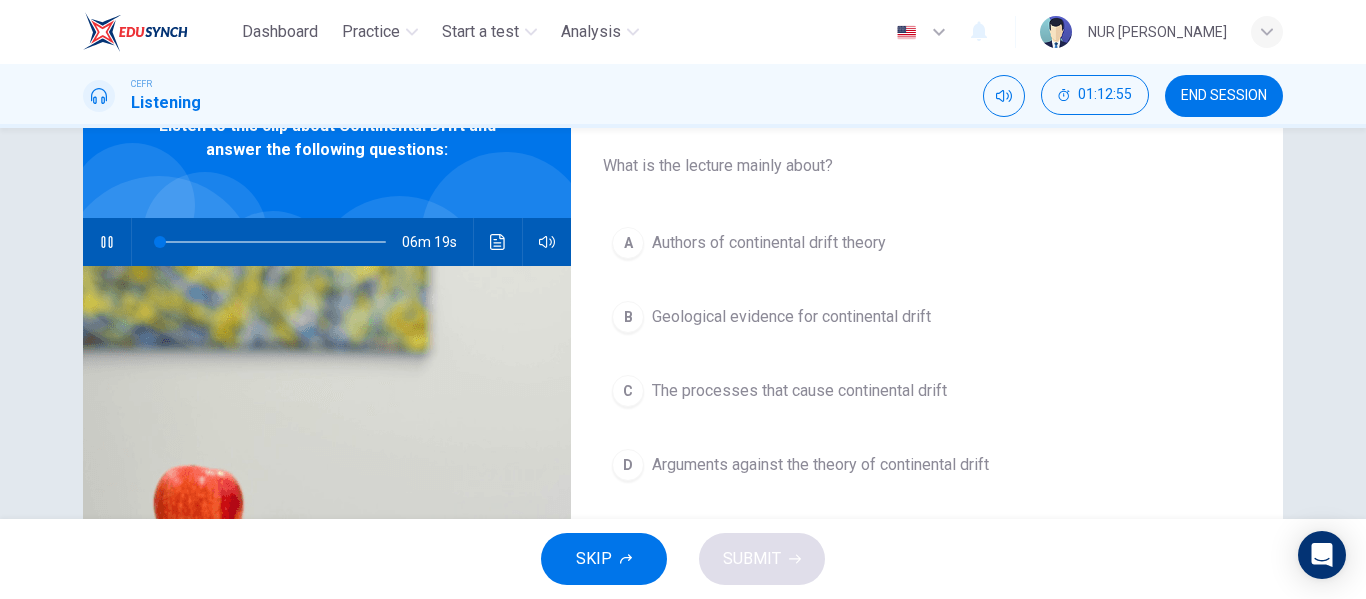 type on "2" 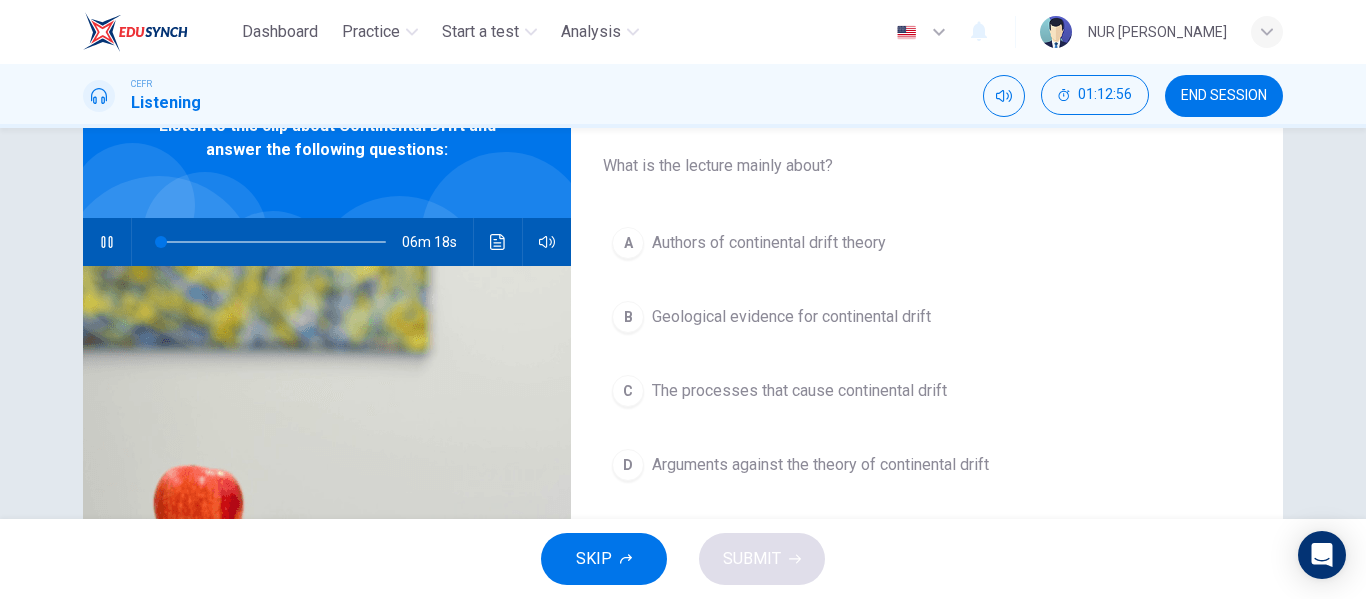 type 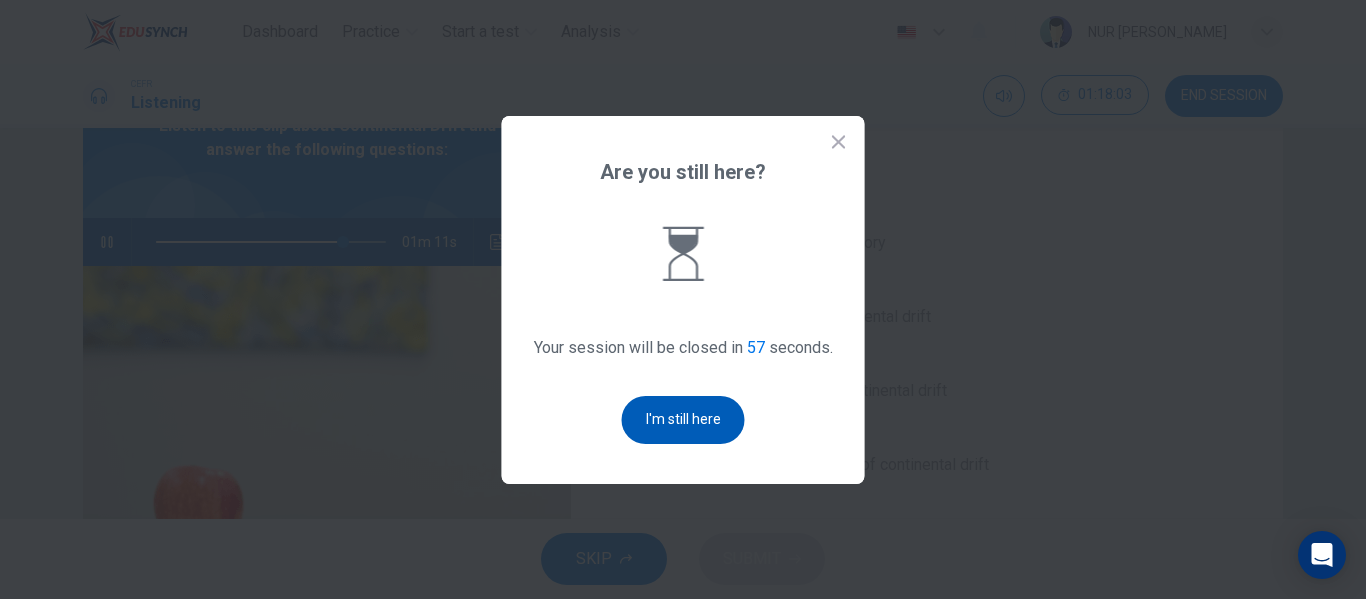 click on "I'm still here" at bounding box center [683, 420] 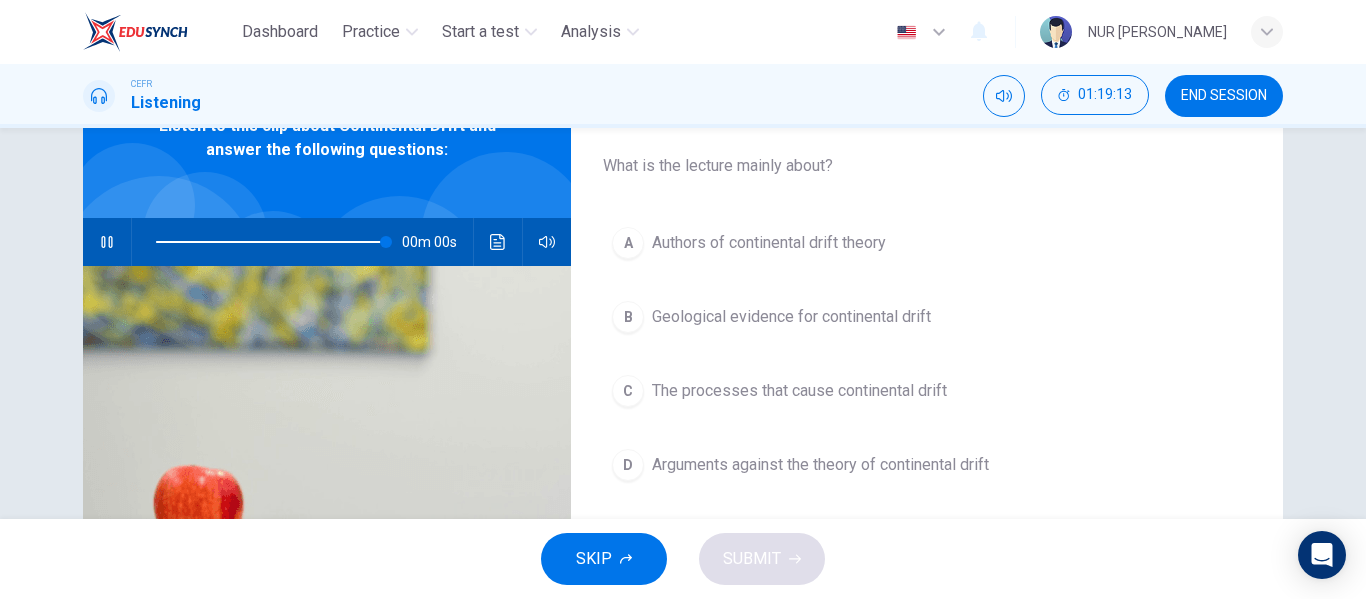 type on "0" 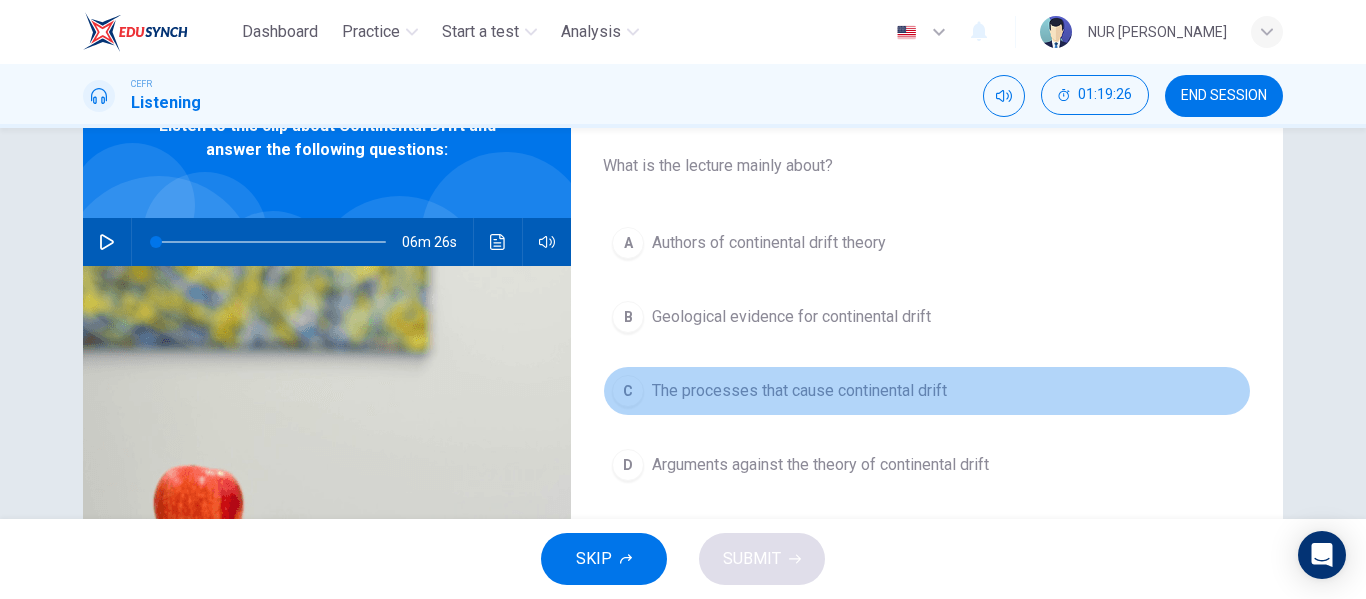 click on "The processes that cause continental drift" at bounding box center (799, 391) 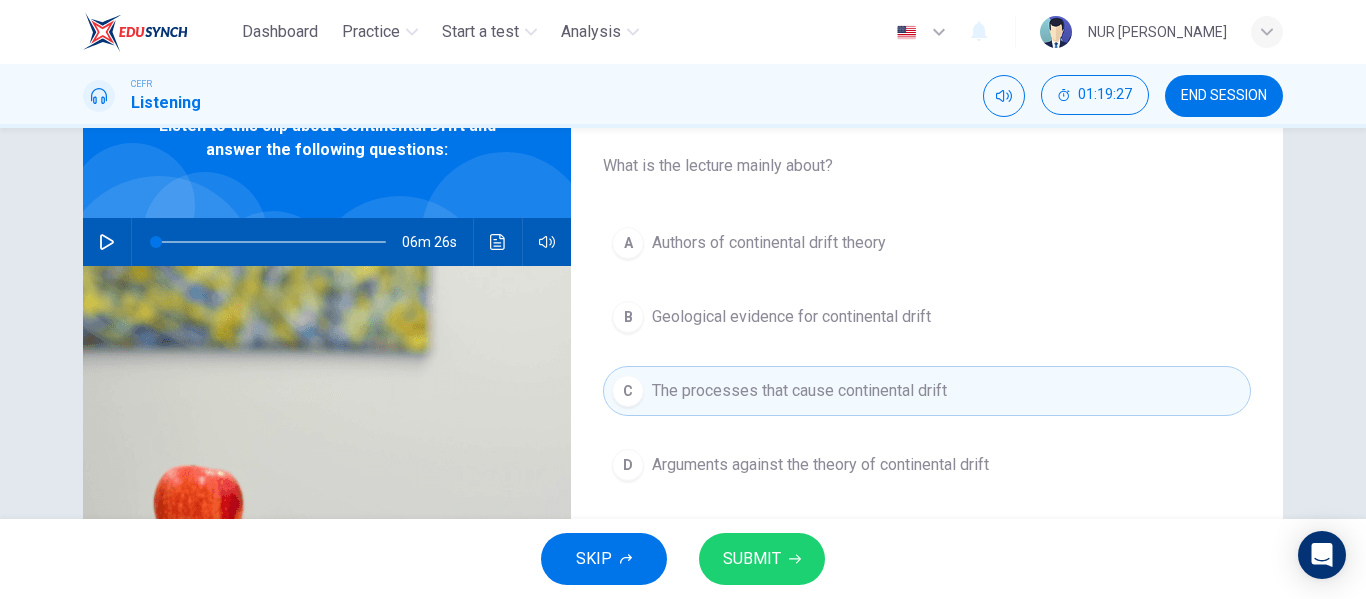 click on "SUBMIT" at bounding box center (762, 559) 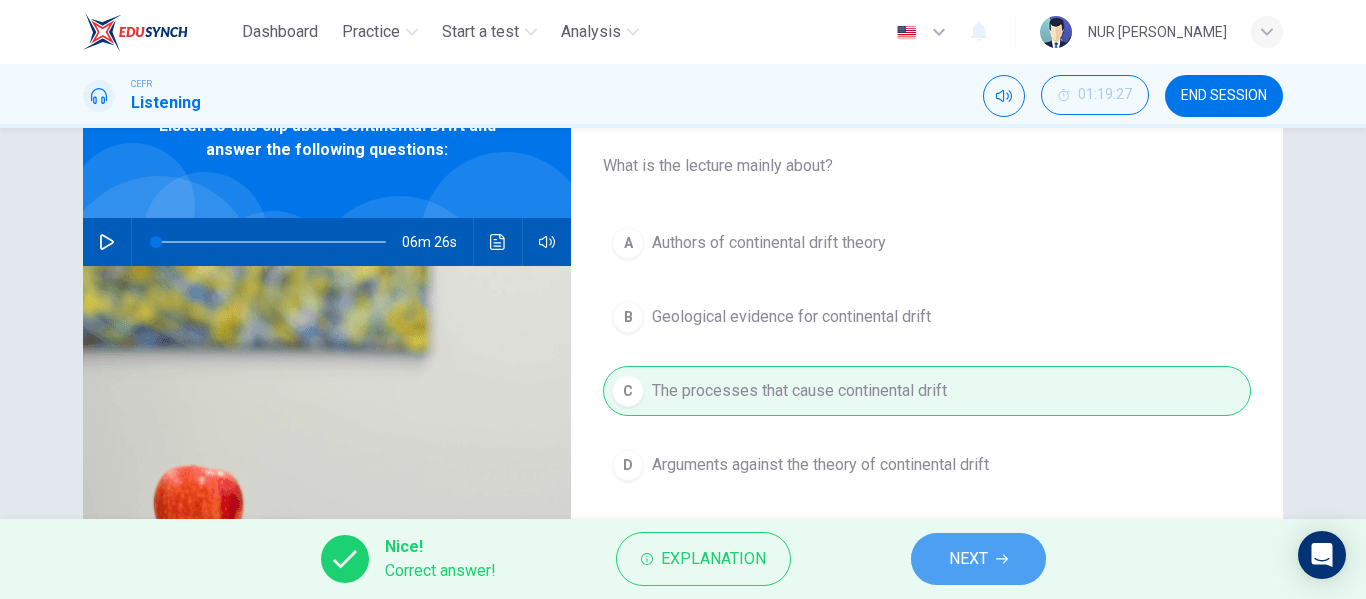 click on "NEXT" at bounding box center [968, 559] 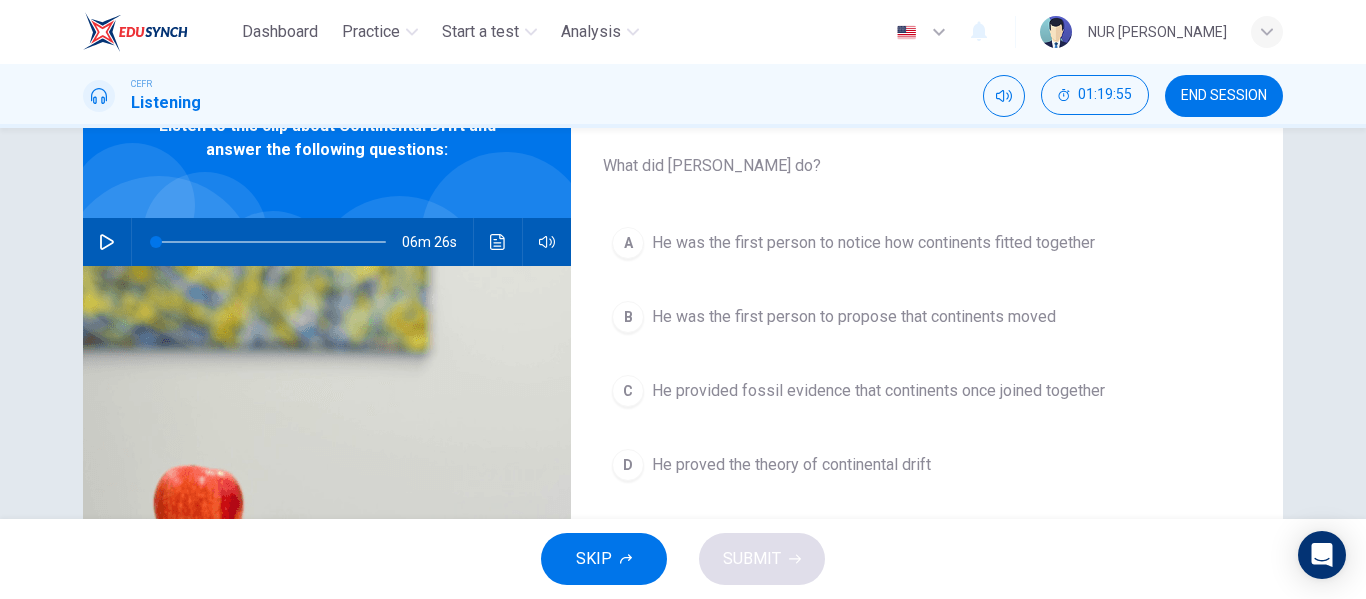 drag, startPoint x: 1039, startPoint y: 290, endPoint x: 1048, endPoint y: 258, distance: 33.24154 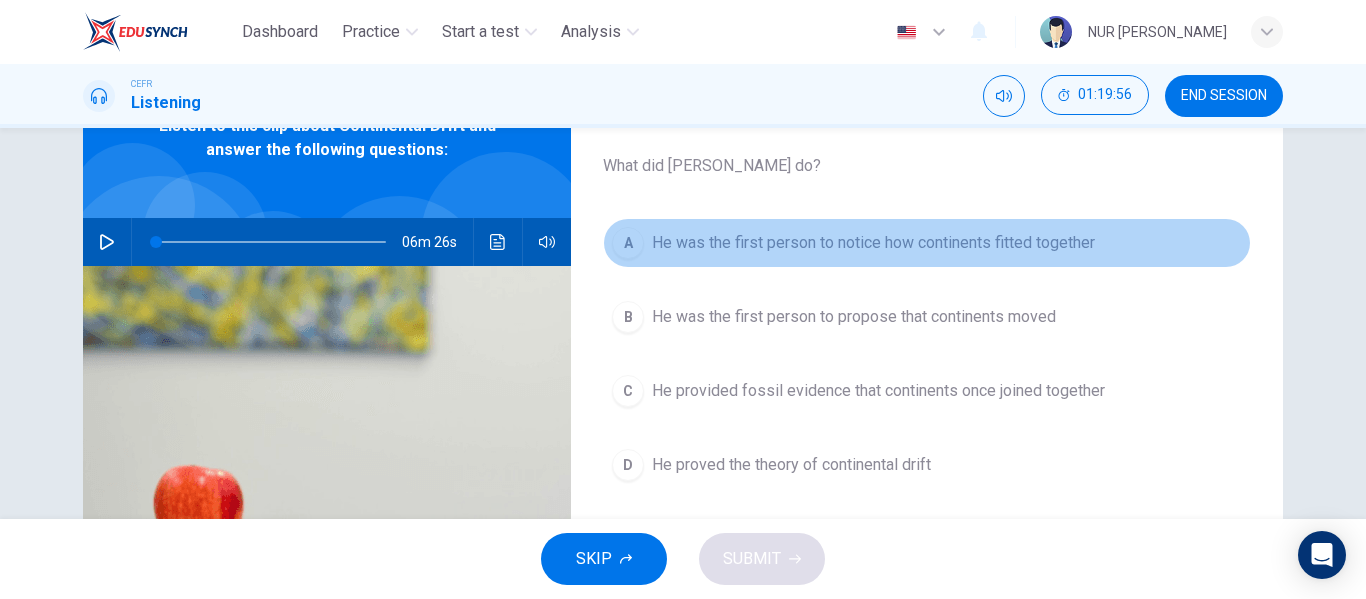 click on "A He was the first person to notice how continents fitted together" at bounding box center (927, 243) 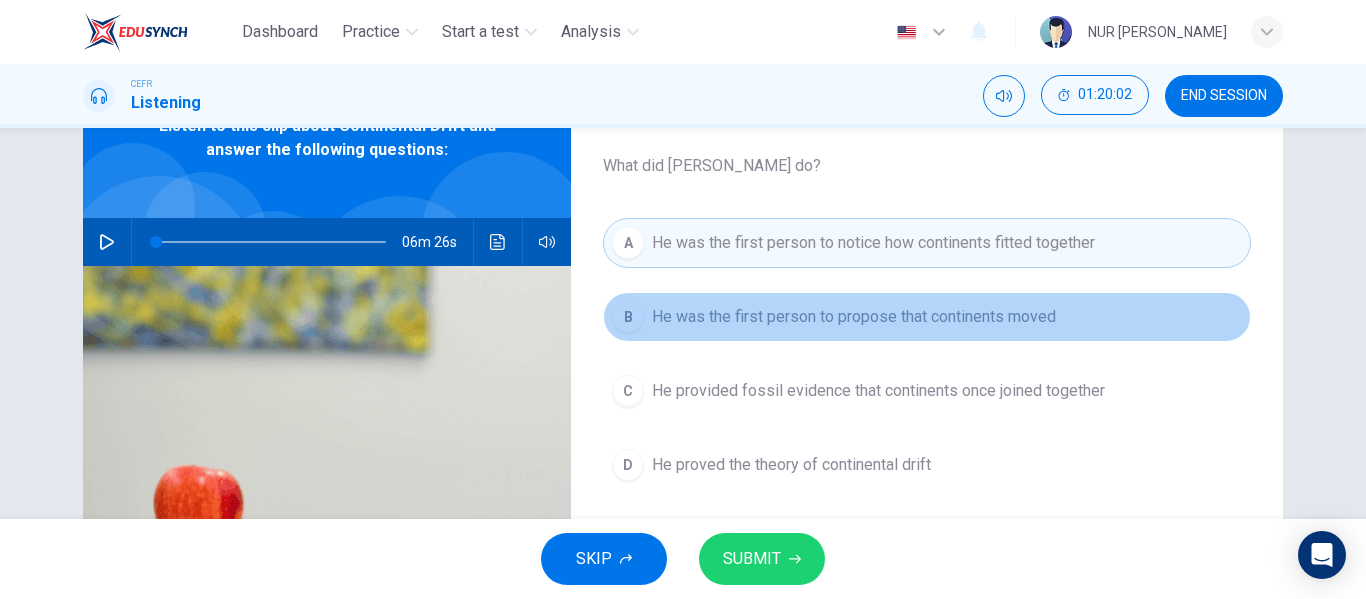 click on "He was the first person to propose that continents moved" at bounding box center [854, 317] 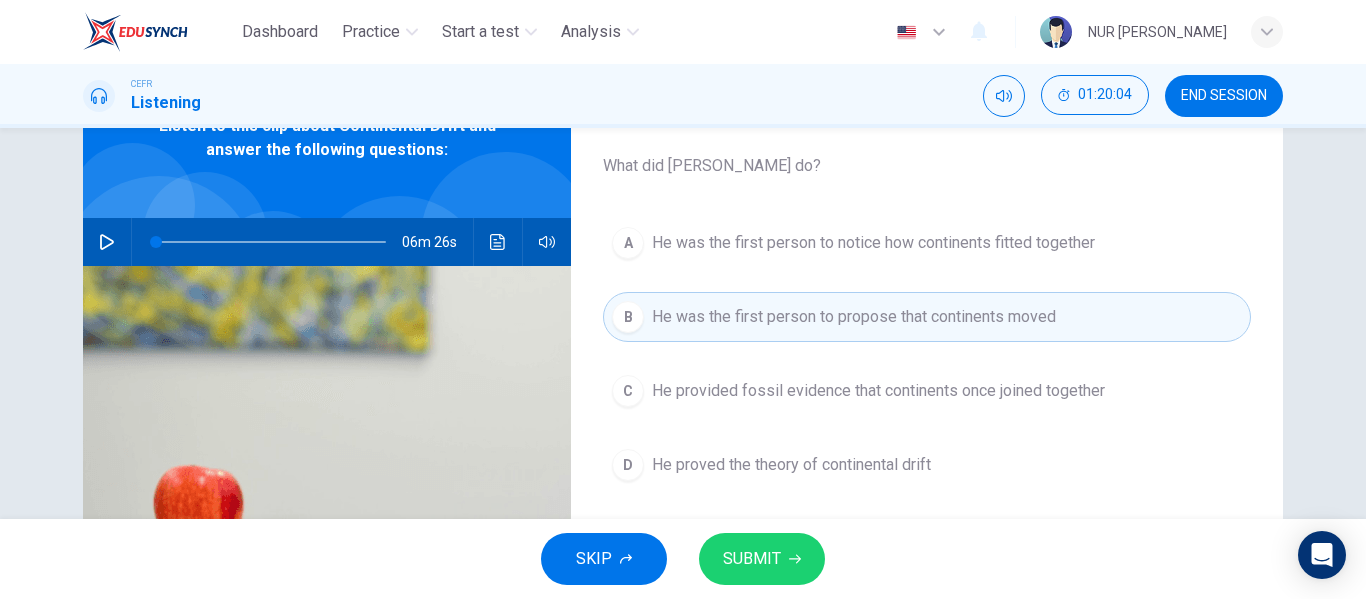 drag, startPoint x: 803, startPoint y: 530, endPoint x: 798, endPoint y: 540, distance: 11.18034 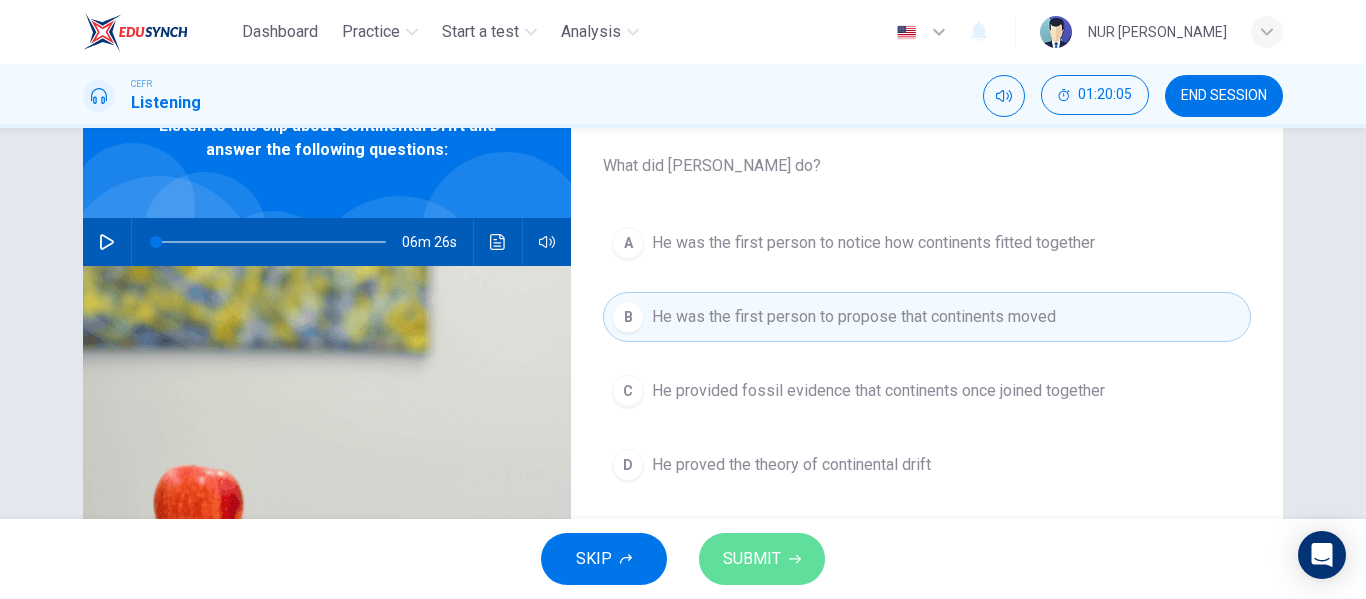 click on "SUBMIT" at bounding box center [762, 559] 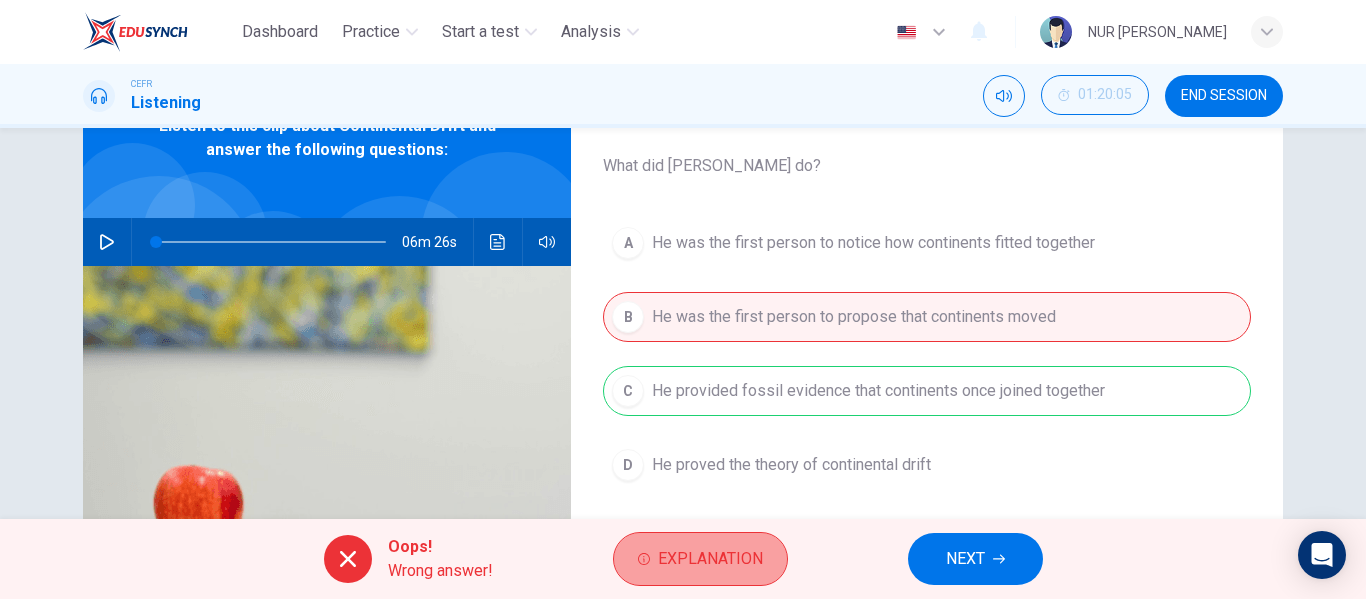 click on "Explanation" at bounding box center [710, 559] 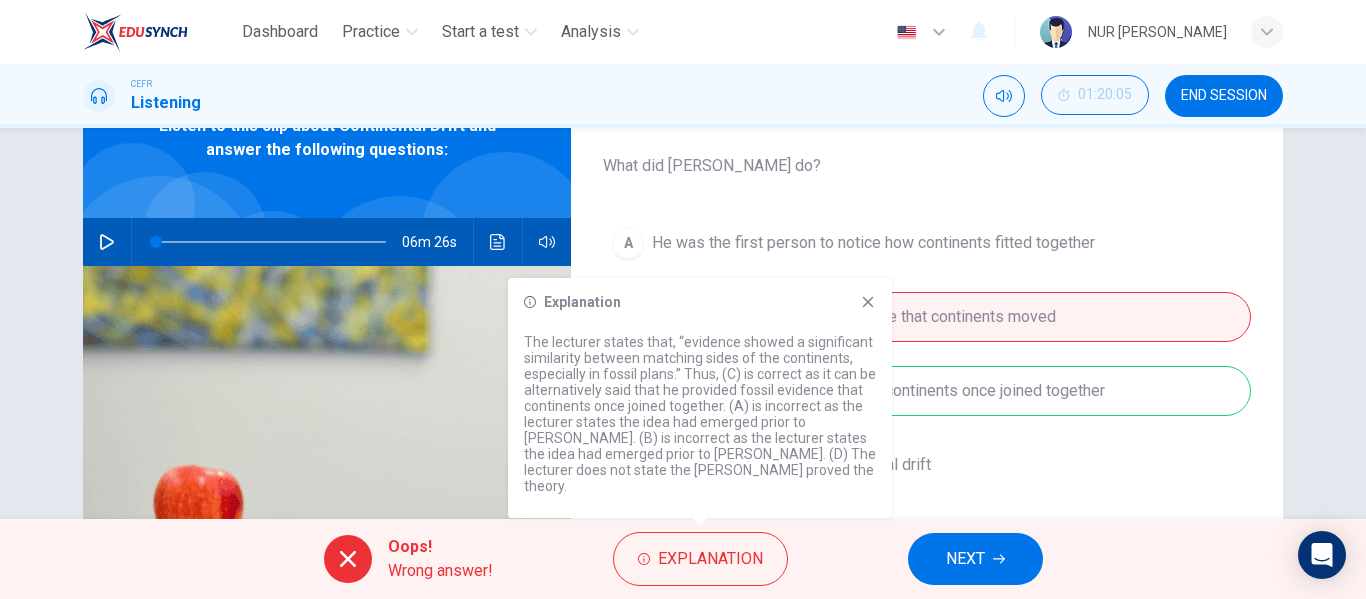 click 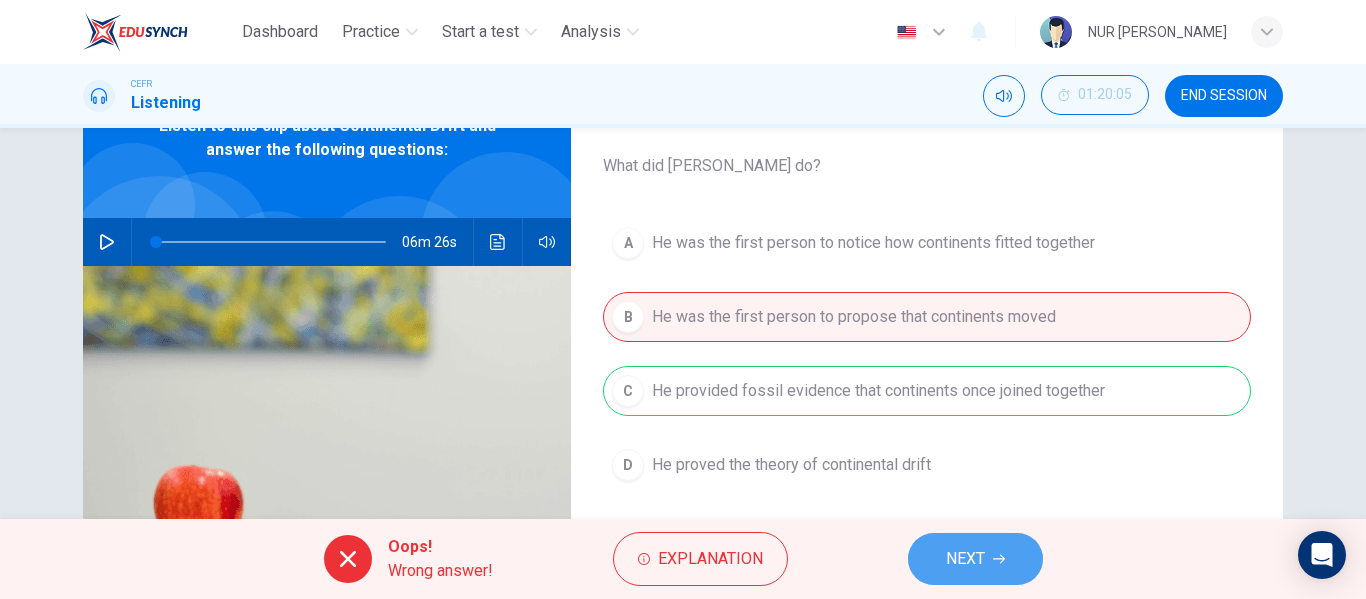 click on "NEXT" at bounding box center [975, 559] 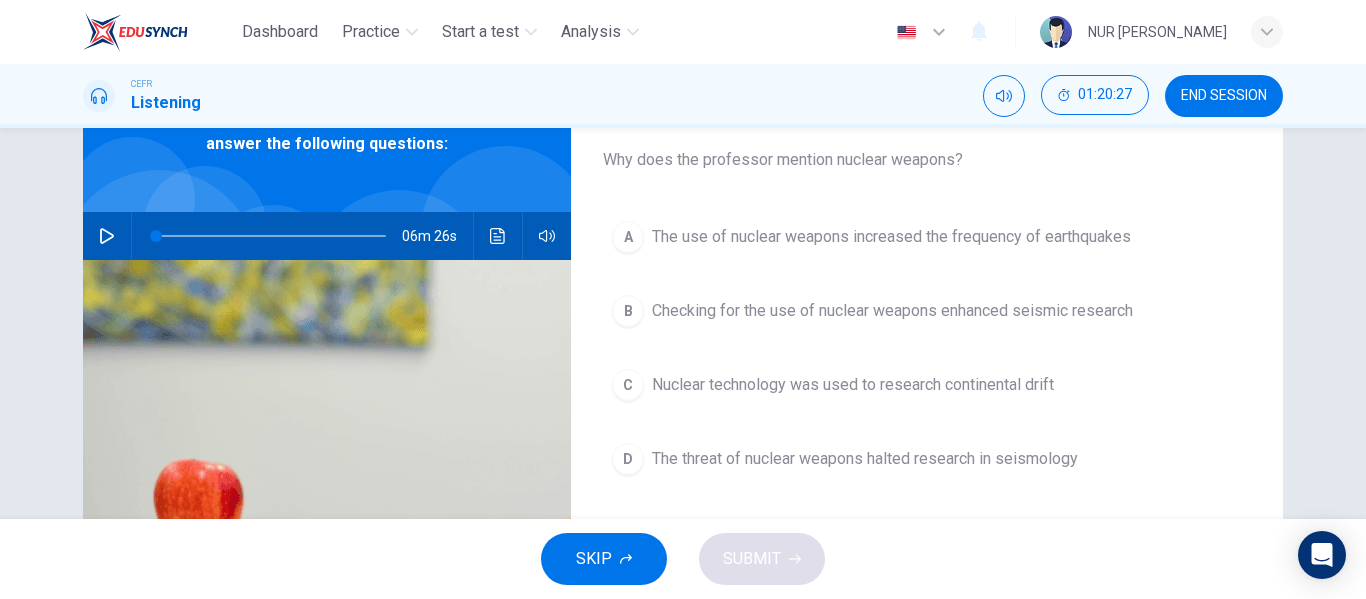 scroll, scrollTop: 116, scrollLeft: 0, axis: vertical 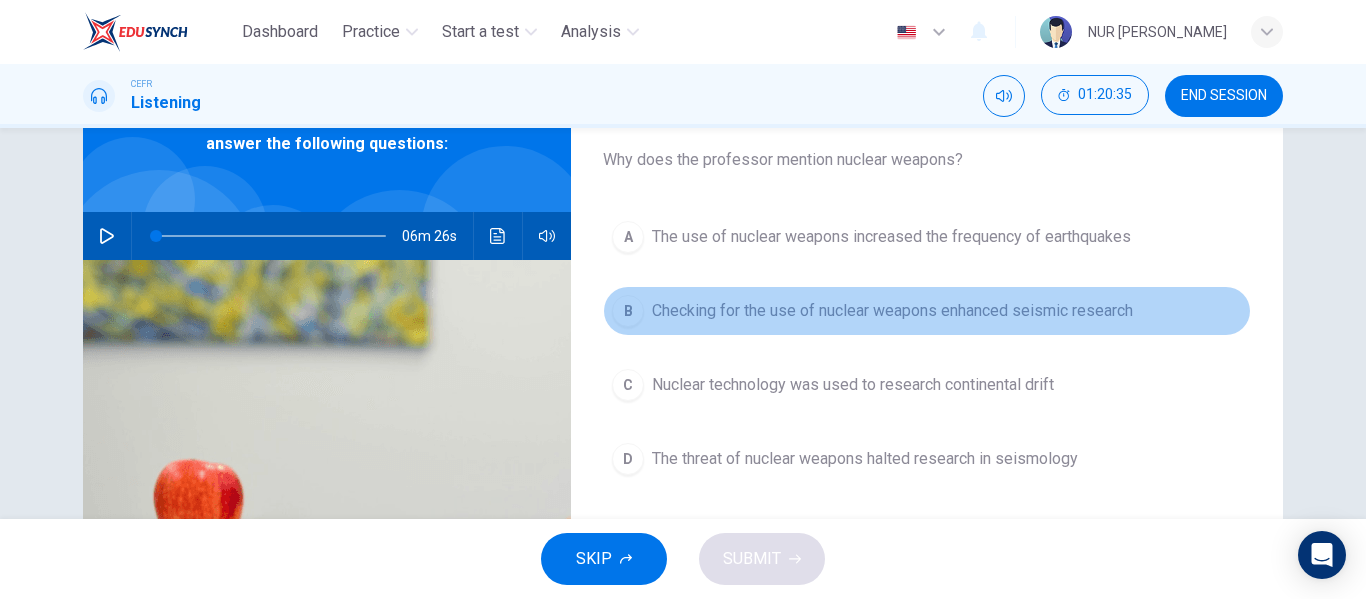 click on "B Checking for the use of nuclear weapons enhanced seismic research" at bounding box center [927, 311] 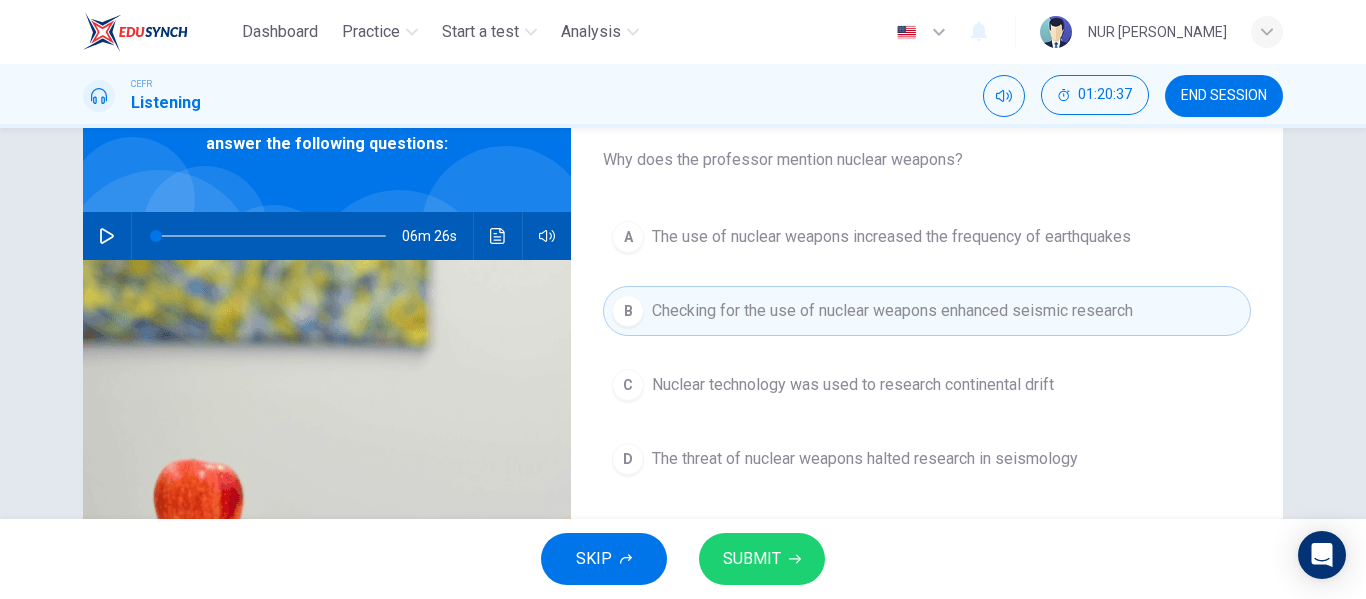 click on "SUBMIT" at bounding box center [762, 559] 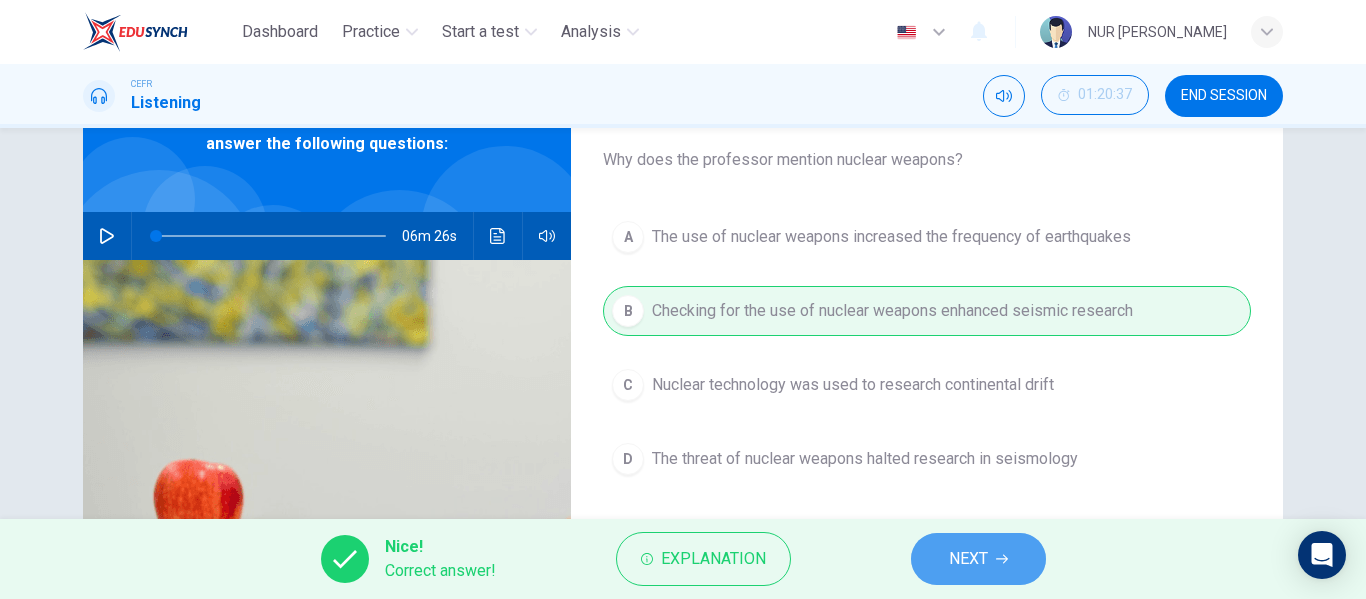 click on "NEXT" at bounding box center (968, 559) 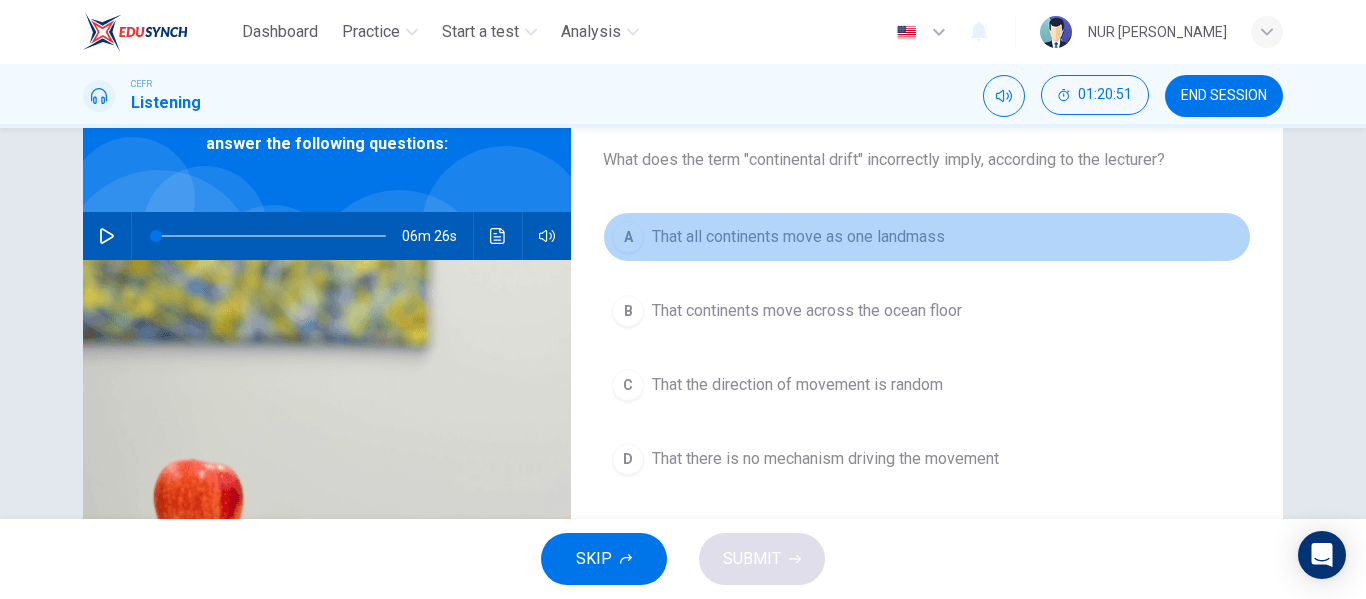 click on "That all continents move as one landmass" at bounding box center [798, 237] 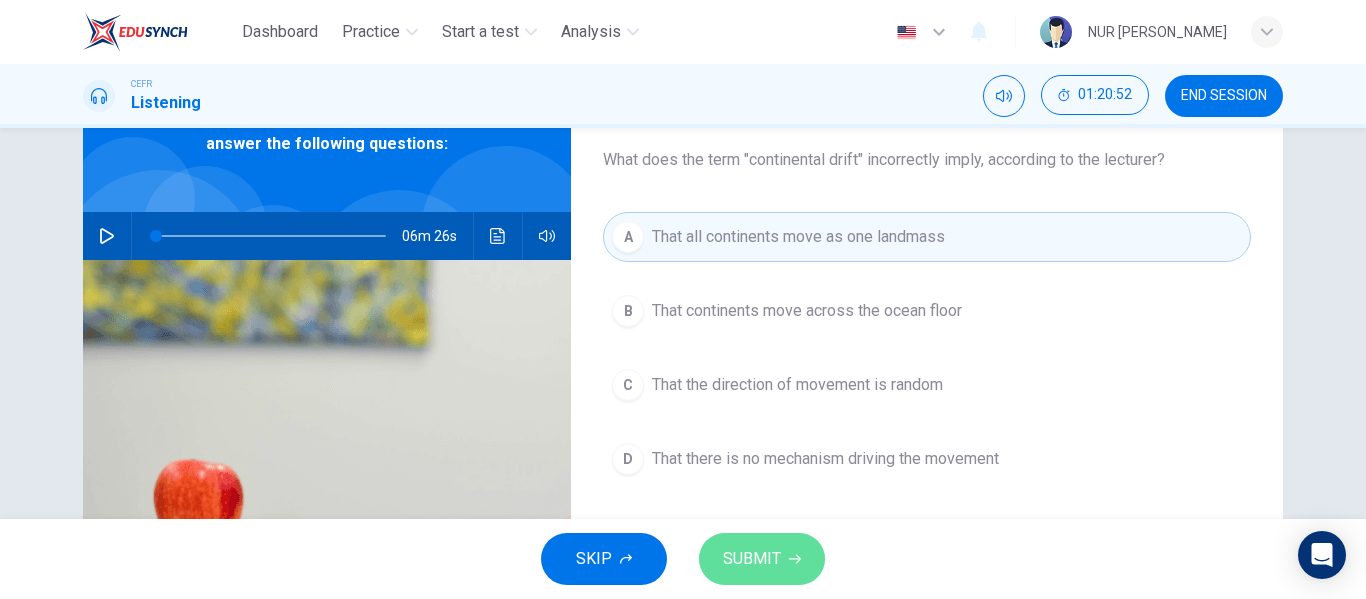 click on "SUBMIT" at bounding box center (752, 559) 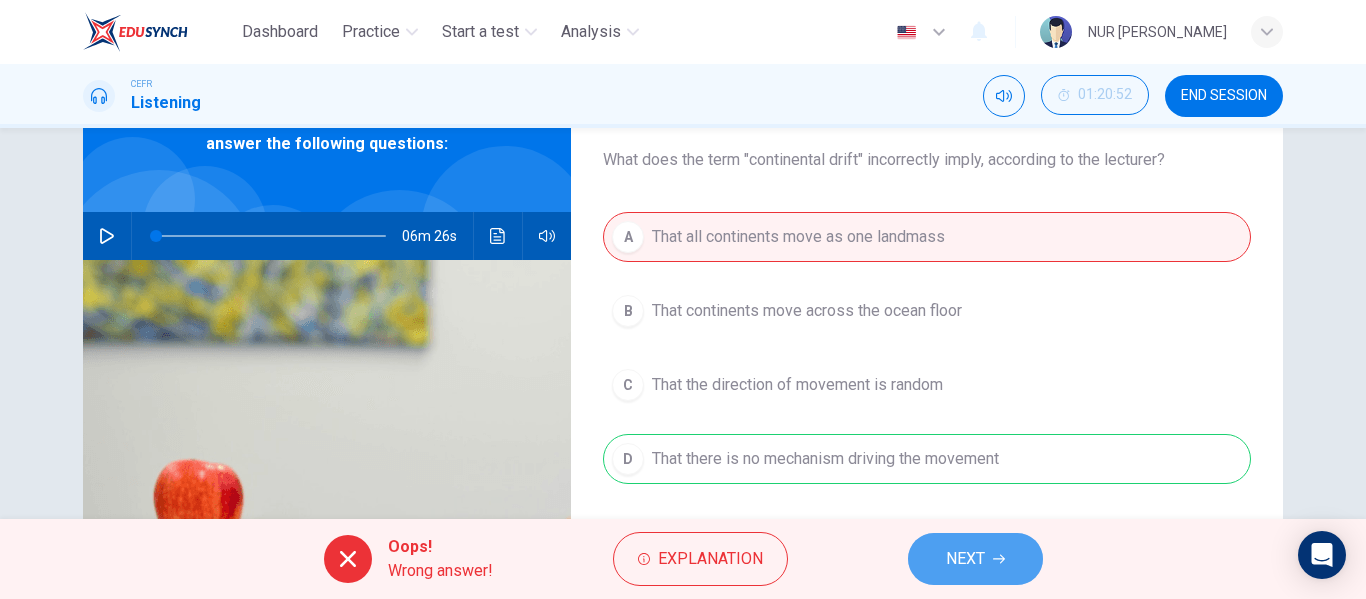 click on "NEXT" at bounding box center (965, 559) 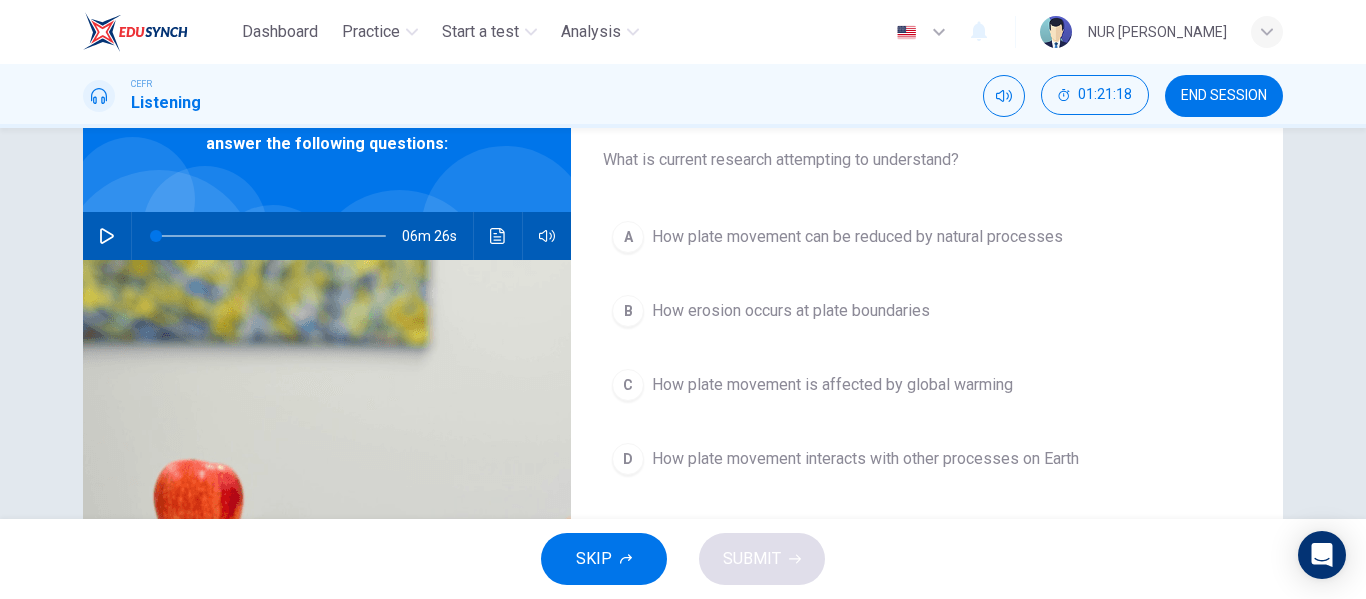 click on "D How plate movement interacts with other processes on Earth" at bounding box center (927, 459) 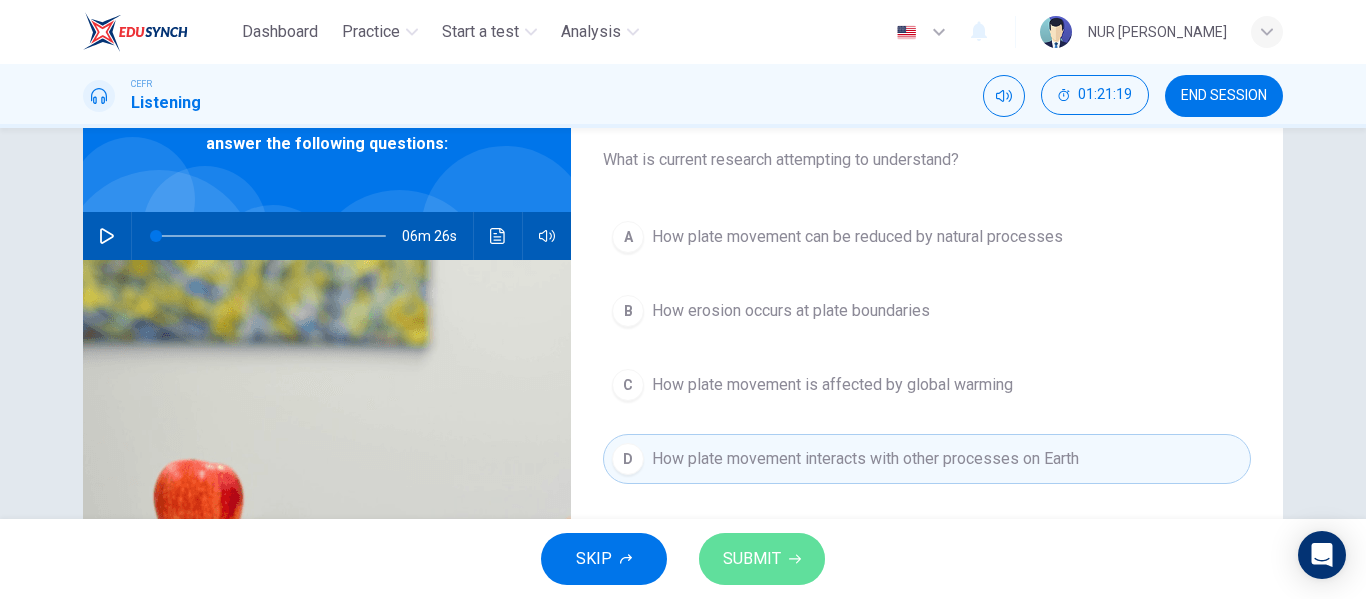 click on "SUBMIT" at bounding box center (762, 559) 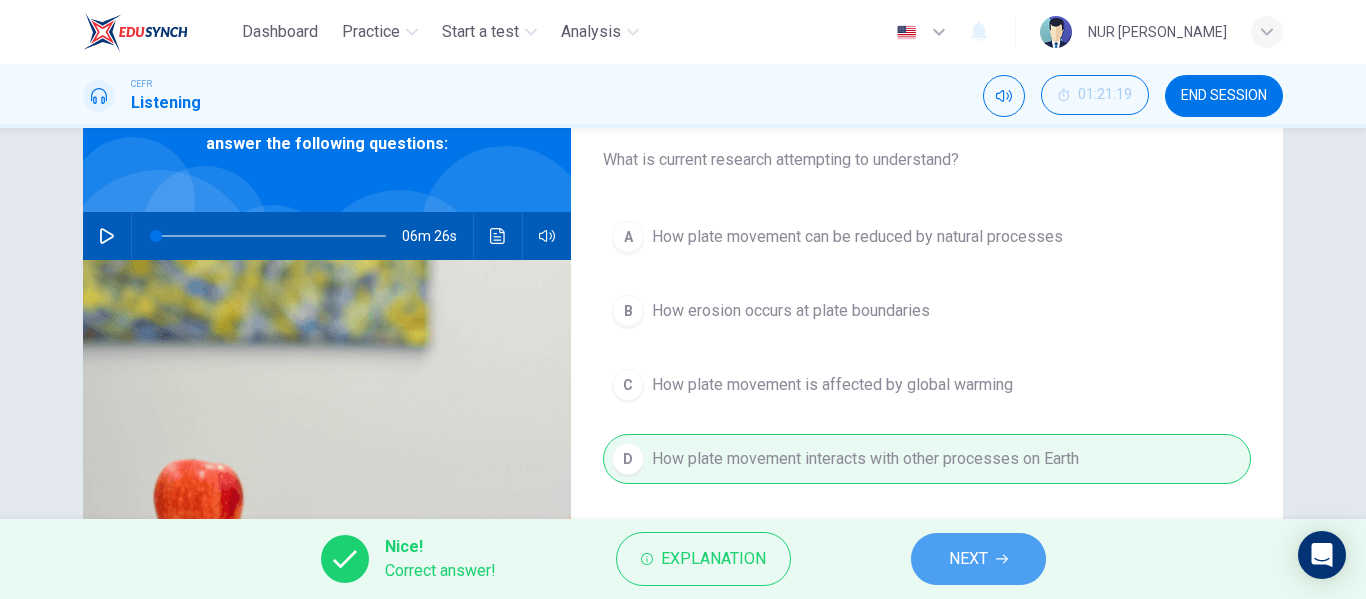 click on "NEXT" at bounding box center [978, 559] 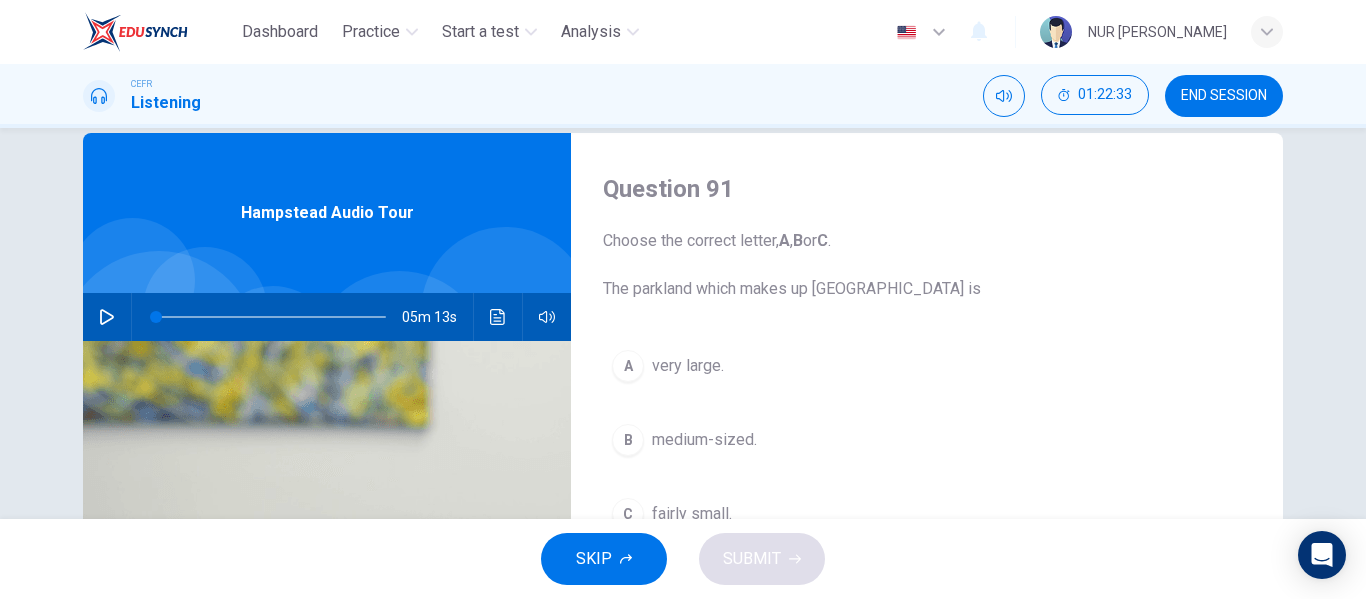 scroll, scrollTop: 0, scrollLeft: 0, axis: both 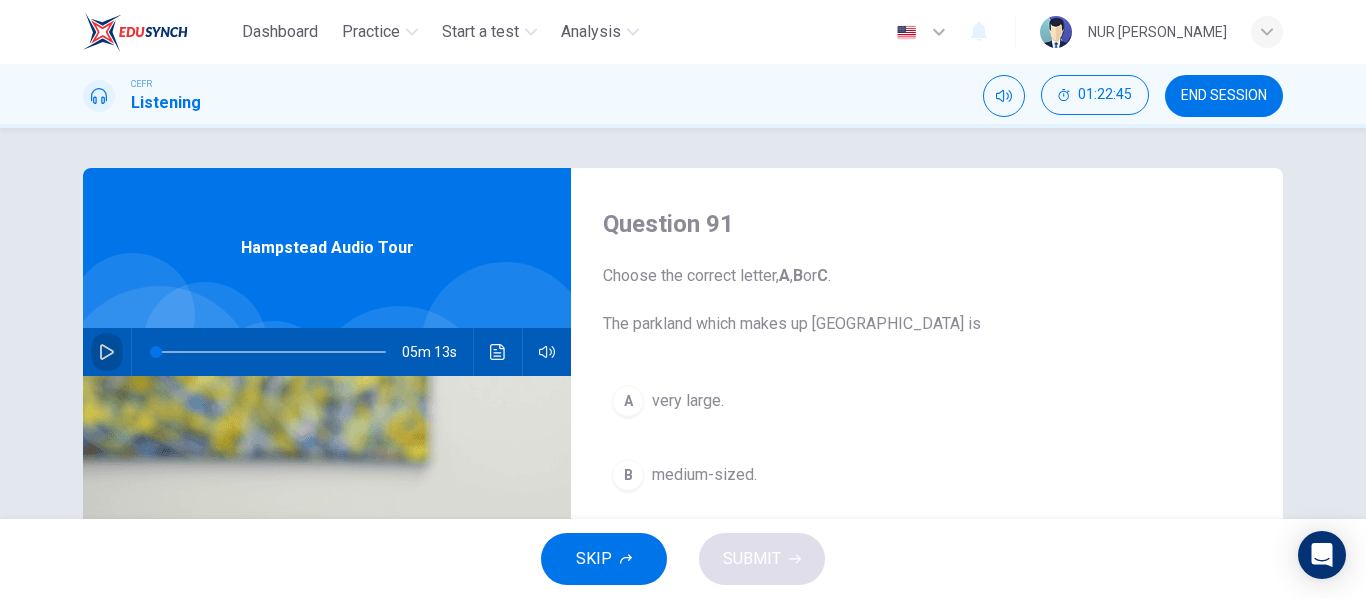 click 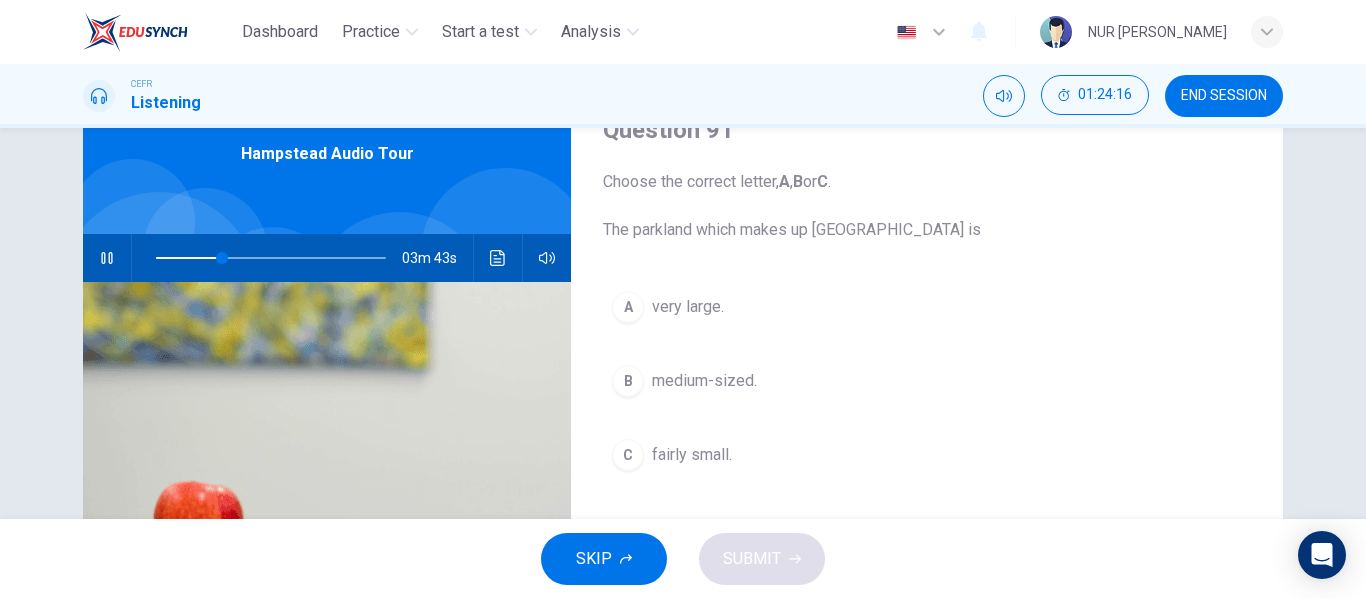 scroll, scrollTop: 99, scrollLeft: 0, axis: vertical 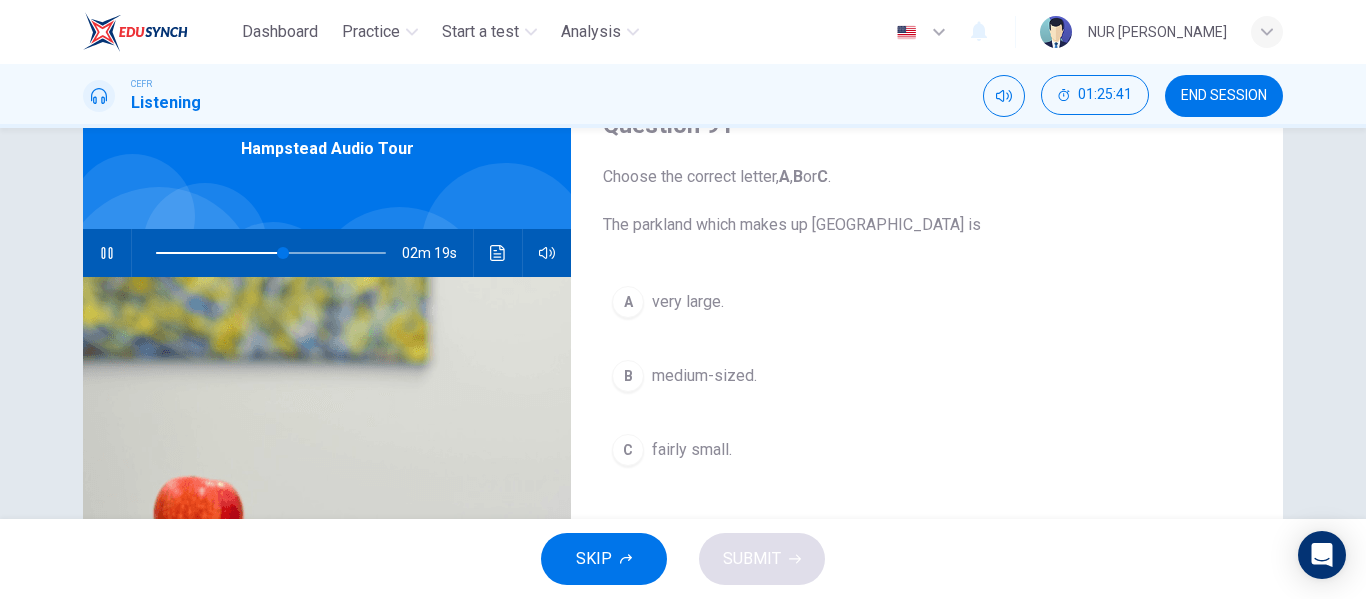 type on "56" 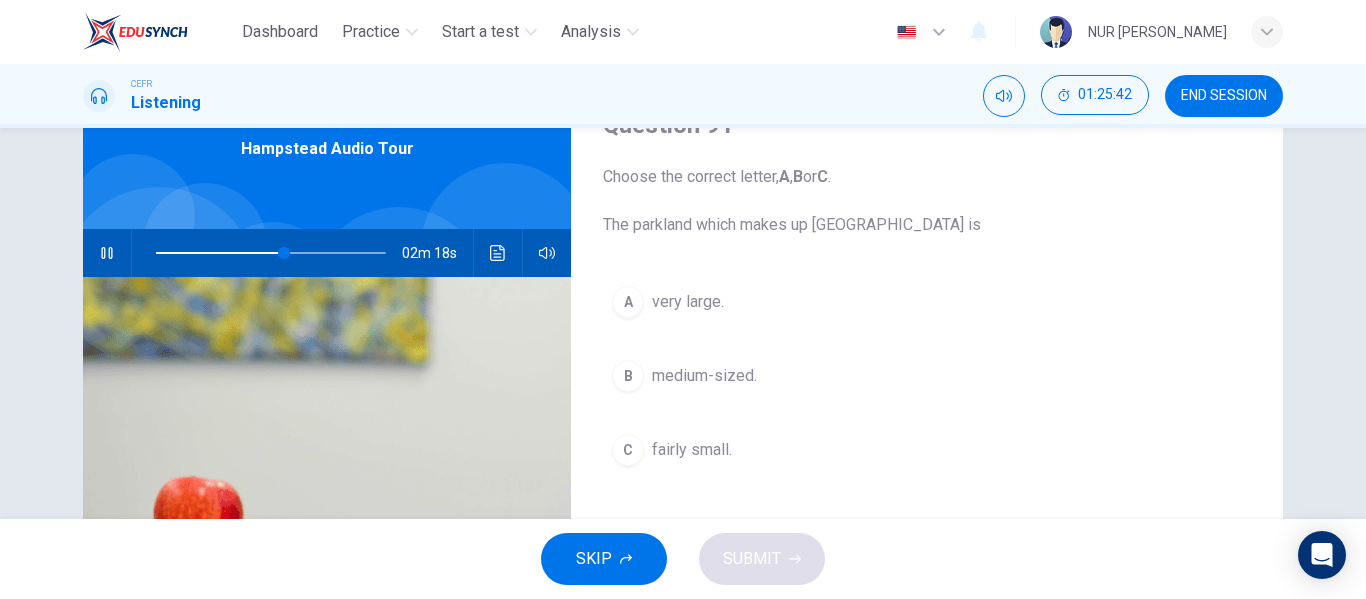 type 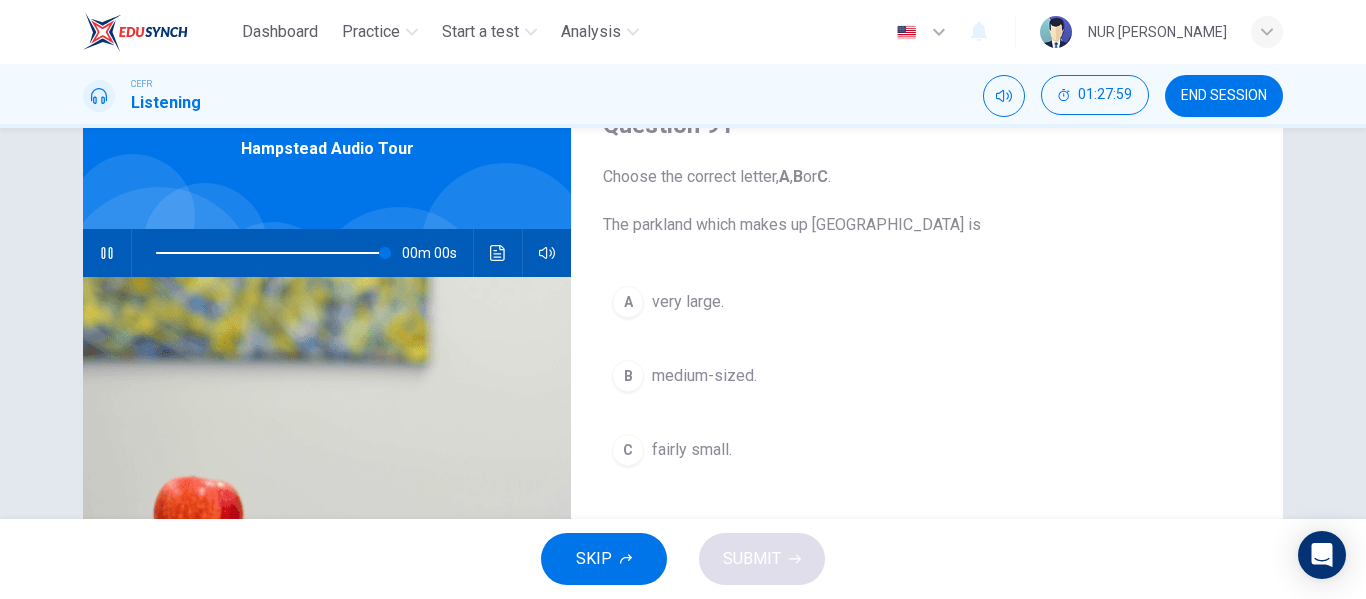 type on "0" 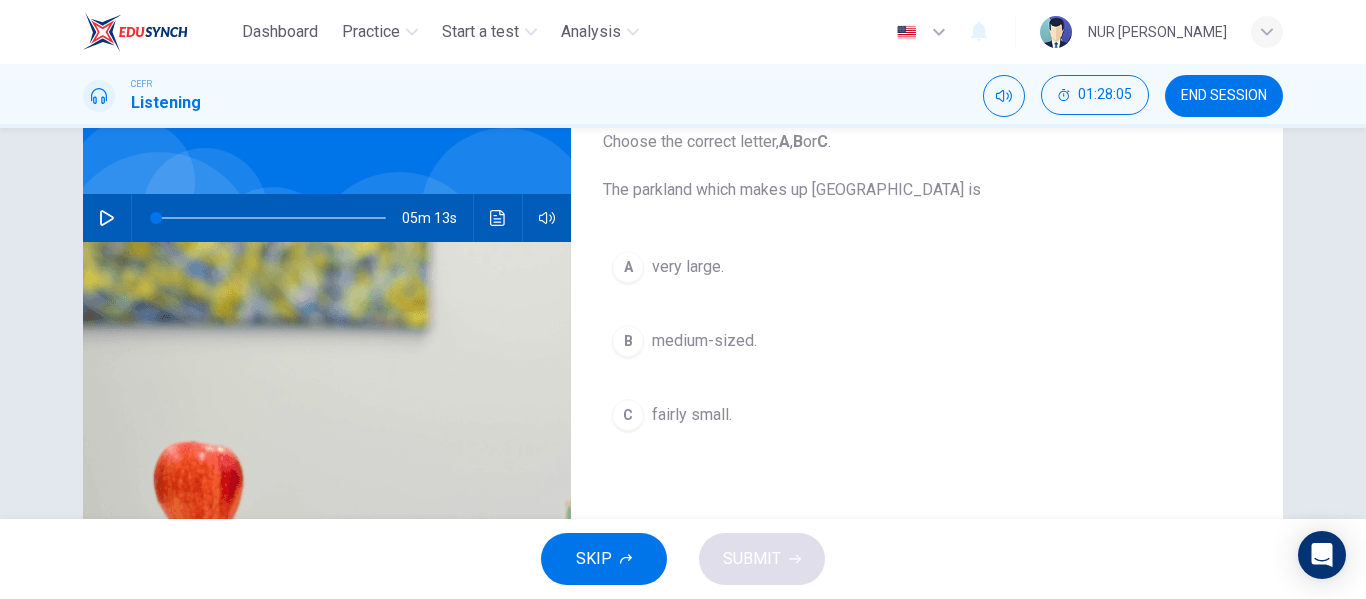 scroll, scrollTop: 99, scrollLeft: 0, axis: vertical 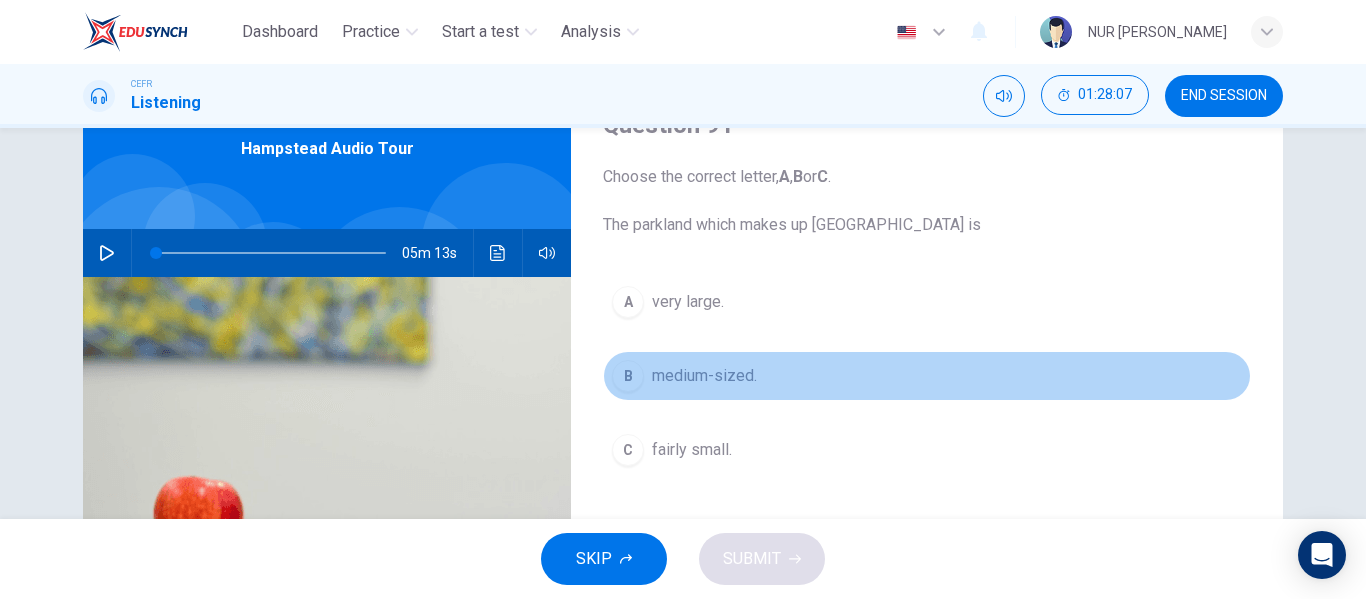 click on "medium-sized." at bounding box center (704, 376) 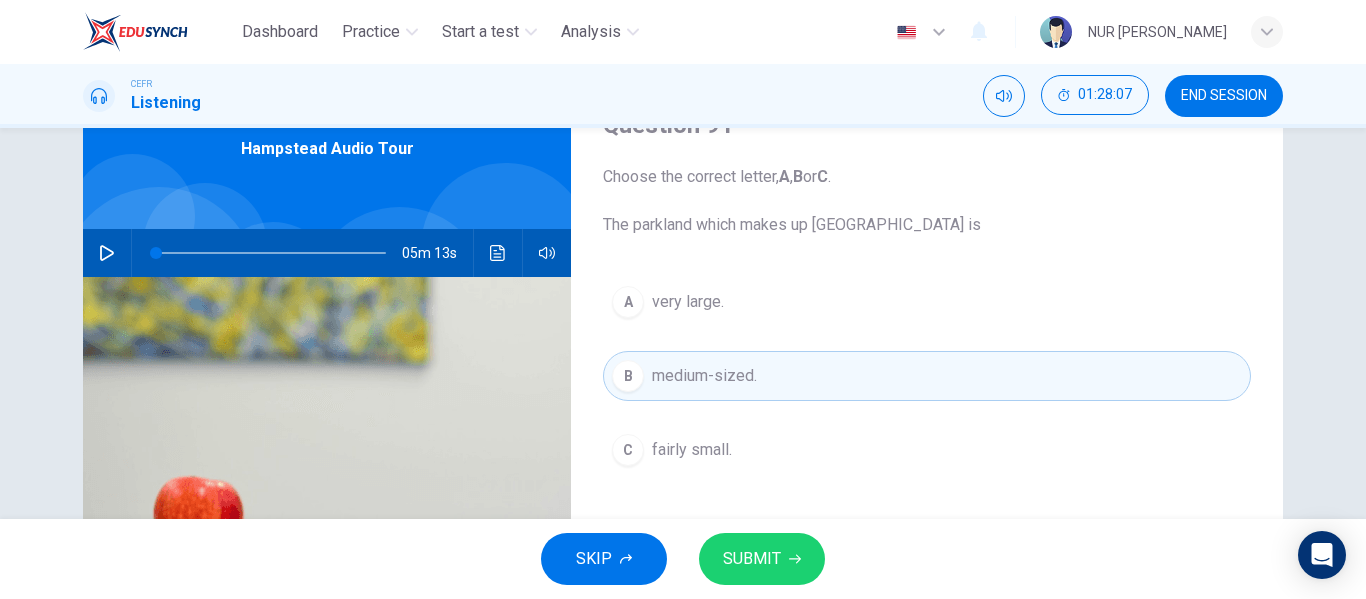 click on "SUBMIT" at bounding box center [752, 559] 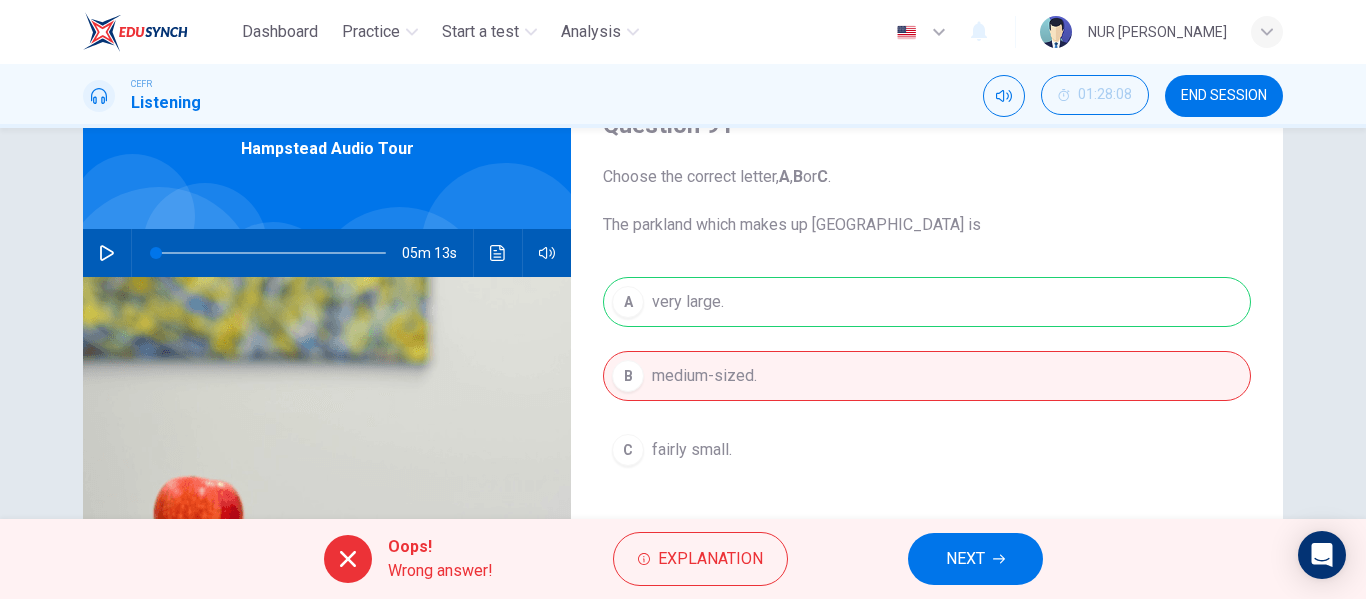 click on "NEXT" at bounding box center [975, 559] 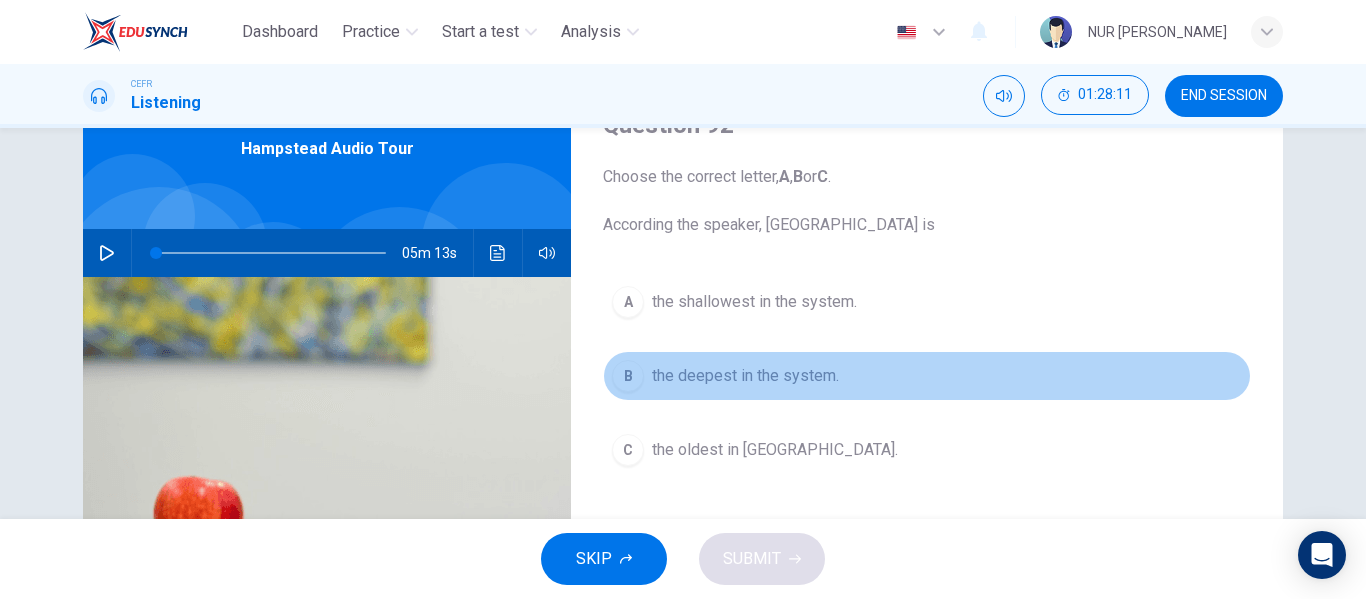 click on "the deepest in the system." at bounding box center (745, 376) 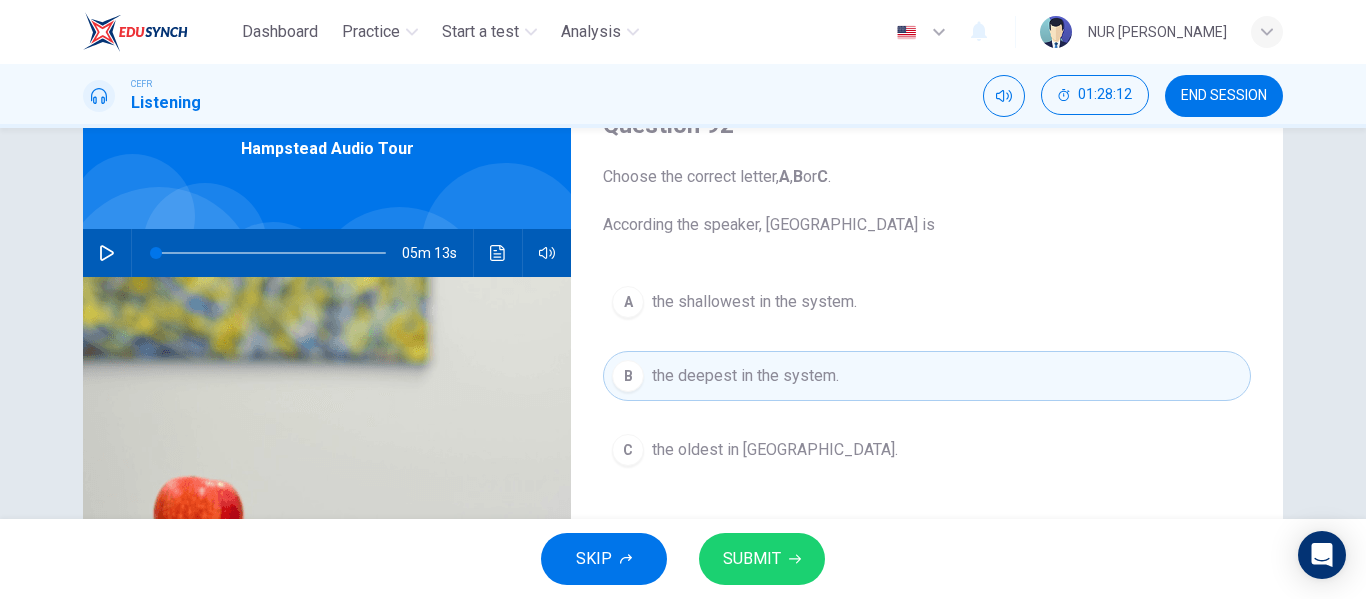 click on "SUBMIT" at bounding box center [762, 559] 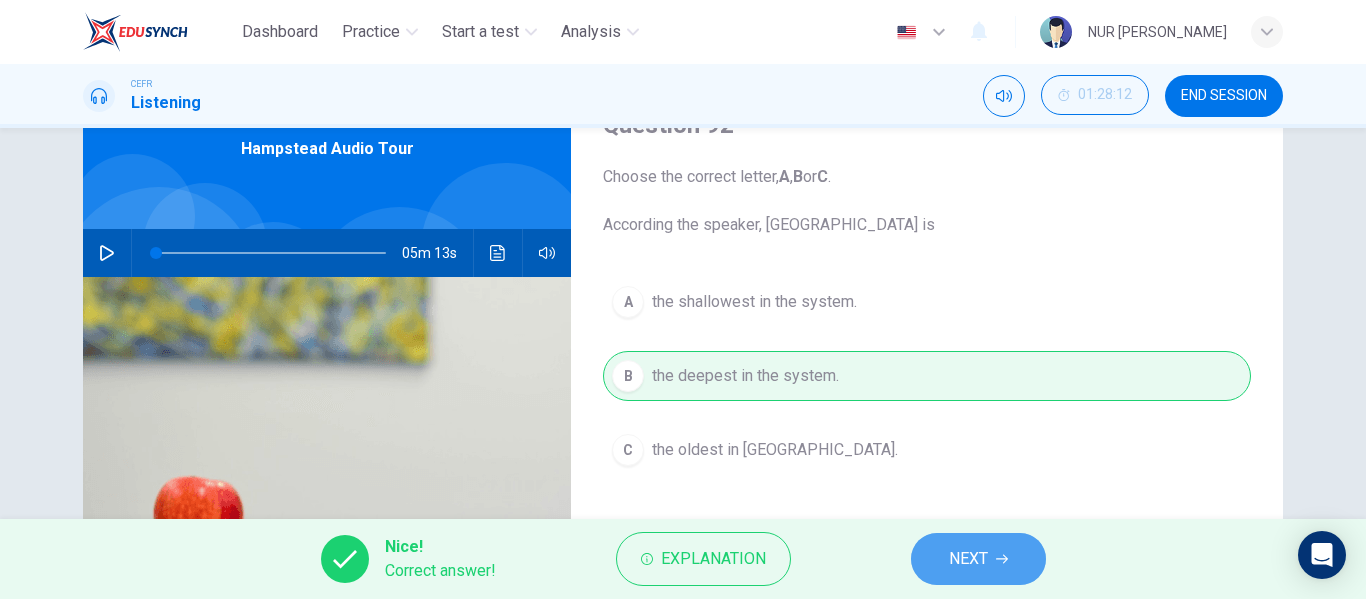 click 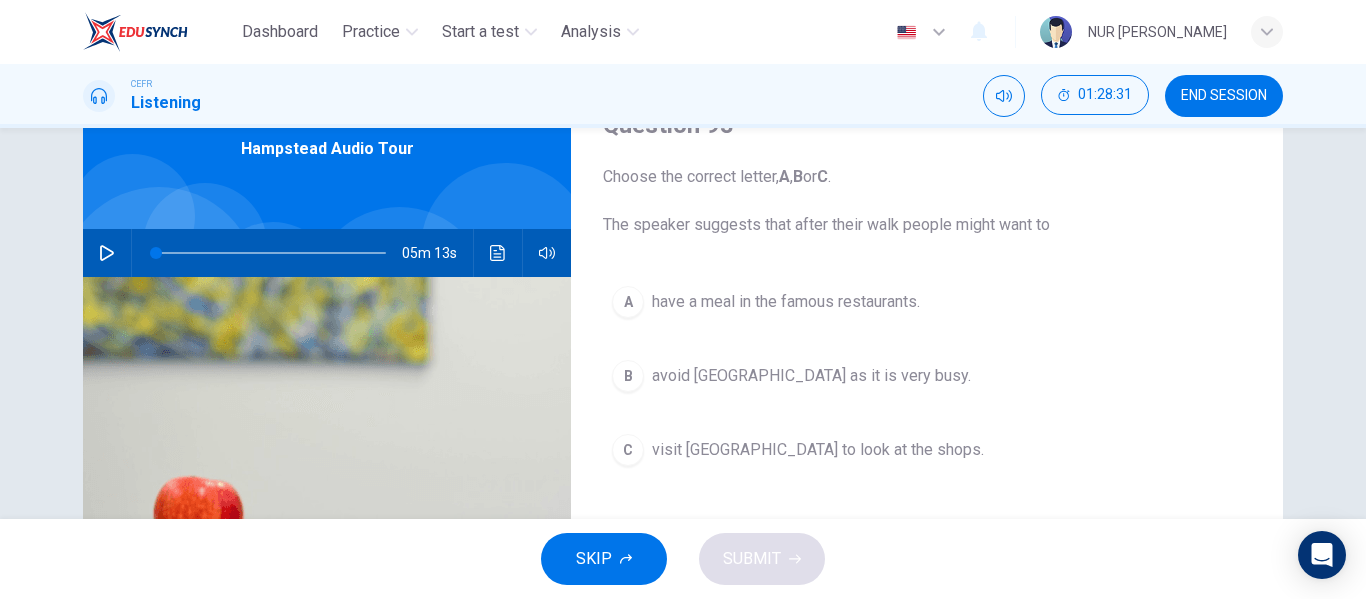 click 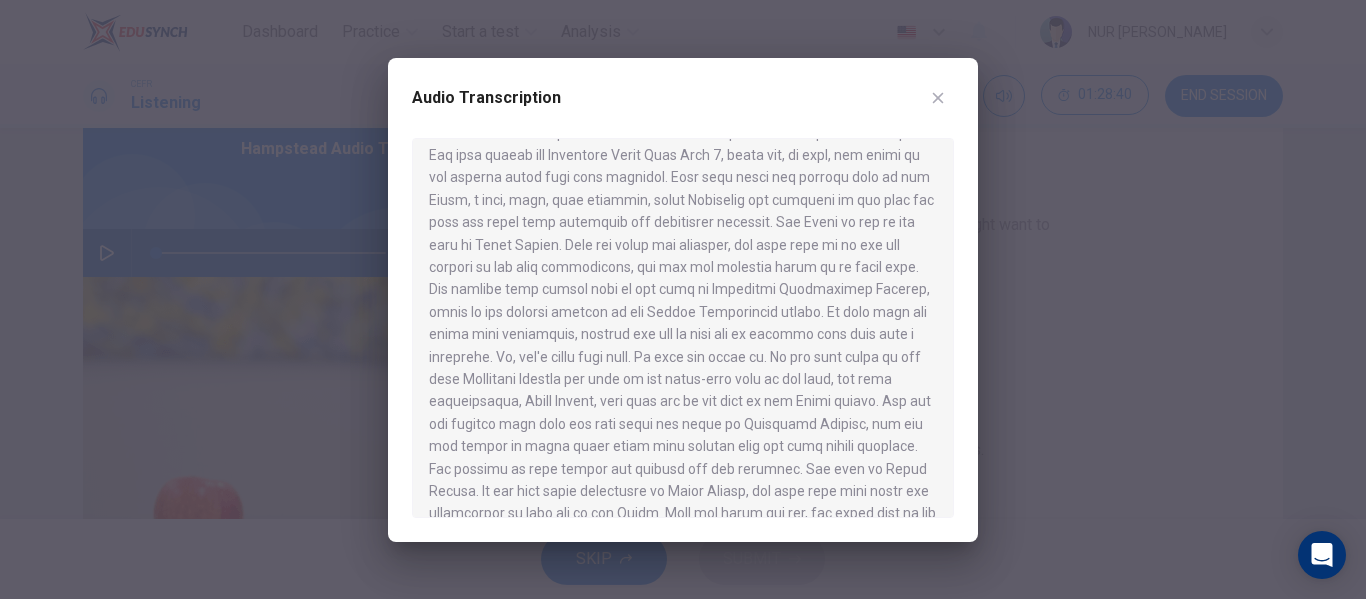scroll, scrollTop: 200, scrollLeft: 0, axis: vertical 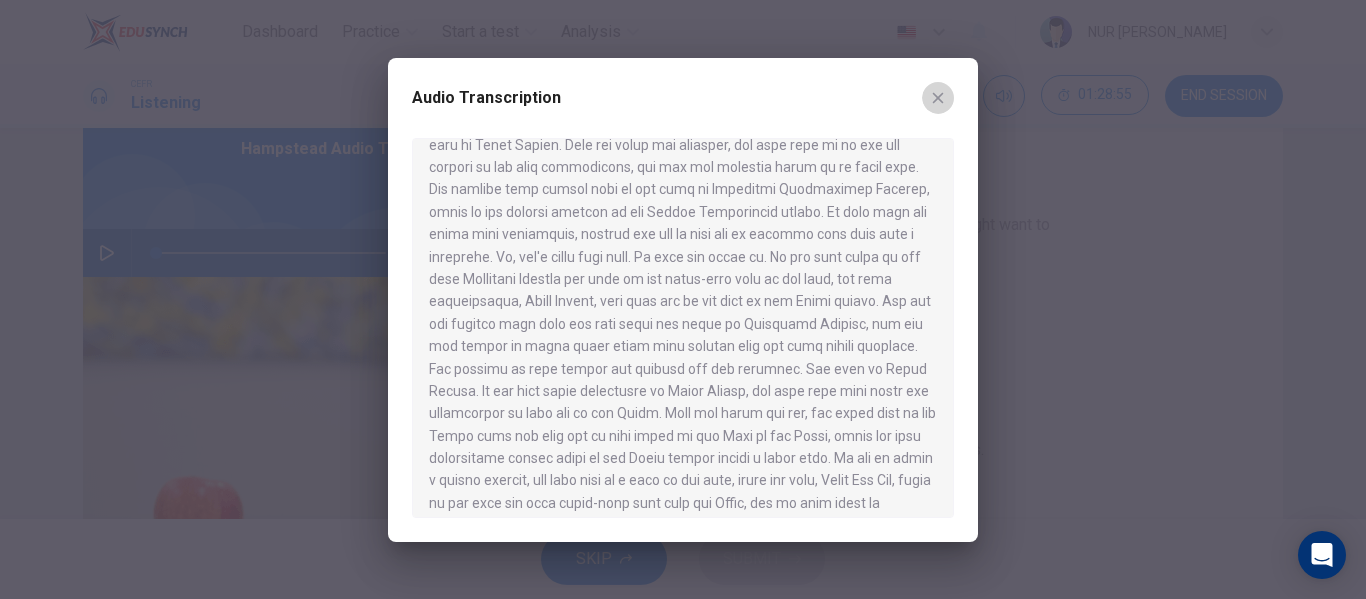 click at bounding box center (938, 98) 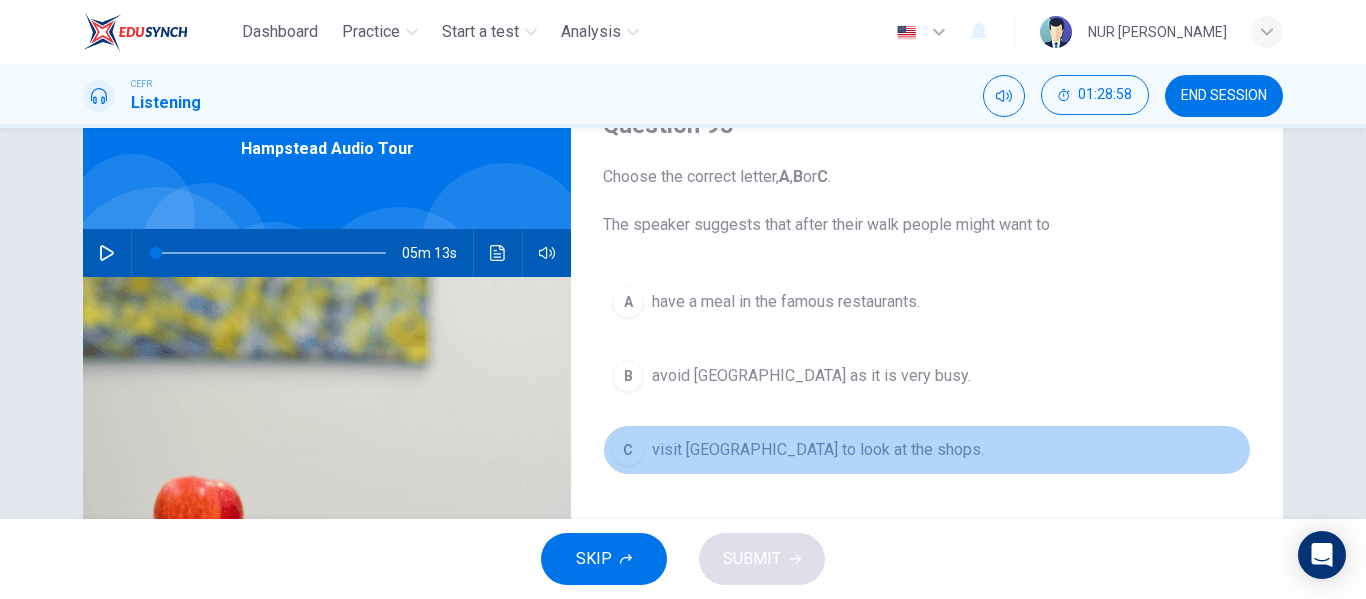 drag, startPoint x: 964, startPoint y: 458, endPoint x: 955, endPoint y: 448, distance: 13.453624 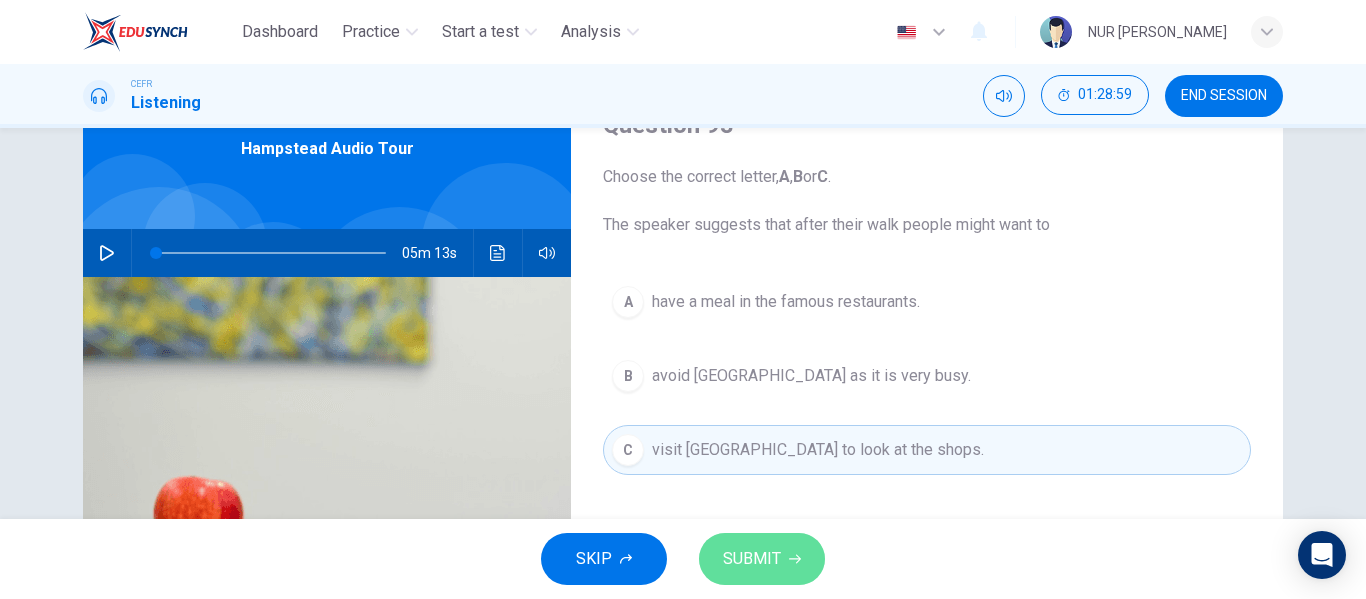 click on "SUBMIT" at bounding box center [752, 559] 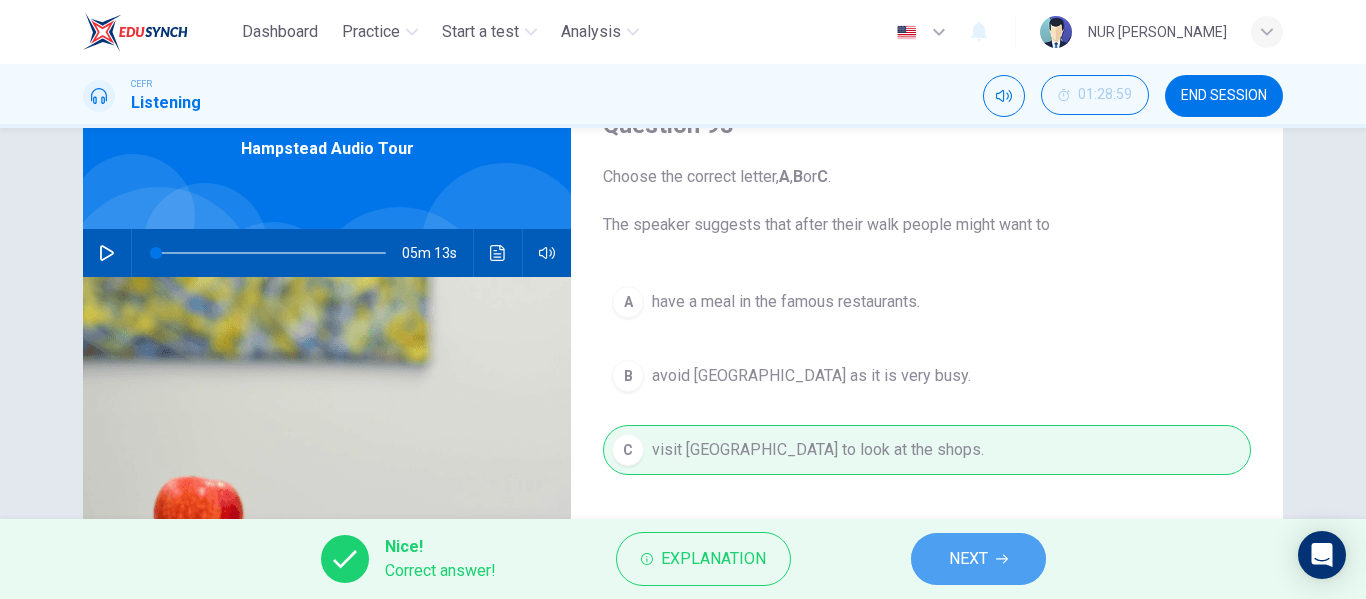 click on "NEXT" at bounding box center (968, 559) 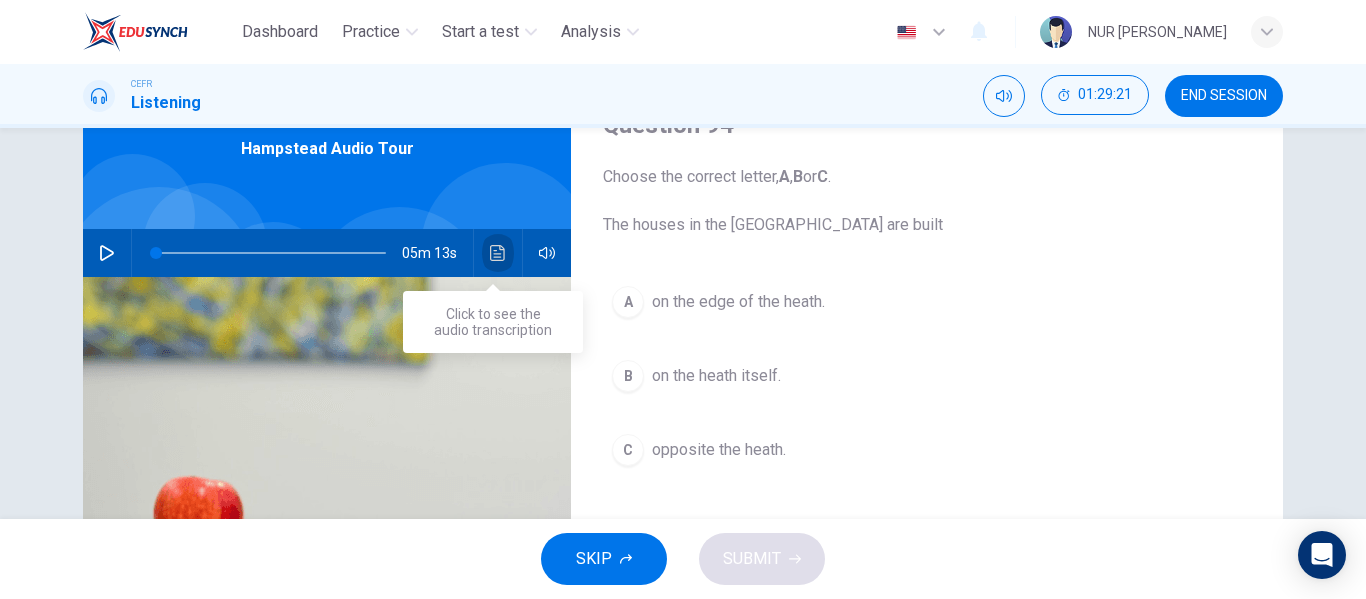 click 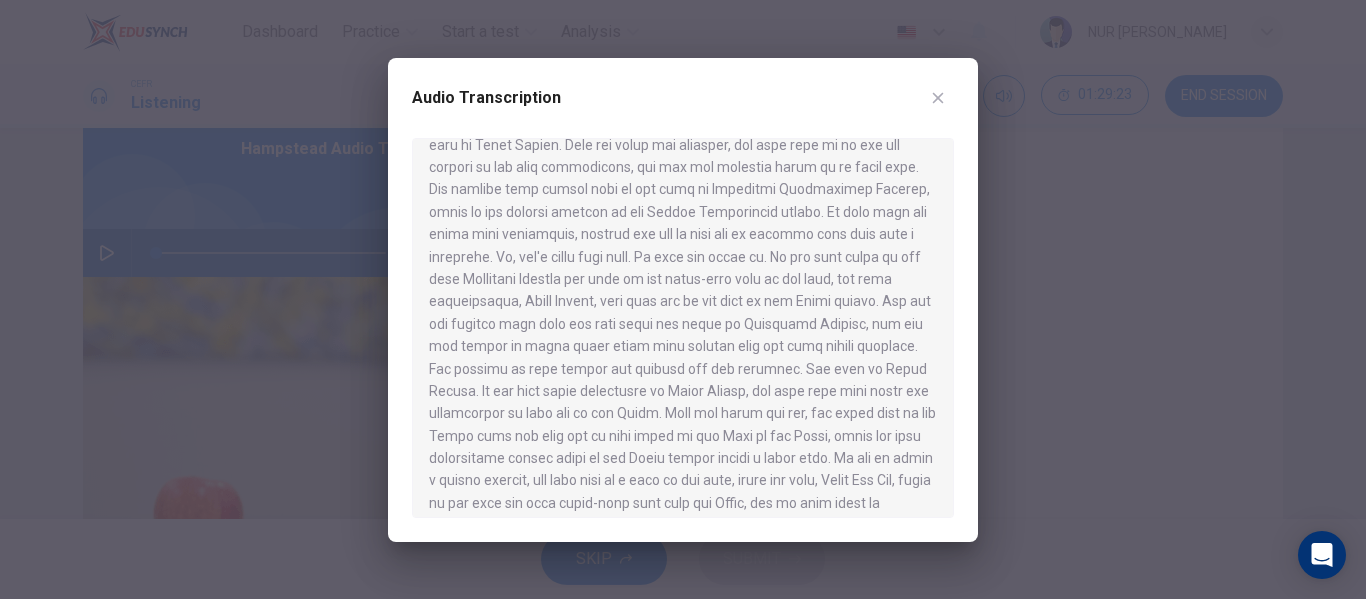 scroll, scrollTop: 300, scrollLeft: 0, axis: vertical 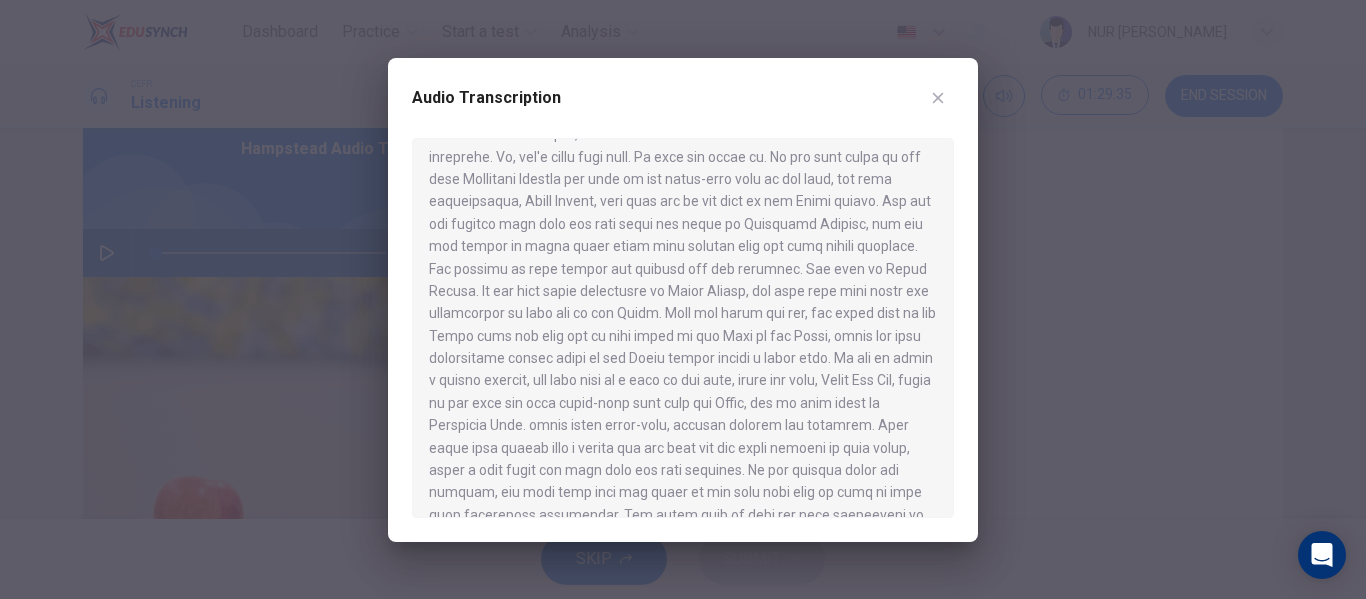 click at bounding box center [938, 98] 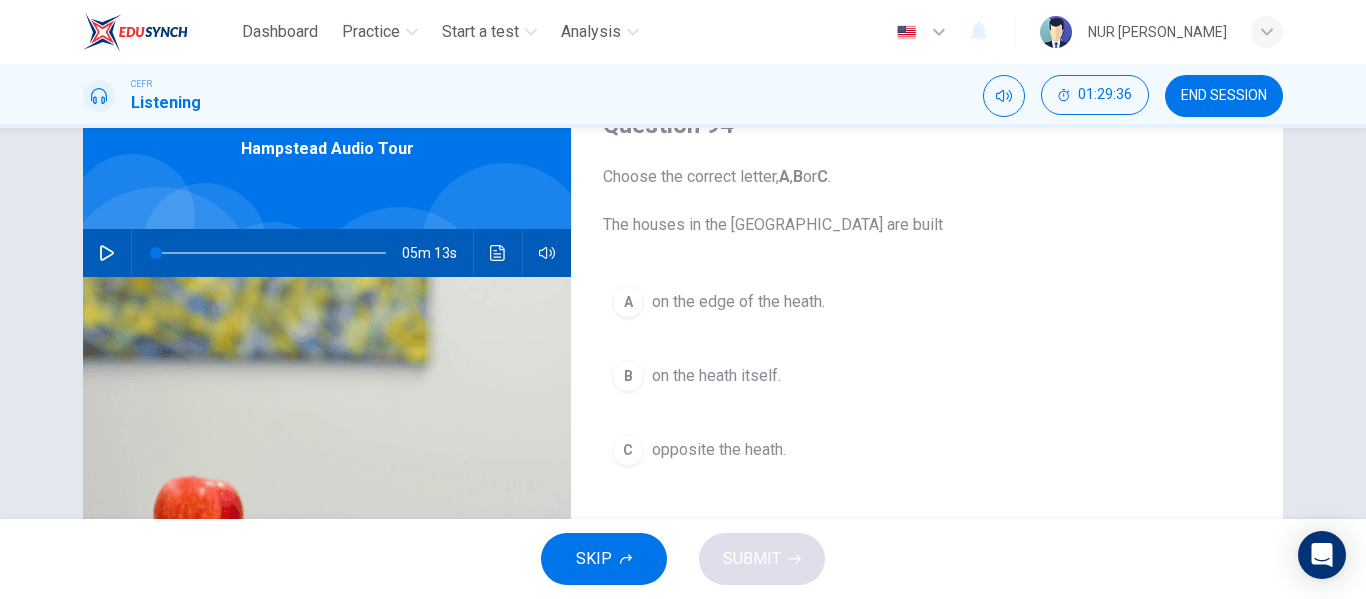 click on "B on the heath itself." at bounding box center [927, 376] 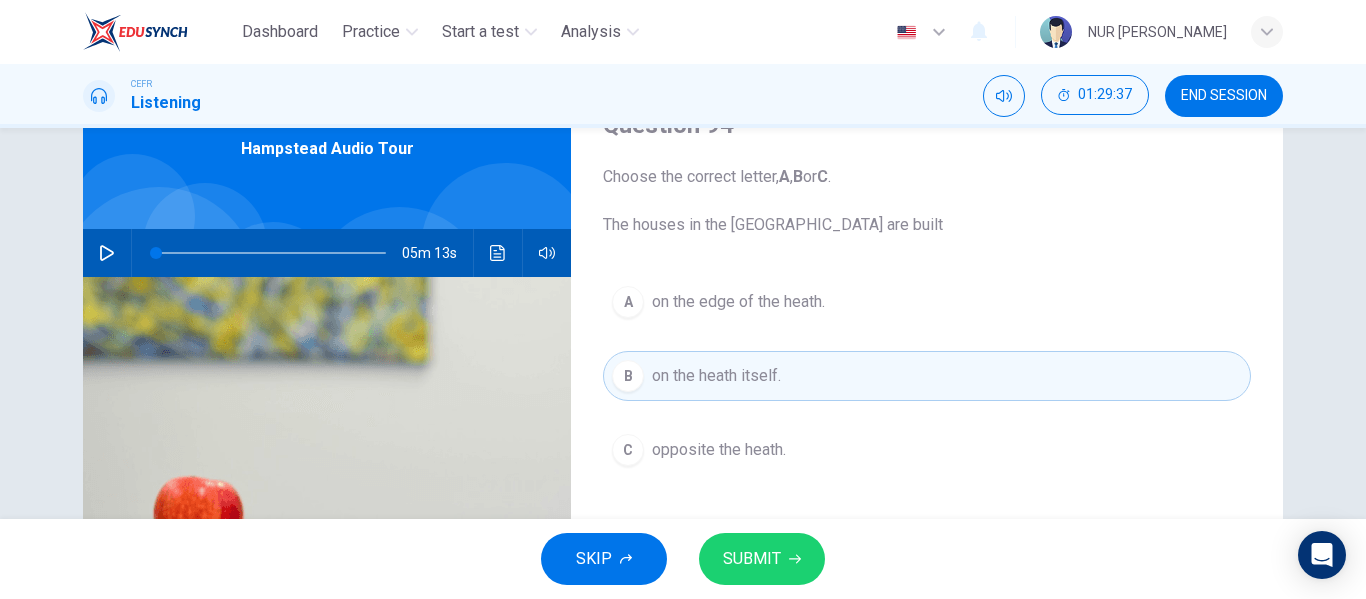 click on "SUBMIT" at bounding box center [752, 559] 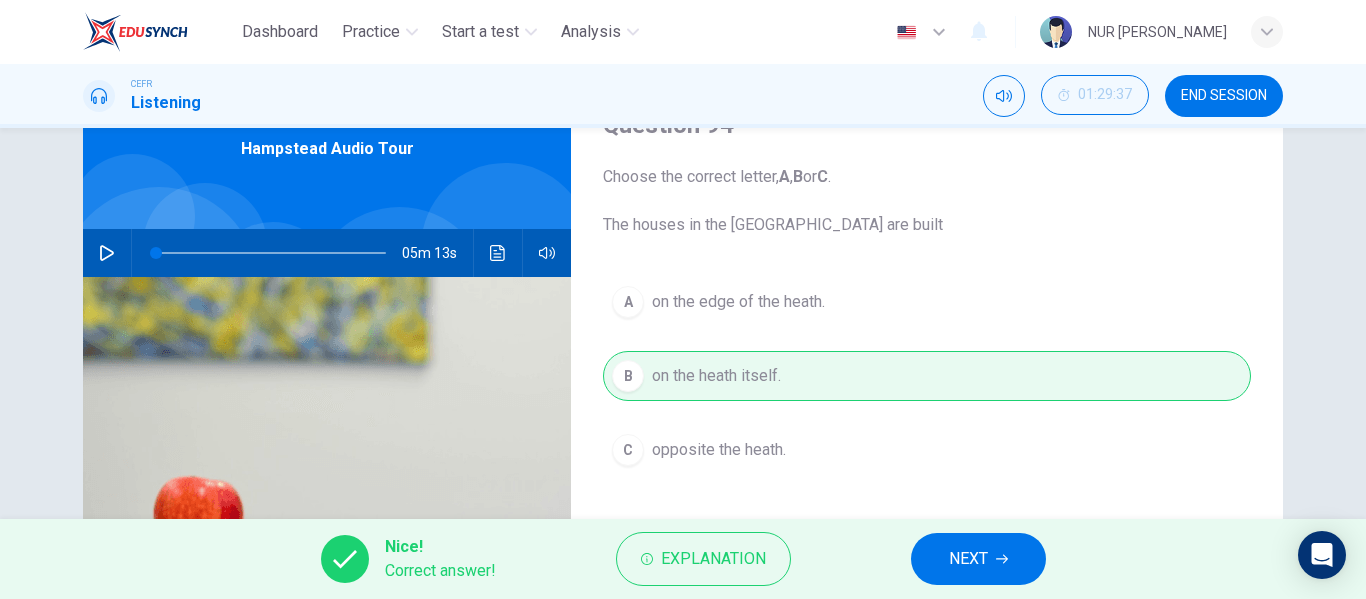 click on "NEXT" at bounding box center [978, 559] 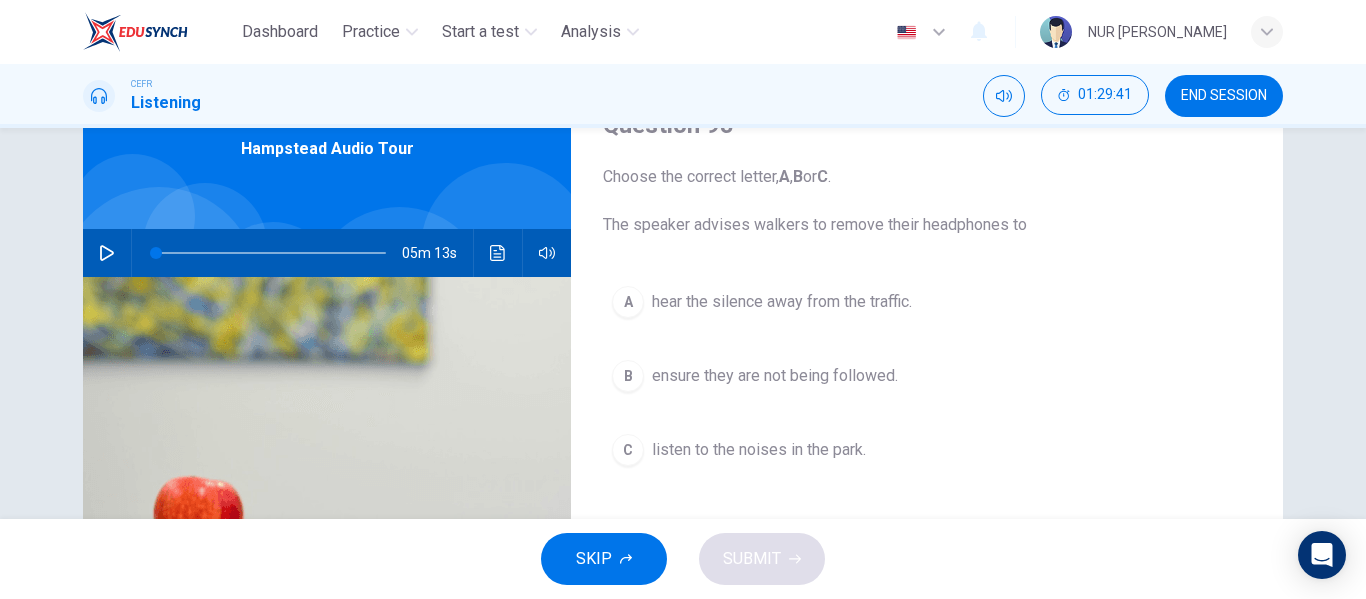 click on "hear the silence away from the traffic." at bounding box center [782, 302] 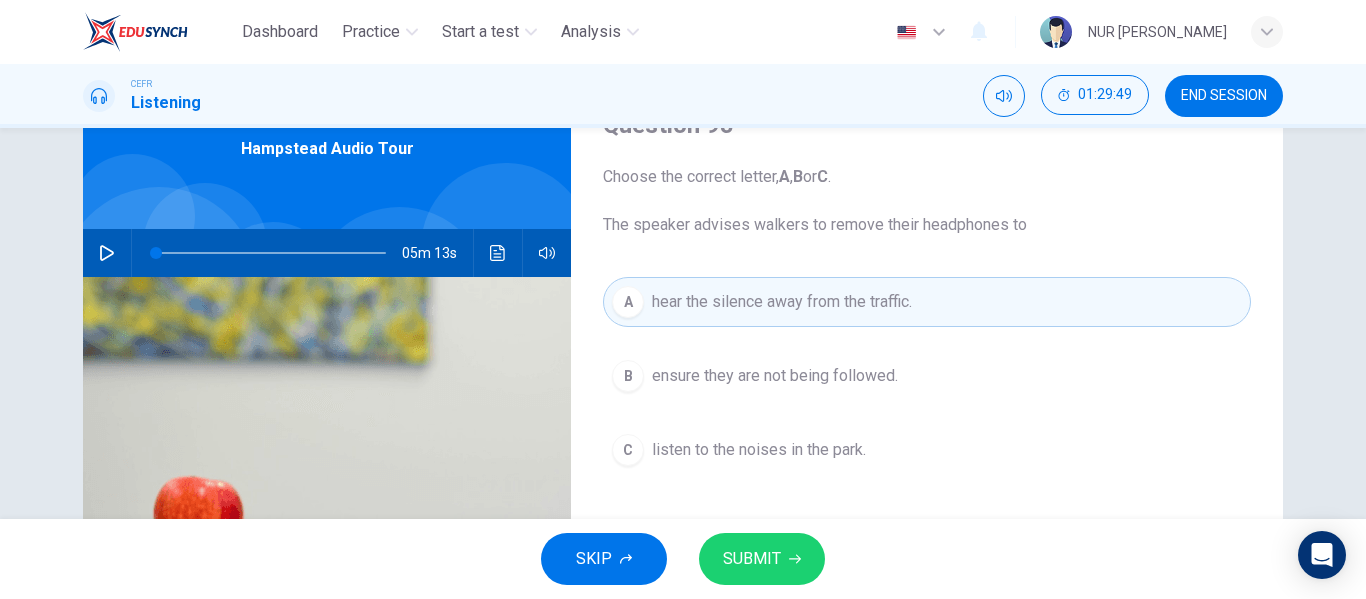click on "SKIP SUBMIT" at bounding box center (683, 559) 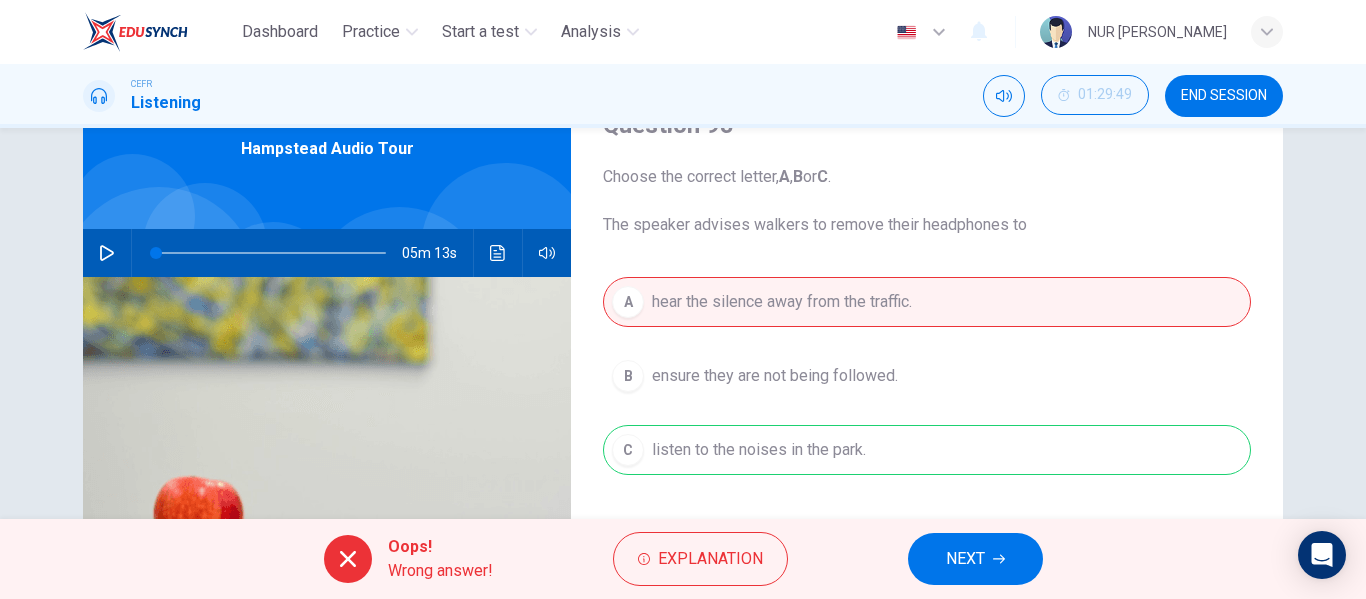 click 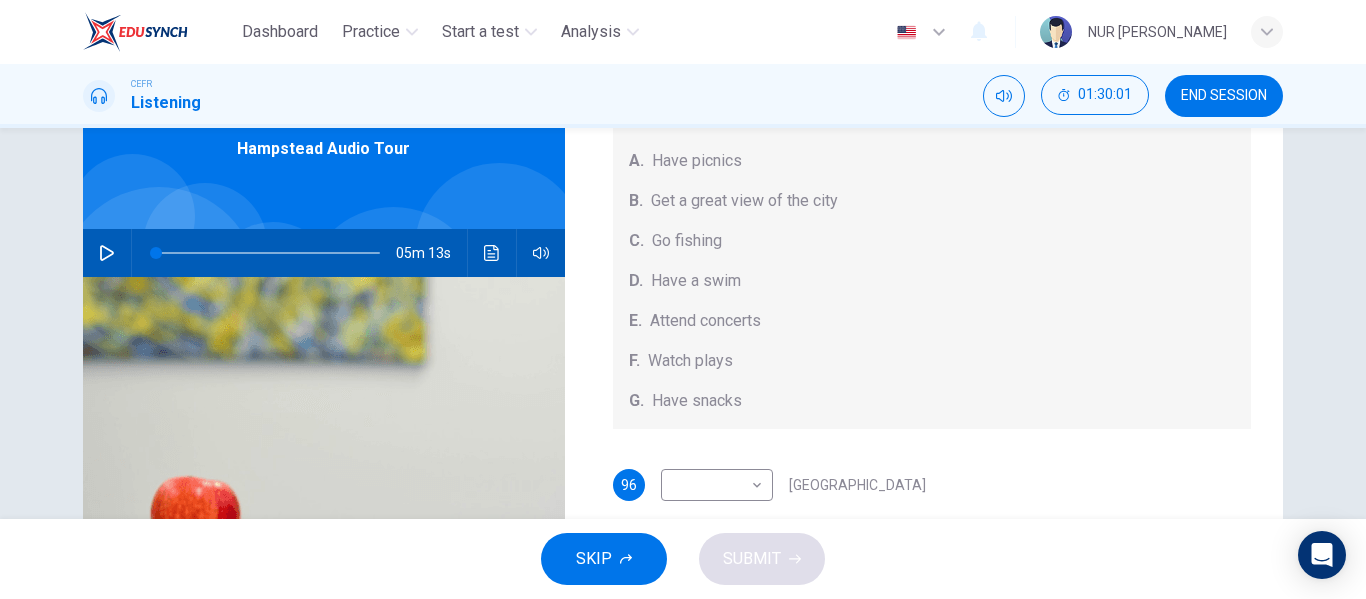 scroll, scrollTop: 185, scrollLeft: 0, axis: vertical 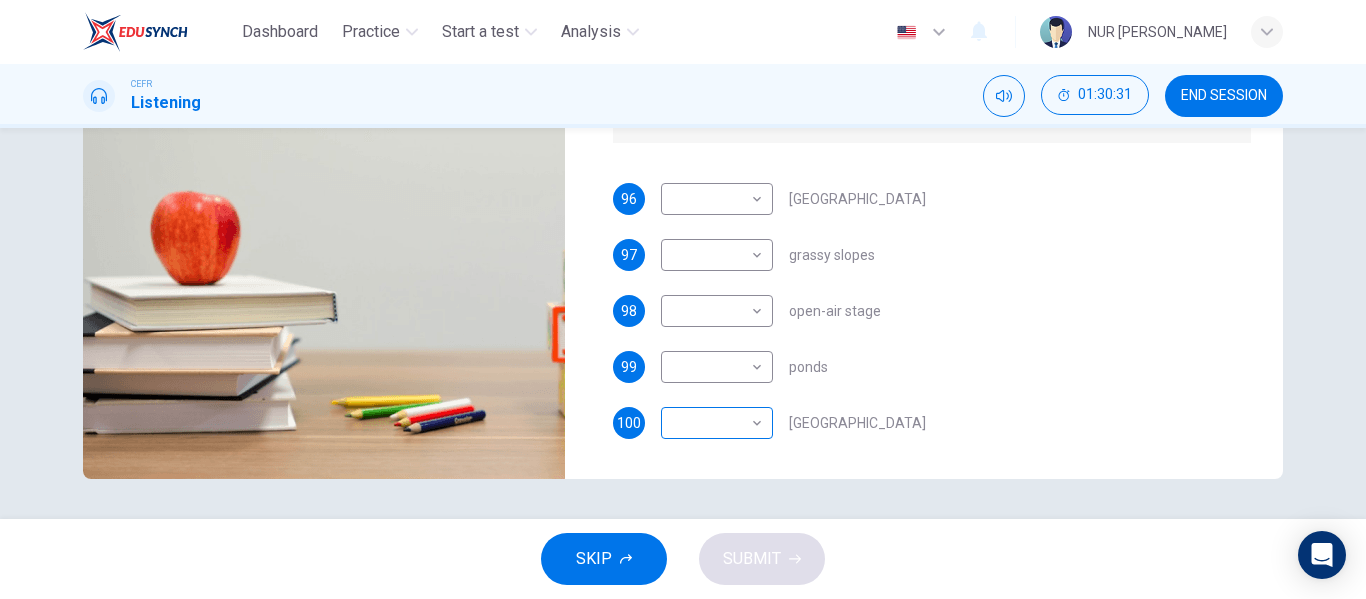 click on "Dashboard Practice Start a test Analysis English en ​ NUR [PERSON_NAME] Listening 01:30:31 END SESSION Questions 96 - 100 Which activity can be done at each of the following locations on the heath? Choose  FIVE  answers below and select the correct letter,  A-G , next to the questions. Activities A. Have picnics B. Get a great view of the city C. Go fishing D. Have a swim E. Attend concerts F. Watch plays G. Have snacks 96 ​ ​ [GEOGRAPHIC_DATA] 97 ​ ​ grassy slopes 98 ​ ​ open-air stage 99 ​ ​ ponds 100 ​ ​ Parliament Hill Hampstead Audio Tour 05m 13s SKIP SUBMIT Dashboard Practice Start a test Analysis Notifications © Copyright  2025" at bounding box center (683, 299) 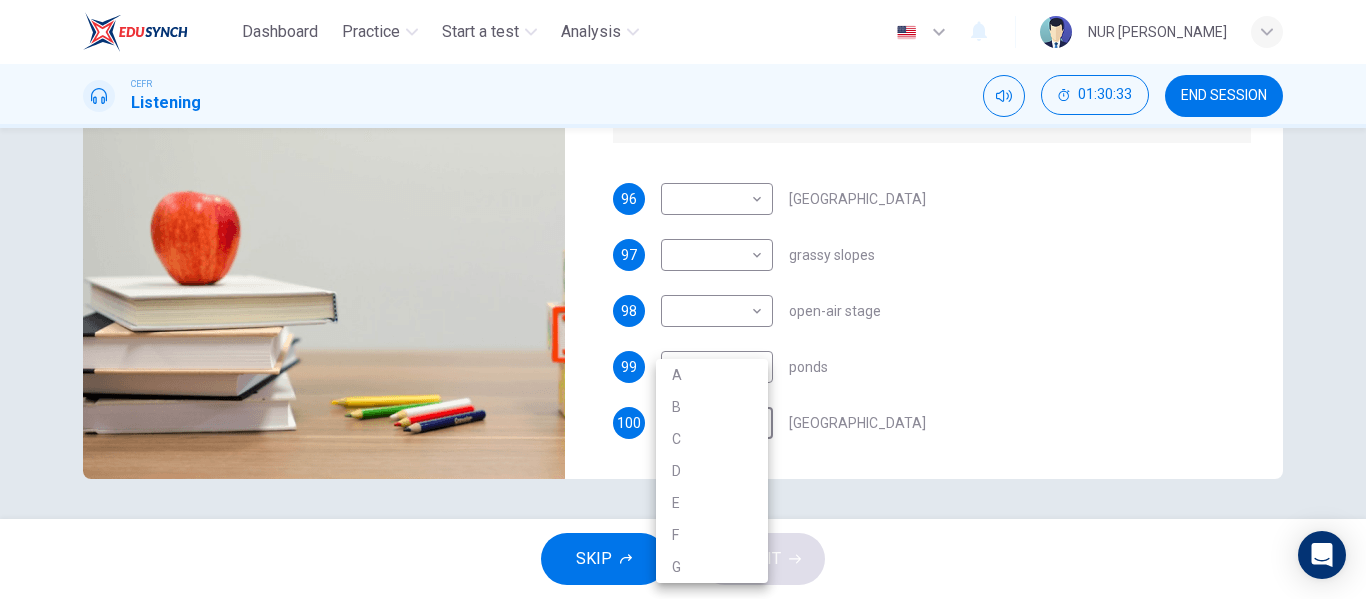 click on "B" at bounding box center (712, 407) 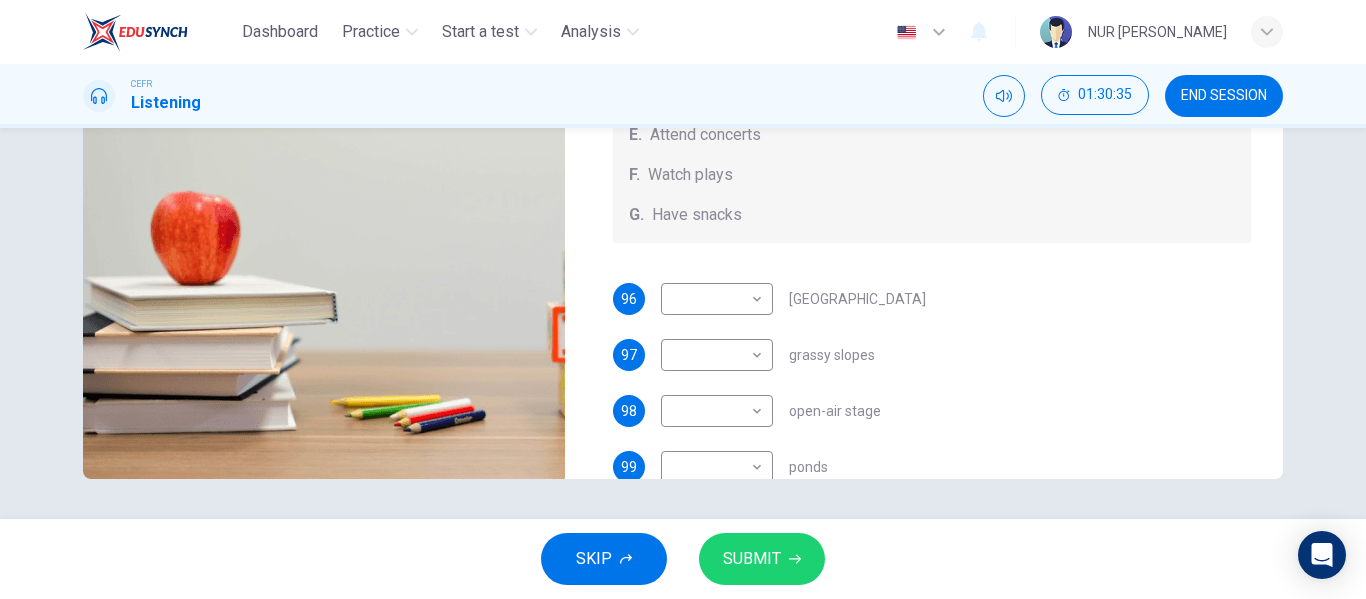 scroll, scrollTop: 0, scrollLeft: 0, axis: both 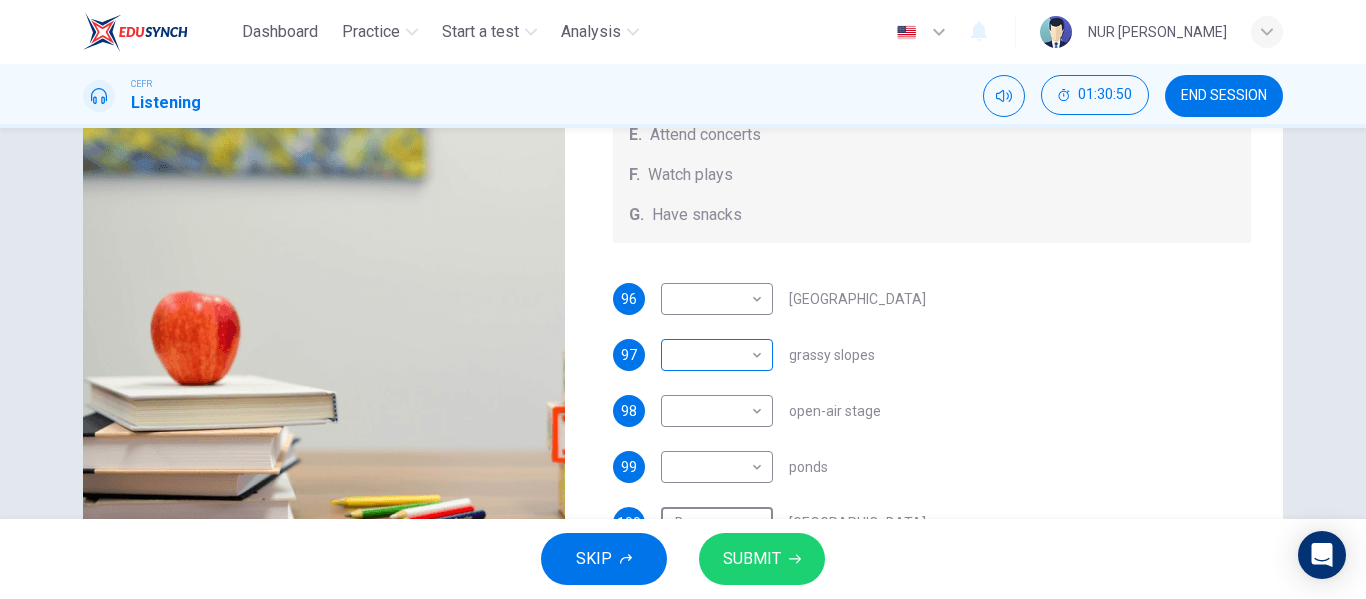 click on "Dashboard Practice Start a test Analysis English en ​ NUR [PERSON_NAME] Listening 01:30:50 END SESSION Questions 96 - 100 Which activity can be done at each of the following locations on the heath? Choose  FIVE  answers below and select the correct letter,  A-G , next to the questions. Activities A. Have picnics B. Get a great view of the city C. Go fishing D. Have a swim E. Attend concerts F. Watch plays G. Have snacks 96 ​ ​ [GEOGRAPHIC_DATA] 97 ​ ​ grassy slopes 98 ​ ​ open-air stage 99 ​ ​ ponds 100 B B ​ [GEOGRAPHIC_DATA] Audio Tour 05m 13s SKIP SUBMIT Dashboard Practice Start a test Analysis Notifications © Copyright  2025" at bounding box center [683, 299] 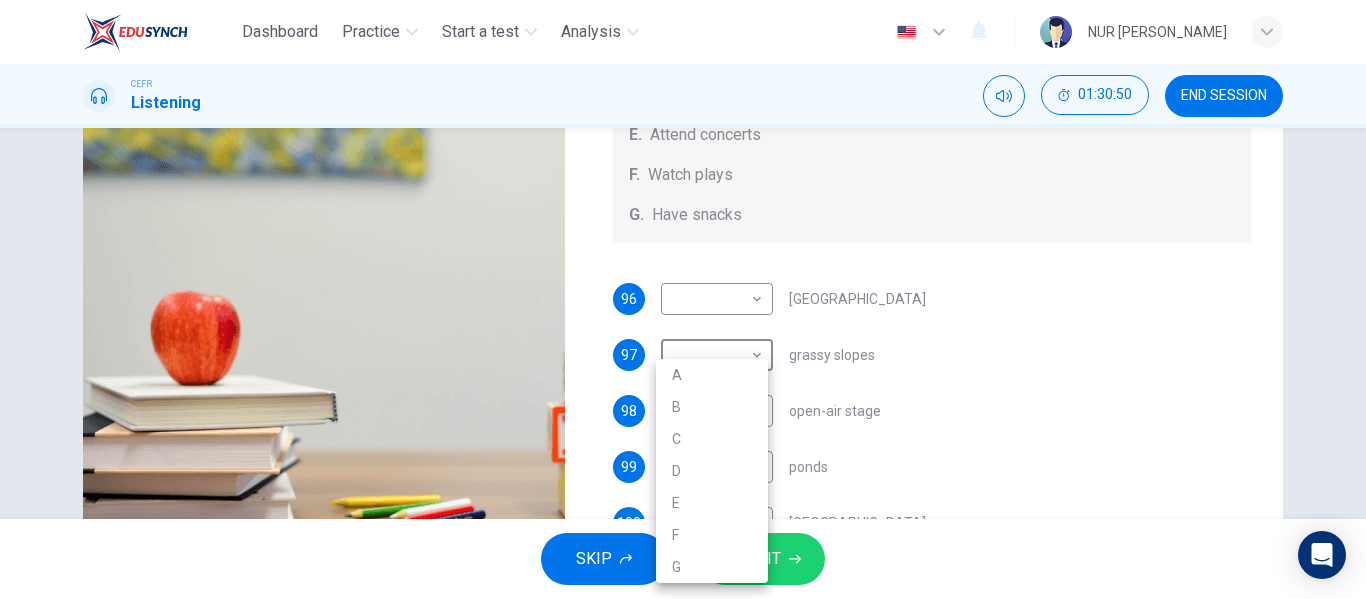 click on "A" at bounding box center [712, 375] 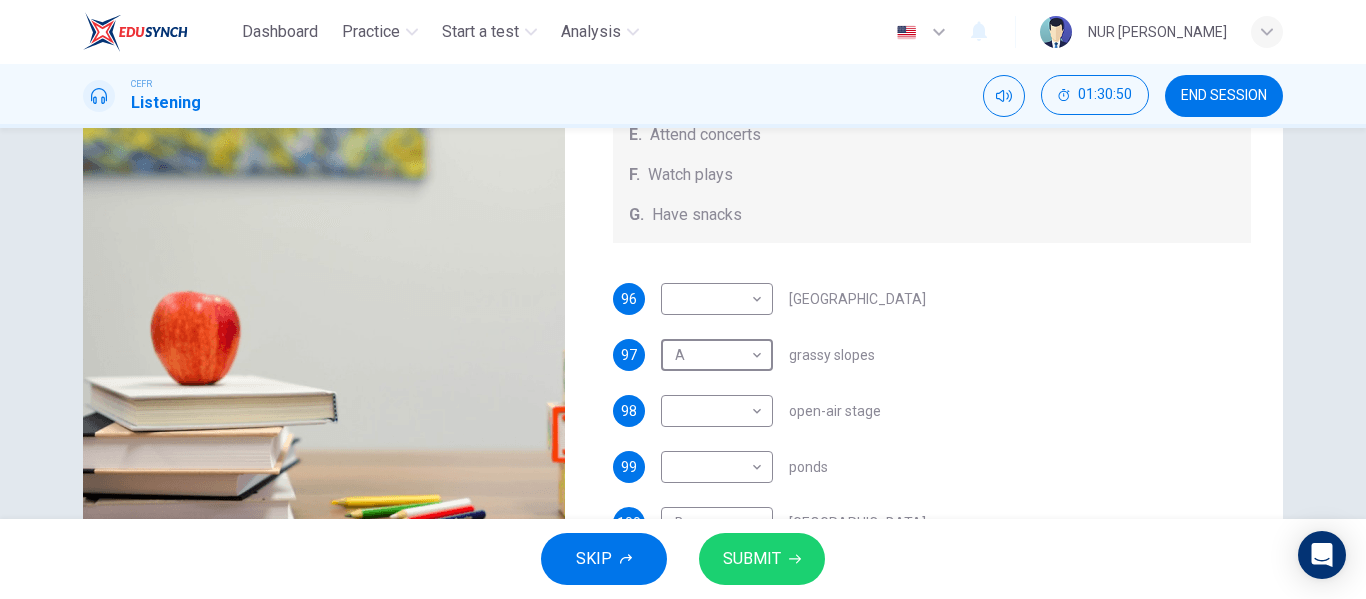 type on "A" 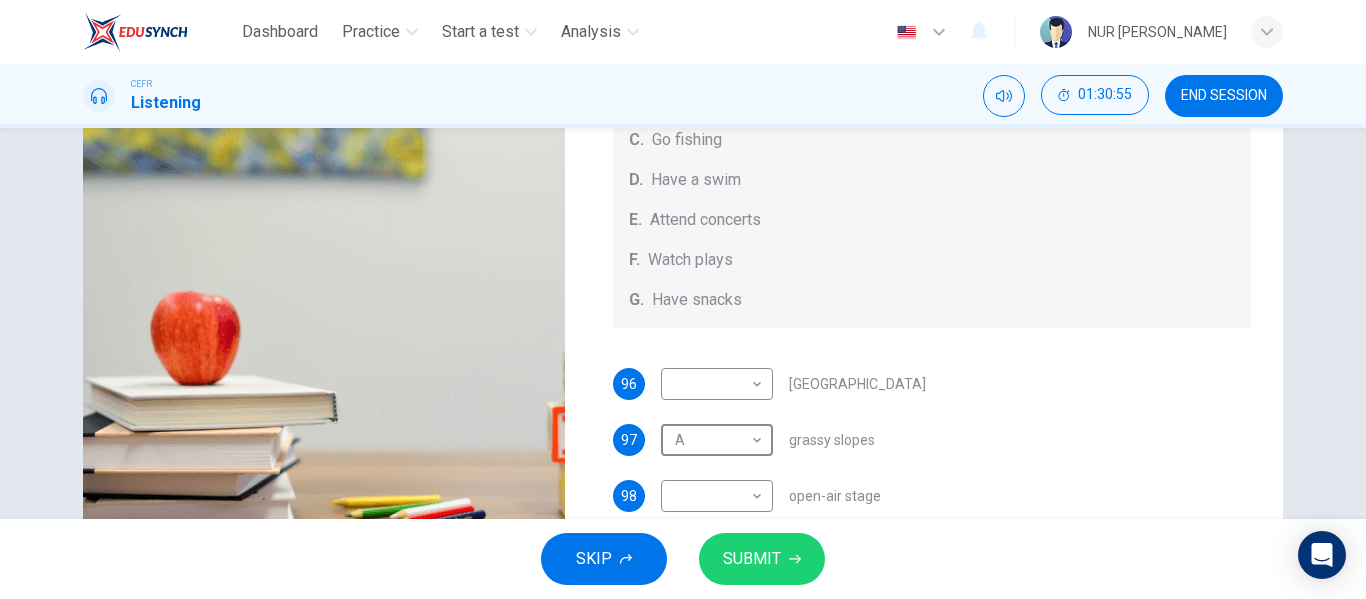 scroll, scrollTop: 0, scrollLeft: 0, axis: both 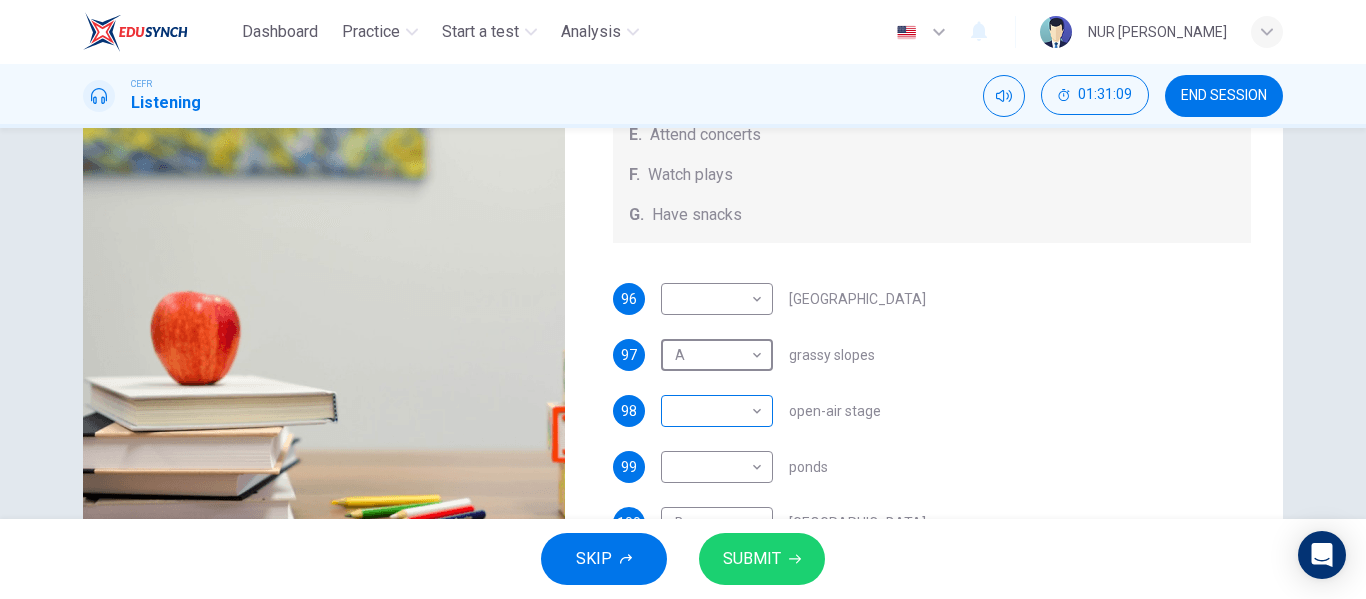 click on "Dashboard Practice Start a test Analysis English en ​ NUR [PERSON_NAME] Listening 01:31:09 END SESSION Questions 96 - 100 Which activity can be done at each of the following locations on the heath? Choose  FIVE  answers below and select the correct letter,  A-G , next to the questions. Activities A. Have picnics B. Get a great view of the city C. Go fishing D. Have a swim E. Attend concerts F. Watch plays G. Have snacks 96 ​ ​ [GEOGRAPHIC_DATA] 97 A A ​ grassy slopes 98 ​ ​ open-air stage 99 ​ ​ ponds 100 B B ​ [GEOGRAPHIC_DATA] Audio Tour 05m 13s SKIP SUBMIT Dashboard Practice Start a test Analysis Notifications © Copyright  2025" at bounding box center [683, 299] 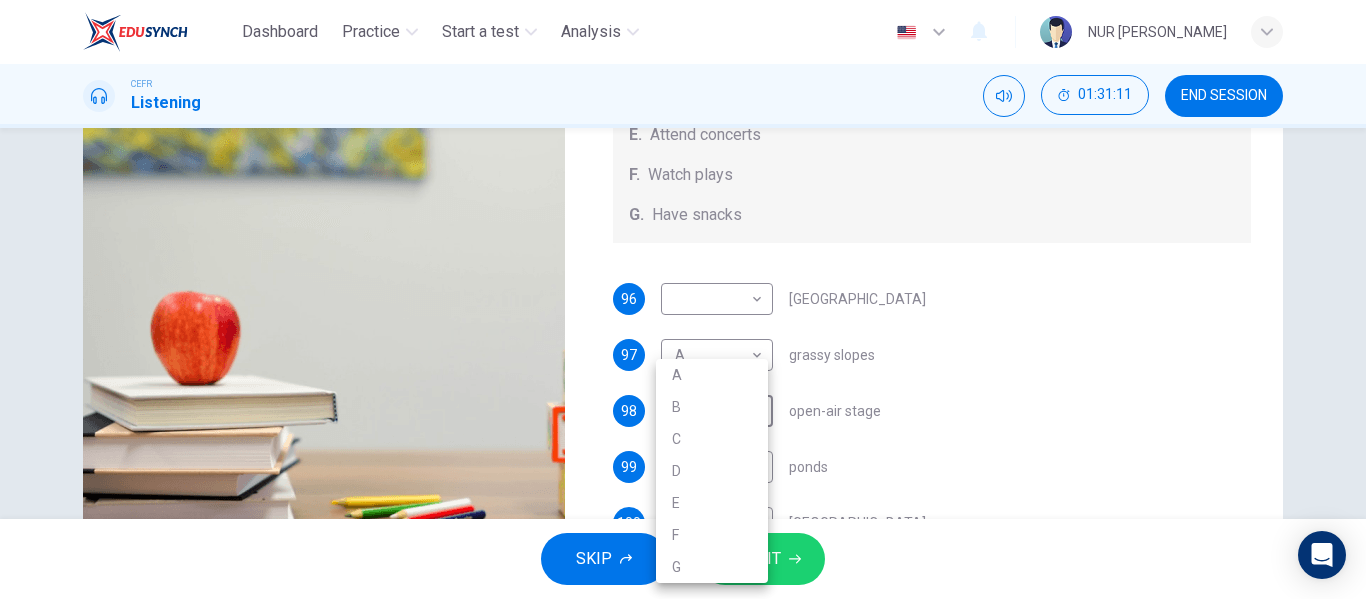 click on "E" at bounding box center [712, 503] 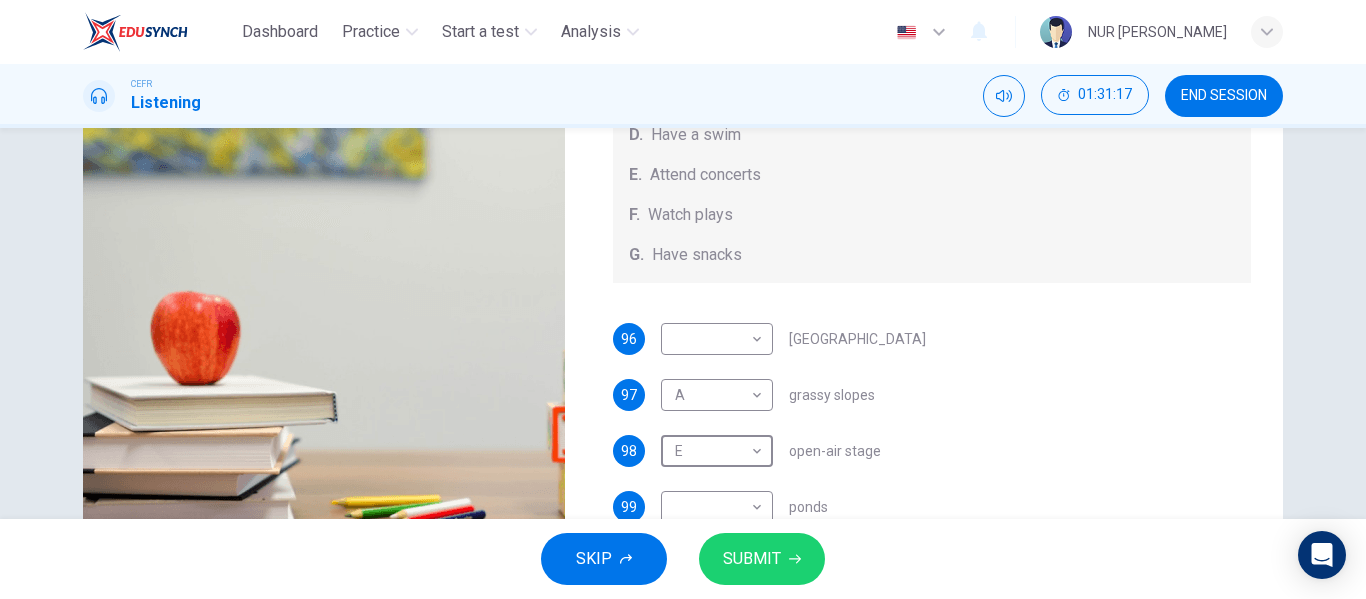 scroll, scrollTop: 185, scrollLeft: 0, axis: vertical 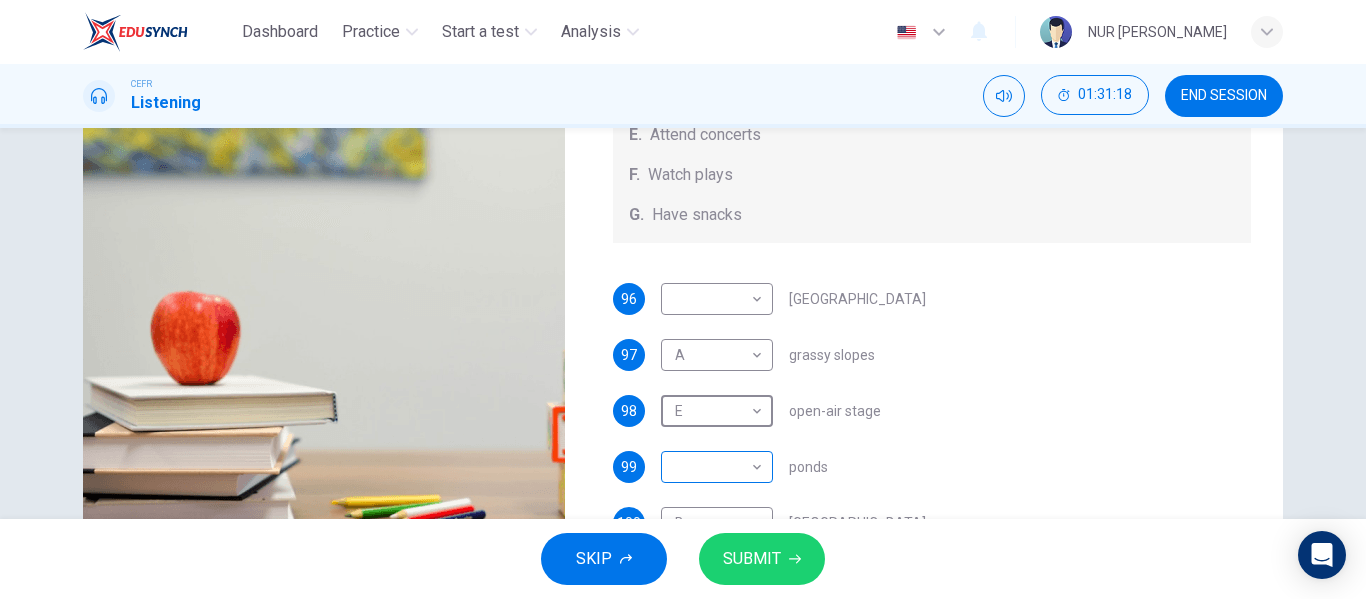 click on "Dashboard Practice Start a test Analysis English en ​ NUR [PERSON_NAME] Listening 01:31:18 END SESSION Questions 96 - 100 Which activity can be done at each of the following locations on the heath? Choose  FIVE  answers below and select the correct letter,  A-G , next to the questions. Activities A. Have picnics B. Get a great view of the city C. Go fishing D. Have a swim E. Attend concerts F. Watch plays G. Have snacks 96 ​ ​ [GEOGRAPHIC_DATA] 97 A A ​ grassy slopes 98 E E ​ open-air stage 99 ​ ​ ponds 100 B B ​ [GEOGRAPHIC_DATA] Hampstead Audio Tour 05m 13s SKIP SUBMIT Dashboard Practice Start a test Analysis Notifications © Copyright  2025" at bounding box center (683, 299) 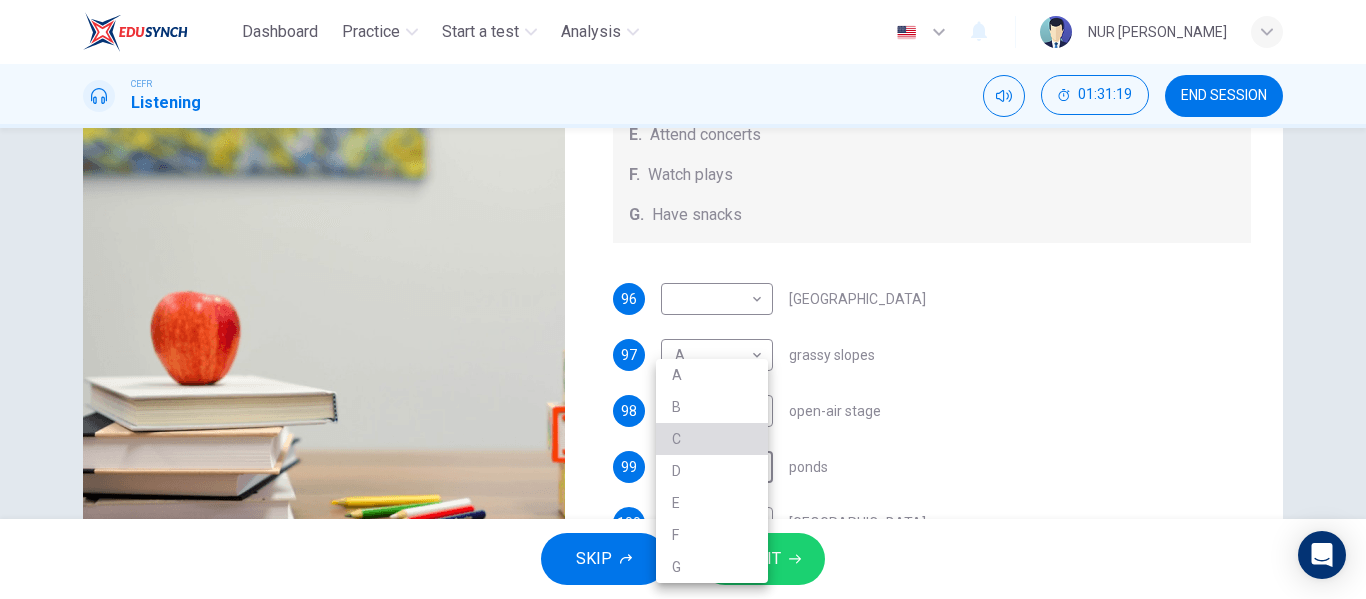 click on "C" at bounding box center [712, 439] 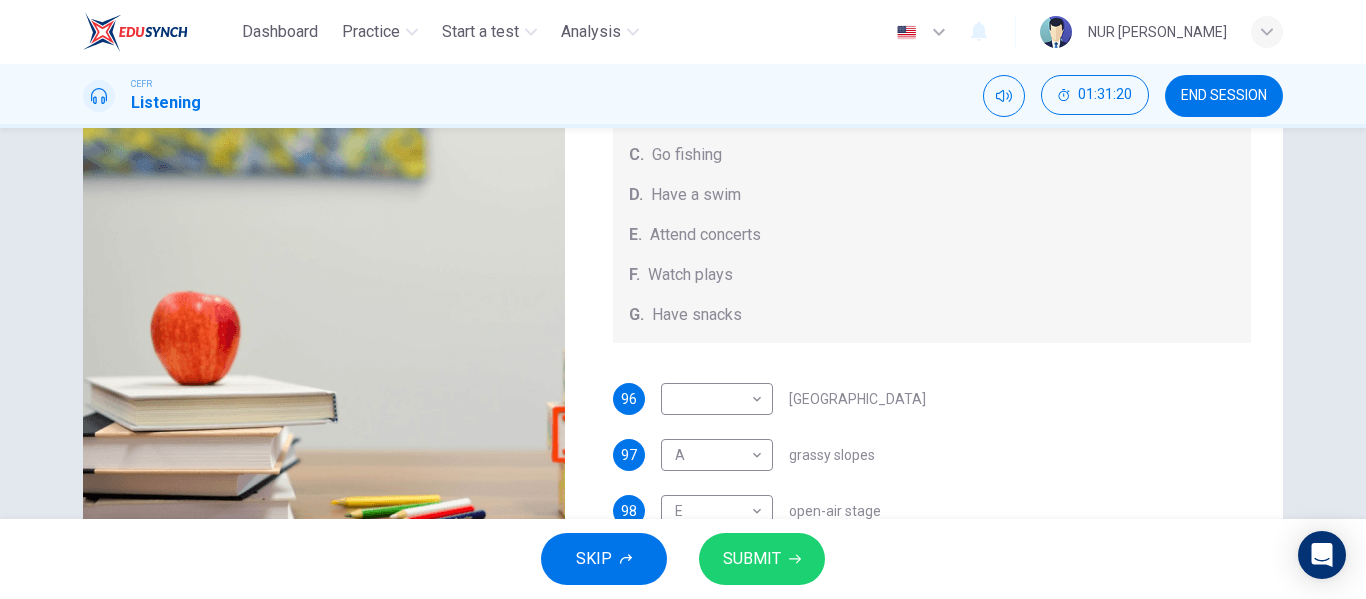 scroll, scrollTop: 0, scrollLeft: 0, axis: both 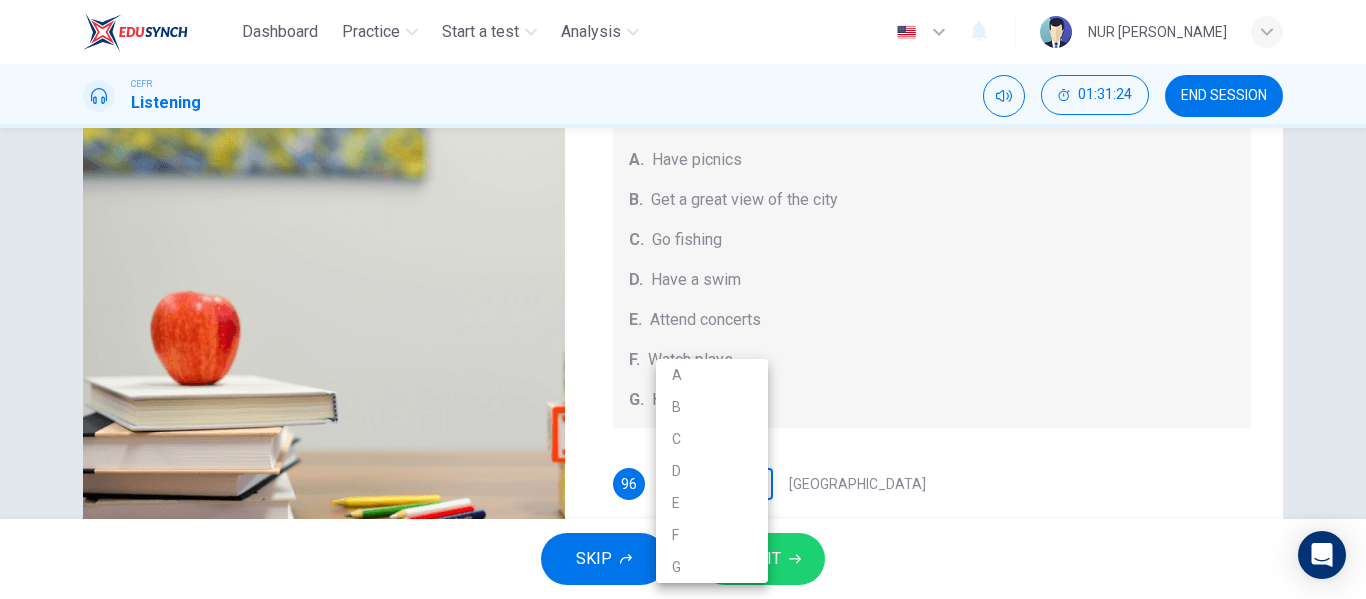 click on "Dashboard Practice Start a test Analysis English en ​ NUR [PERSON_NAME] Listening 01:31:24 END SESSION Questions 96 - 100 Which activity can be done at each of the following locations on the heath? Choose  FIVE  answers below and select the correct letter,  A-G , next to the questions. Activities A. Have picnics B. Get a great view of the city C. Go fishing D. Have a swim E. Attend concerts F. Watch plays G. Have snacks 96 ​ ​ [GEOGRAPHIC_DATA] 97 A A ​ grassy slopes 98 E E ​ open-air stage 99 C C ​ ponds 100 B B ​ [GEOGRAPHIC_DATA] Hampstead Audio Tour 05m 13s SKIP SUBMIT Dashboard Practice Start a test Analysis Notifications © Copyright  2025
A B C D E F G" at bounding box center (683, 299) 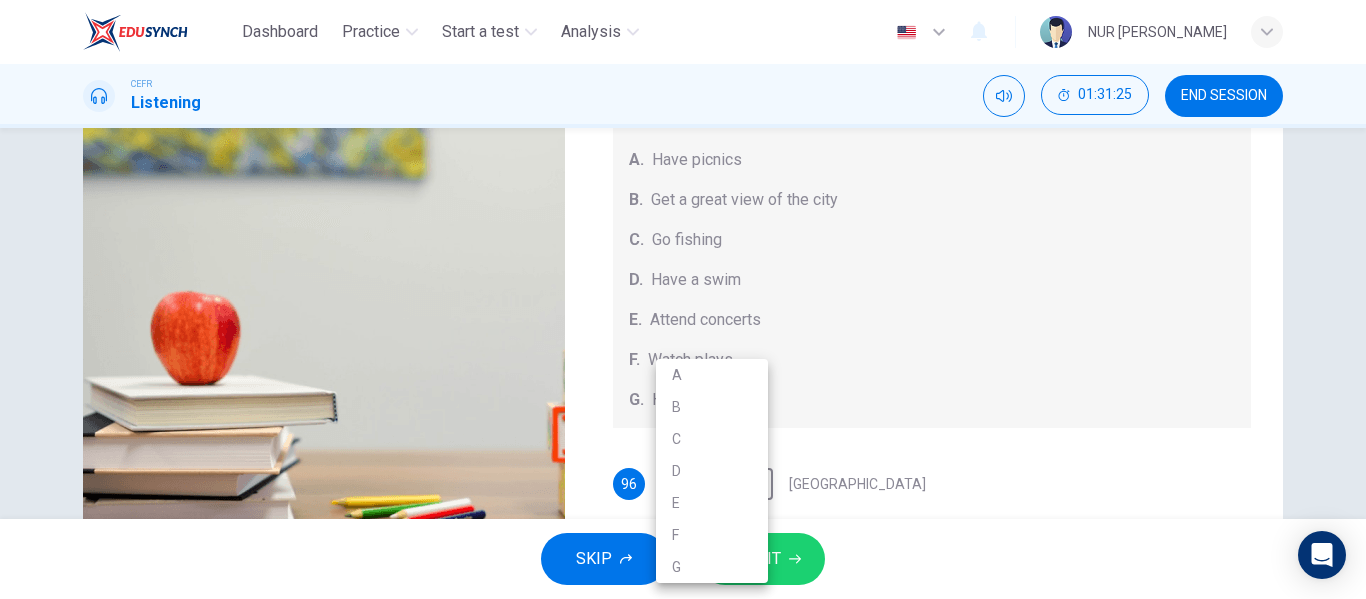 click on "E" at bounding box center [712, 503] 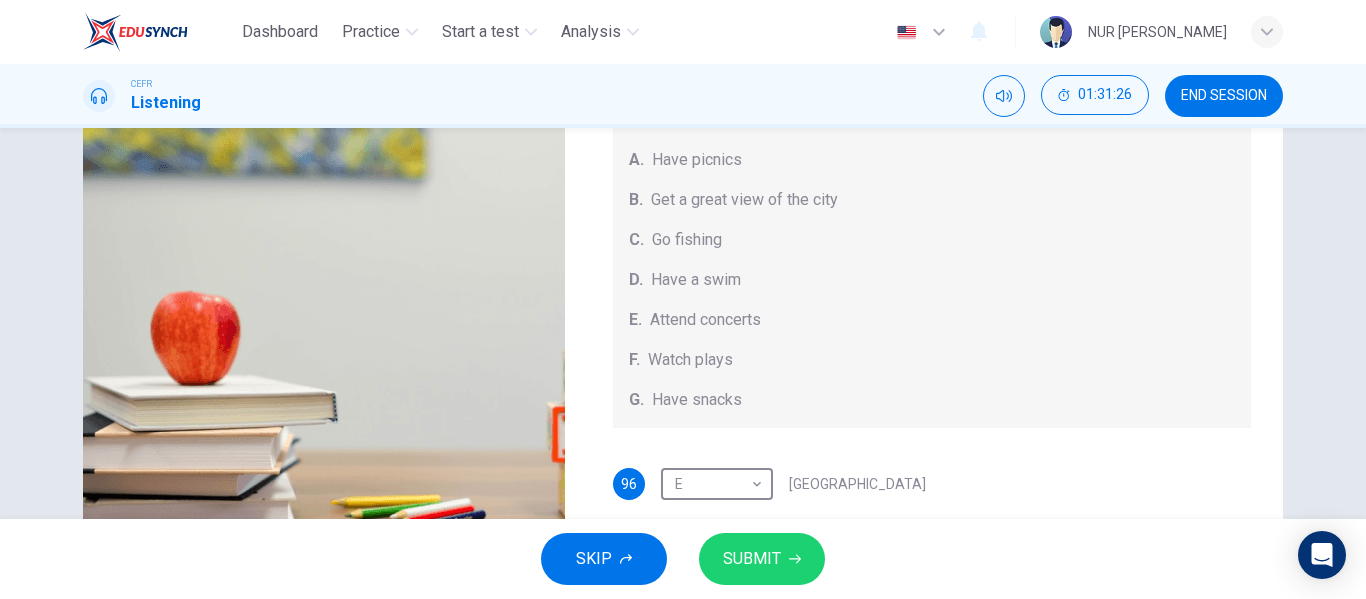 click on "Dashboard Practice Start a test Analysis English en ​ NUR [PERSON_NAME] Listening 01:31:26 END SESSION Questions 96 - 100 Which activity can be done at each of the following locations on the heath? Choose  FIVE  answers below and select the correct letter,  A-G , next to the questions. Activities A. Have picnics B. Get a great view of the city C. Go fishing D. Have a swim E. Attend concerts F. Watch plays G. Have snacks 96 E E ​ [GEOGRAPHIC_DATA] 97 A A ​ grassy slopes 98 E E ​ open-air stage 99 C C ​ ponds 100 B B ​ [GEOGRAPHIC_DATA] Audio Tour 05m 13s SKIP SUBMIT Dashboard Practice Start a test Analysis Notifications © Copyright  2025" at bounding box center (683, 299) 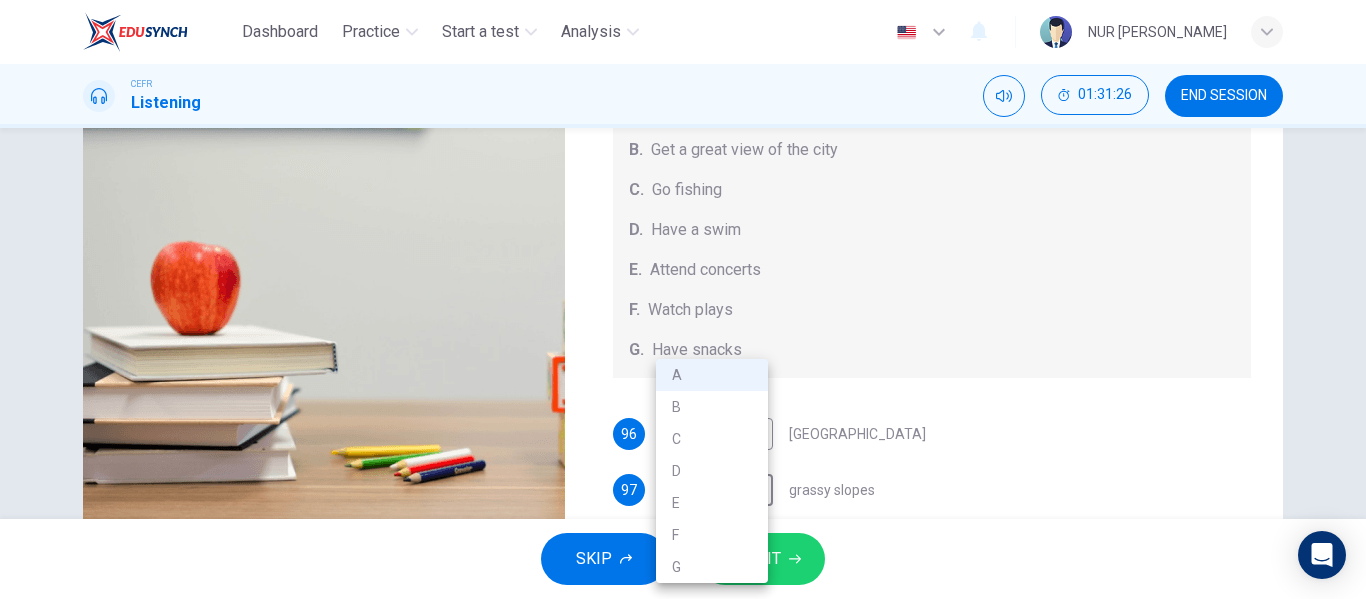 click at bounding box center (683, 299) 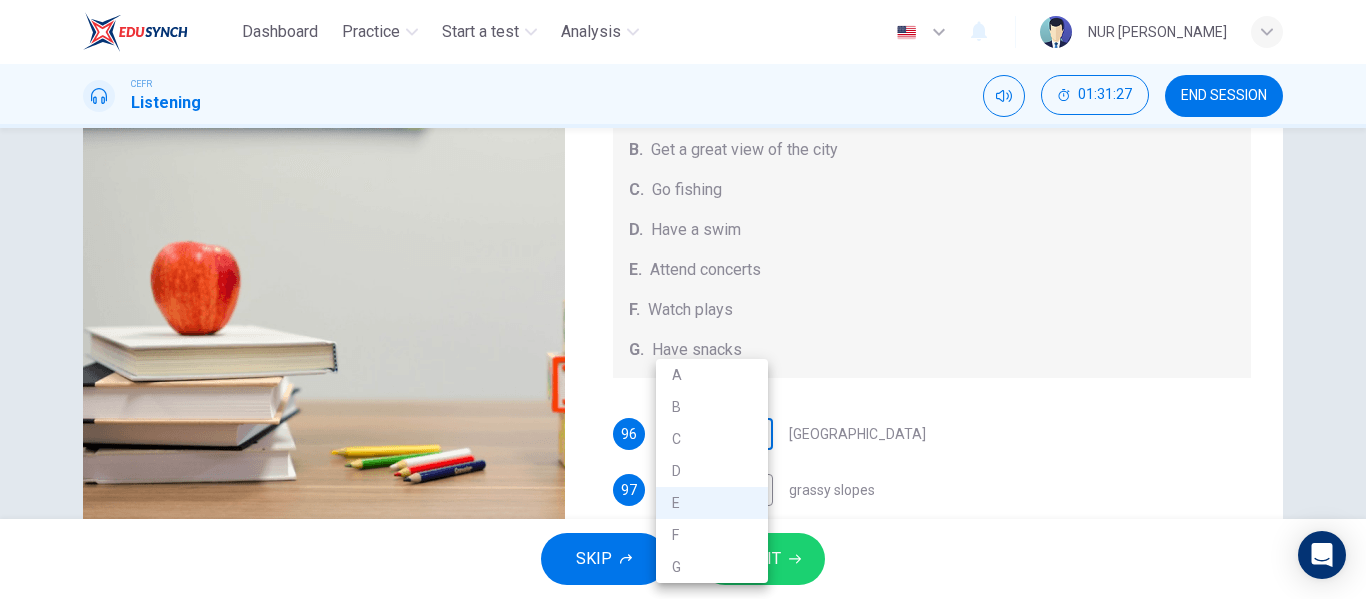 click on "Dashboard Practice Start a test Analysis English en ​ NUR [PERSON_NAME] Listening 01:31:27 END SESSION Questions 96 - 100 Which activity can be done at each of the following locations on the heath? Choose  FIVE  answers below and select the correct letter,  A-G , next to the questions. Activities A. Have picnics B. Get a great view of the city C. Go fishing D. Have a swim E. Attend concerts F. Watch plays G. Have snacks 96 E E ​ [GEOGRAPHIC_DATA] 97 A A ​ grassy slopes 98 E E ​ open-air stage 99 C C ​ ponds 100 B B ​ [GEOGRAPHIC_DATA] Audio Tour 05m 13s SKIP SUBMIT Dashboard Practice Start a test Analysis Notifications © Copyright  2025
A B C D E F G" at bounding box center [683, 299] 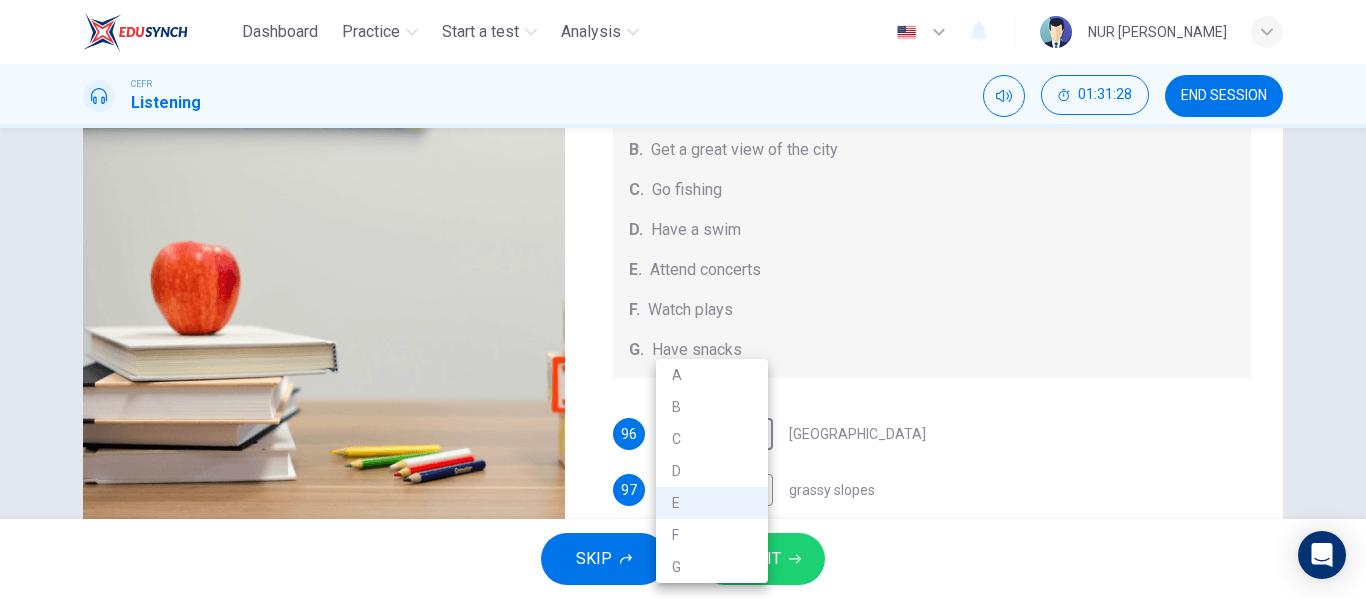 click on "F" at bounding box center [712, 535] 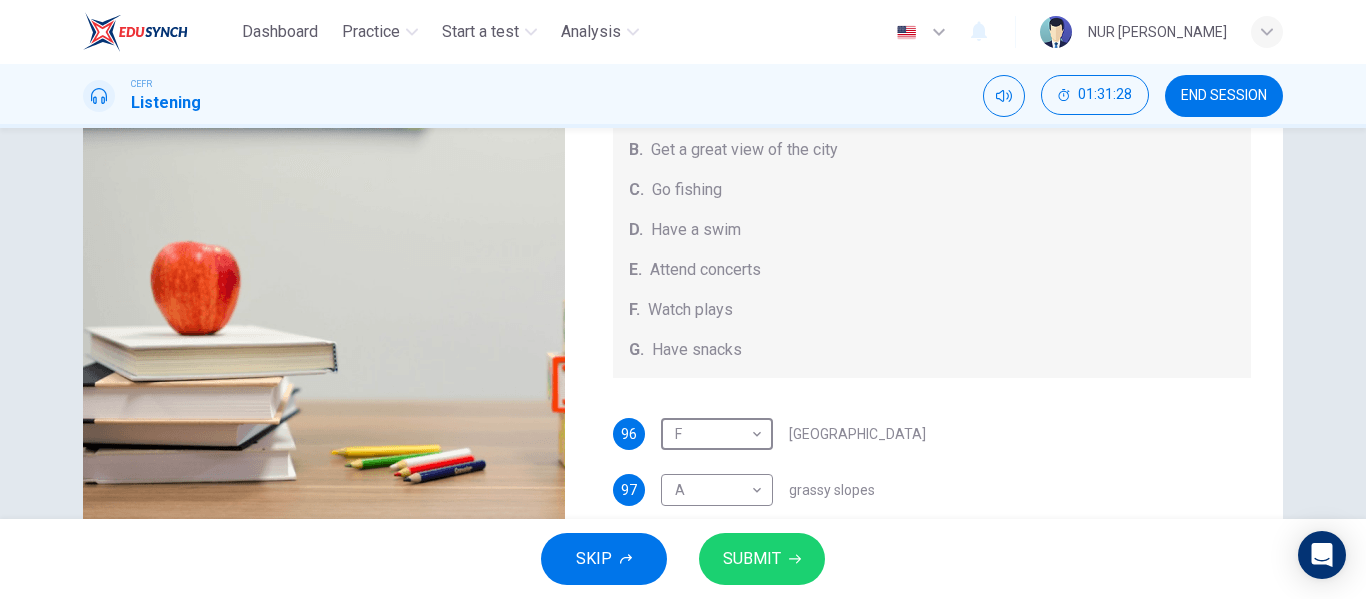click on "SUBMIT" at bounding box center (752, 559) 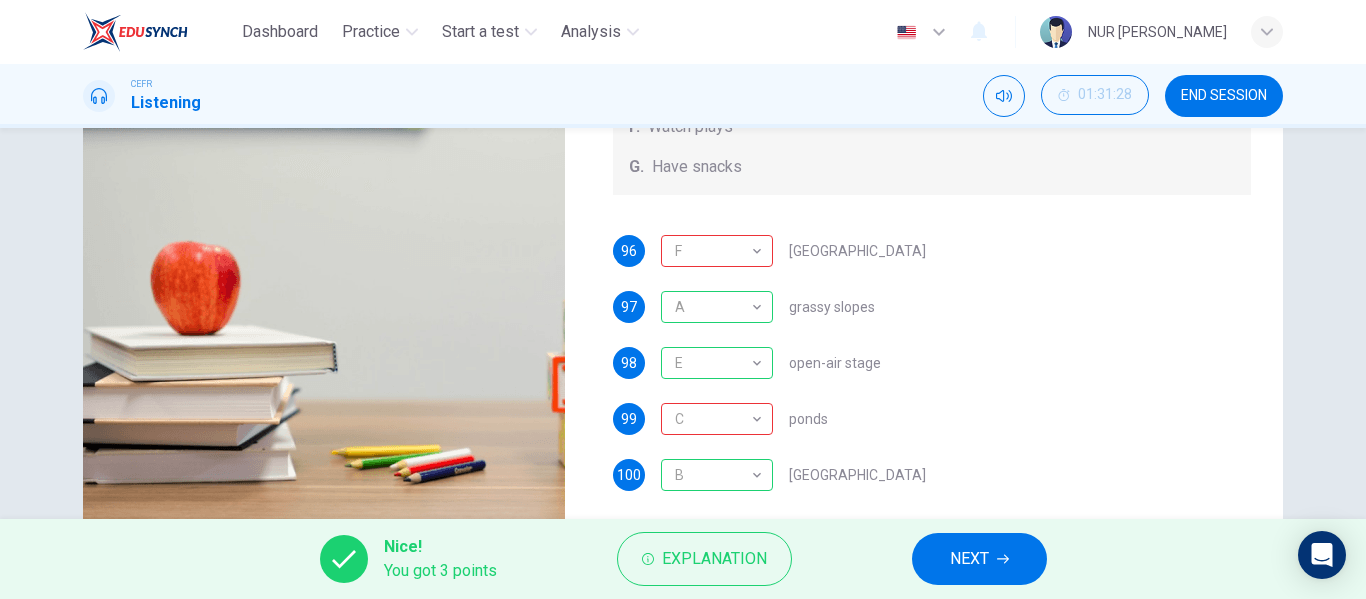 scroll, scrollTop: 182, scrollLeft: 0, axis: vertical 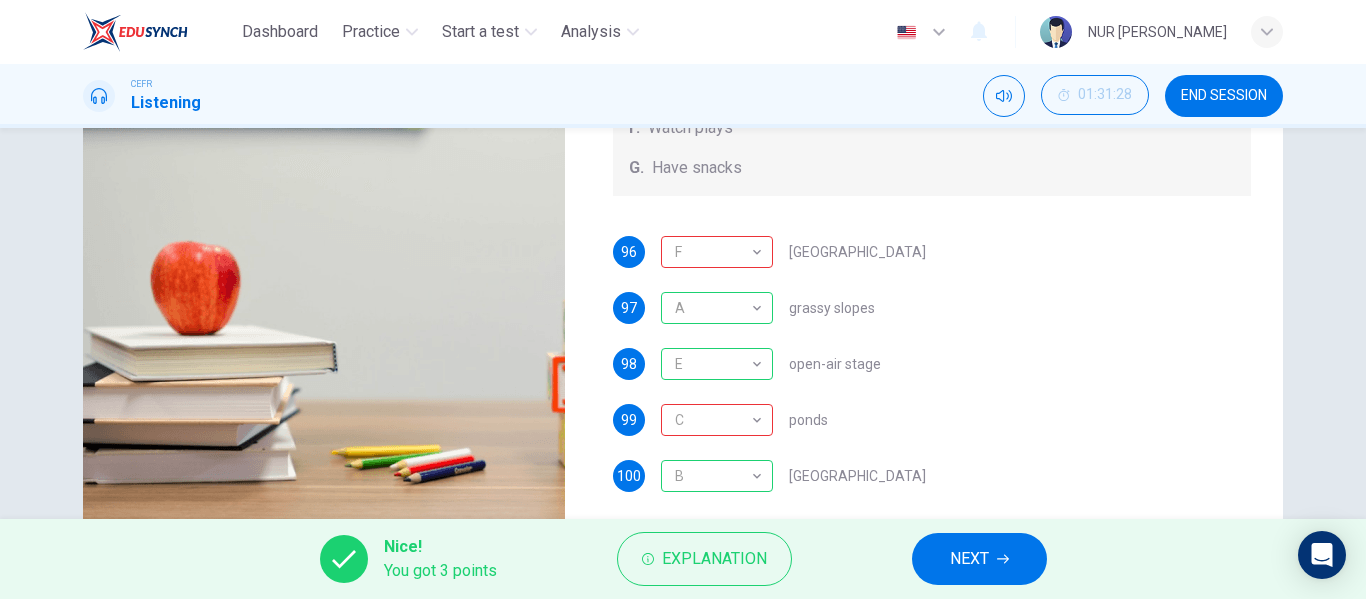 click on "NEXT" at bounding box center (969, 559) 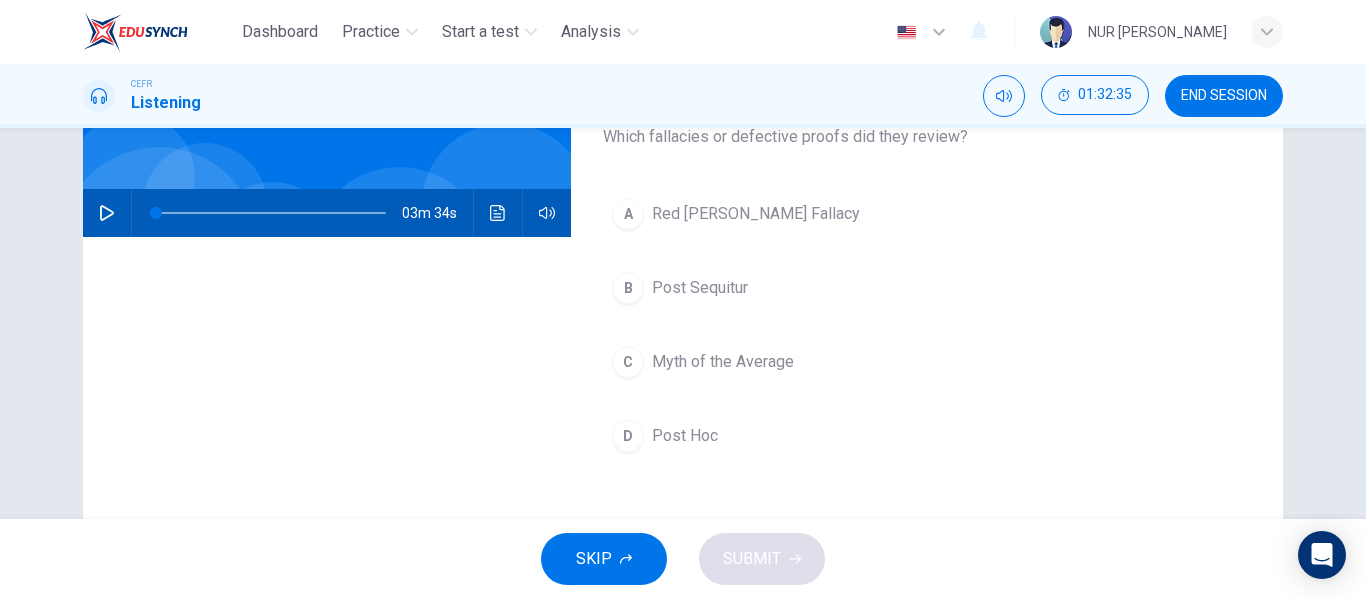 scroll, scrollTop: 104, scrollLeft: 0, axis: vertical 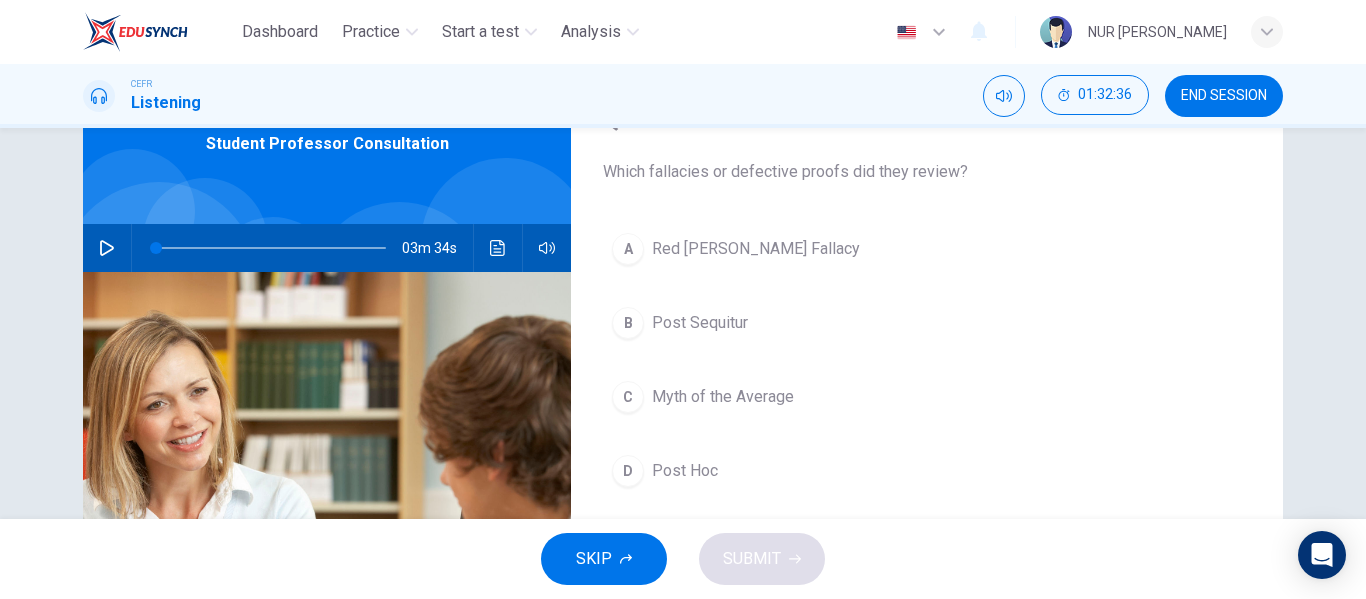 click 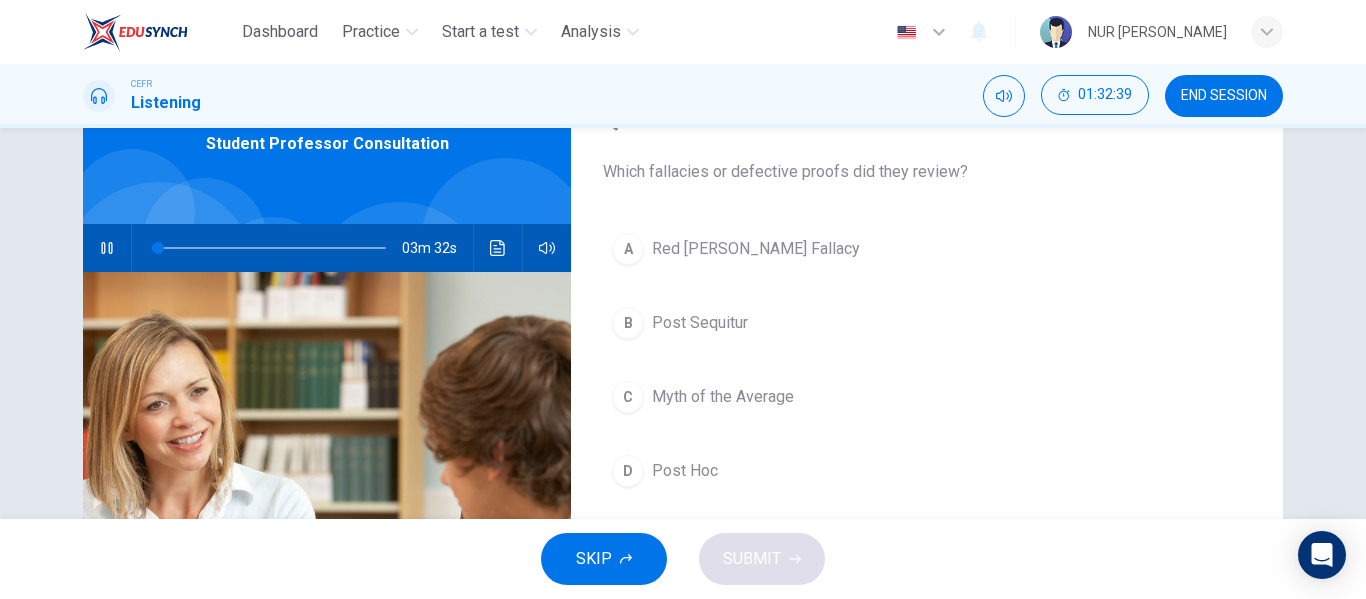 type on "1" 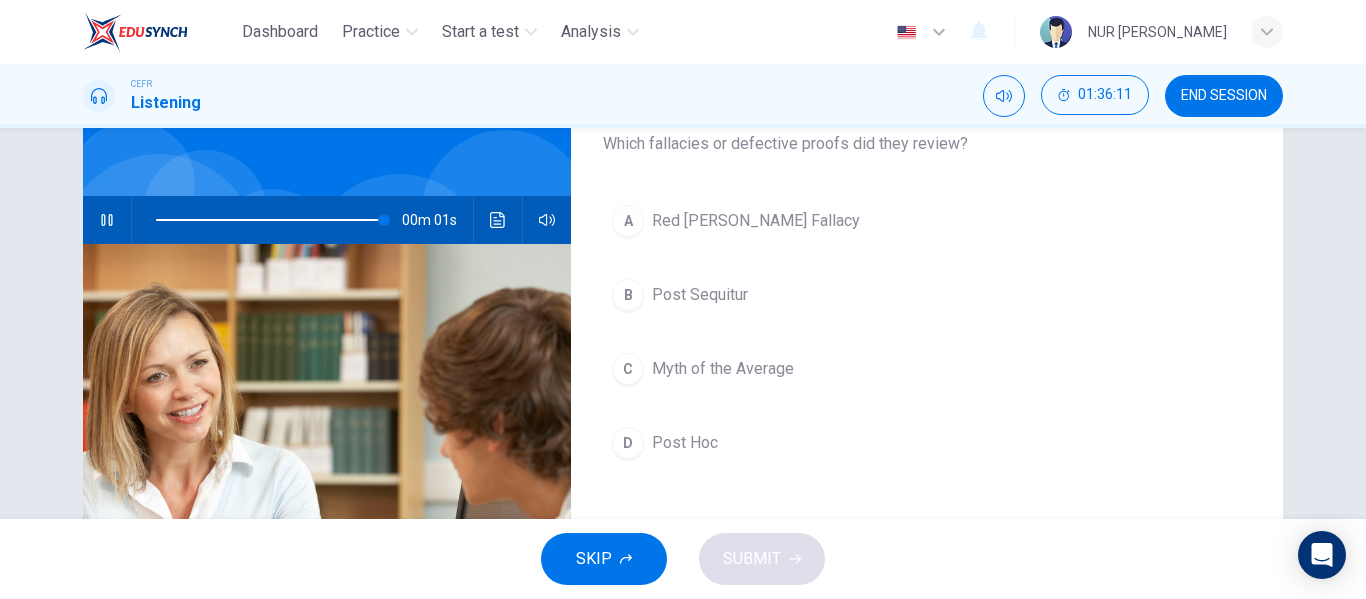 scroll, scrollTop: 4, scrollLeft: 0, axis: vertical 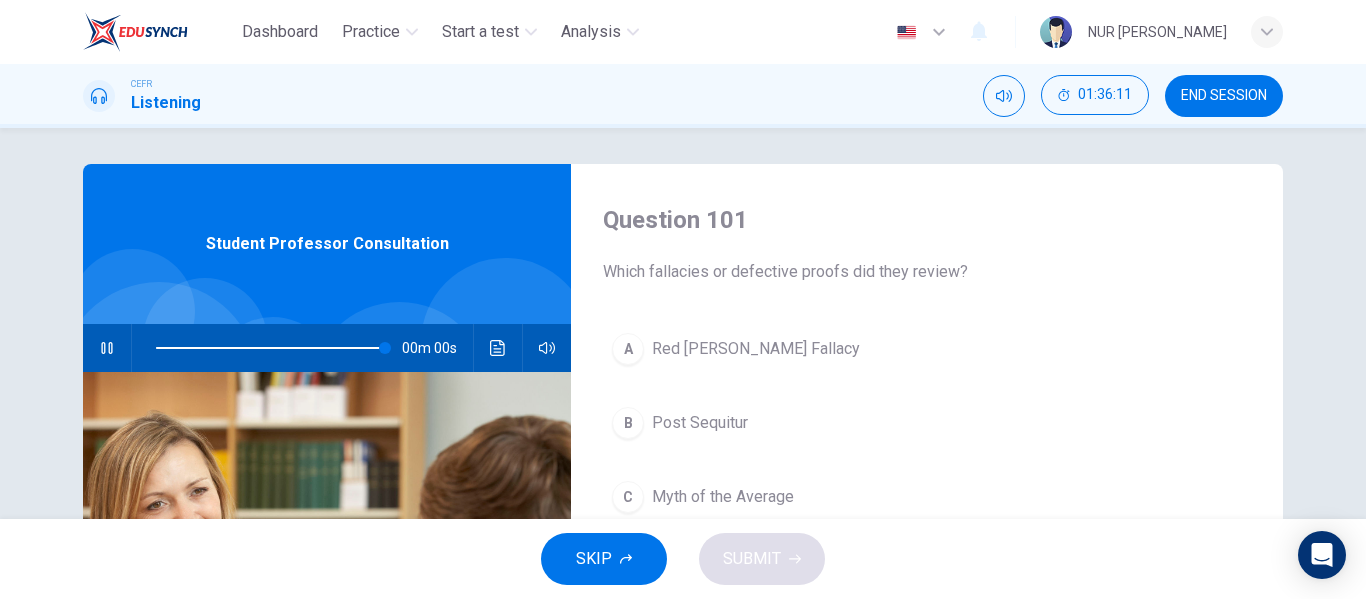 type on "0" 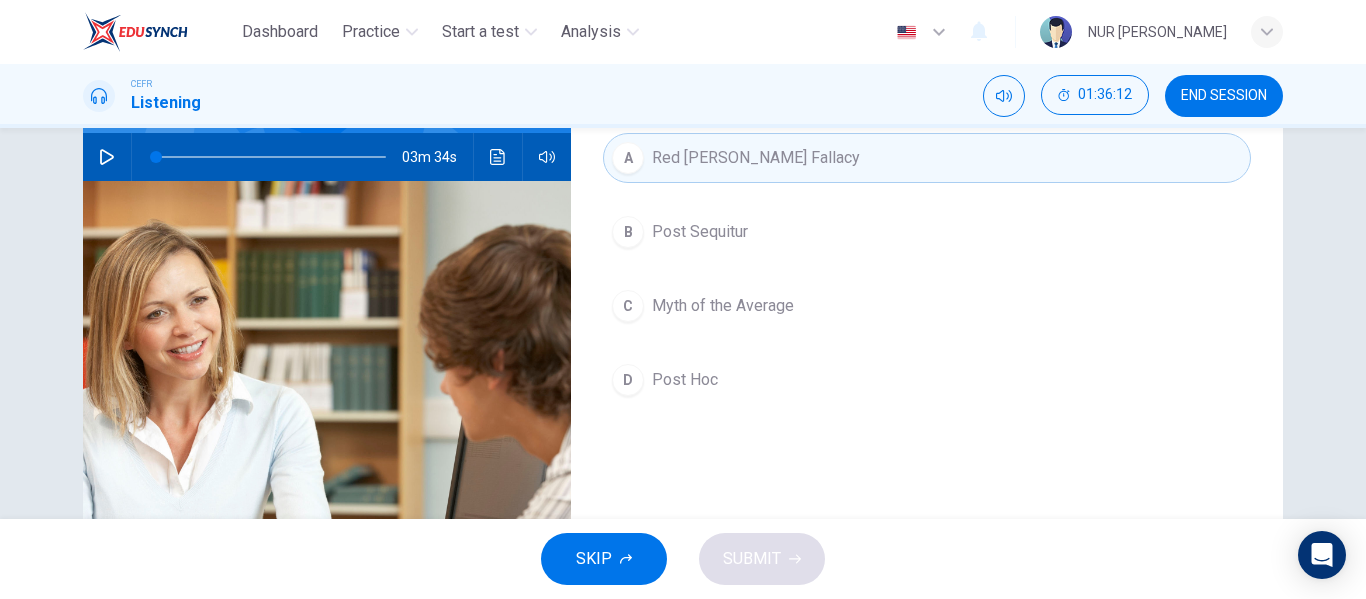 scroll, scrollTop: 204, scrollLeft: 0, axis: vertical 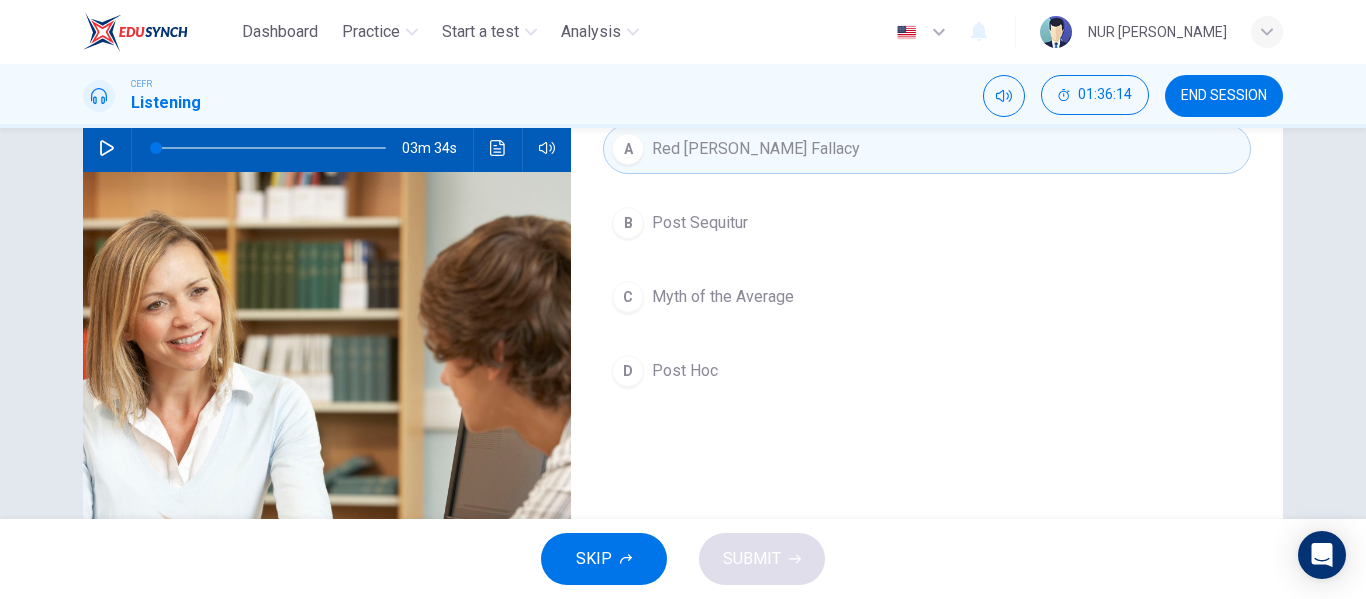 click on "Post Hoc" at bounding box center (685, 371) 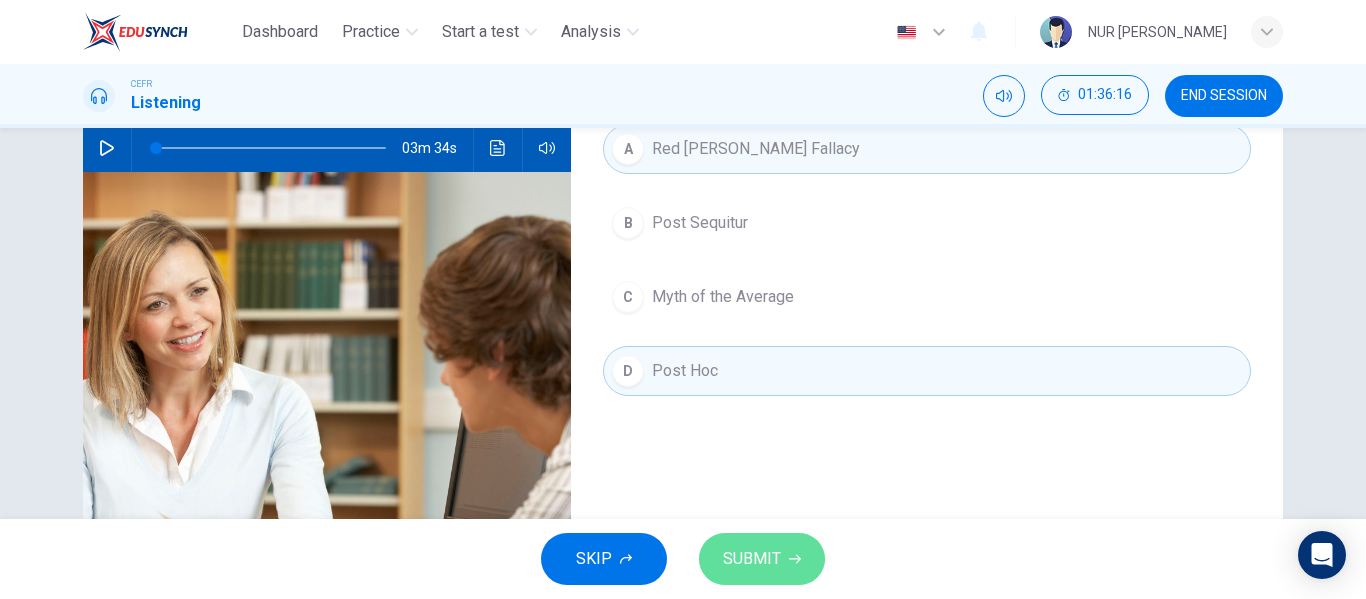 click on "SUBMIT" at bounding box center [752, 559] 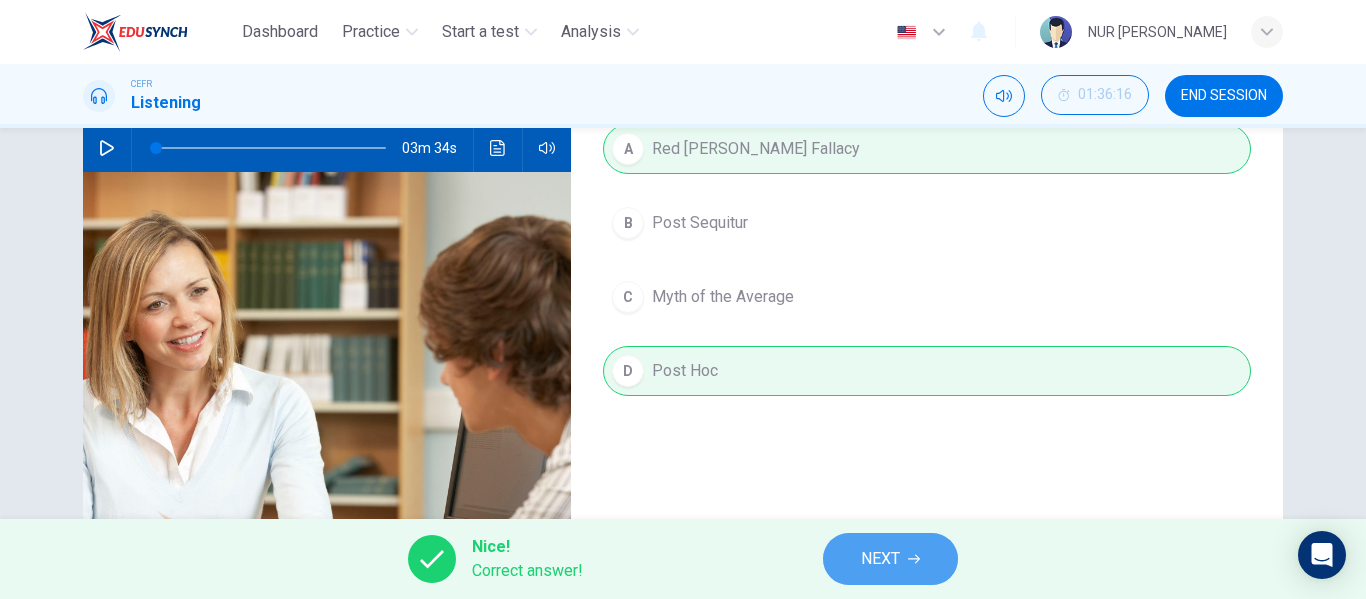click on "NEXT" at bounding box center [890, 559] 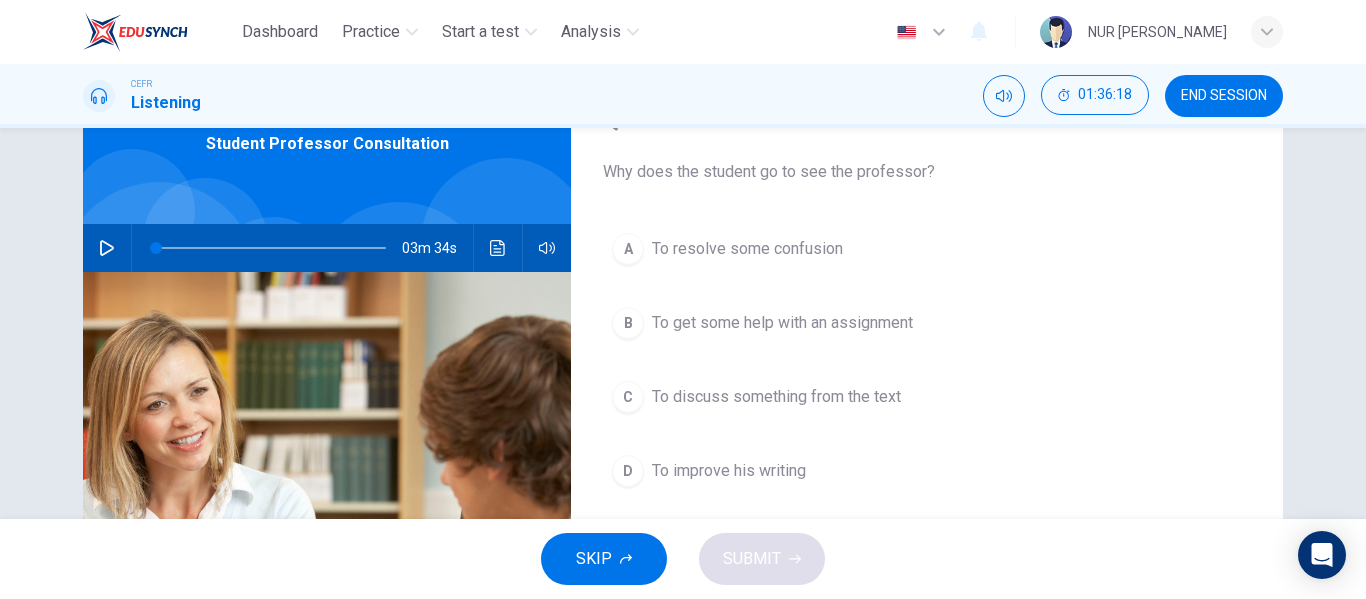 scroll, scrollTop: 106, scrollLeft: 0, axis: vertical 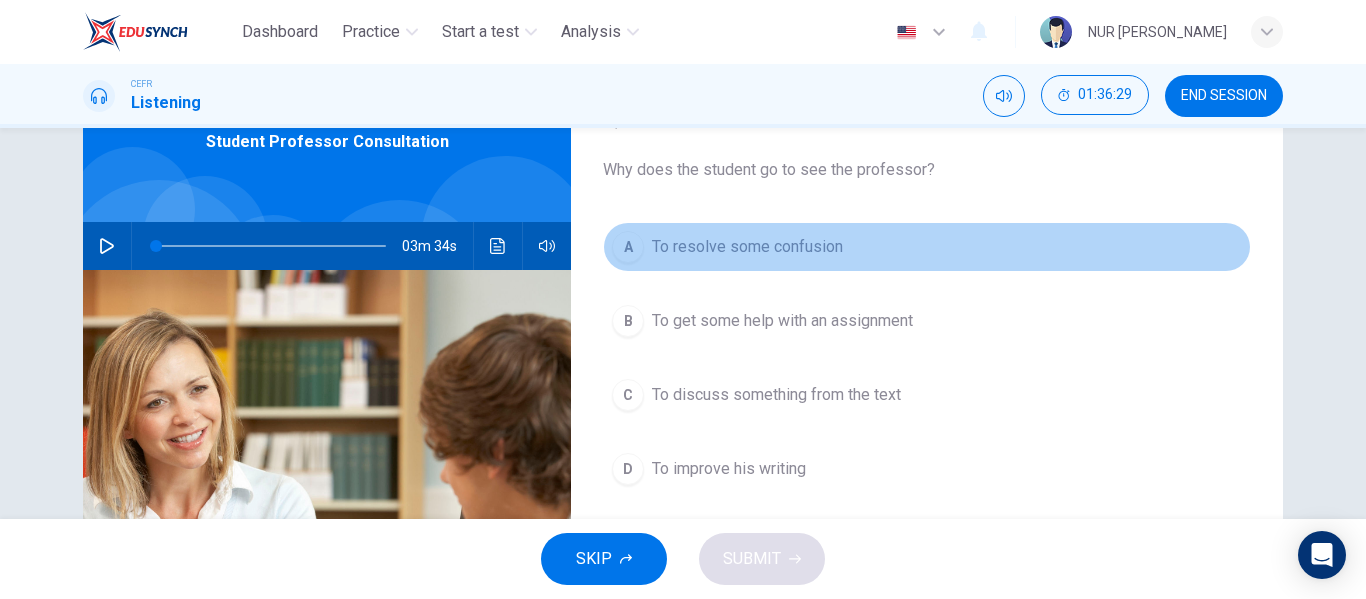 click on "A To resolve some confusion" at bounding box center (927, 247) 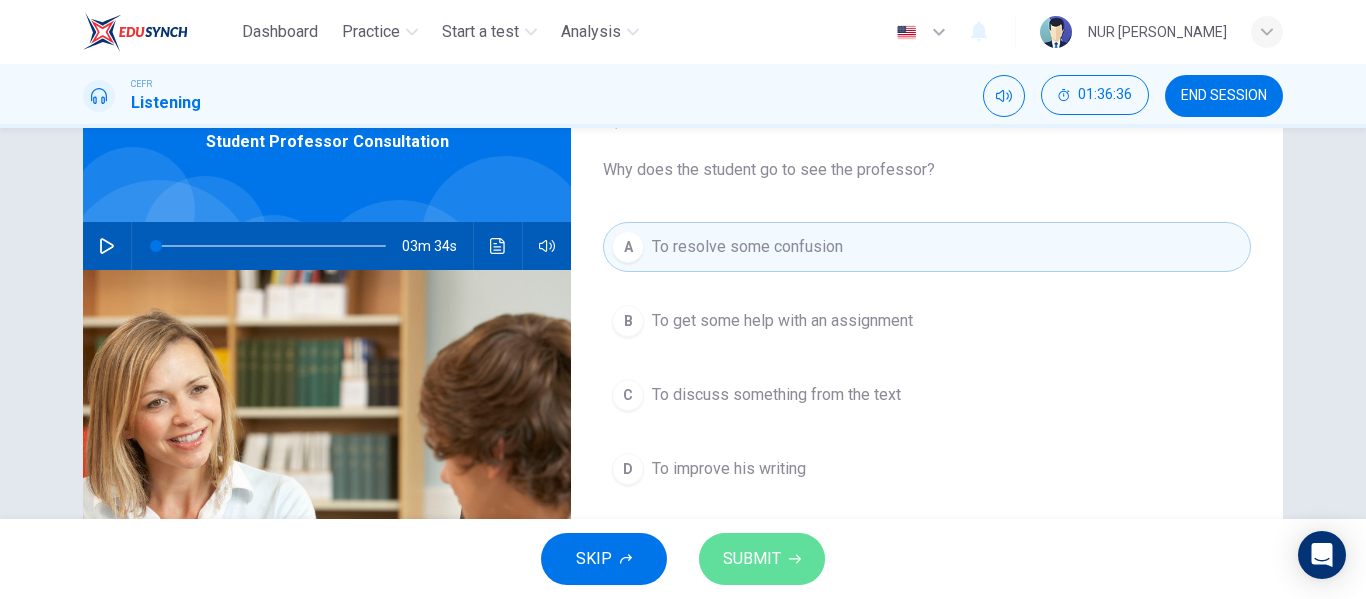 click on "SUBMIT" at bounding box center [762, 559] 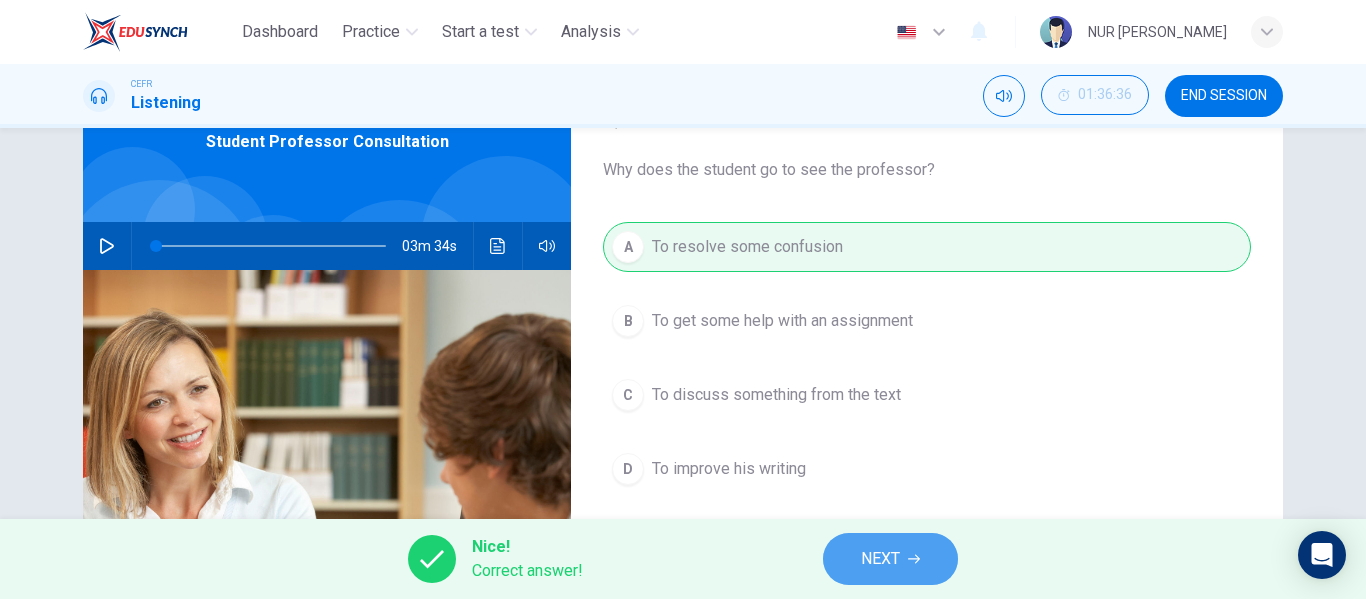 click on "NEXT" at bounding box center [890, 559] 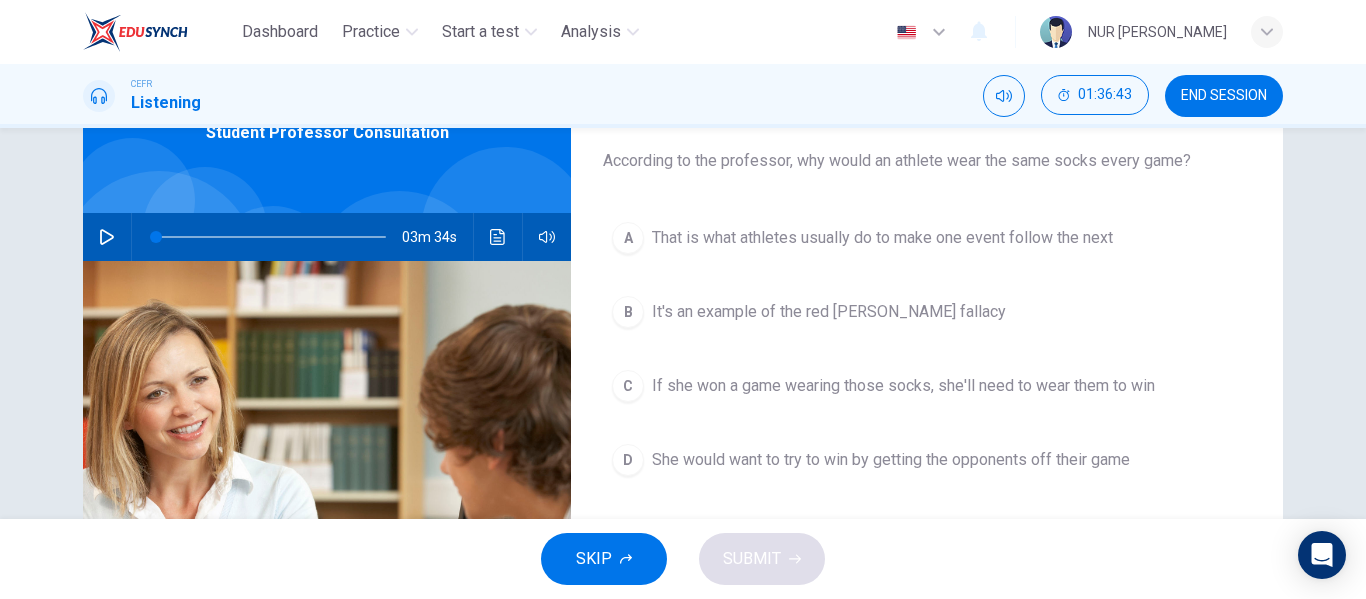 scroll, scrollTop: 114, scrollLeft: 0, axis: vertical 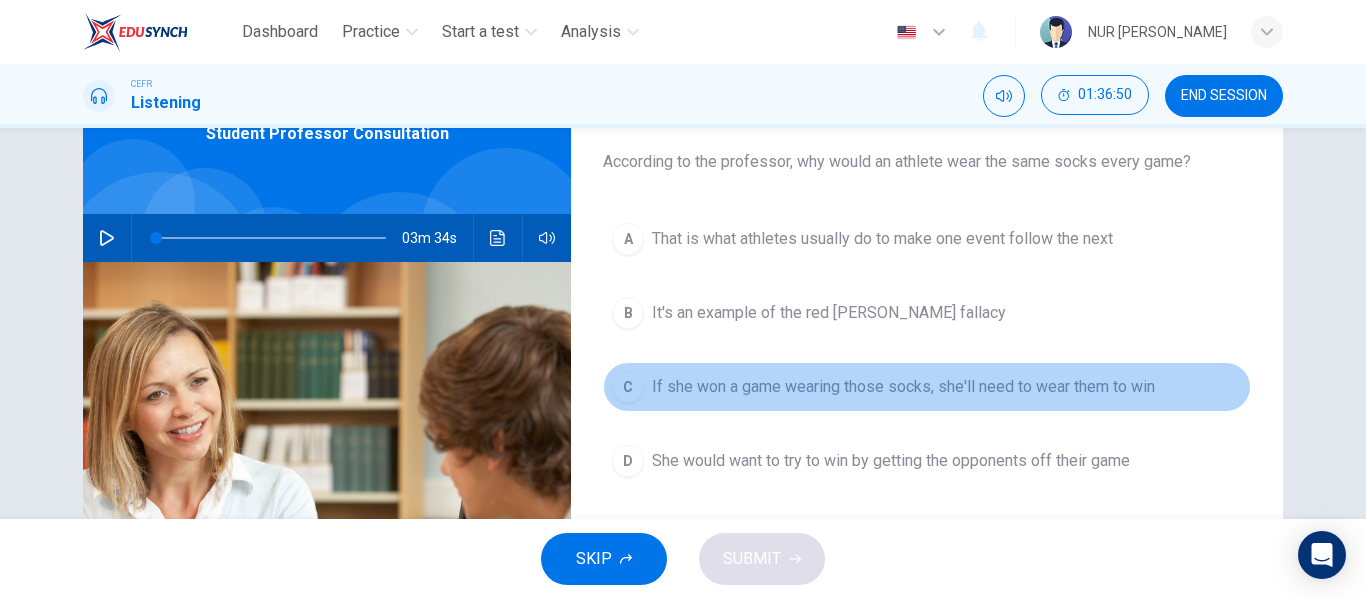 click on "C If she won a game wearing those socks, she'll need to wear them to win" at bounding box center [927, 387] 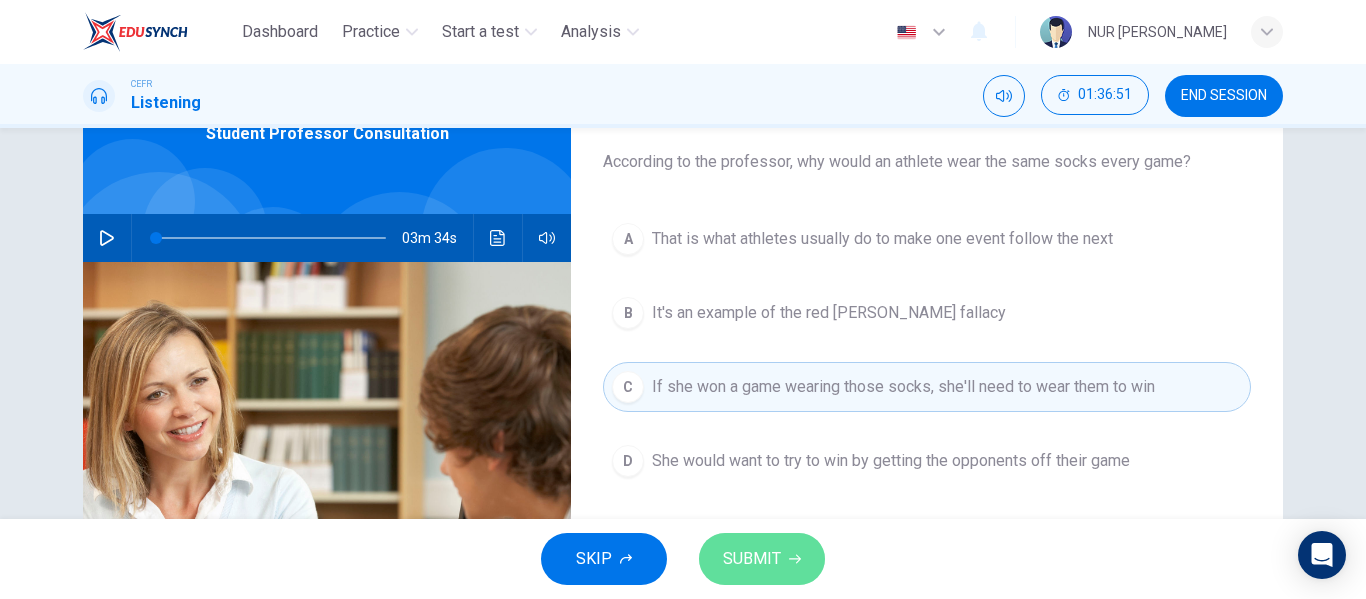click on "SUBMIT" at bounding box center (762, 559) 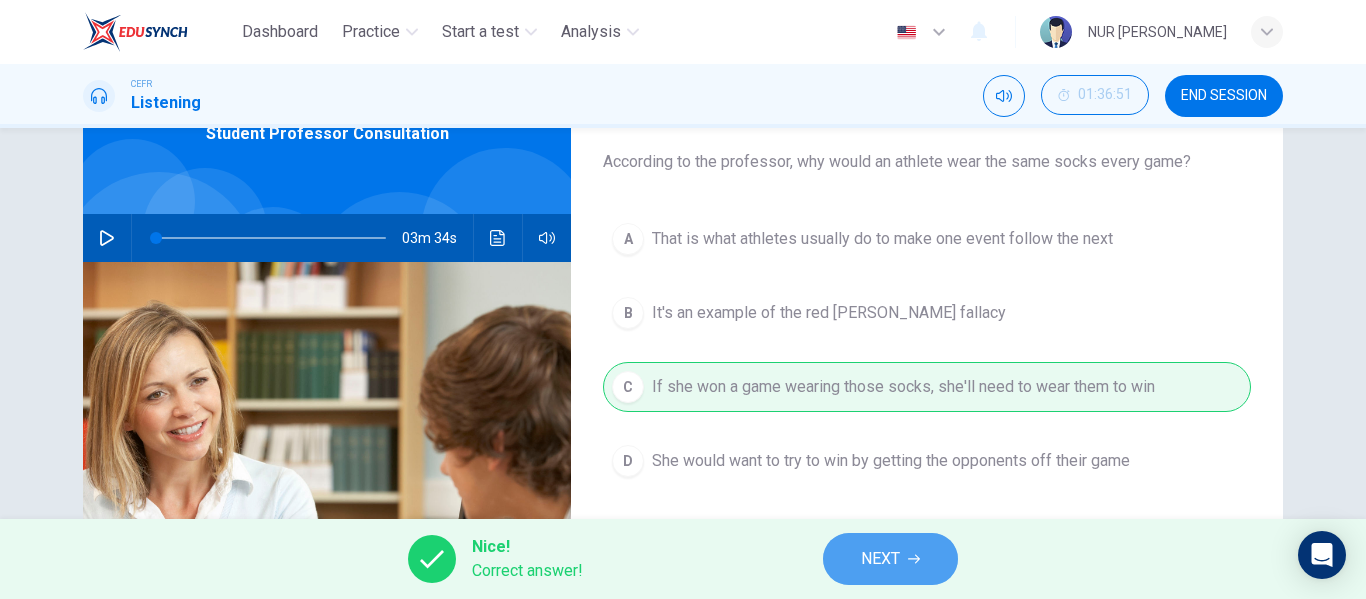 click on "NEXT" at bounding box center [890, 559] 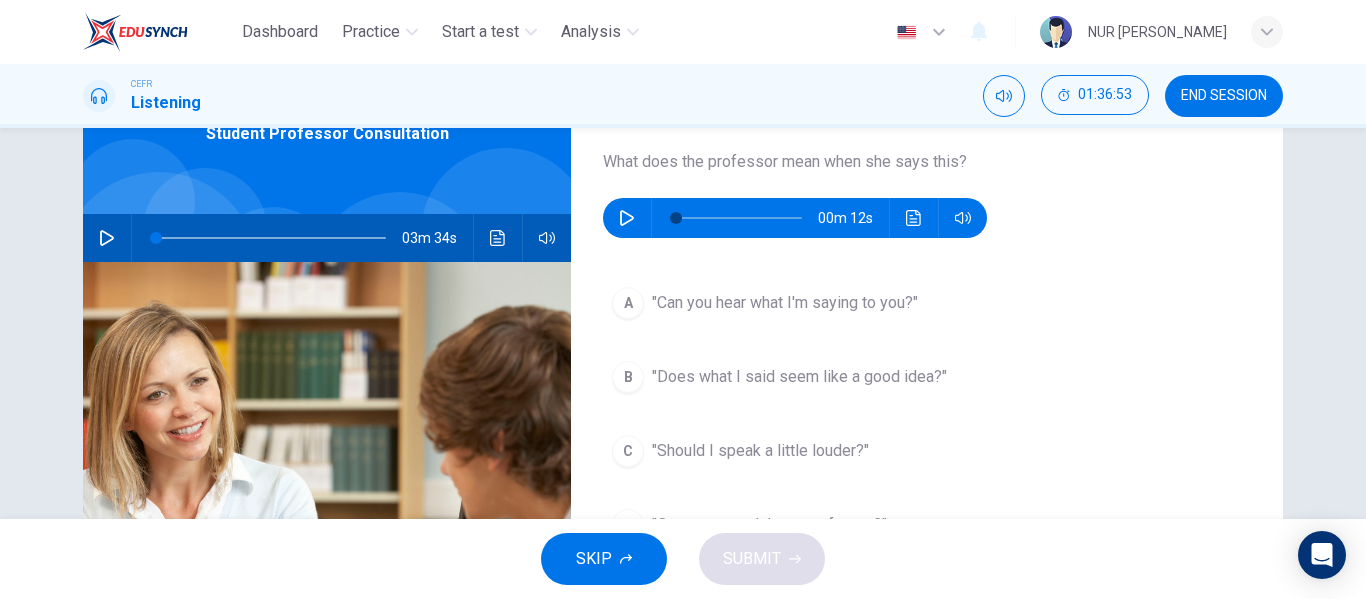 click at bounding box center (627, 218) 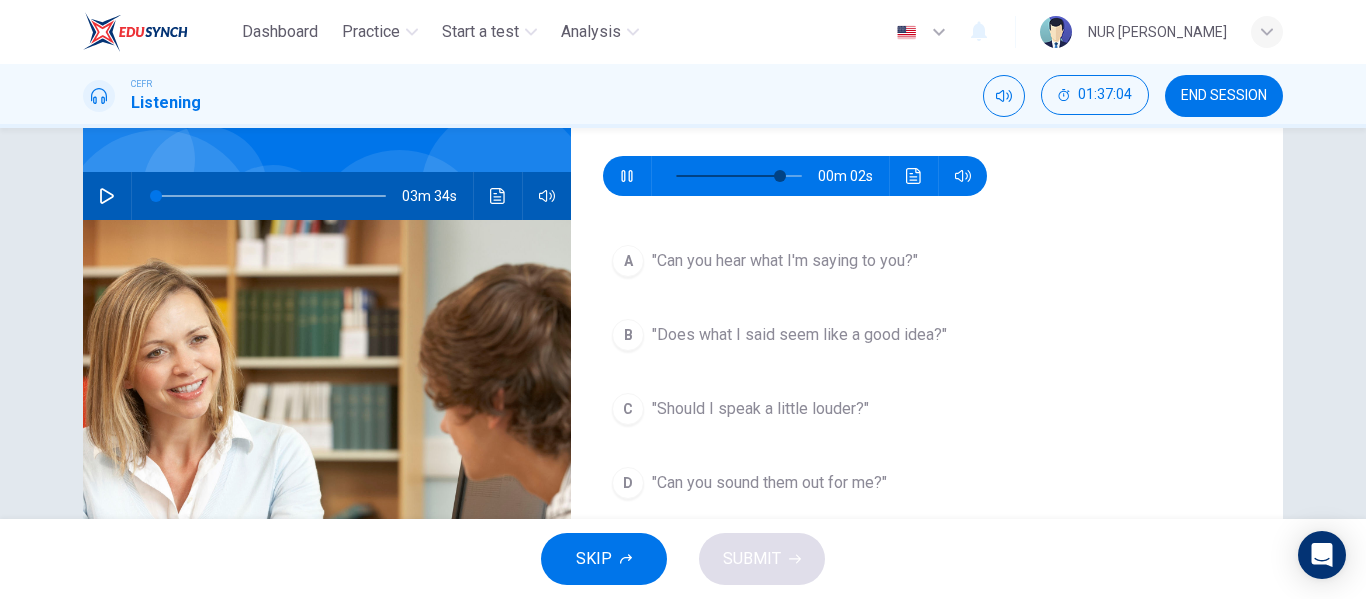 scroll, scrollTop: 156, scrollLeft: 0, axis: vertical 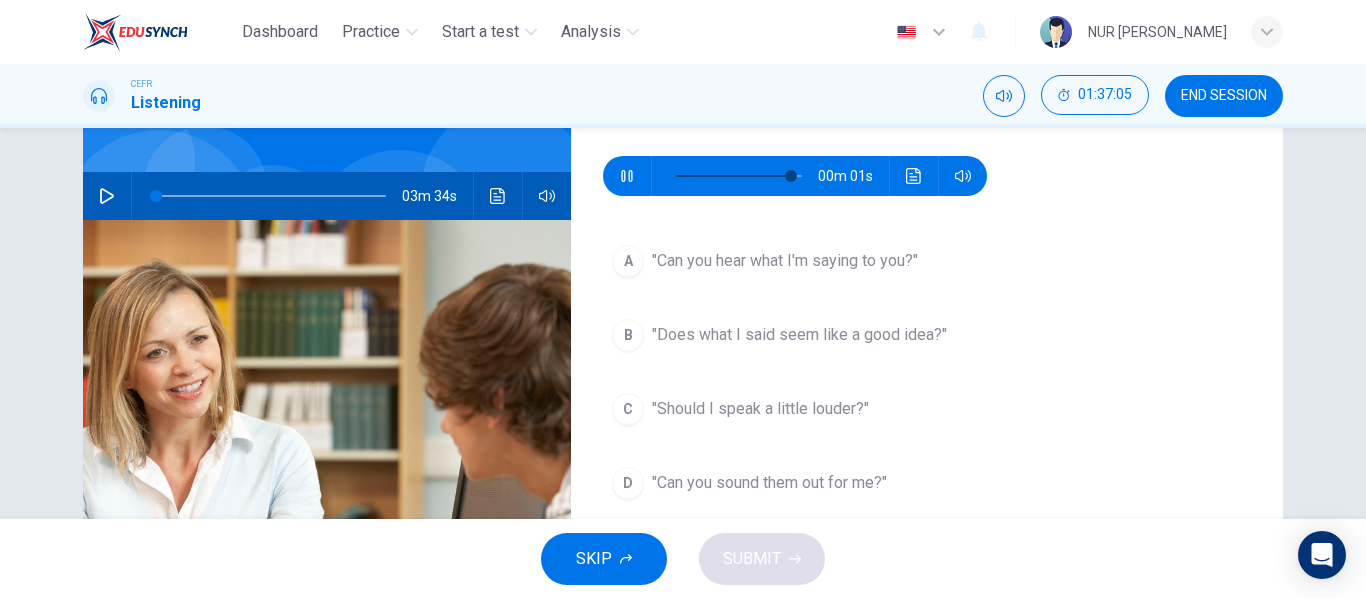 type on "0" 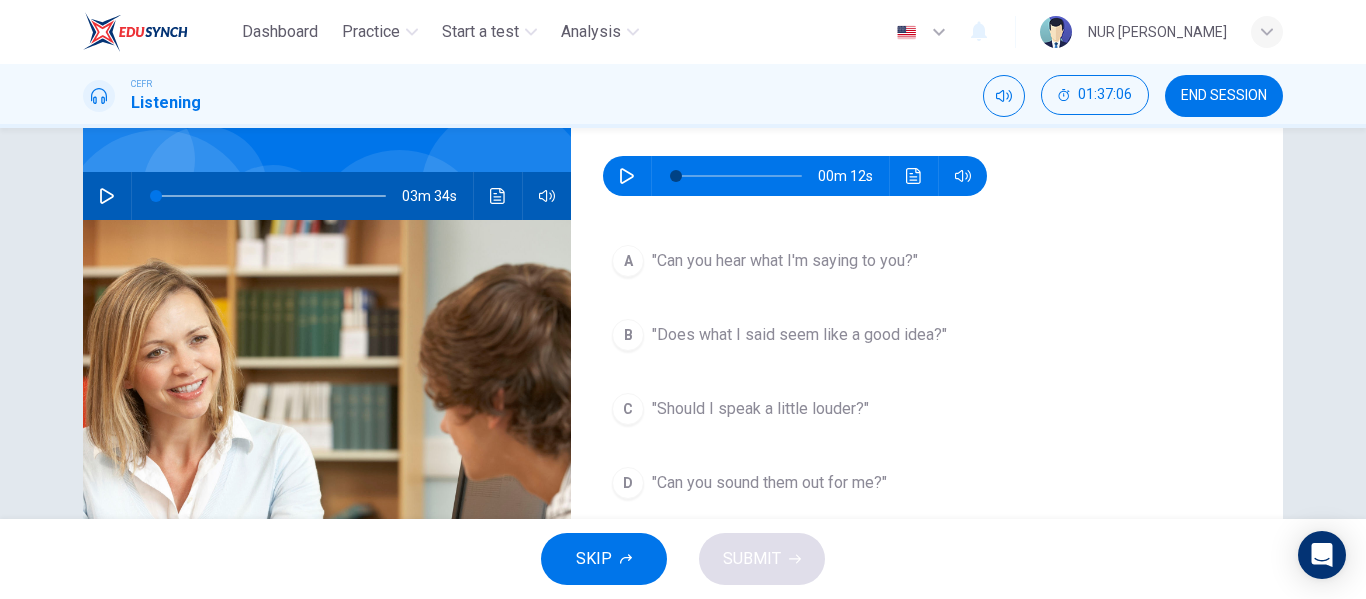 scroll, scrollTop: 157, scrollLeft: 0, axis: vertical 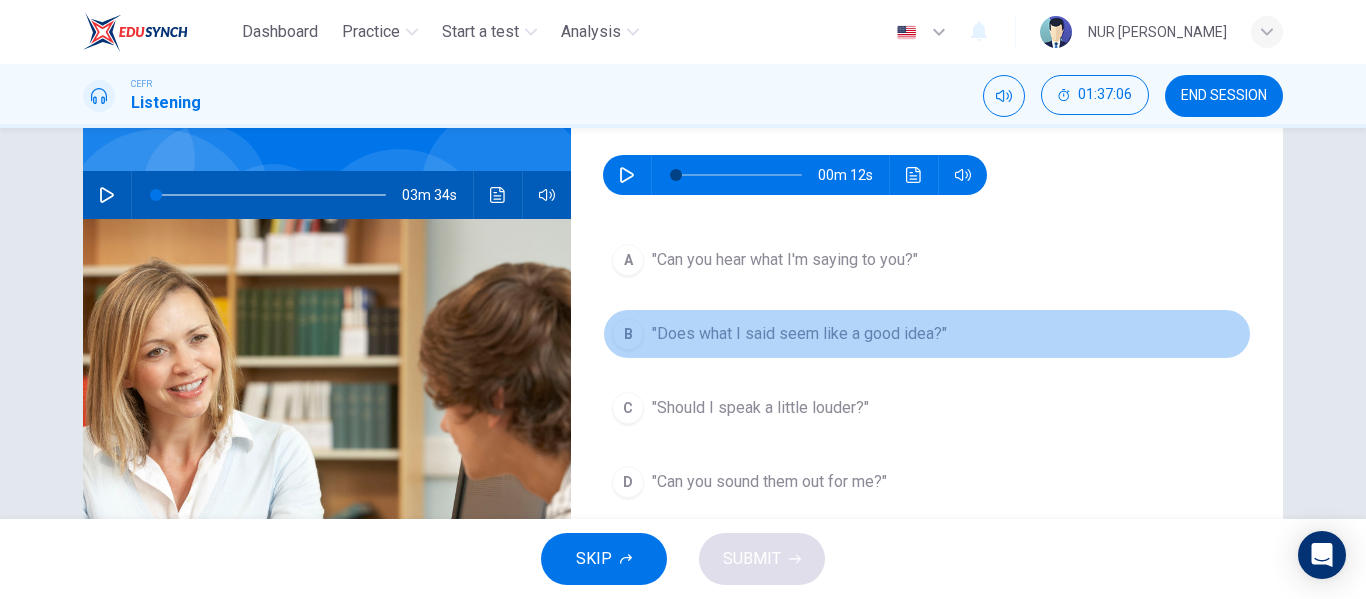 click on ""Does what I said seem like a good idea?"" at bounding box center [799, 334] 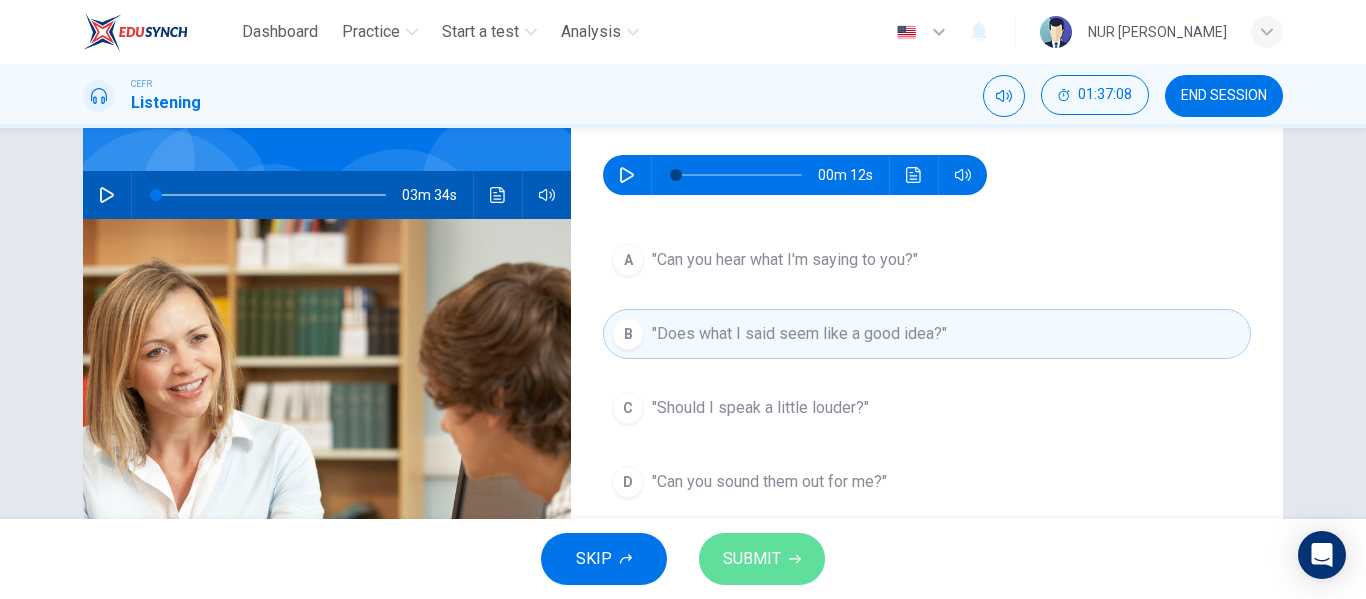 click on "SUBMIT" at bounding box center (752, 559) 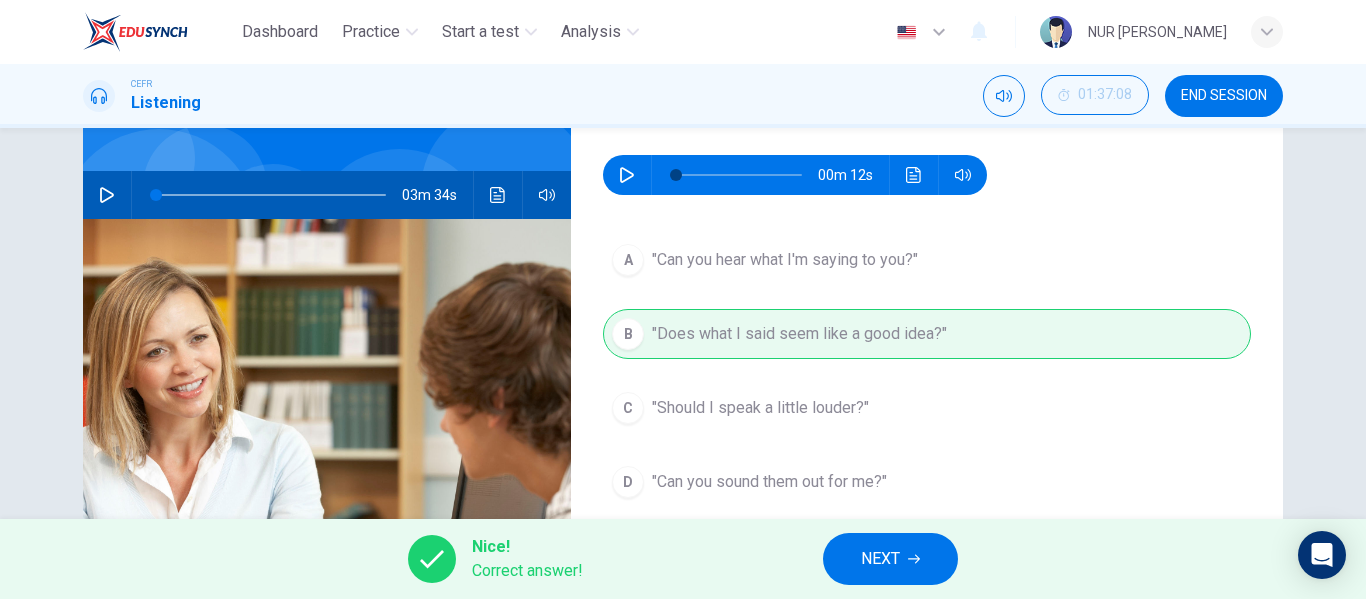 click on "NEXT" at bounding box center [890, 559] 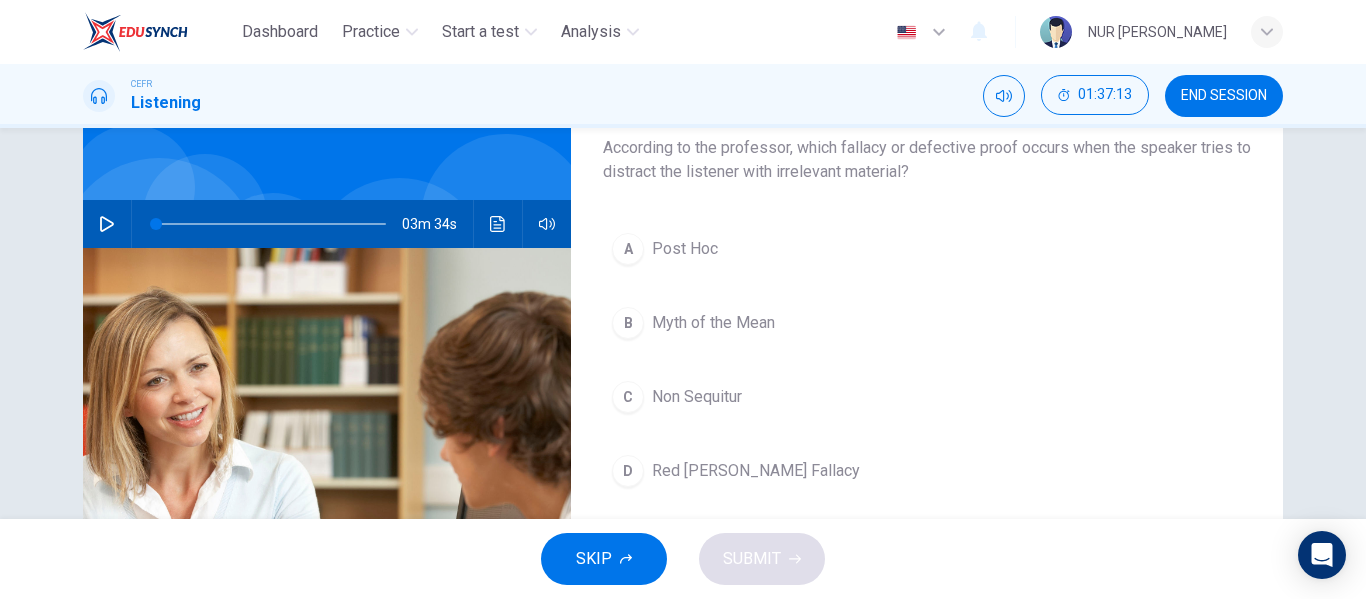 scroll, scrollTop: 128, scrollLeft: 0, axis: vertical 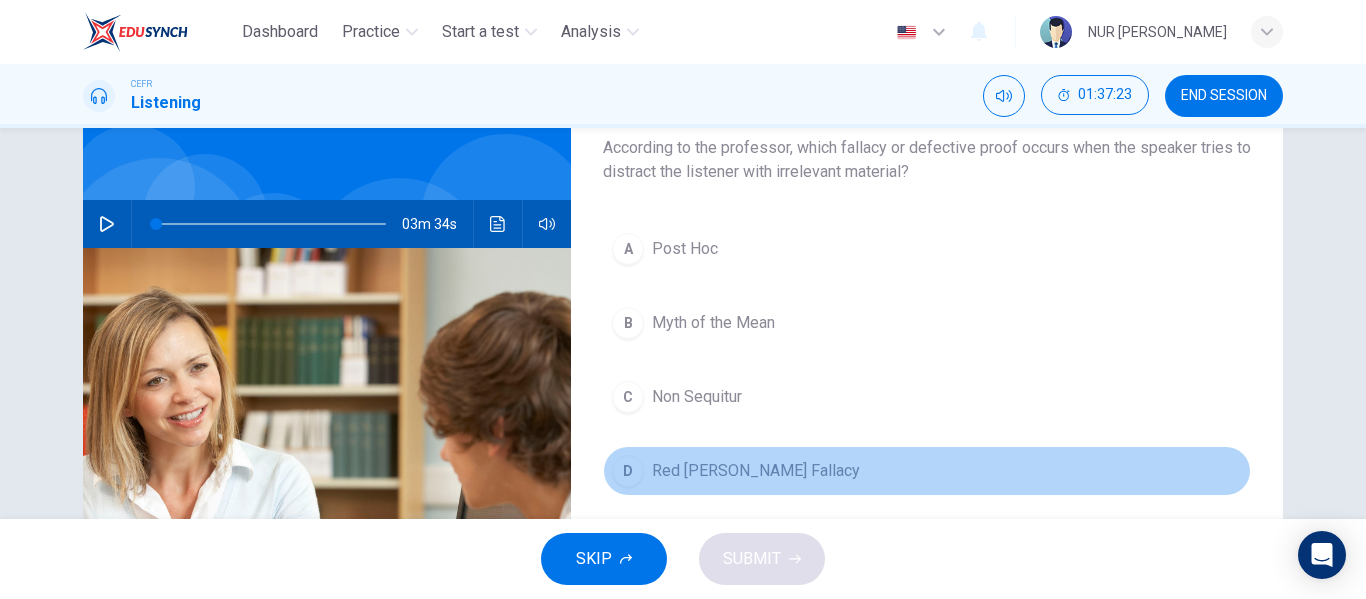 click on "Red [PERSON_NAME] Fallacy" at bounding box center [756, 471] 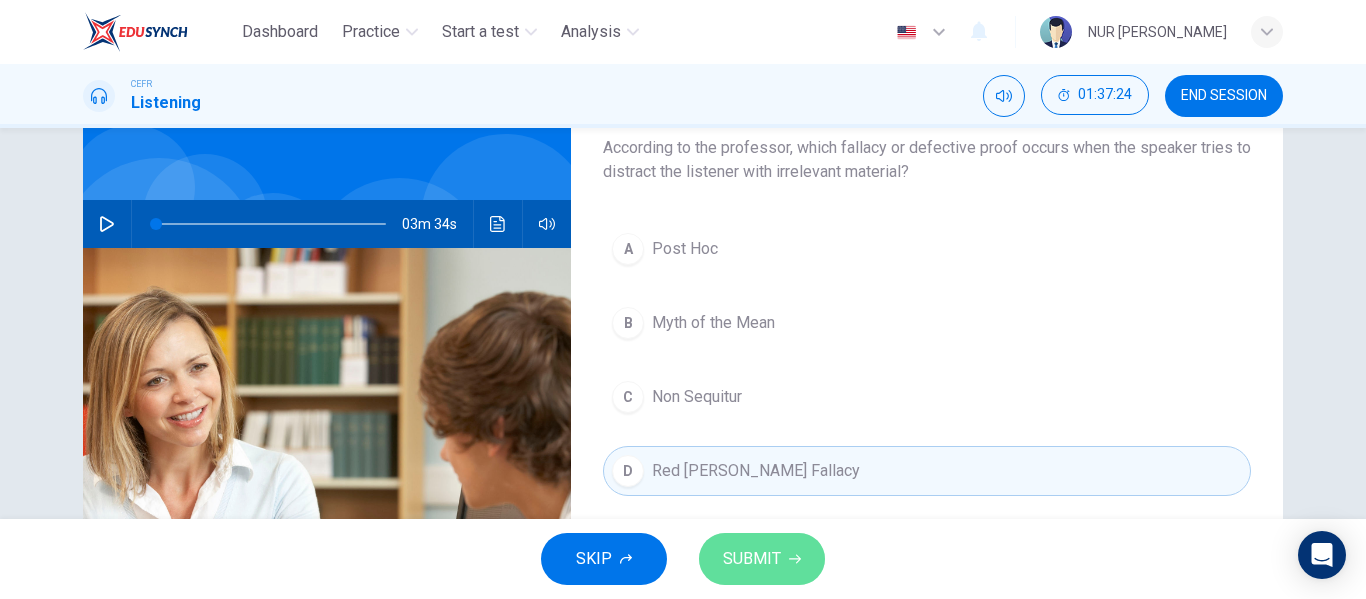 click on "SUBMIT" at bounding box center (752, 559) 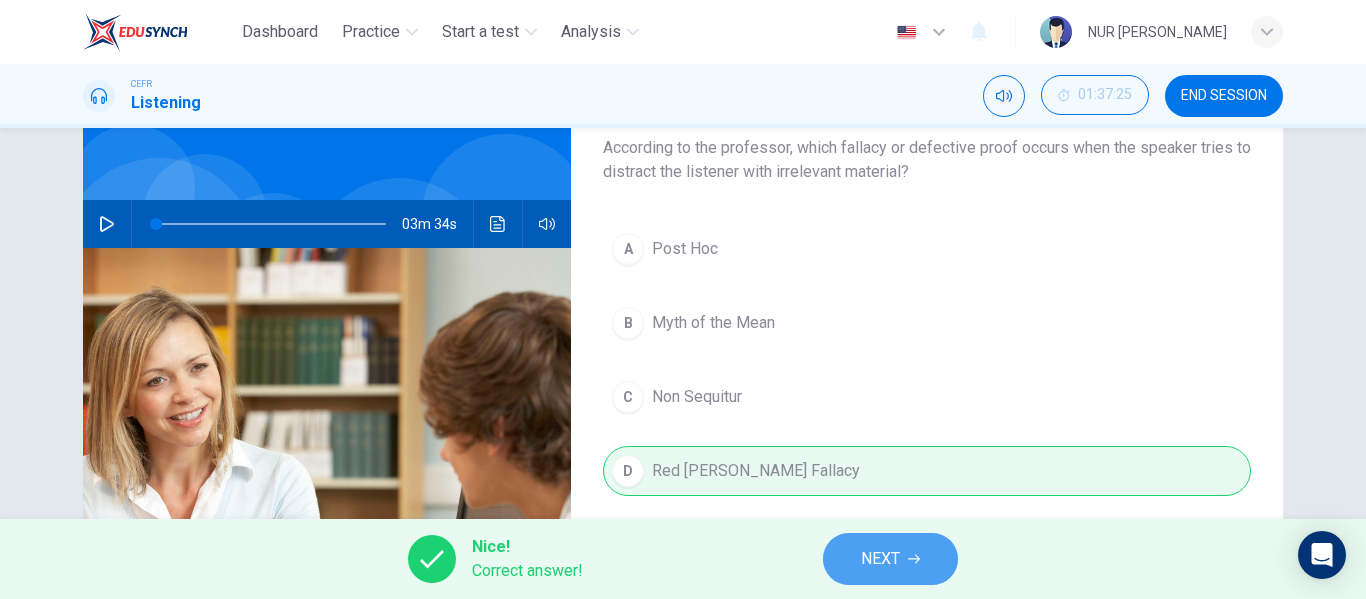 click on "NEXT" at bounding box center [890, 559] 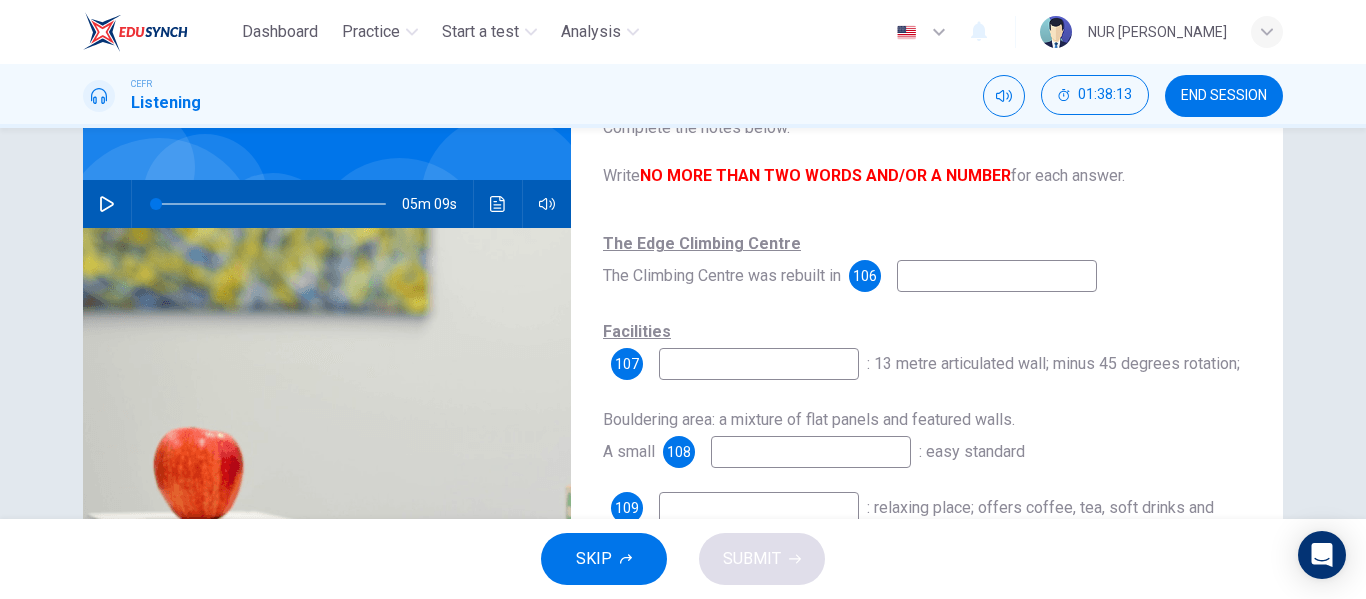 scroll, scrollTop: 147, scrollLeft: 0, axis: vertical 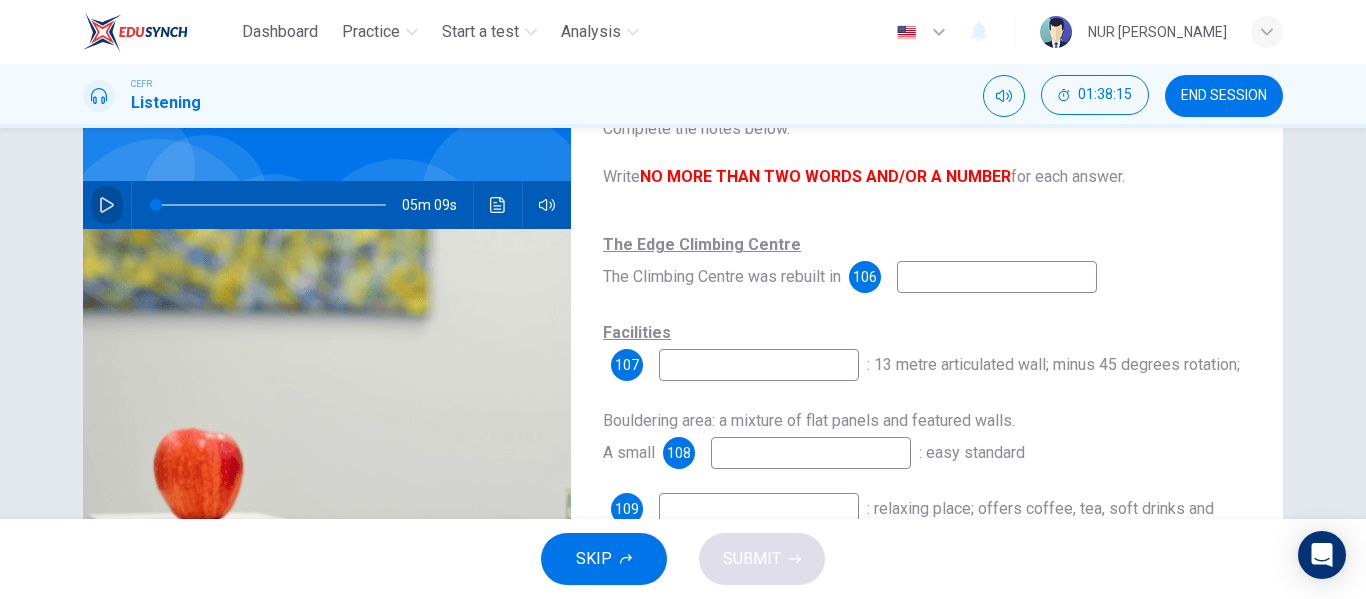 click at bounding box center [107, 205] 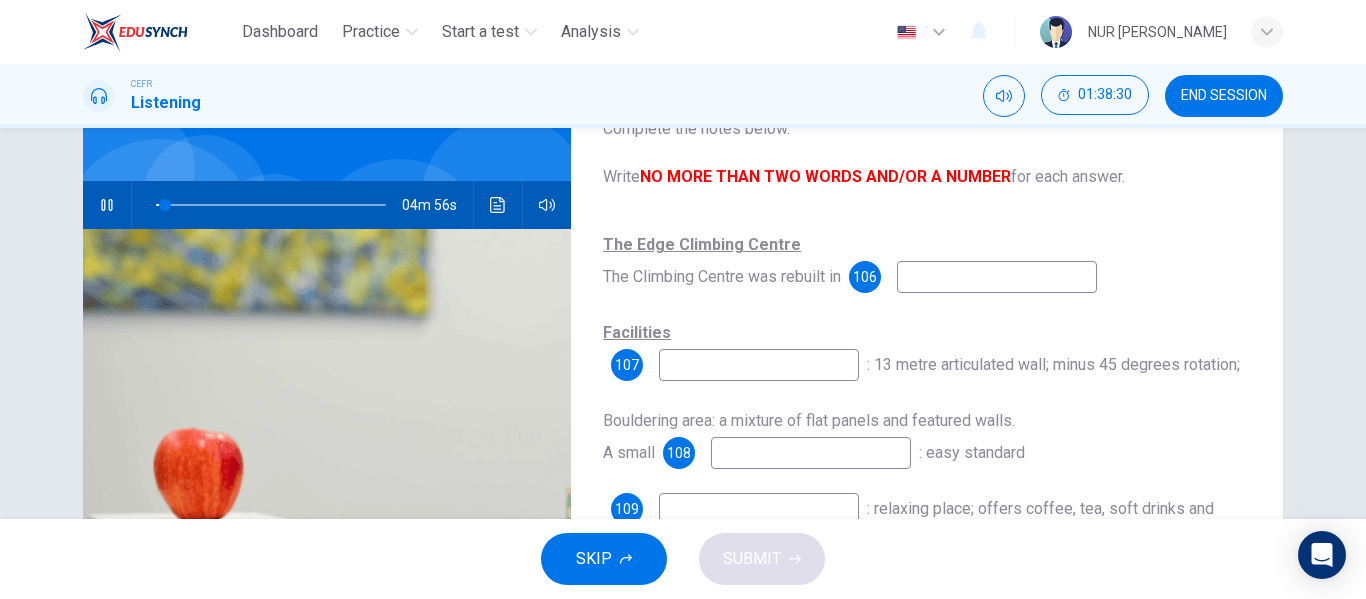type on "4" 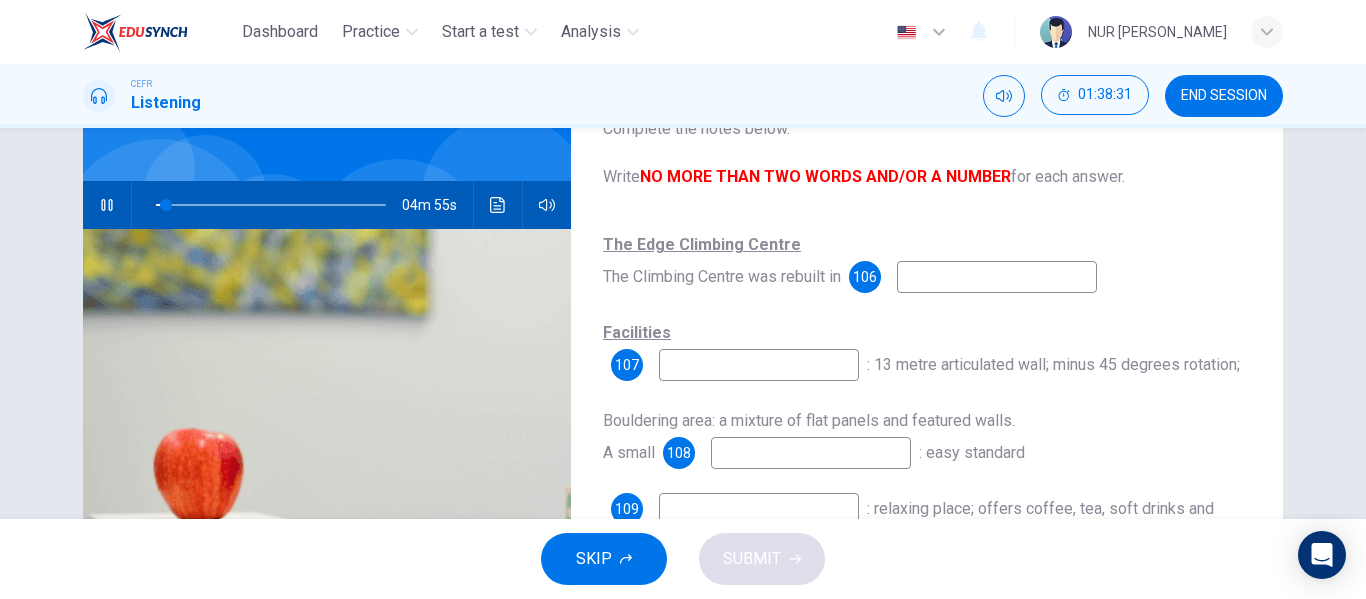 type 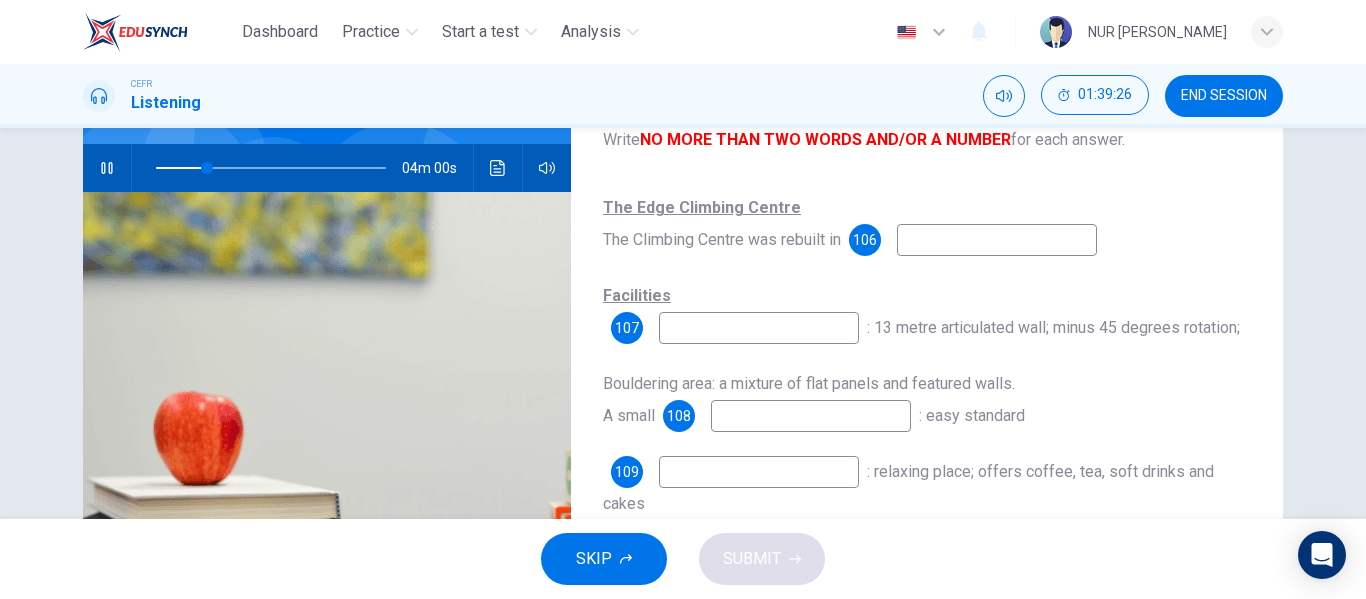 scroll, scrollTop: 183, scrollLeft: 0, axis: vertical 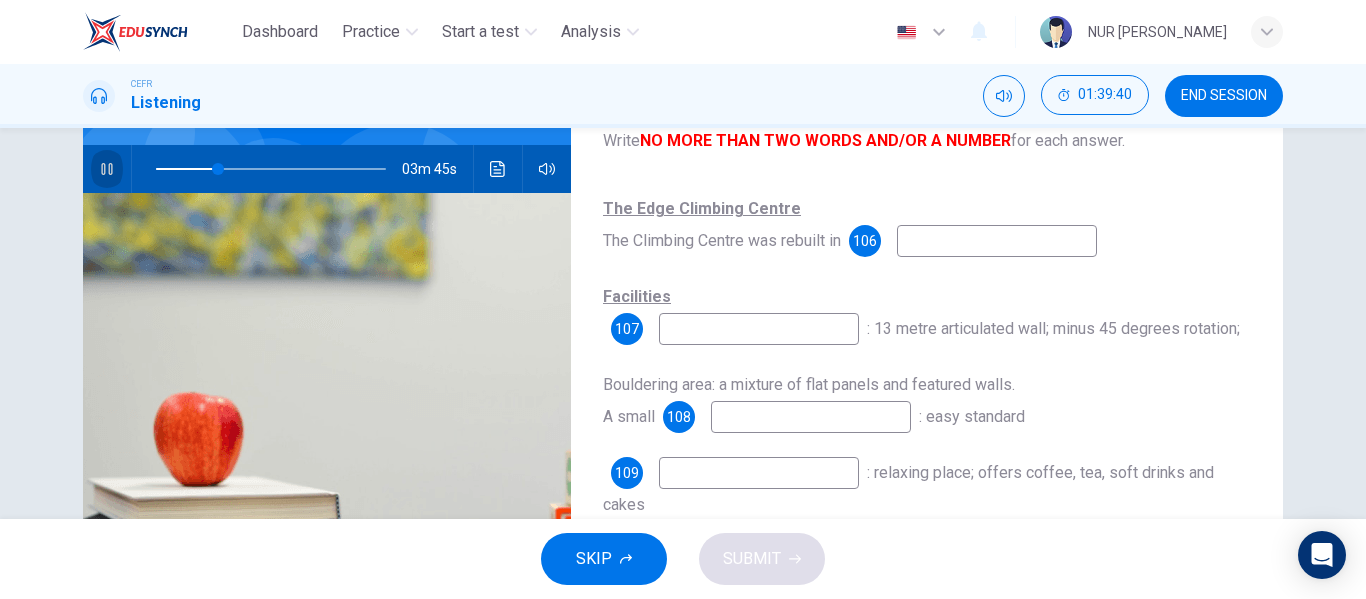 click at bounding box center (107, 169) 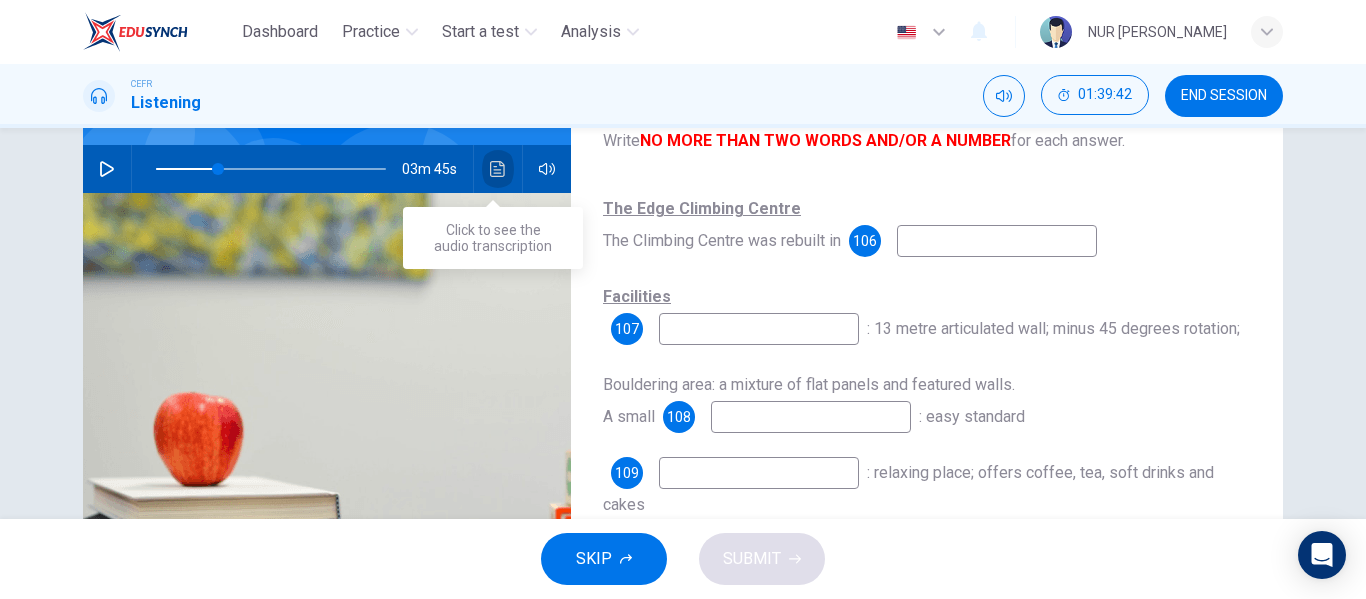 click at bounding box center (498, 169) 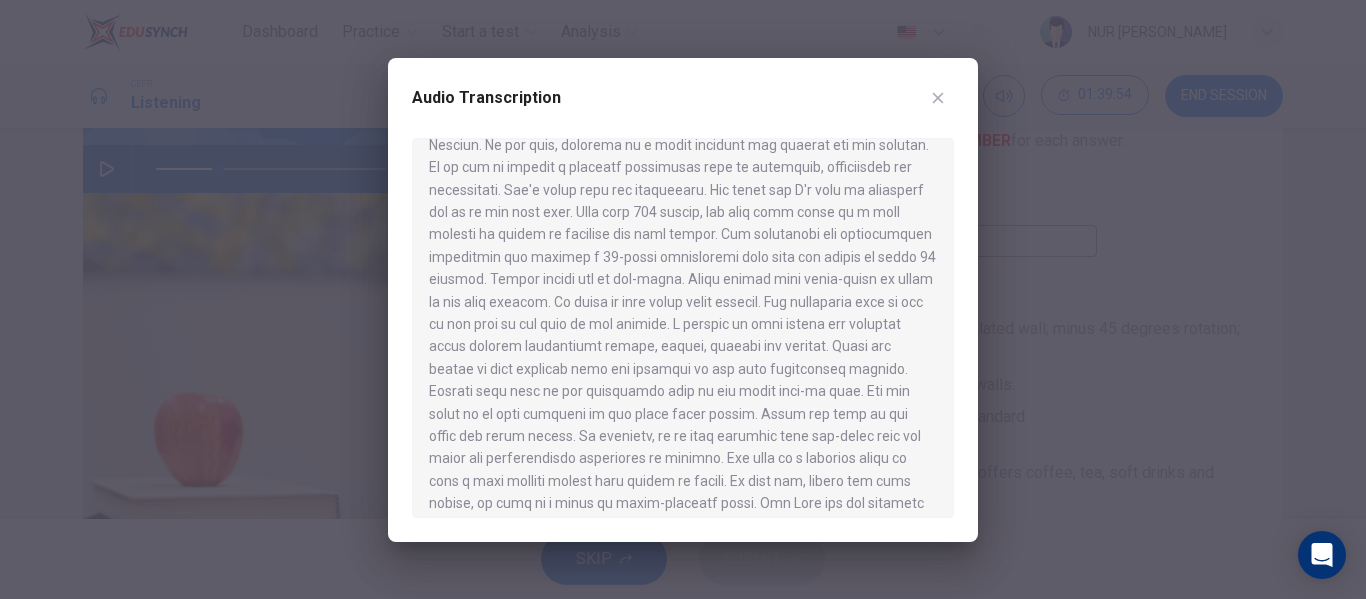 scroll, scrollTop: 155, scrollLeft: 0, axis: vertical 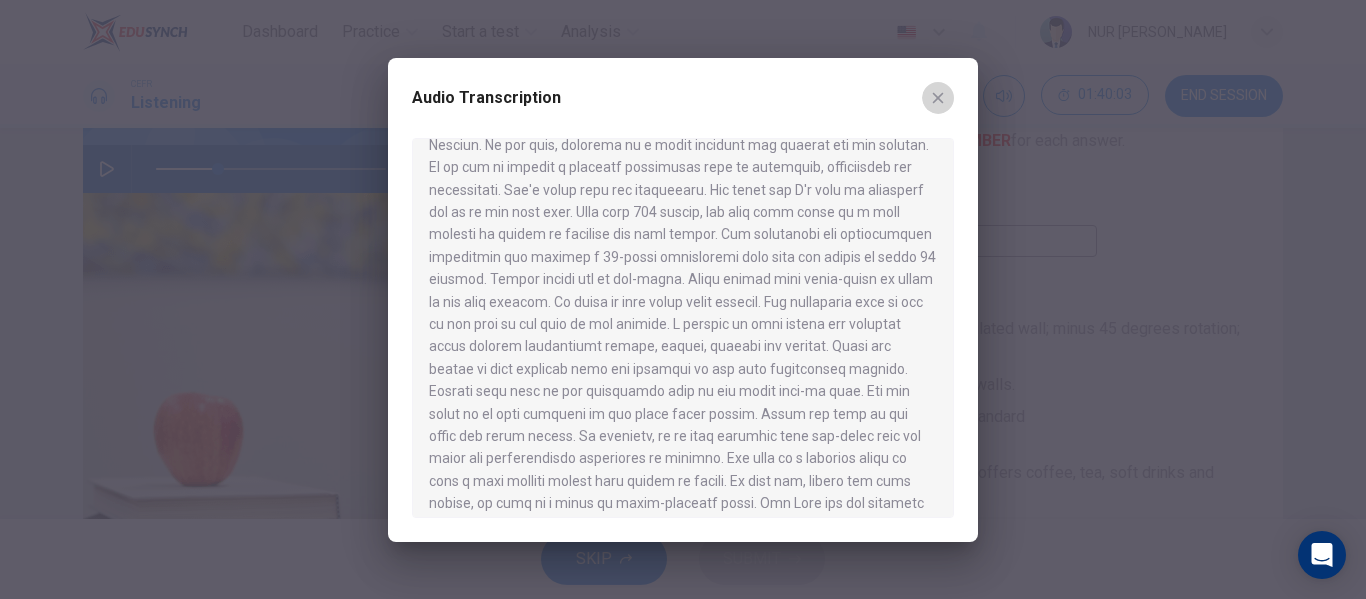 click at bounding box center [938, 98] 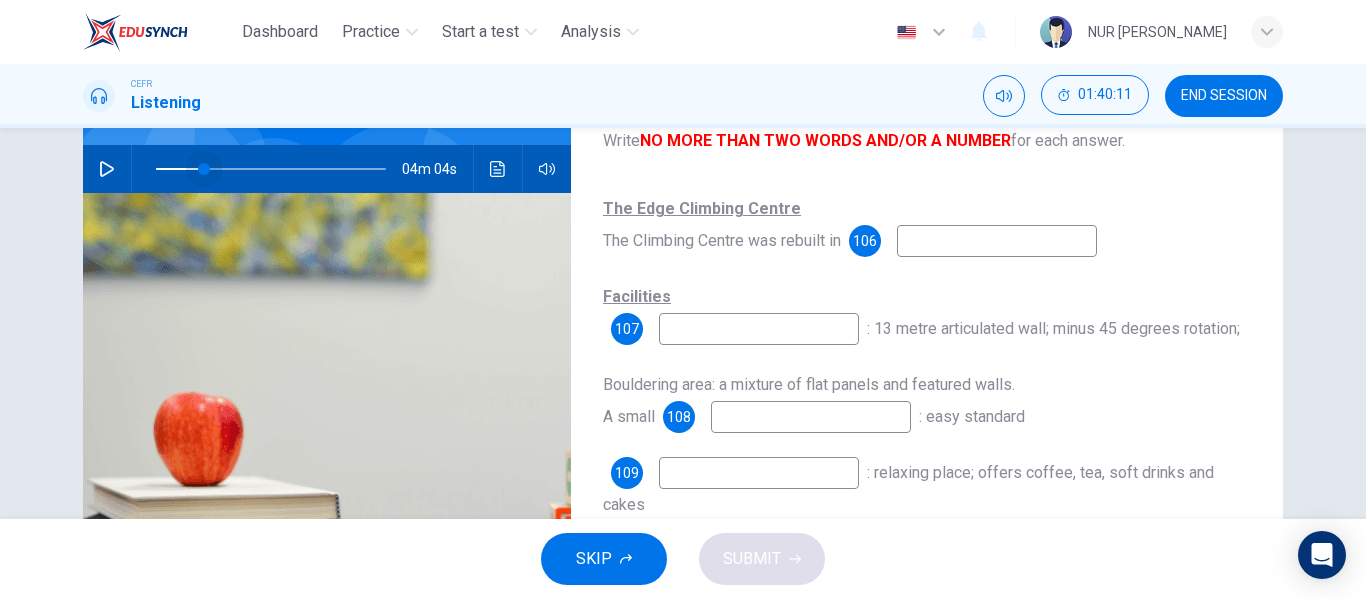 click at bounding box center [204, 169] 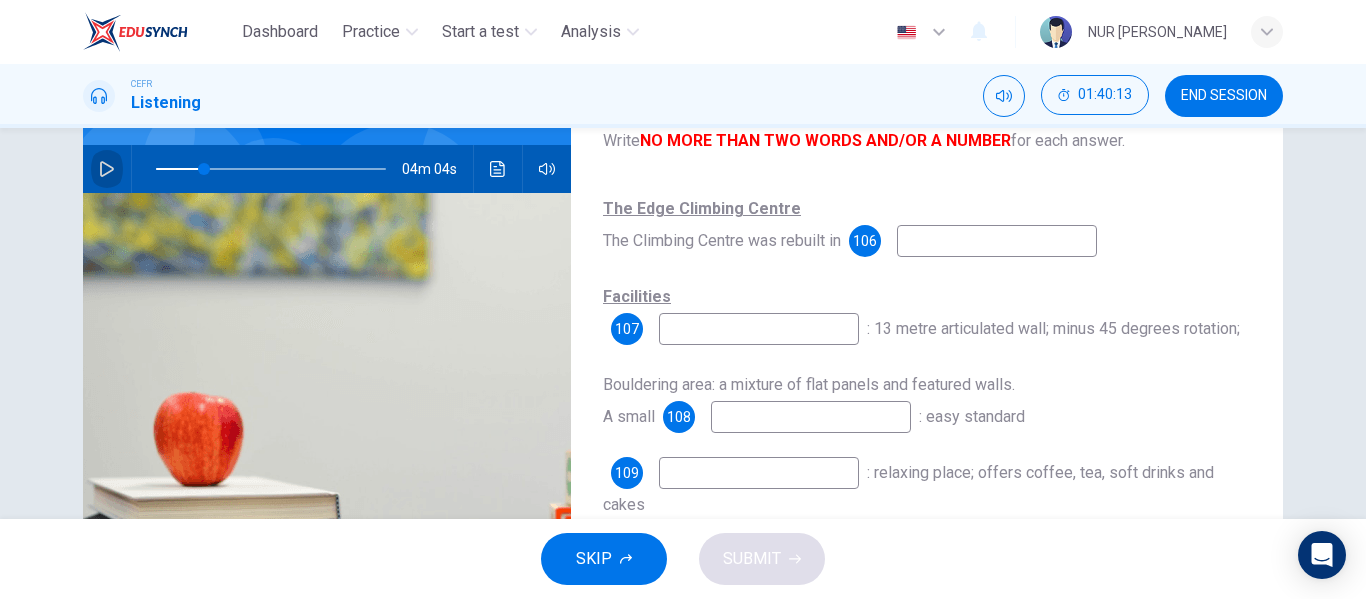 click at bounding box center [107, 169] 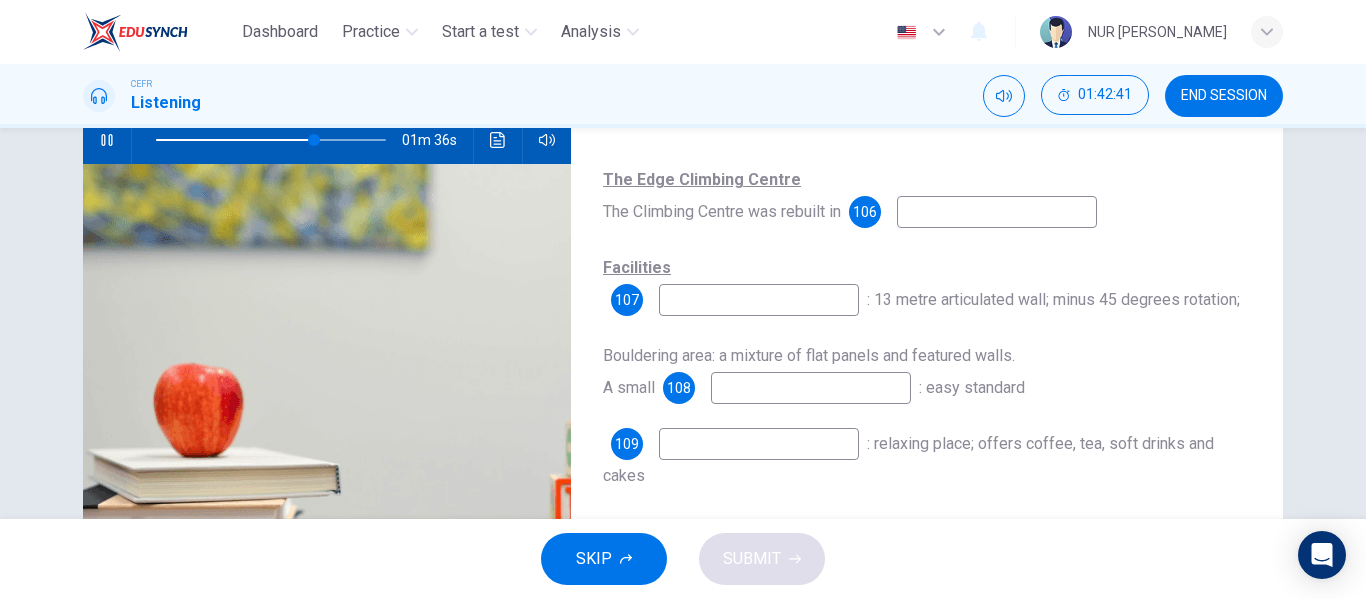 scroll, scrollTop: 204, scrollLeft: 0, axis: vertical 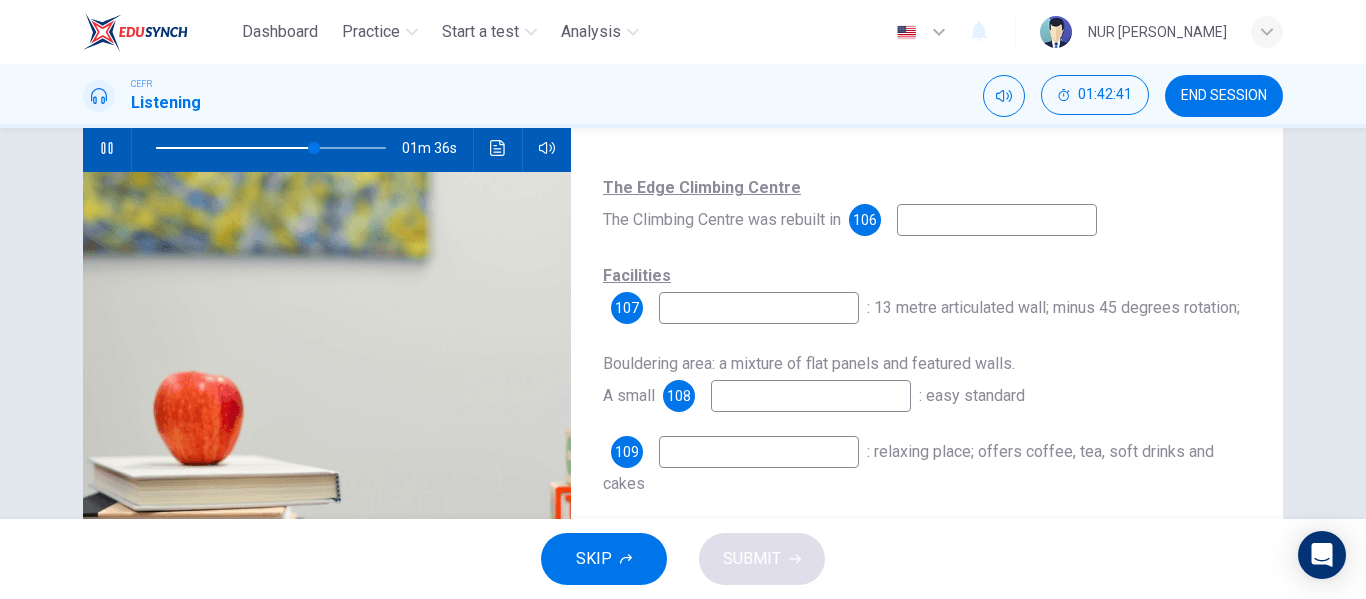 click at bounding box center [107, 148] 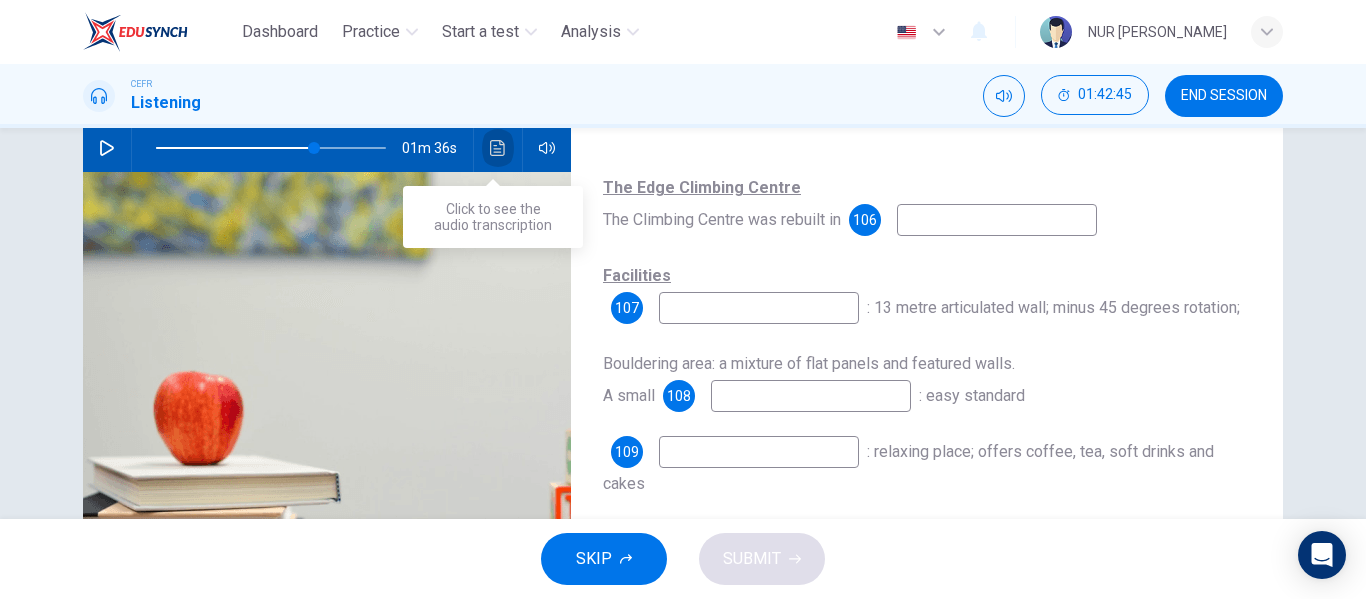 click at bounding box center [498, 148] 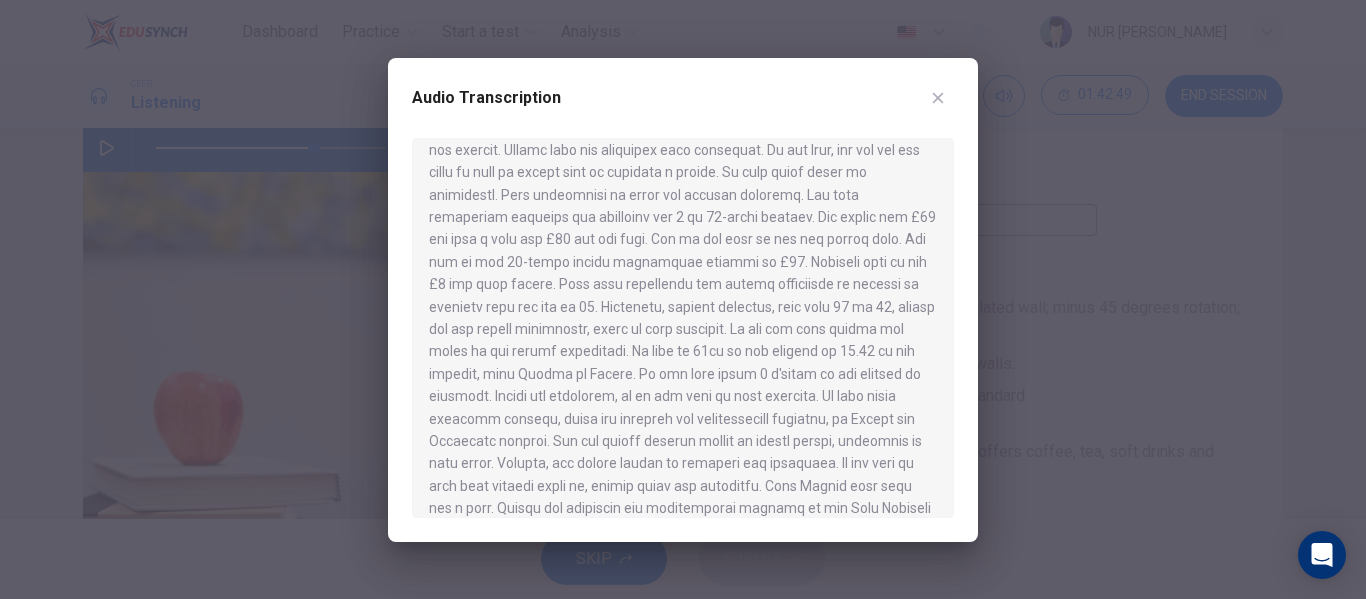 scroll, scrollTop: 553, scrollLeft: 0, axis: vertical 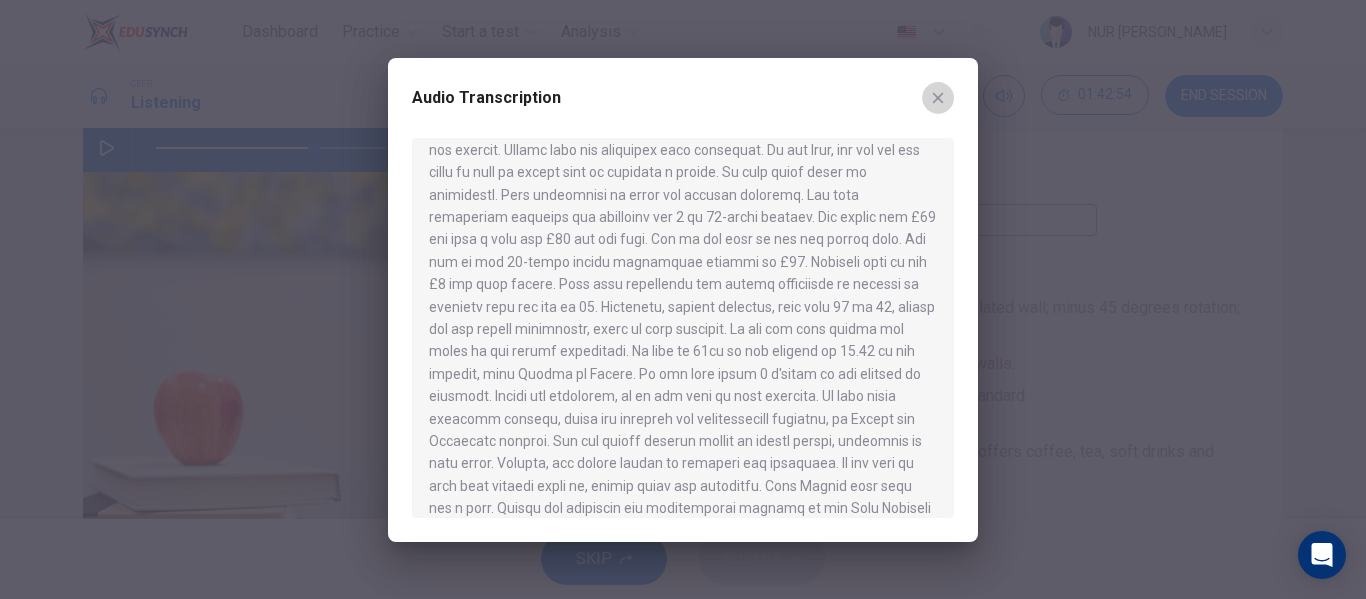 click 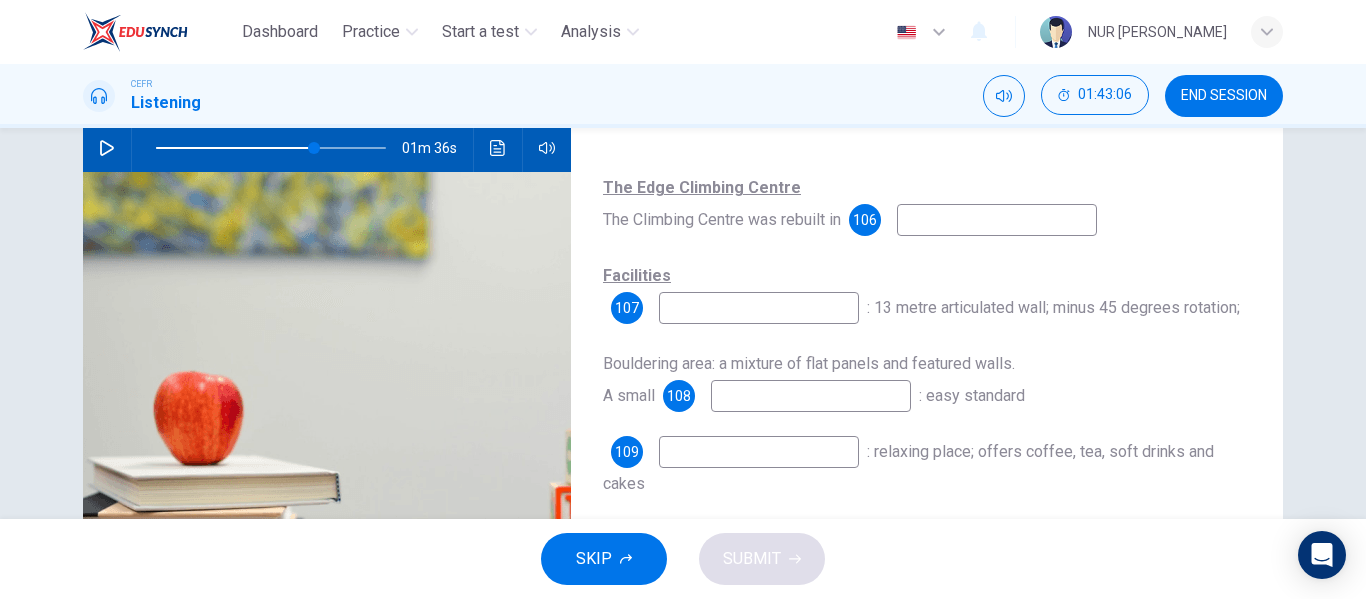 scroll, scrollTop: 92, scrollLeft: 0, axis: vertical 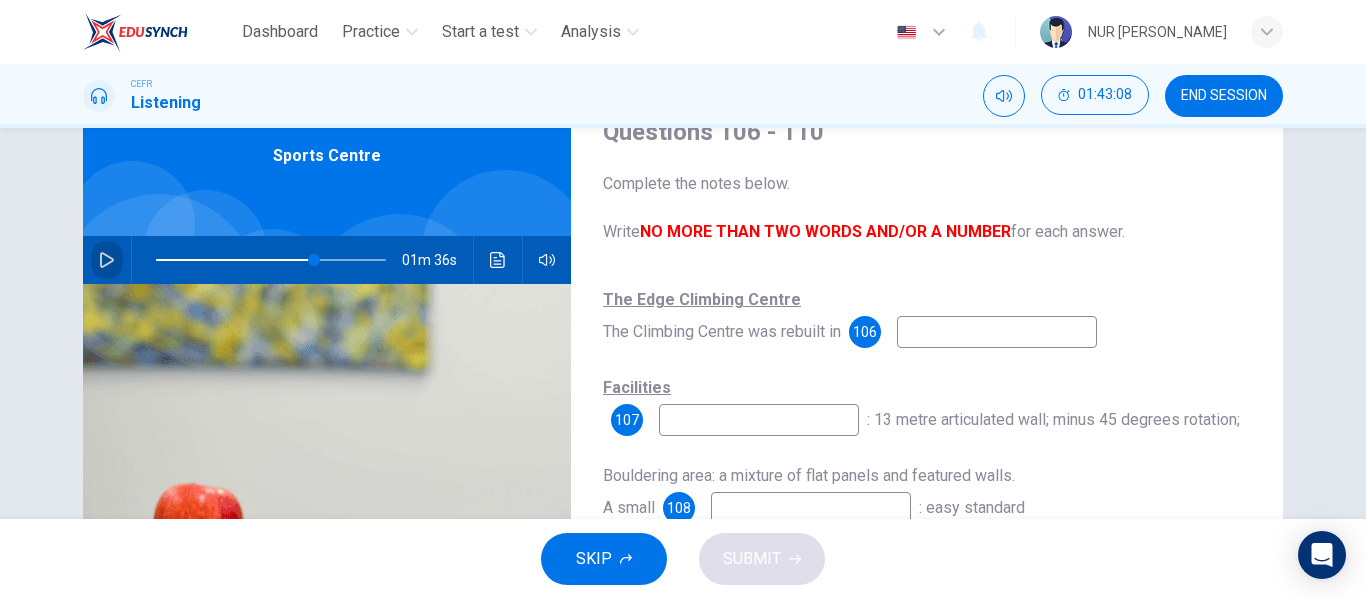 click at bounding box center [107, 260] 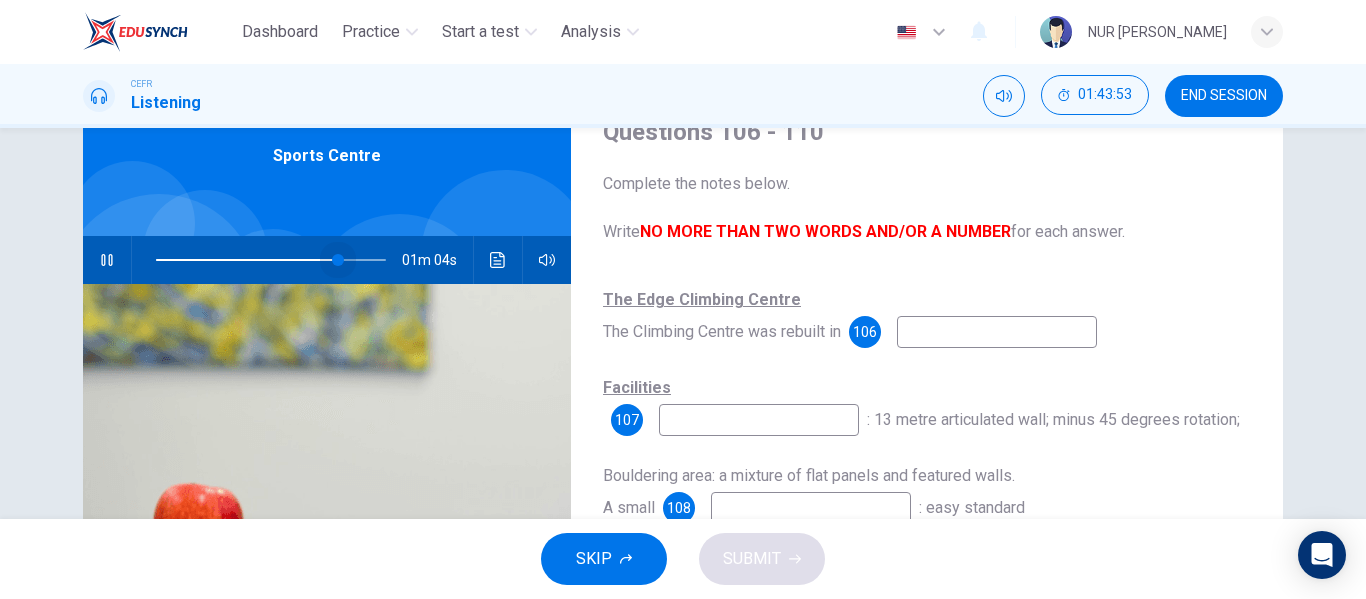click at bounding box center (338, 260) 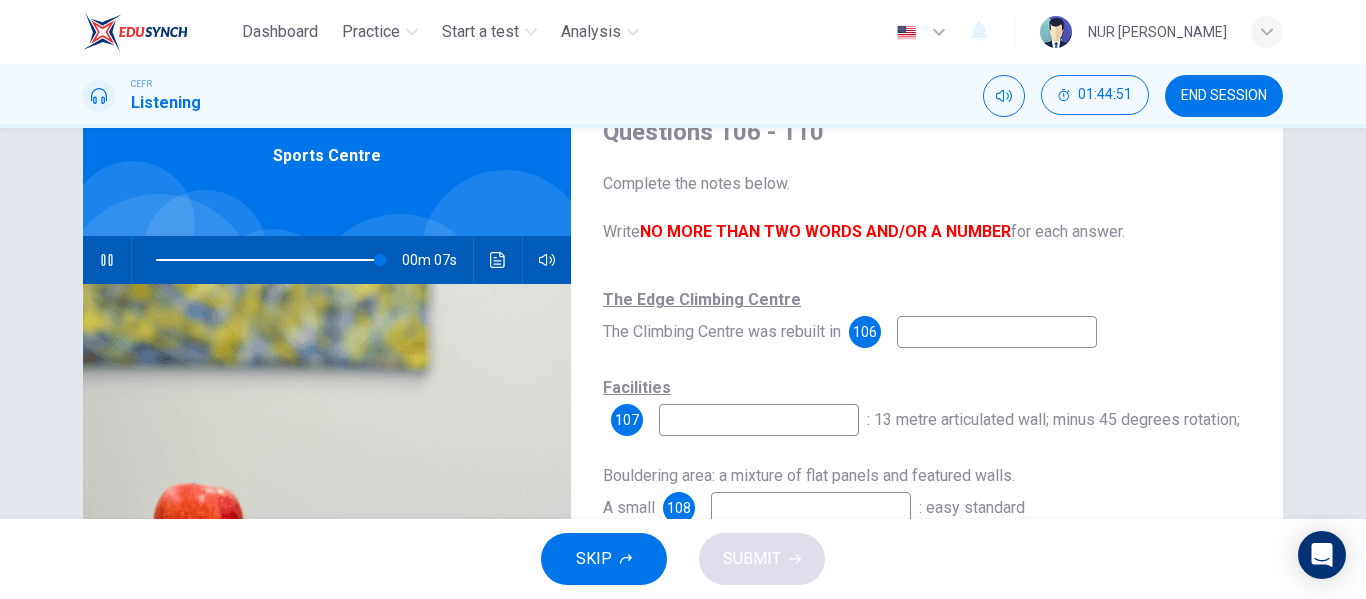 click at bounding box center (997, 332) 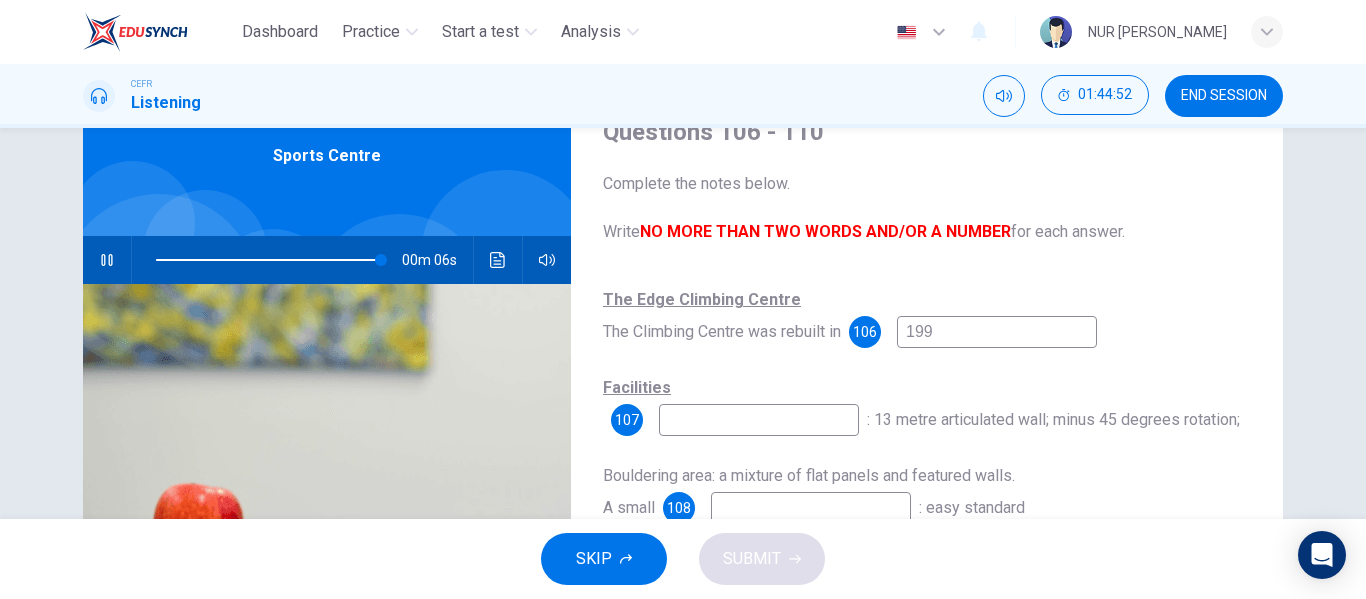type on "1998" 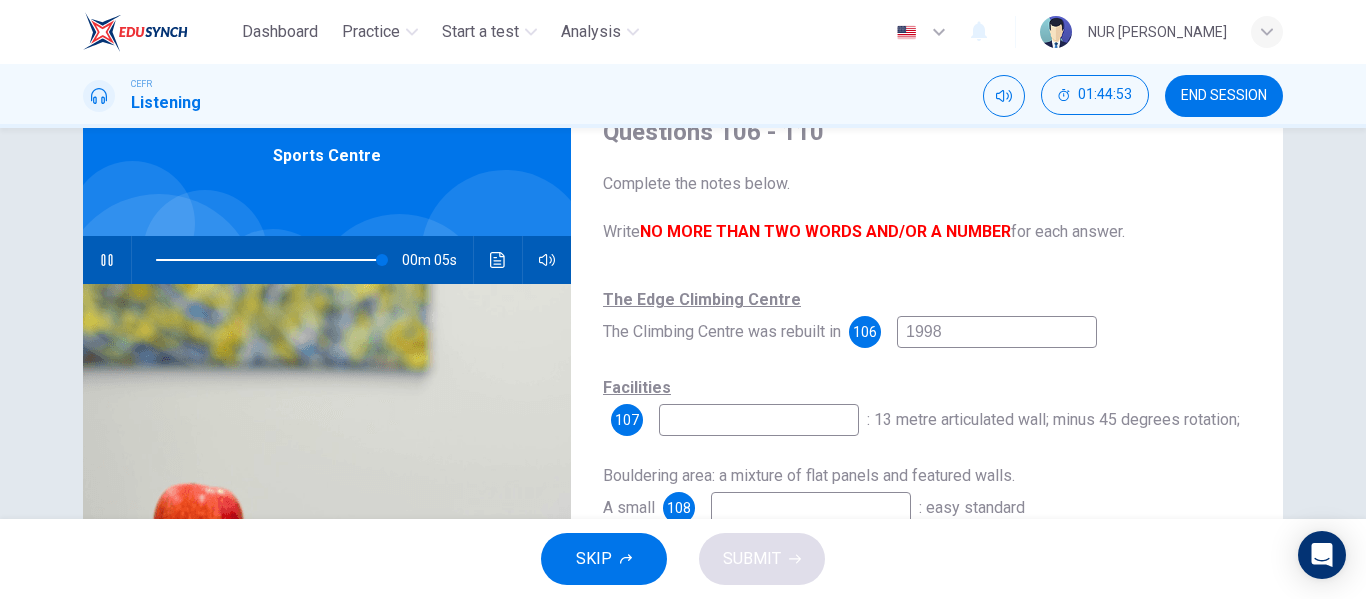 type on "98" 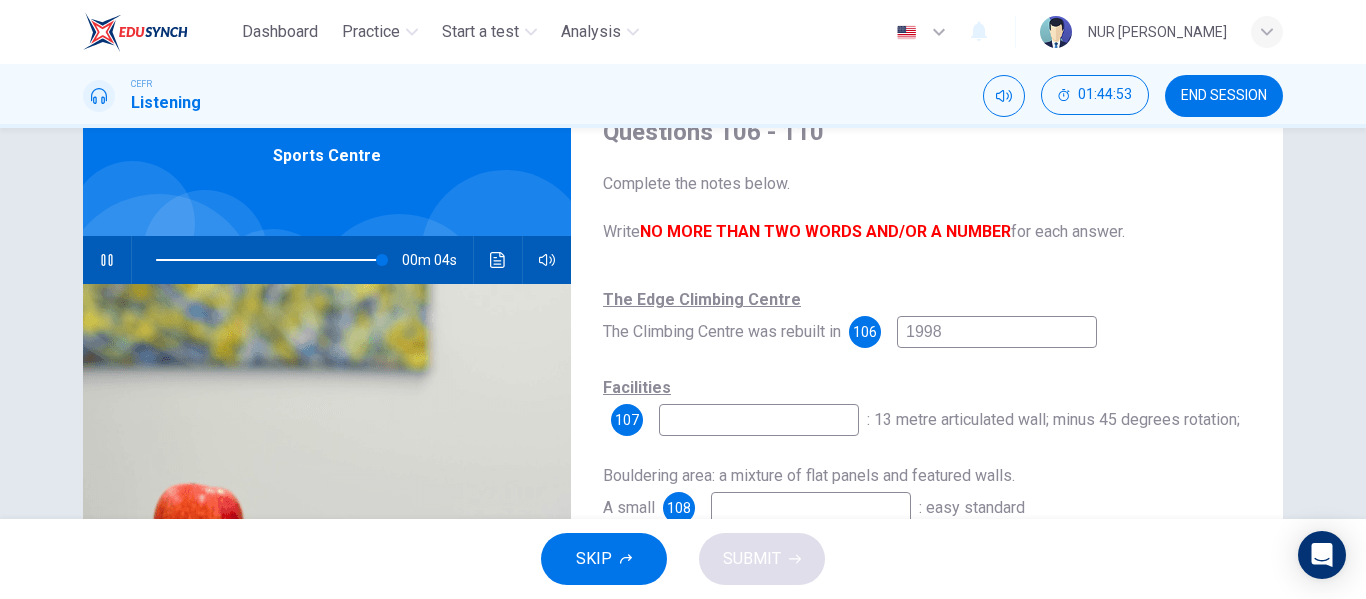 click at bounding box center [759, 420] 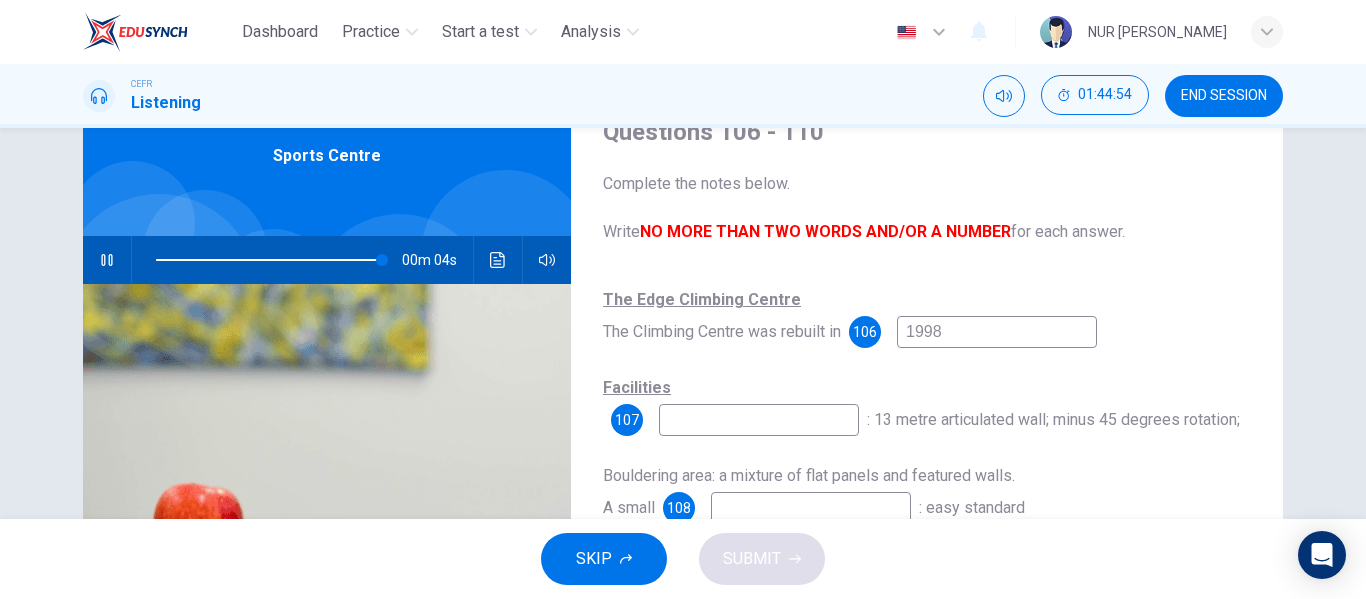 type on "99" 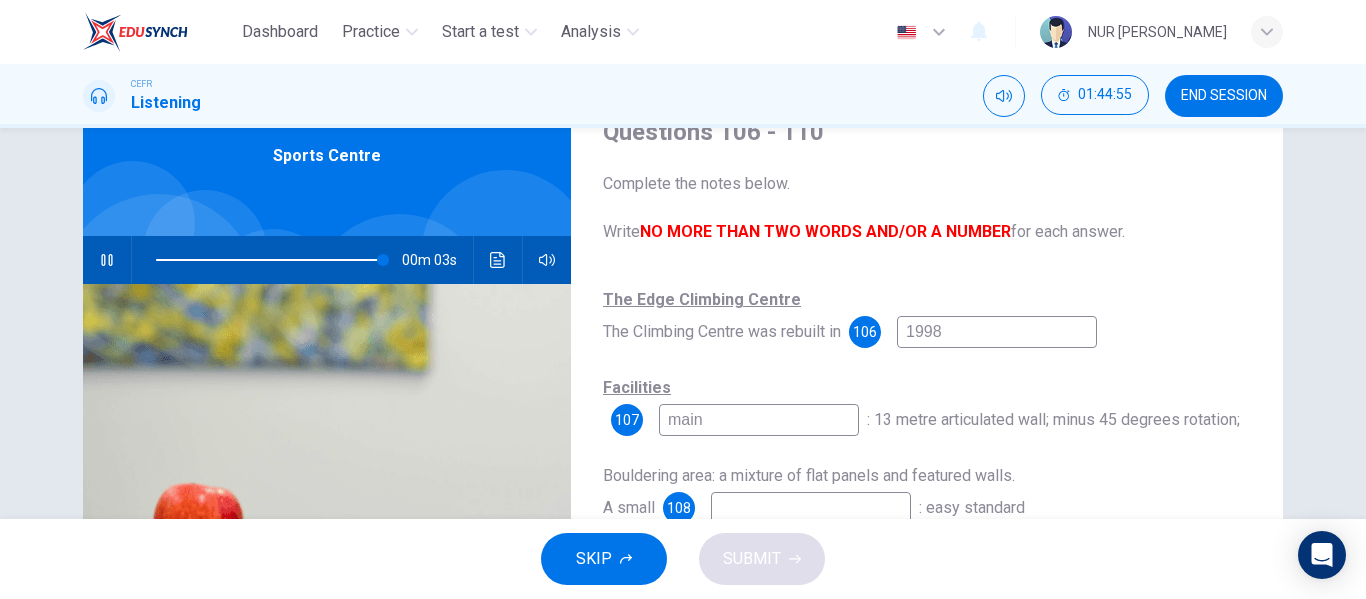 type on "main" 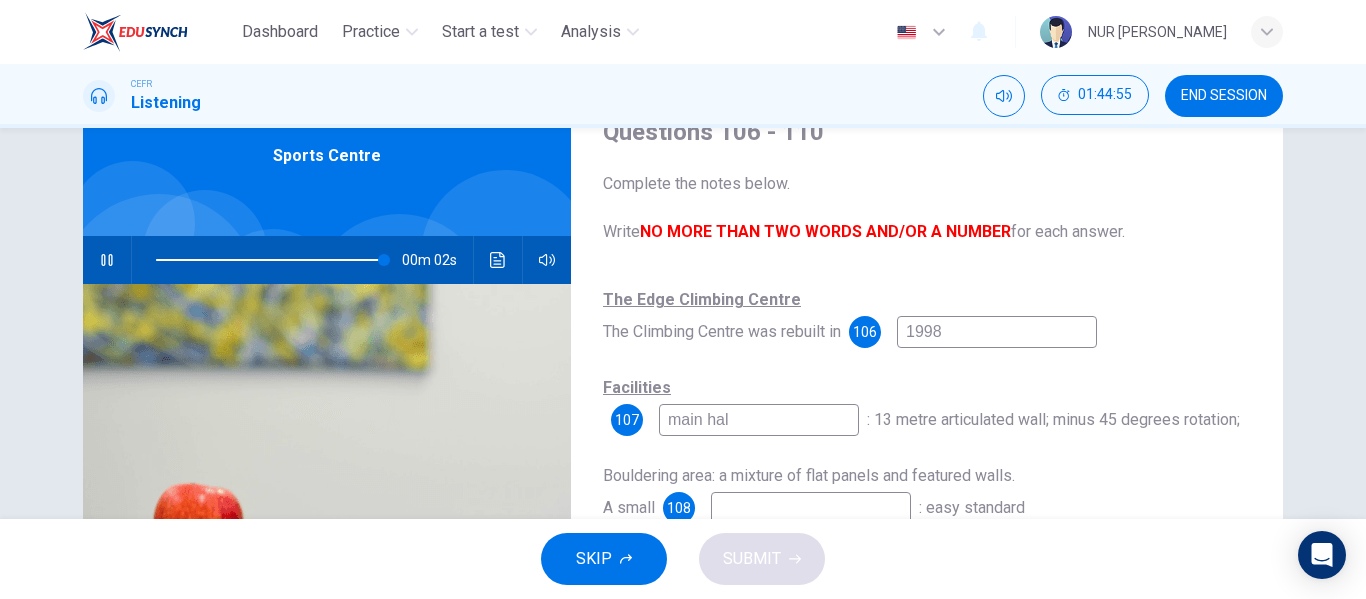 type on "main hall" 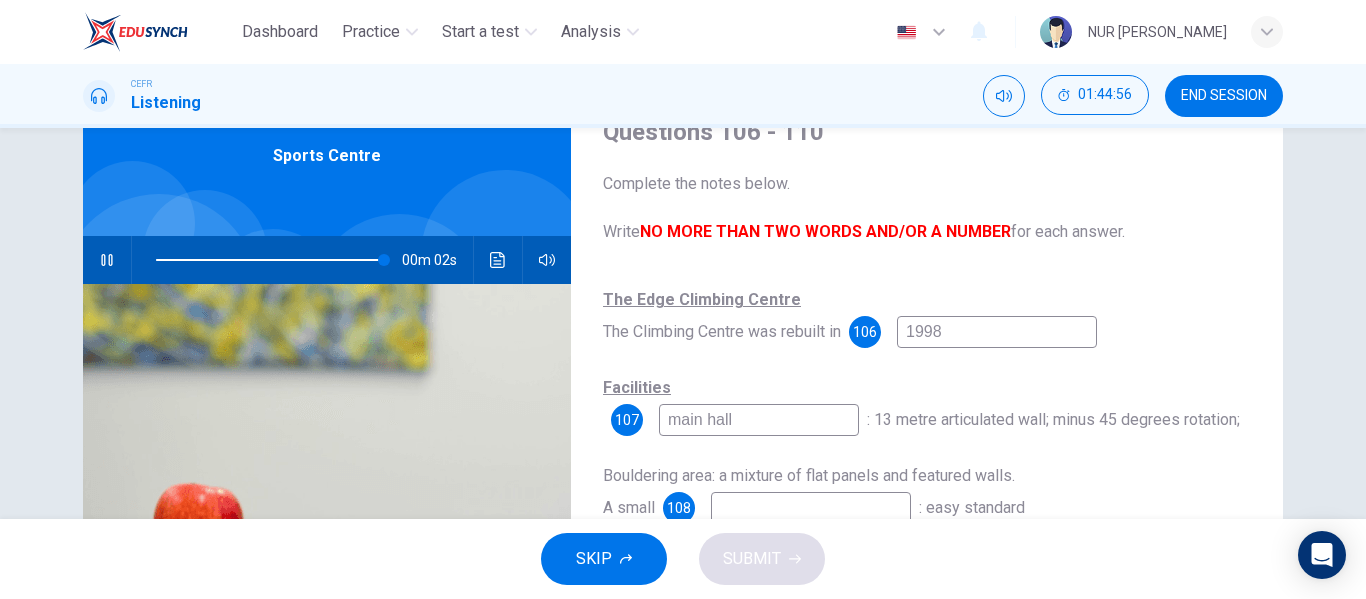 scroll, scrollTop: 228, scrollLeft: 0, axis: vertical 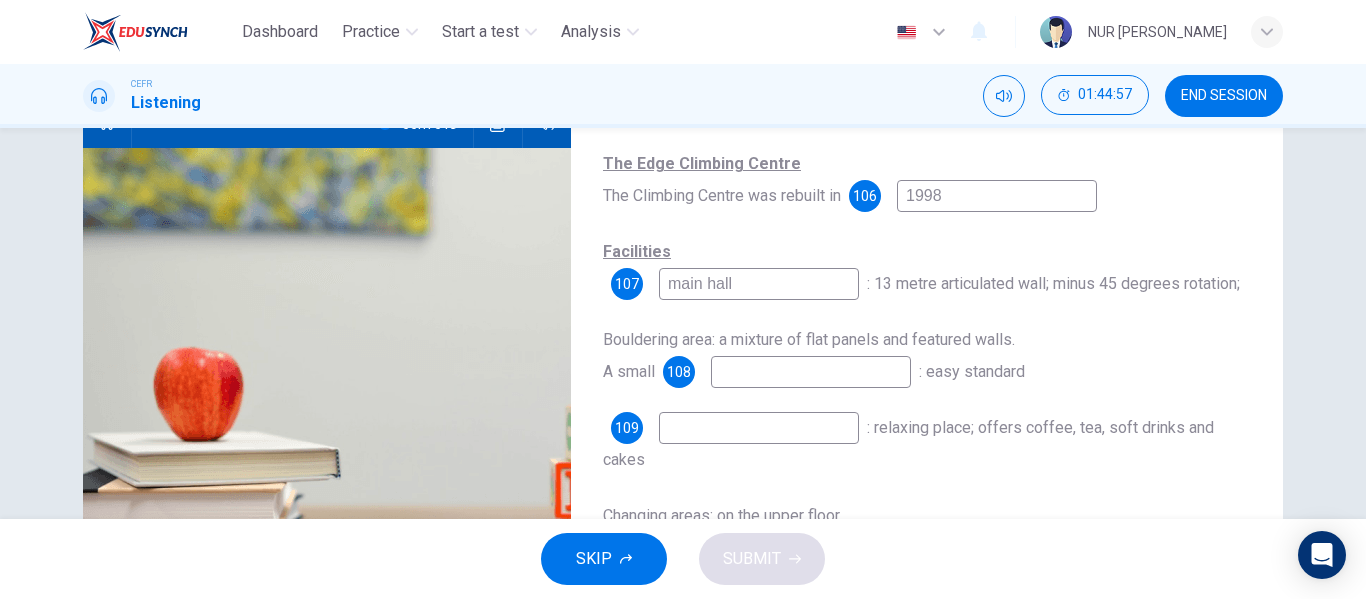 type on "100" 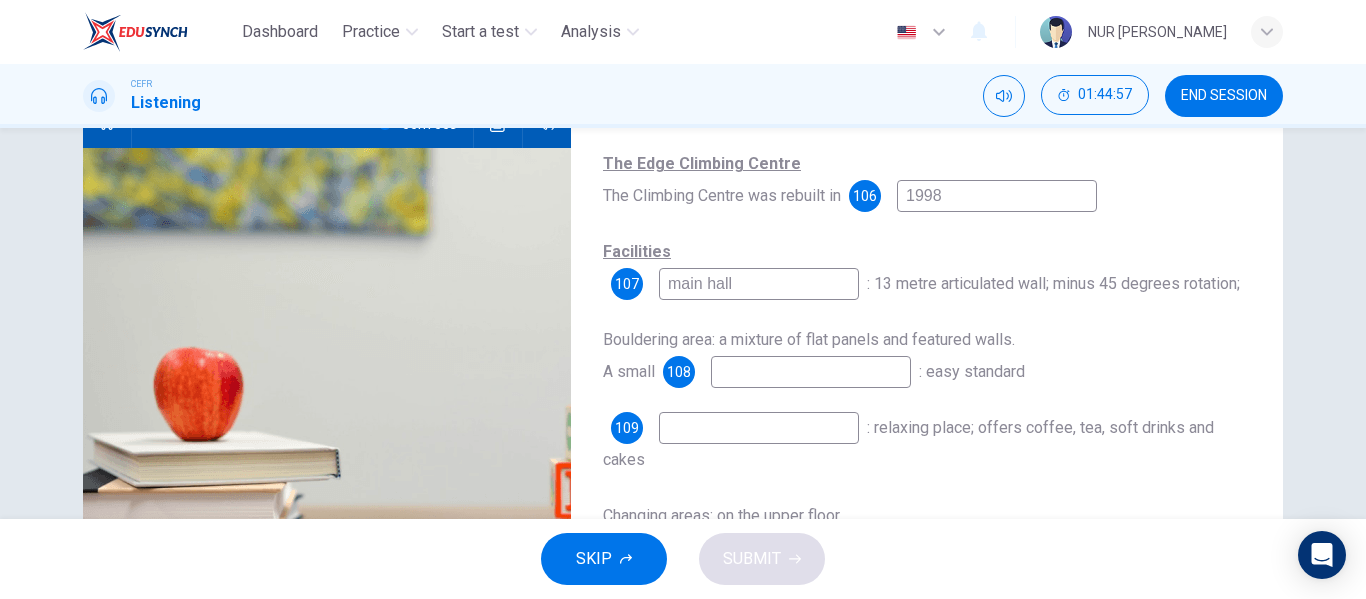 click at bounding box center [811, 372] 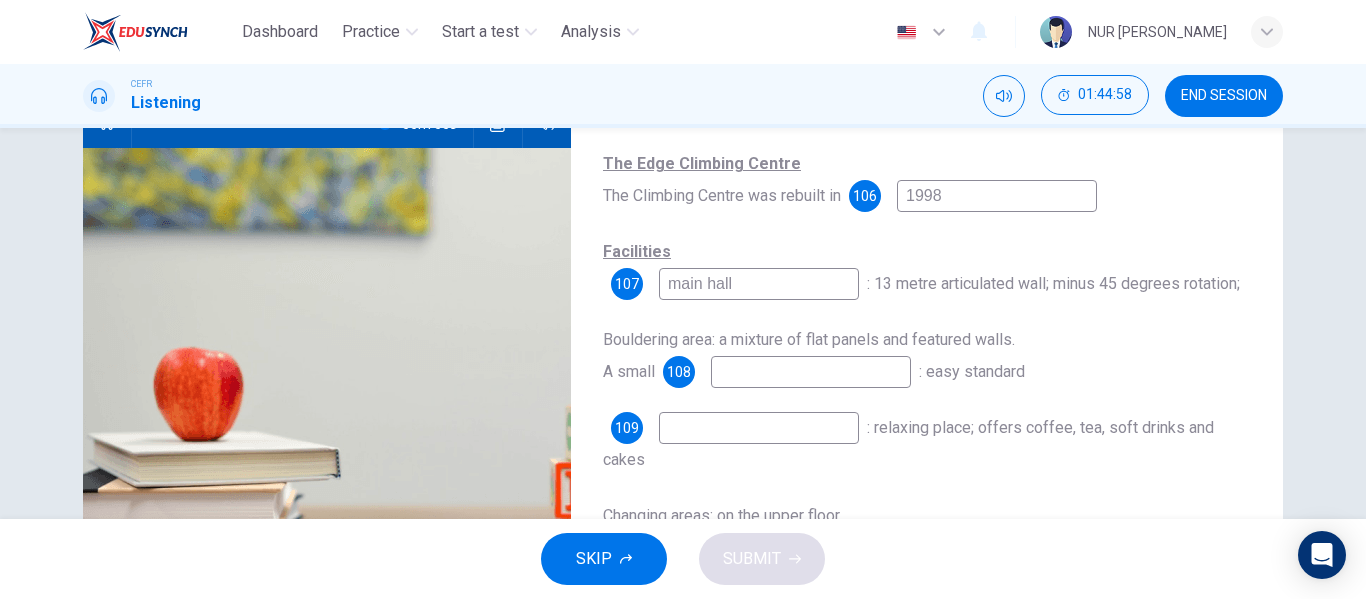 type on "0" 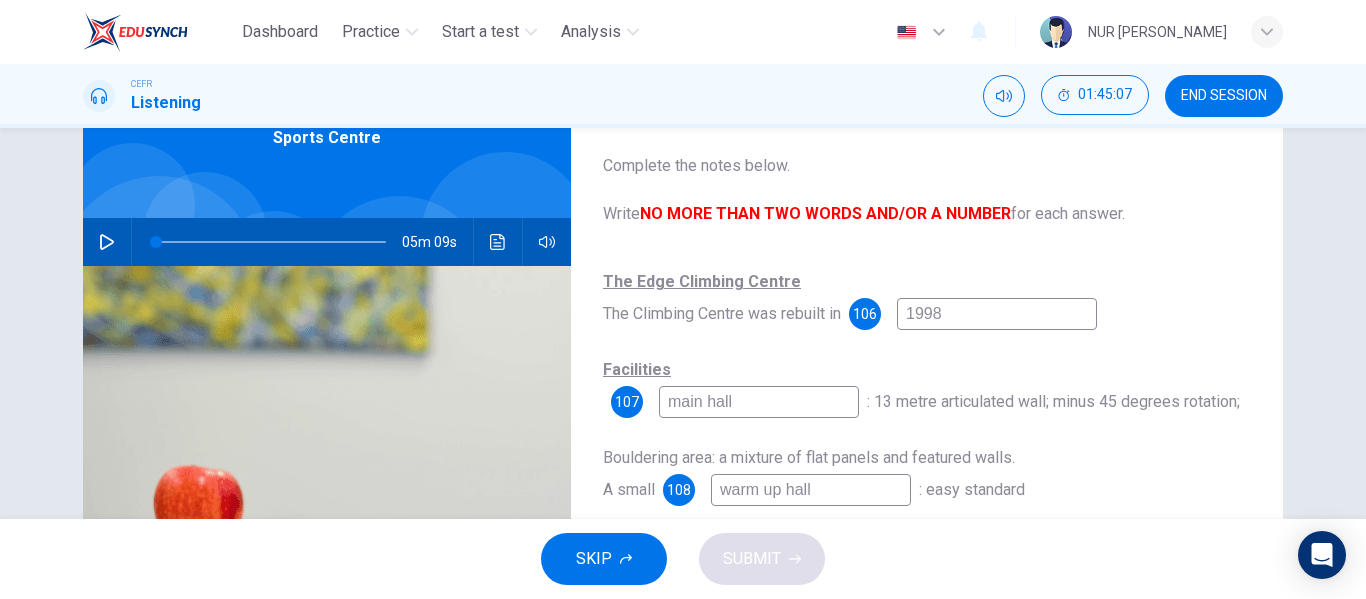 scroll, scrollTop: 109, scrollLeft: 0, axis: vertical 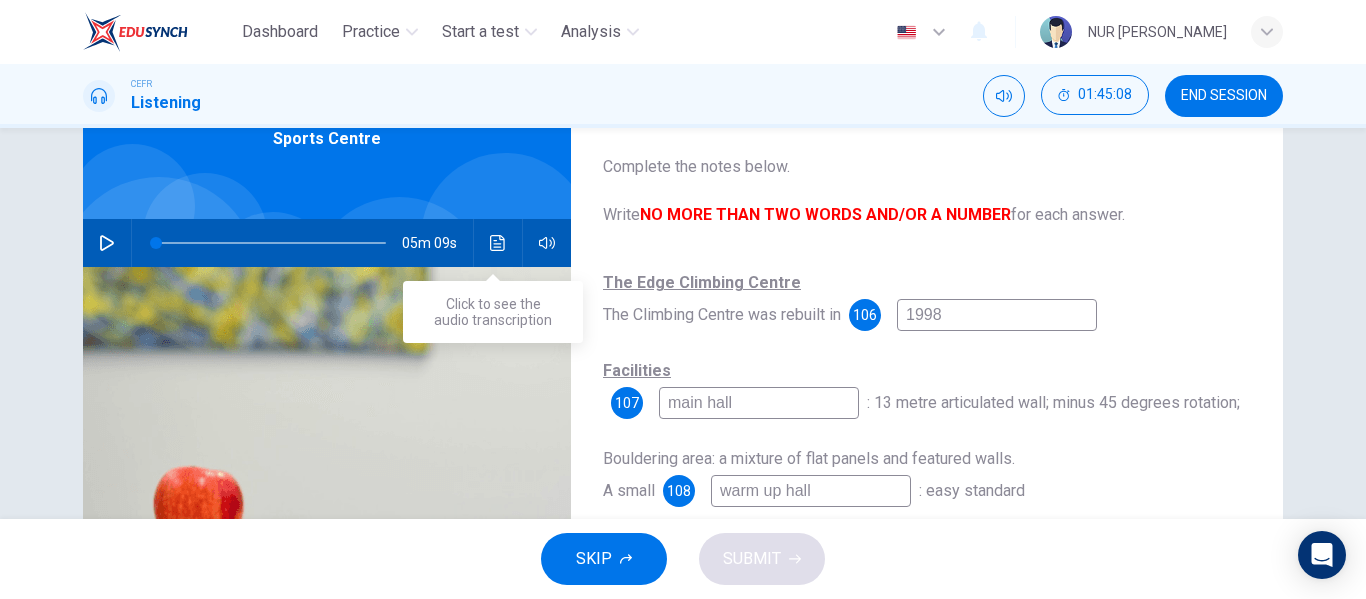 drag, startPoint x: 510, startPoint y: 243, endPoint x: 500, endPoint y: 248, distance: 11.18034 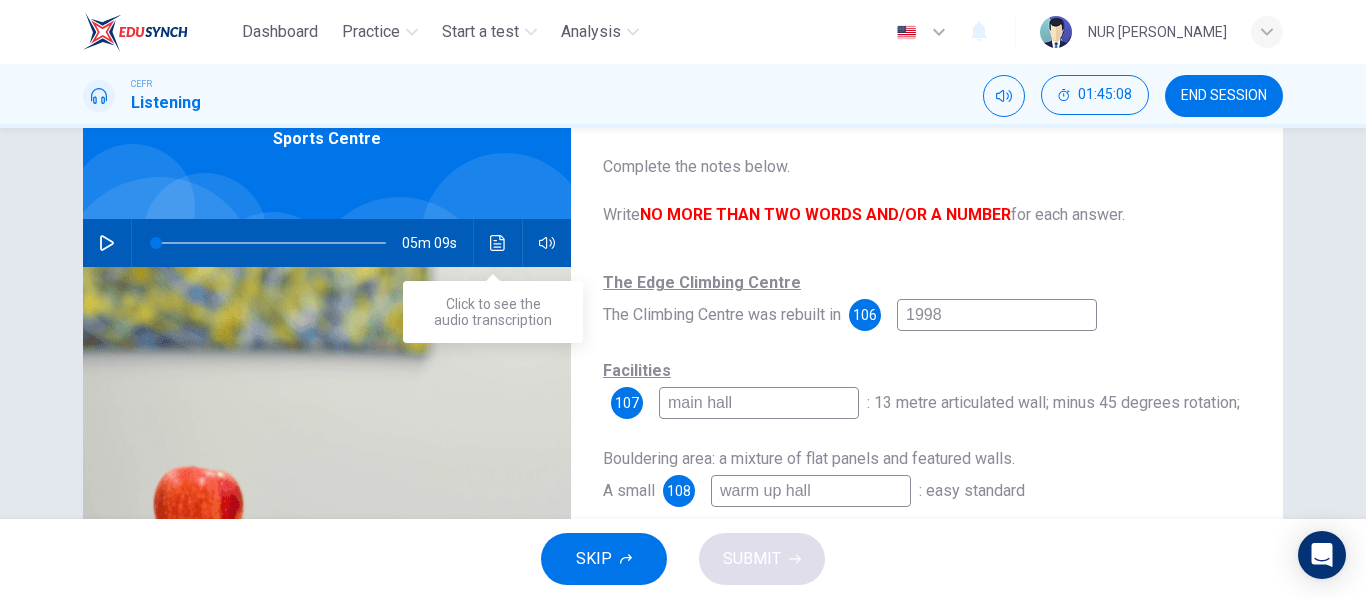 click on "05m 09s" at bounding box center (327, 243) 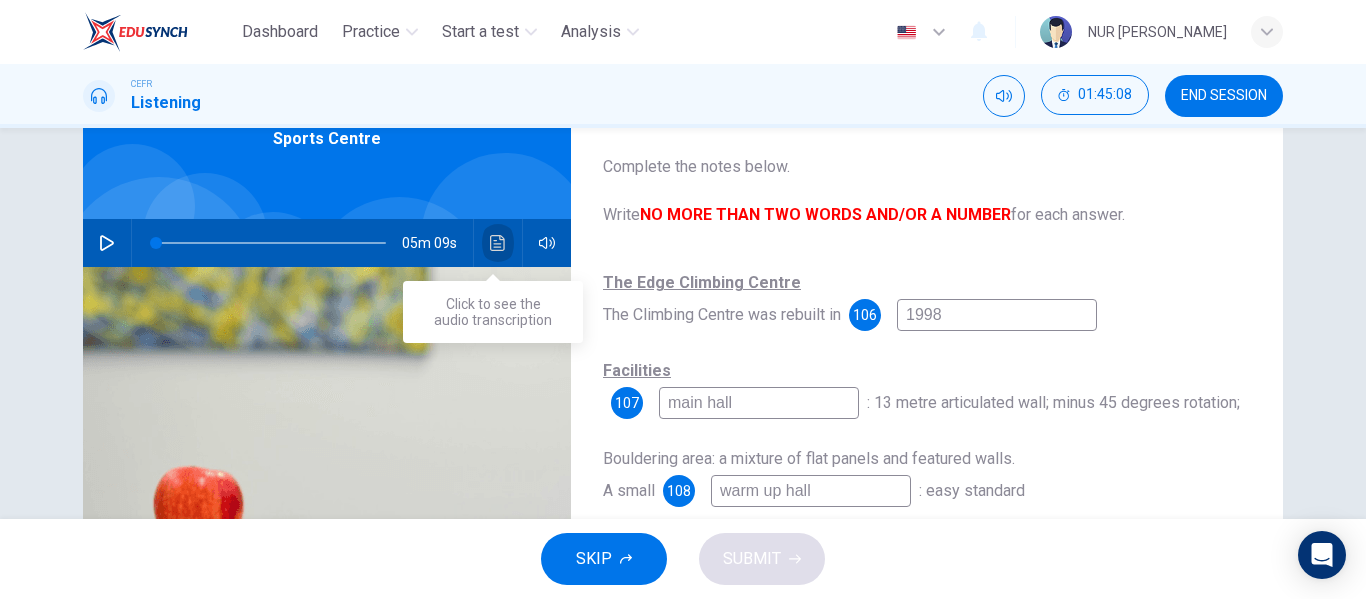 click 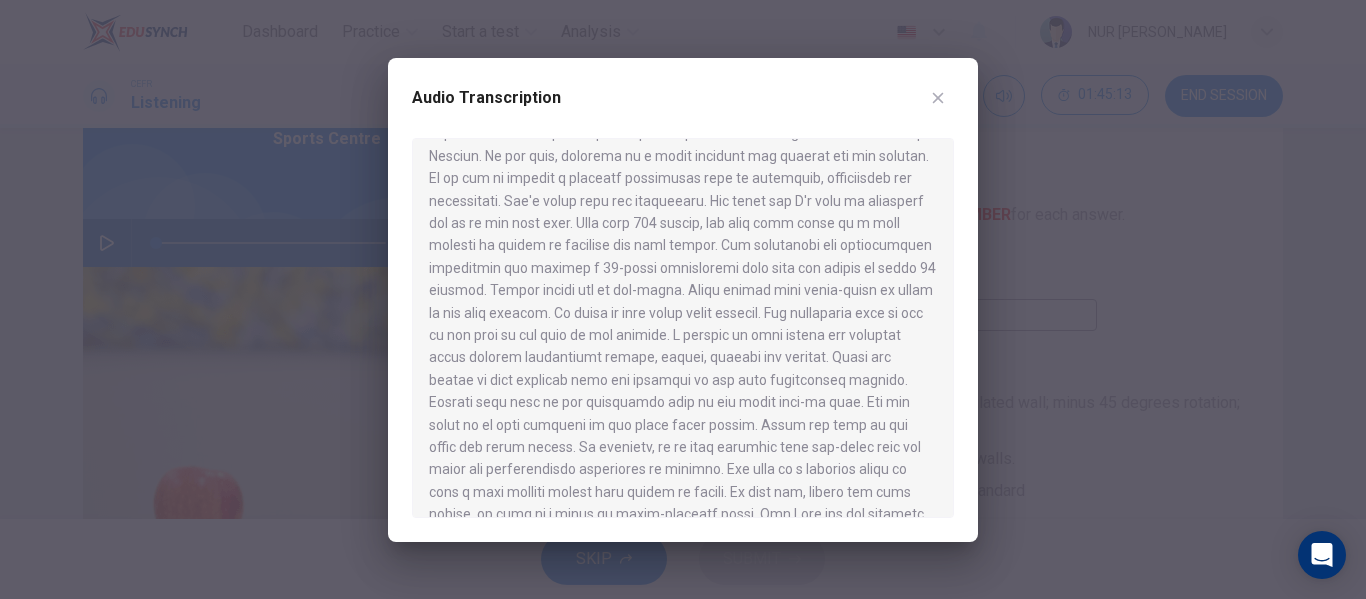 scroll, scrollTop: 145, scrollLeft: 0, axis: vertical 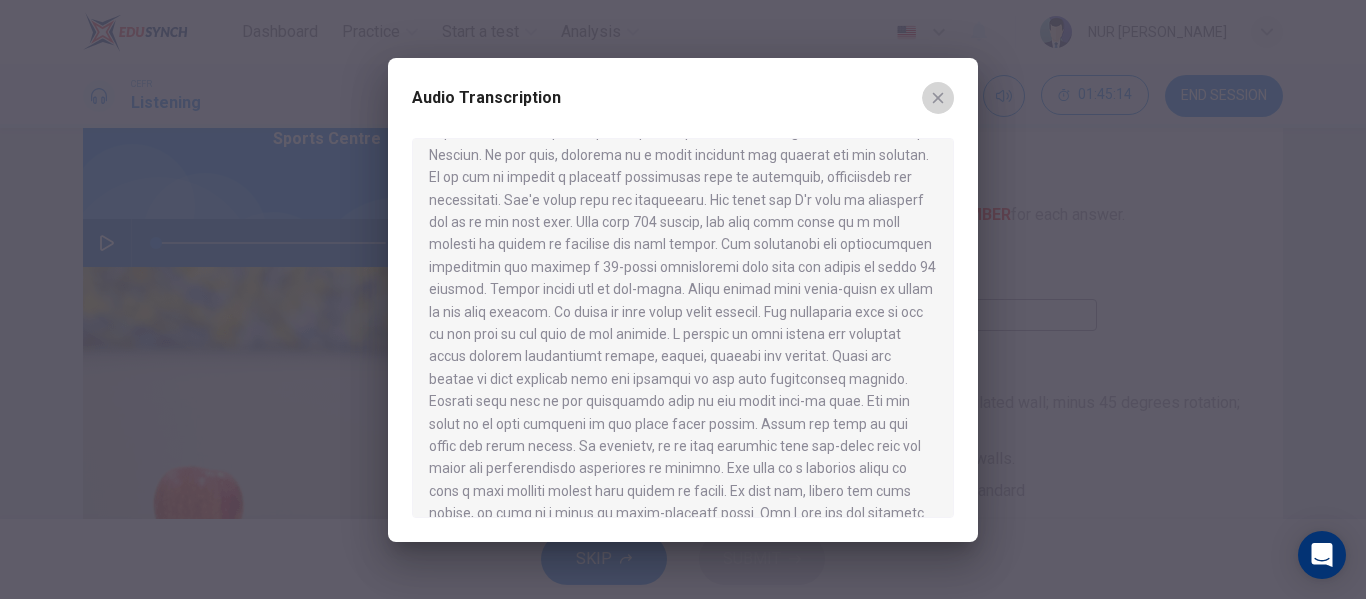 click 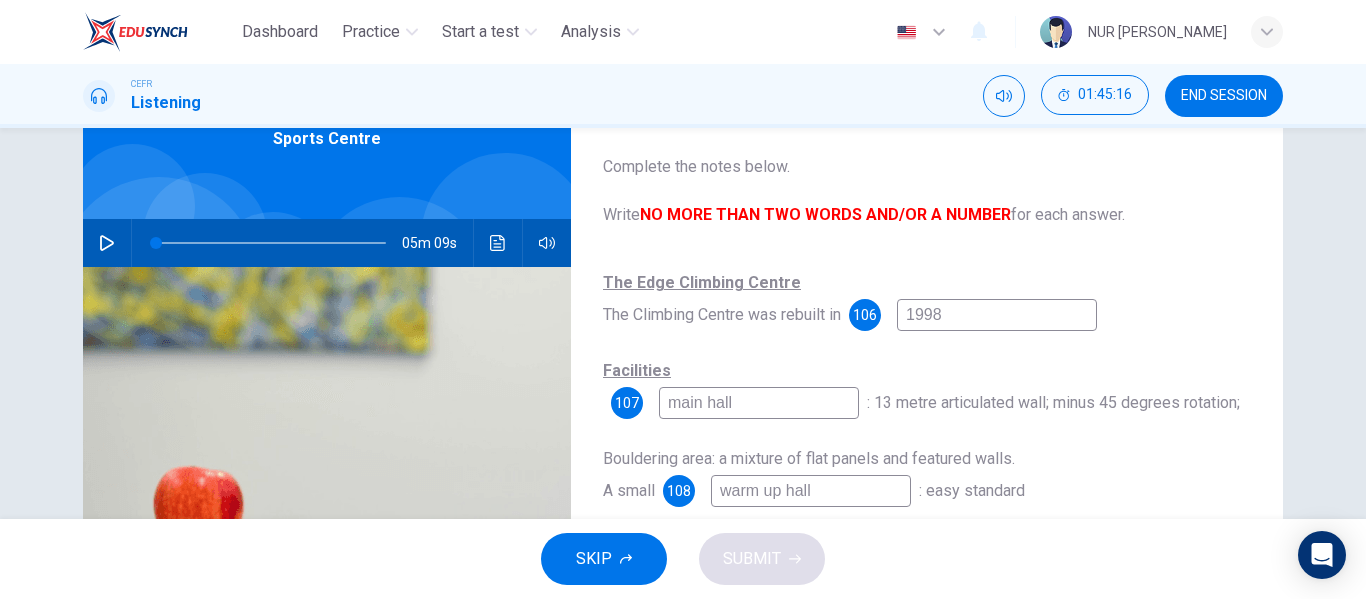click on "warm up hall" at bounding box center (811, 491) 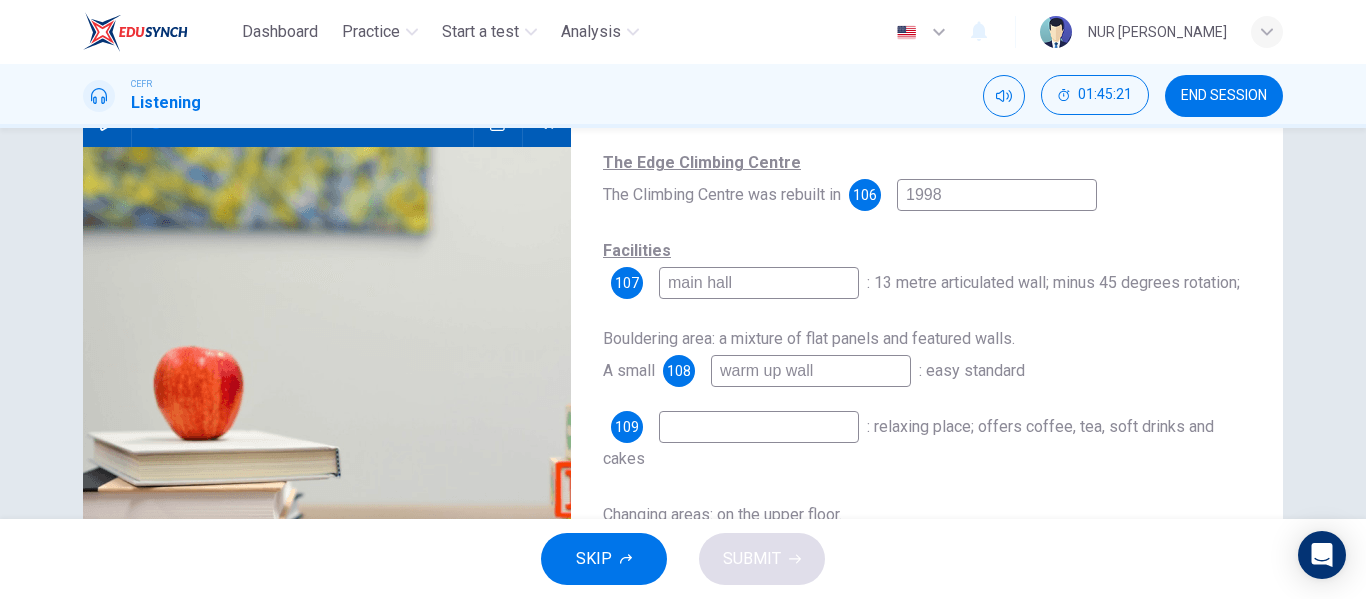 scroll, scrollTop: 232, scrollLeft: 0, axis: vertical 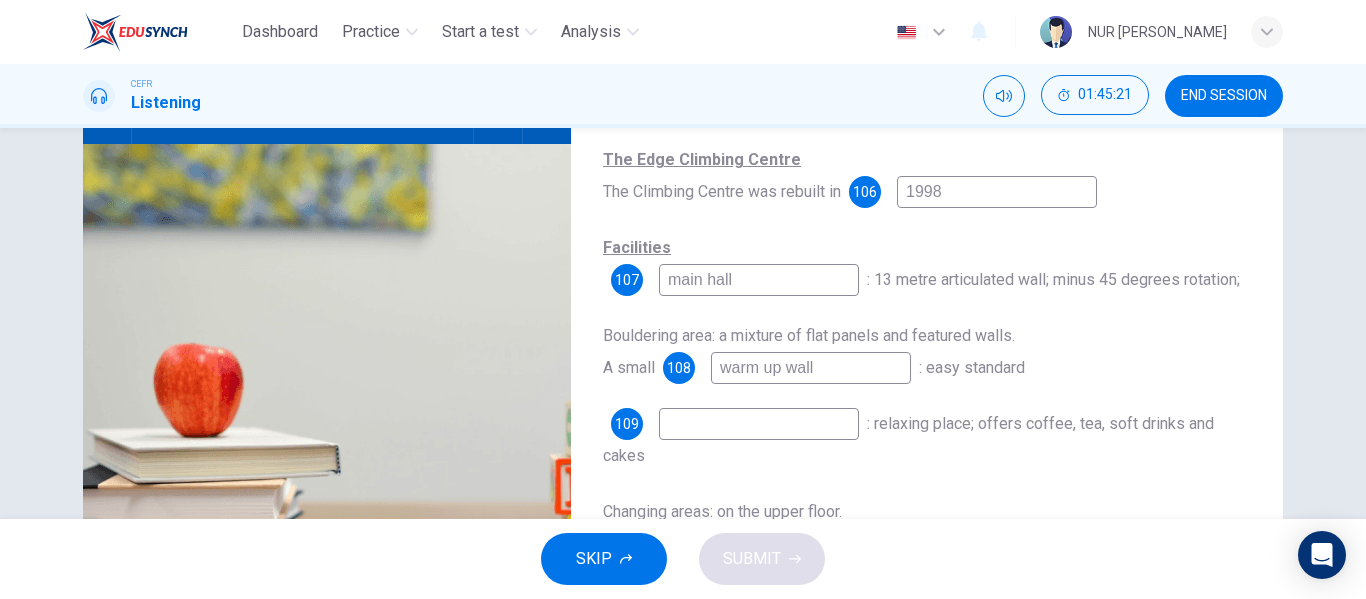 type on "warm up wall" 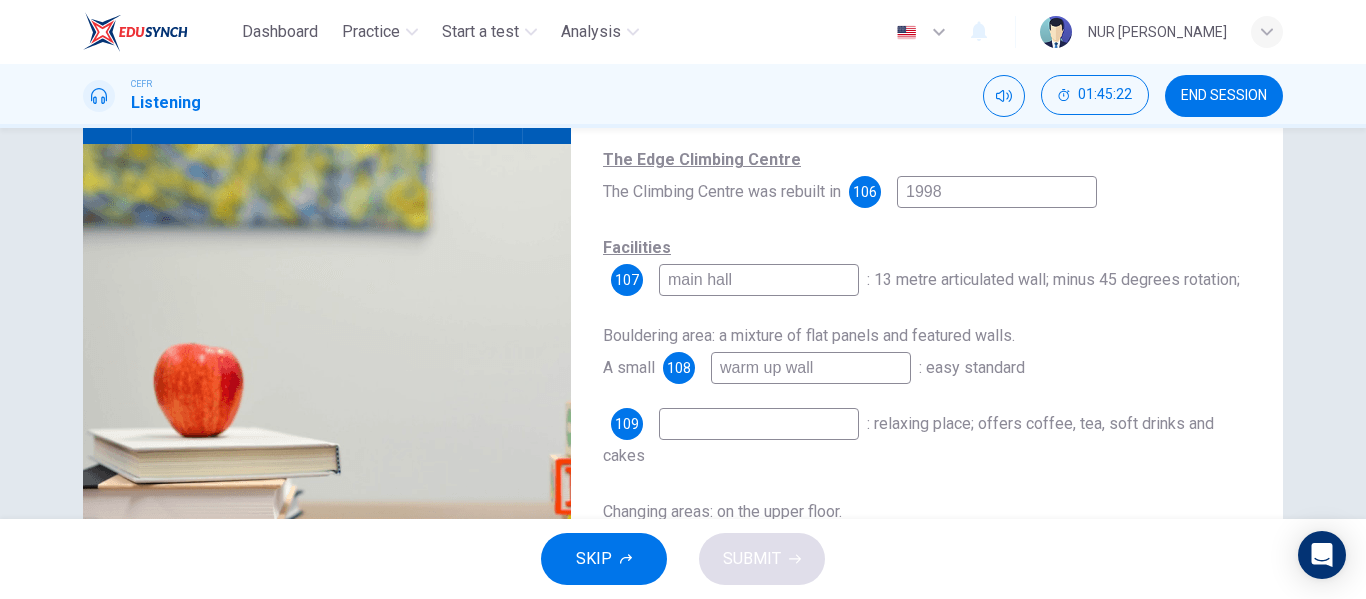 click at bounding box center [759, 424] 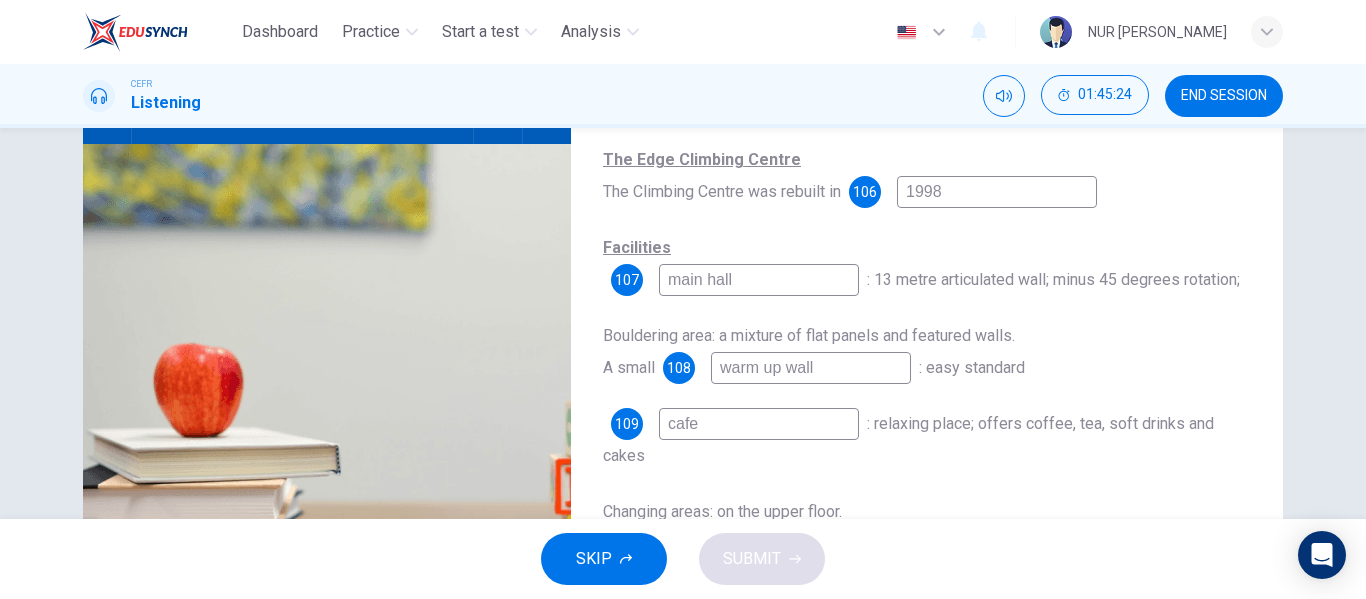 scroll, scrollTop: 384, scrollLeft: 0, axis: vertical 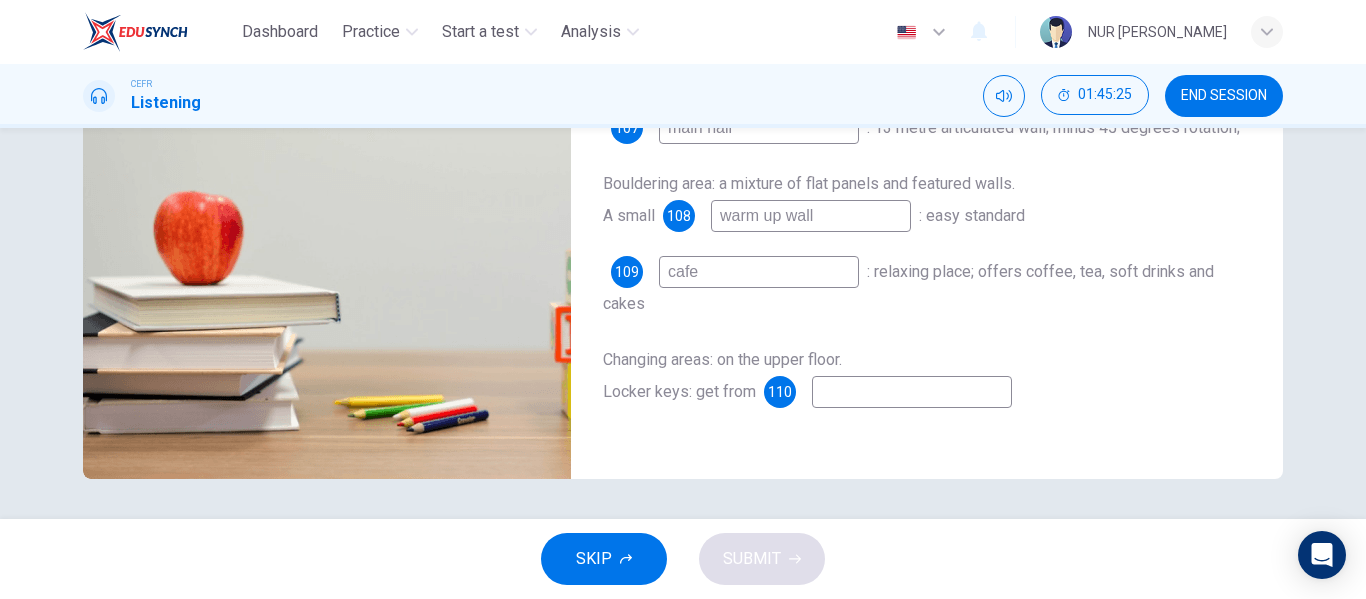 type on "cafe" 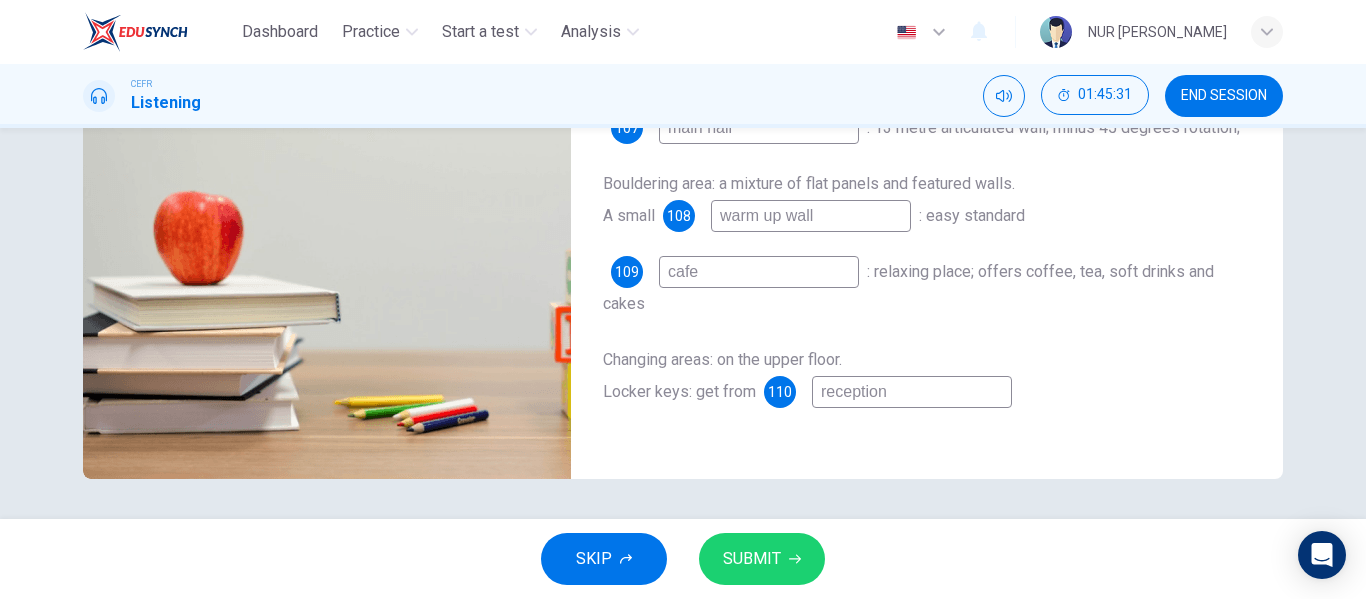 type on "reception" 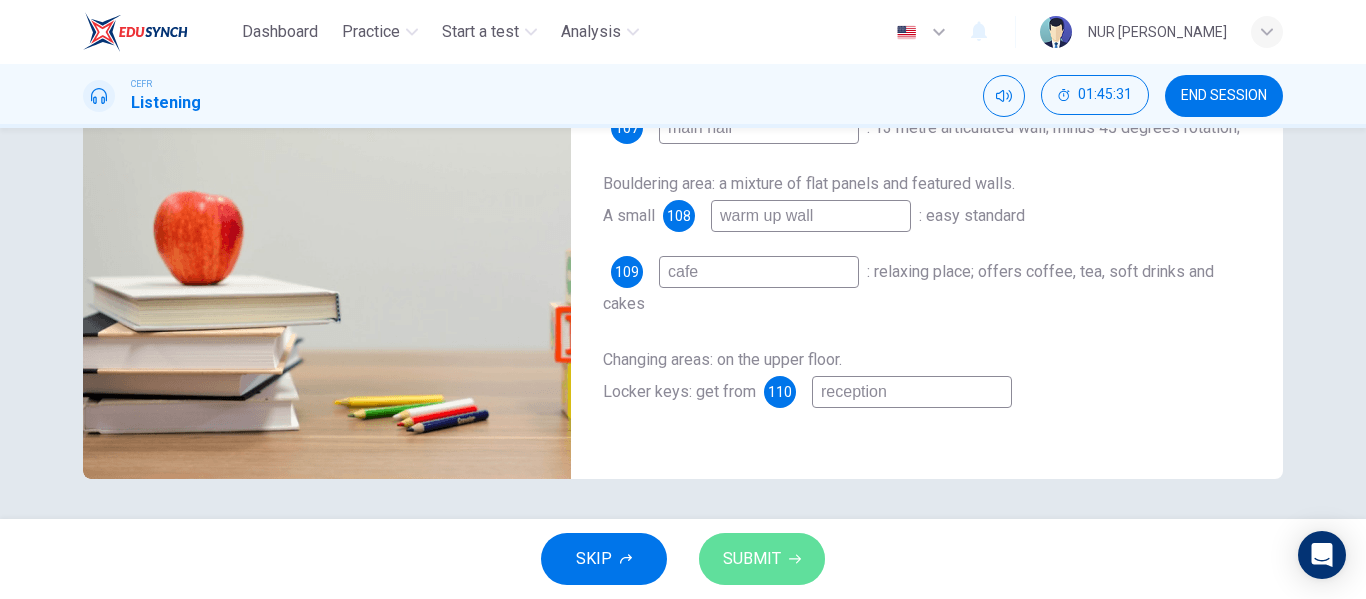 click on "SUBMIT" at bounding box center [752, 559] 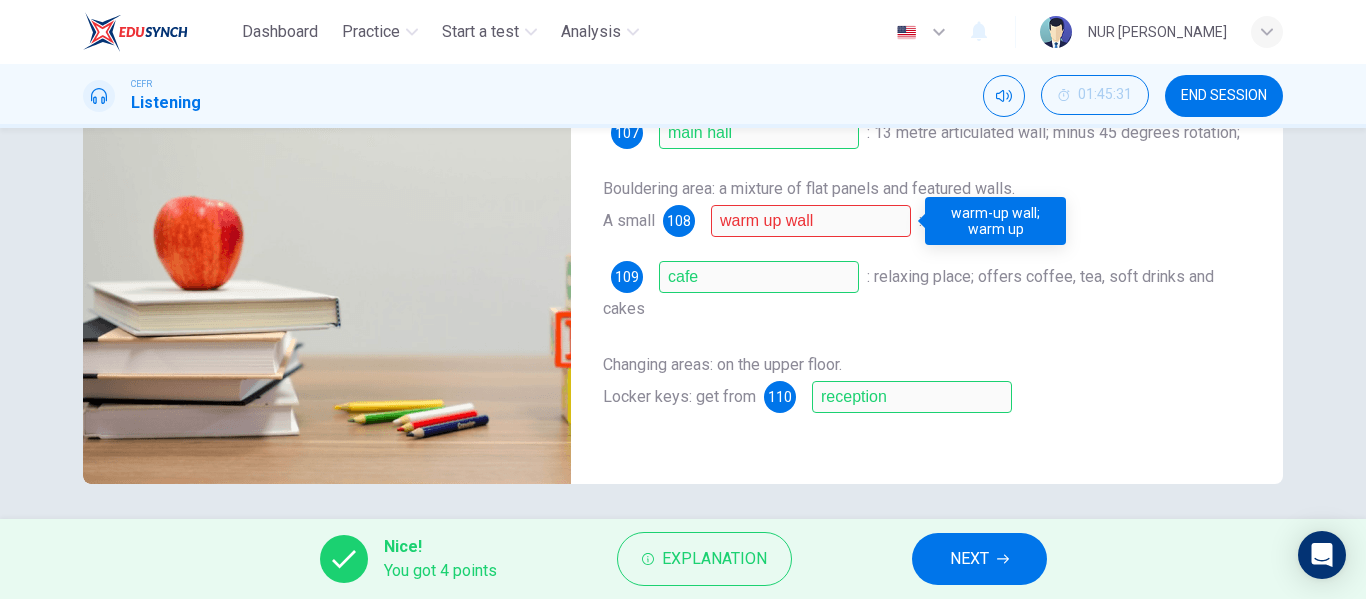 scroll, scrollTop: 382, scrollLeft: 0, axis: vertical 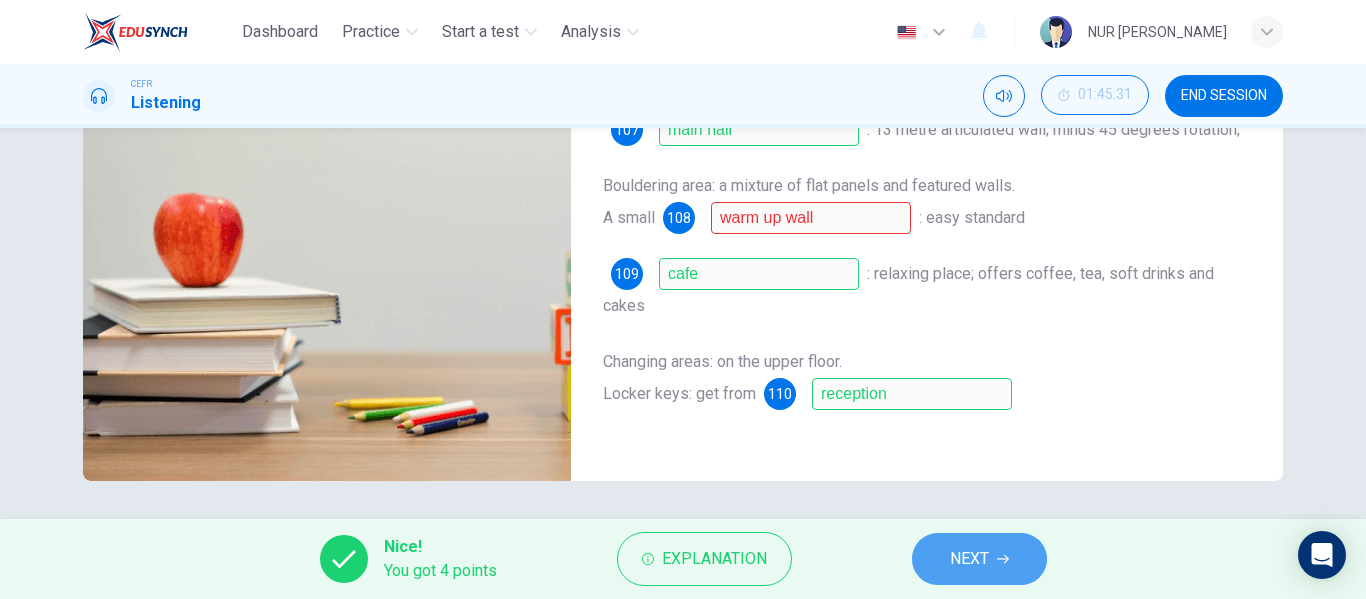 click on "NEXT" at bounding box center (969, 559) 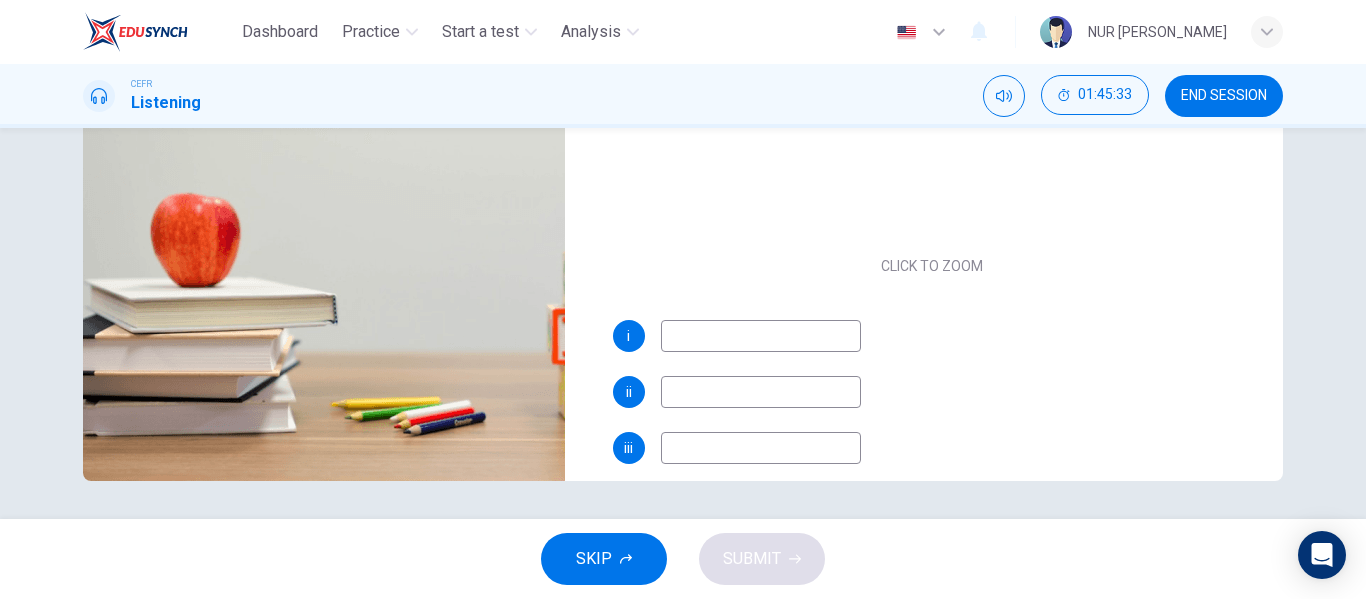scroll, scrollTop: 0, scrollLeft: 0, axis: both 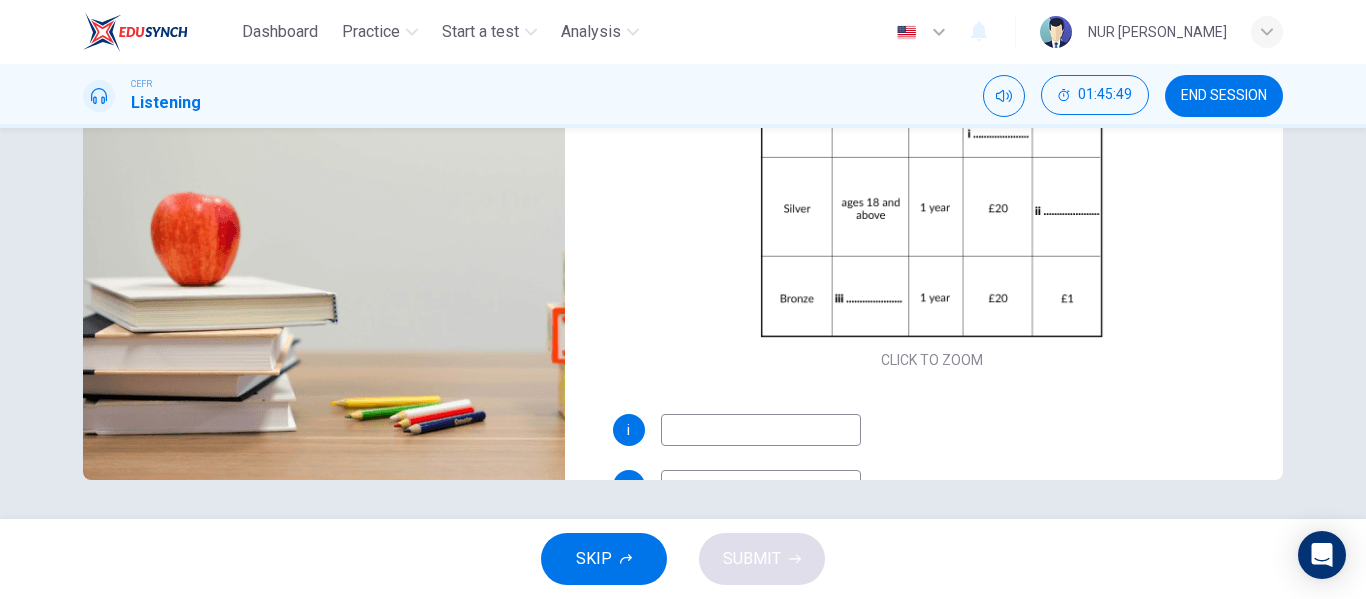 click at bounding box center (761, 430) 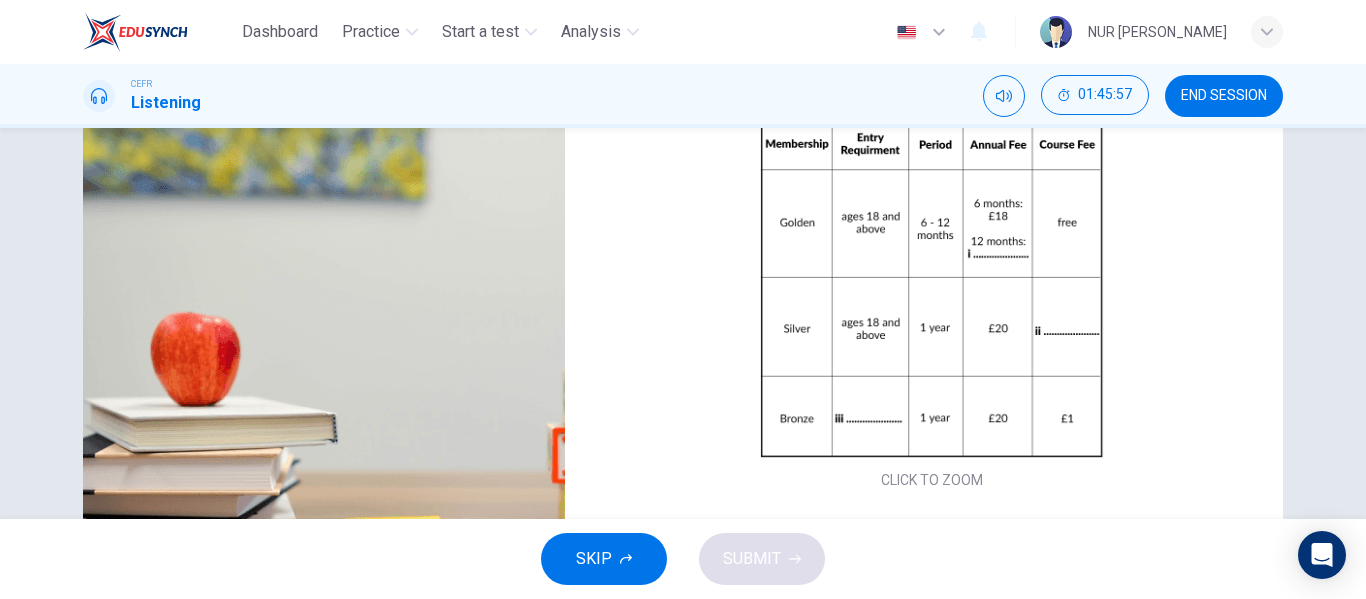 scroll, scrollTop: 262, scrollLeft: 0, axis: vertical 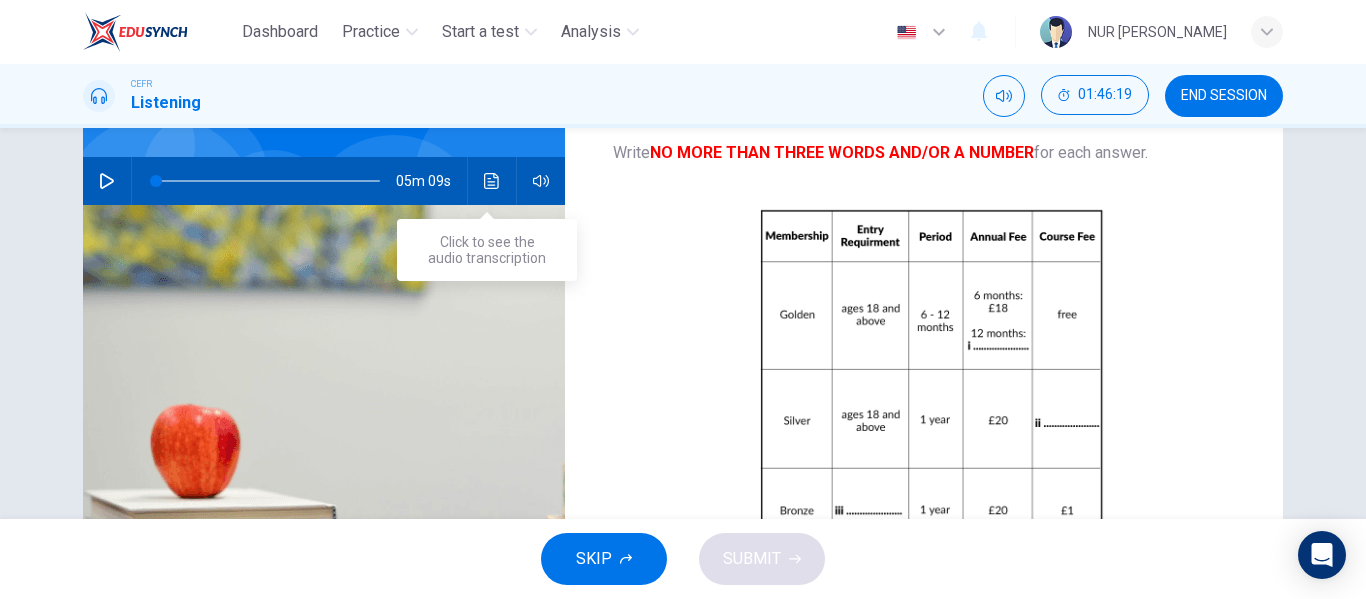 type on "30 pounds" 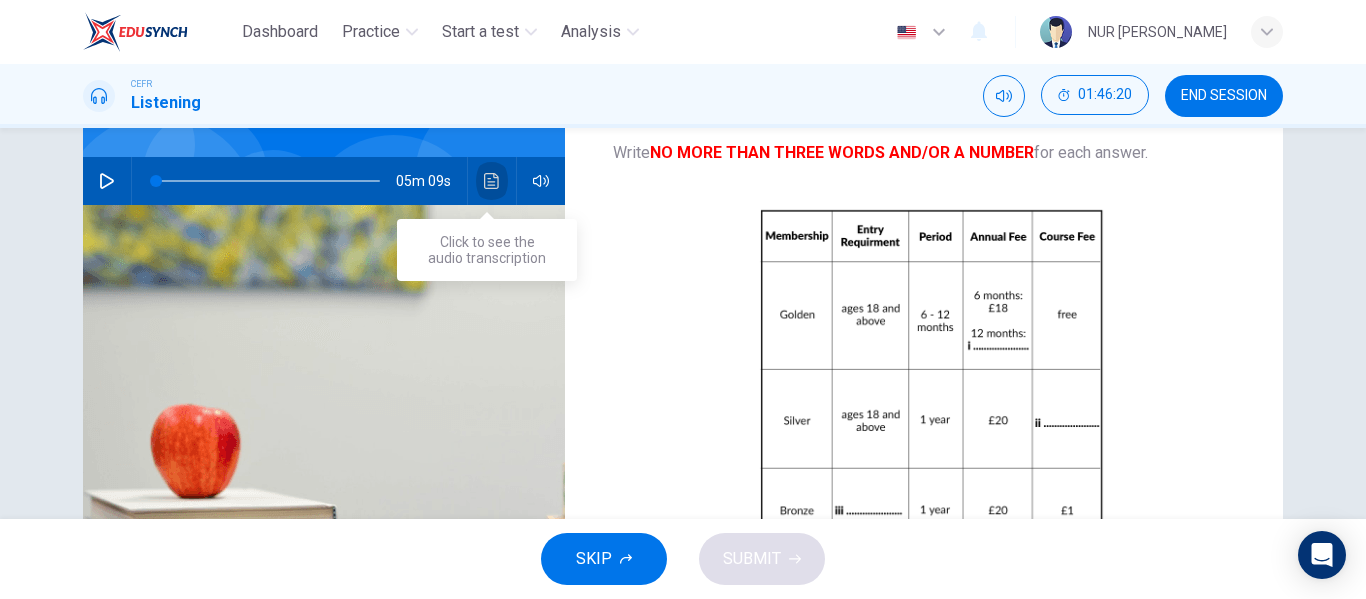click 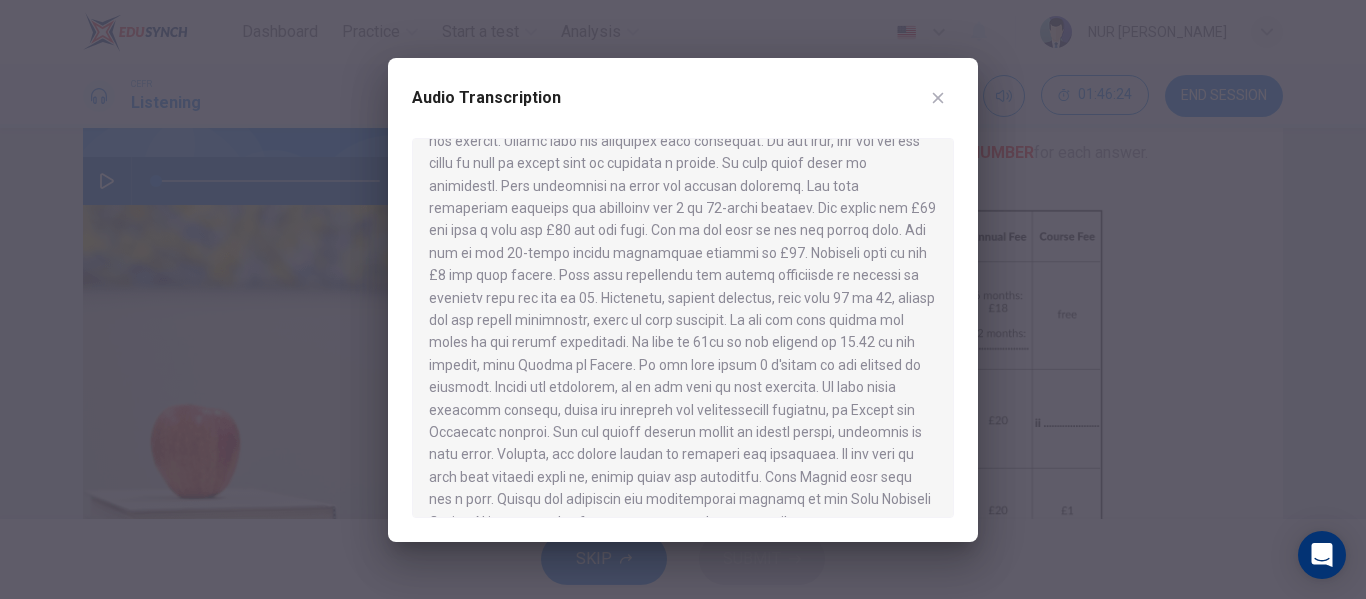 scroll, scrollTop: 563, scrollLeft: 0, axis: vertical 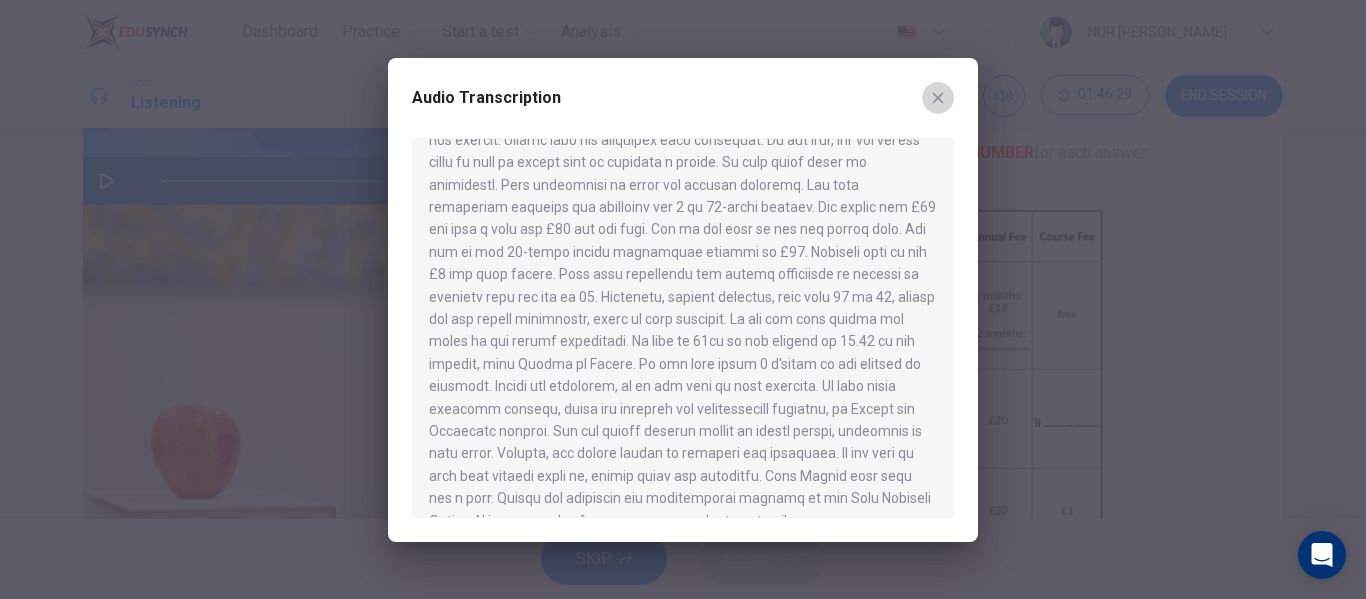click at bounding box center [938, 98] 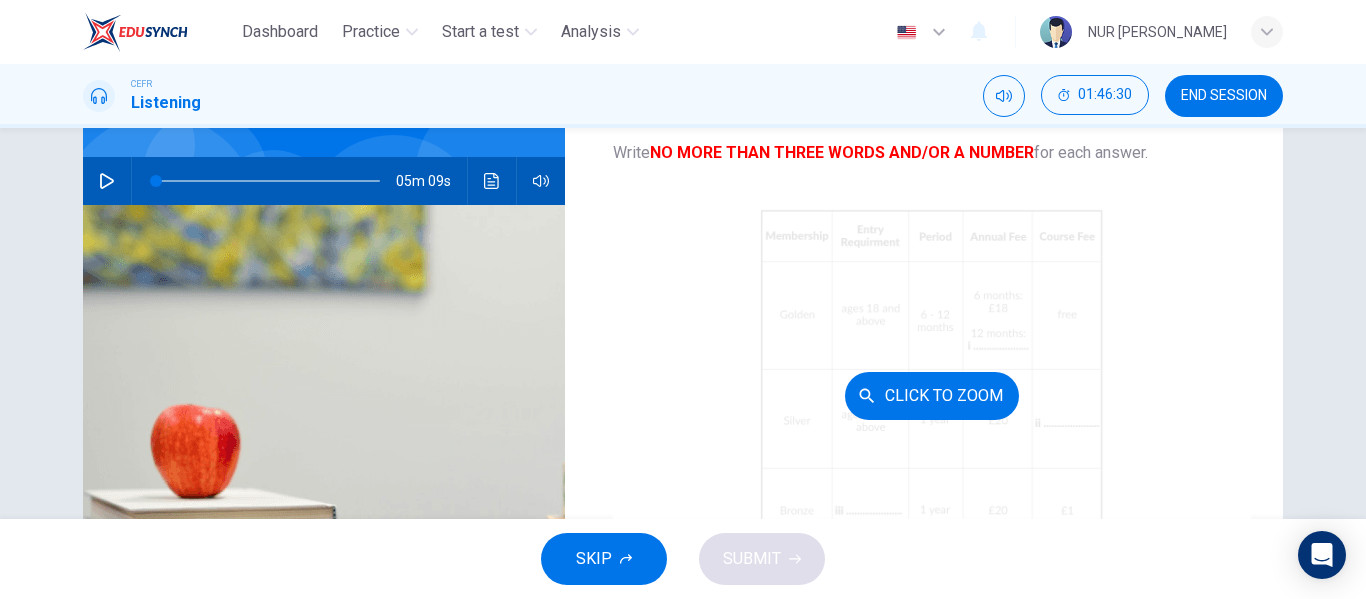scroll, scrollTop: 118, scrollLeft: 0, axis: vertical 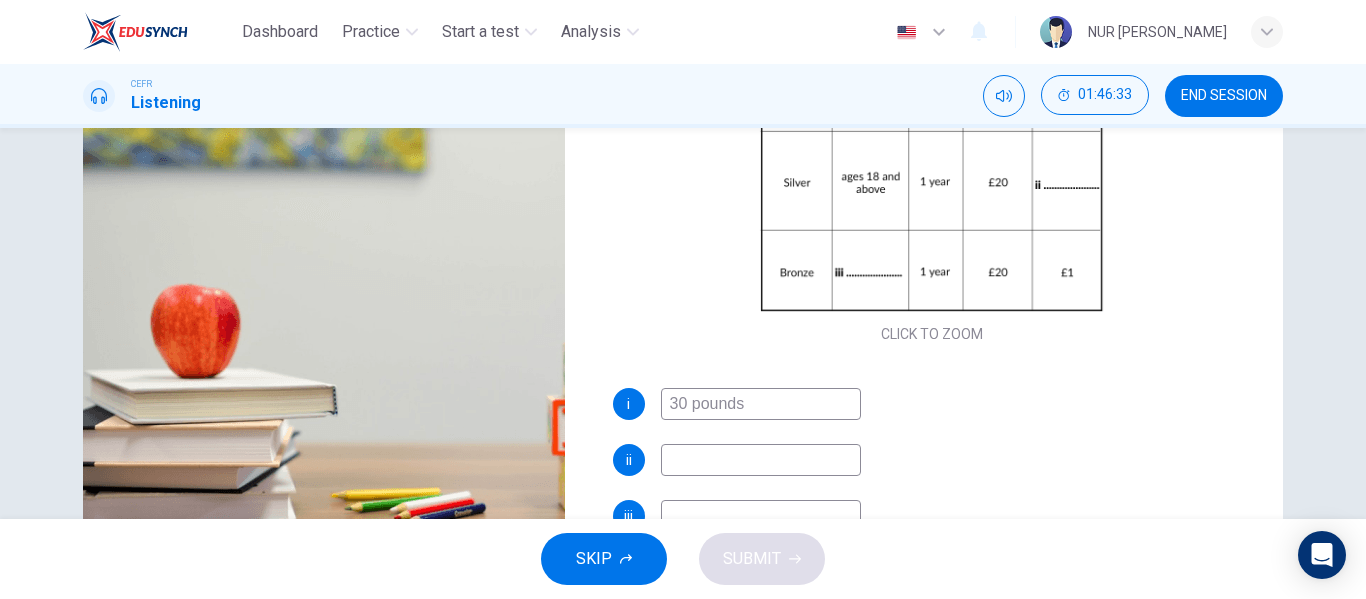 click at bounding box center [761, 460] 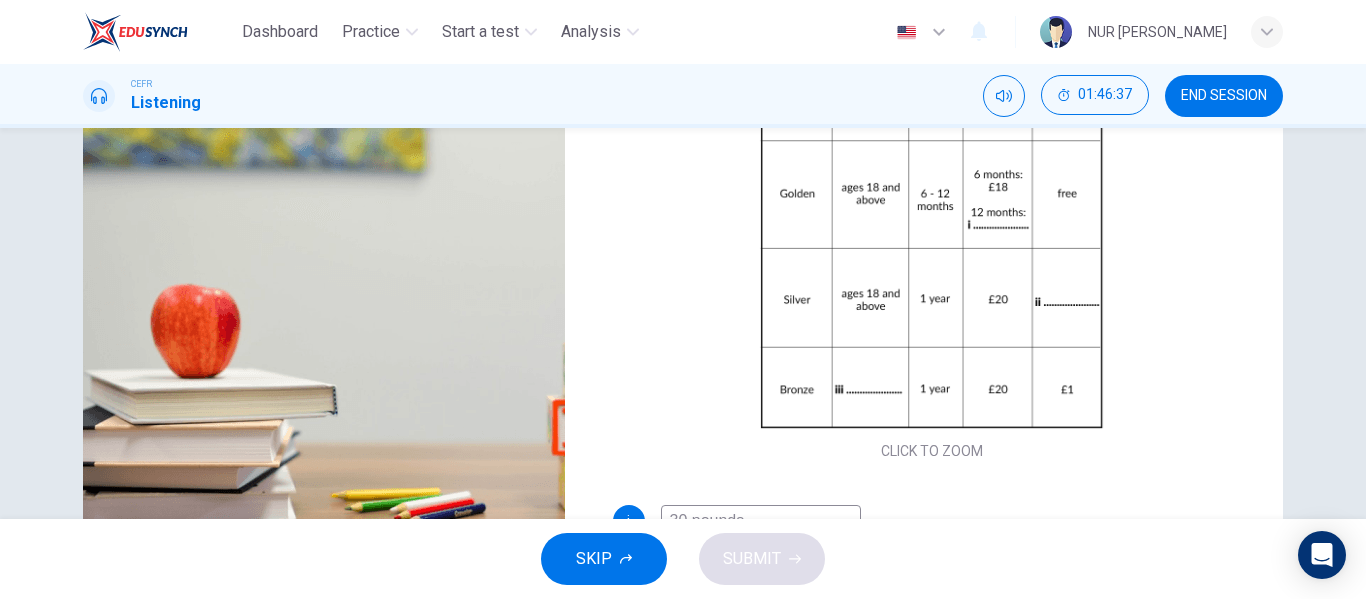 scroll, scrollTop: 0, scrollLeft: 0, axis: both 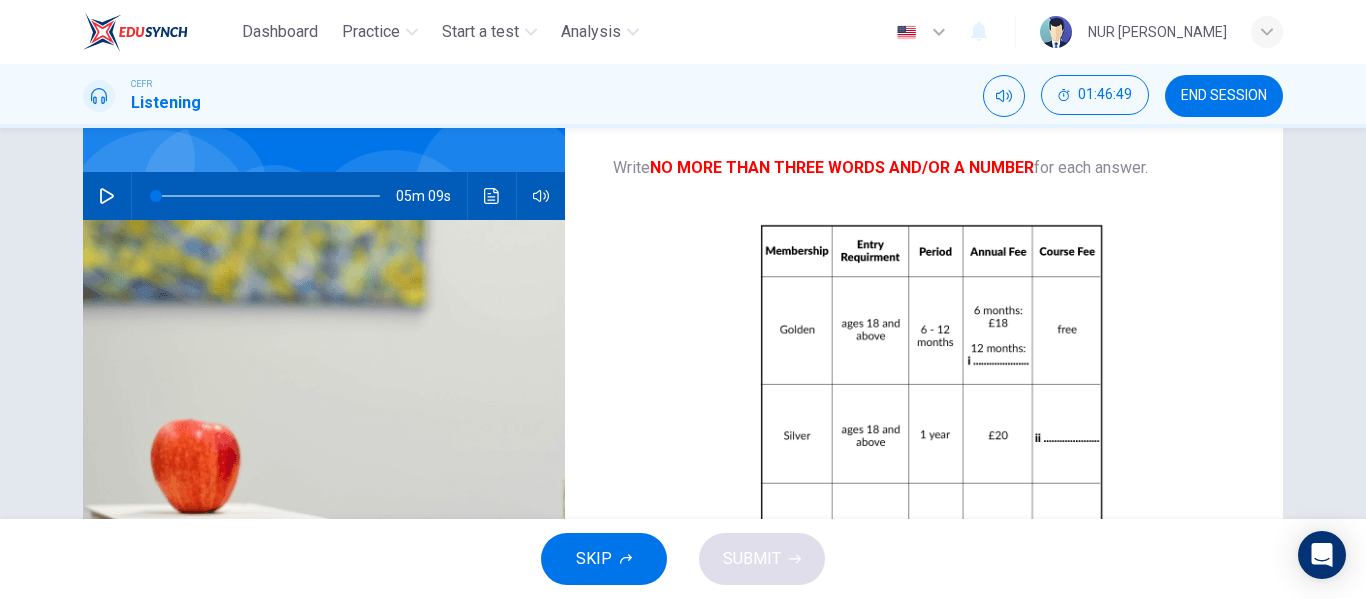 type on "one pound" 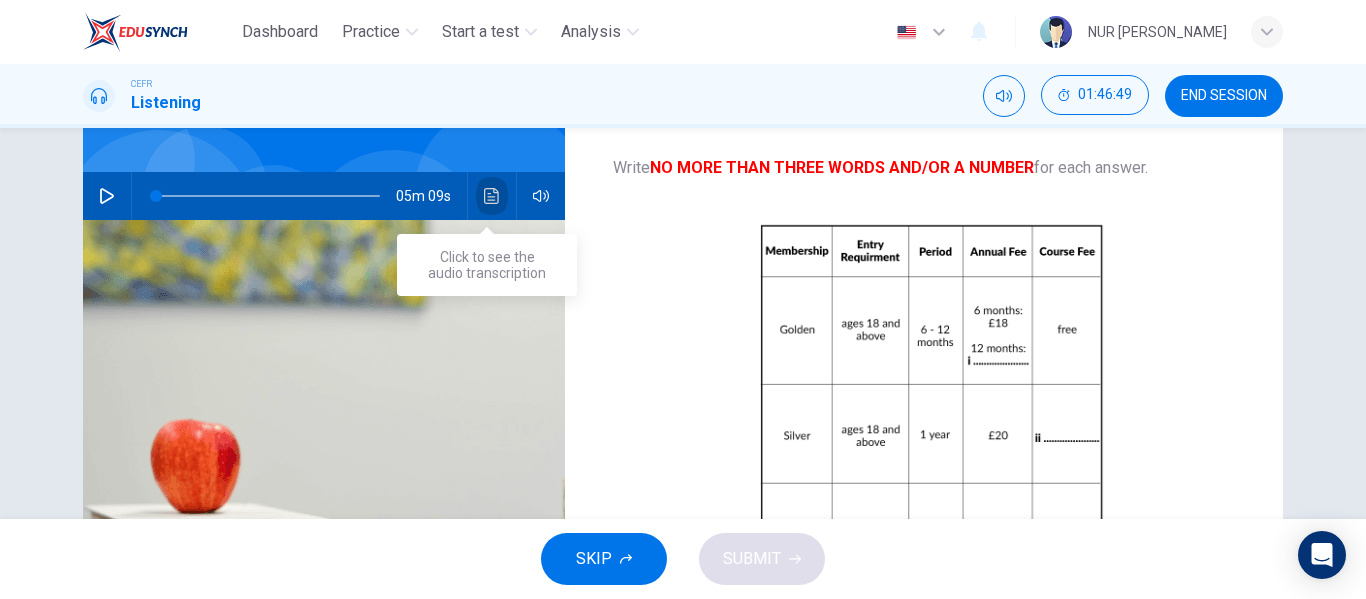 click at bounding box center (492, 196) 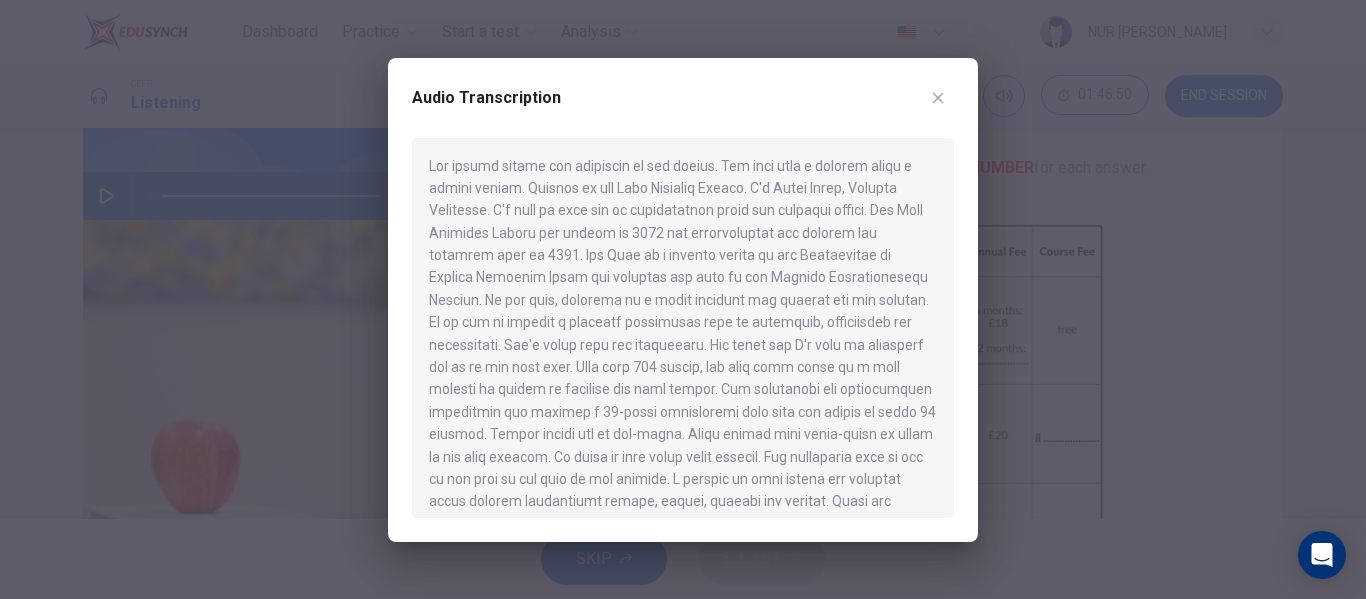 scroll, scrollTop: 594, scrollLeft: 0, axis: vertical 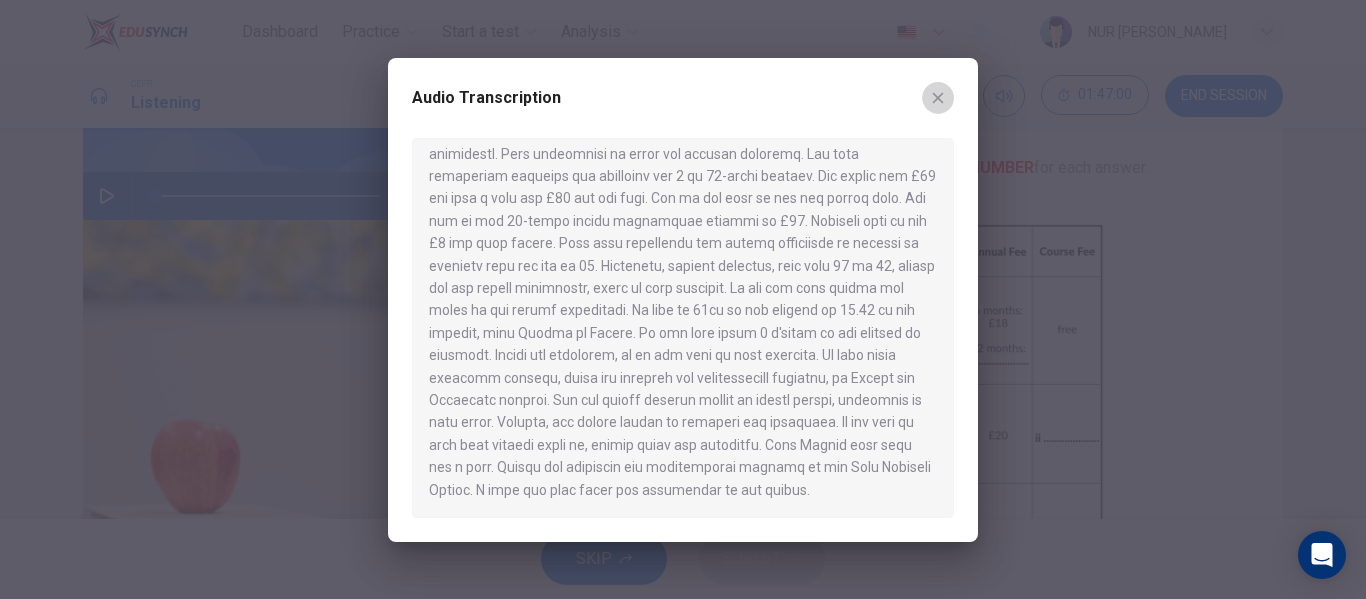 click at bounding box center [938, 98] 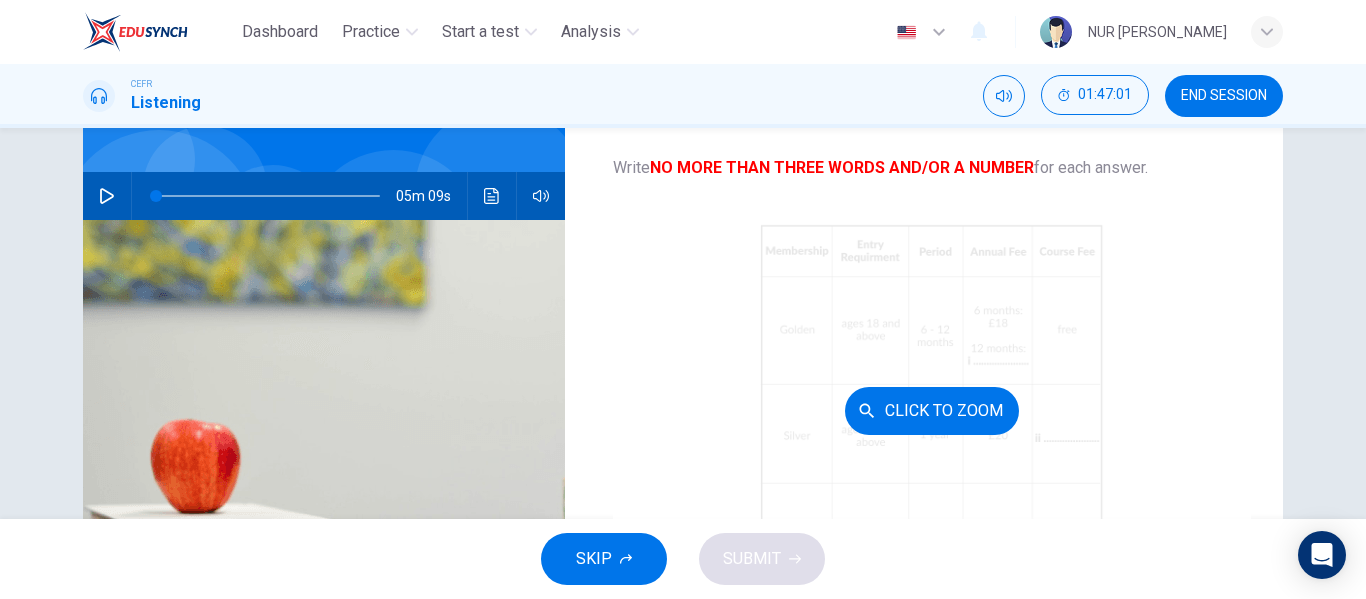 scroll, scrollTop: 118, scrollLeft: 0, axis: vertical 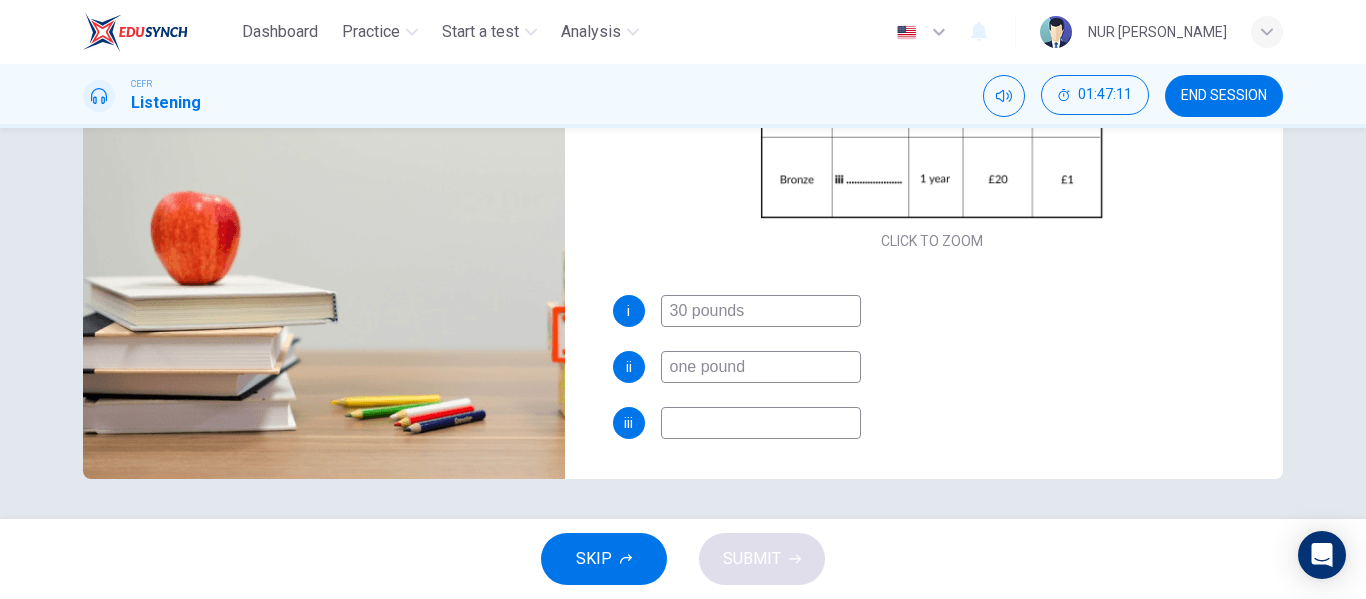 click at bounding box center [761, 423] 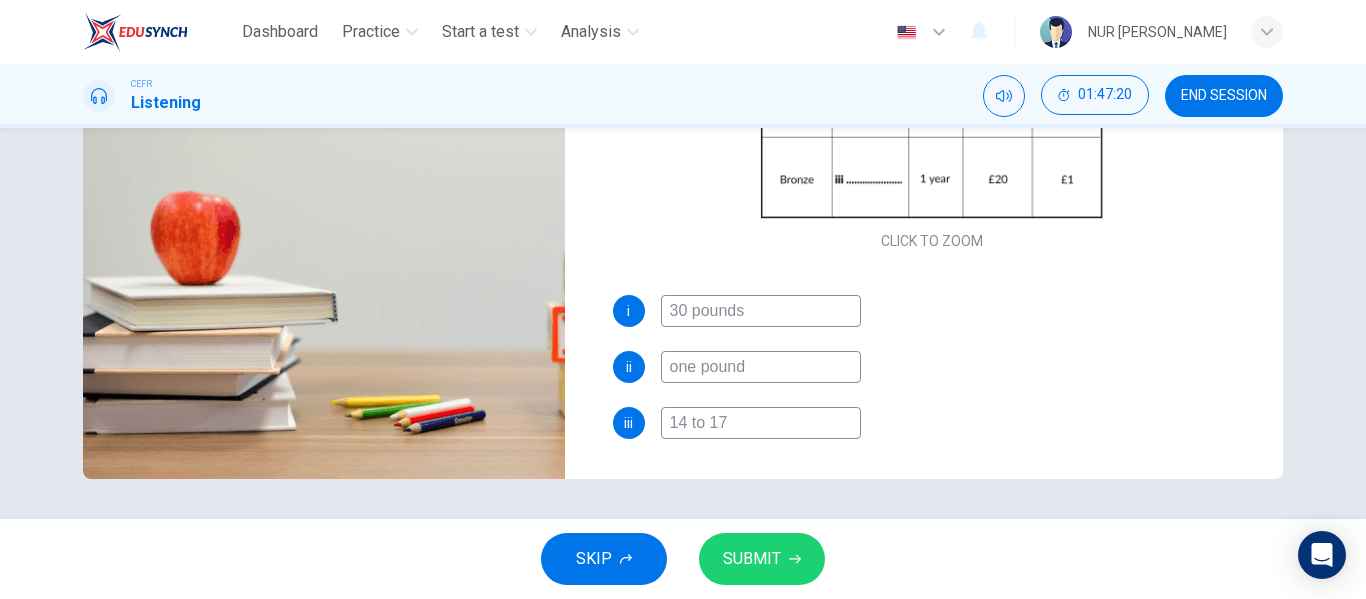 type on "14 to 17" 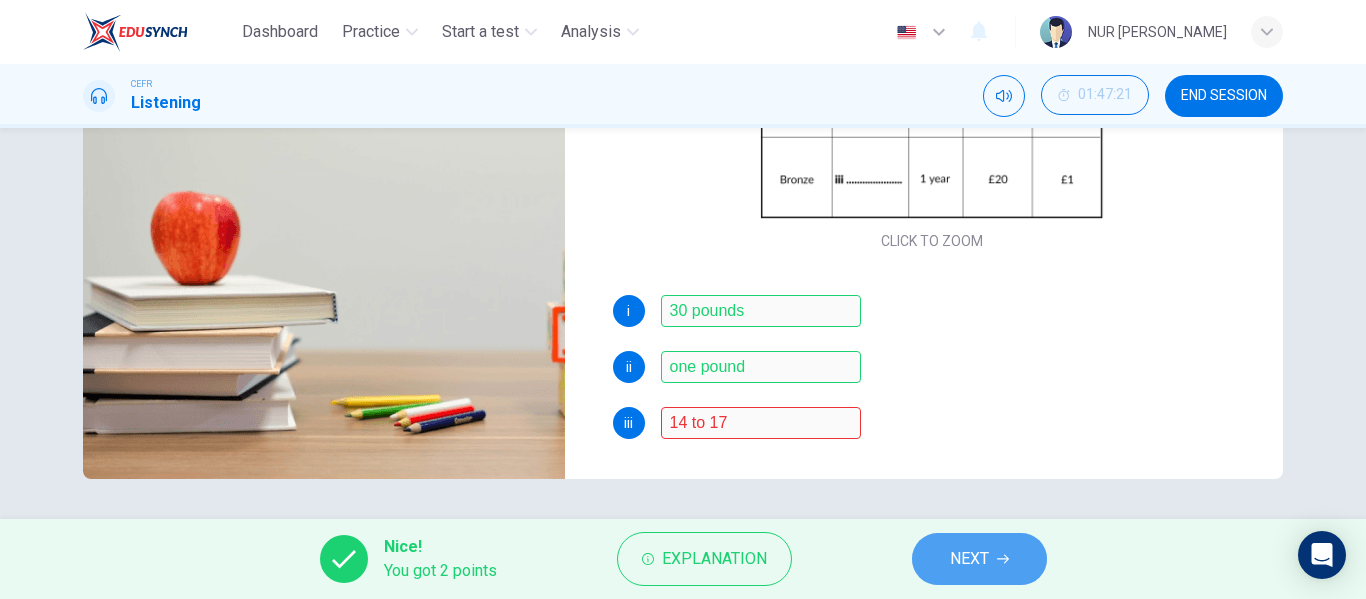 click on "NEXT" at bounding box center (969, 559) 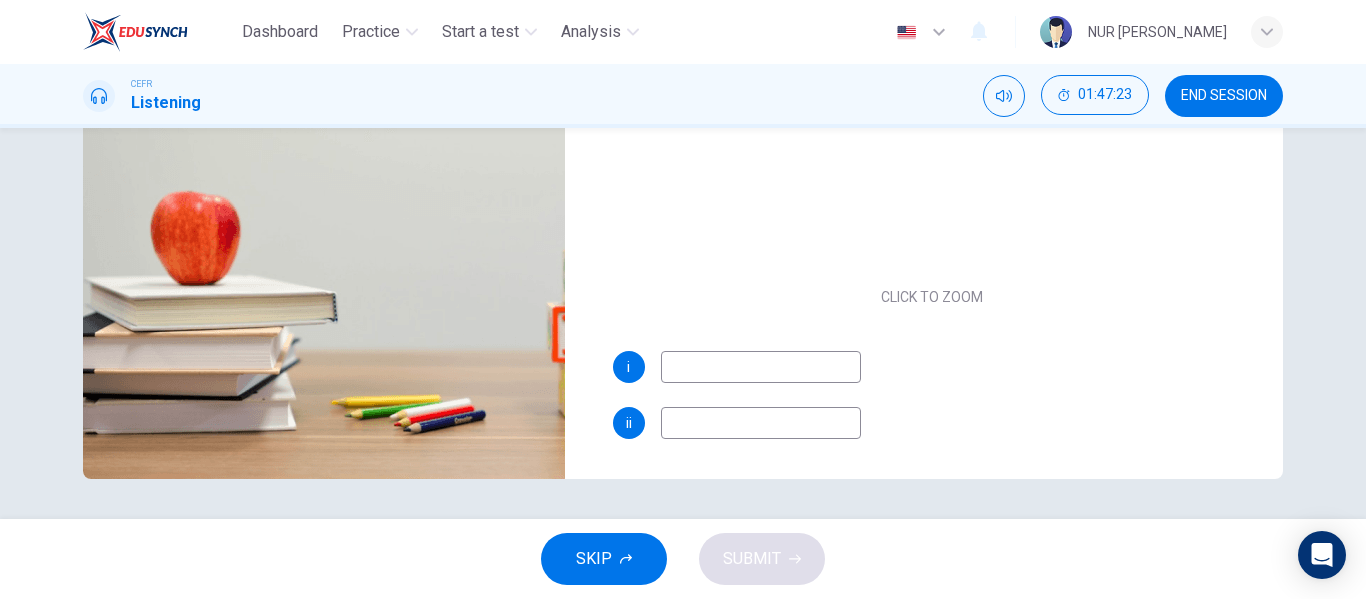 scroll, scrollTop: 0, scrollLeft: 0, axis: both 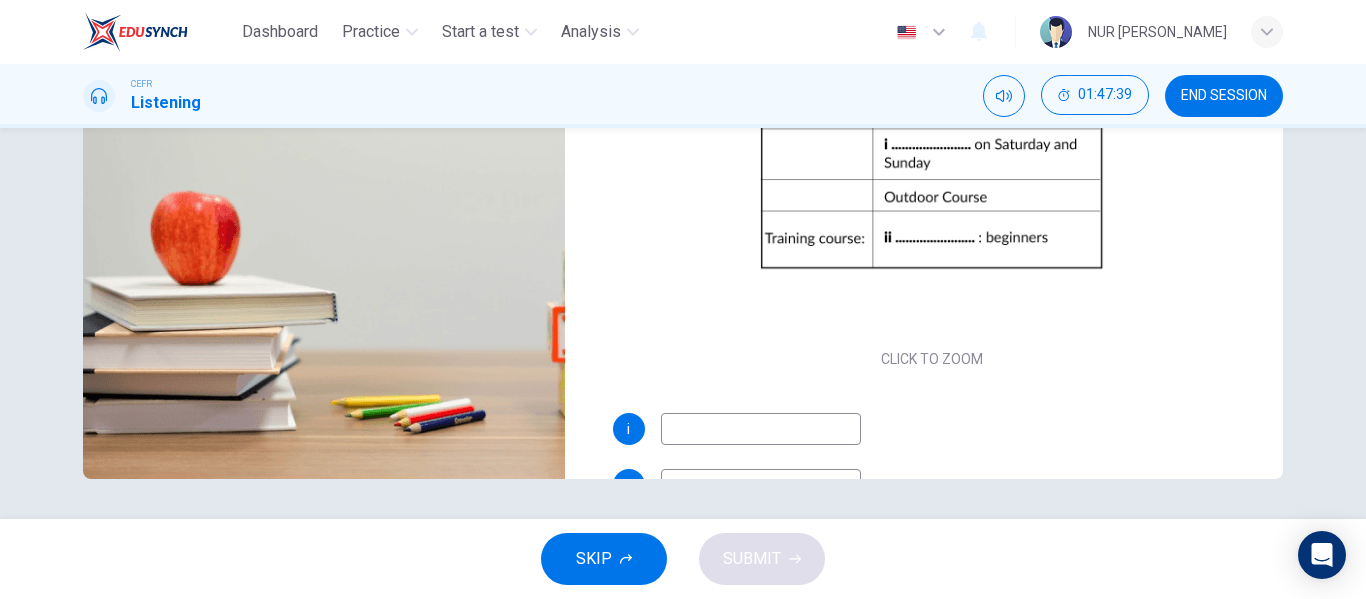 click at bounding box center (761, 429) 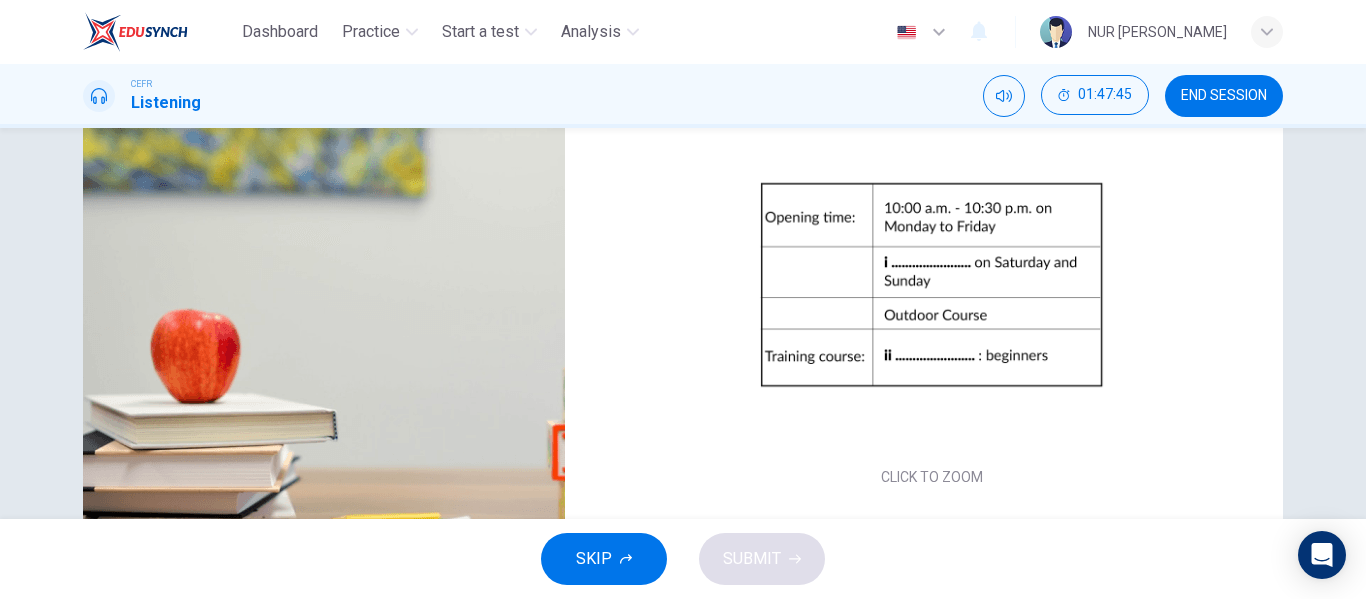 scroll, scrollTop: 384, scrollLeft: 0, axis: vertical 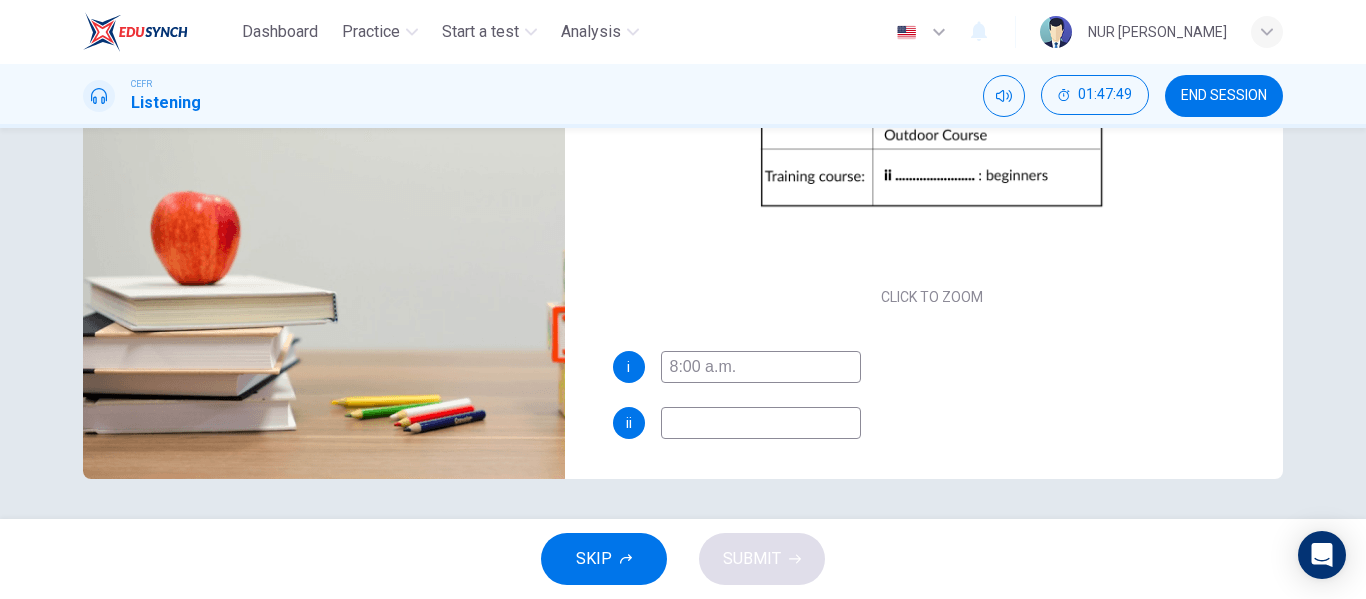 type on "8:00 a.m." 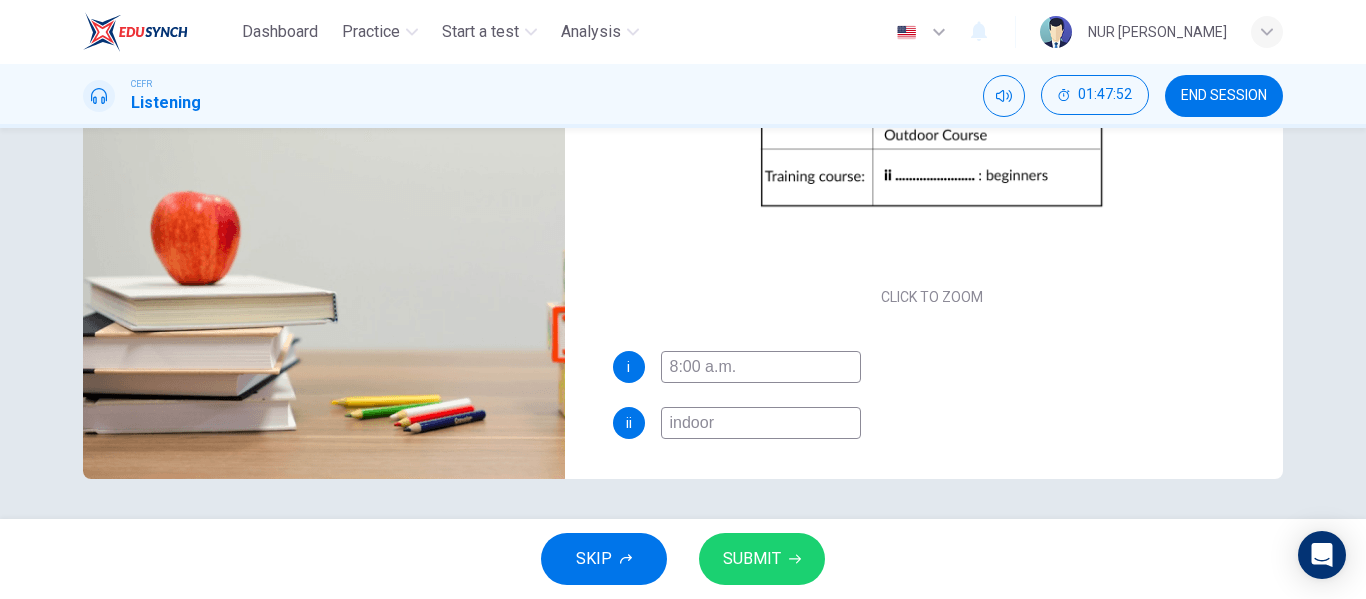 scroll, scrollTop: 0, scrollLeft: 0, axis: both 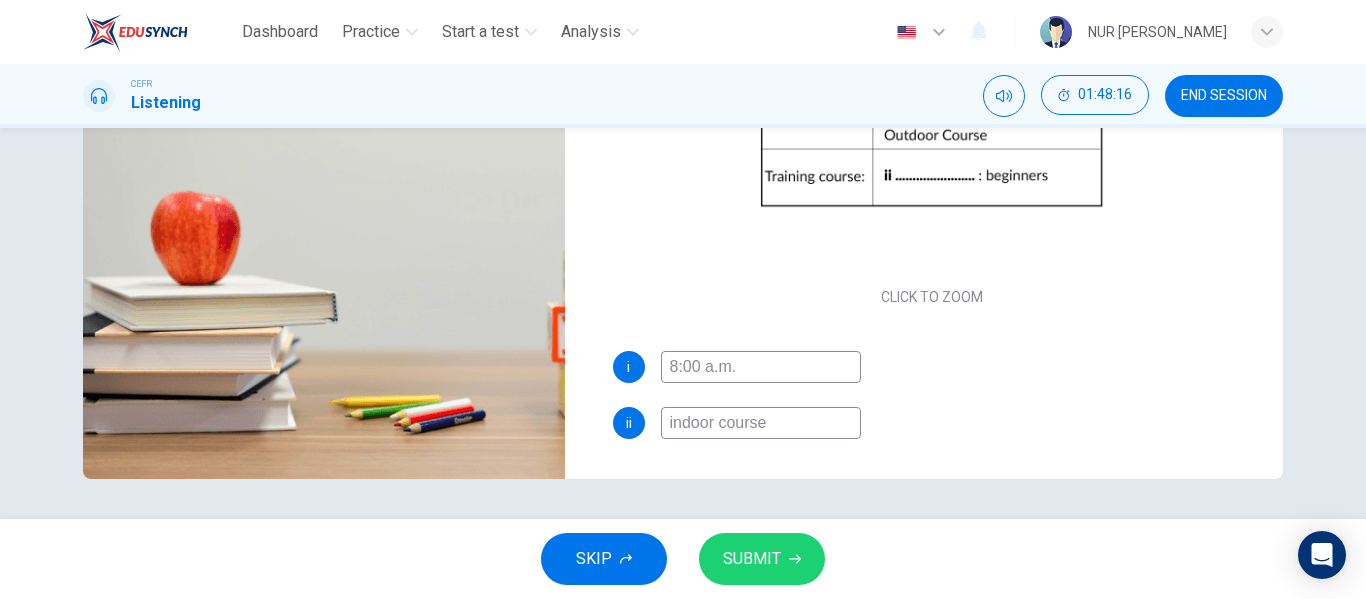 type on "indoor course" 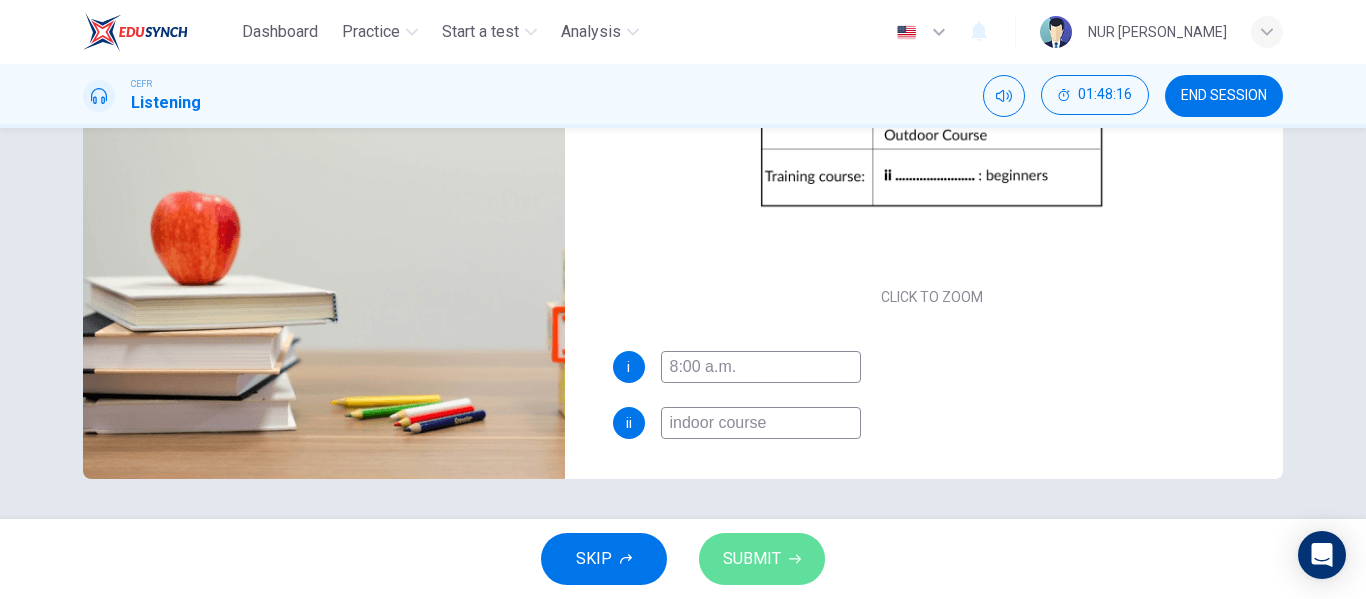 click on "SUBMIT" at bounding box center (752, 559) 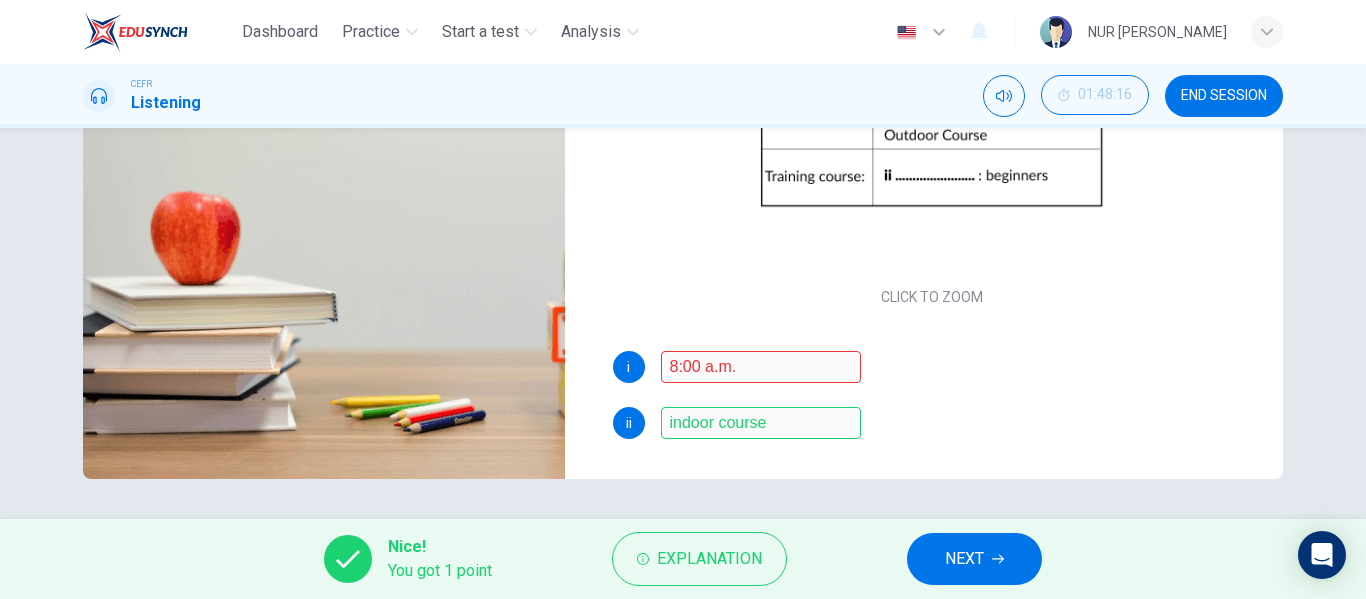 click on "NEXT" at bounding box center [964, 559] 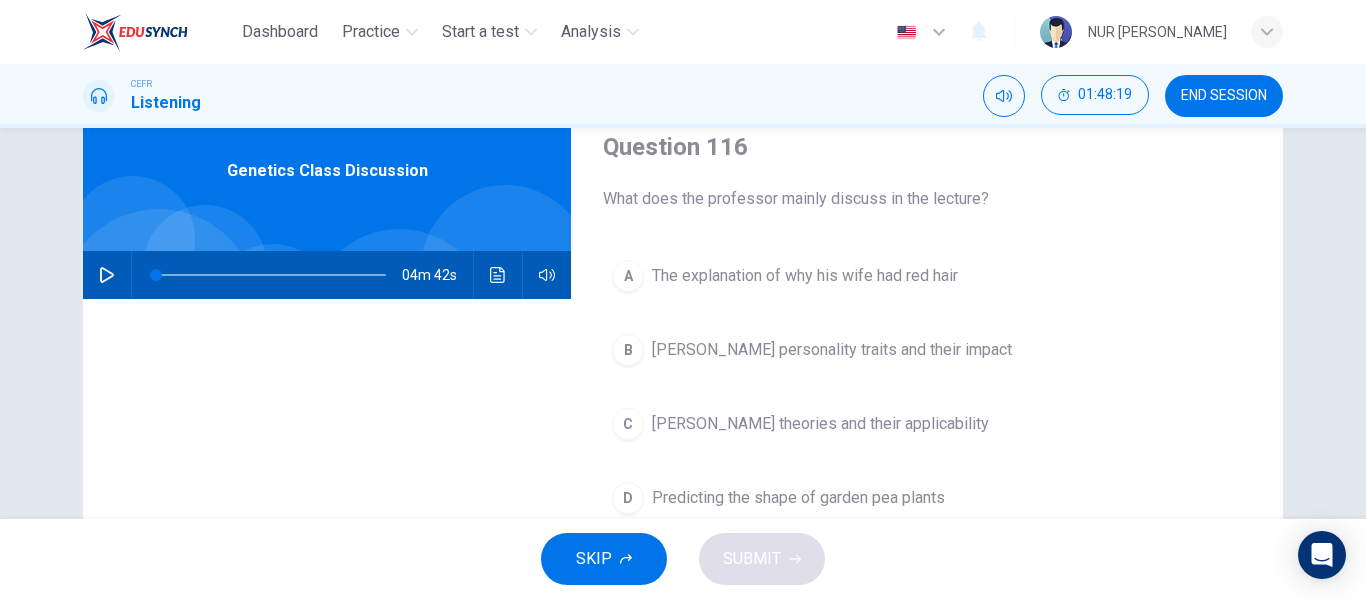 scroll, scrollTop: 100, scrollLeft: 0, axis: vertical 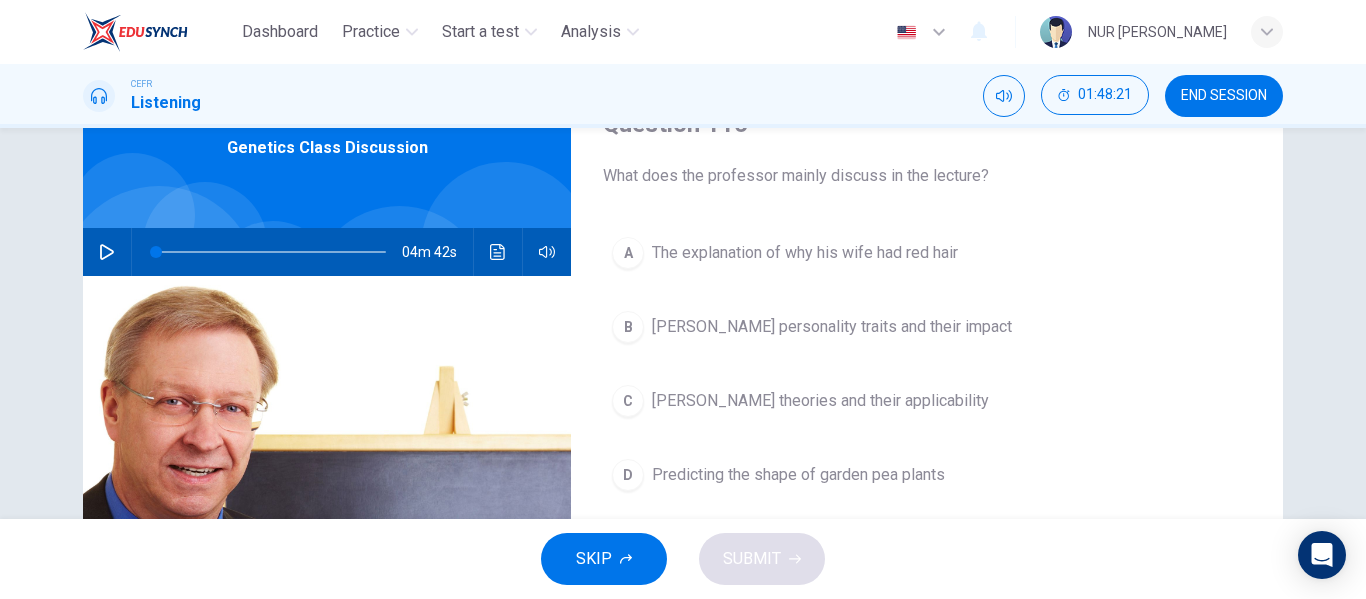 click on "END SESSION" at bounding box center (1224, 96) 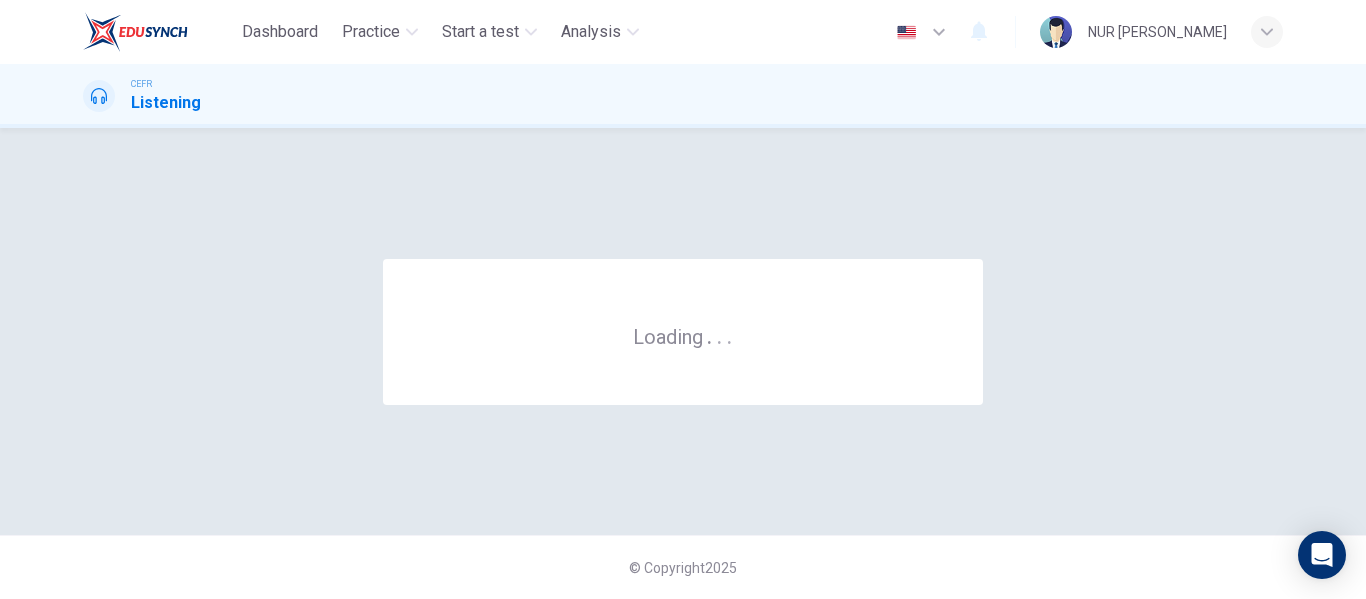scroll, scrollTop: 0, scrollLeft: 0, axis: both 